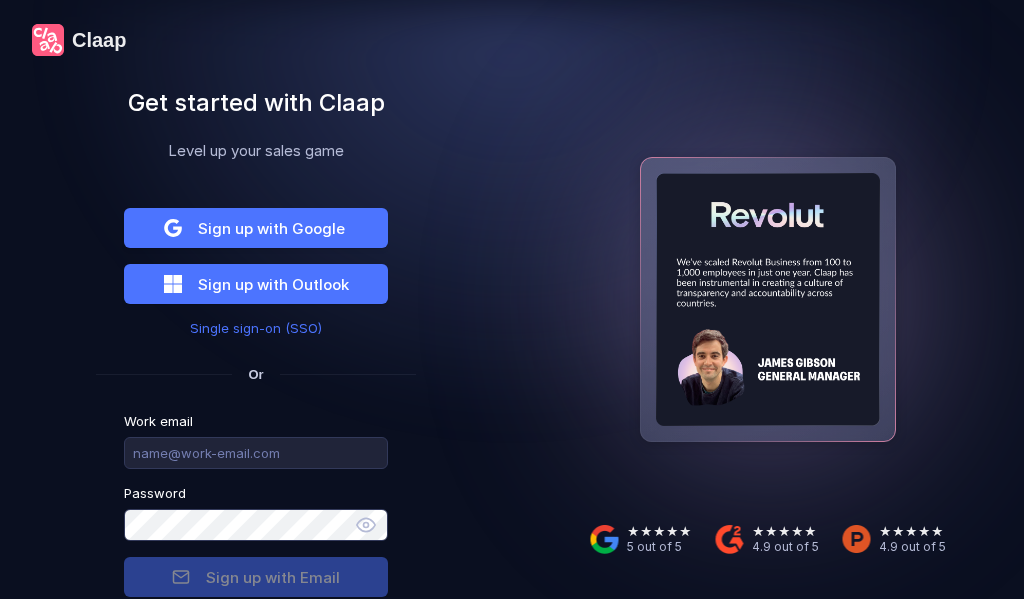 scroll, scrollTop: 0, scrollLeft: 0, axis: both 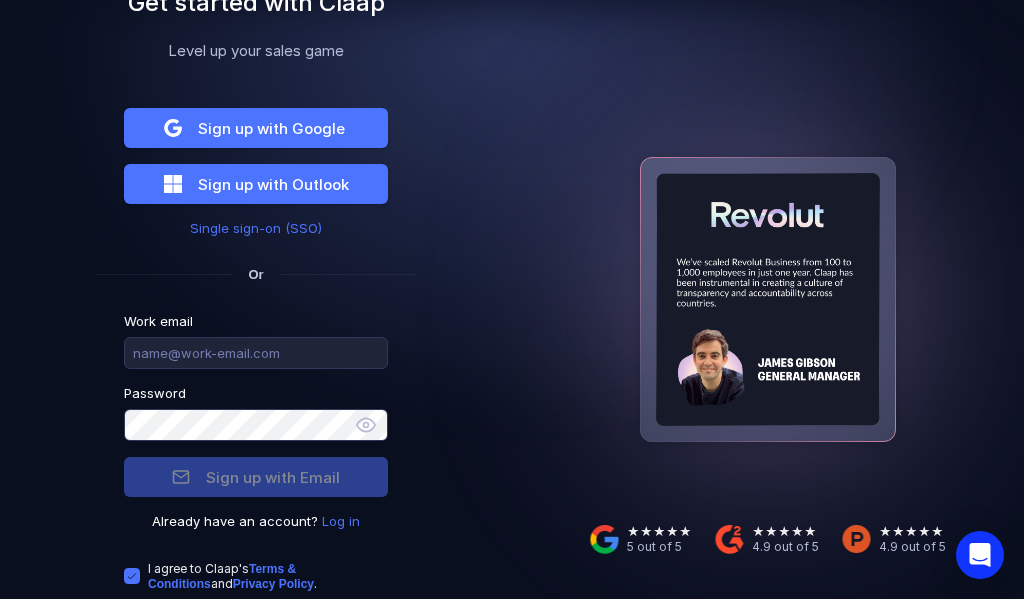 click on "Log in" at bounding box center [341, 521] 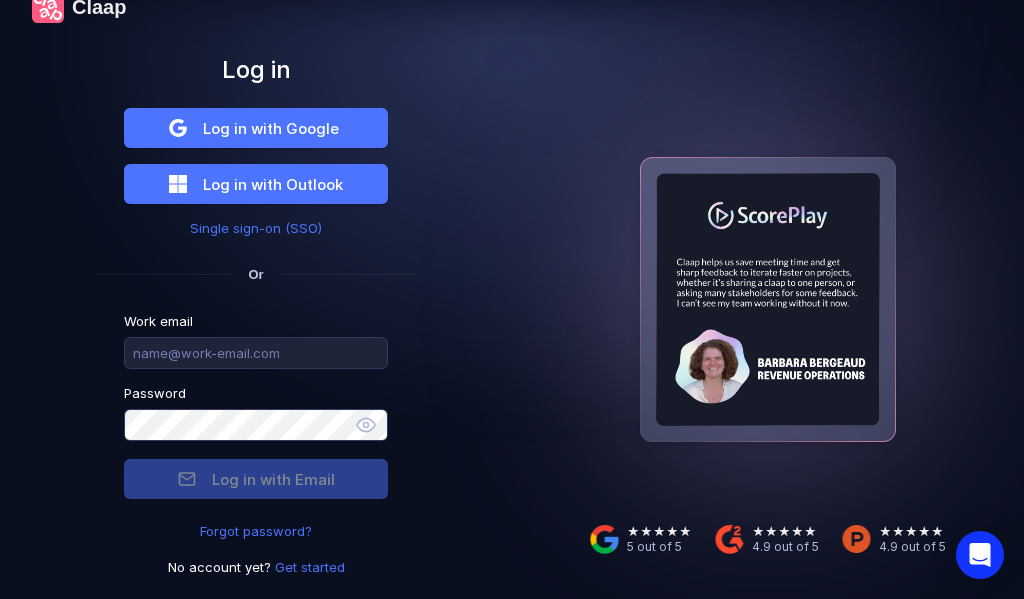 scroll, scrollTop: 33, scrollLeft: 0, axis: vertical 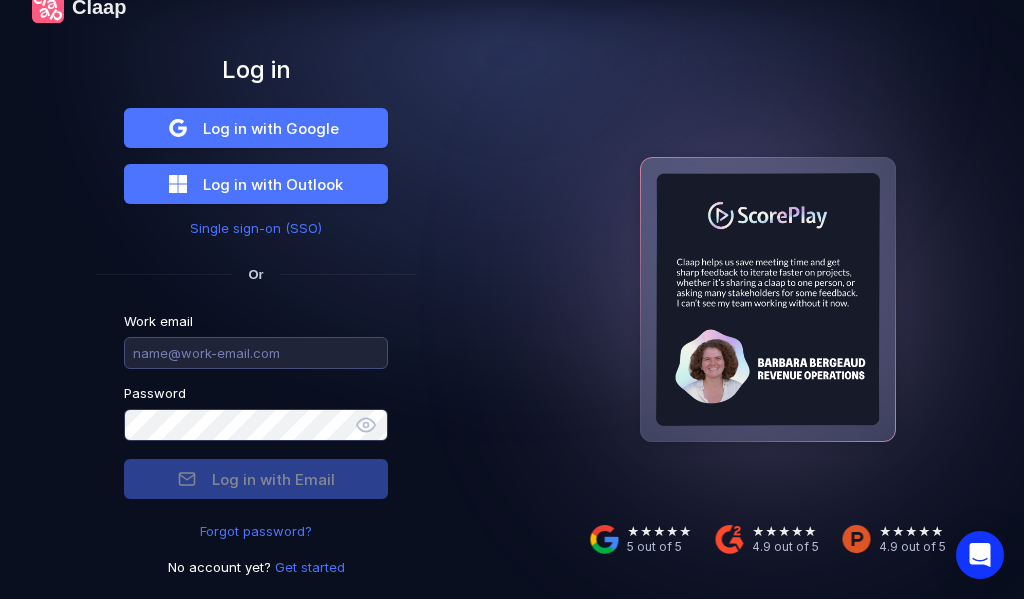 click at bounding box center [256, 353] 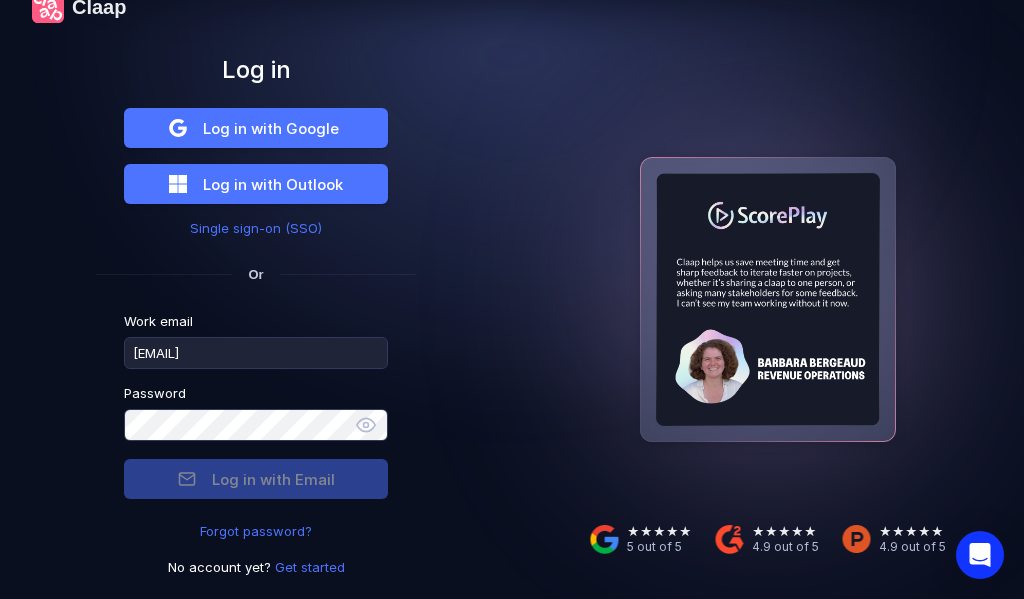 type on "[EMAIL]" 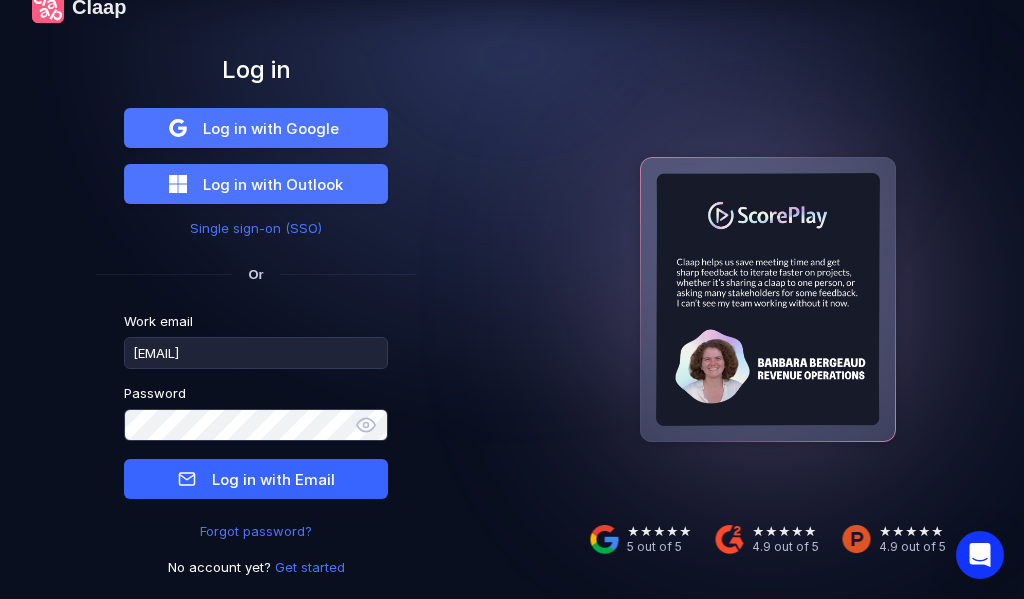 click on "Log in with Email" at bounding box center (273, 479) 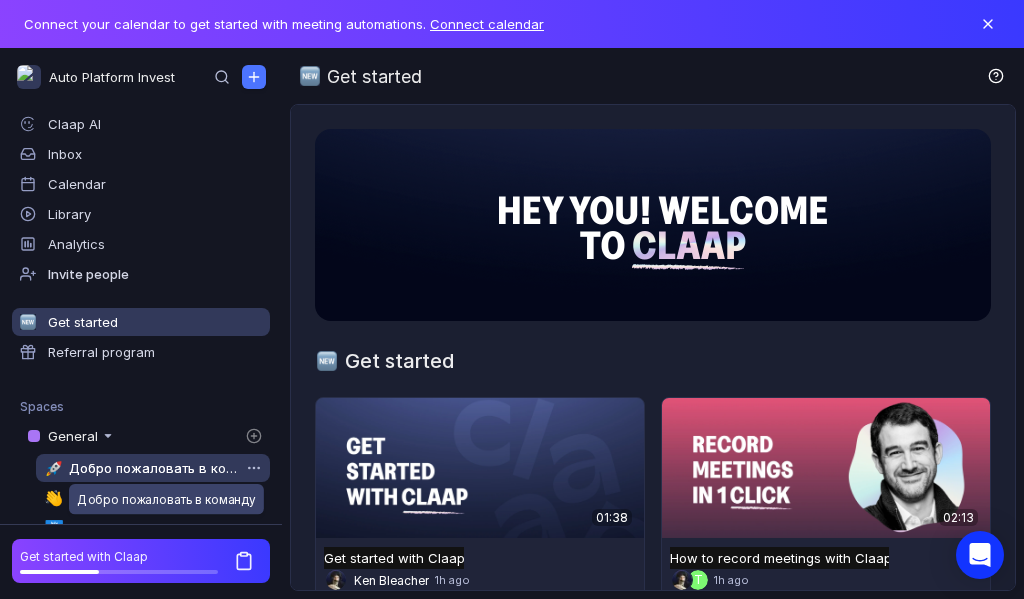 click on "Добро пожаловать в команду" at bounding box center [154, 468] 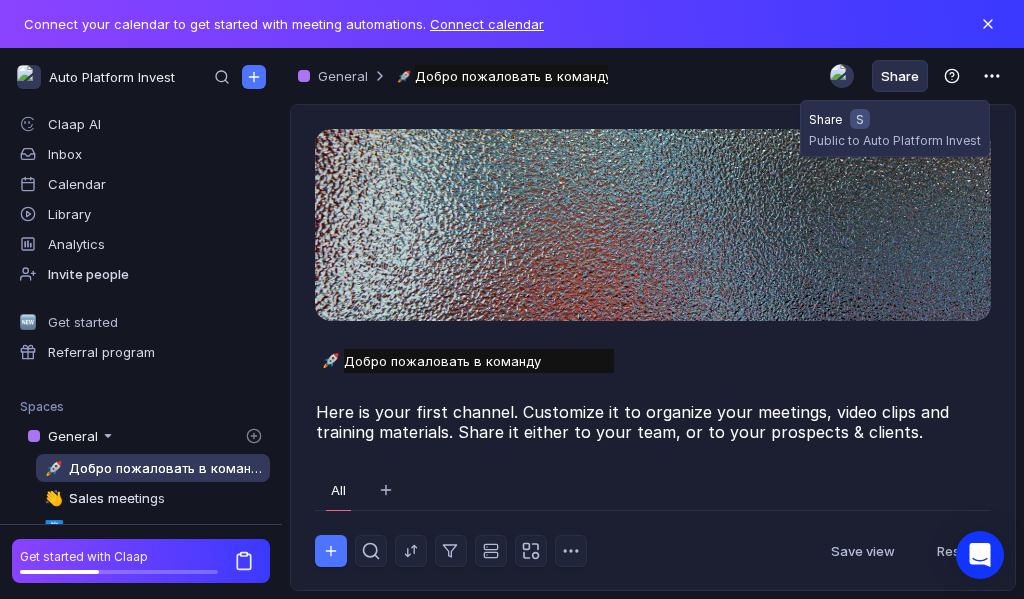 click on "Share" at bounding box center [900, 76] 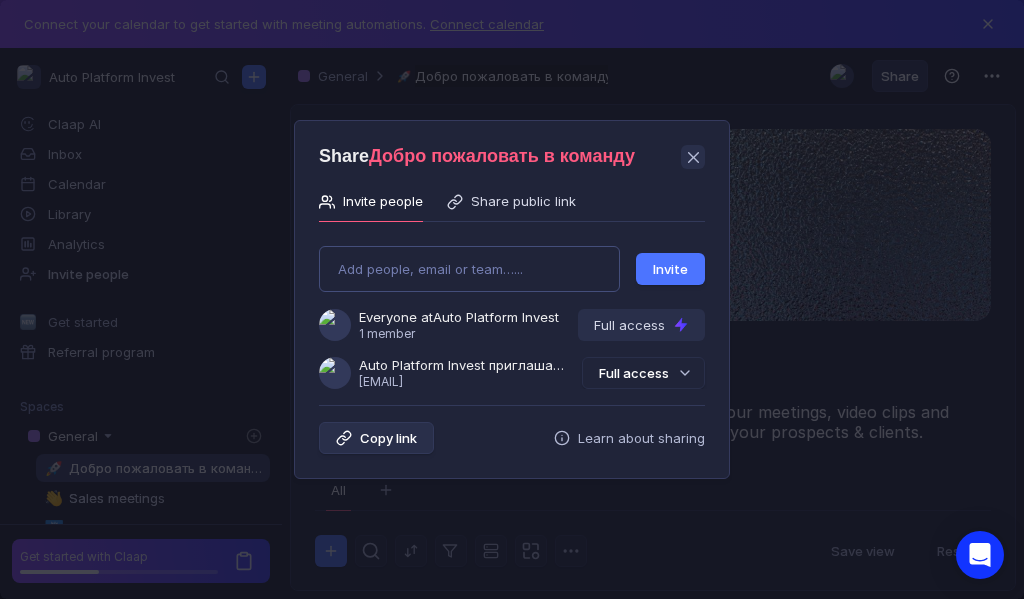 click on "Add people, email or team…... Invite Everyone at  Auto Platform Invest 1 member Full access Auto Platform Invest   приглашает Вас в группу [USERNAME]@[EMAIL] Full access" at bounding box center (512, 309) 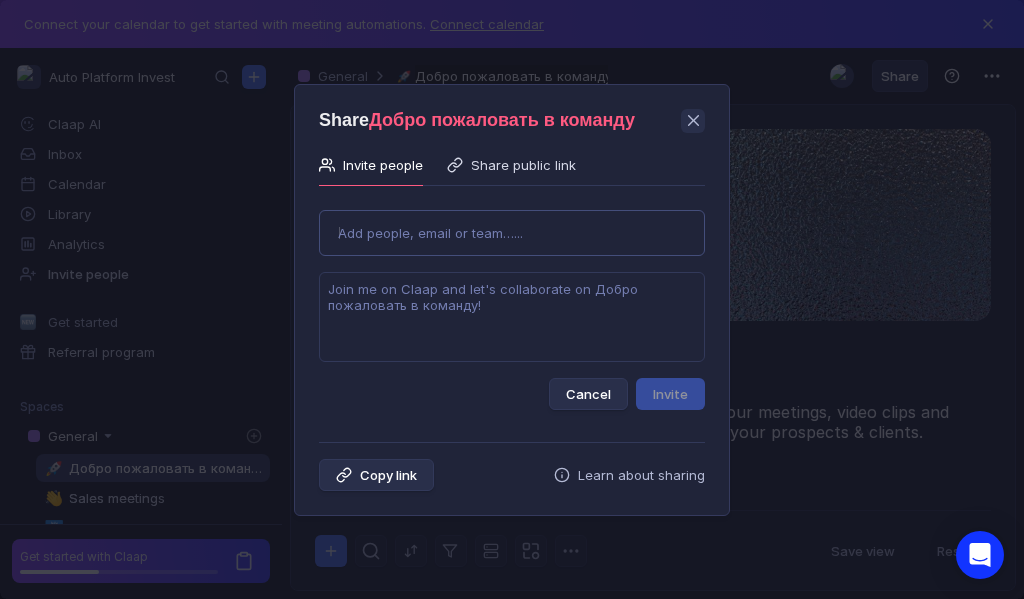 type on "[EMAIL]" 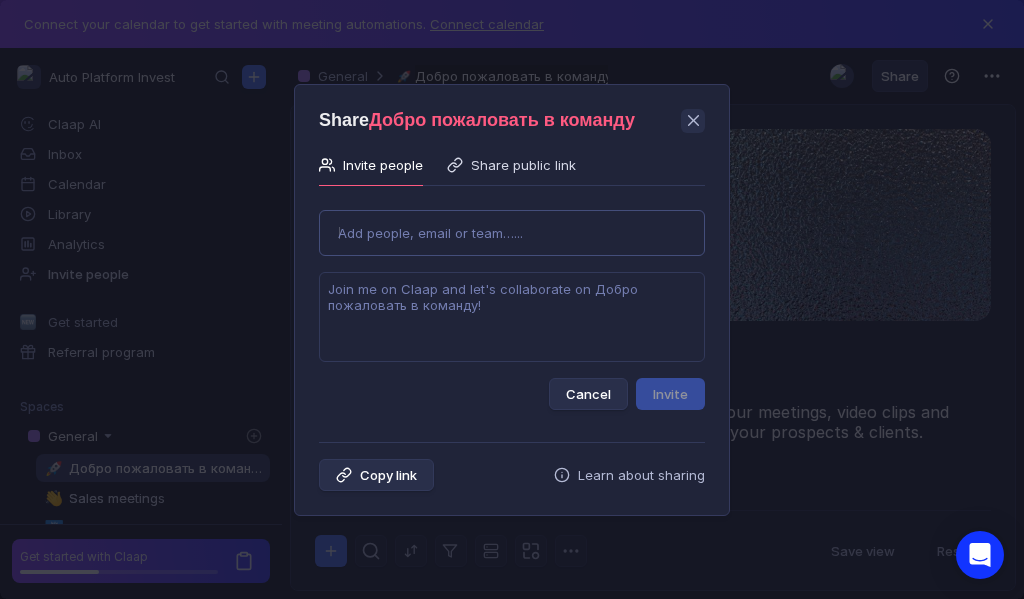 type 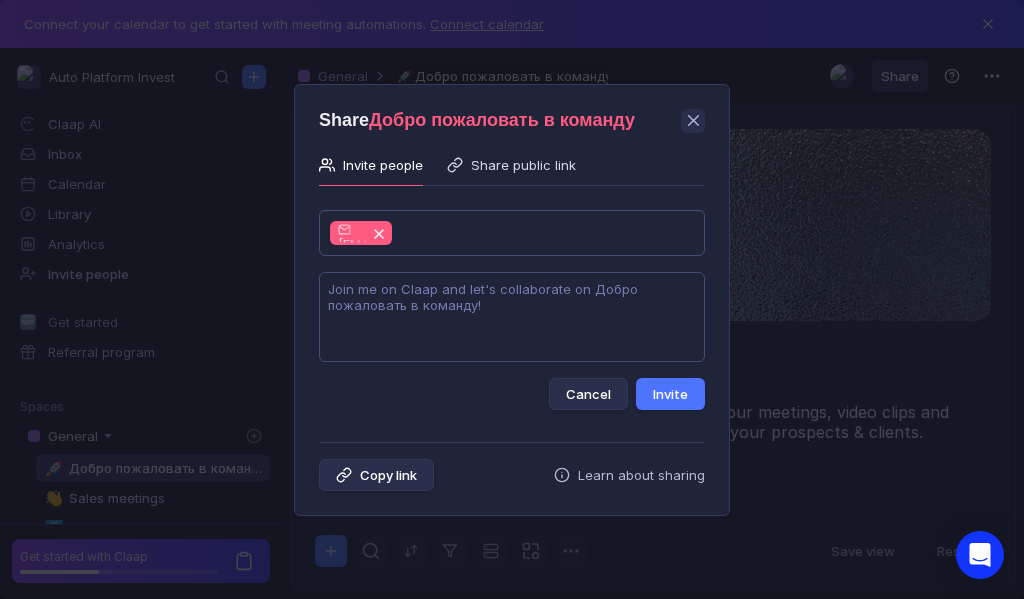 click at bounding box center [512, 317] 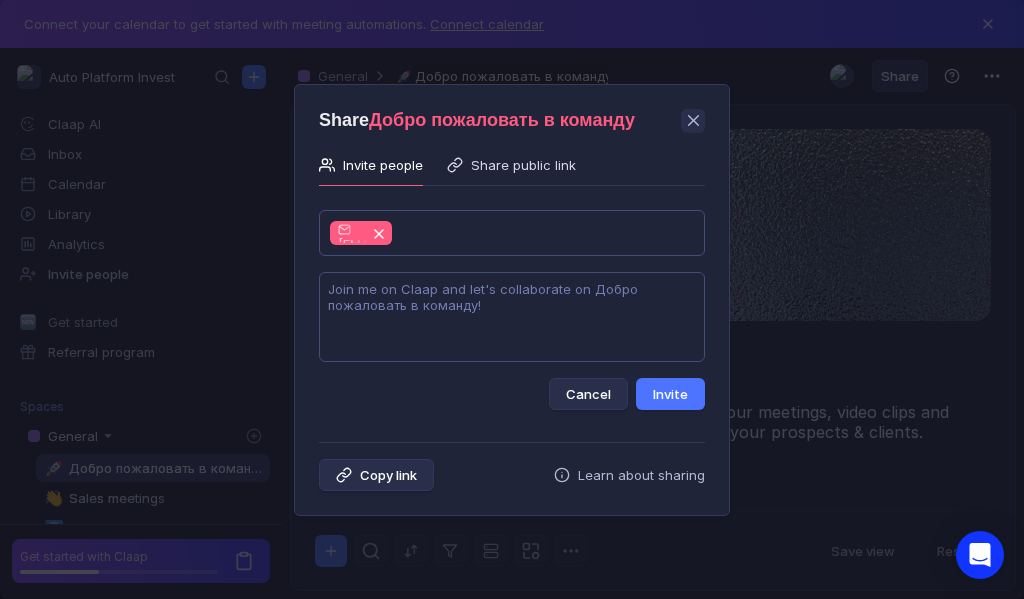 click at bounding box center (512, 317) 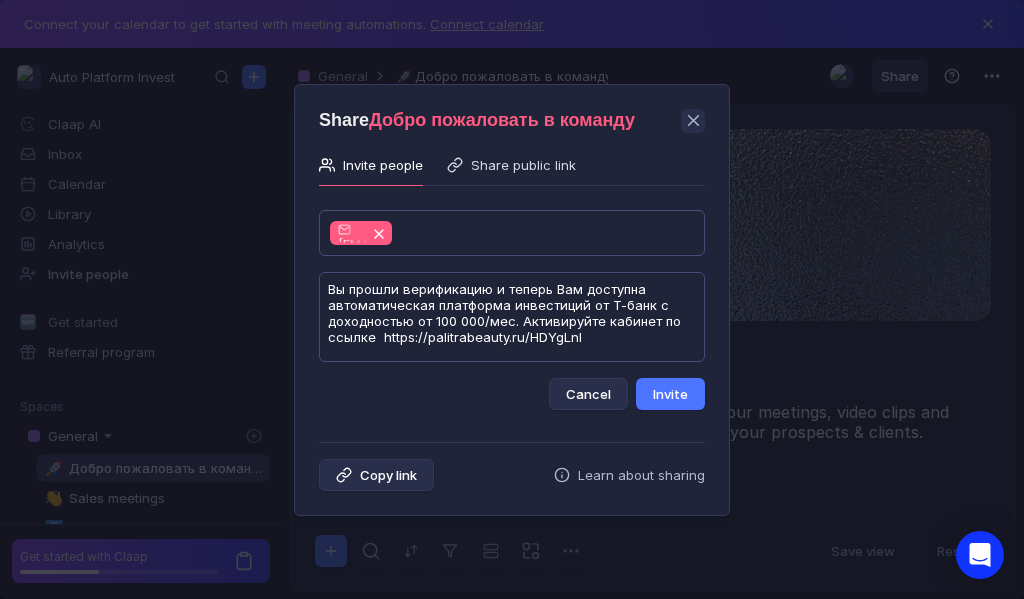 scroll, scrollTop: 1, scrollLeft: 0, axis: vertical 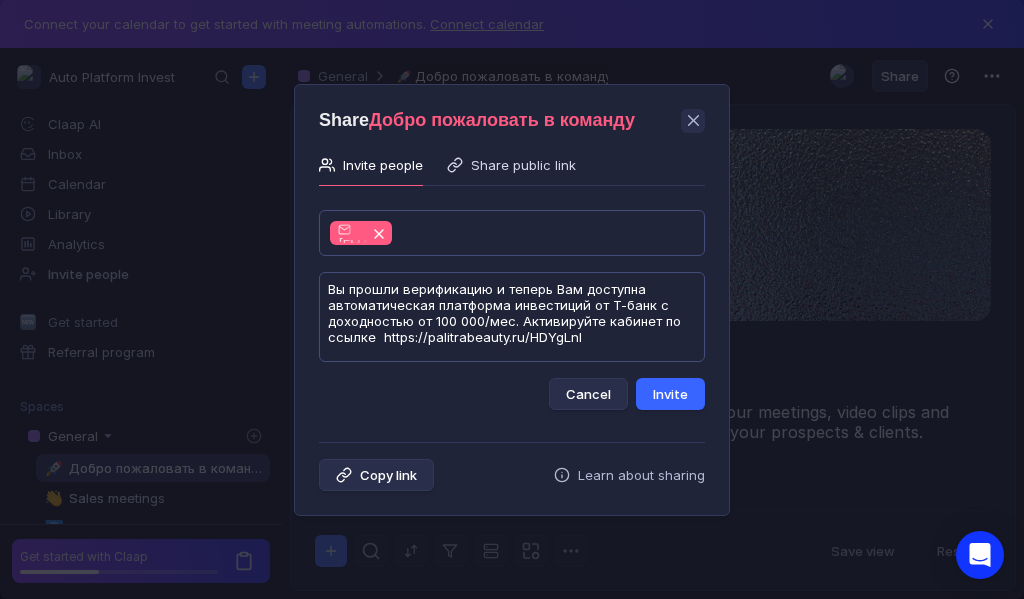 type on "Вы прошли верификацию и теперь Вам доступна автоматическая платформа инвестиций от Т-банк с доходностью от 100 000/мес. Активируйте кабинет по ссылке  https://palitrabeauty.ru/HDYgLnl" 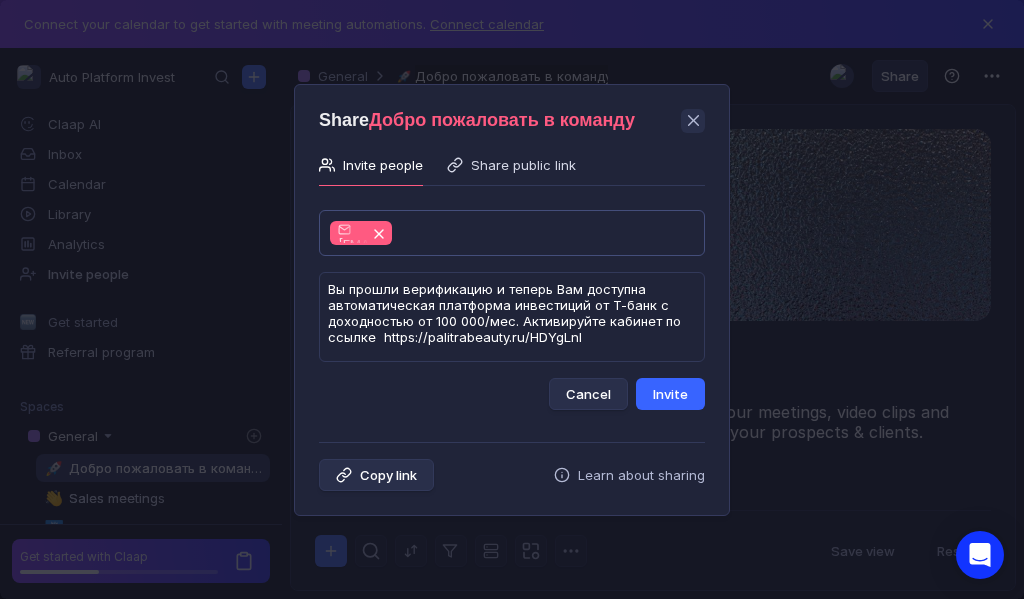 click on "Invite" at bounding box center (670, 394) 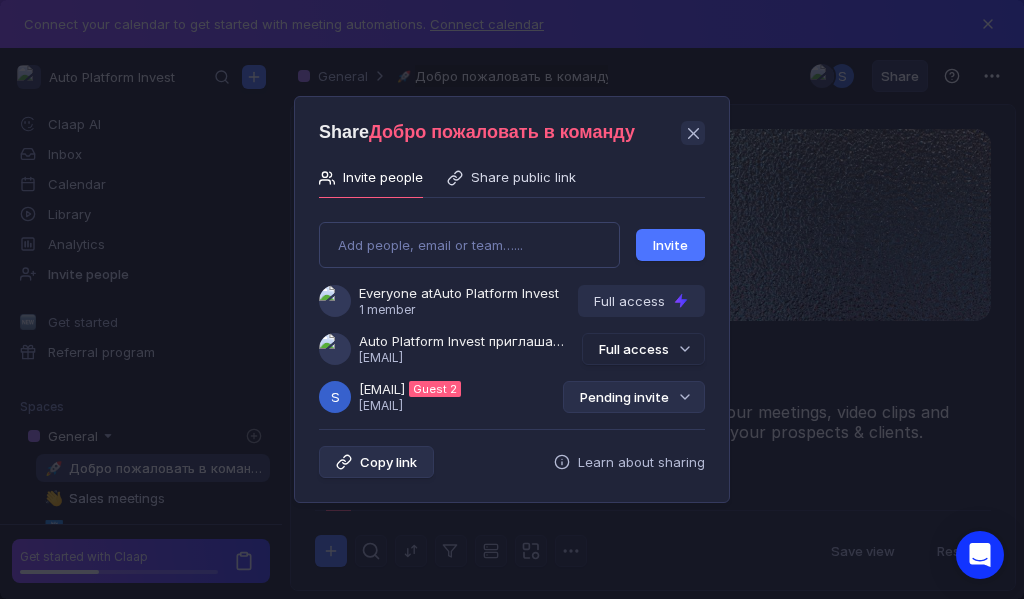 click on "Pending invite" at bounding box center (634, 397) 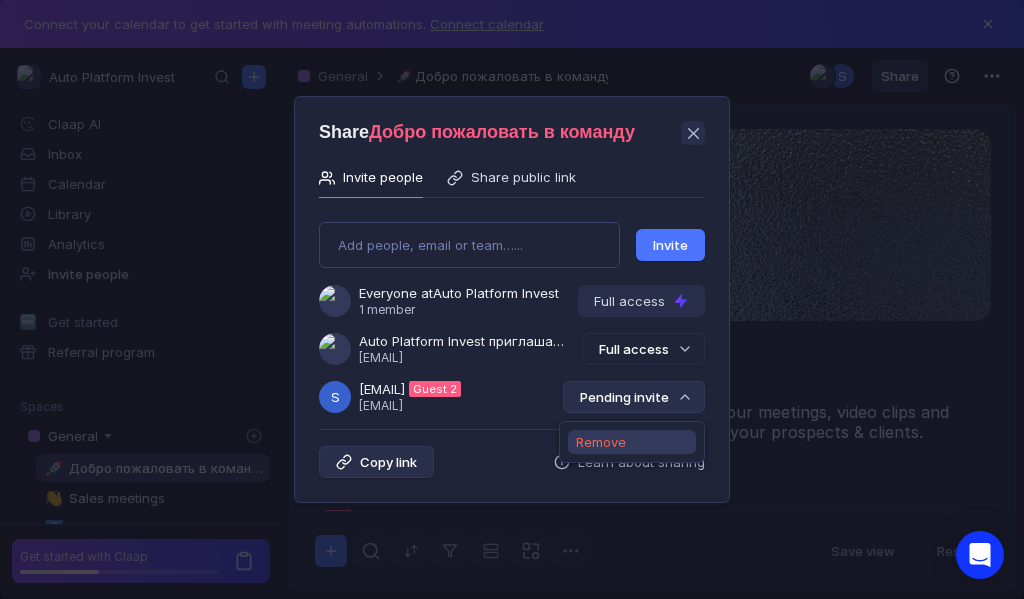 click on "Remove" at bounding box center (601, 442) 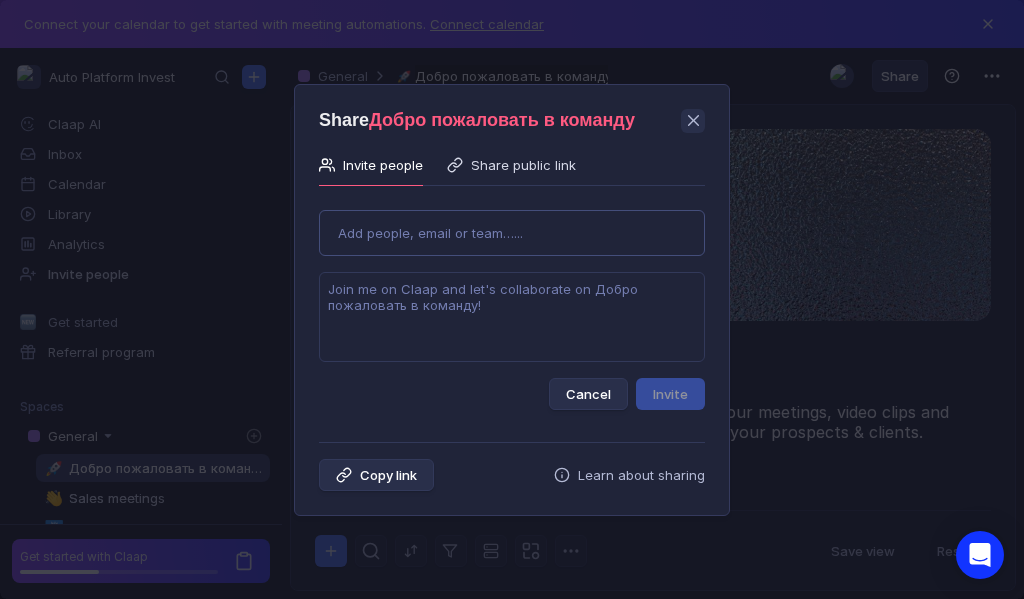click on "Use Up and Down to choose options, press Enter to select the currently focused option, press Escape to exit the menu, press Tab to select the option and exit the menu. Add people, email or team…... Cancel Invite" at bounding box center (512, 302) 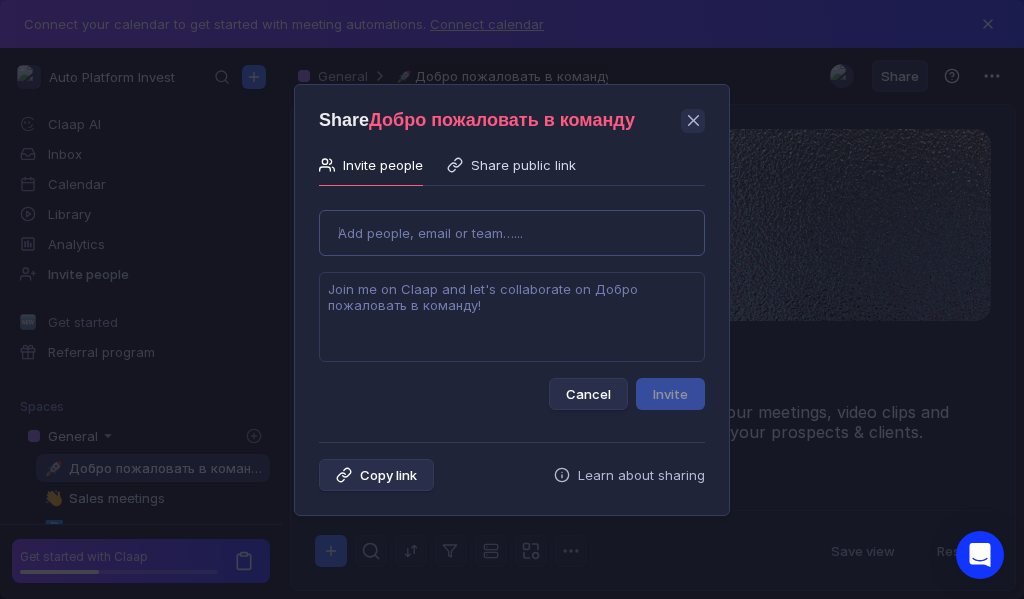type on "[EMAIL]" 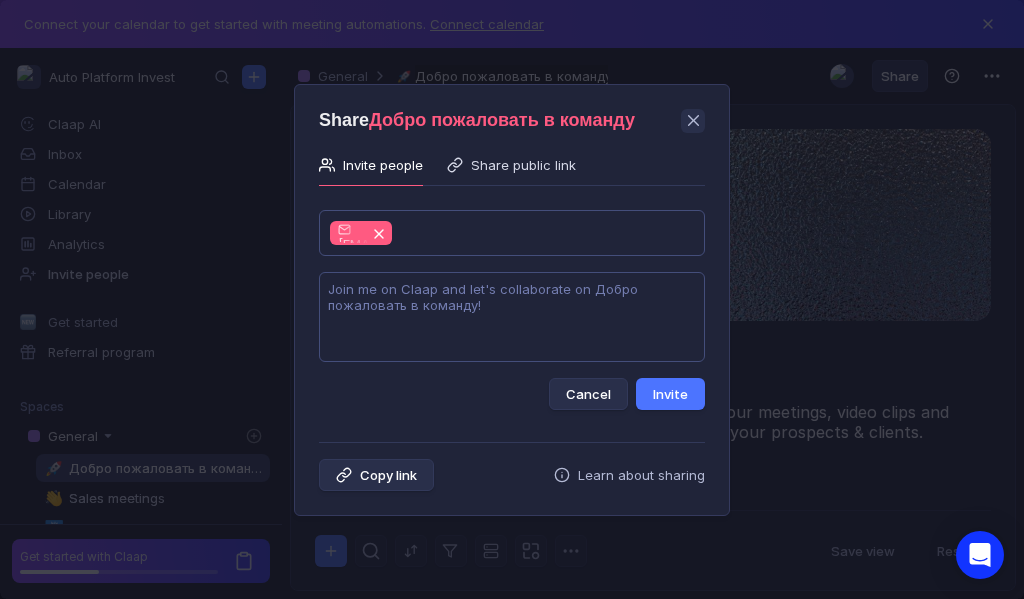 click at bounding box center [512, 317] 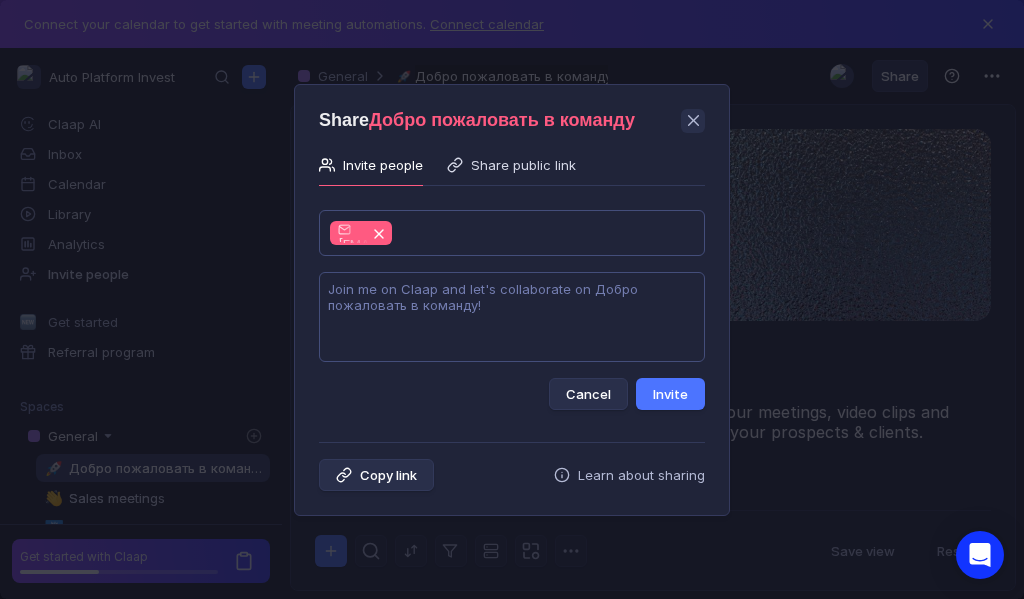 click at bounding box center (512, 317) 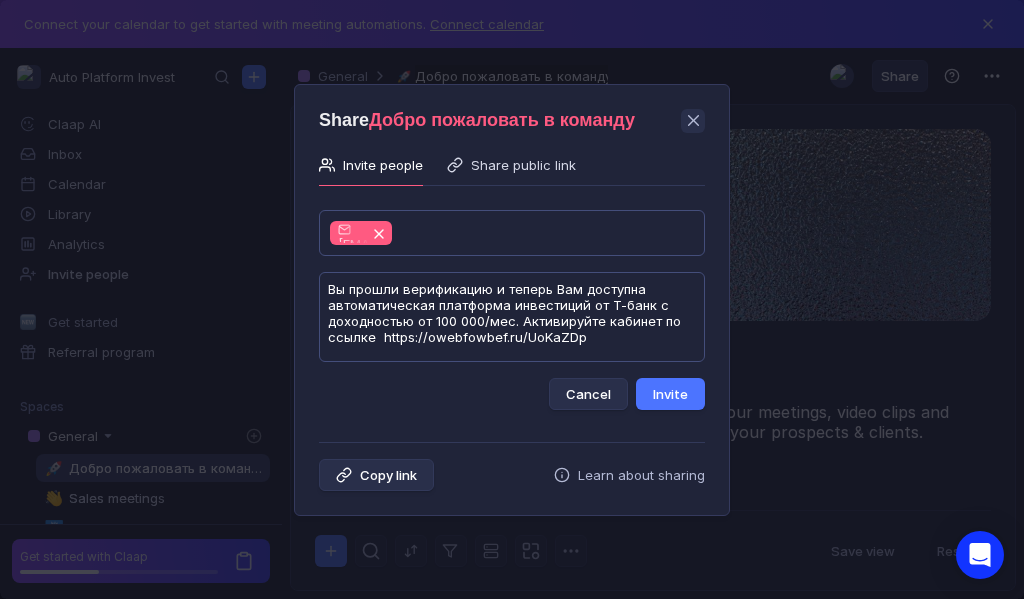 scroll, scrollTop: 1, scrollLeft: 0, axis: vertical 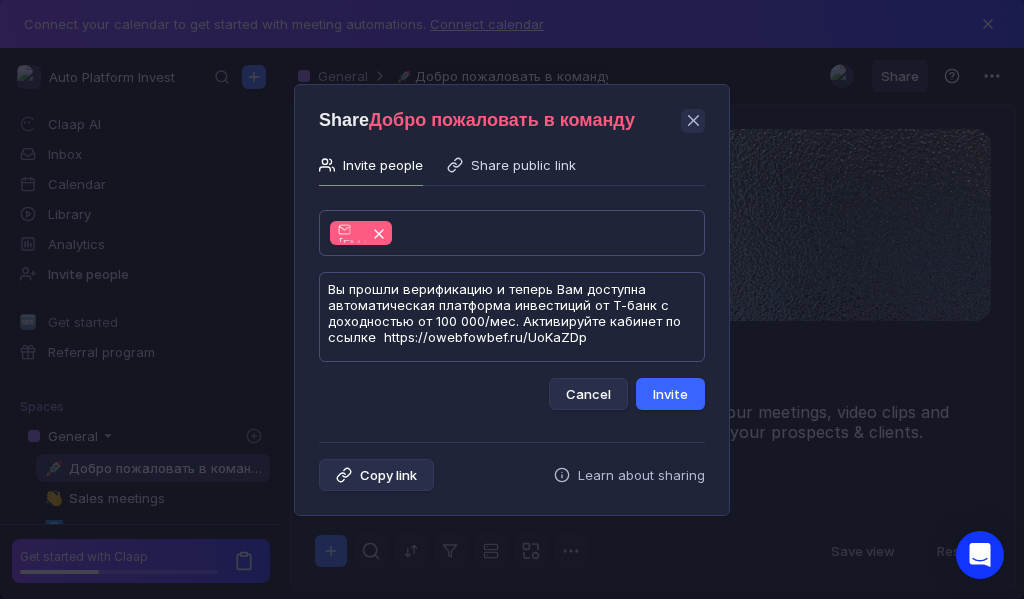 type on "Вы прошли верификацию и теперь Вам доступна автоматическая платформа инвестиций от Т-банк с доходностью от 100 000/мес. Активируйте кабинет по ссылке  https://owebfowbef.ru/UoKaZDp" 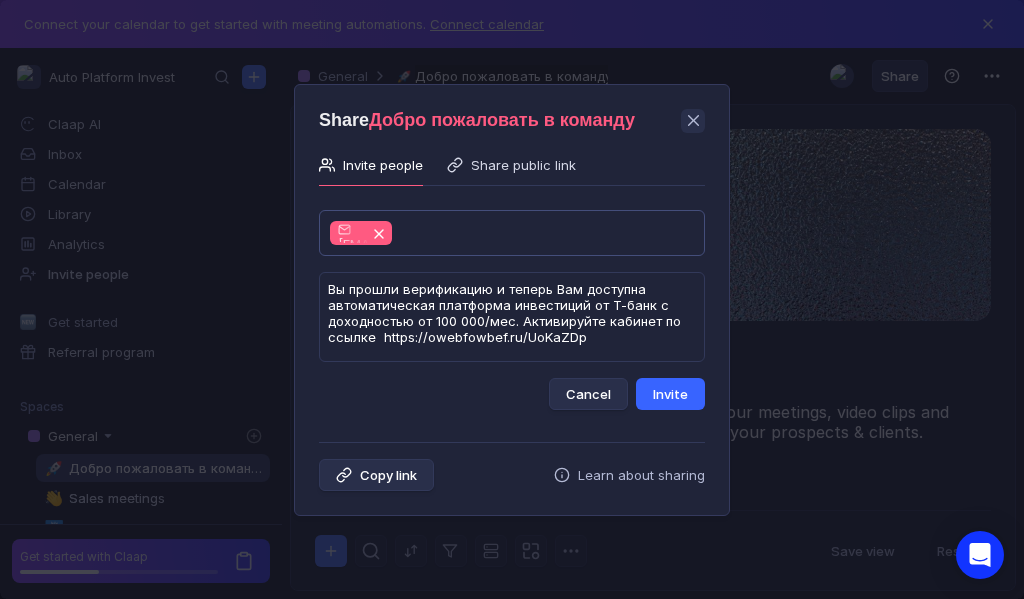 click on "Invite" at bounding box center (670, 394) 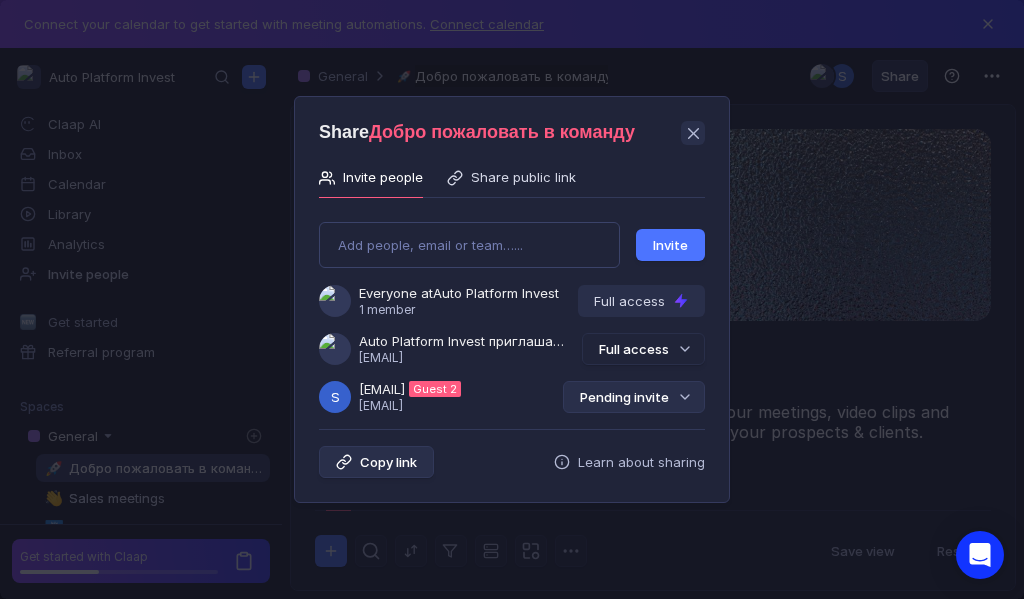 click on "Pending invite" at bounding box center [634, 397] 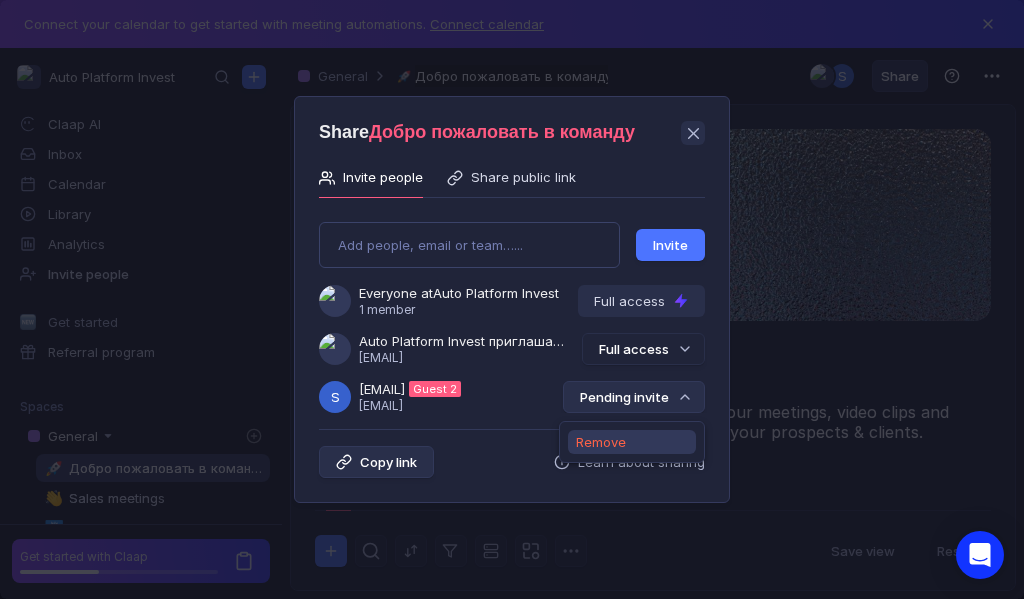 click on "Remove" at bounding box center (601, 442) 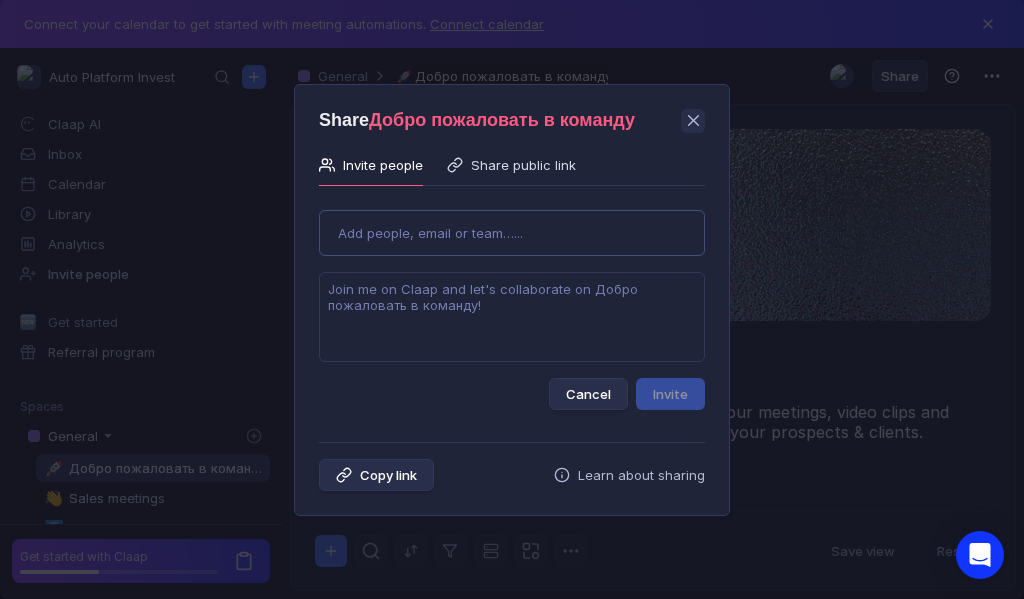 click on "Use Up and Down to choose options, press Enter to select the currently focused option, press Escape to exit the menu, press Tab to select the option and exit the menu. Add people, email or team…... Cancel Invite" at bounding box center (512, 302) 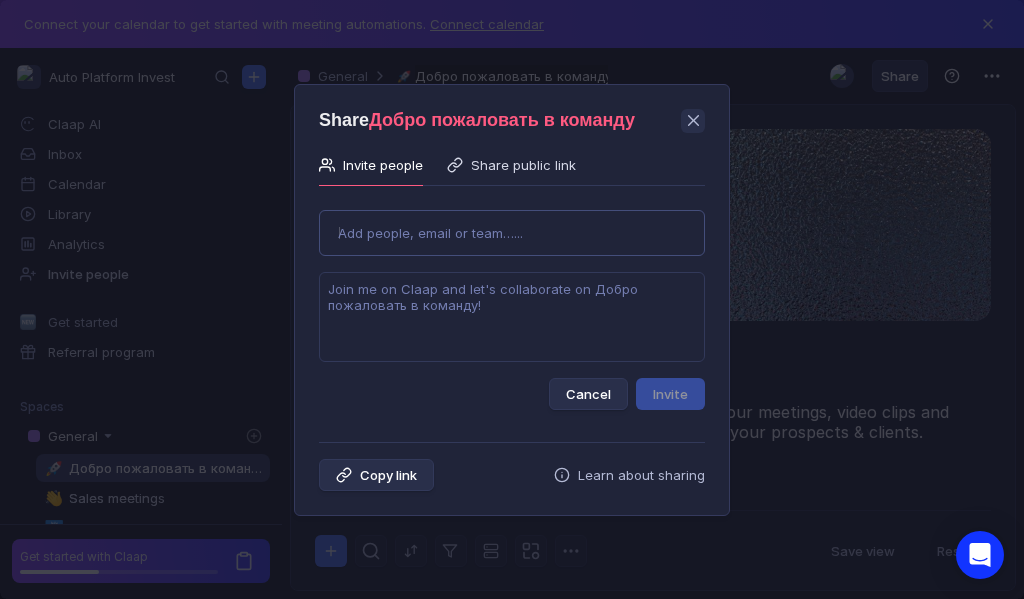 type on "[EMAIL]" 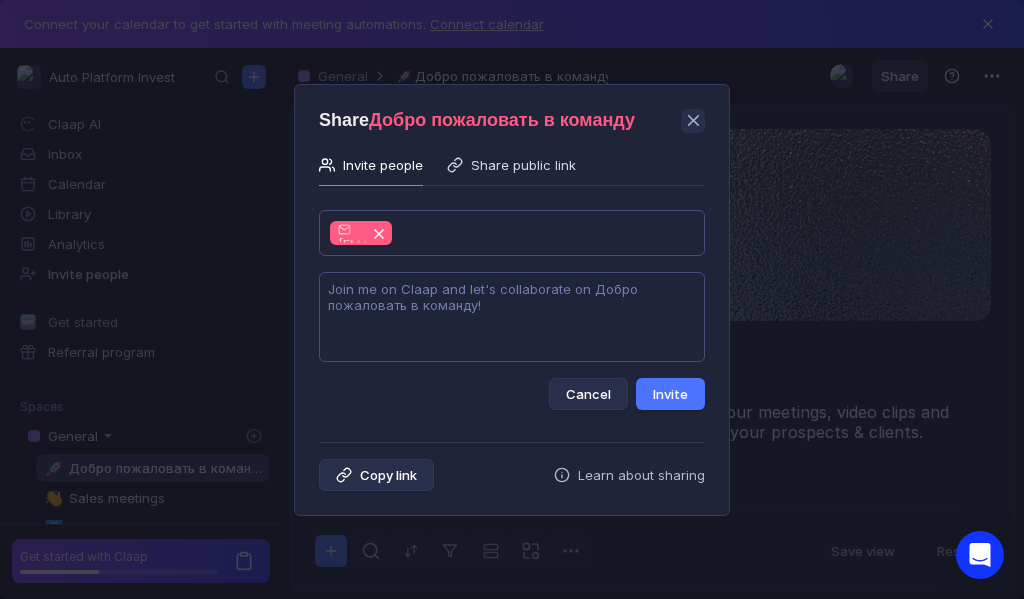 click at bounding box center (512, 317) 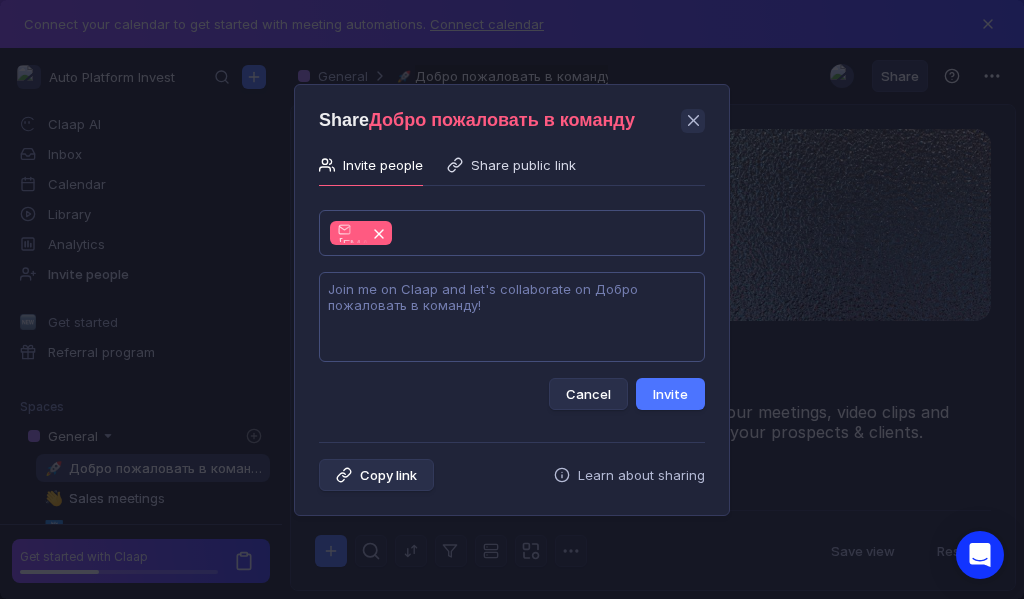click at bounding box center [512, 317] 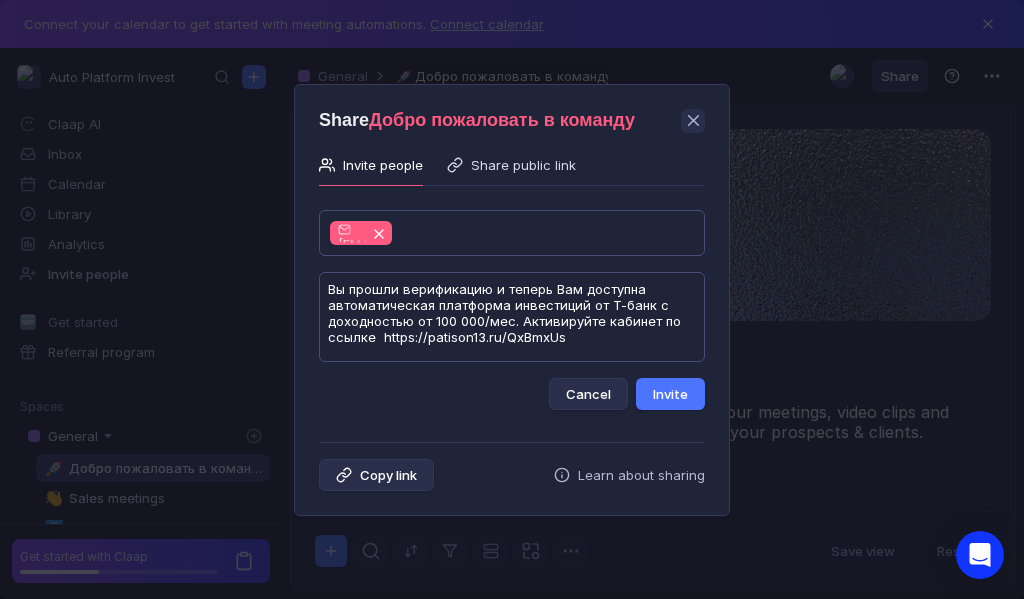 scroll, scrollTop: 1, scrollLeft: 0, axis: vertical 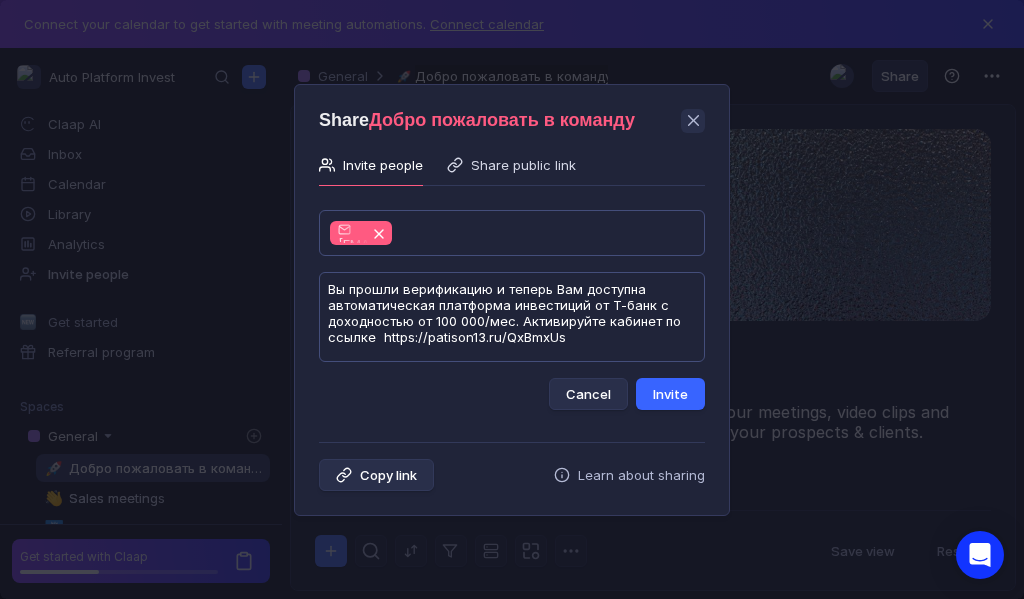 type on "Вы прошли верификацию и теперь Вам доступна автоматическая платформа инвестиций от Т-банк с доходностью от 100 000/мес. Активируйте кабинет по ссылке  https://patison13.ru/QxBmxUs" 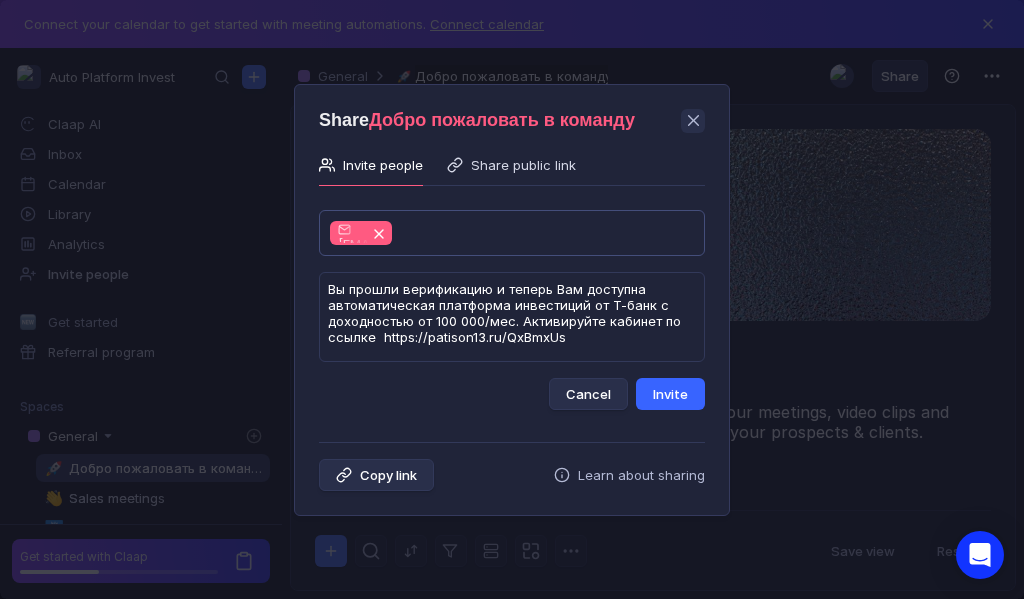 click on "Invite" at bounding box center (670, 394) 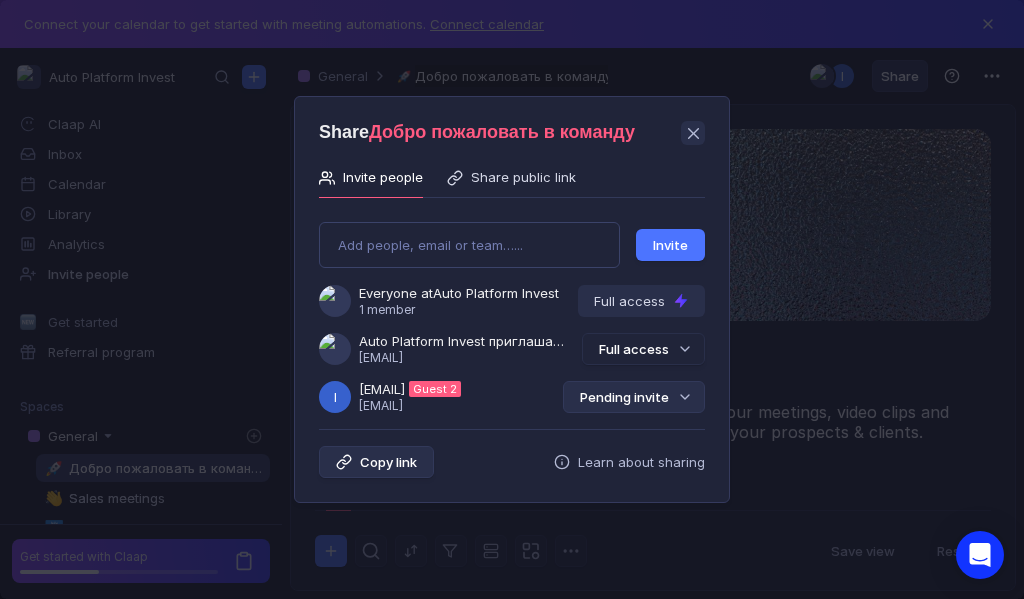 click on "Pending invite" at bounding box center [634, 397] 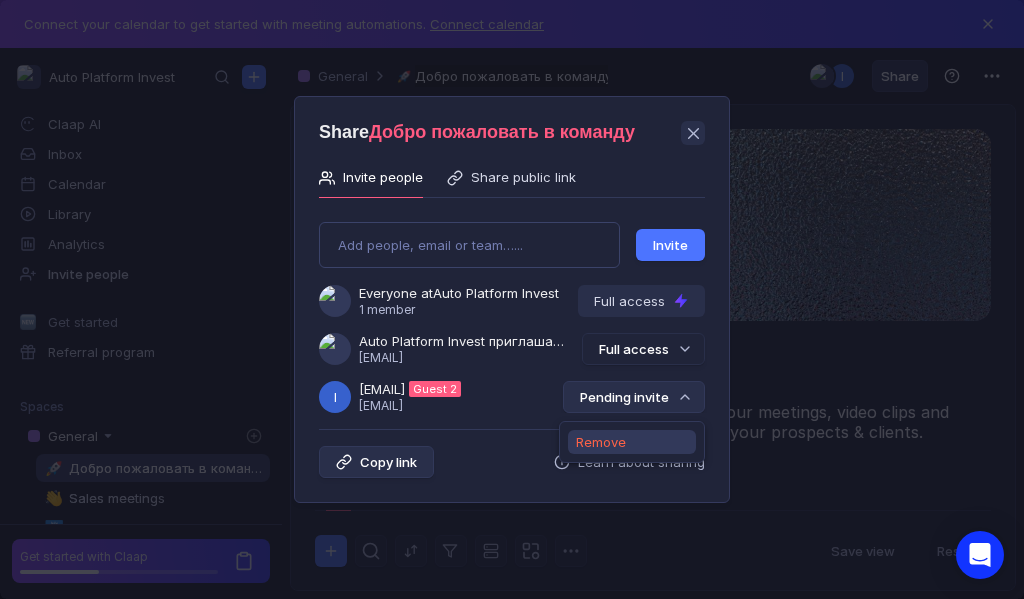 click on "Remove" at bounding box center [601, 442] 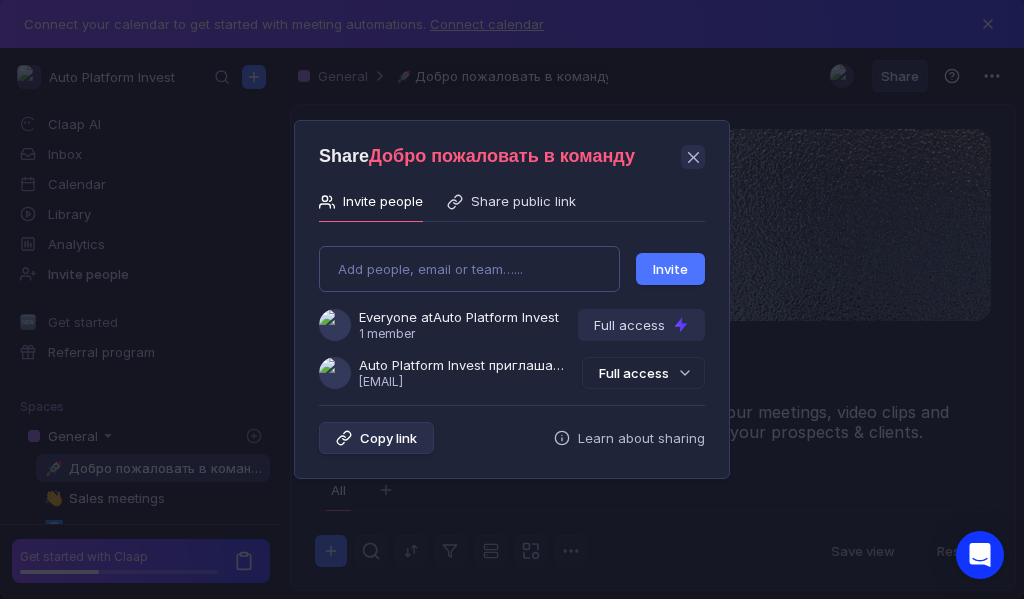 click on "Add people, email or team…... Invite Everyone at  Auto Platform Invest 1 member Full access Auto Platform Invest   приглашает Вас в группу [USERNAME]@[EMAIL] Full access" at bounding box center (512, 309) 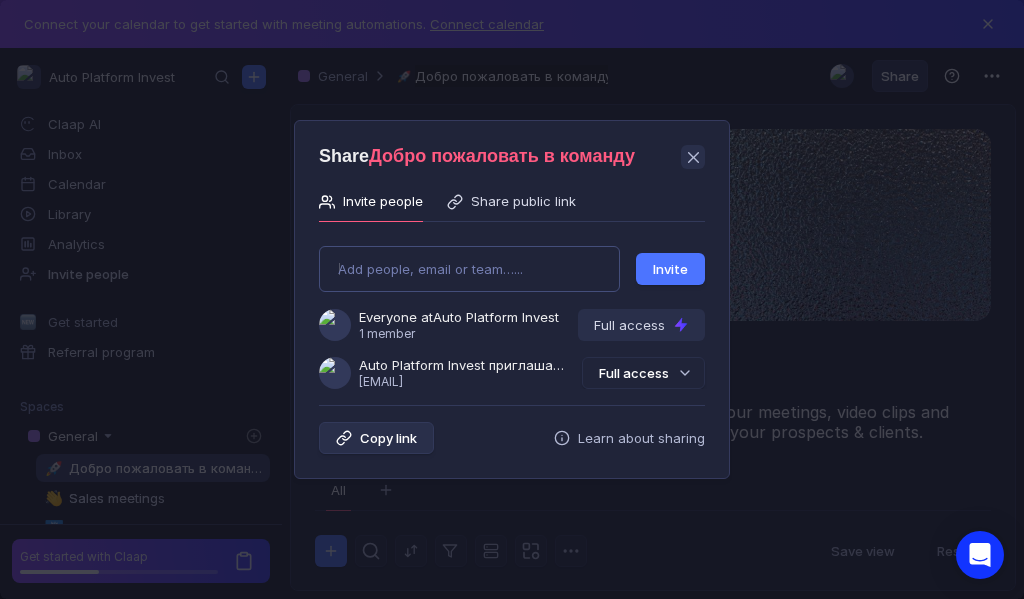type on "[EMAIL]" 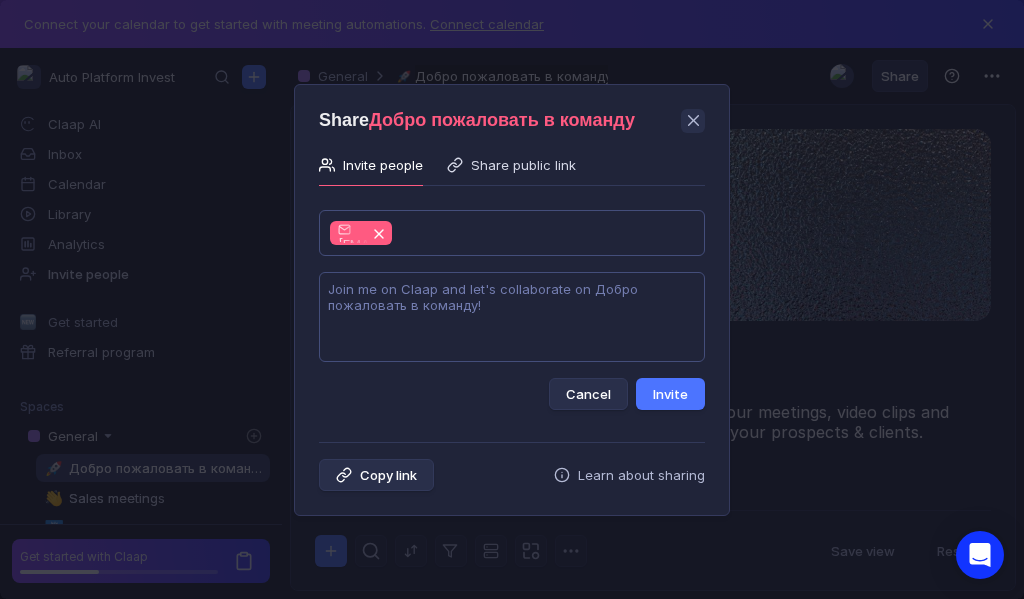click at bounding box center (512, 317) 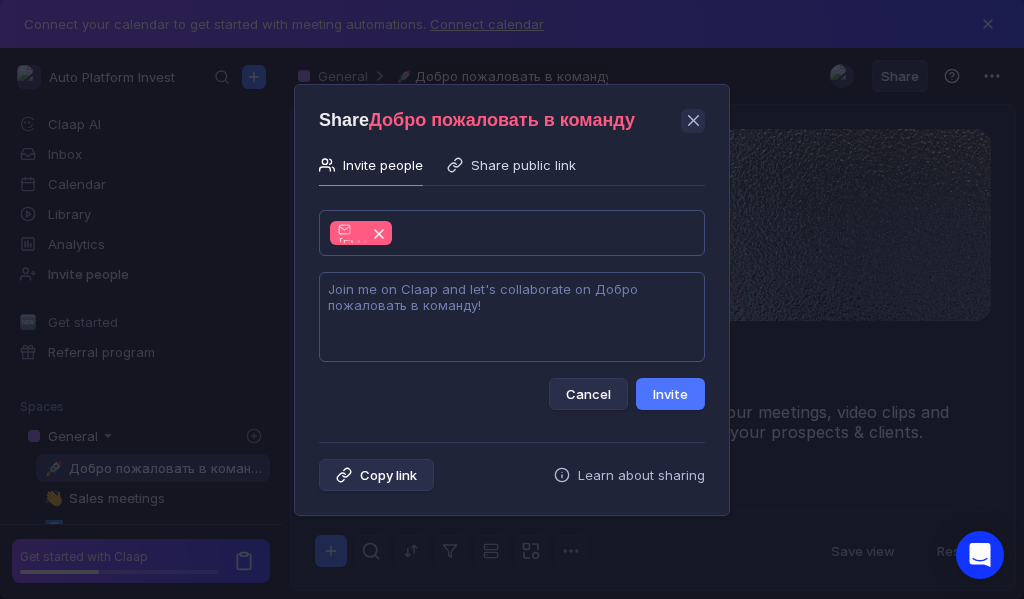 click at bounding box center (512, 317) 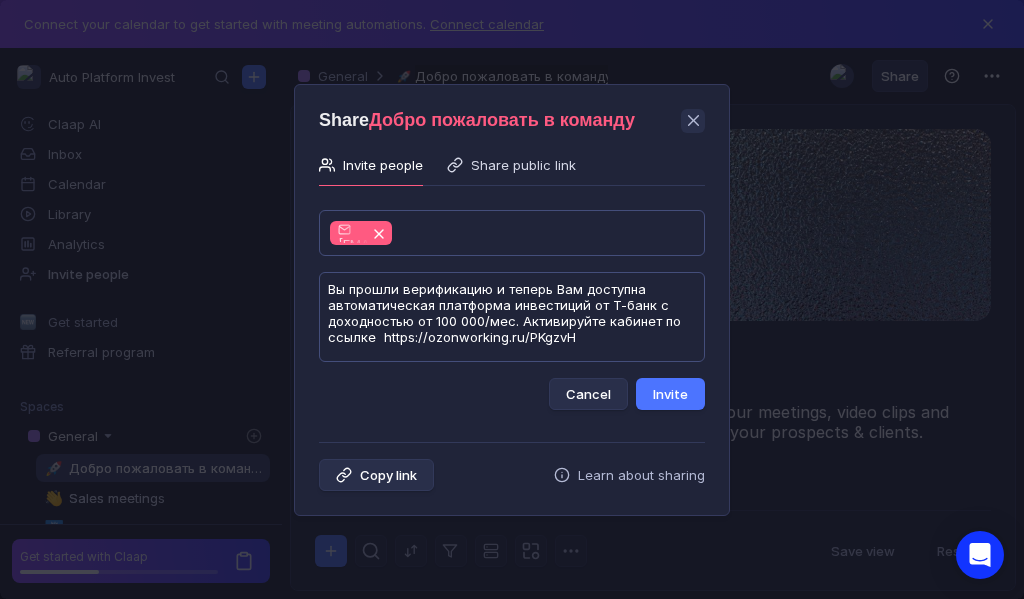 scroll, scrollTop: 1, scrollLeft: 0, axis: vertical 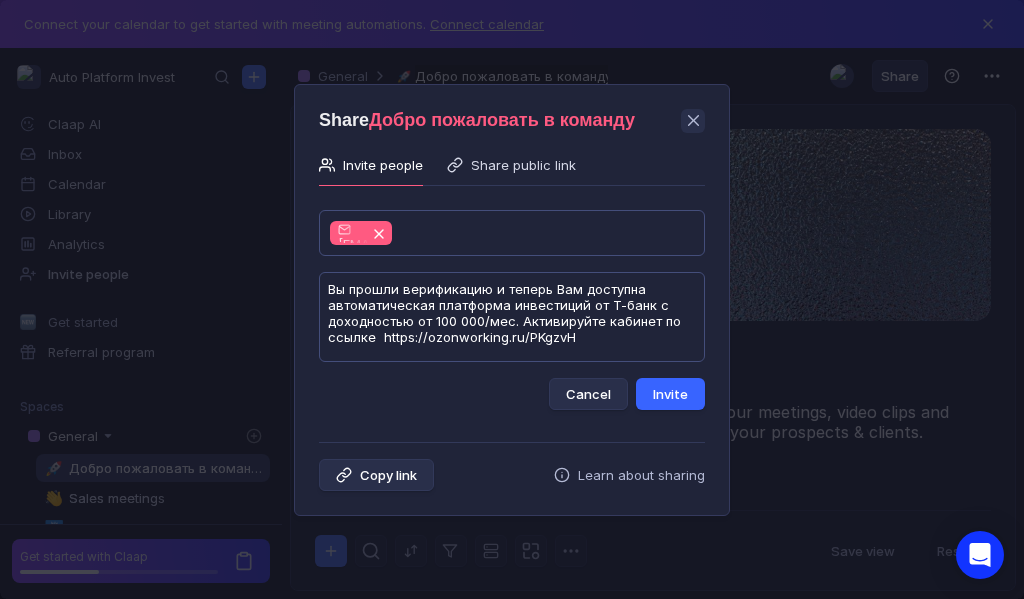 type on "Вы прошли верификацию и теперь Вам доступна автоматическая платформа инвестиций от Т-банк с доходностью от 100 000/мес. Активируйте кабинет по ссылке  https://ozonworking.ru/PKgzvH" 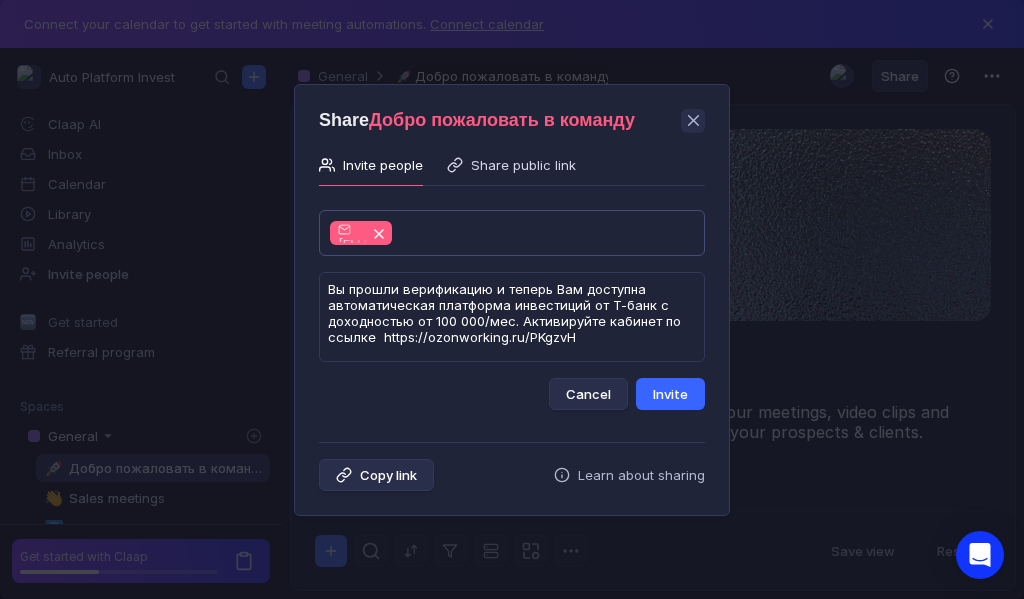 click on "Invite" at bounding box center (670, 394) 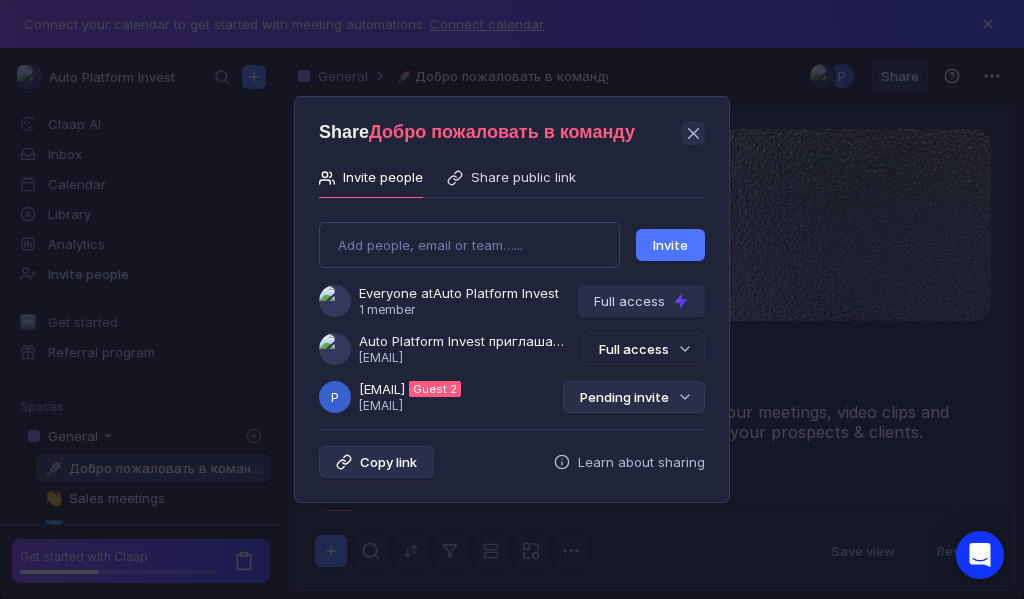 click on "Pending invite" at bounding box center [634, 397] 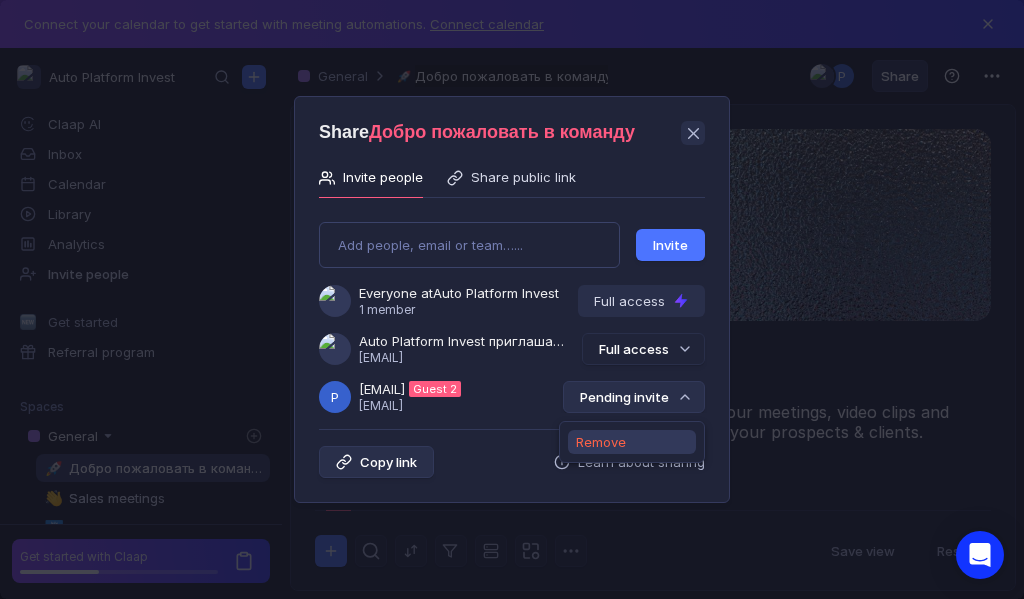click on "Remove" at bounding box center (601, 442) 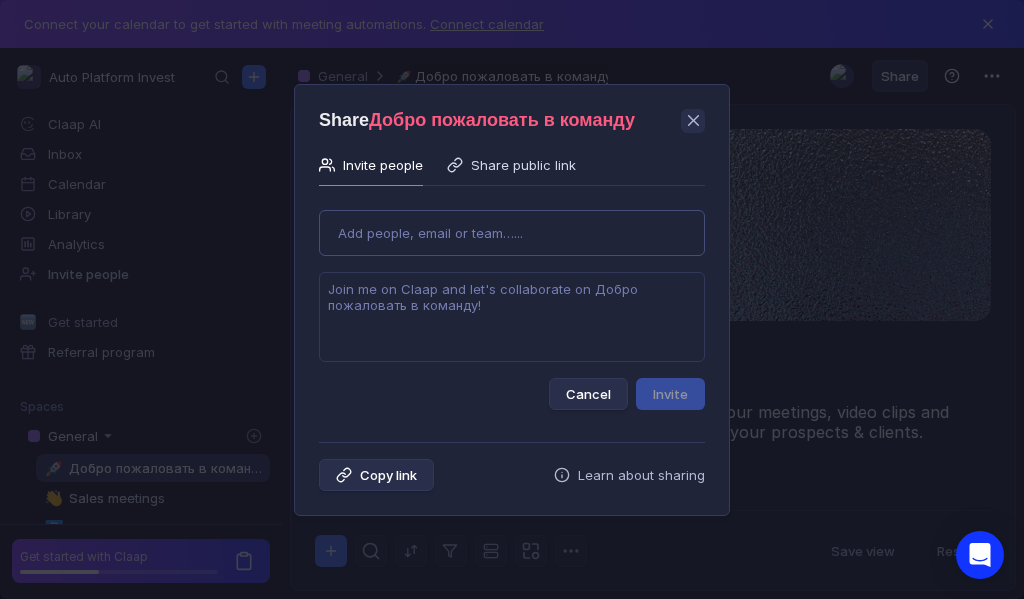 click on "Use Up and Down to choose options, press Enter to select the currently focused option, press Escape to exit the menu, press Tab to select the option and exit the menu. Add people, email or team…... Cancel Invite" at bounding box center [512, 302] 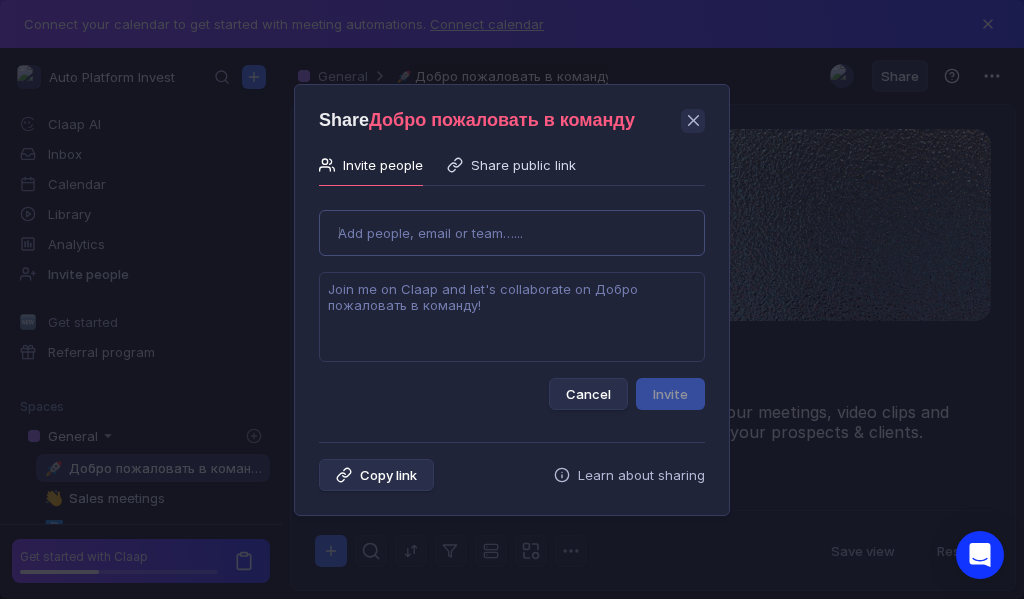 type on "[EMAIL]" 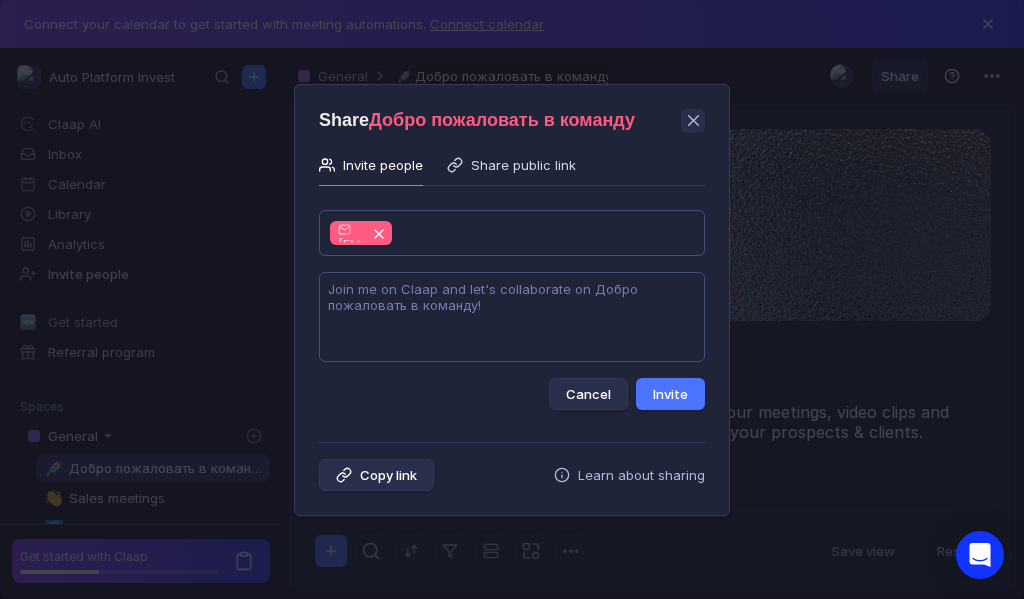click at bounding box center [512, 317] 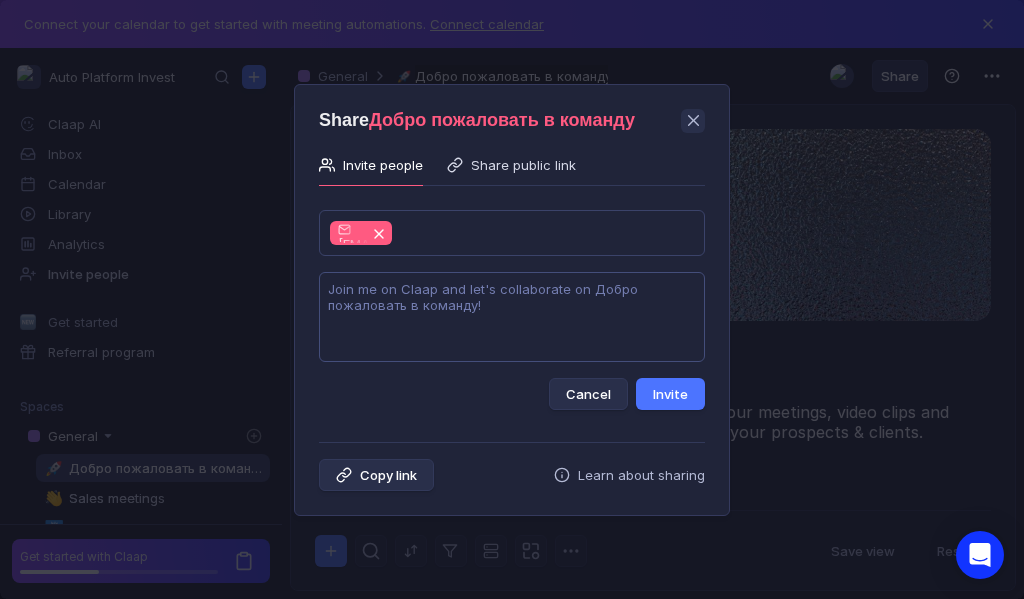 click at bounding box center [512, 317] 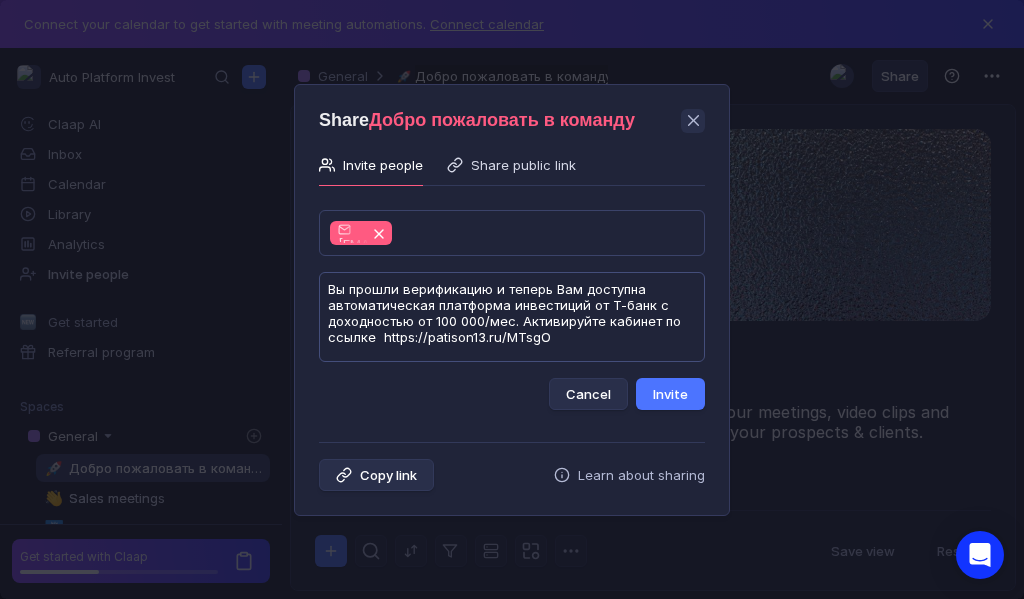 scroll, scrollTop: 1, scrollLeft: 0, axis: vertical 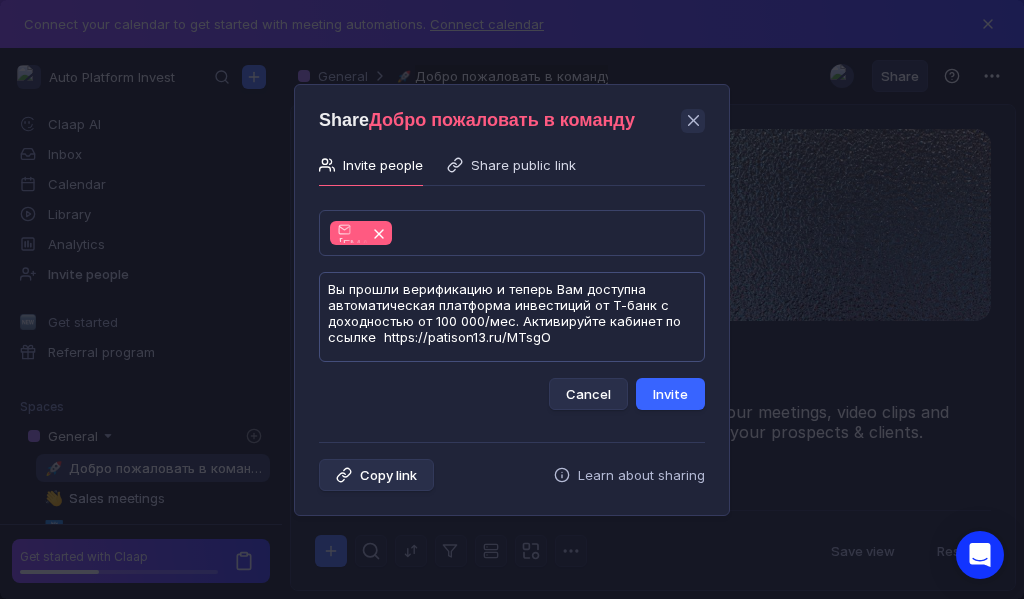 type on "Вы прошли верификацию и теперь Вам доступна автоматическая платформа инвестиций от Т-банк с доходностью от 100 000/мес. Активируйте кабинет по ссылке  https://patison13.ru/MTsgO" 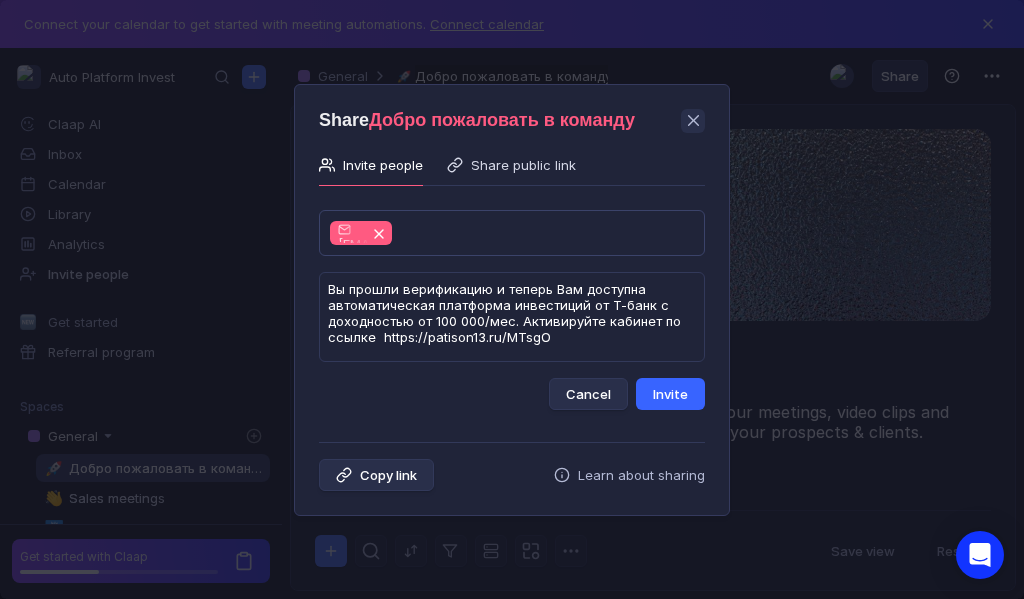 click on "Invite" at bounding box center (670, 394) 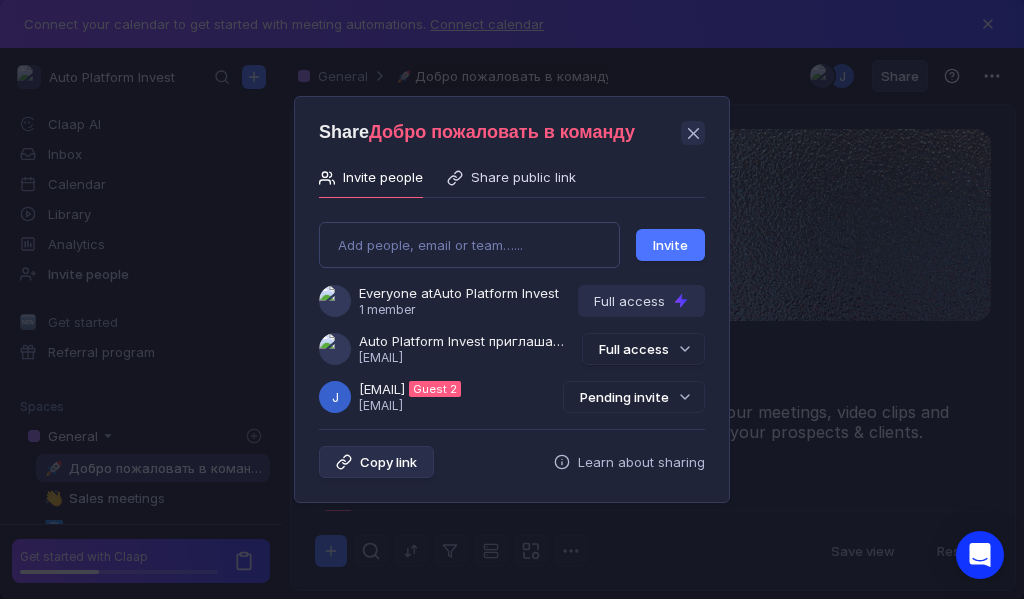 click on "Pending invite" at bounding box center (634, 397) 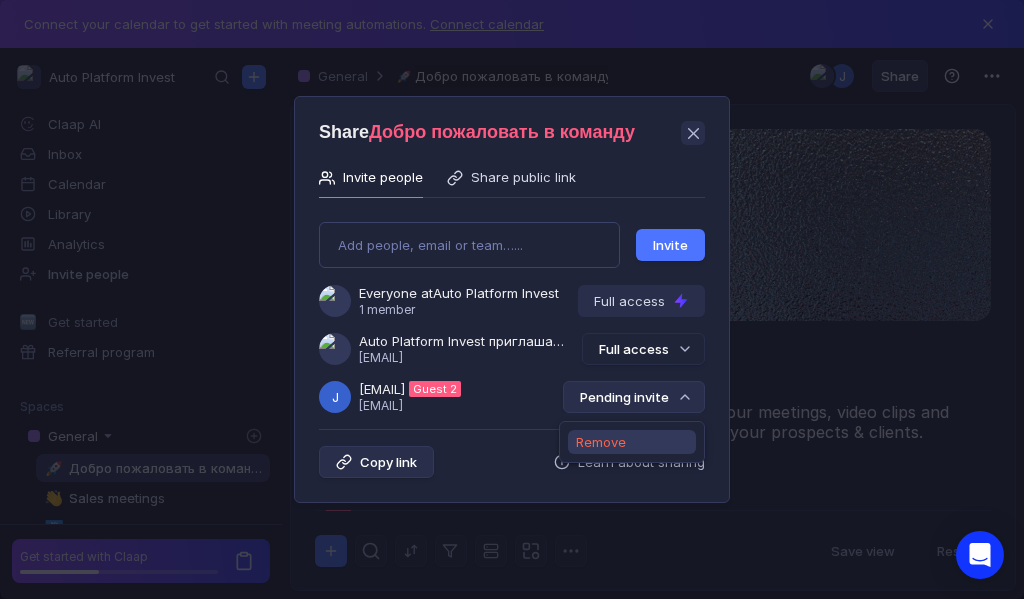 click on "Remove" at bounding box center (601, 442) 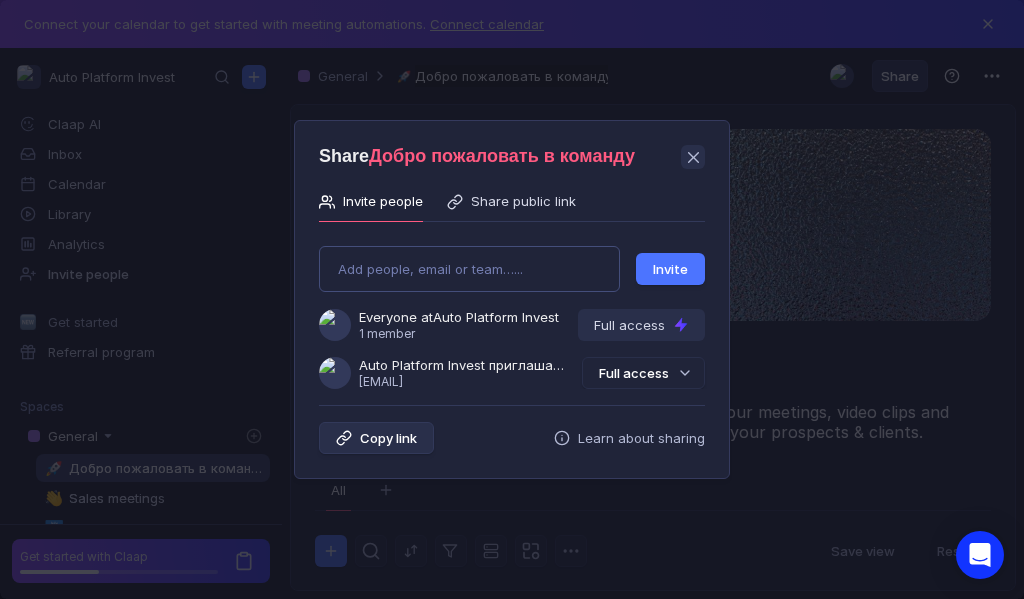 click on "Add people, email or team…... Invite Everyone at  Auto Platform Invest 1 member Full access Auto Platform Invest   приглашает Вас в группу [USERNAME]@[EMAIL] Full access" at bounding box center [512, 309] 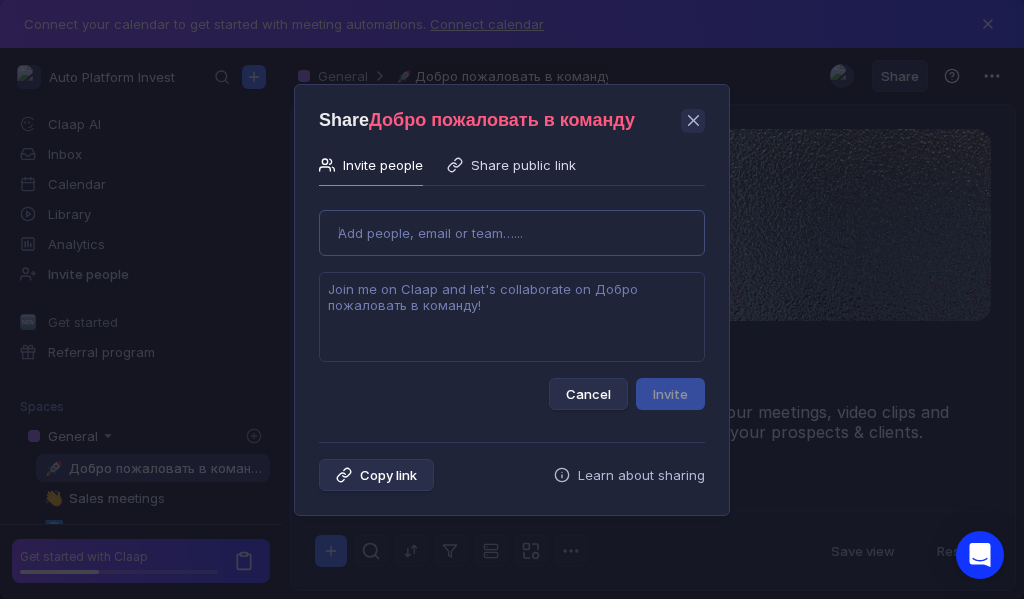 type on "[EMAIL]" 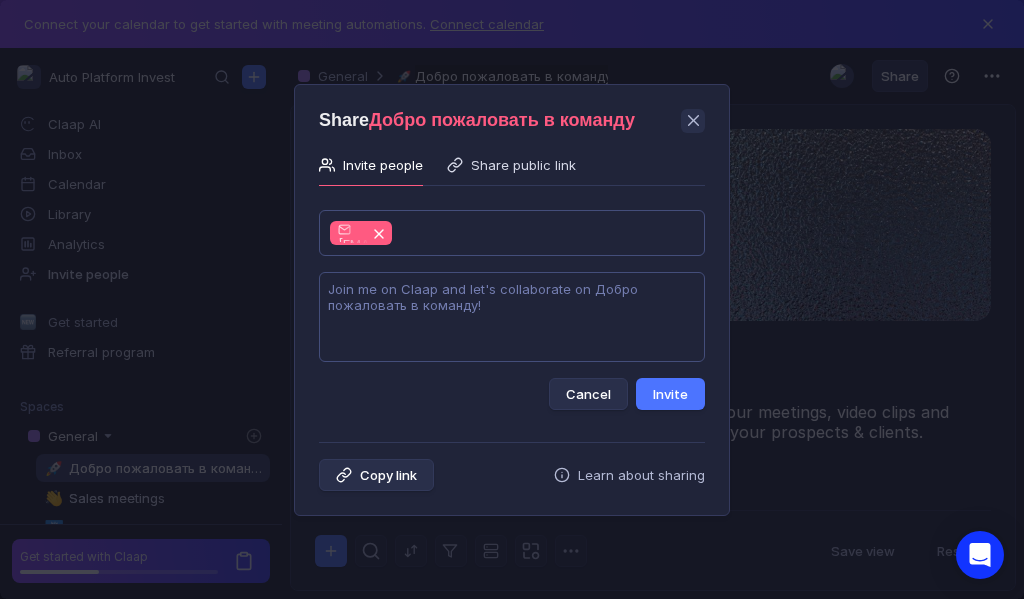 click at bounding box center [512, 317] 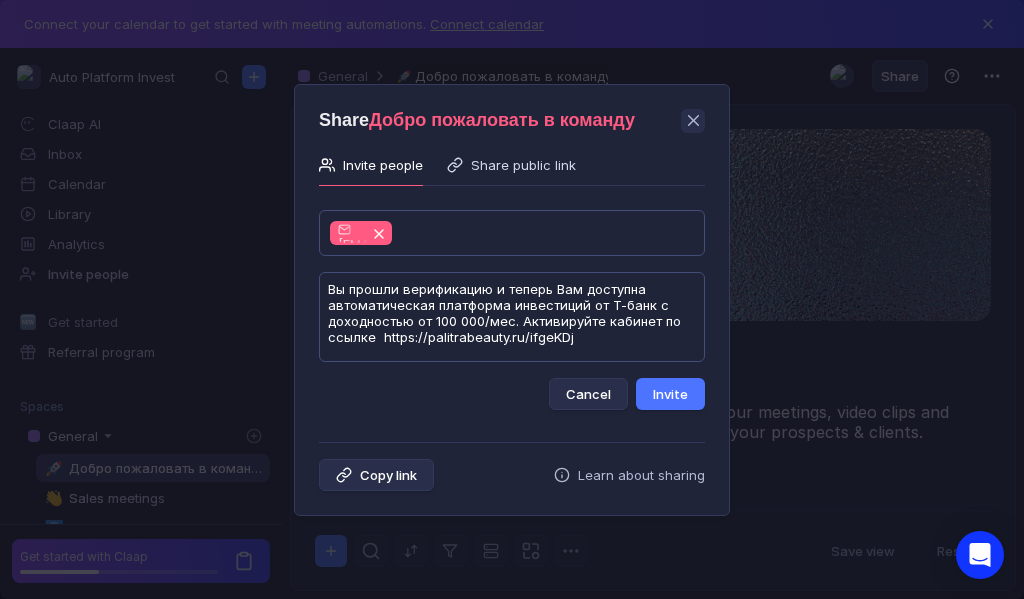 scroll, scrollTop: 1, scrollLeft: 0, axis: vertical 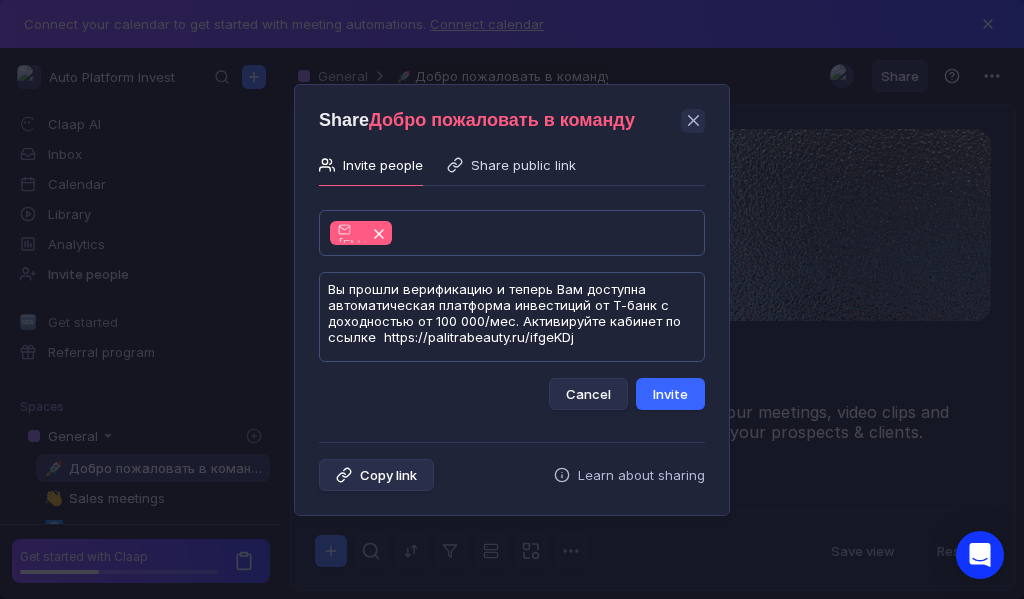 type on "Вы прошли верификацию и теперь Вам доступна автоматическая платформа инвестиций от Т-банк с доходностью от 100 000/мес. Активируйте кабинет по ссылке  https://palitrabeauty.ru/ifgeKDj" 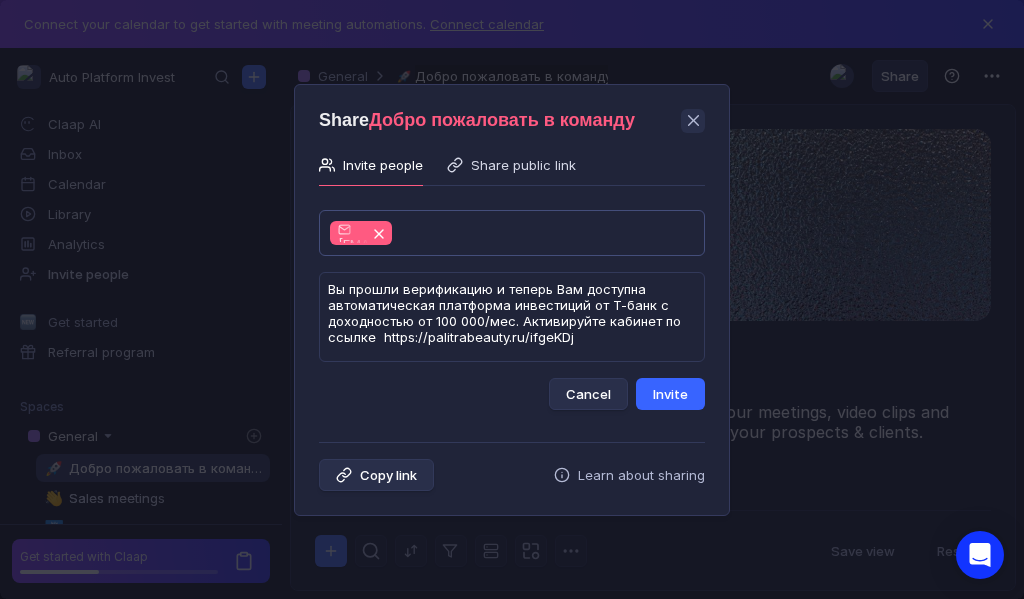 click on "Invite" at bounding box center [670, 394] 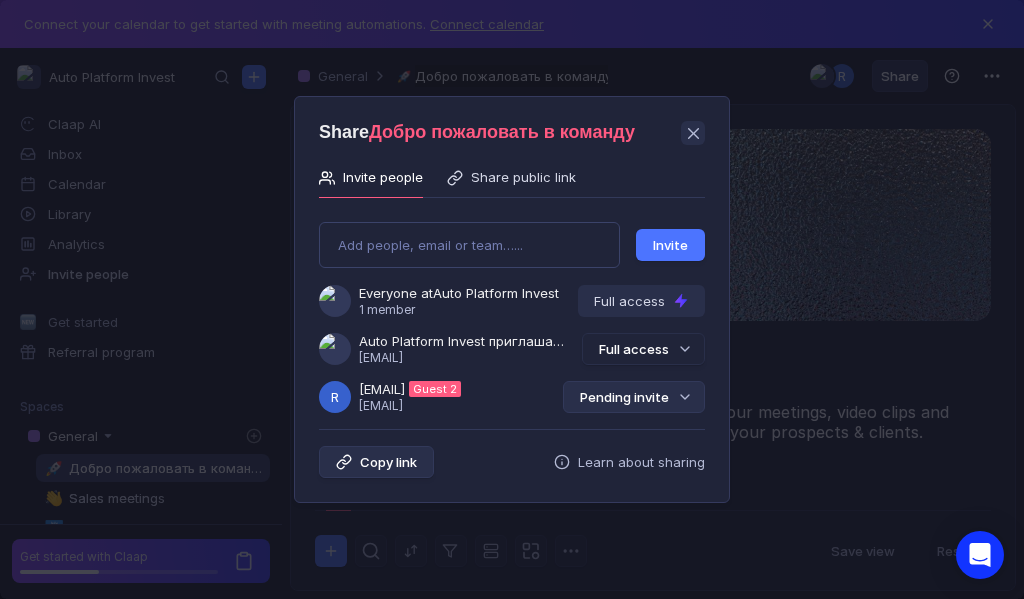 click on "Pending invite" at bounding box center (634, 397) 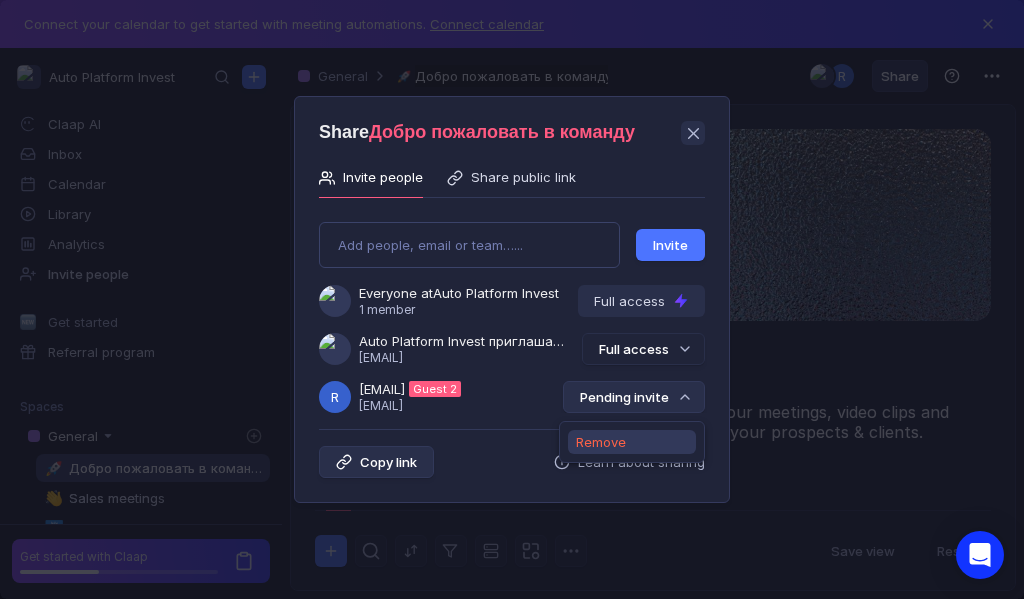 click on "Remove" at bounding box center [601, 442] 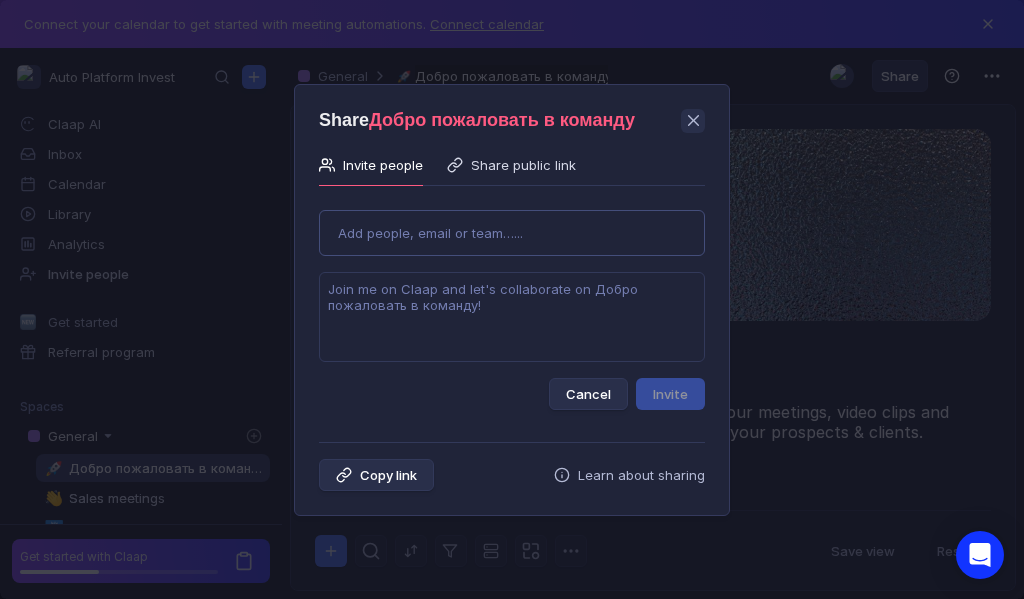 click on "Use Up and Down to choose options, press Enter to select the currently focused option, press Escape to exit the menu, press Tab to select the option and exit the menu. Add people, email or team…... Cancel Invite" at bounding box center [512, 302] 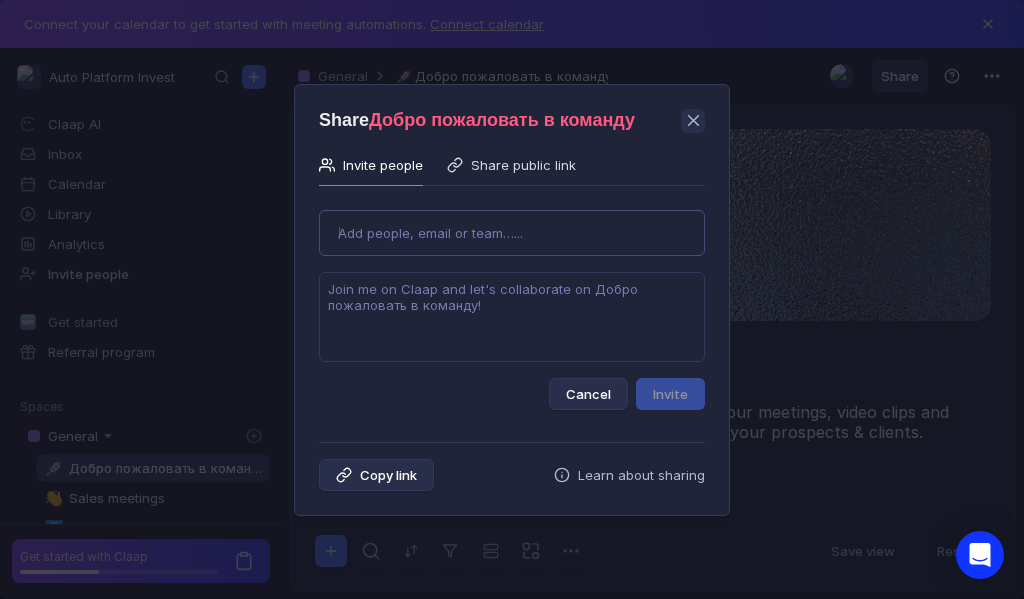 type on "[USERNAME]@[DOMAIN]" 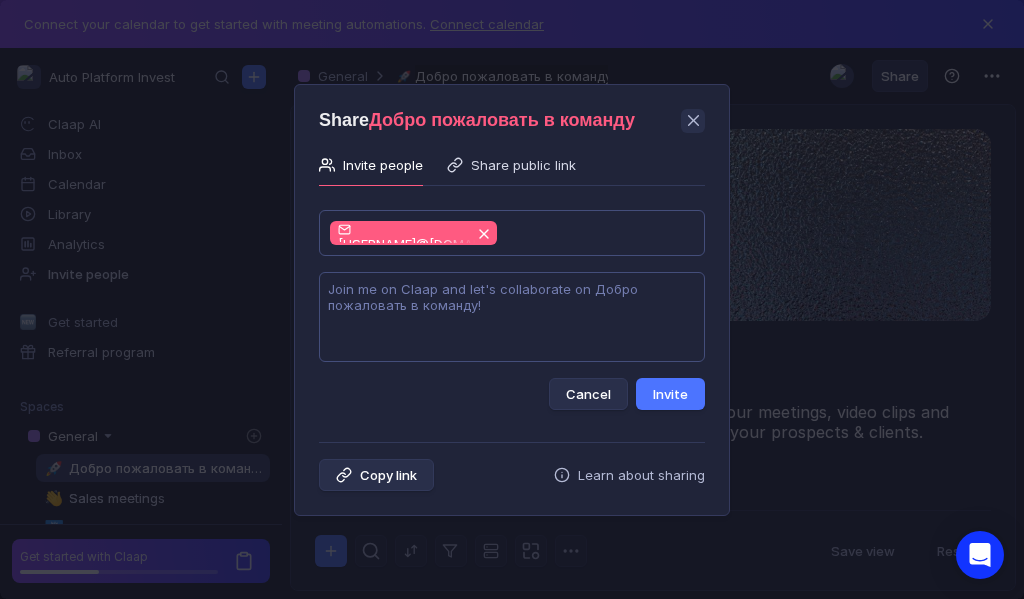 click at bounding box center [512, 317] 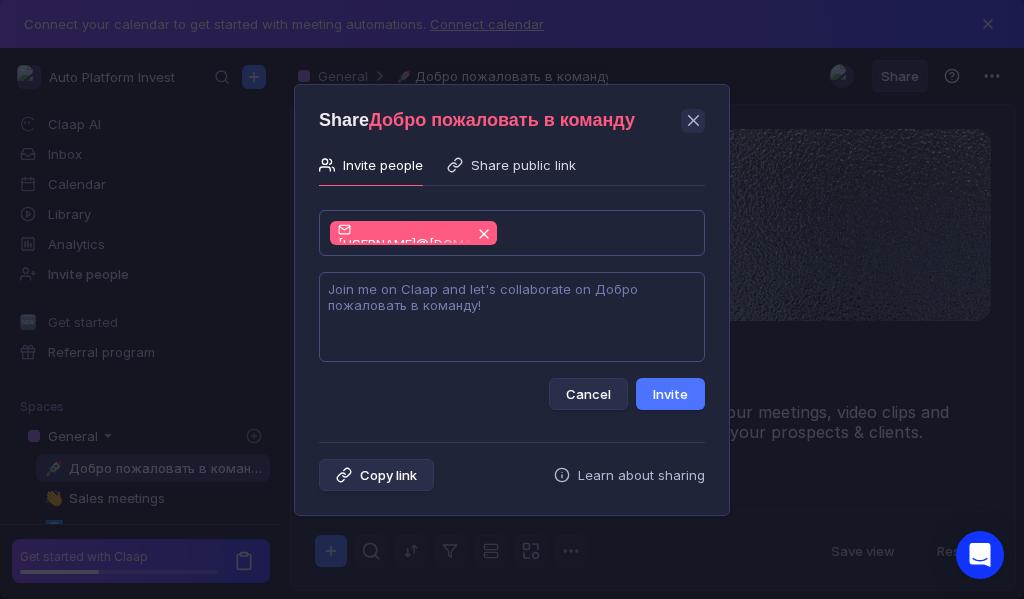 click at bounding box center (512, 317) 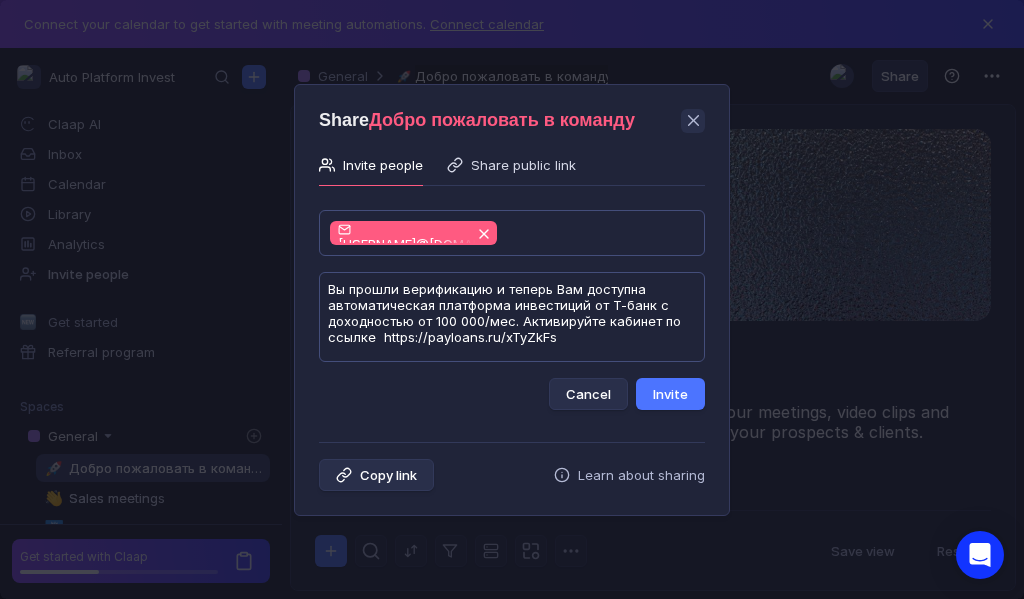scroll, scrollTop: 1, scrollLeft: 0, axis: vertical 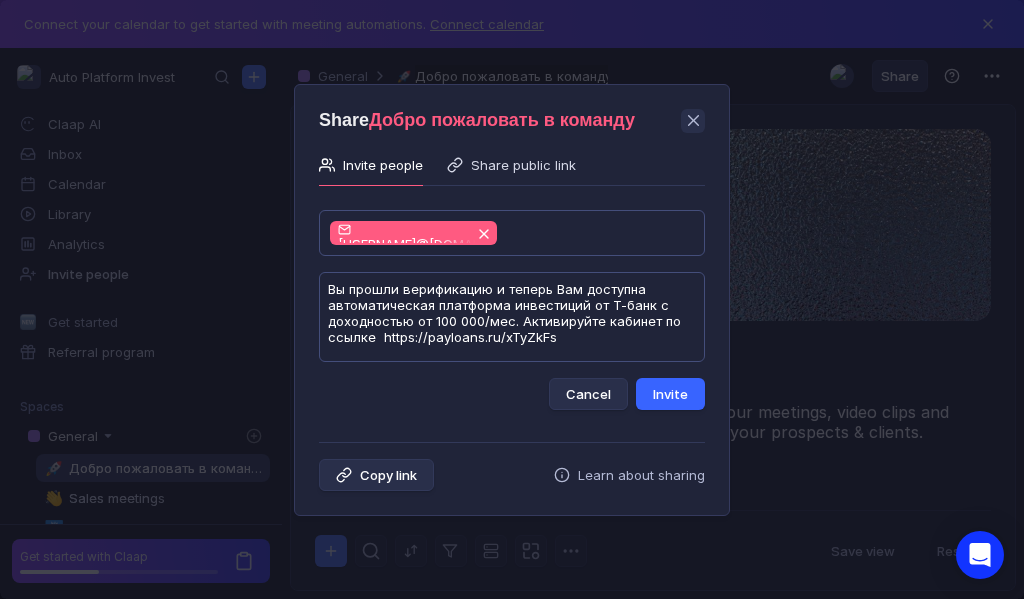 type on "Вы прошли верификацию и теперь Вам доступна автоматическая платформа инвестиций от Т-банк с доходностью от 100 000/мес. Активируйте кабинет по ссылке  https://payloans.ru/xTyZkFs" 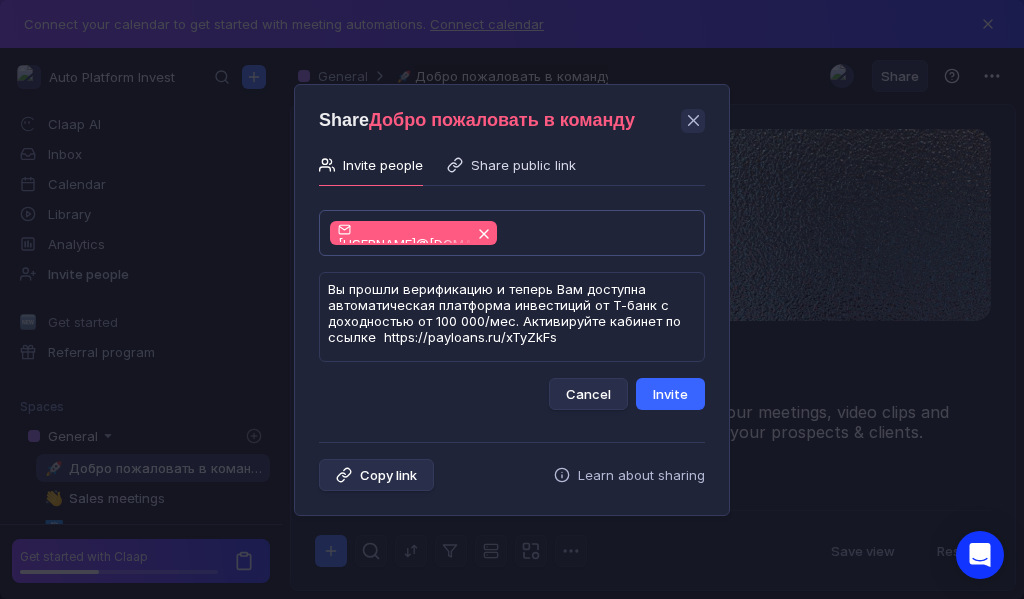click on "Invite" at bounding box center (670, 394) 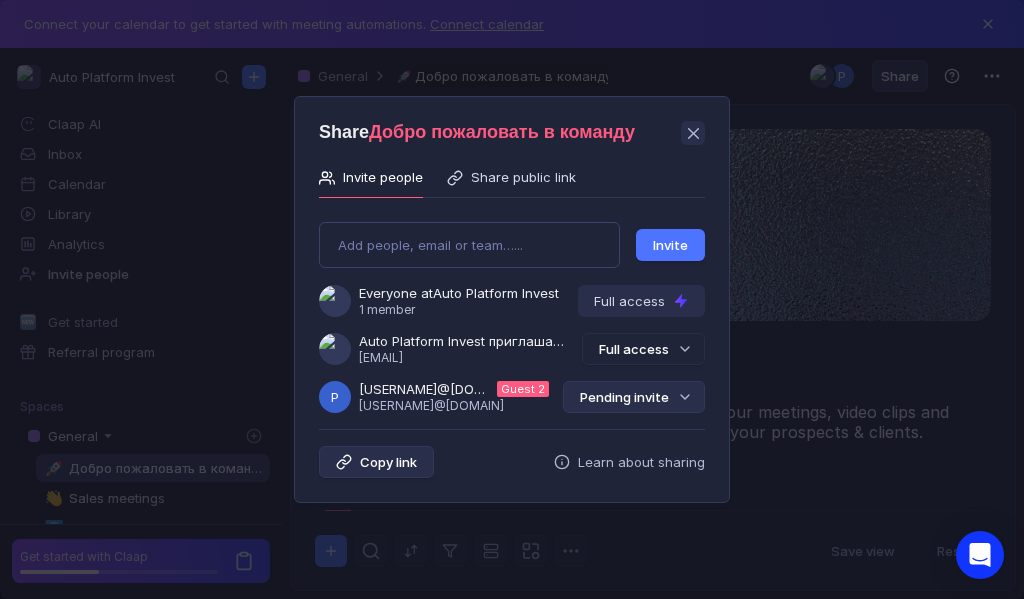 click on "Pending invite" at bounding box center (634, 397) 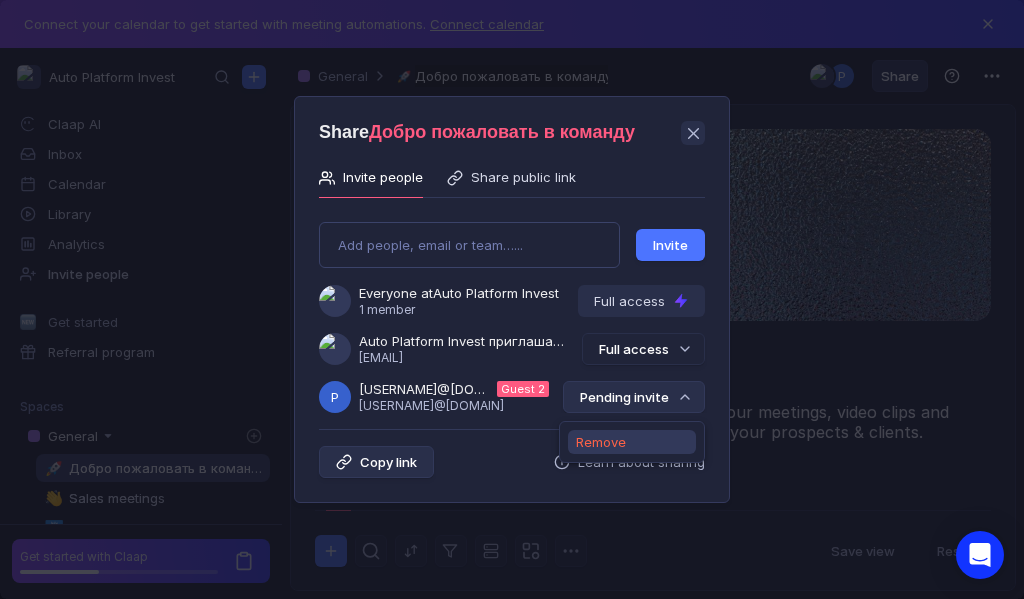 click on "Remove" at bounding box center (601, 442) 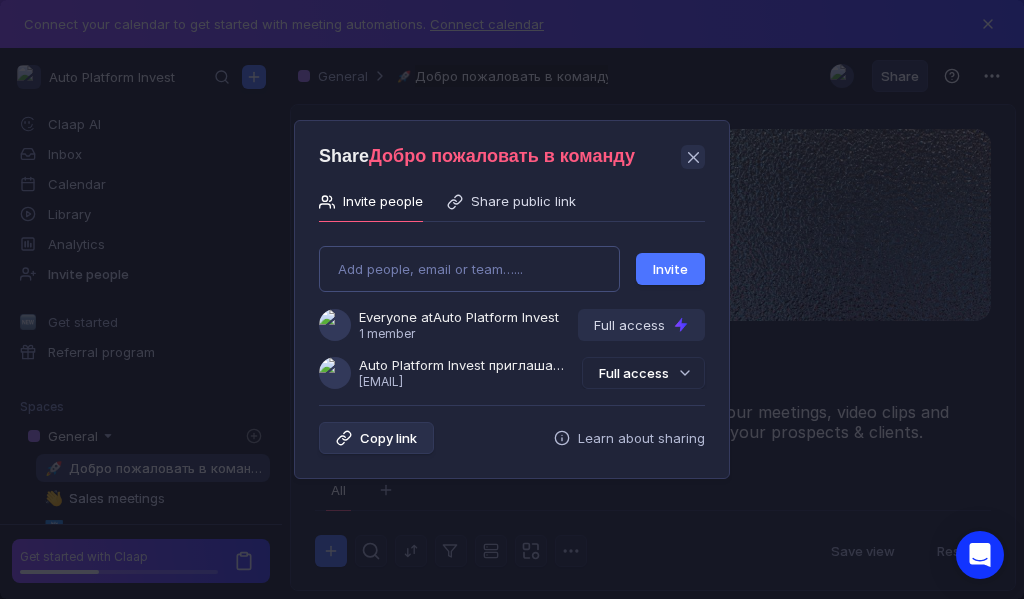 click on "Add people, email or team…... Invite Everyone at  Auto Platform Invest 1 member Full access Auto Platform Invest   приглашает Вас в группу [USERNAME]@[EMAIL] Full access" at bounding box center (512, 309) 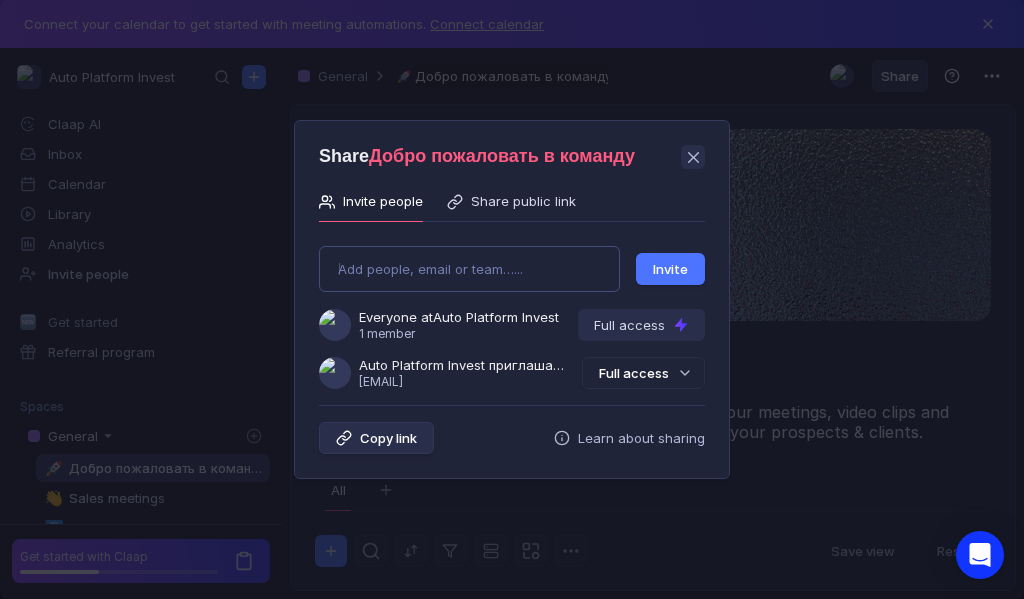 type on "[USERNAME]@[DOMAIN]" 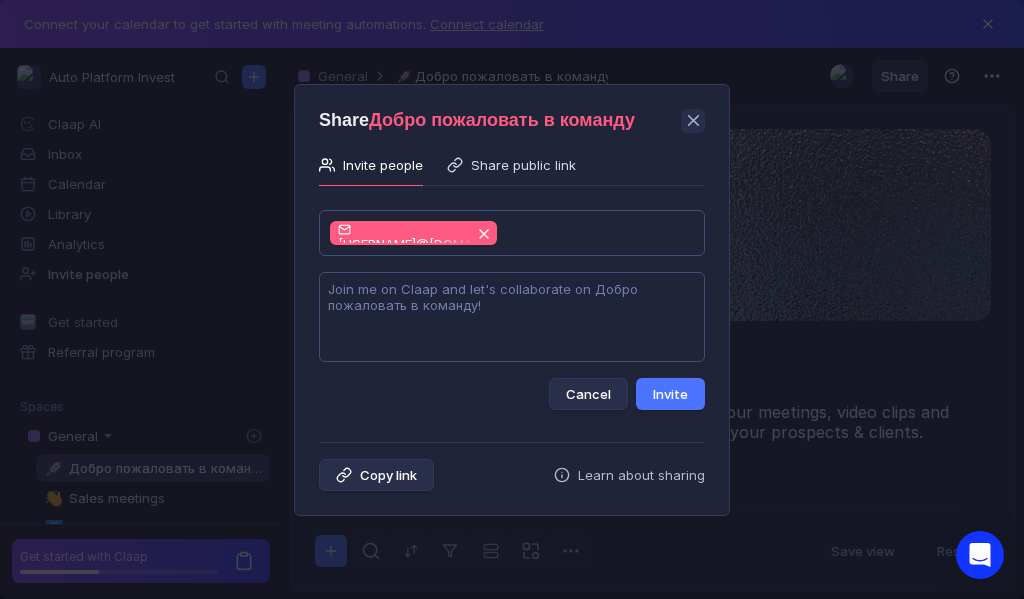 click at bounding box center [512, 317] 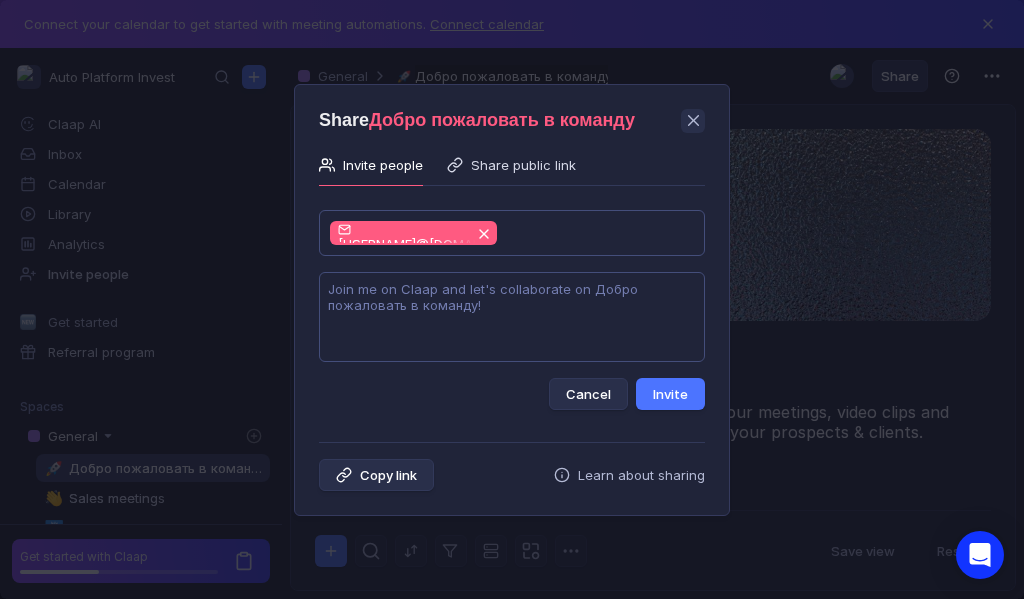 click at bounding box center [512, 317] 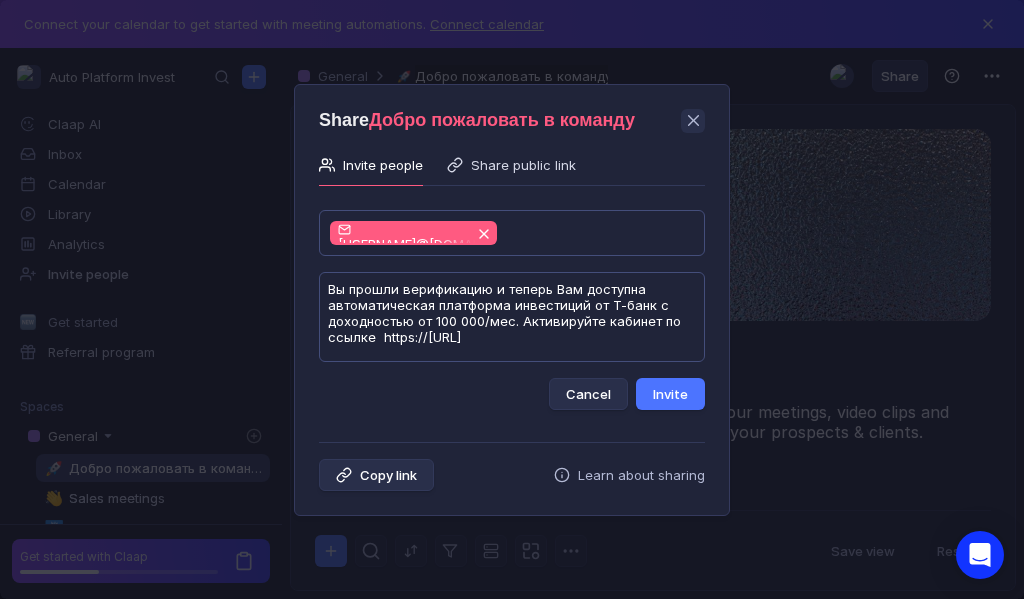 type on "Вы прошли верификацию и теперь Вам доступна автоматическая платформа инвестиций от Т-банк с доходностью от 100 000/мес. Активируйте кабинет по ссылке  https://[URL]" 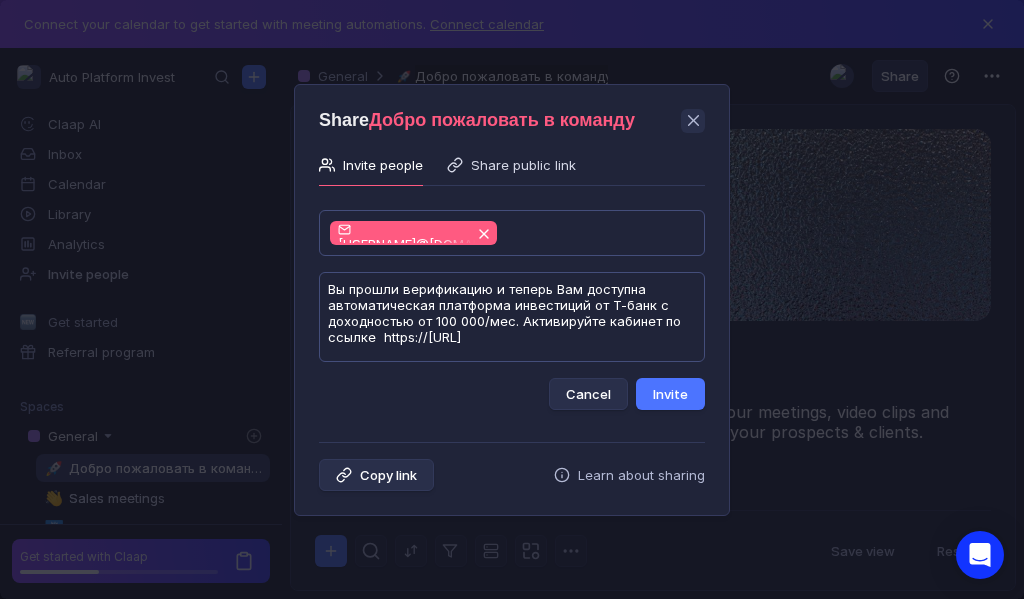 scroll, scrollTop: 1, scrollLeft: 0, axis: vertical 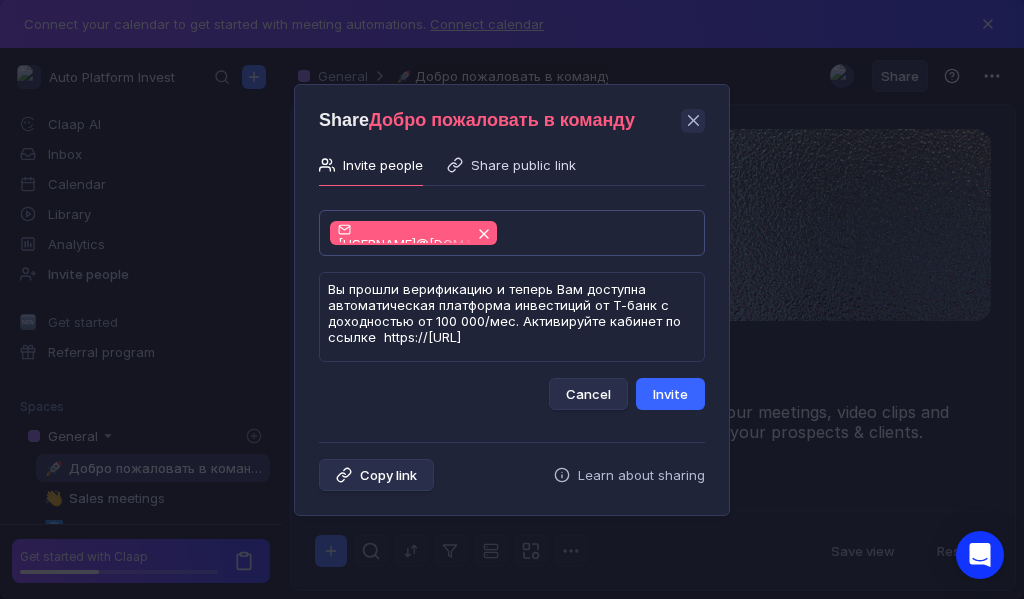 click on "Invite" at bounding box center (670, 394) 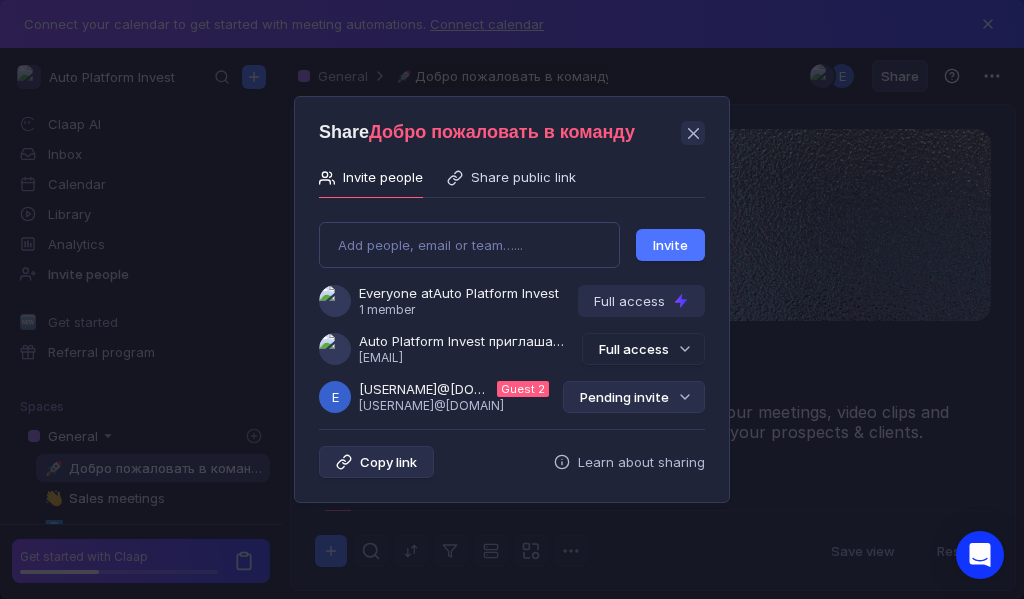 click on "Pending invite" at bounding box center (634, 397) 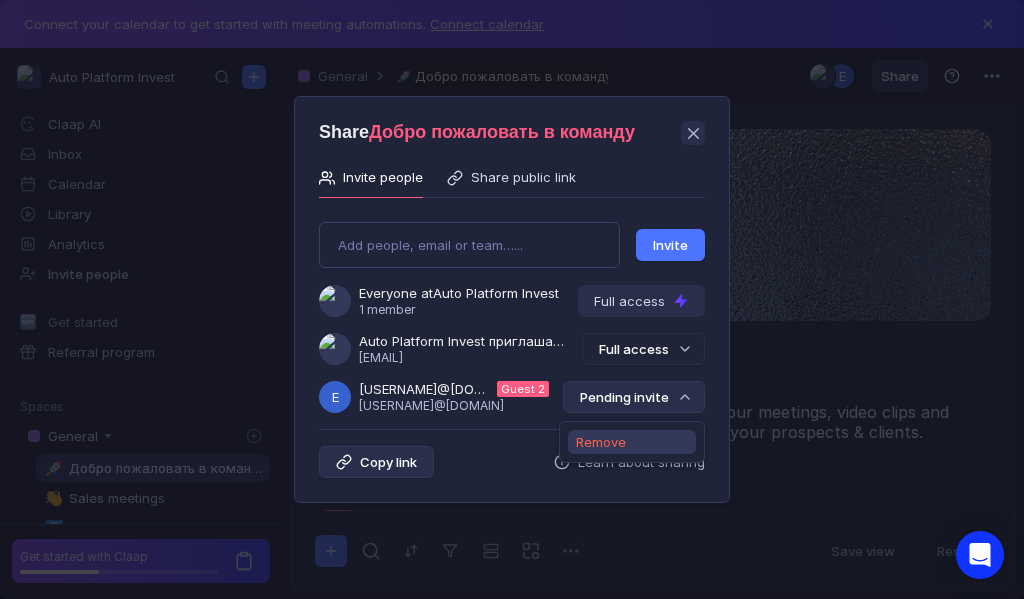click on "Remove" at bounding box center [601, 442] 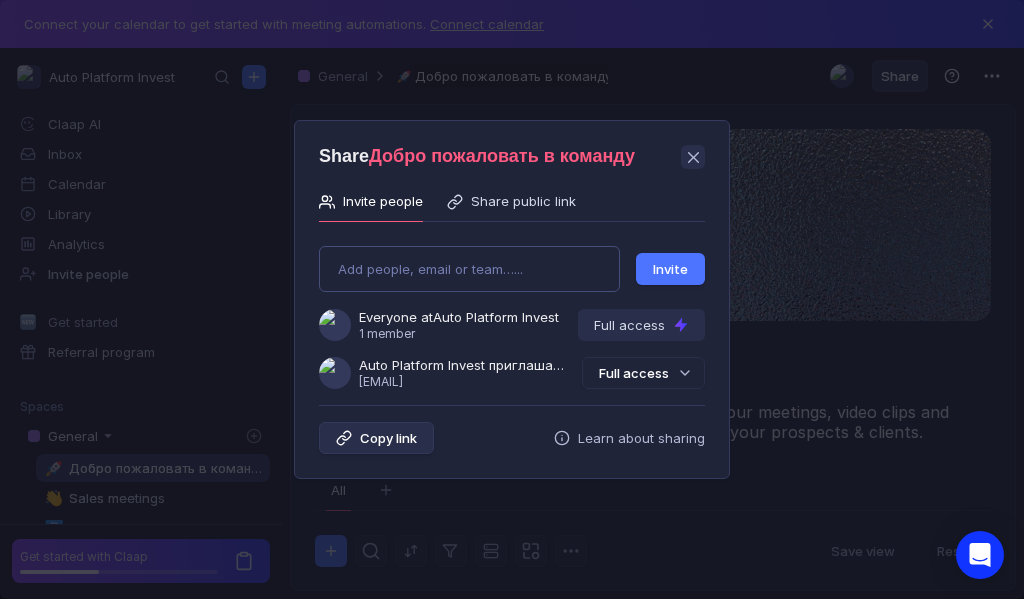 click on "Add people, email or team…... Invite Everyone at  Auto Platform Invest 1 member Full access Auto Platform Invest   приглашает Вас в группу [USERNAME]@[EMAIL] Full access" at bounding box center [512, 309] 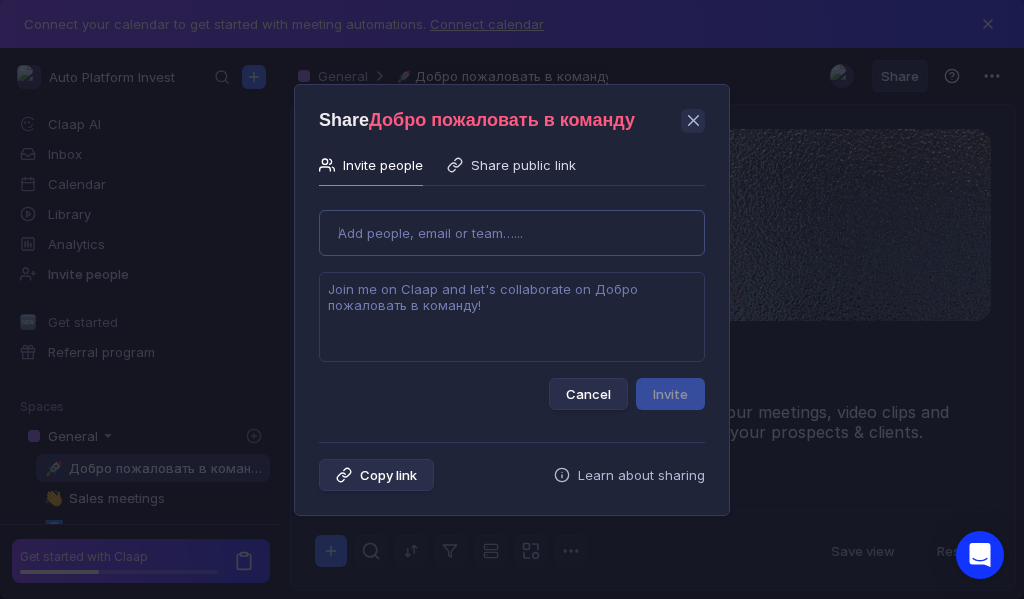 type on "[EMAIL]" 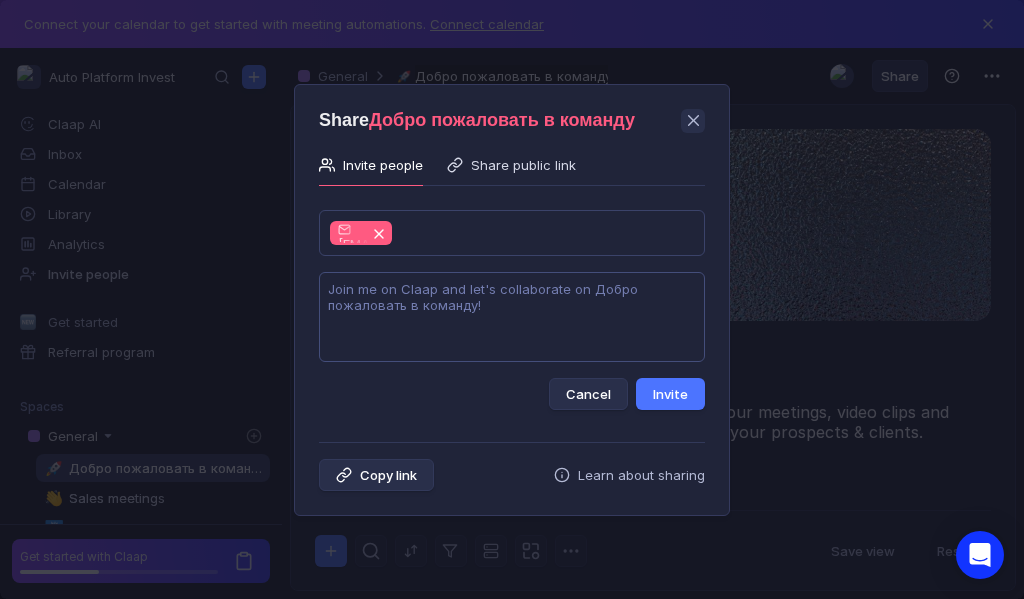 click at bounding box center (512, 317) 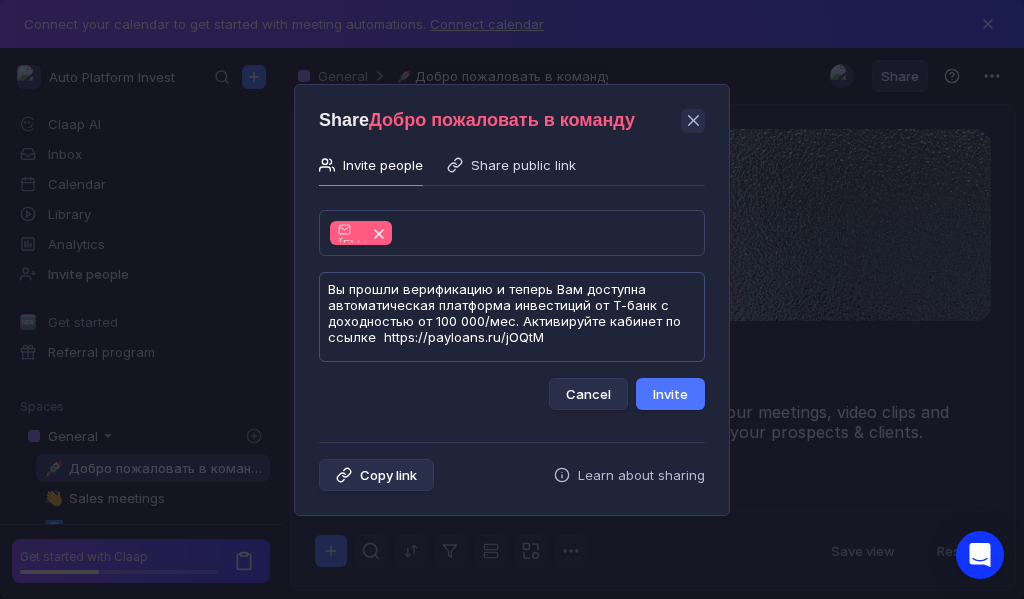 scroll, scrollTop: 1, scrollLeft: 0, axis: vertical 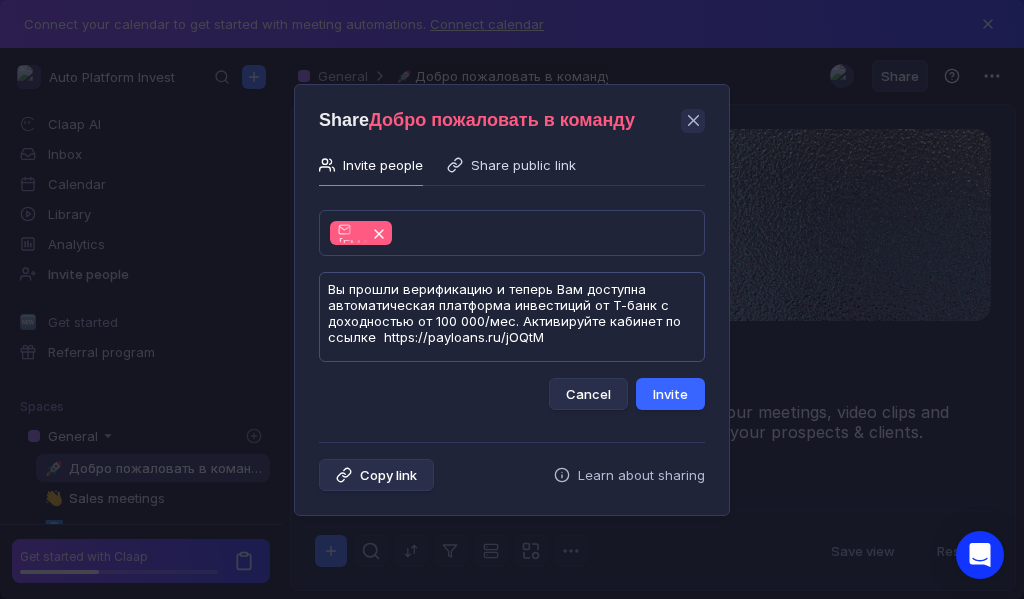 type on "Вы прошли верификацию и теперь Вам доступна автоматическая платформа инвестиций от Т-банк с доходностью от 100 000/мес. Активируйте кабинет по ссылке  https://payloans.ru/jOQtM" 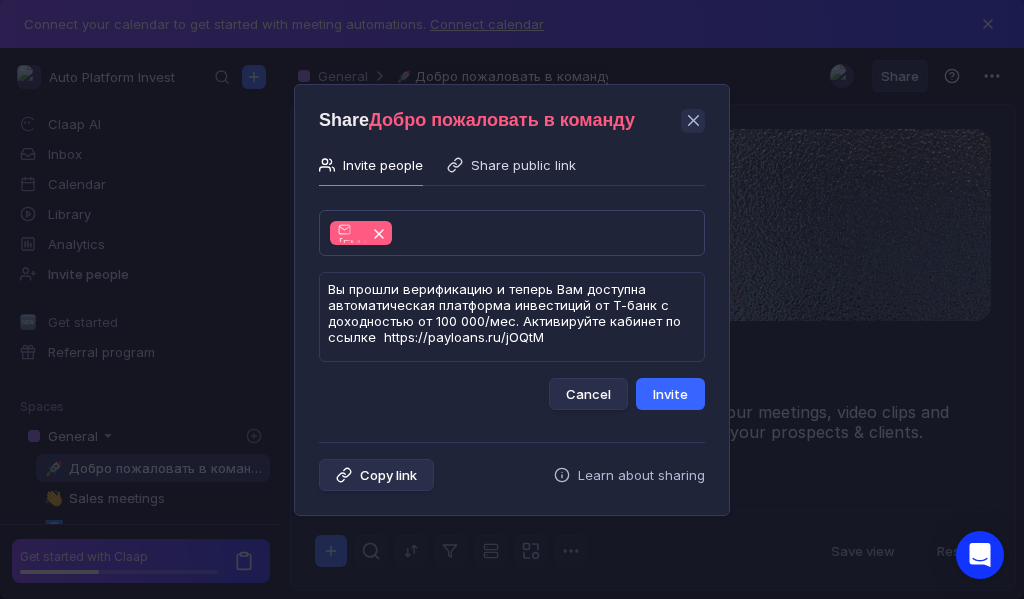 click on "Invite" at bounding box center [670, 394] 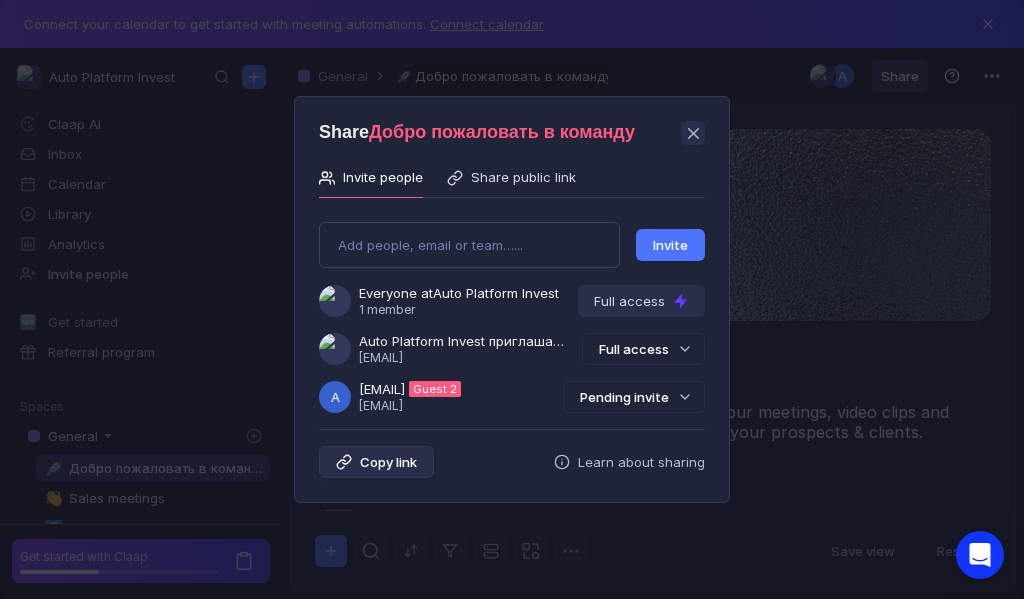 click on "Pending invite" at bounding box center (634, 397) 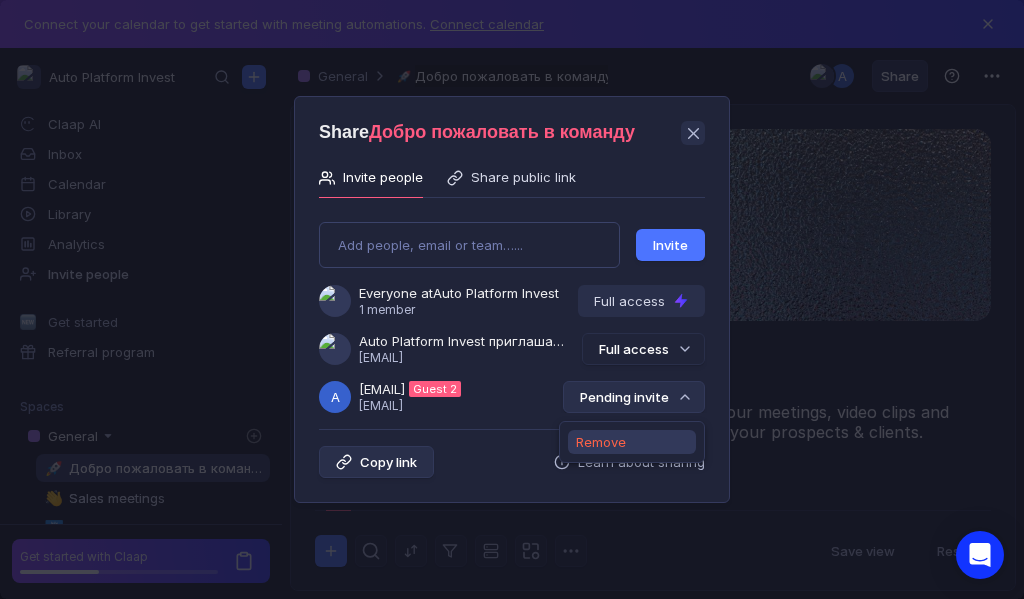 click on "Remove" at bounding box center [601, 442] 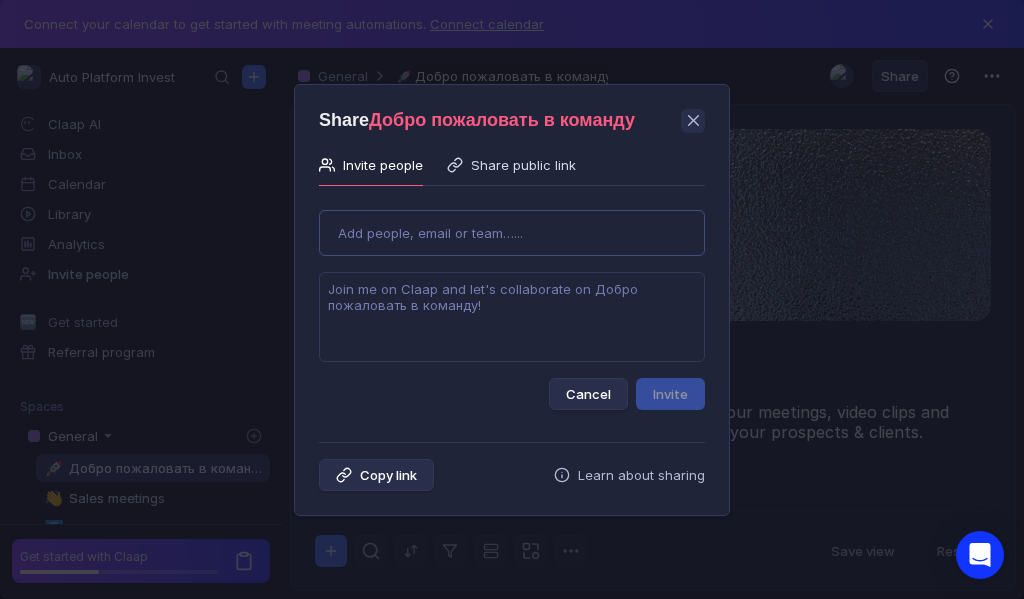 click on "Use Up and Down to choose options, press Enter to select the currently focused option, press Escape to exit the menu, press Tab to select the option and exit the menu. Add people, email or team…... Cancel Invite" at bounding box center (512, 302) 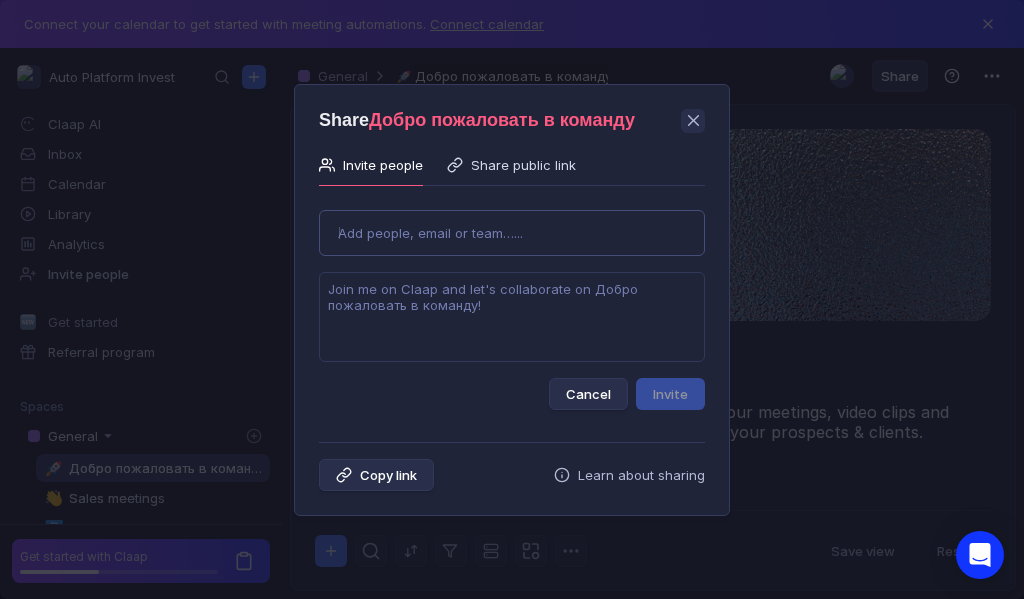 type on "[EMAIL]" 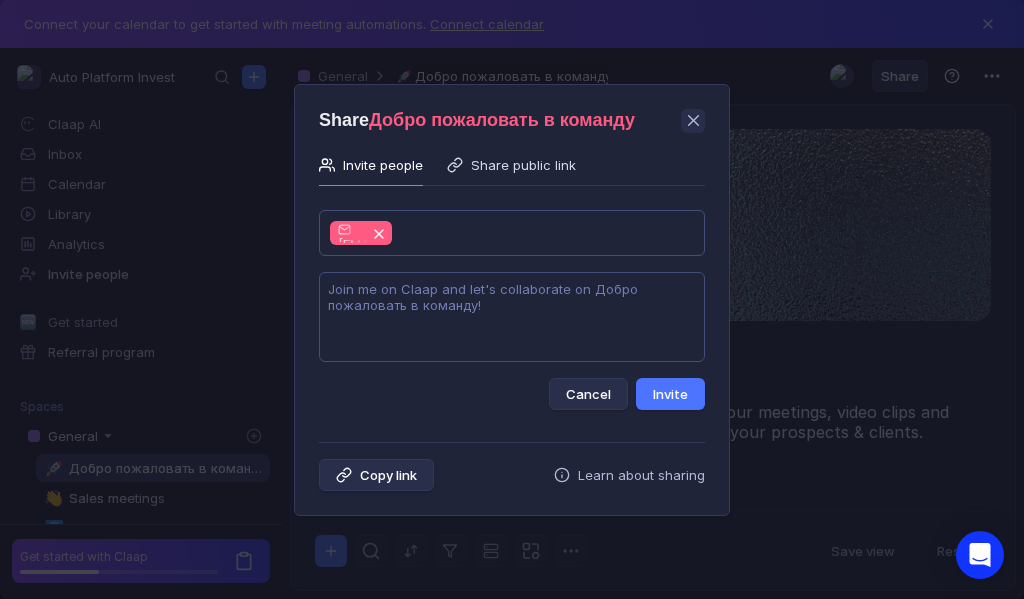 click at bounding box center (512, 317) 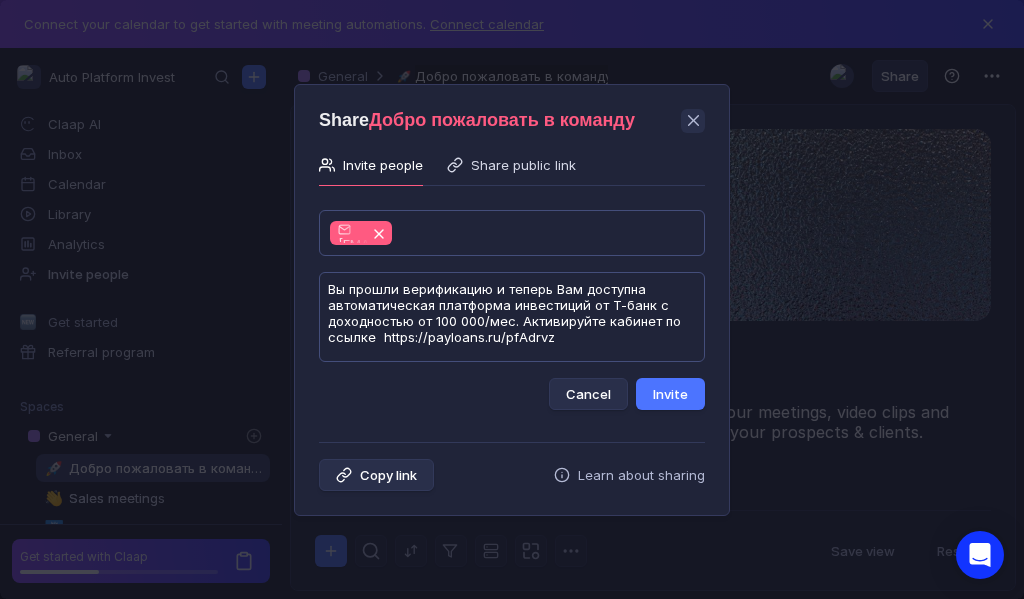 scroll, scrollTop: 1, scrollLeft: 0, axis: vertical 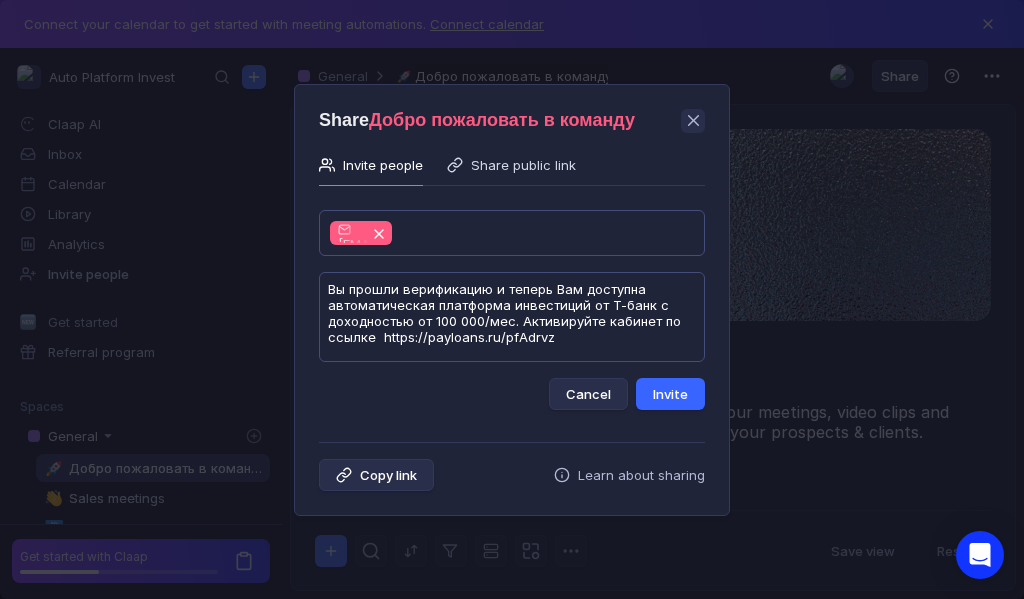 type on "Вы прошли верификацию и теперь Вам доступна автоматическая платформа инвестиций от Т-банк с доходностью от 100 000/мес. Активируйте кабинет по ссылке  https://payloans.ru/pfAdrvz" 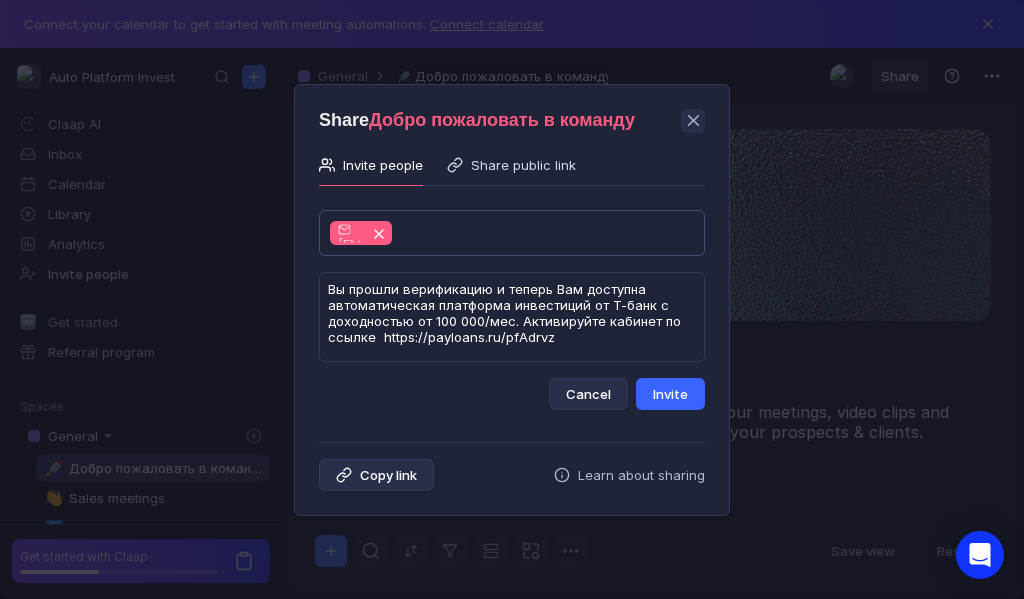 click on "Invite" at bounding box center (670, 394) 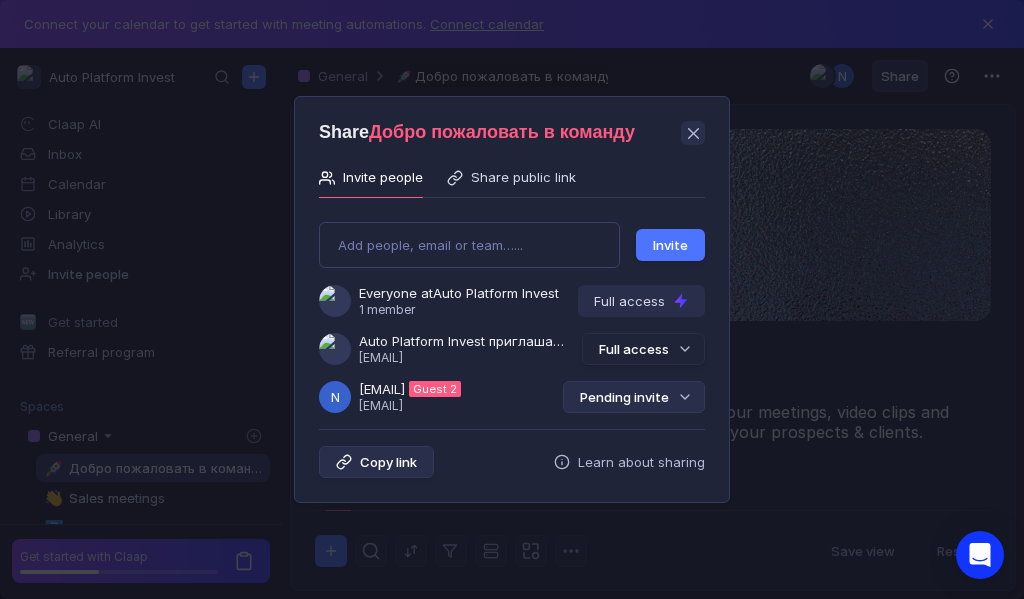 click on "Pending invite" at bounding box center [634, 397] 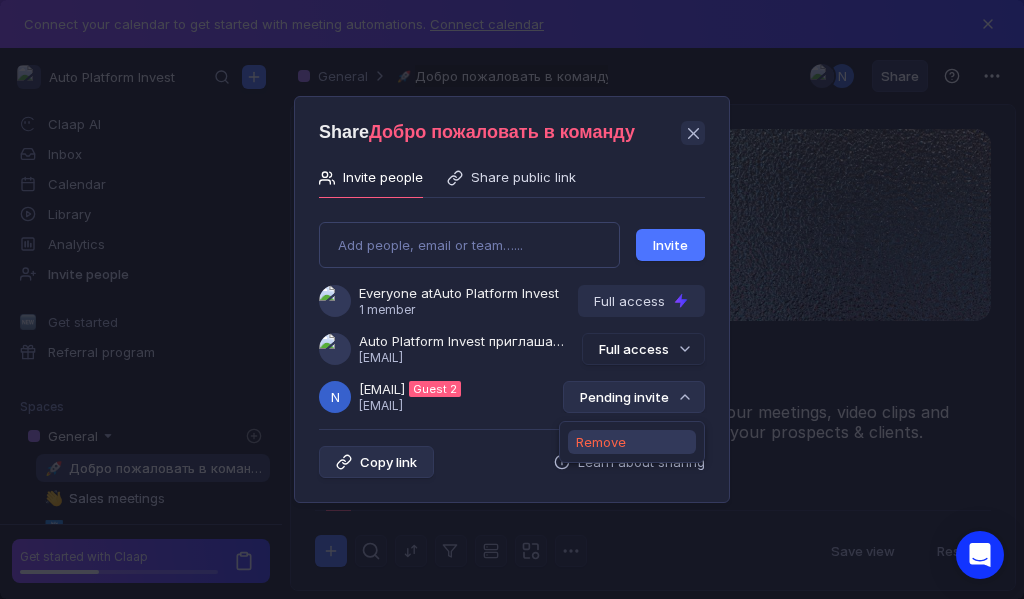 click on "Remove" at bounding box center (601, 442) 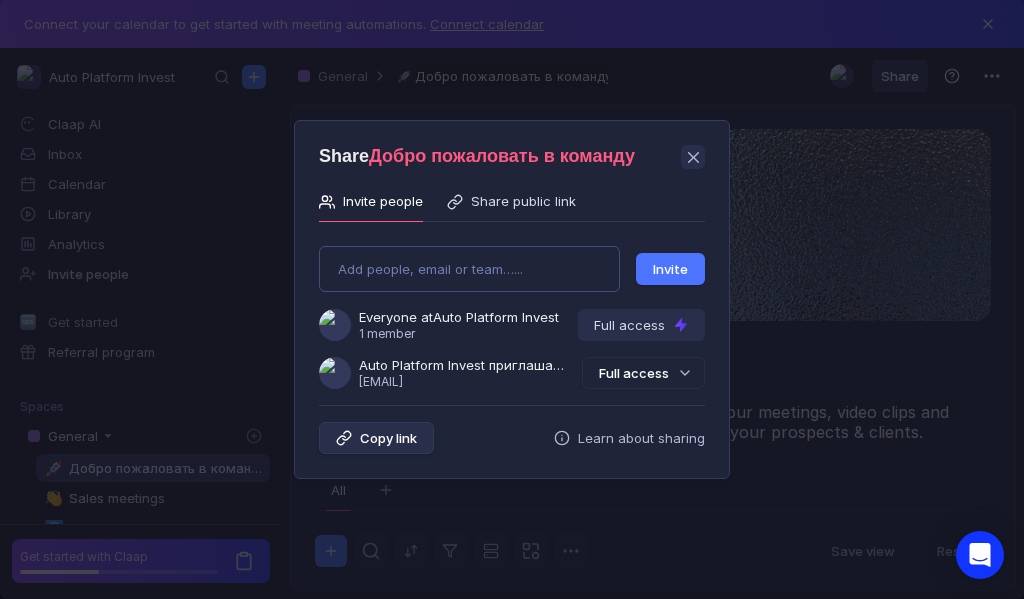 click on "Add people, email or team…... Invite Everyone at  Auto Platform Invest 1 member Full access Auto Platform Invest   приглашает Вас в группу [USERNAME]@[EMAIL] Full access" at bounding box center (512, 309) 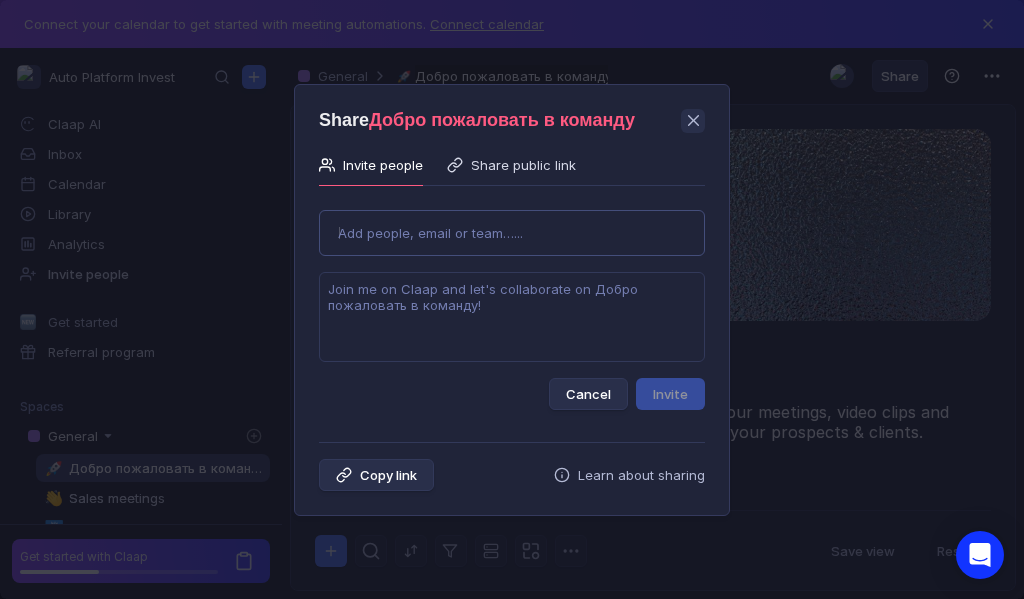 type on "[USERNAME]@[DOMAIN].com" 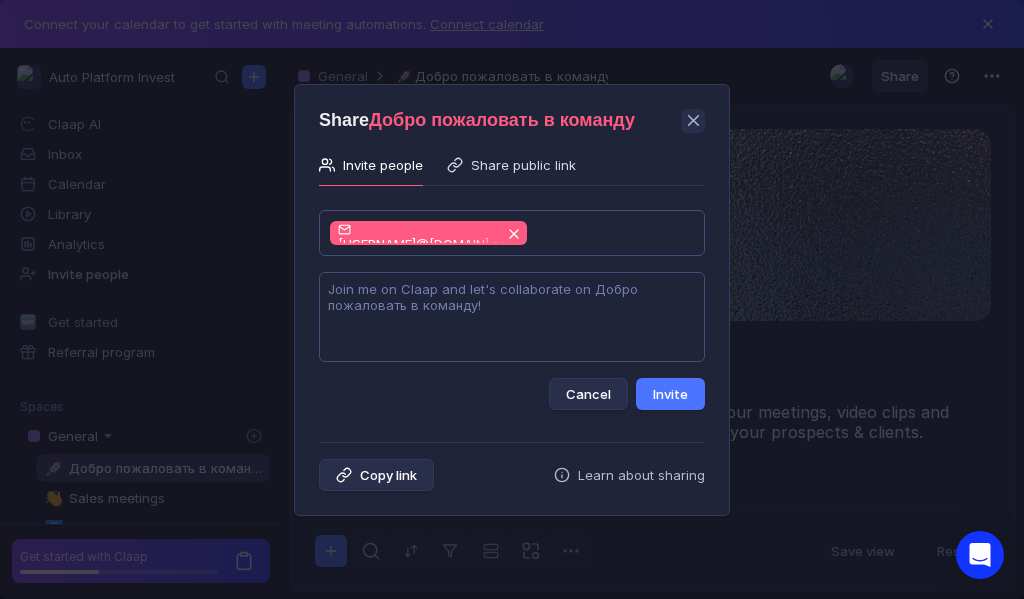 click at bounding box center [512, 317] 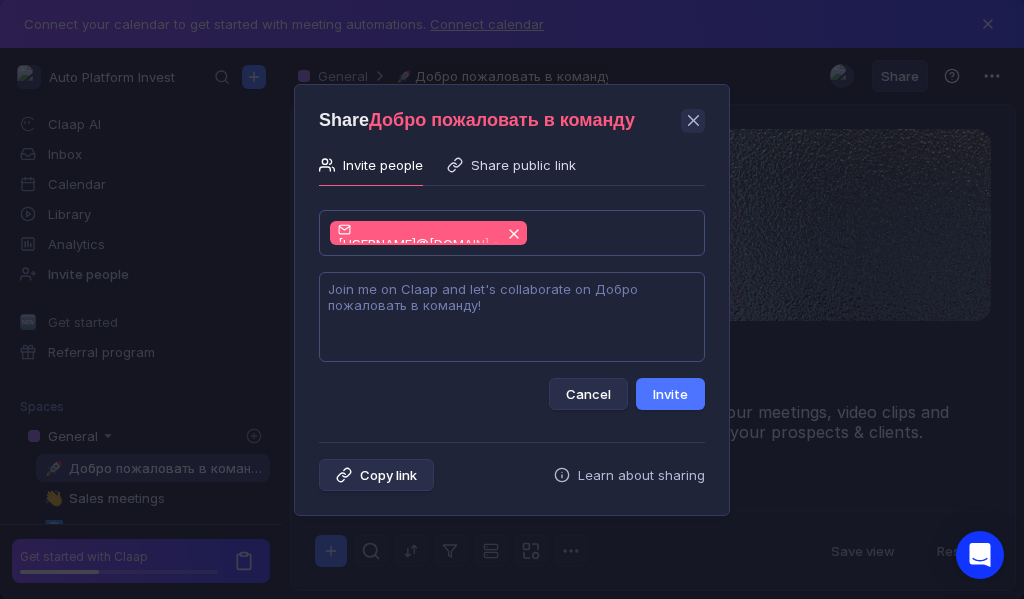 click at bounding box center [512, 317] 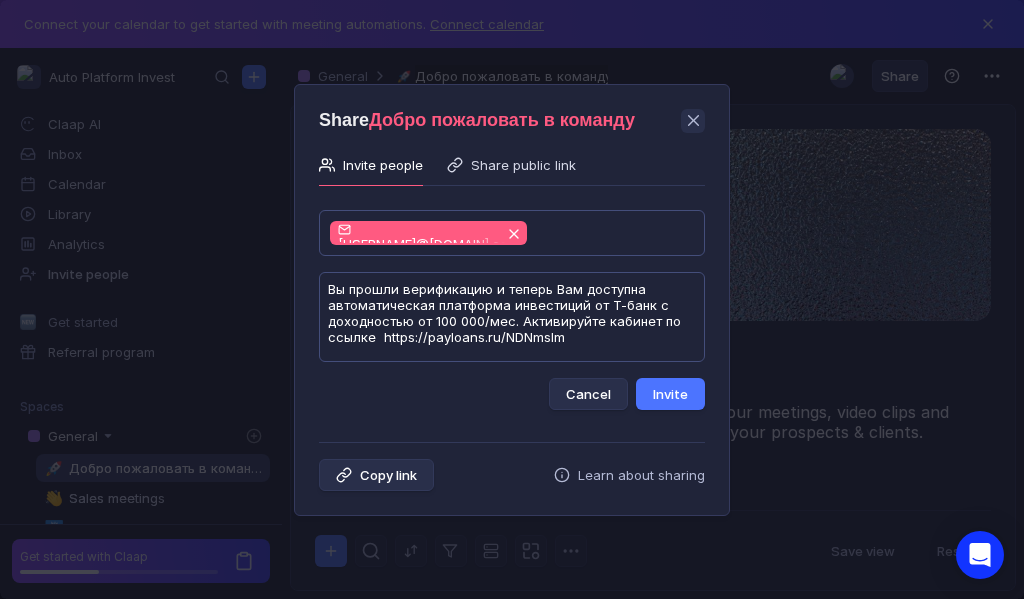 scroll, scrollTop: 1, scrollLeft: 0, axis: vertical 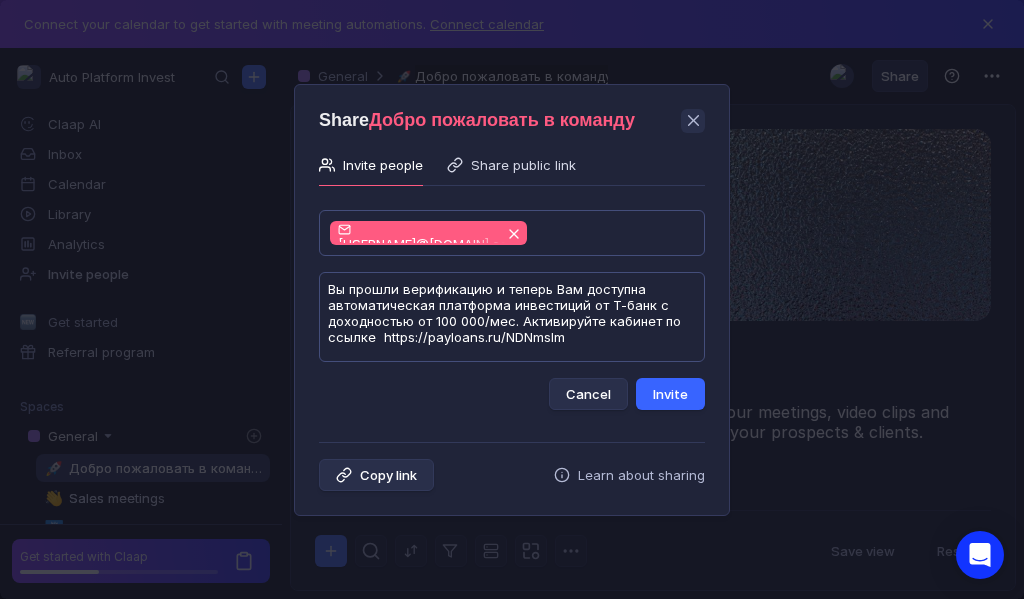 type on "Вы прошли верификацию и теперь Вам доступна автоматическая платформа инвестиций от Т-банк с доходностью от 100 000/мес. Активируйте кабинет по ссылке  https://payloans.ru/NDNmslm" 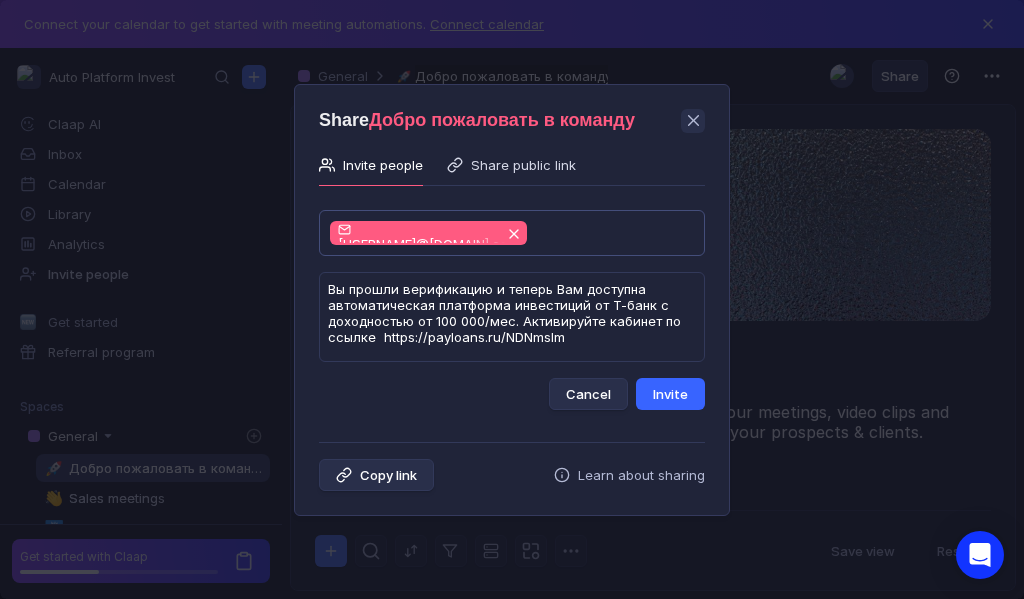click on "Invite" at bounding box center (670, 394) 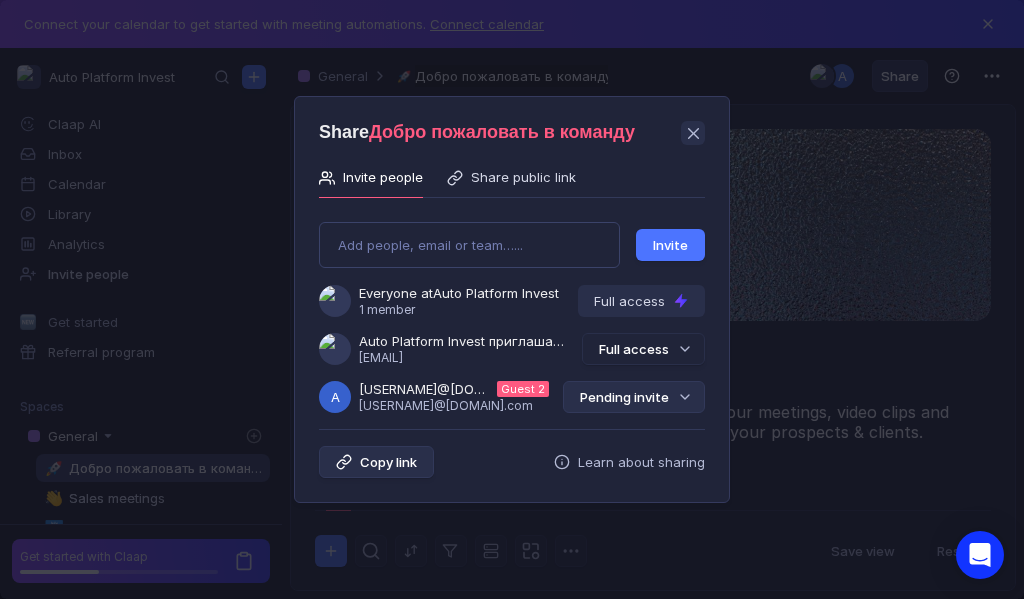 click on "Pending invite" at bounding box center (634, 397) 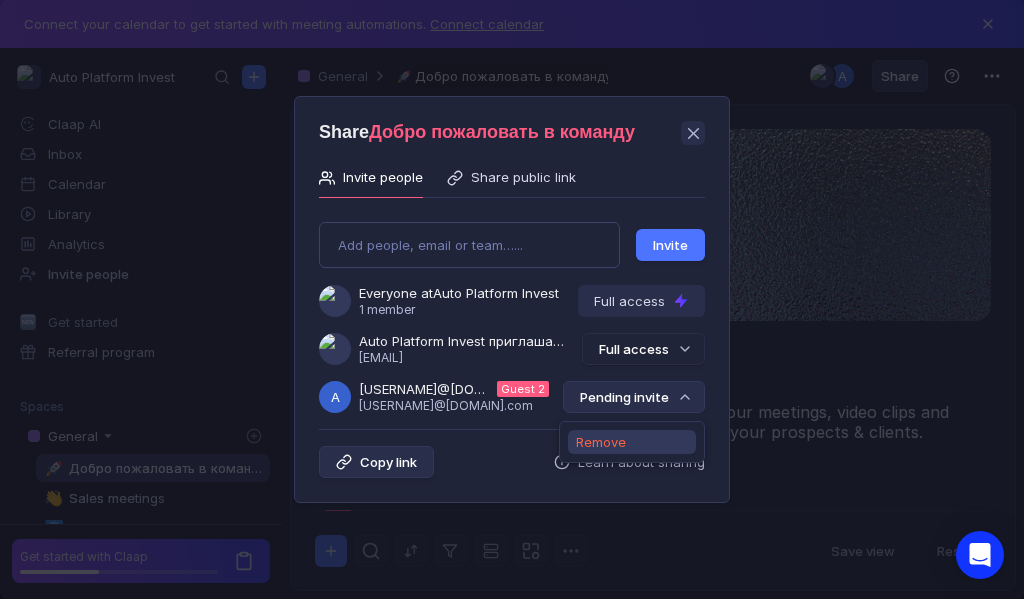 click on "Remove" at bounding box center (601, 442) 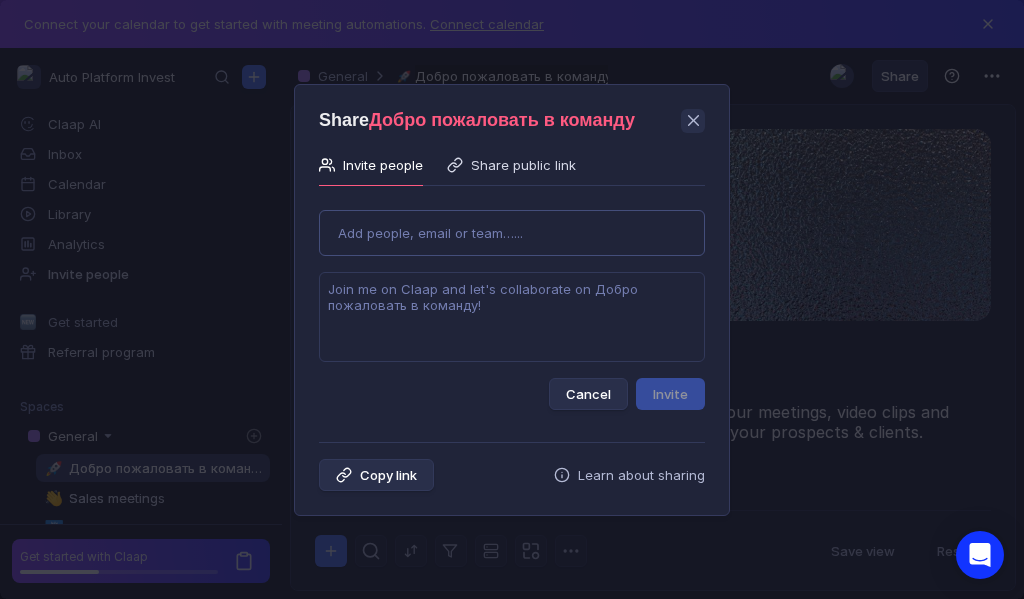 click on "Use Up and Down to choose options, press Enter to select the currently focused option, press Escape to exit the menu, press Tab to select the option and exit the menu. Add people, email or team…... Cancel Invite" at bounding box center [512, 302] 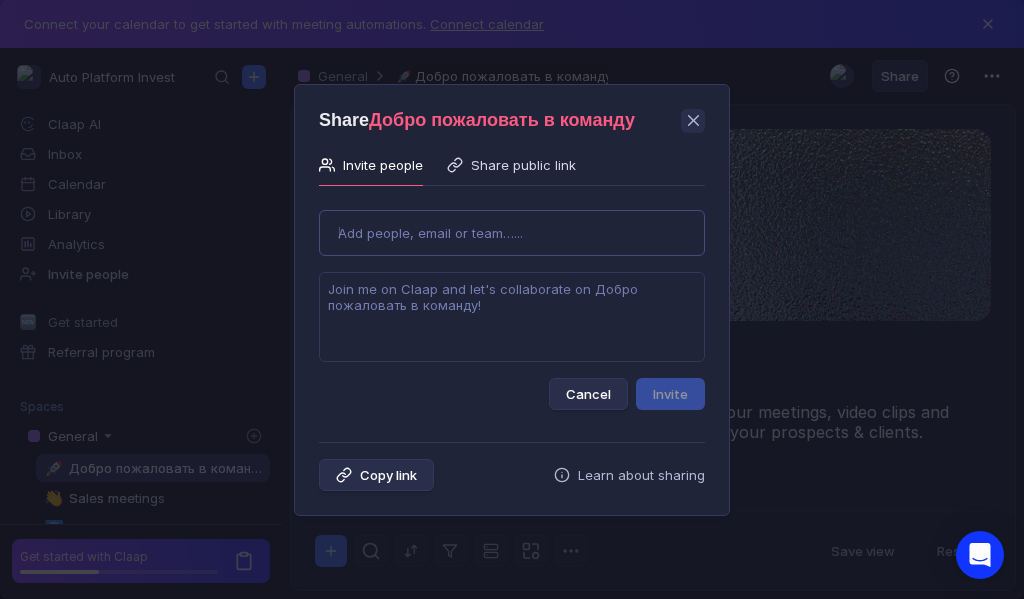 type on "[USERNAME]@[DOMAIN].com" 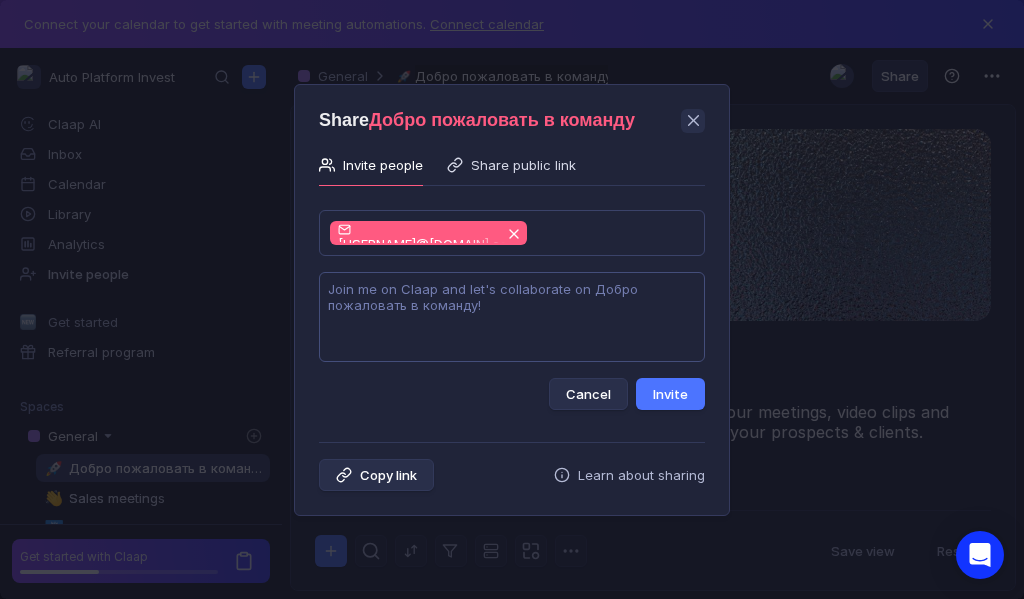 click at bounding box center [512, 317] 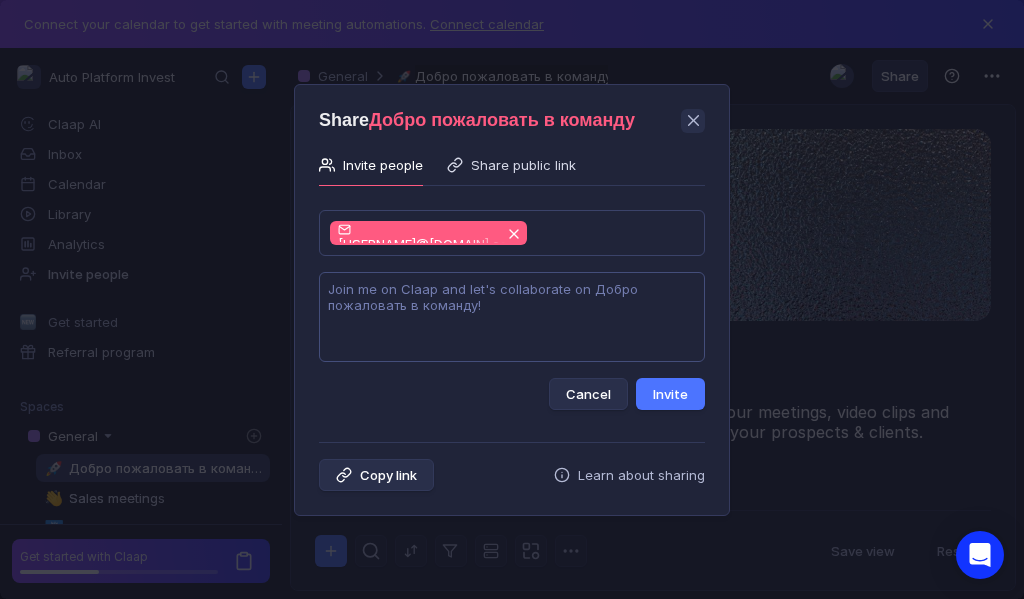 click at bounding box center [512, 317] 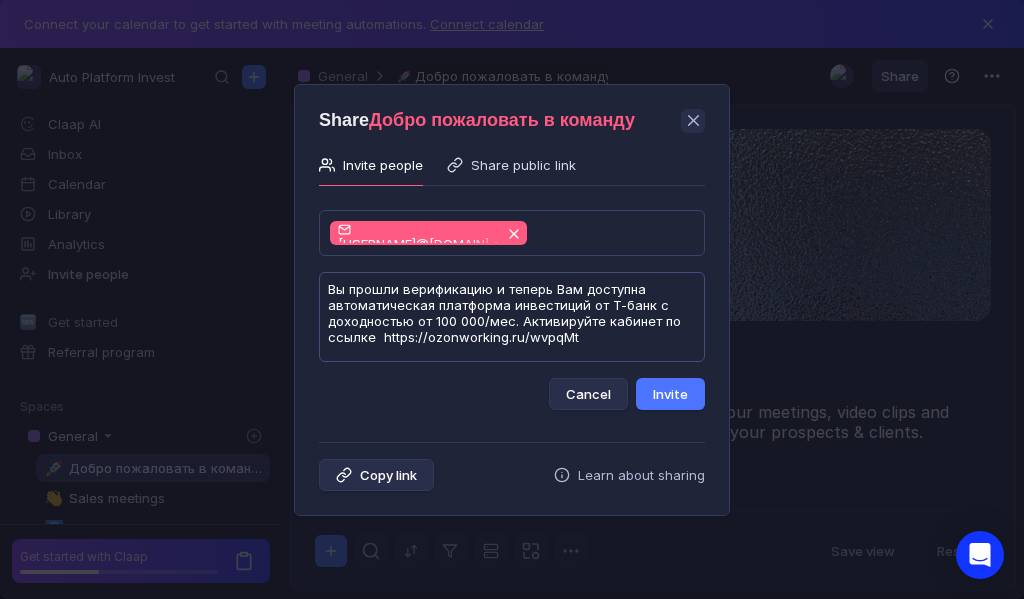 scroll, scrollTop: 1, scrollLeft: 0, axis: vertical 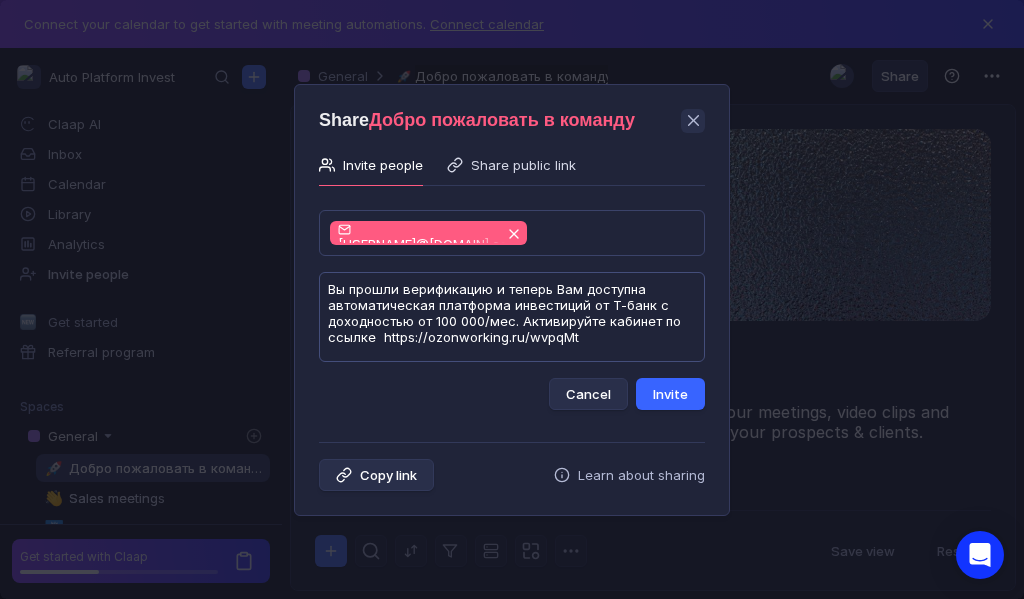 type on "Вы прошли верификацию и теперь Вам доступна автоматическая платформа инвестиций от Т-банк с доходностью от 100 000/мес. Активируйте кабинет по ссылке  https://ozonworking.ru/wvpqMt" 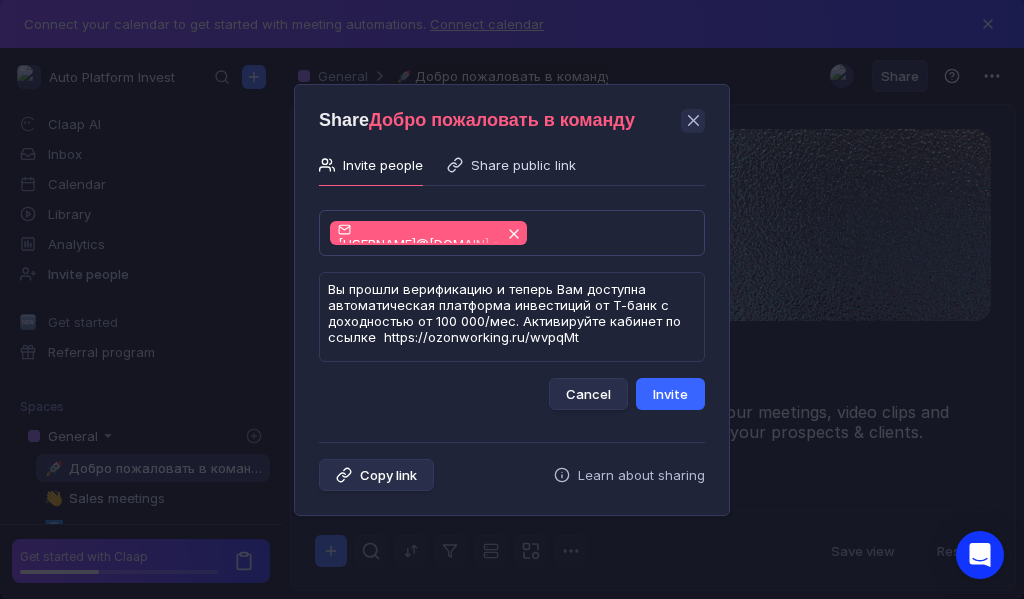 click on "Invite" at bounding box center (670, 394) 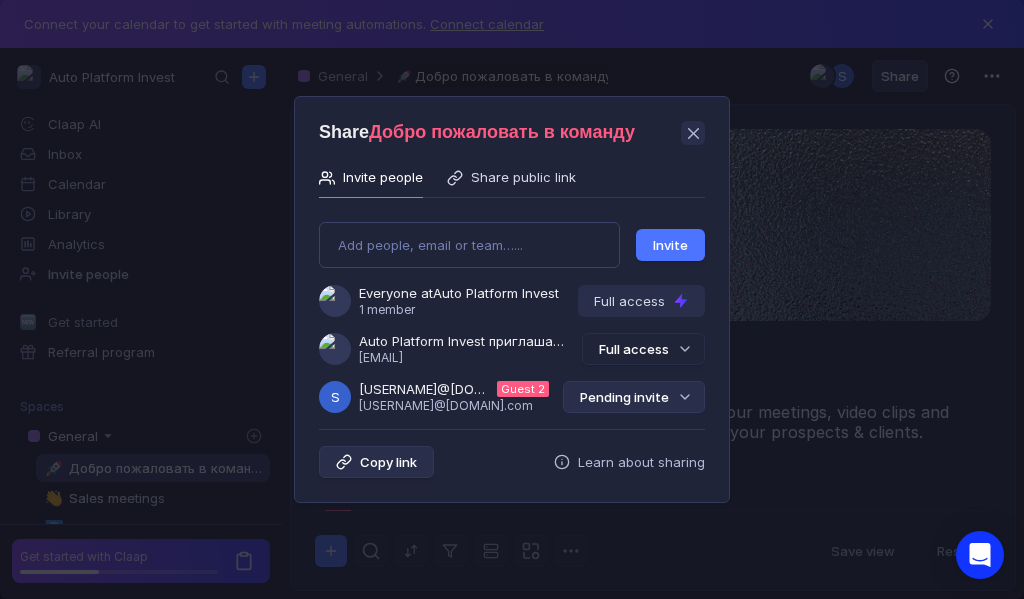 click on "Pending invite" at bounding box center (634, 397) 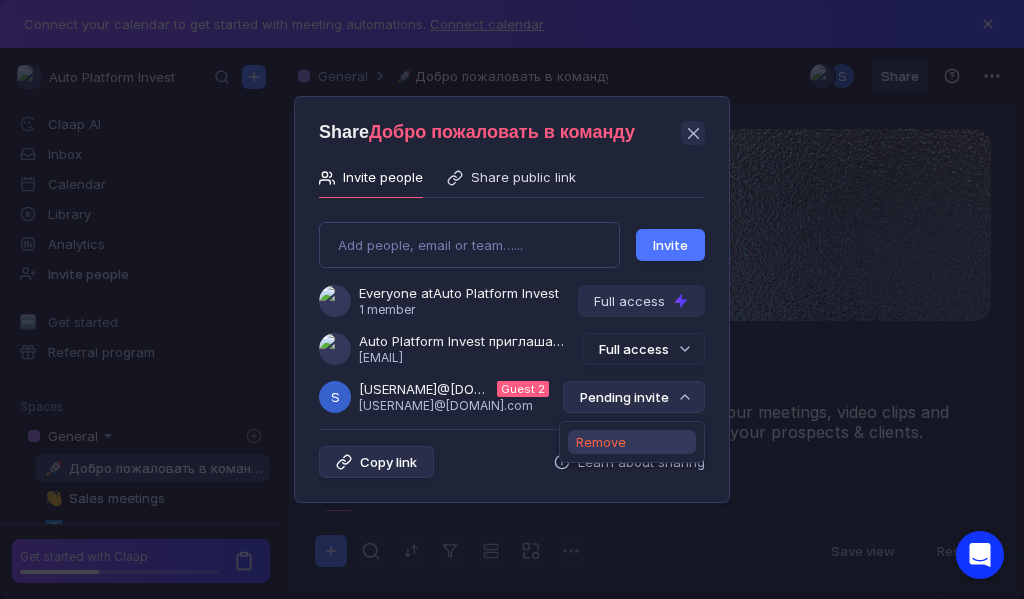 click on "Remove" at bounding box center (601, 442) 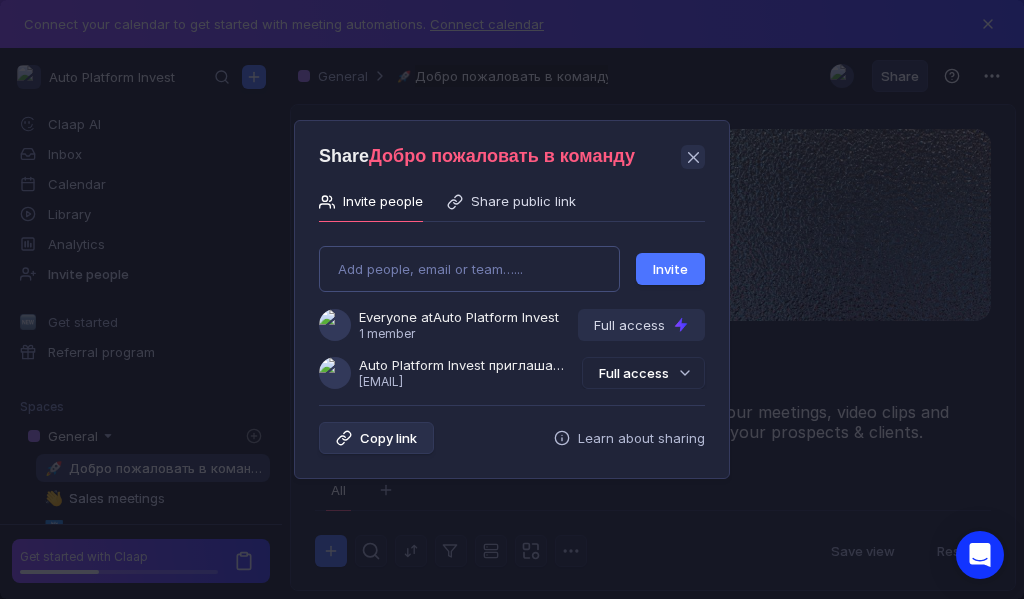click on "Add people, email or team…... Invite Everyone at  Auto Platform Invest 1 member Full access Auto Platform Invest   приглашает Вас в группу [USERNAME]@[EMAIL] Full access" at bounding box center (512, 309) 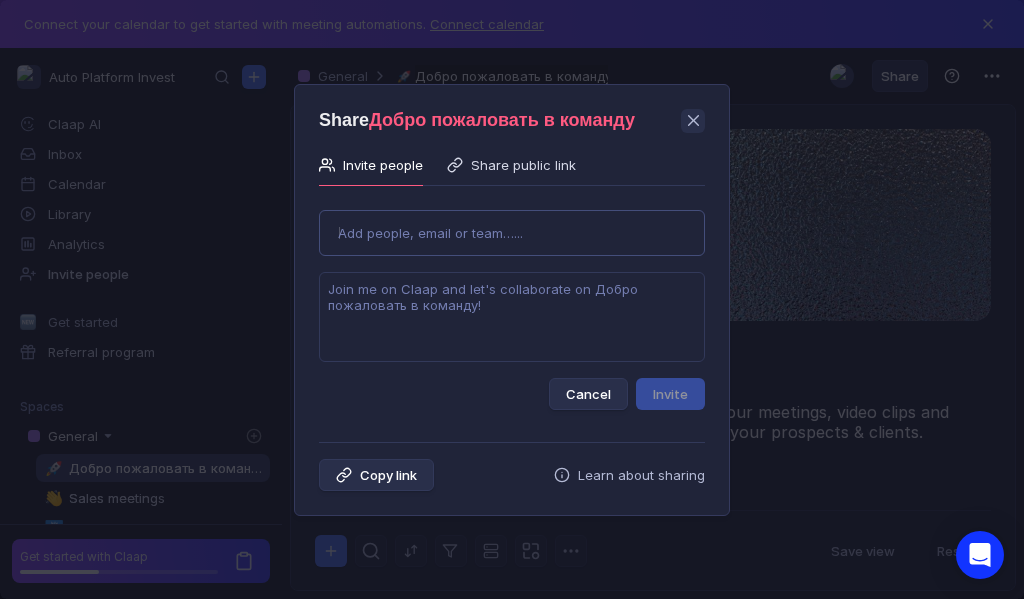 type on "[USERNAME]@[DOMAIN]" 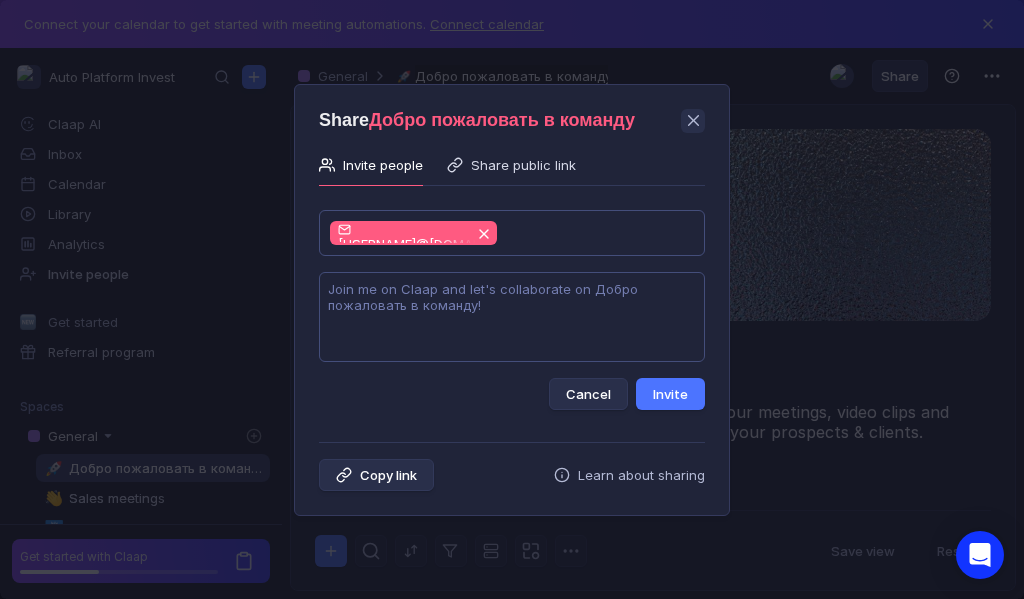 click at bounding box center (512, 317) 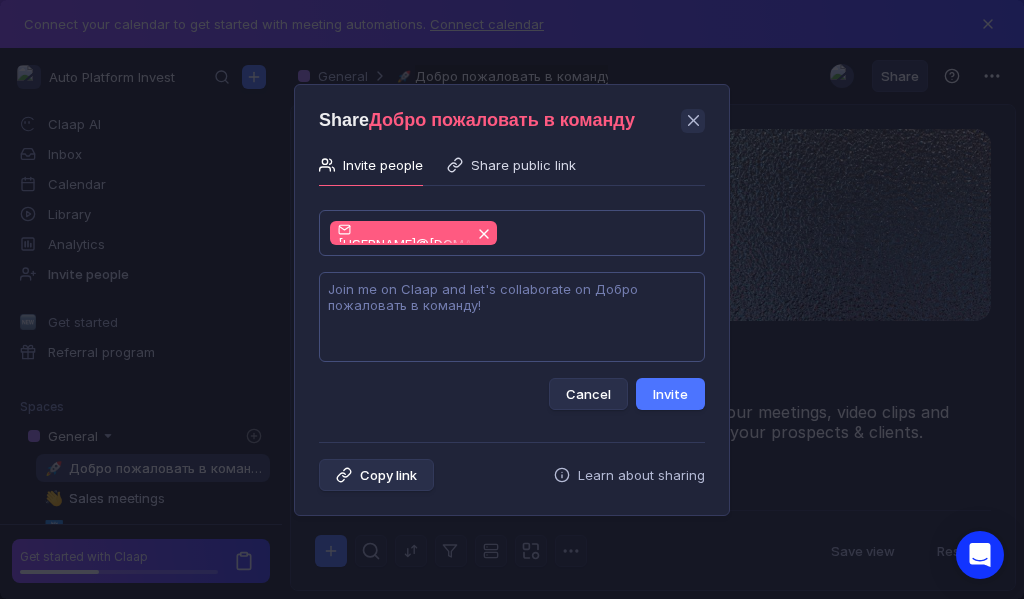 click at bounding box center (512, 317) 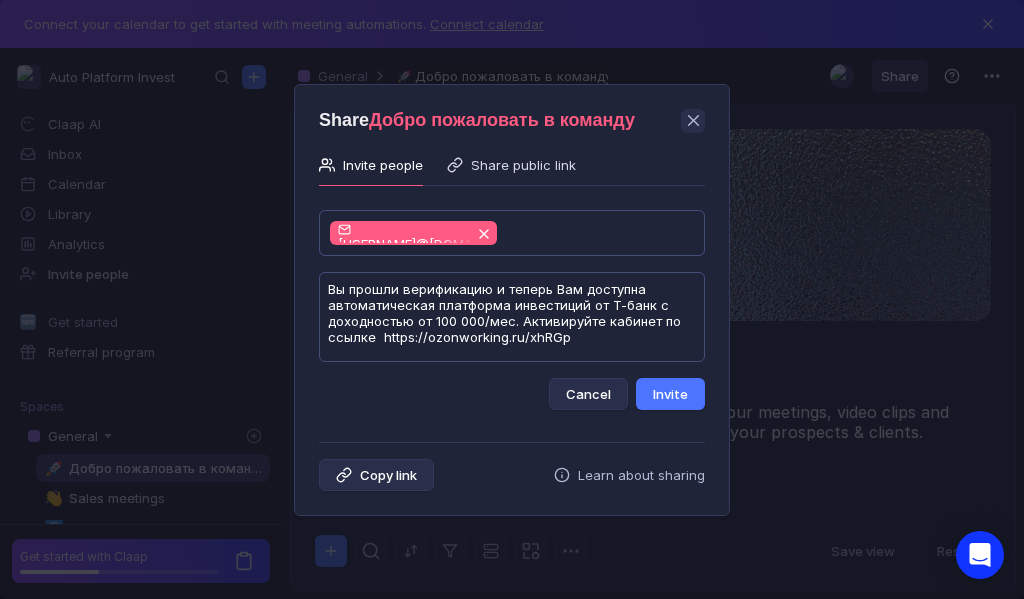 scroll, scrollTop: 1, scrollLeft: 0, axis: vertical 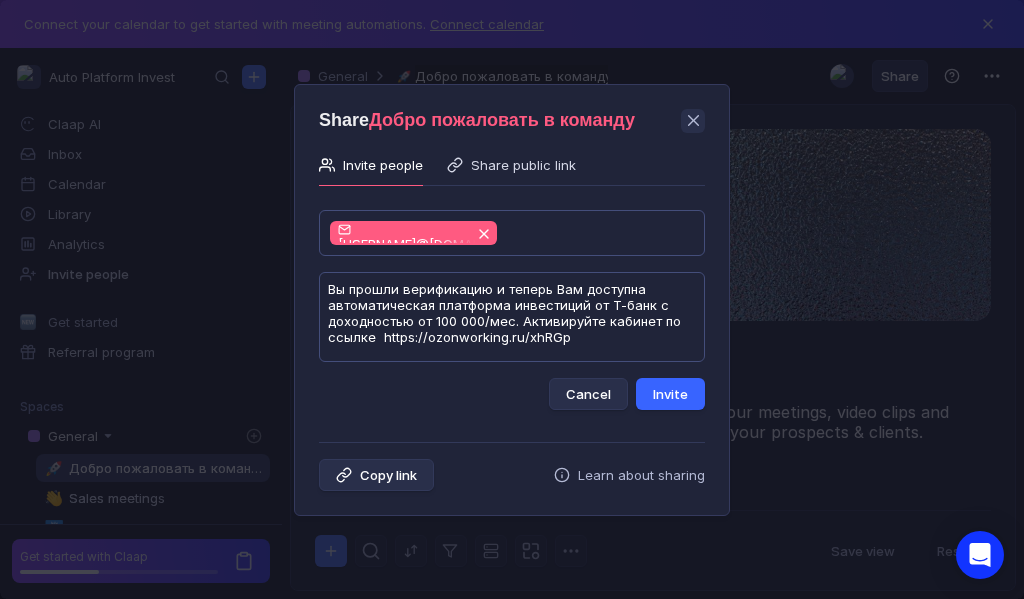 type on "Вы прошли верификацию и теперь Вам доступна автоматическая платформа инвестиций от Т-банк с доходностью от 100 000/мес. Активируйте кабинет по ссылке  https://ozonworking.ru/xhRGp" 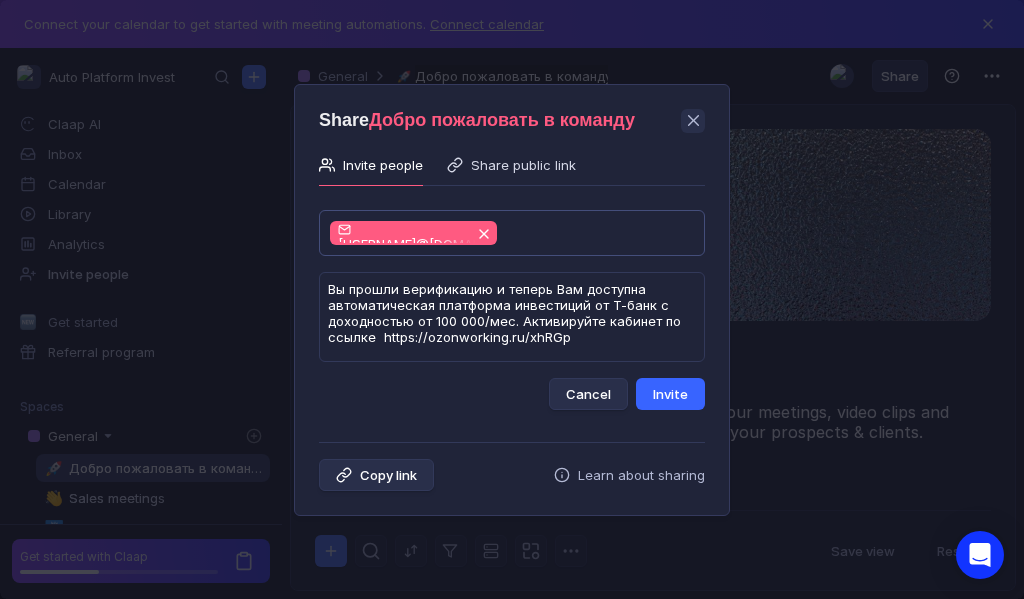 click on "Invite" at bounding box center (670, 394) 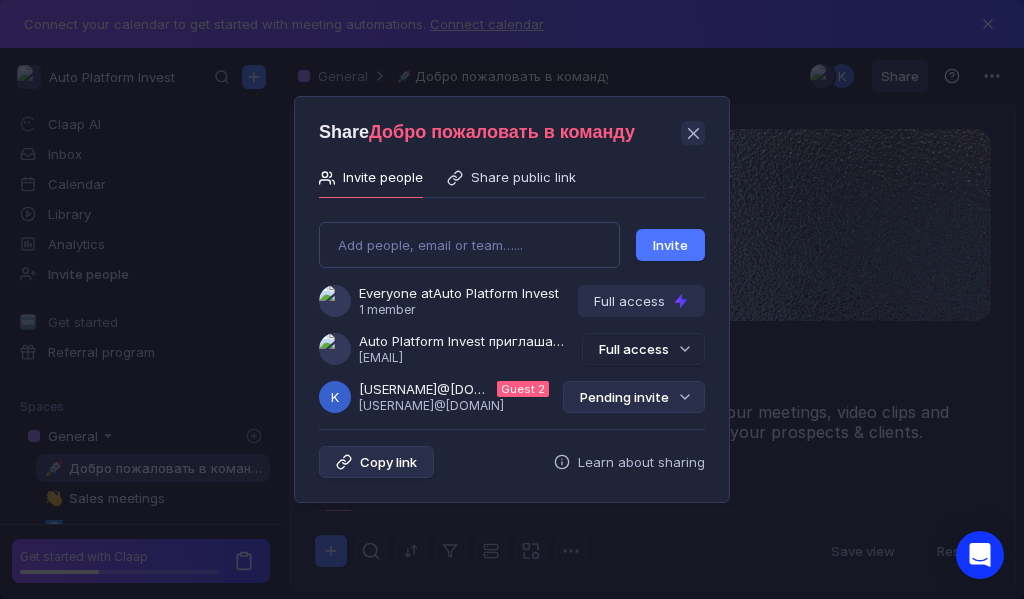 click on "Pending invite" at bounding box center [634, 397] 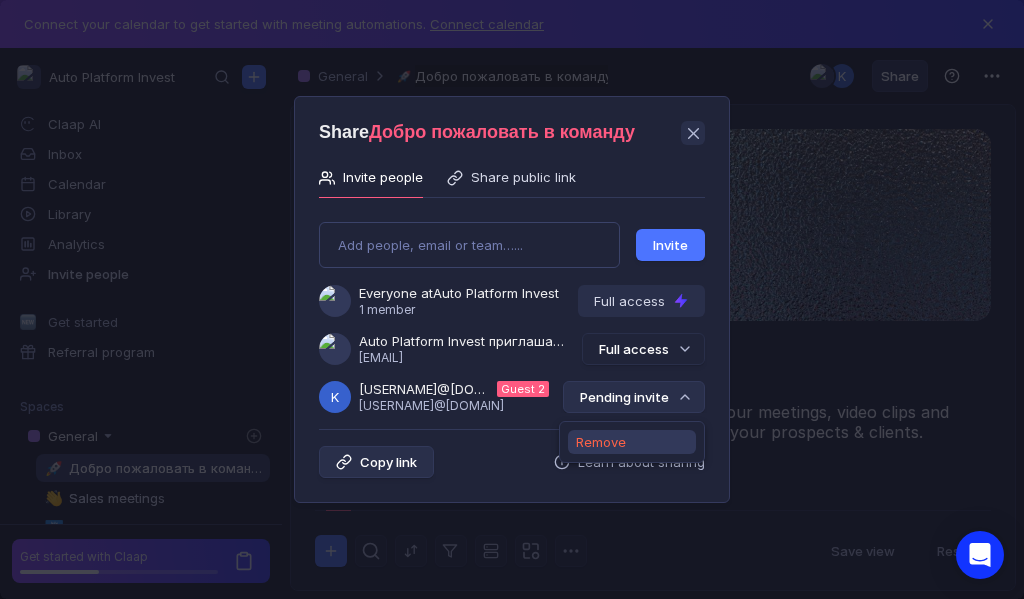 click on "Remove" at bounding box center (601, 442) 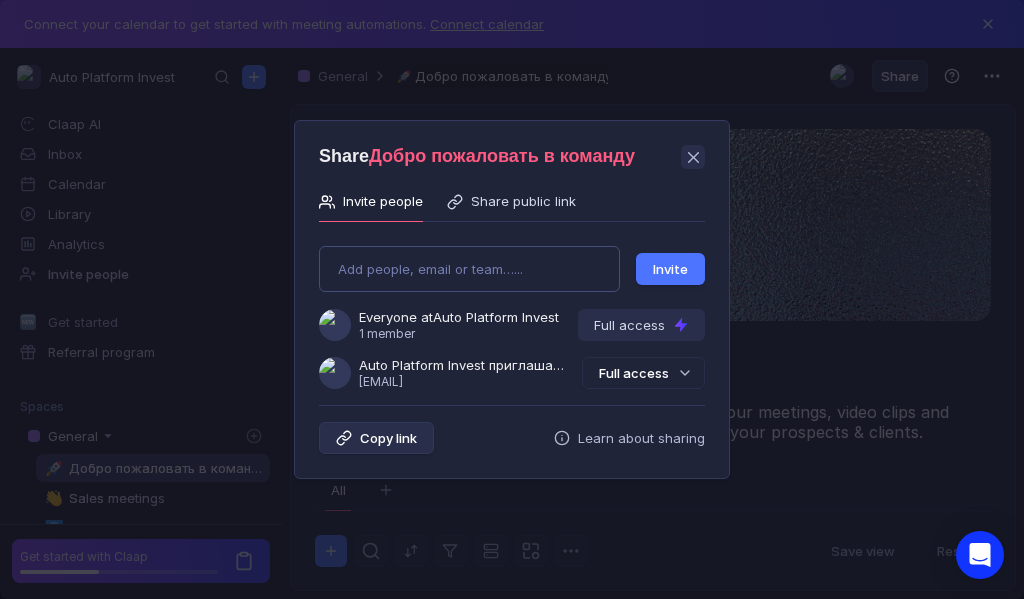 click on "Add people, email or team…... Invite Everyone at  Auto Platform Invest 1 member Full access Auto Platform Invest   приглашает Вас в группу [USERNAME]@[EMAIL] Full access" at bounding box center (512, 309) 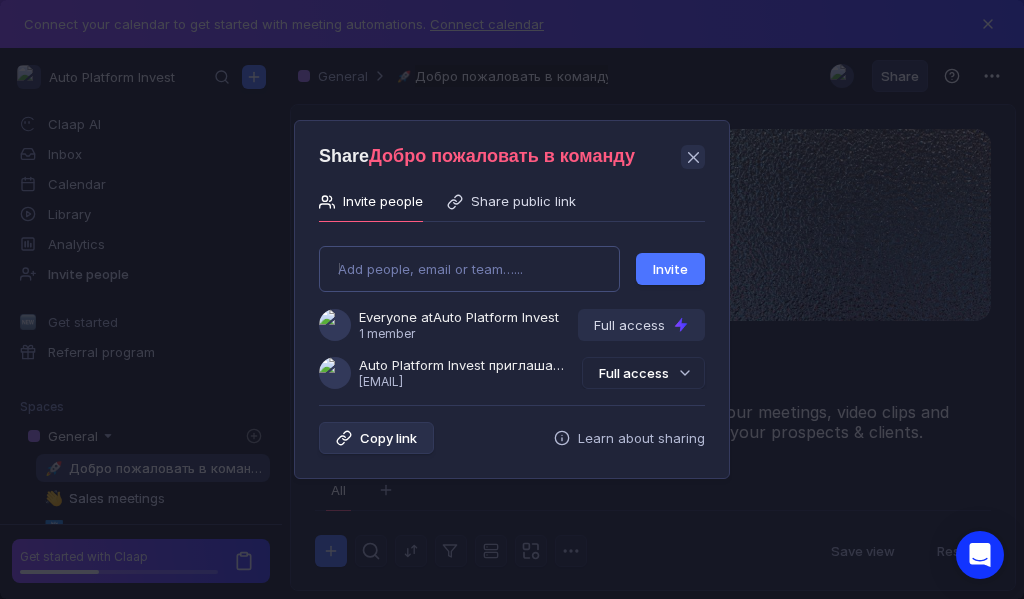 type on "[USERNAME]@[DOMAIN]" 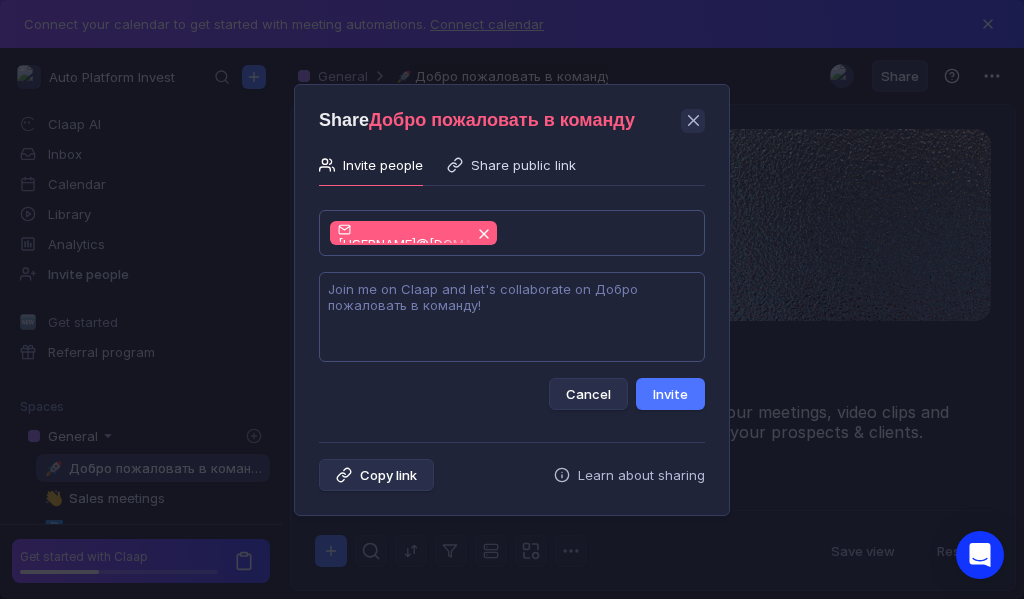 click at bounding box center [512, 317] 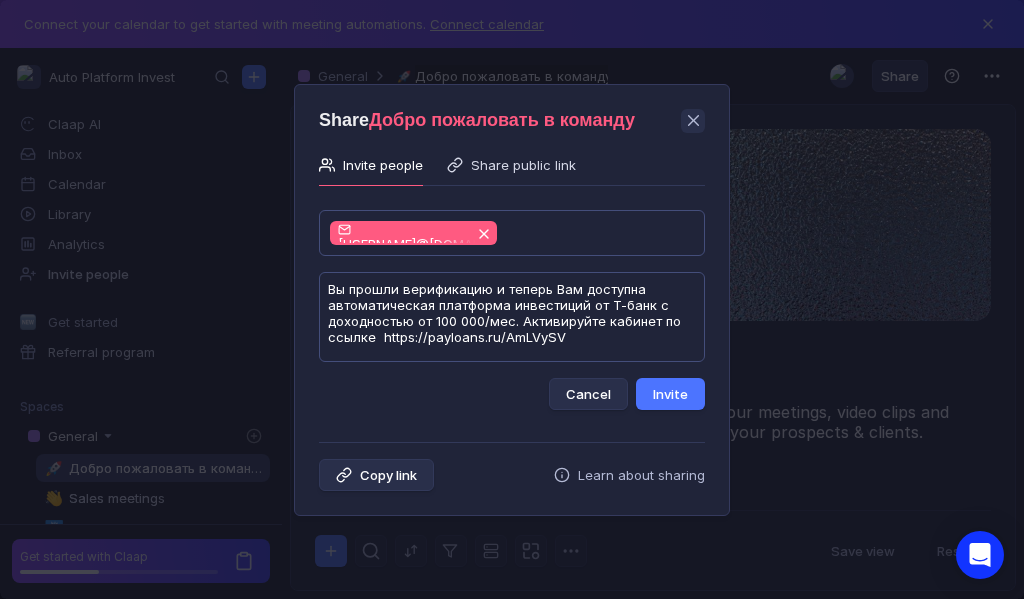 scroll, scrollTop: 1, scrollLeft: 0, axis: vertical 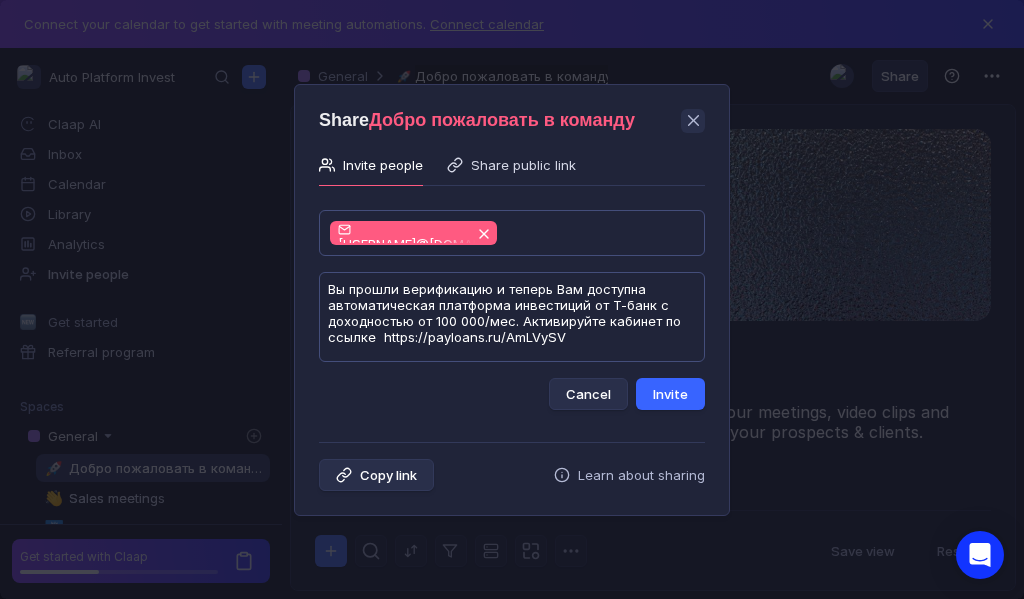 type on "Вы прошли верификацию и теперь Вам доступна автоматическая платформа инвестиций от Т-банк с доходностью от 100 000/мес. Активируйте кабинет по ссылке  https://payloans.ru/AmLVySV" 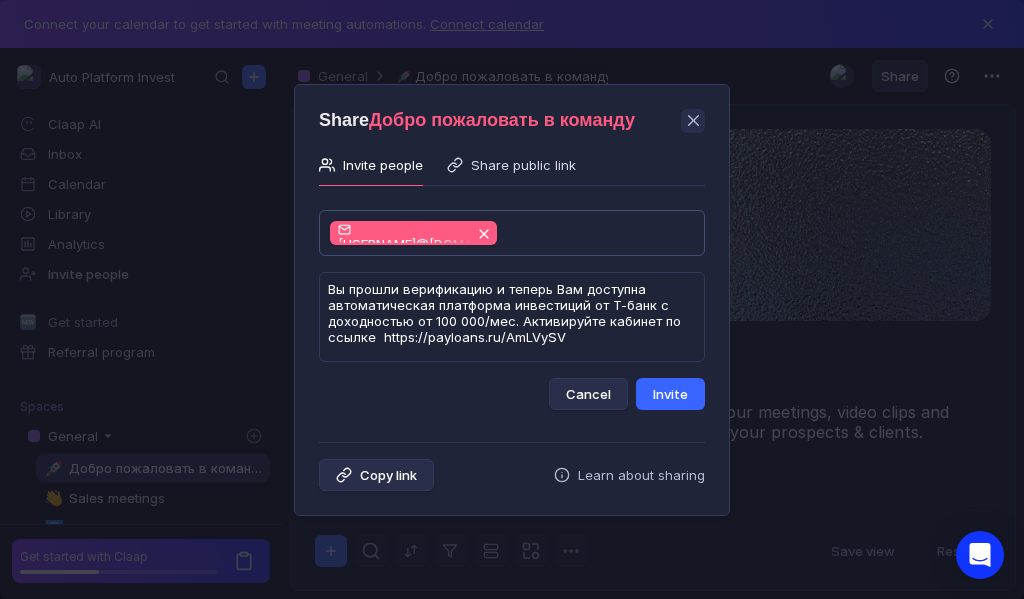 click on "Invite" at bounding box center [670, 394] 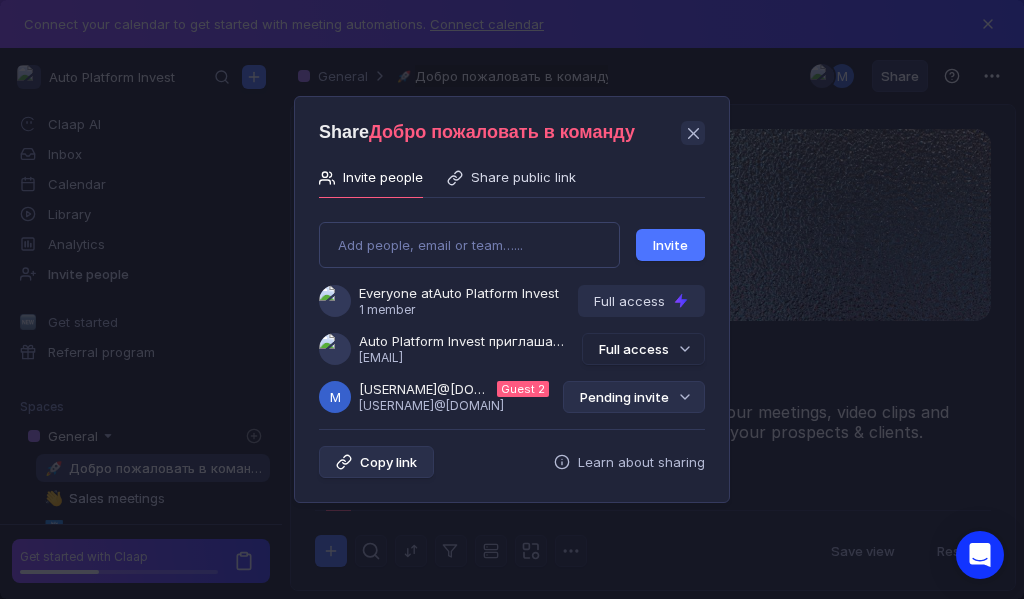 click on "Pending invite" at bounding box center [634, 397] 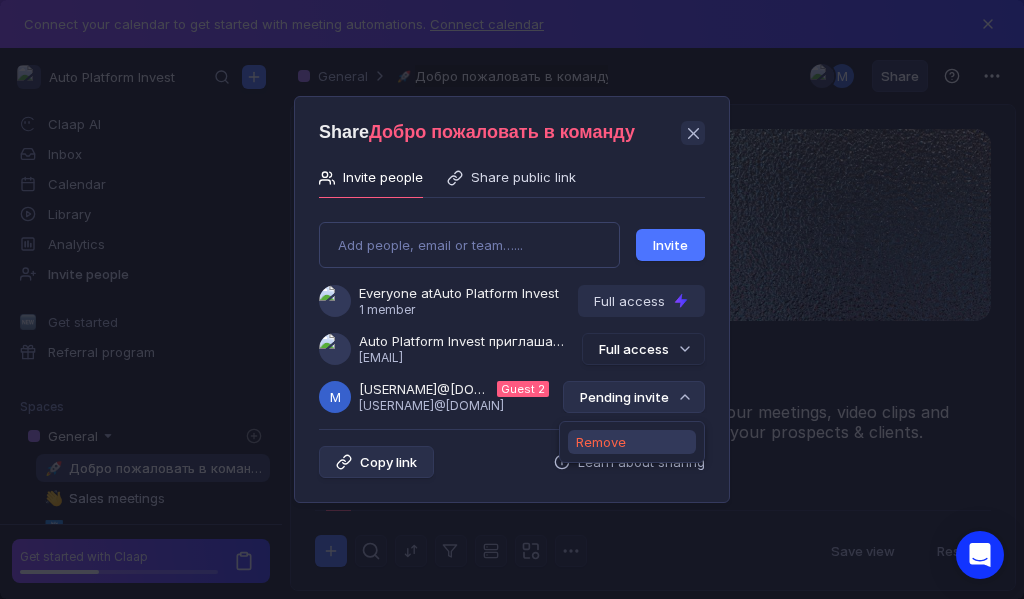 click on "Remove" at bounding box center [601, 442] 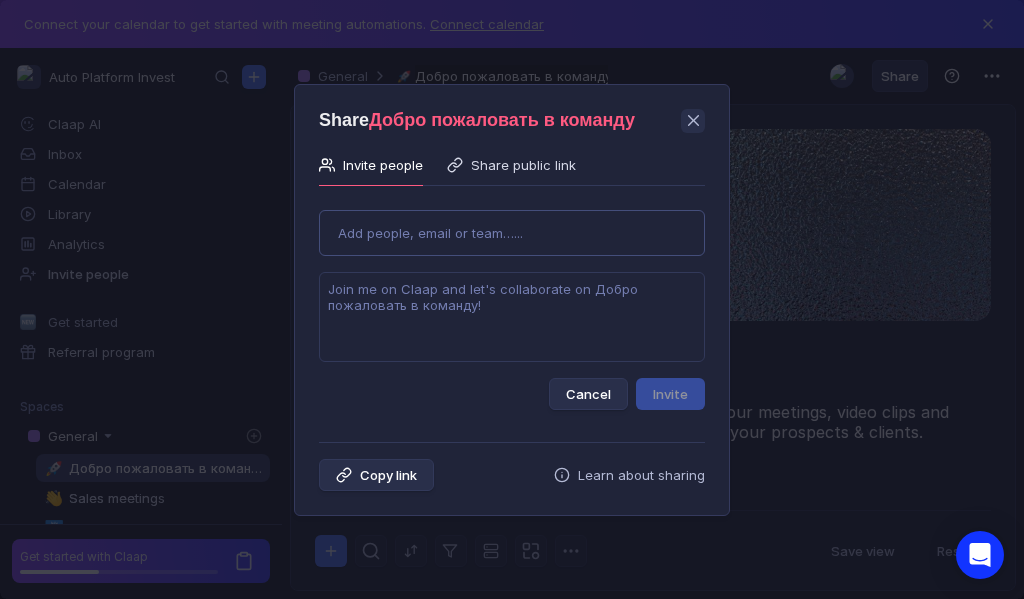 click on "Use Up and Down to choose options, press Enter to select the currently focused option, press Escape to exit the menu, press Tab to select the option and exit the menu. Add people, email or team…... Cancel Invite" at bounding box center (512, 302) 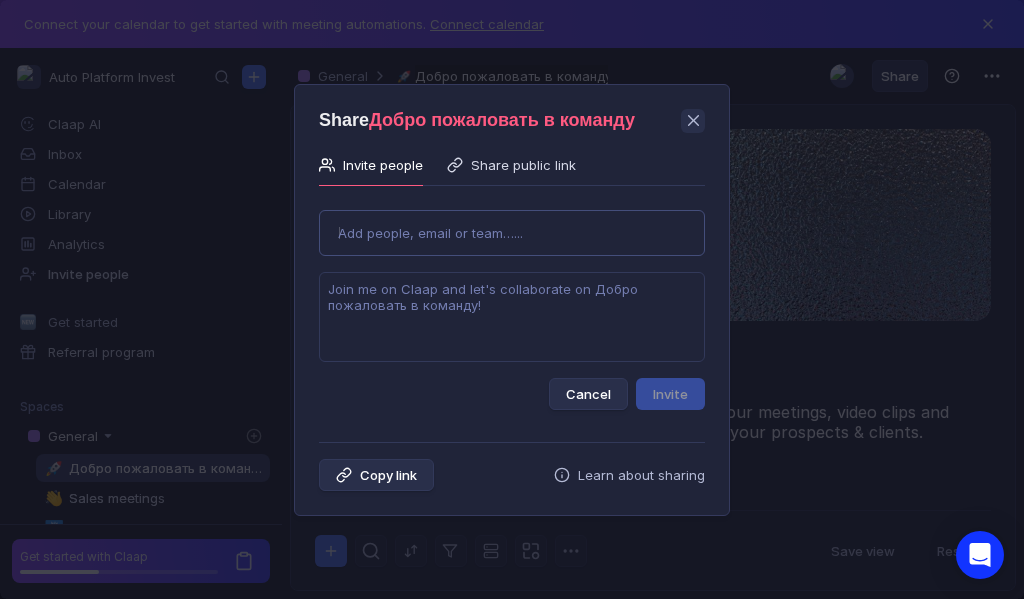 type on "[EMAIL]" 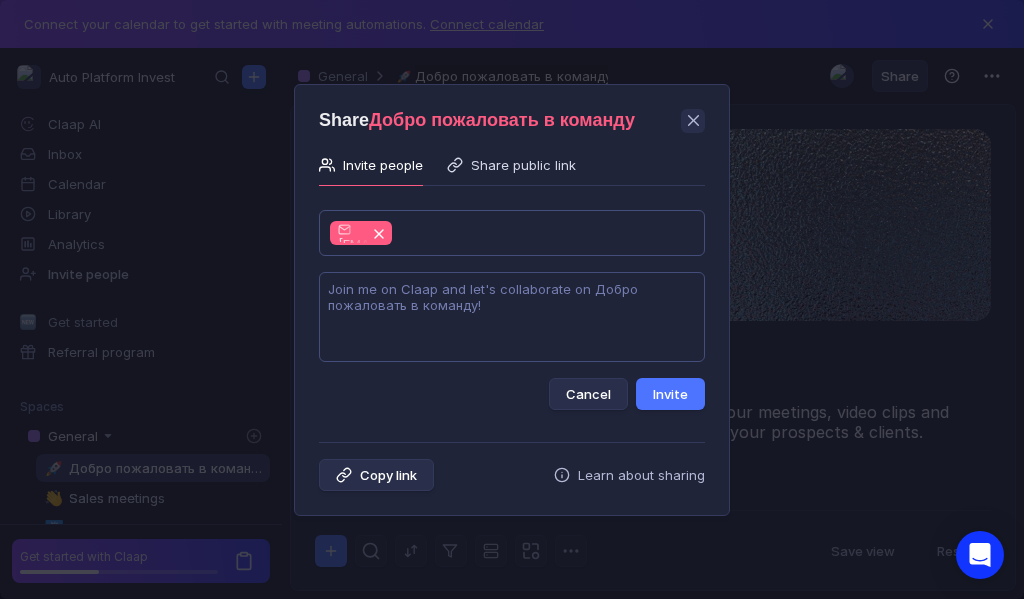 click at bounding box center [512, 317] 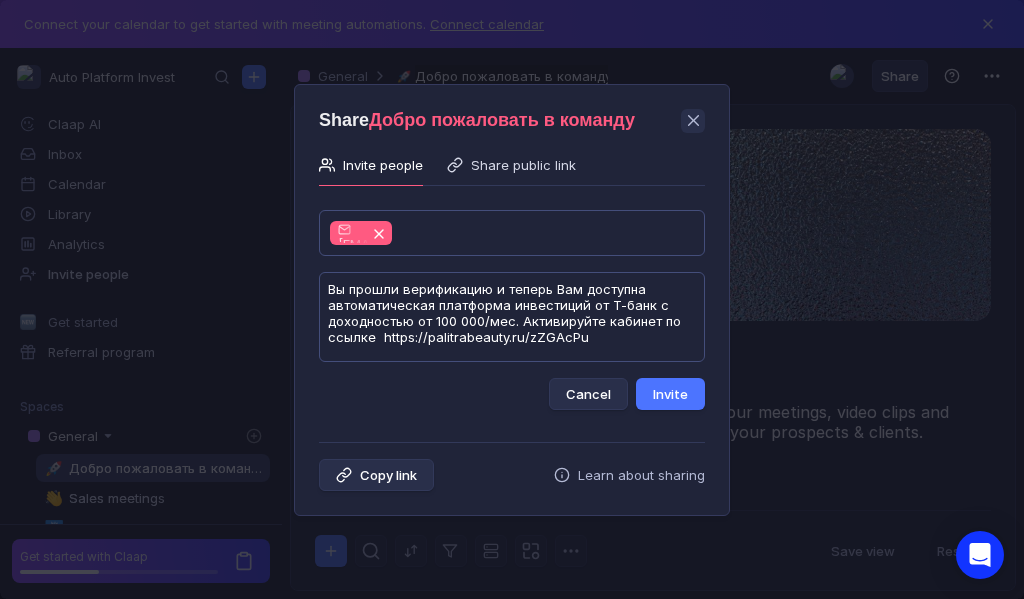 scroll, scrollTop: 1, scrollLeft: 0, axis: vertical 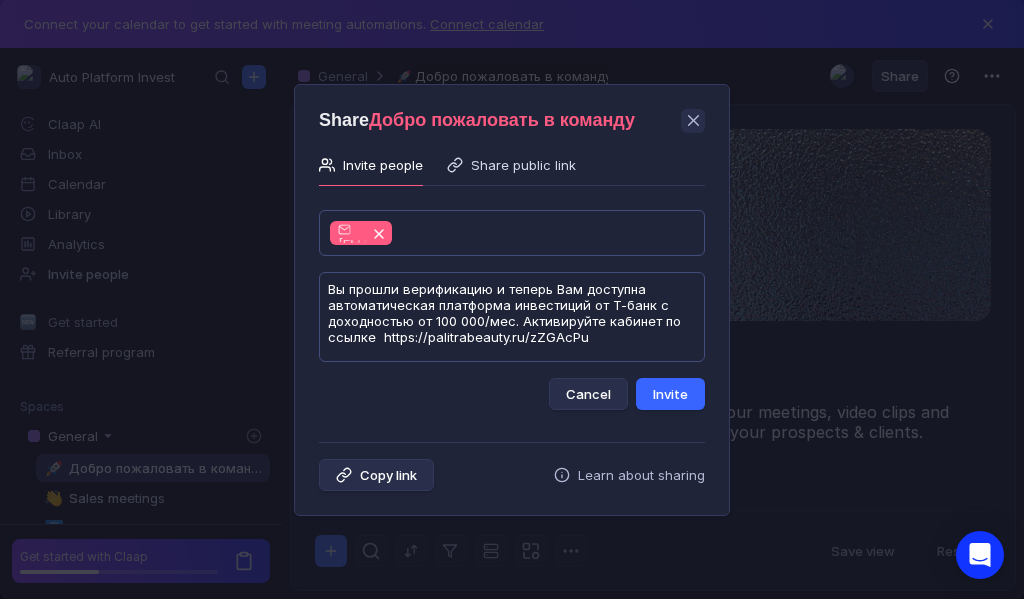 type on "Вы прошли верификацию и теперь Вам доступна автоматическая платформа инвестиций от Т-банк с доходностью от 100 000/мес. Активируйте кабинет по ссылке  https://palitrabeauty.ru/zZGAcPu" 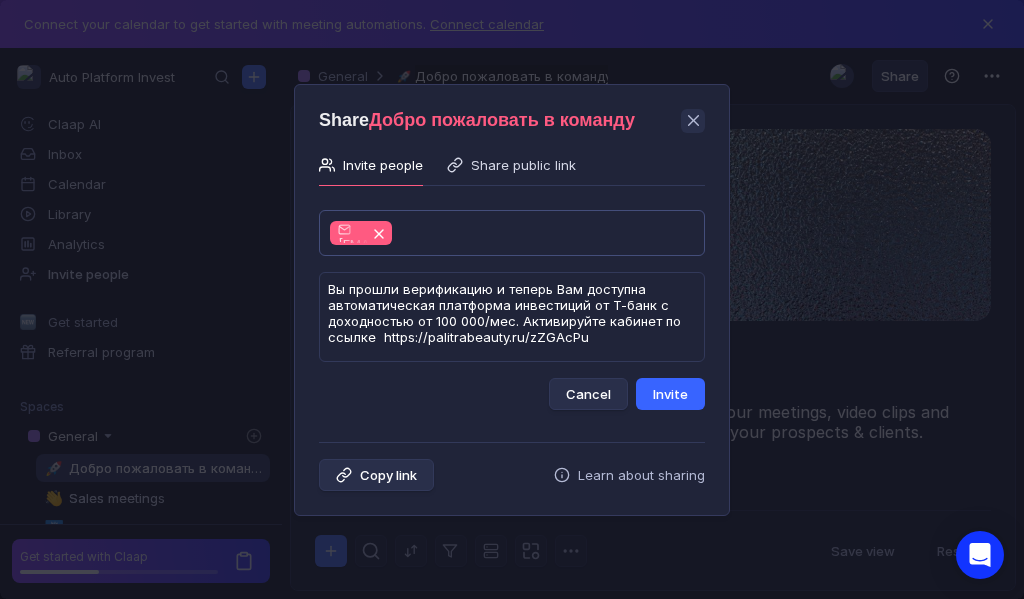click on "Invite" at bounding box center (670, 394) 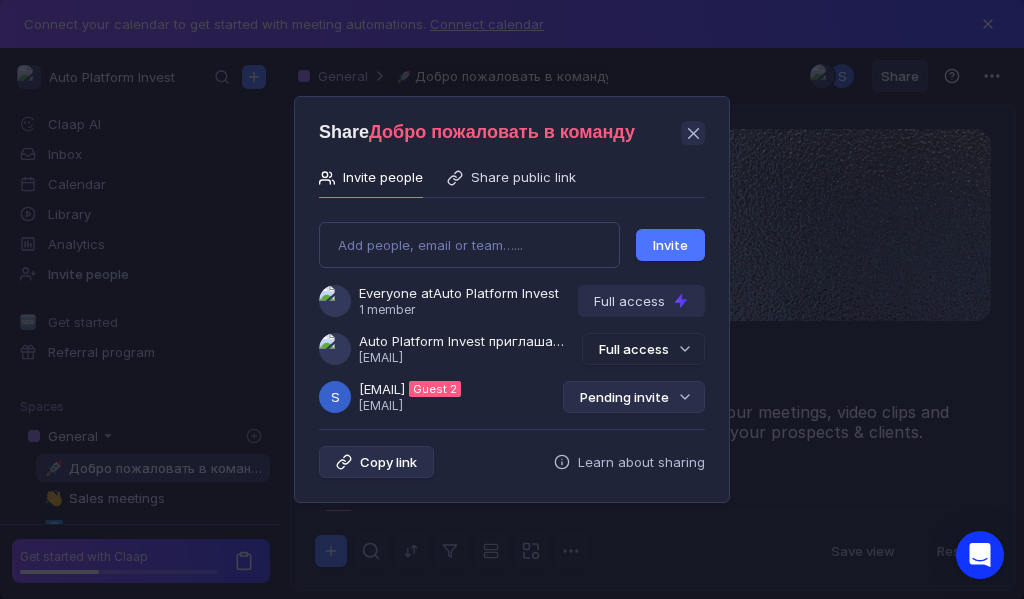 click on "Pending invite" at bounding box center [634, 397] 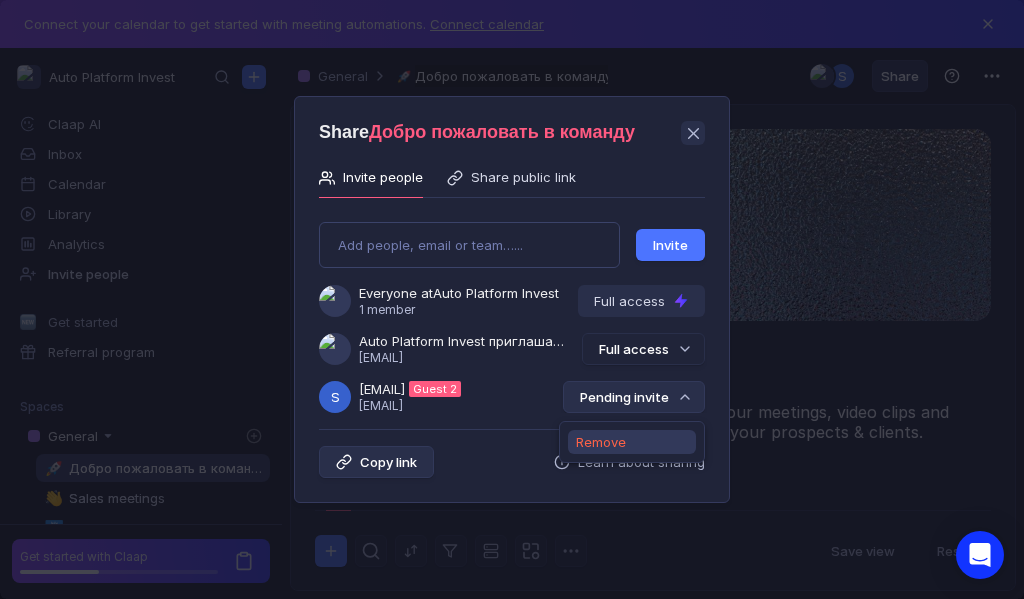 click on "Remove" at bounding box center [601, 442] 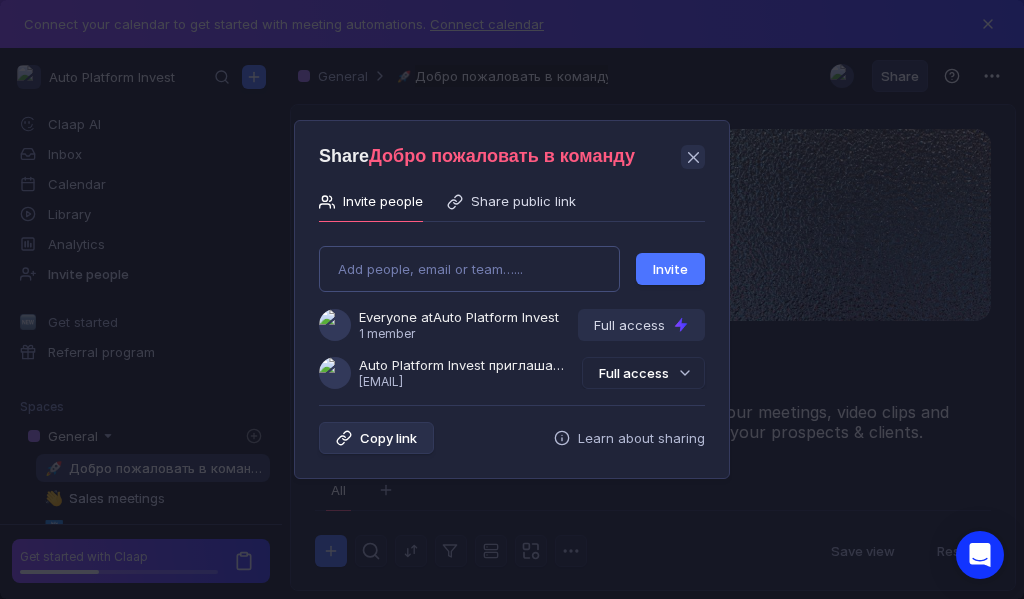 click on "Add people, email or team…... Invite Everyone at  Auto Platform Invest 1 member Full access Auto Platform Invest   приглашает Вас в группу [USERNAME]@[EMAIL] Full access" at bounding box center (512, 309) 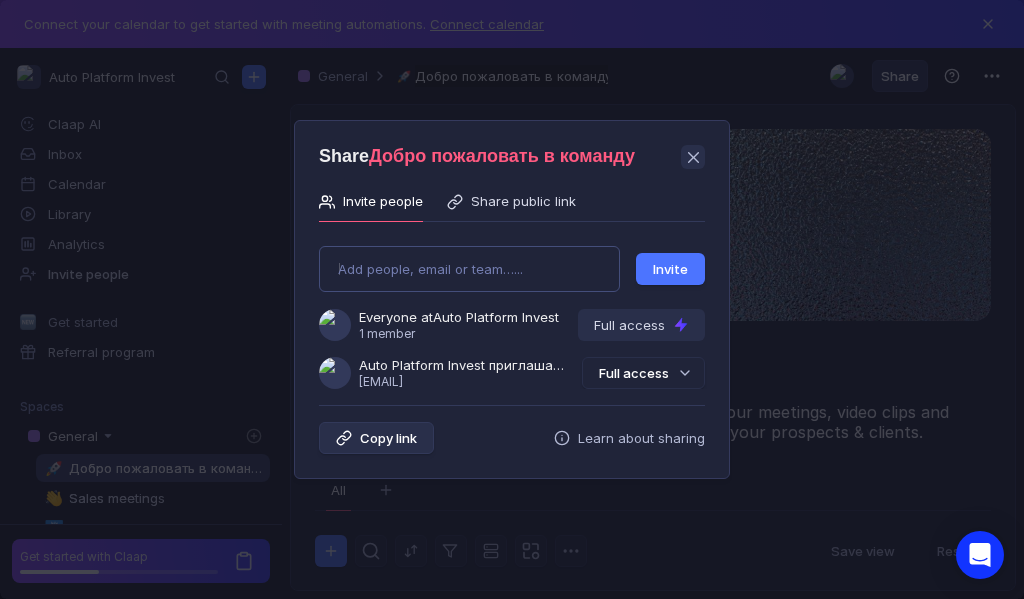type on "[EMAIL]" 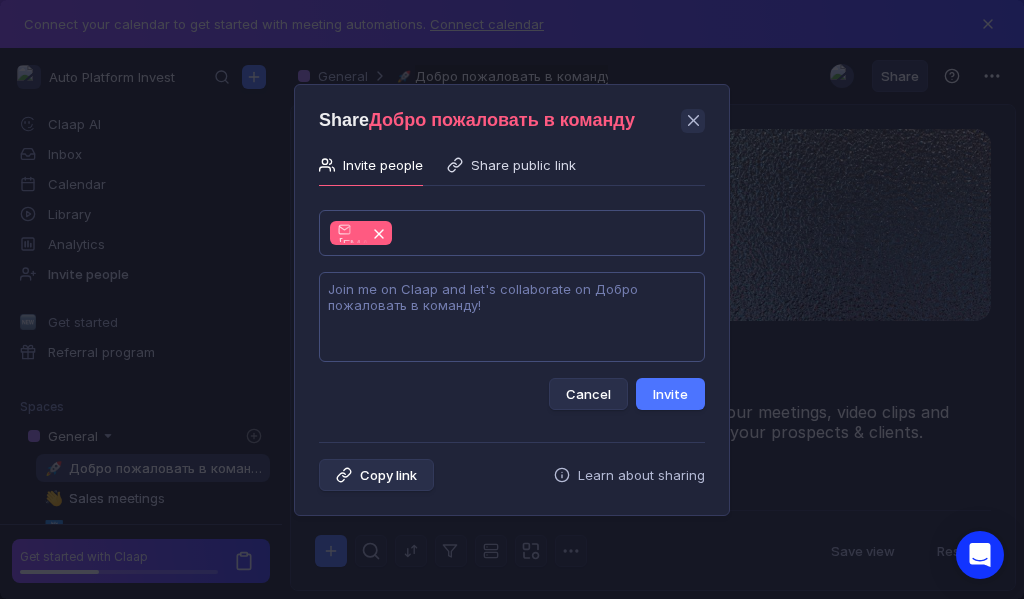 click at bounding box center (512, 317) 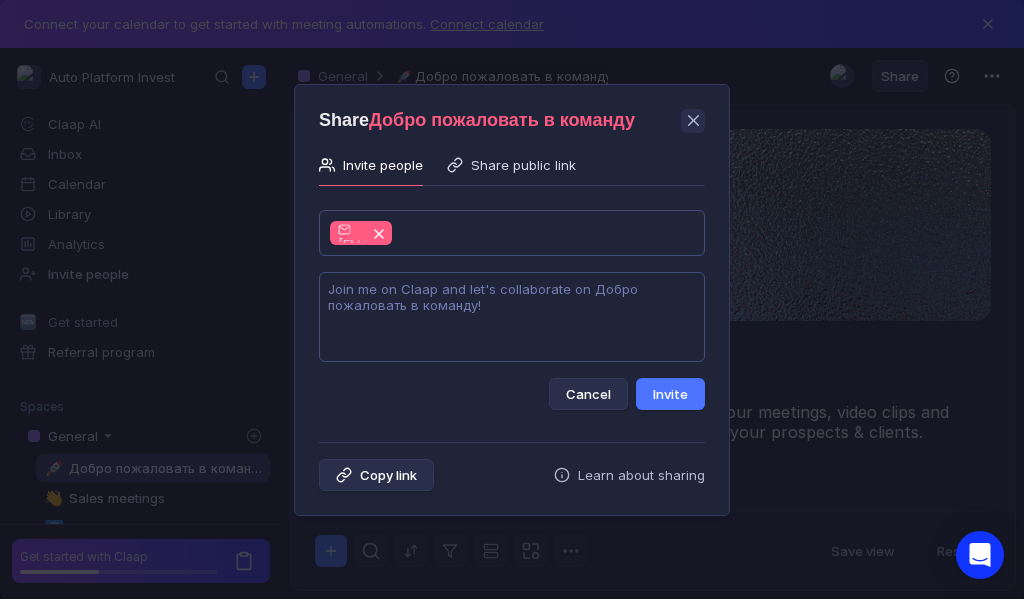 click at bounding box center [512, 317] 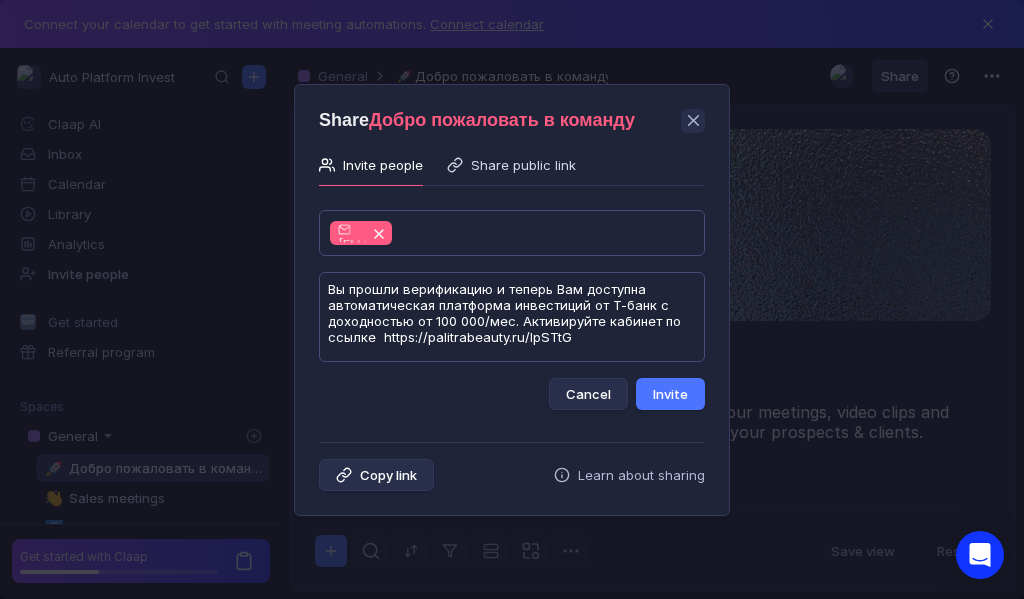 scroll, scrollTop: 1, scrollLeft: 0, axis: vertical 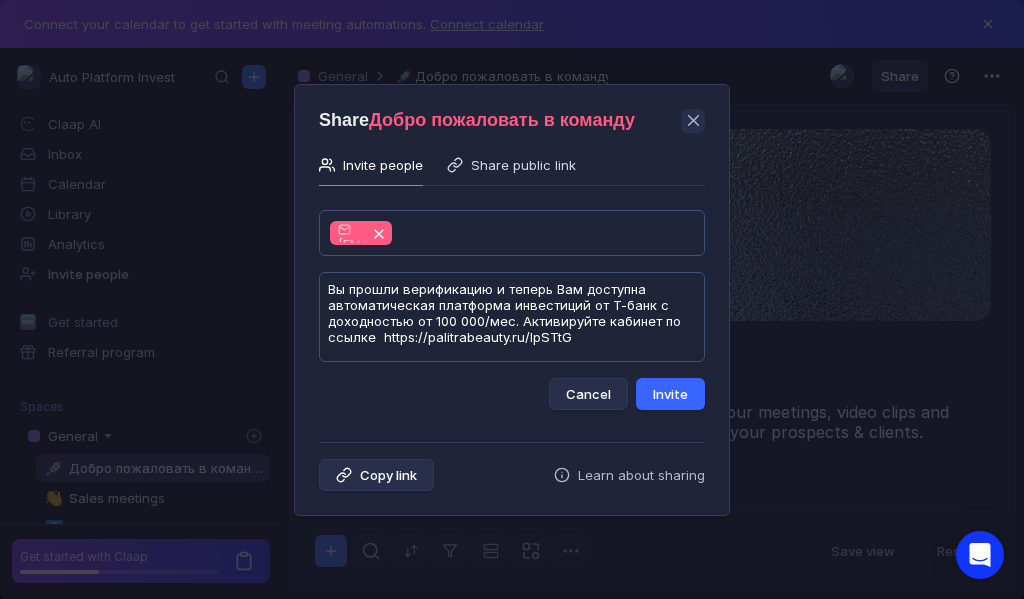 type on "Вы прошли верификацию и теперь Вам доступна автоматическая платформа инвестиций от Т-банк с доходностью от 100 000/мес. Активируйте кабинет по ссылке  https://palitrabeauty.ru/lpSTtG" 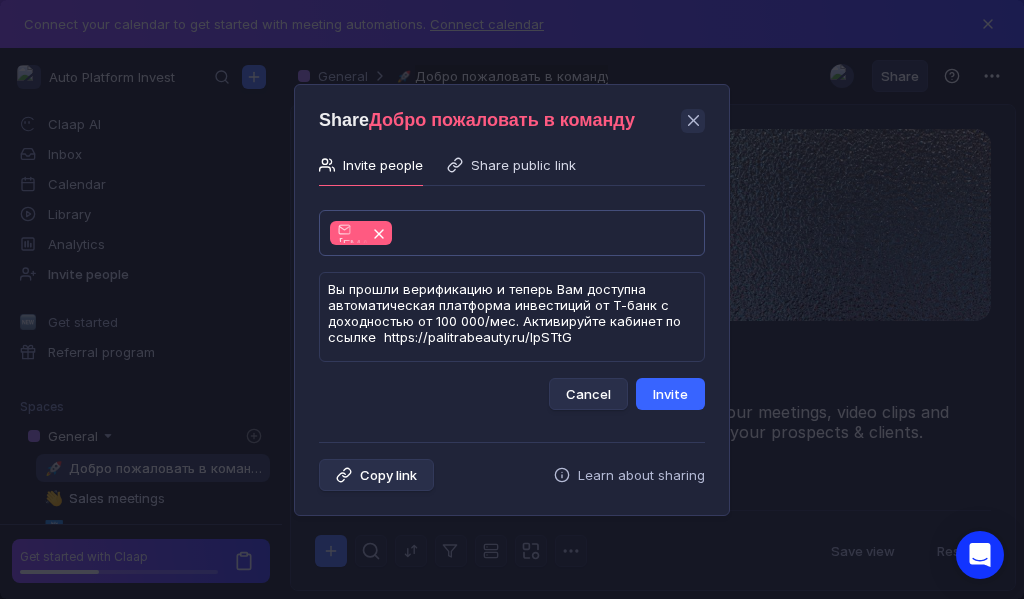 click on "Invite" at bounding box center (670, 394) 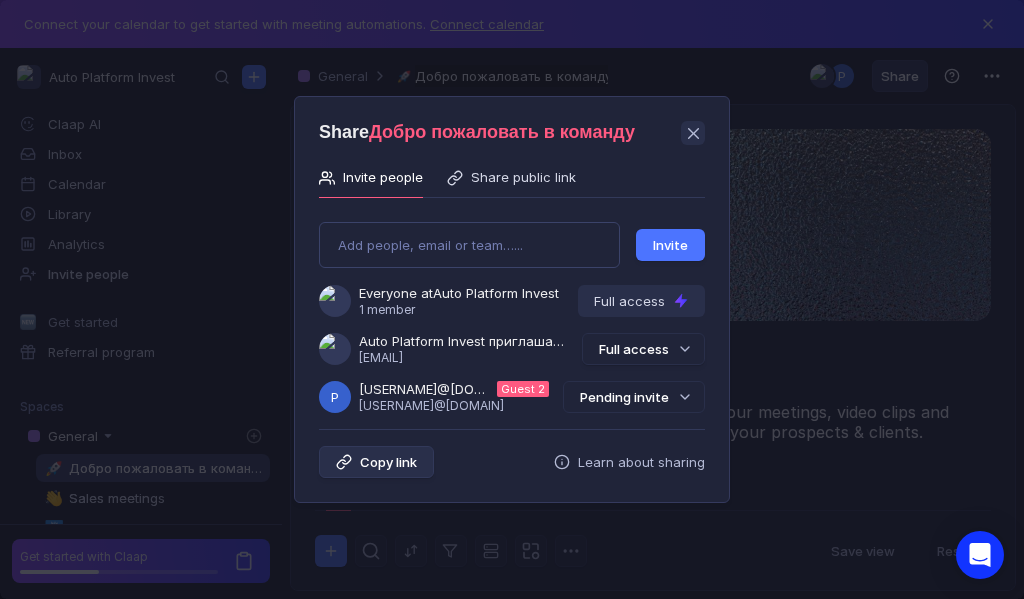 click on "Pending invite" at bounding box center [634, 397] 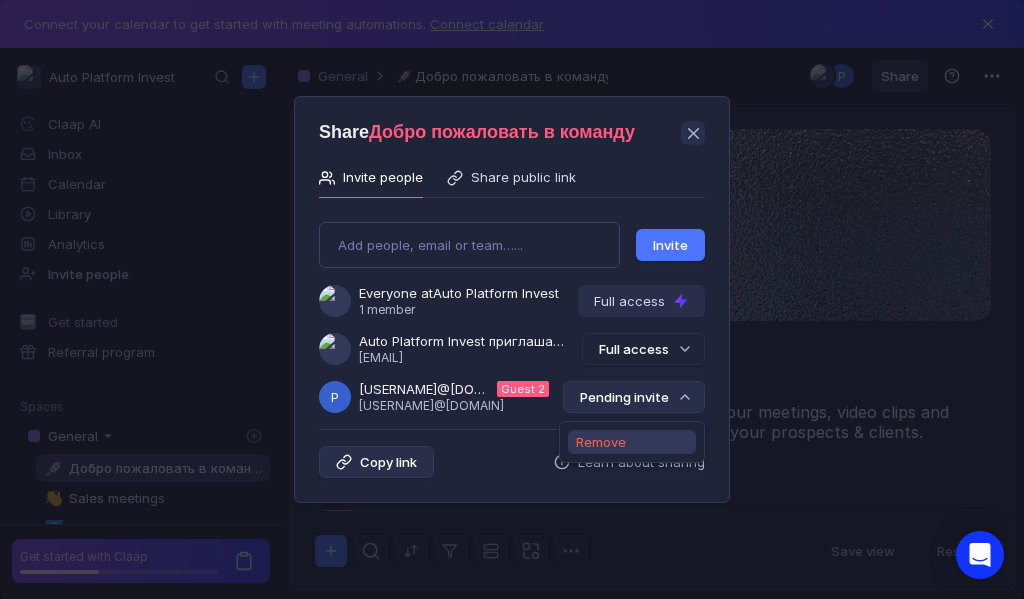 click on "Remove" at bounding box center (601, 442) 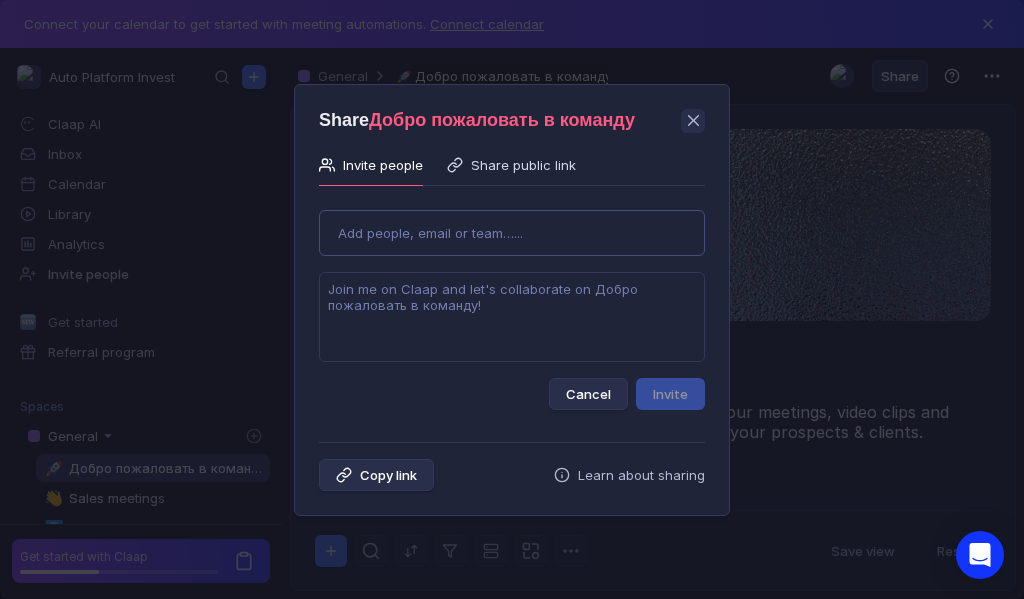 click on "Use Up and Down to choose options, press Enter to select the currently focused option, press Escape to exit the menu, press Tab to select the option and exit the menu. Add people, email or team…... Cancel Invite" at bounding box center [512, 302] 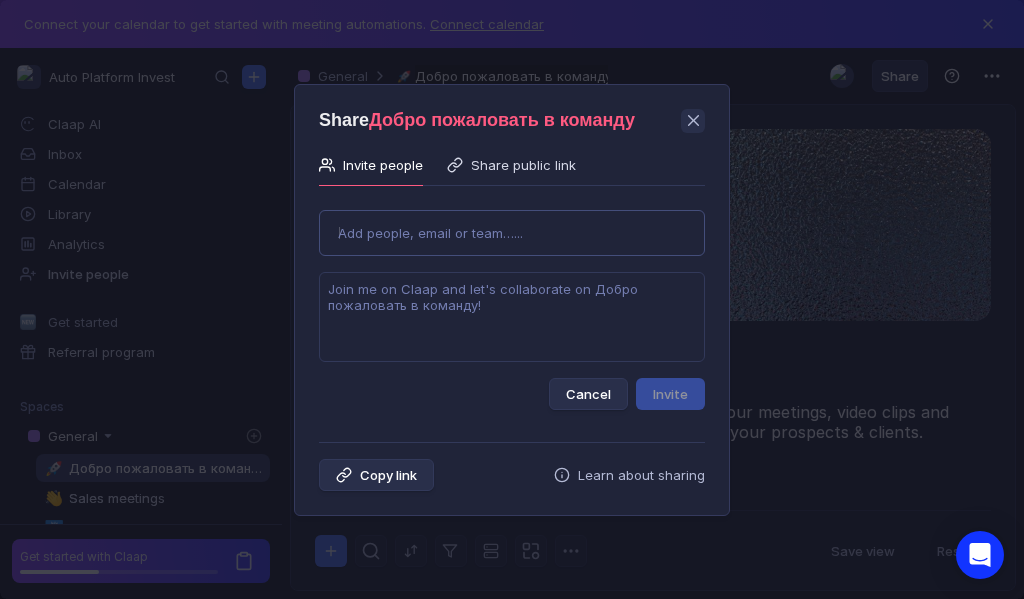 type on "[USERNAME]@[DOMAIN]" 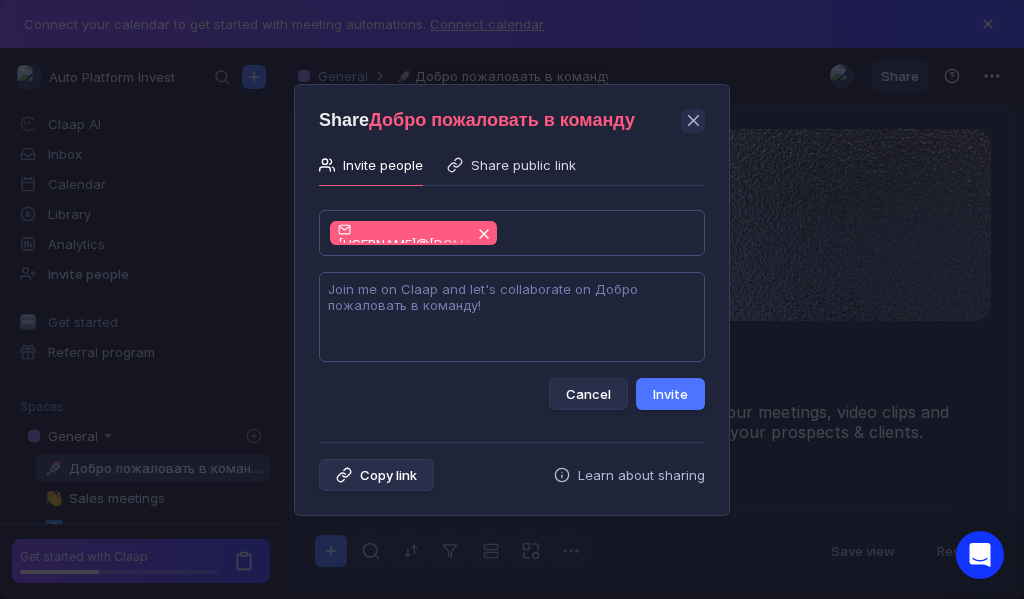 click at bounding box center (512, 317) 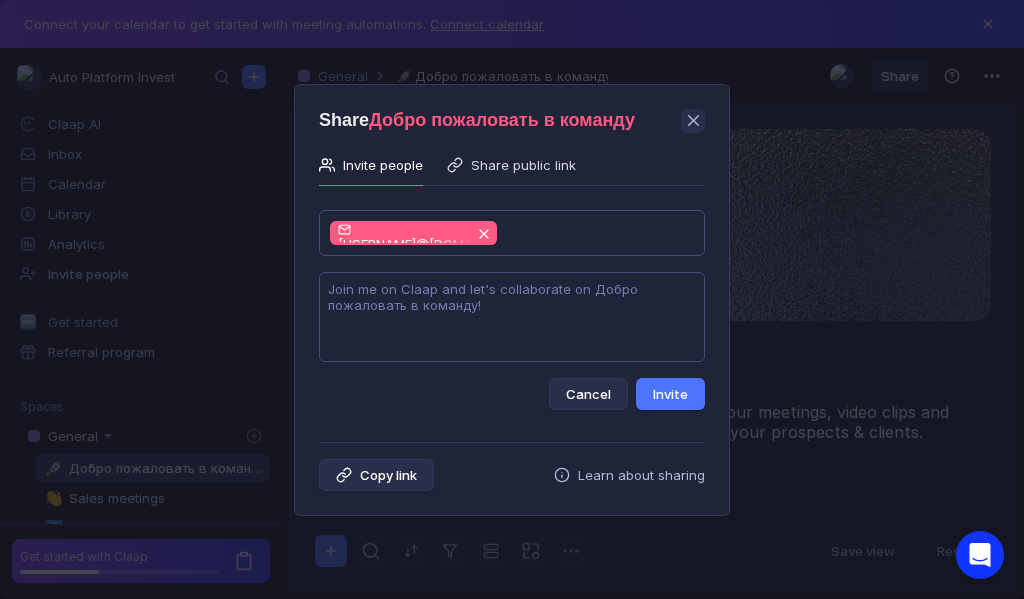 click at bounding box center [512, 317] 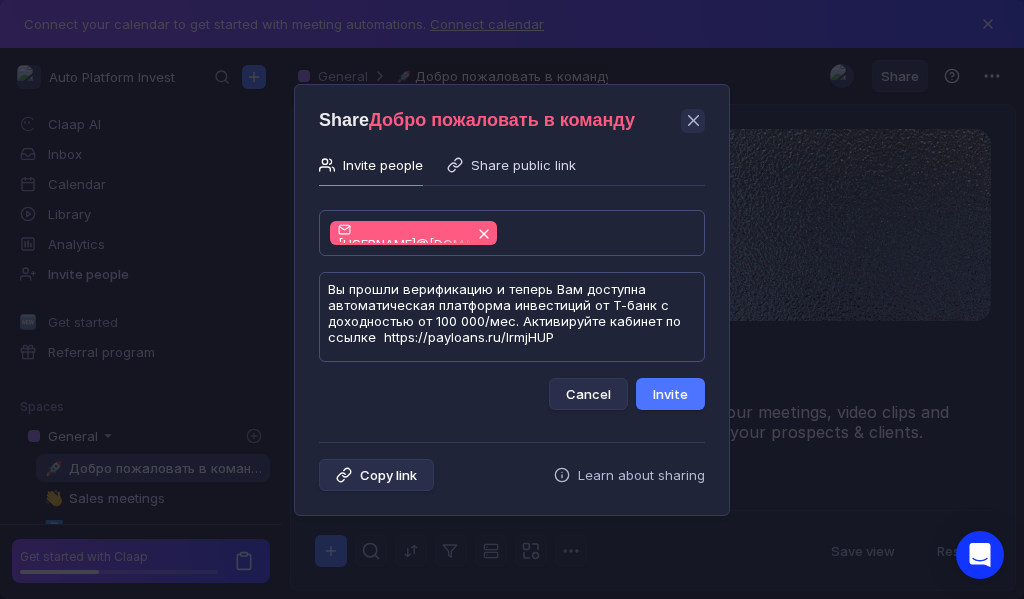 scroll, scrollTop: 1, scrollLeft: 0, axis: vertical 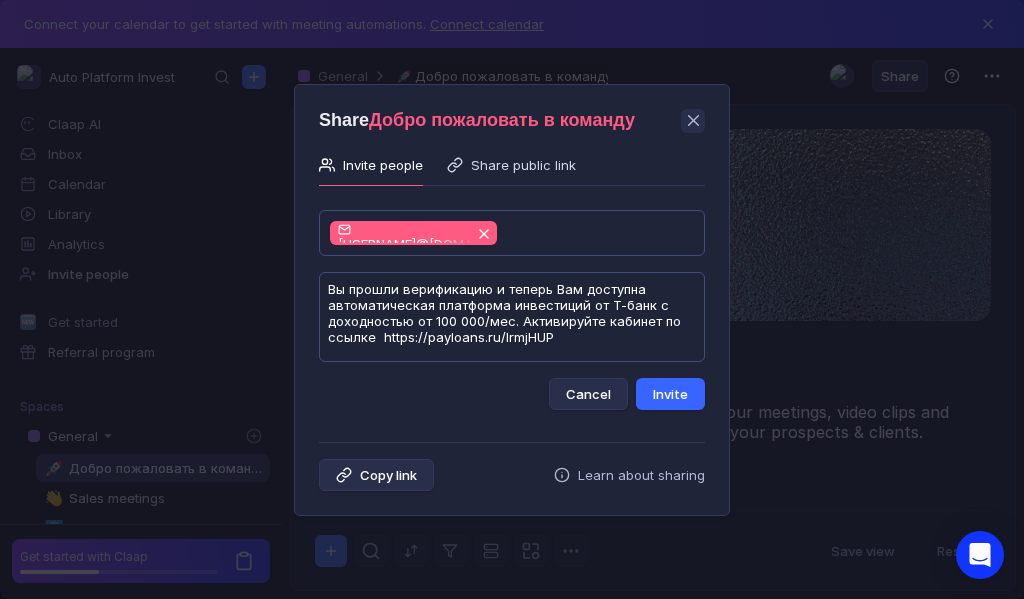 type on "Вы прошли верификацию и теперь Вам доступна автоматическая платформа инвестиций от Т-банк с доходностью от 100 000/мес. Активируйте кабинет по ссылке  https://payloans.ru/IrmjHUP" 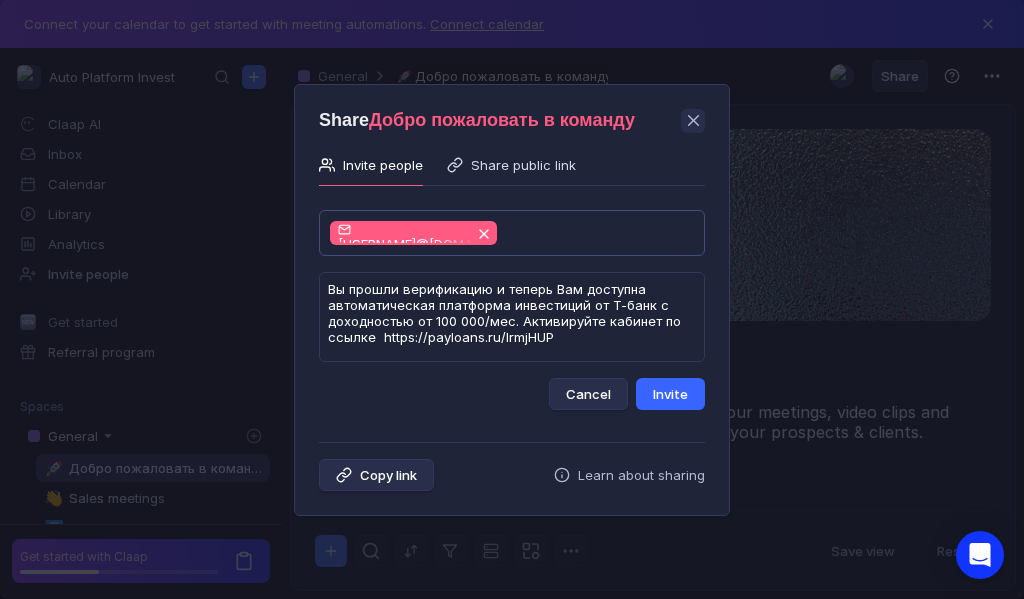 click on "Invite" at bounding box center (670, 394) 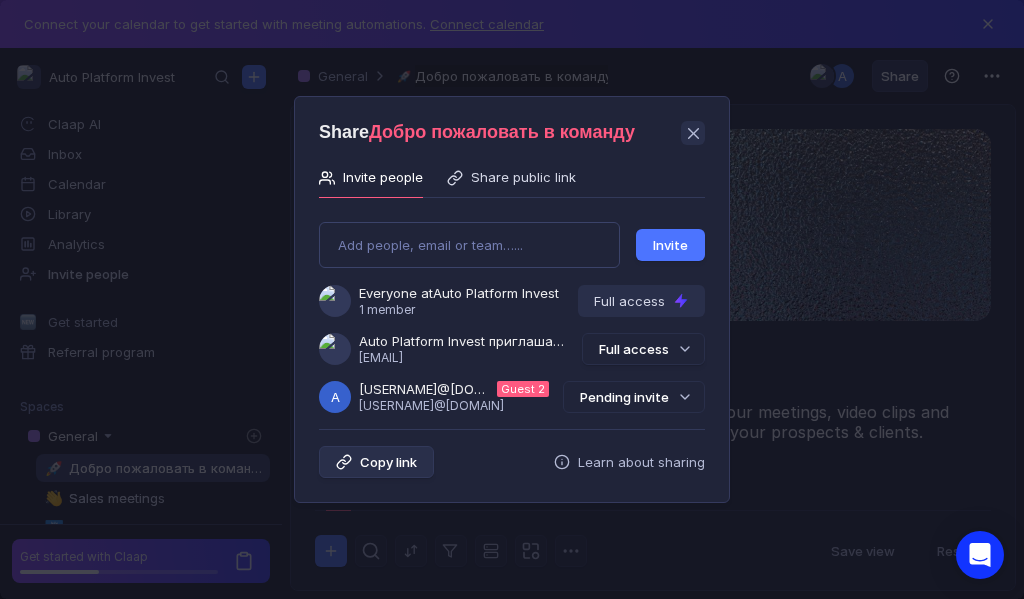 click on "Pending invite" at bounding box center [634, 397] 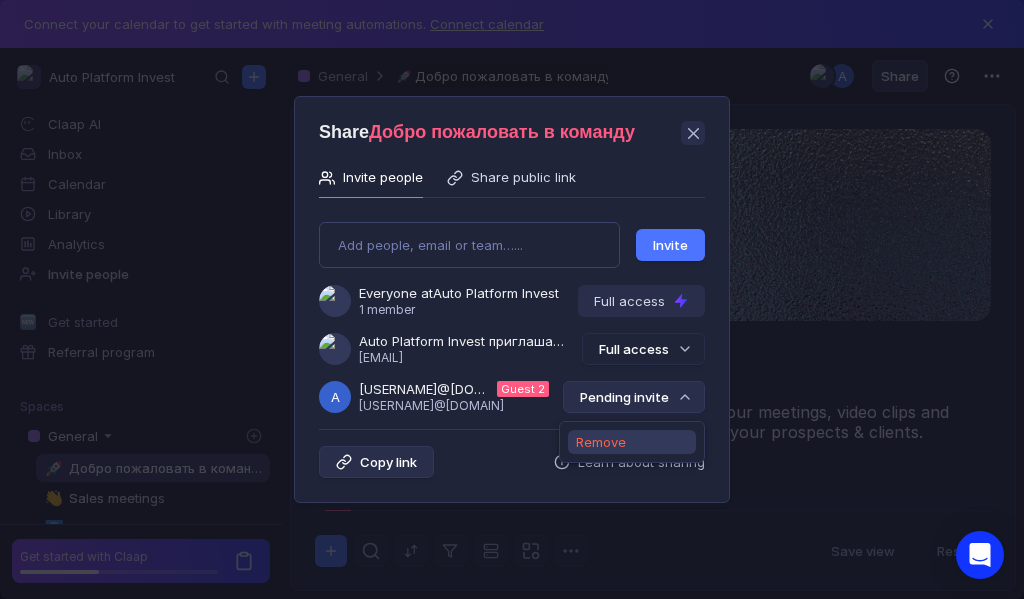 click on "Remove" at bounding box center (601, 442) 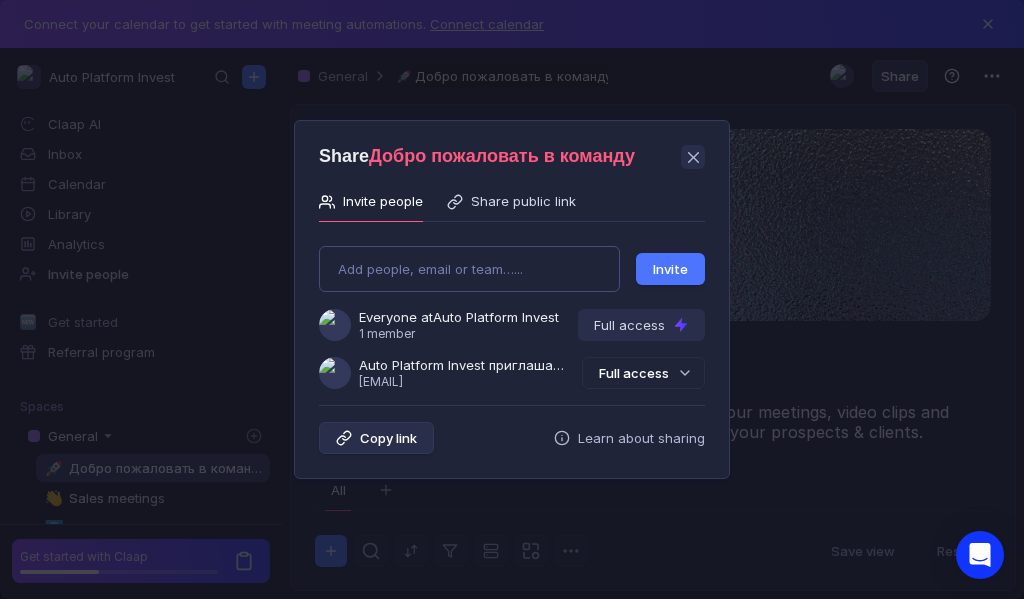 click on "Add people, email or team…... Invite Everyone at  Auto Platform Invest 1 member Full access Auto Platform Invest   приглашает Вас в группу [USERNAME]@[EMAIL] Full access" at bounding box center [512, 309] 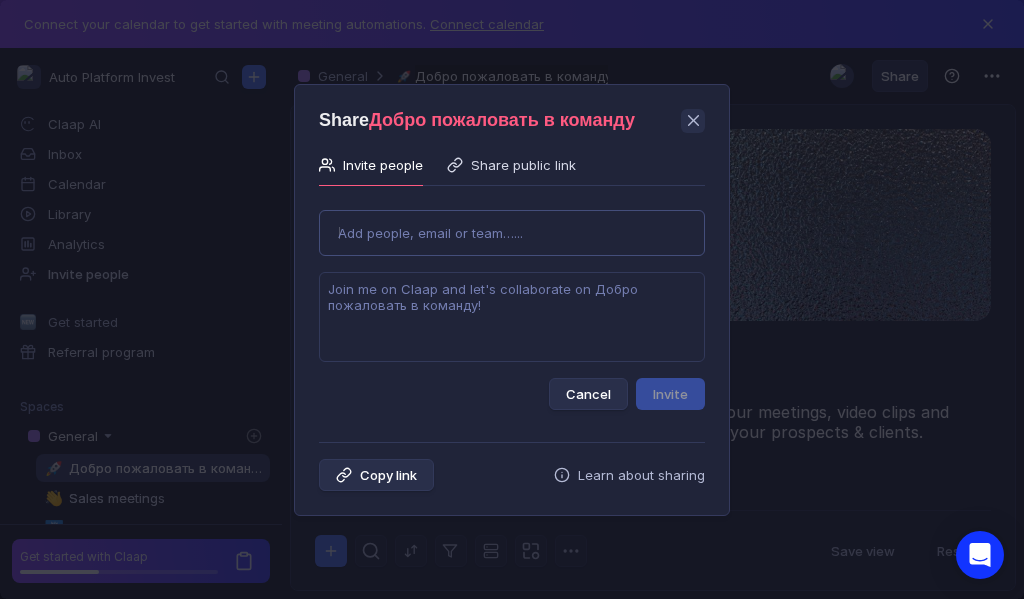 type on "[USERNAME]@[EMAIL]" 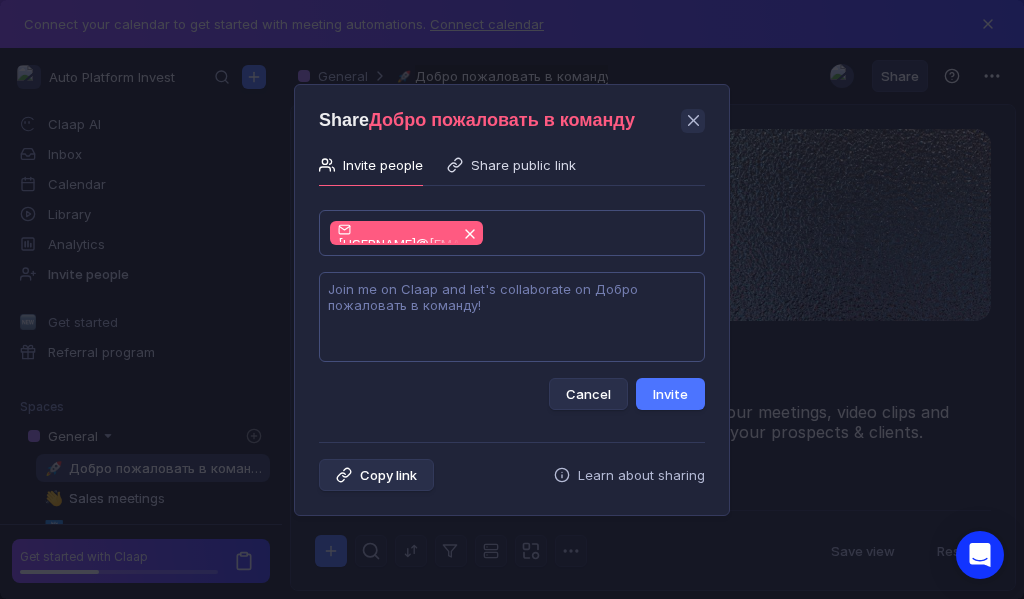 click at bounding box center [512, 317] 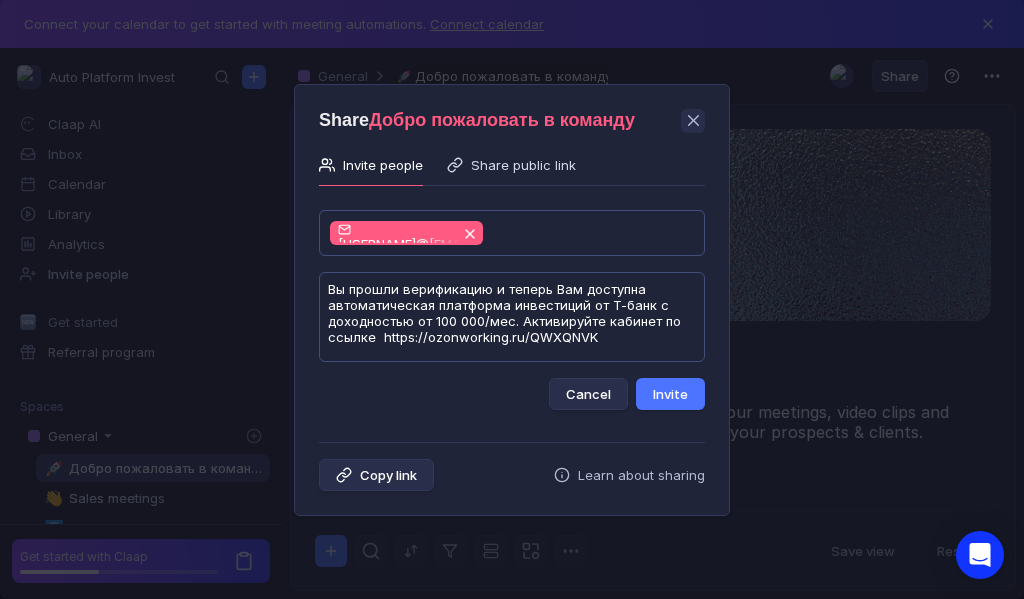 scroll, scrollTop: 1, scrollLeft: 0, axis: vertical 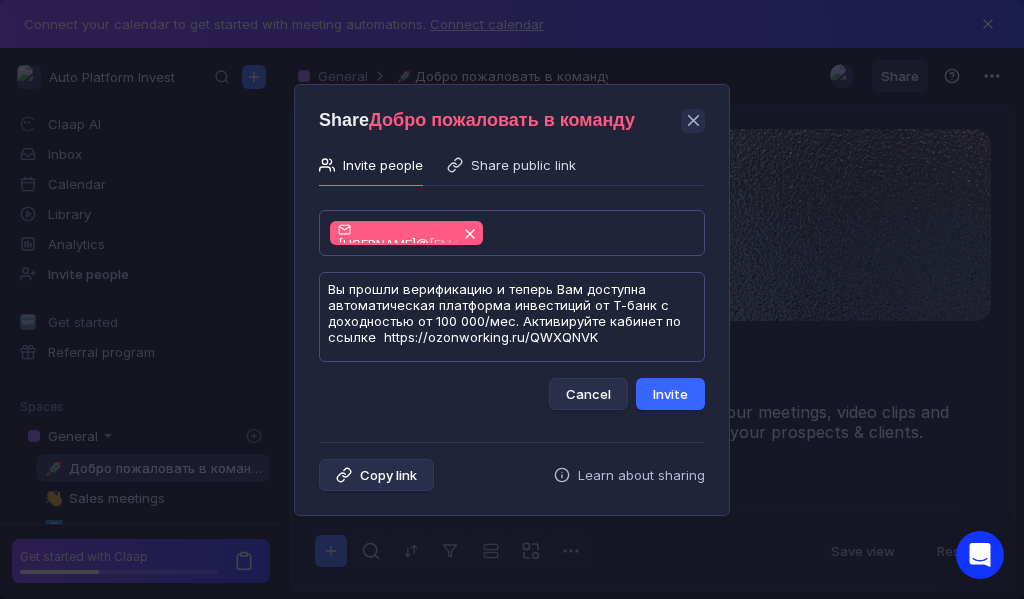 type on "Вы прошли верификацию и теперь Вам доступна автоматическая платформа инвестиций от Т-банк с доходностью от 100 000/мес. Активируйте кабинет по ссылке  https://ozonworking.ru/QWXQNVK" 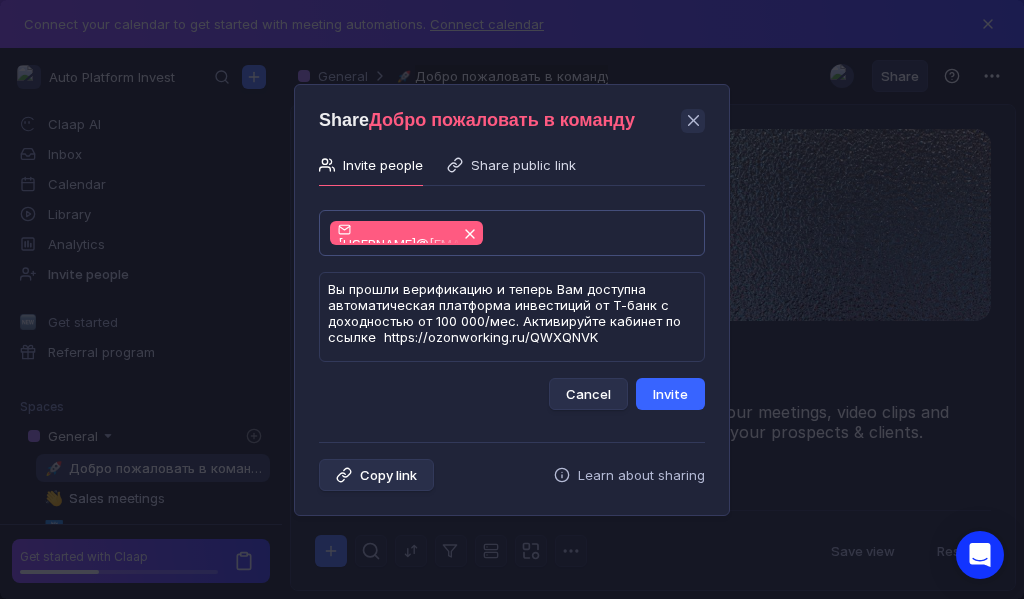 click on "Invite" at bounding box center [670, 394] 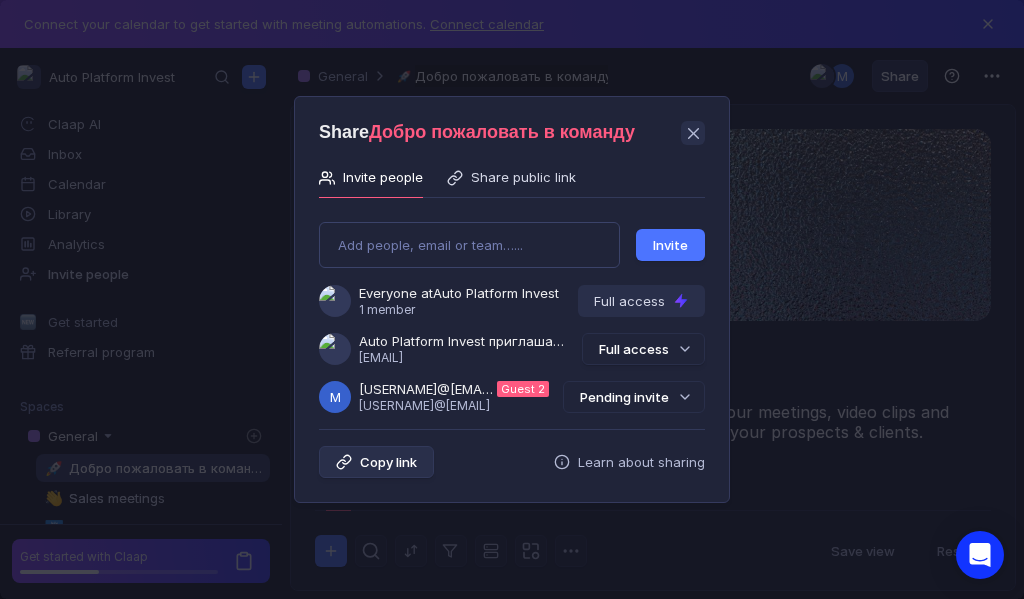 click on "Pending invite" at bounding box center [634, 397] 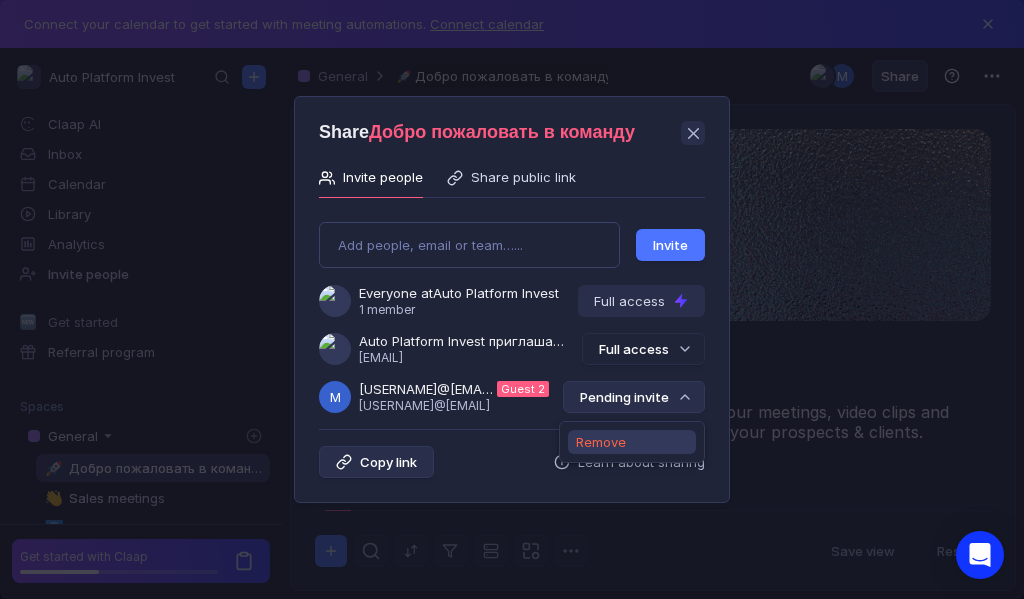 click on "Remove" at bounding box center (601, 442) 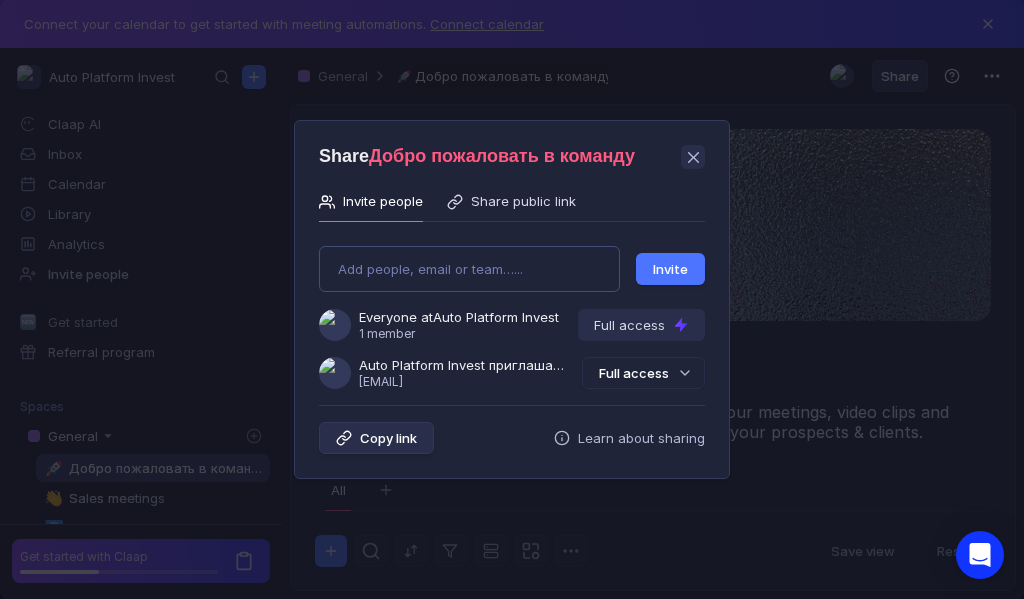 click on "Add people, email or team…... Invite Everyone at  Auto Platform Invest 1 member Full access Auto Platform Invest   приглашает Вас в группу [USERNAME]@[EMAIL] Full access" at bounding box center (512, 309) 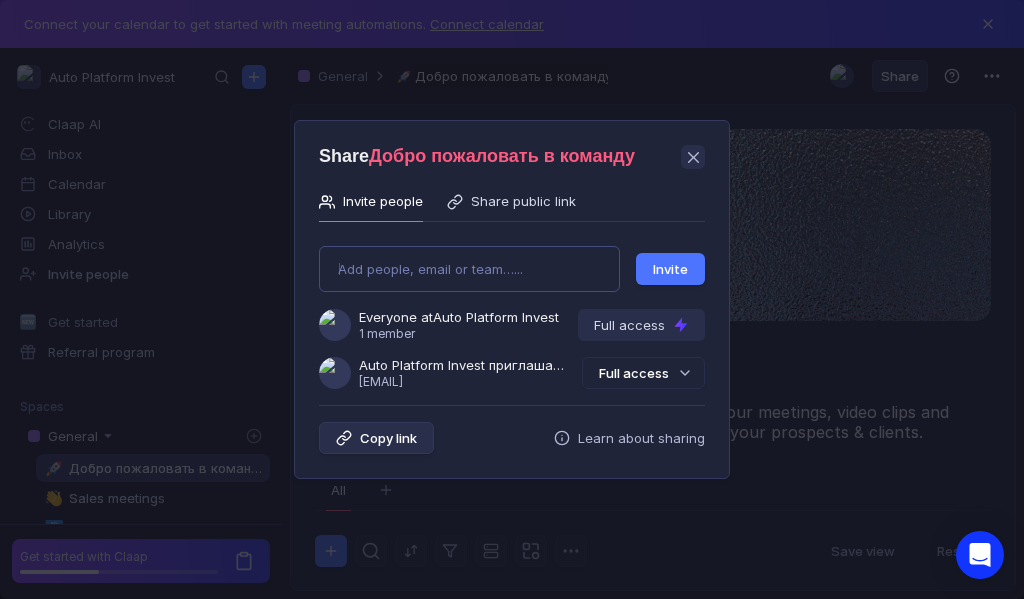 type on "[USERNAME]@[DOMAIN]" 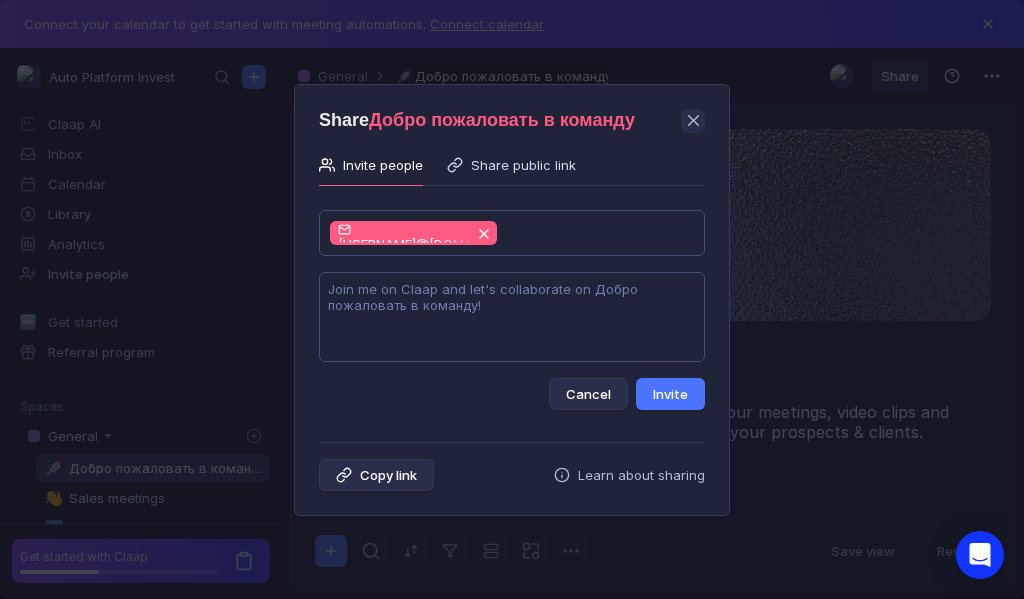 click at bounding box center (512, 317) 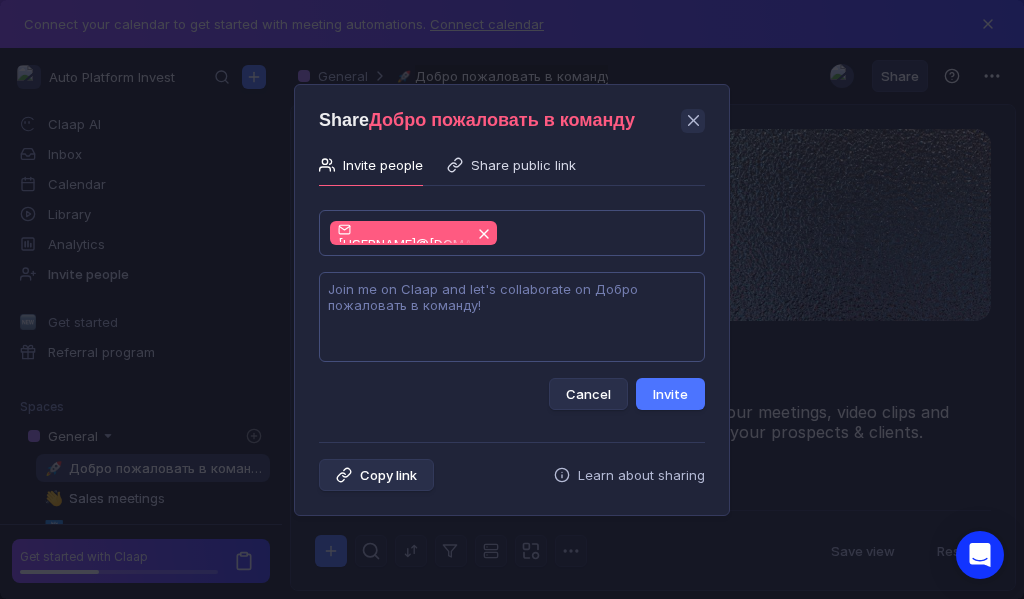 click at bounding box center [512, 317] 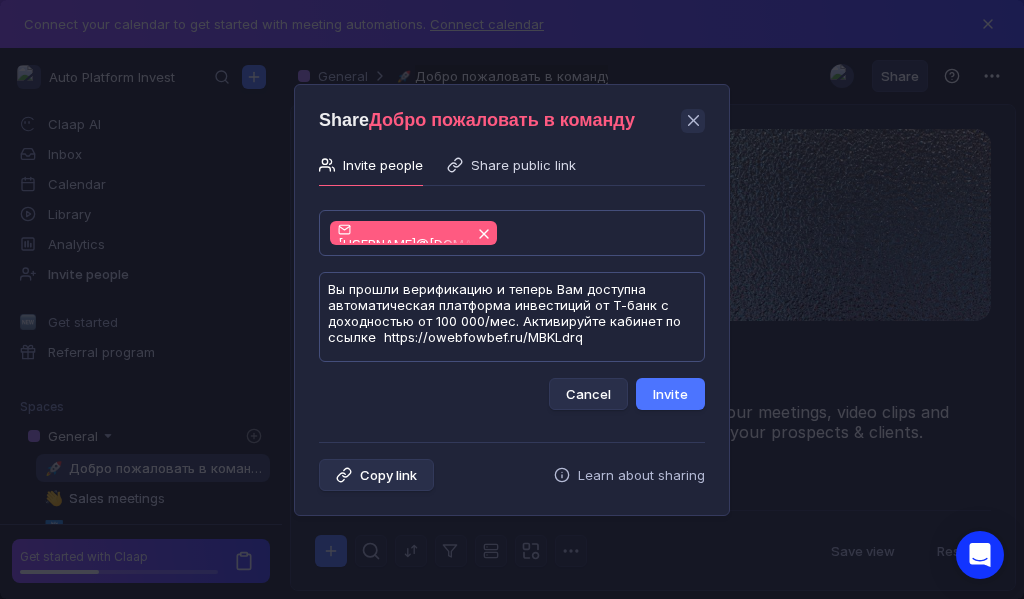 scroll, scrollTop: 1, scrollLeft: 0, axis: vertical 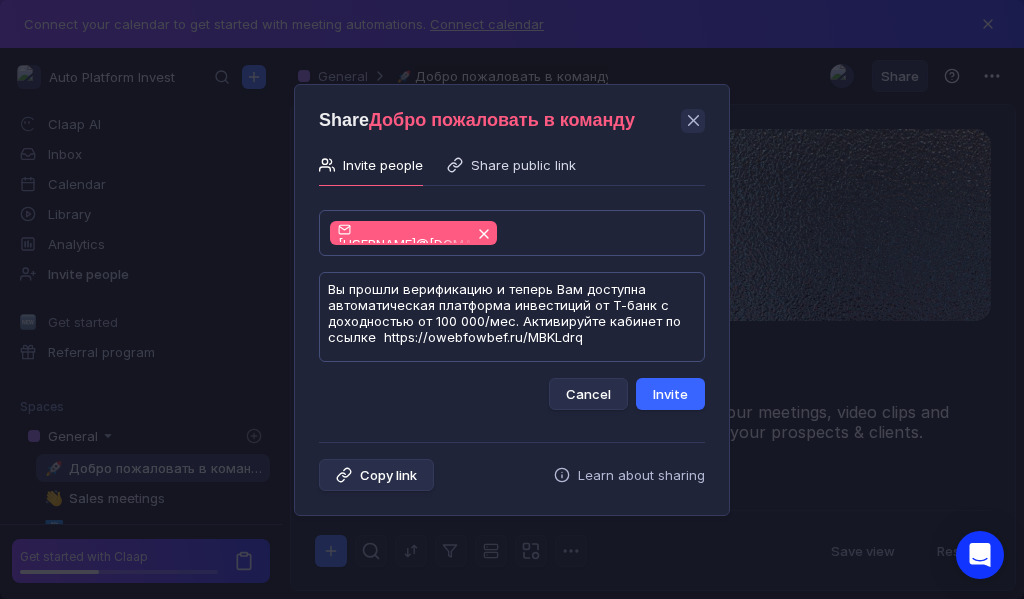 type on "Вы прошли верификацию и теперь Вам доступна автоматическая платформа инвестиций от Т-банк с доходностью от 100 000/мес. Активируйте кабинет по ссылке  https://owebfowbef.ru/MBKLdrq" 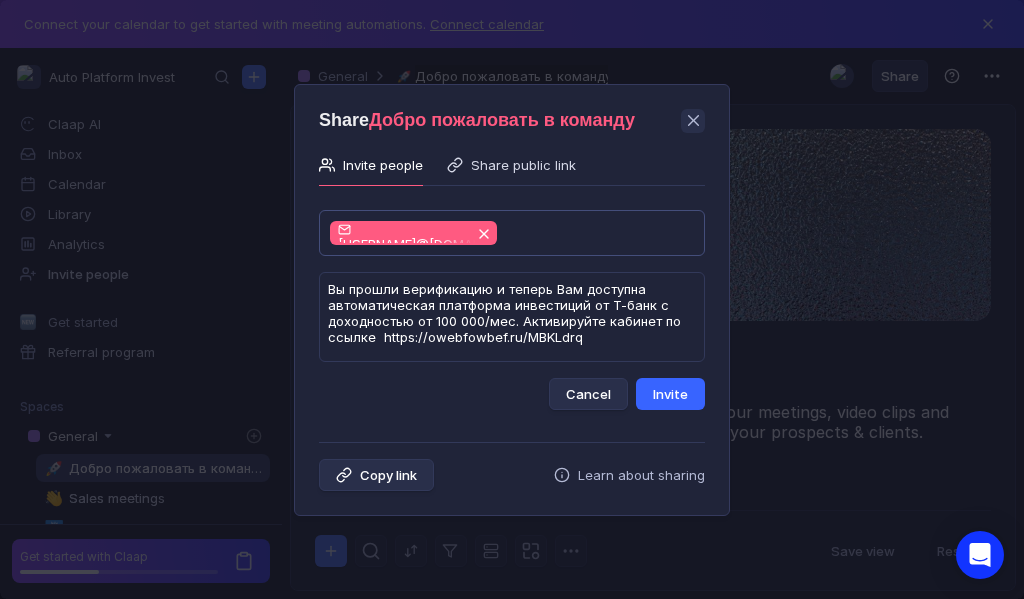 click on "Invite" at bounding box center (670, 394) 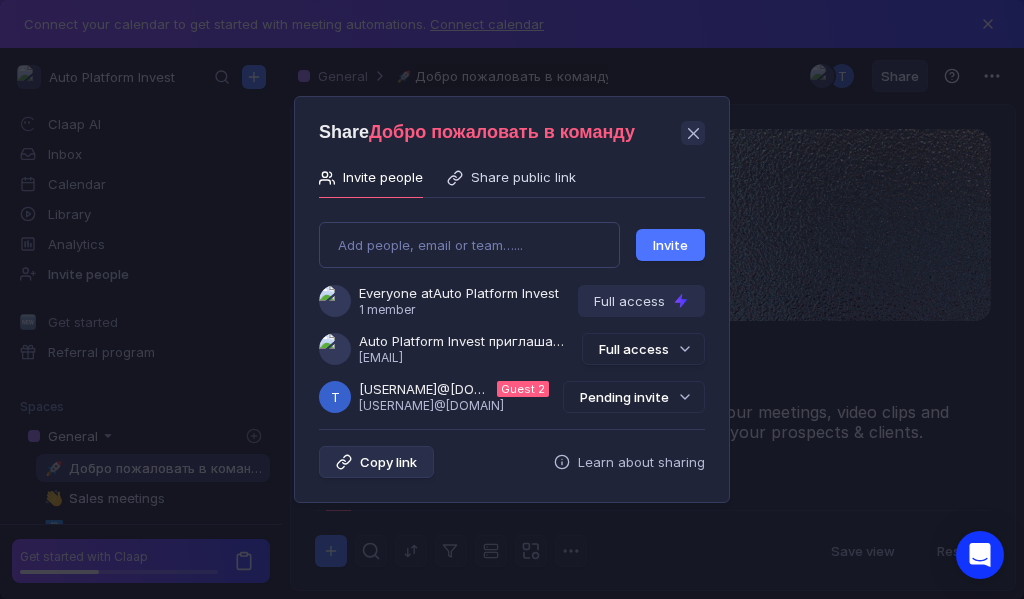 click on "Pending invite" at bounding box center [634, 397] 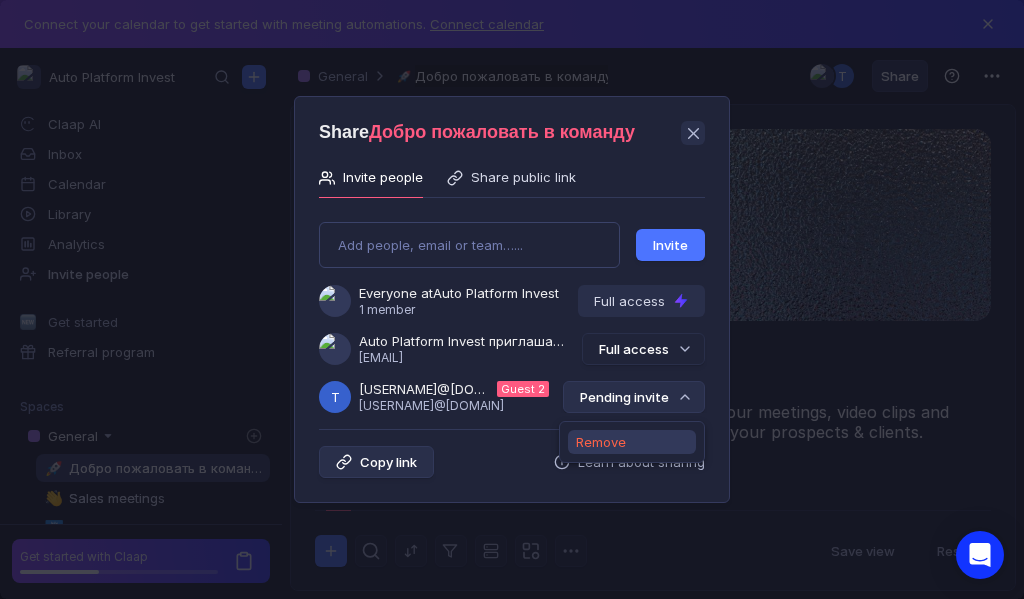 click on "Remove" at bounding box center [601, 442] 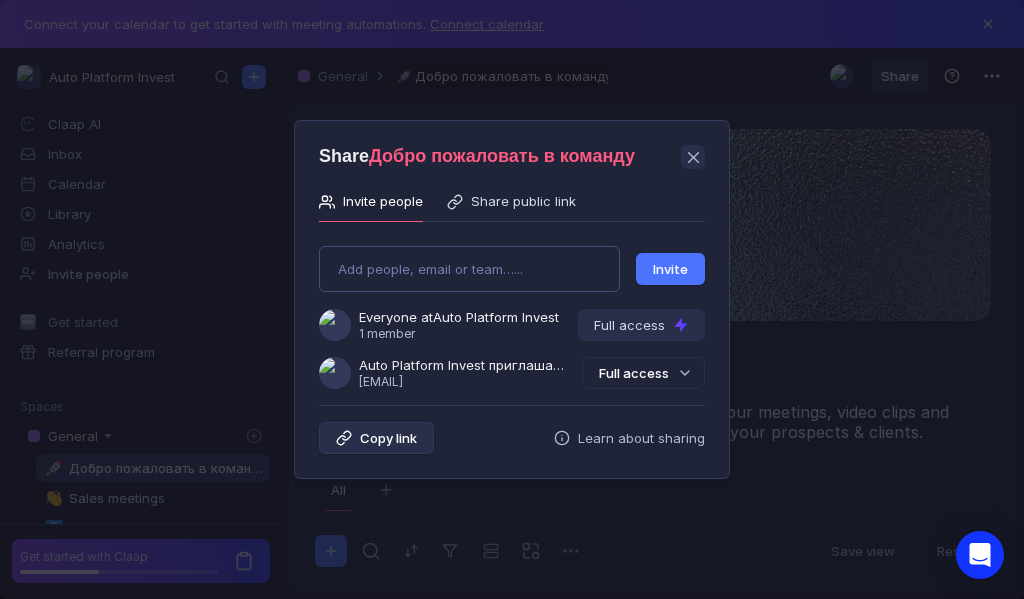 click on "Add people, email or team…... Invite Everyone at  Auto Platform Invest 1 member Full access Auto Platform Invest   приглашает Вас в группу [USERNAME]@[EMAIL] Full access" at bounding box center (512, 309) 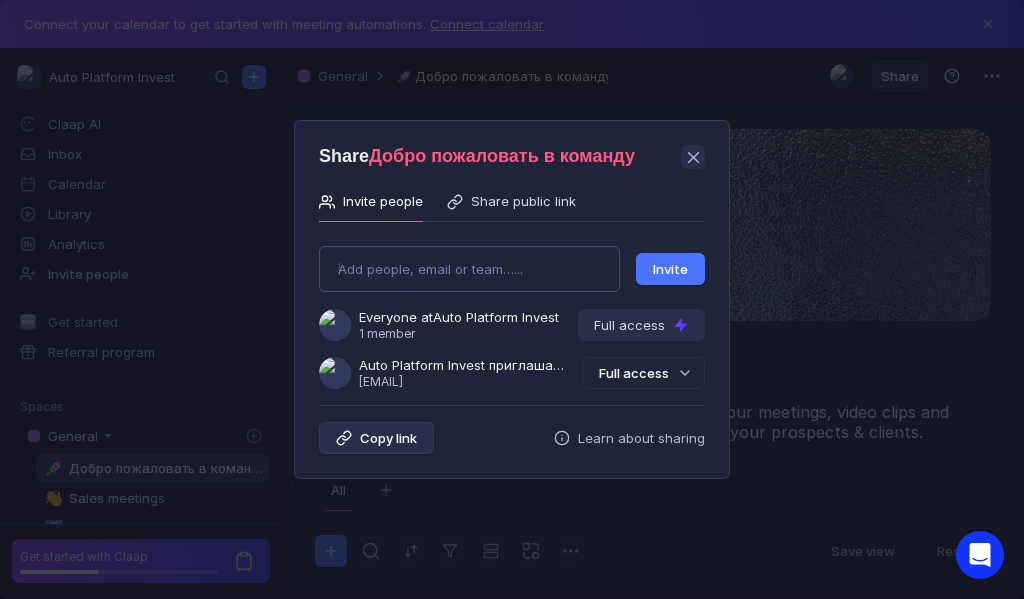 type on "[USERNAME]@[EMAIL]" 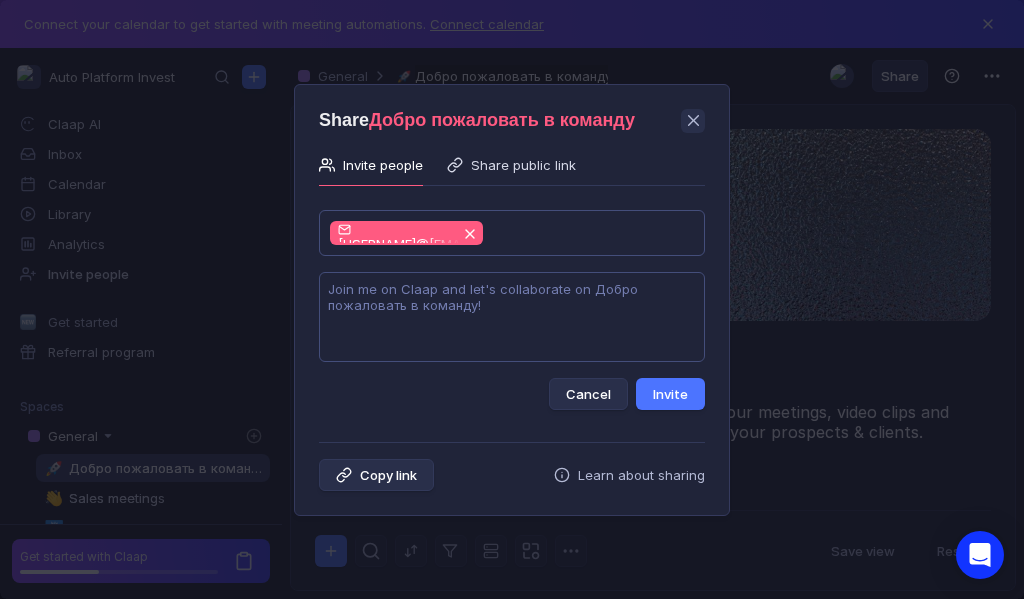 click at bounding box center [512, 317] 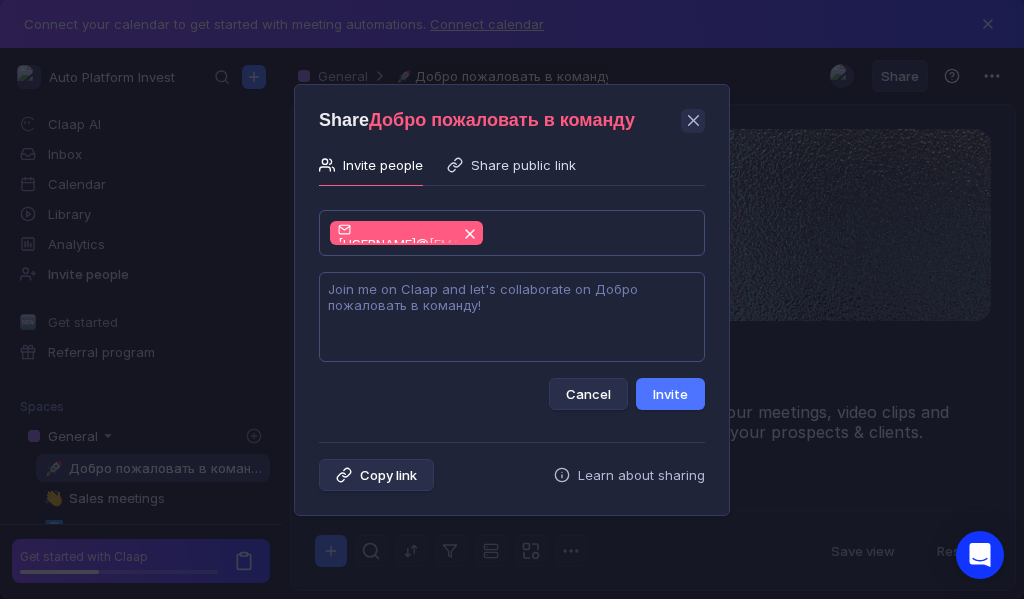 click at bounding box center (512, 317) 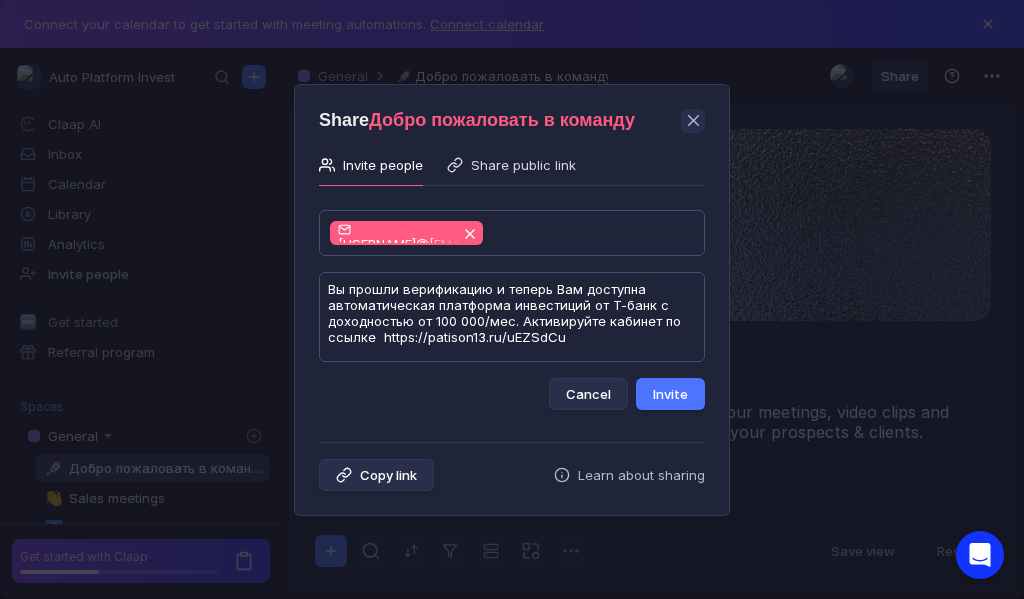 scroll, scrollTop: 1, scrollLeft: 0, axis: vertical 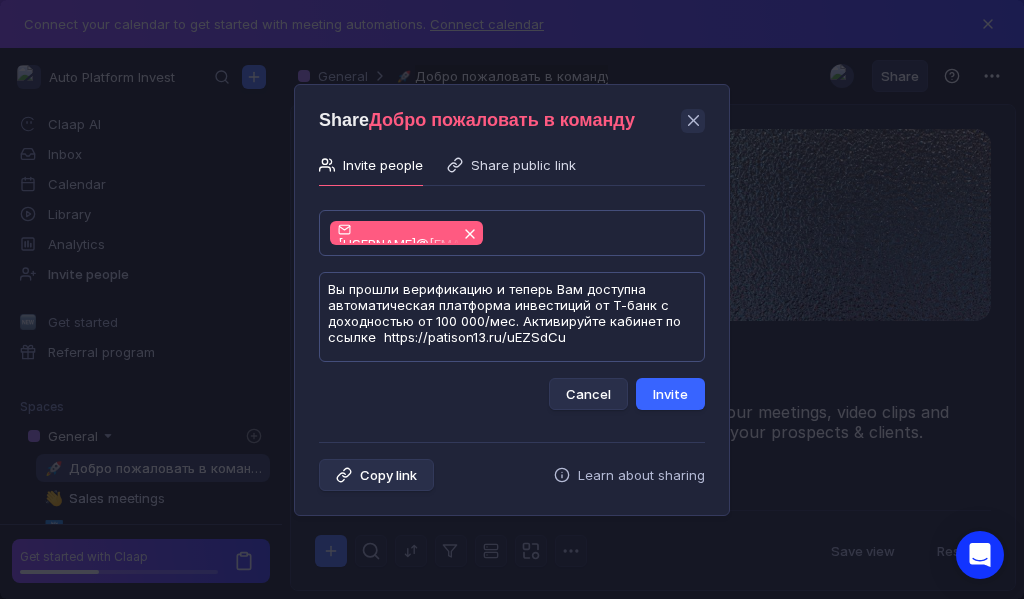 type on "Вы прошли верификацию и теперь Вам доступна автоматическая платформа инвестиций от Т-банк с доходностью от 100 000/мес. Активируйте кабинет по ссылке  https://patison13.ru/uEZSdCu" 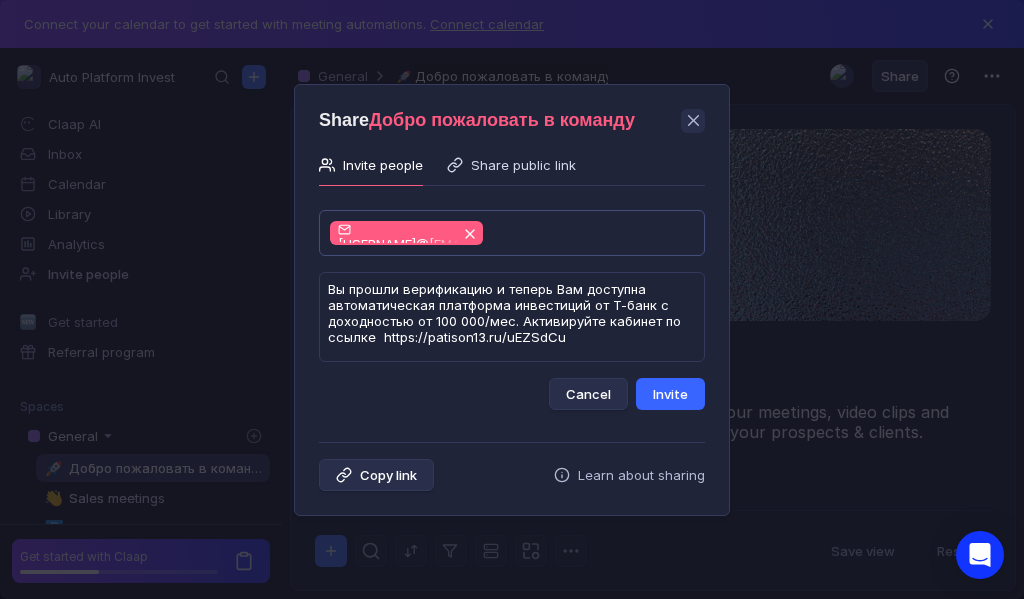 click on "Invite" at bounding box center (670, 394) 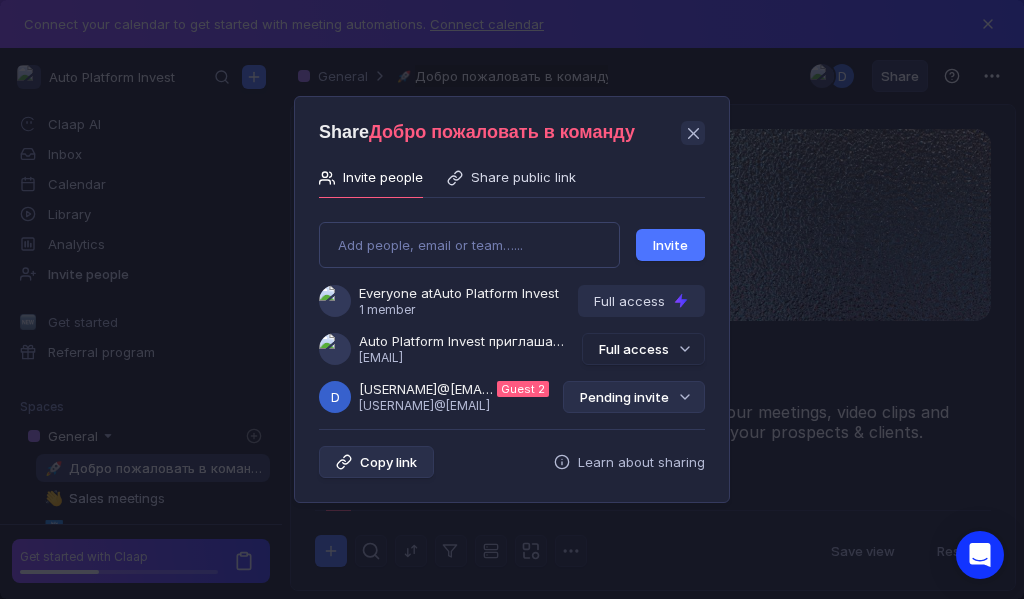 click on "Pending invite" at bounding box center [634, 397] 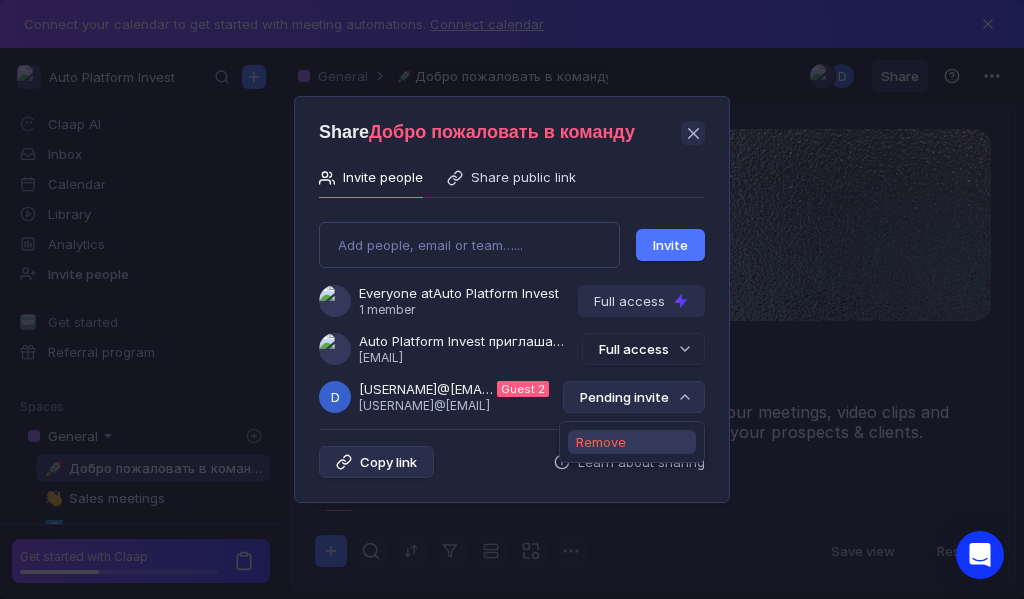 click on "Remove" at bounding box center (601, 442) 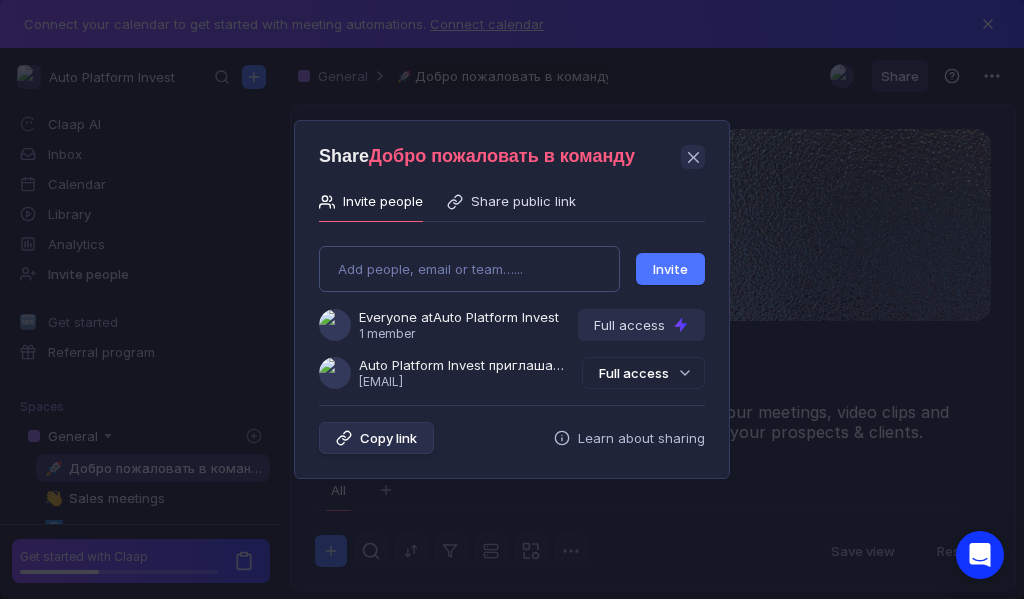 click on "Add people, email or team…... Invite Everyone at  Auto Platform Invest 1 member Full access Auto Platform Invest   приглашает Вас в группу [USERNAME]@[EMAIL] Full access" at bounding box center (512, 309) 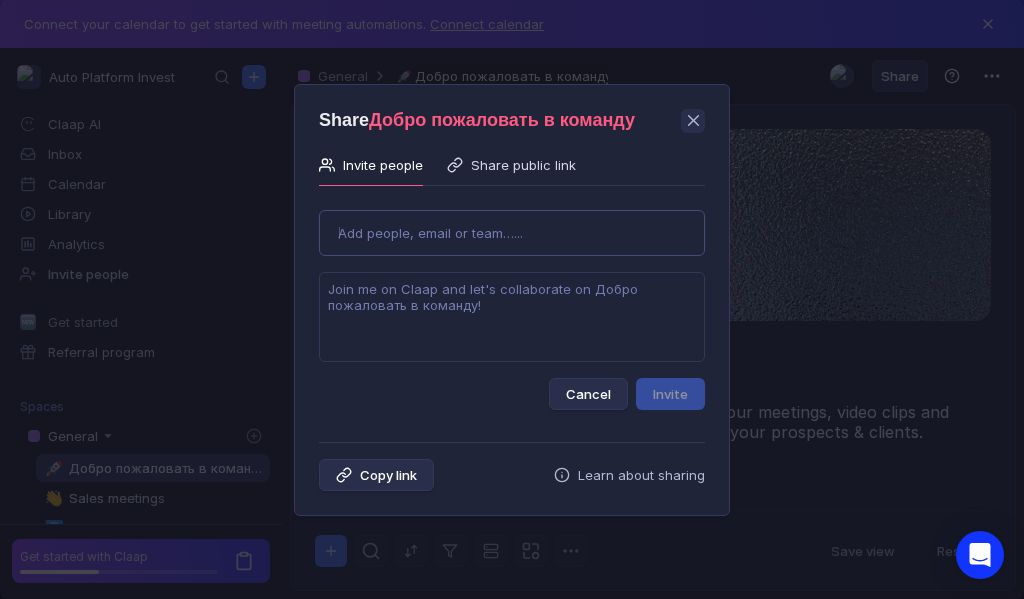 type on "[EMAIL]" 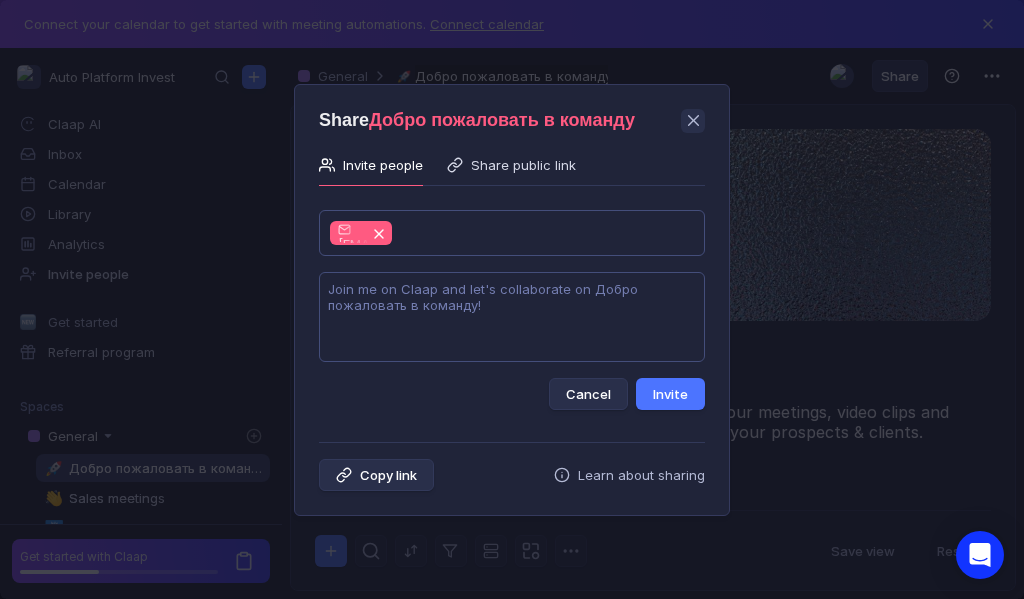 click at bounding box center [512, 317] 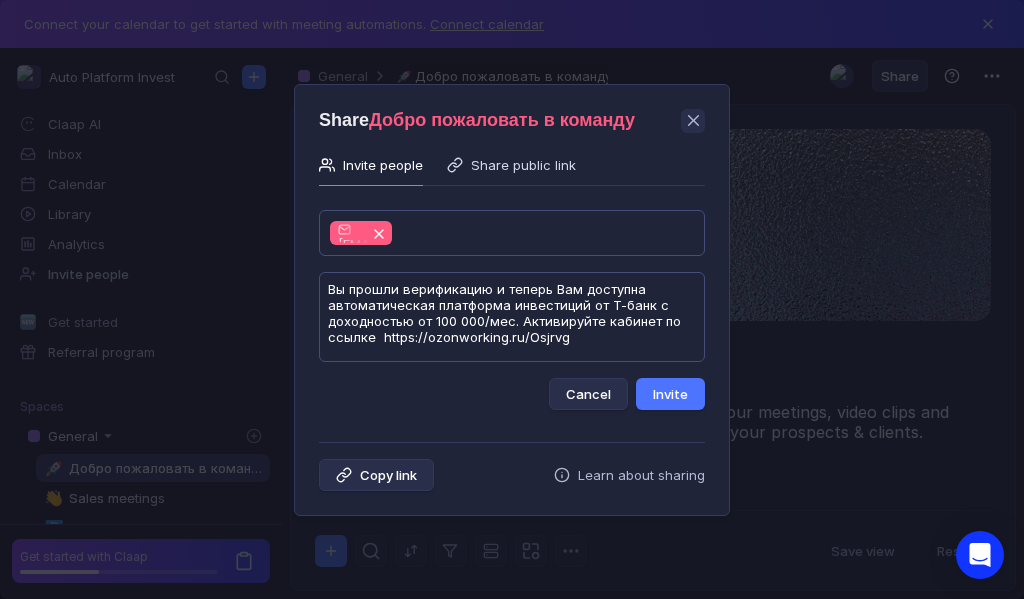 scroll, scrollTop: 1, scrollLeft: 0, axis: vertical 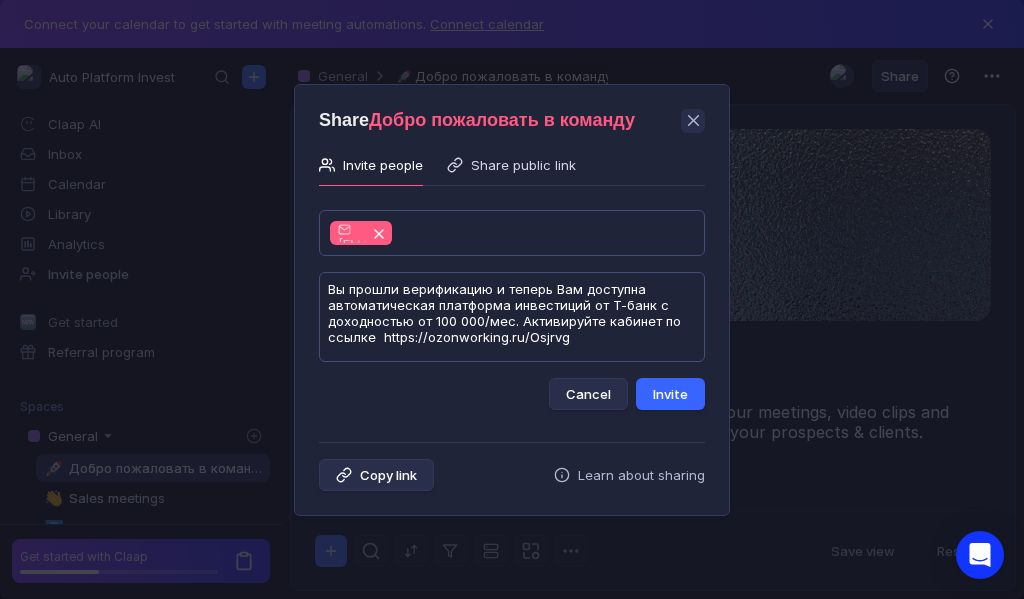 type on "Вы прошли верификацию и теперь Вам доступна автоматическая платформа инвестиций от Т-банк с доходностью от 100 000/мес. Активируйте кабинет по ссылке  https://ozonworking.ru/Osjrvg" 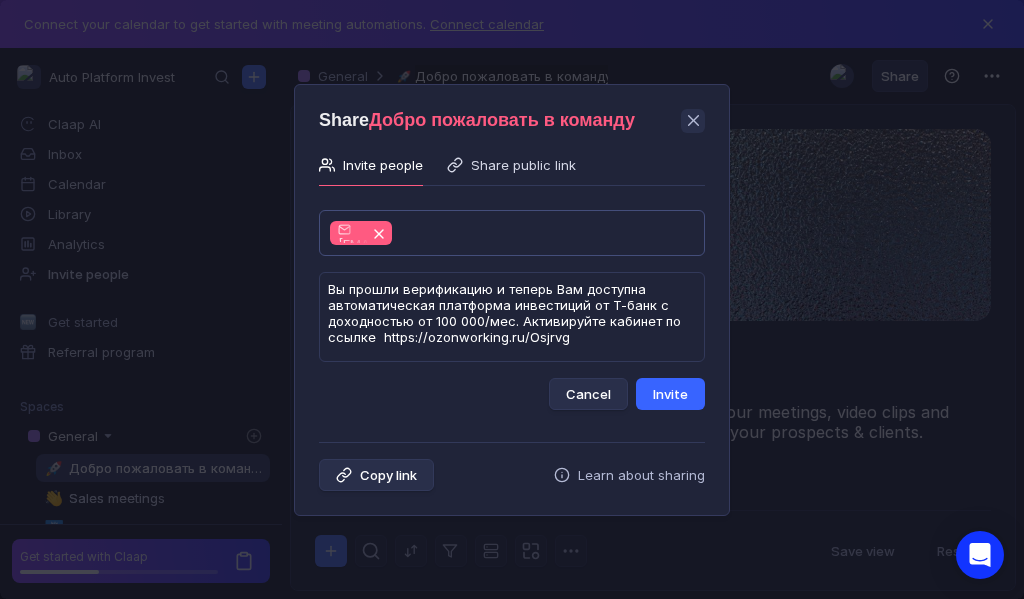 click on "Invite" at bounding box center (670, 394) 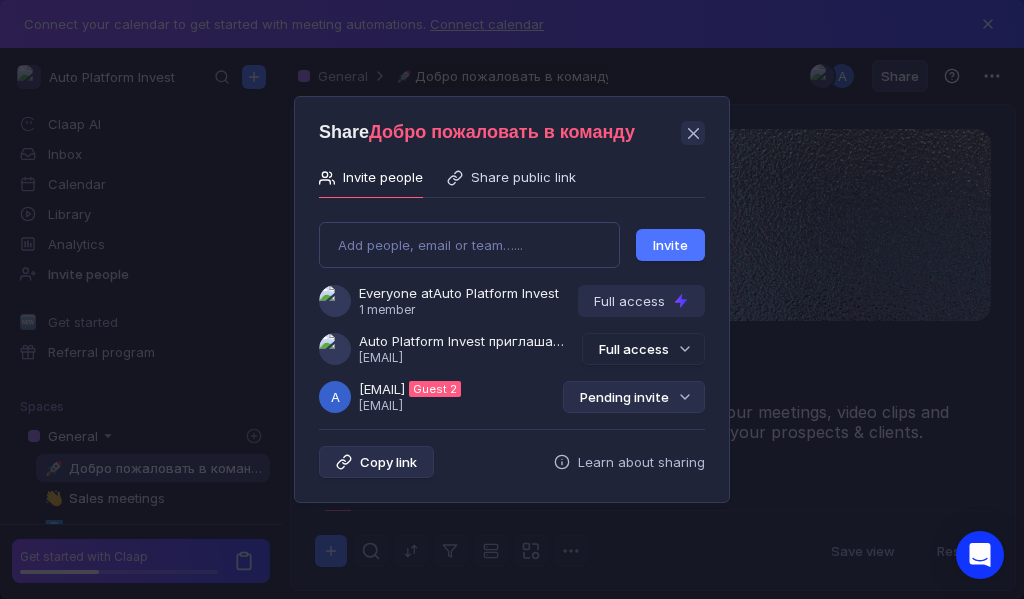 click on "Pending invite" at bounding box center [634, 397] 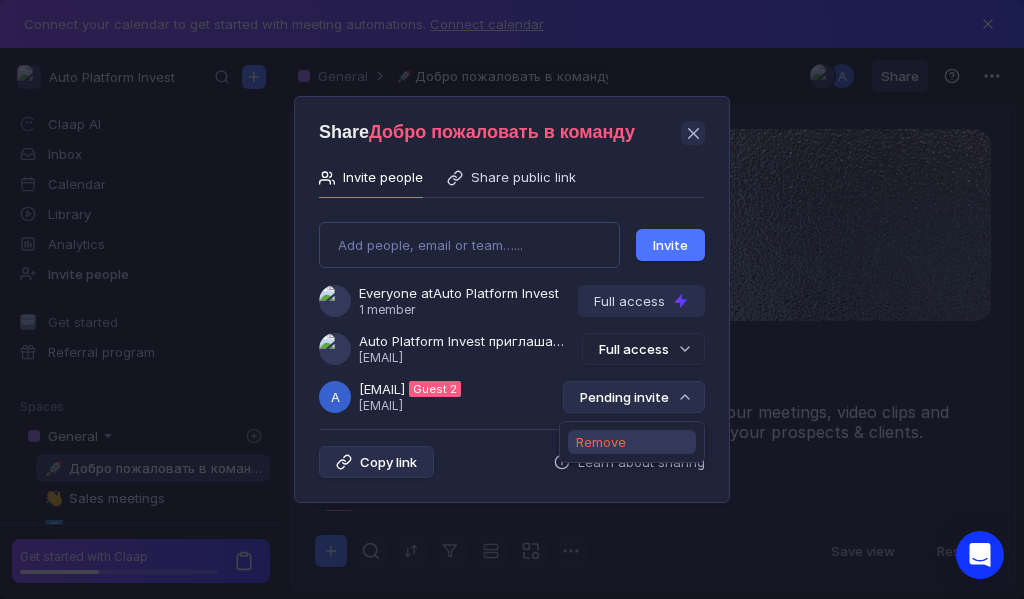 click on "Remove" at bounding box center (601, 442) 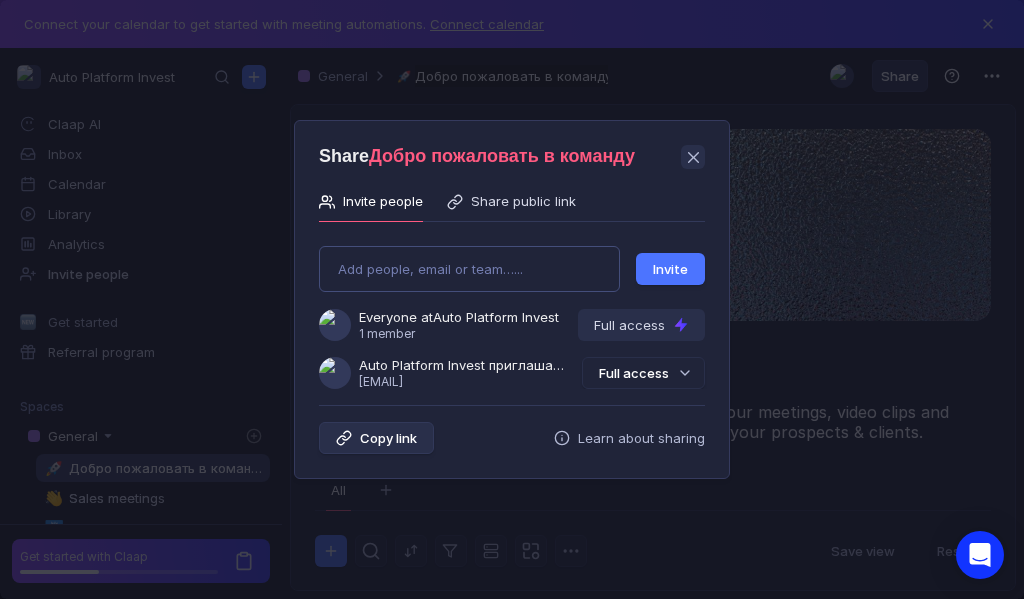 click on "Add people, email or team…... Invite Everyone at  Auto Platform Invest 1 member Full access Auto Platform Invest   приглашает Вас в группу [USERNAME]@[EMAIL] Full access" at bounding box center [512, 309] 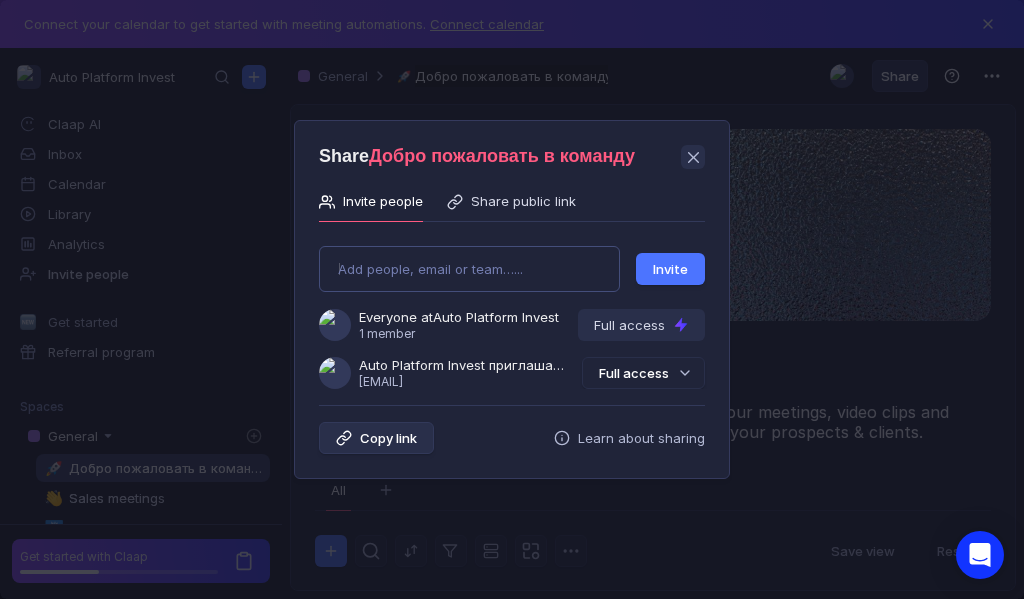 type on "[USERNAME]@[DOMAIN]" 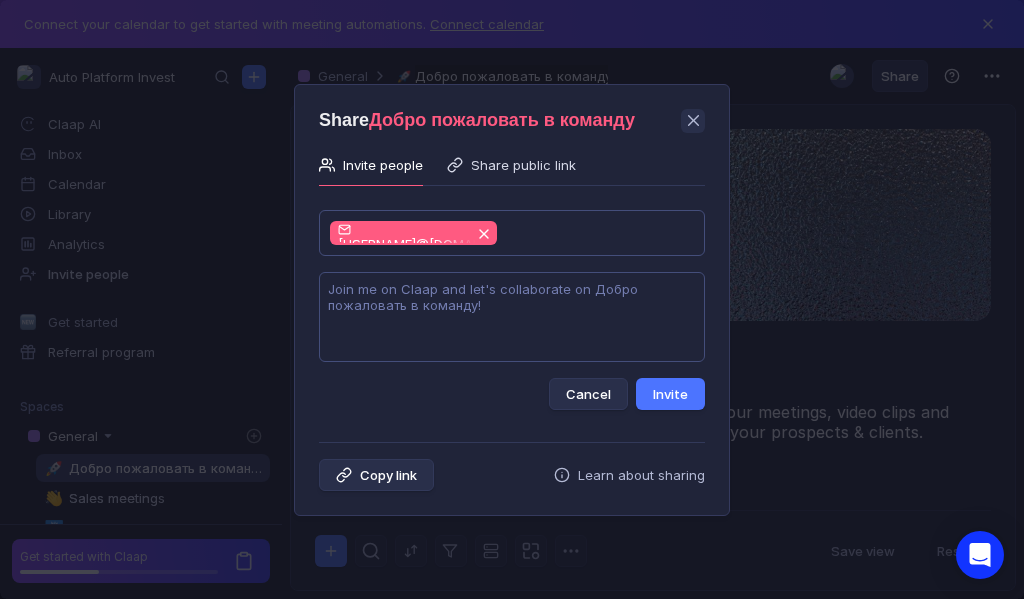 click at bounding box center [512, 317] 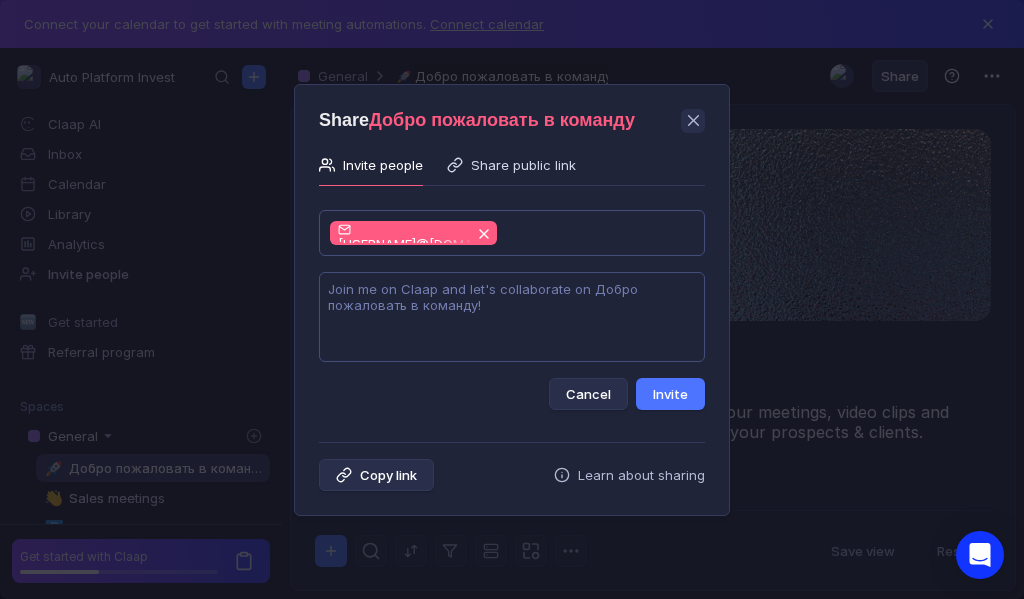 click at bounding box center [512, 317] 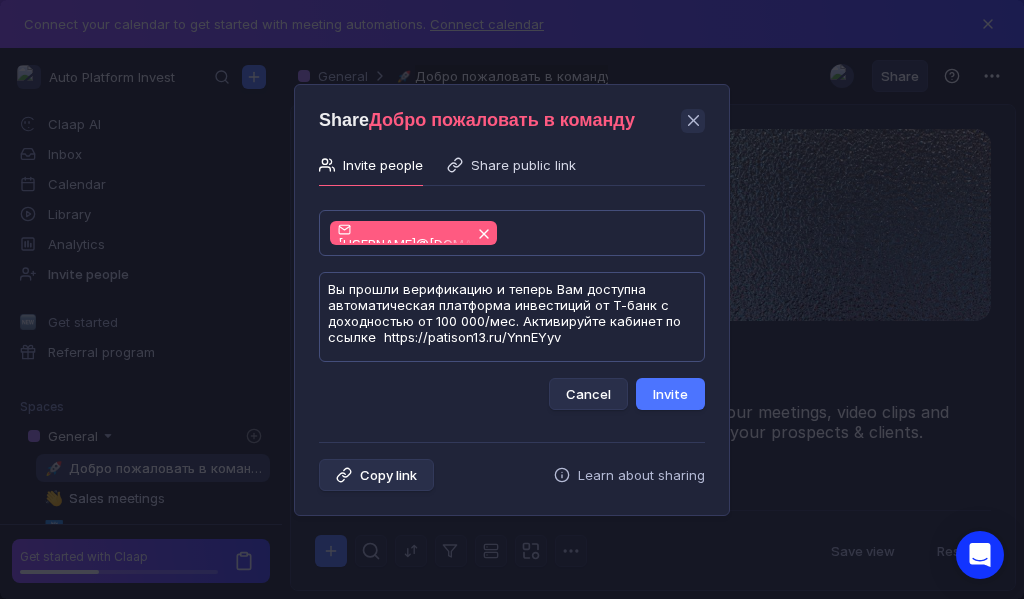 scroll, scrollTop: 1, scrollLeft: 0, axis: vertical 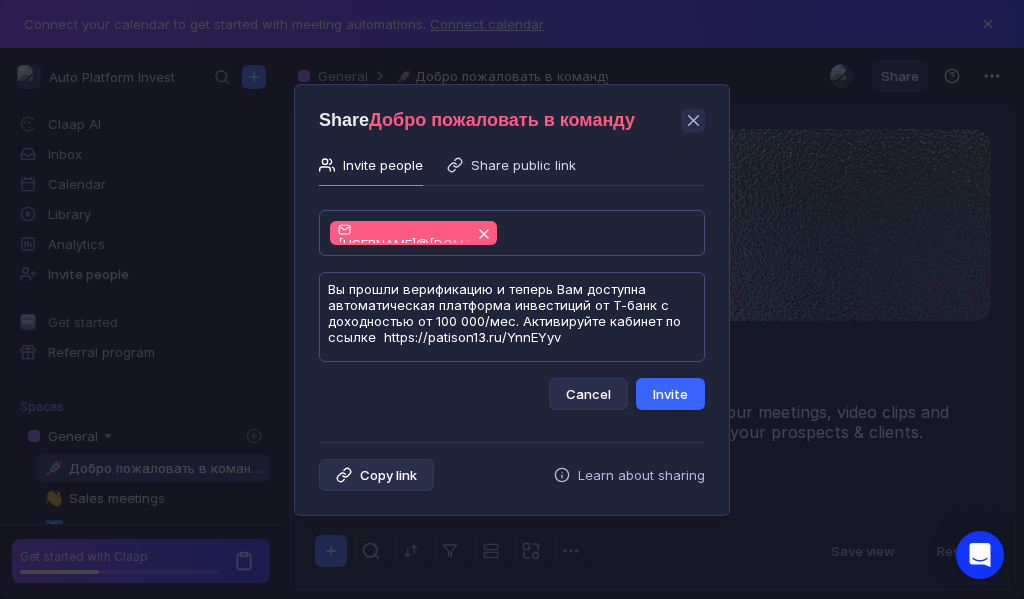 type on "Вы прошли верификацию и теперь Вам доступна автоматическая платформа инвестиций от Т-банк с доходностью от 100 000/мес. Активируйте кабинет по ссылке  https://patison13.ru/YnnEYyv" 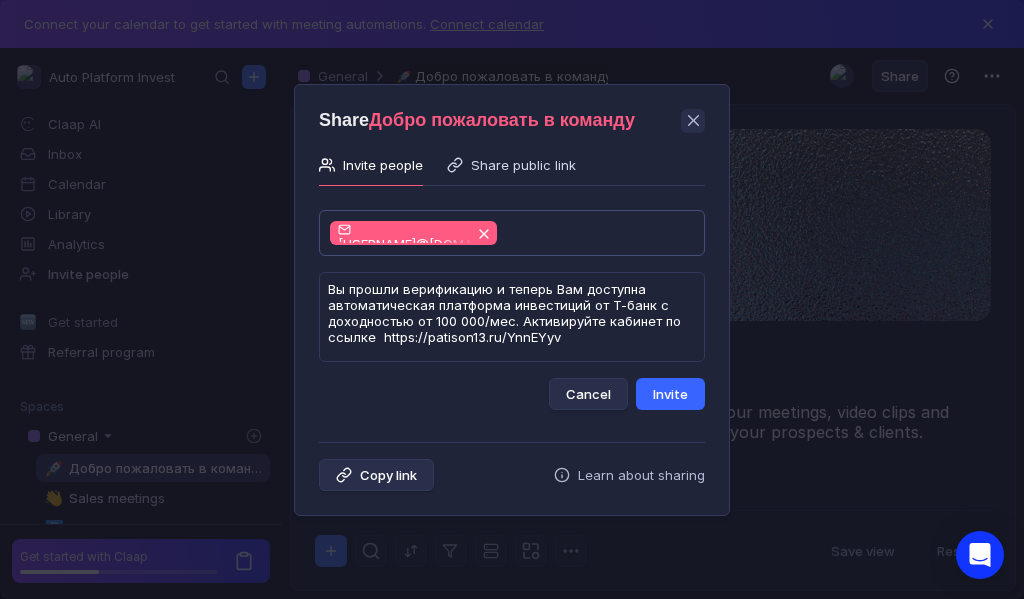 click on "Invite" at bounding box center (670, 394) 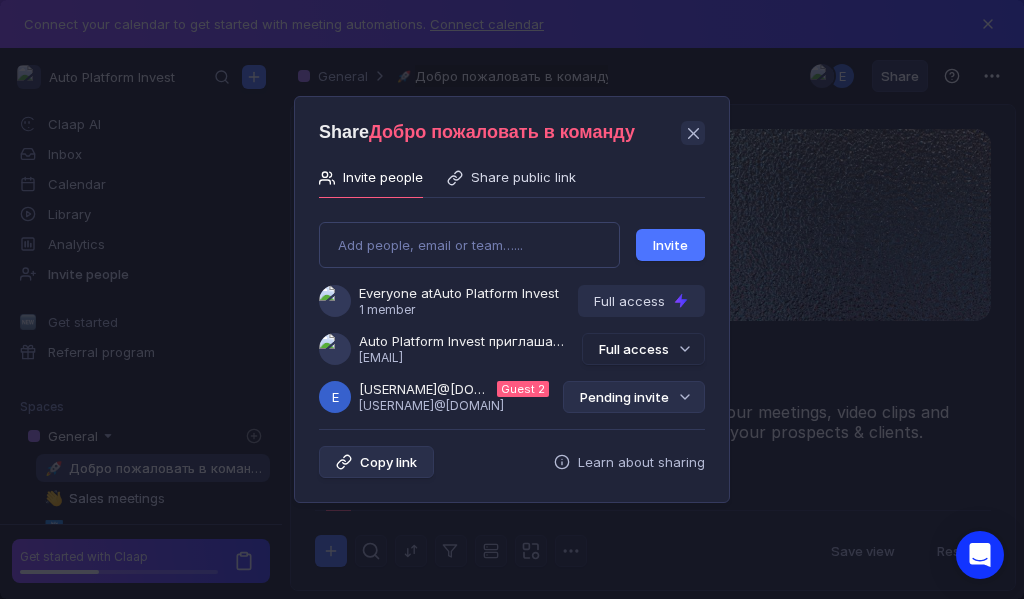 click on "Pending invite" at bounding box center (634, 397) 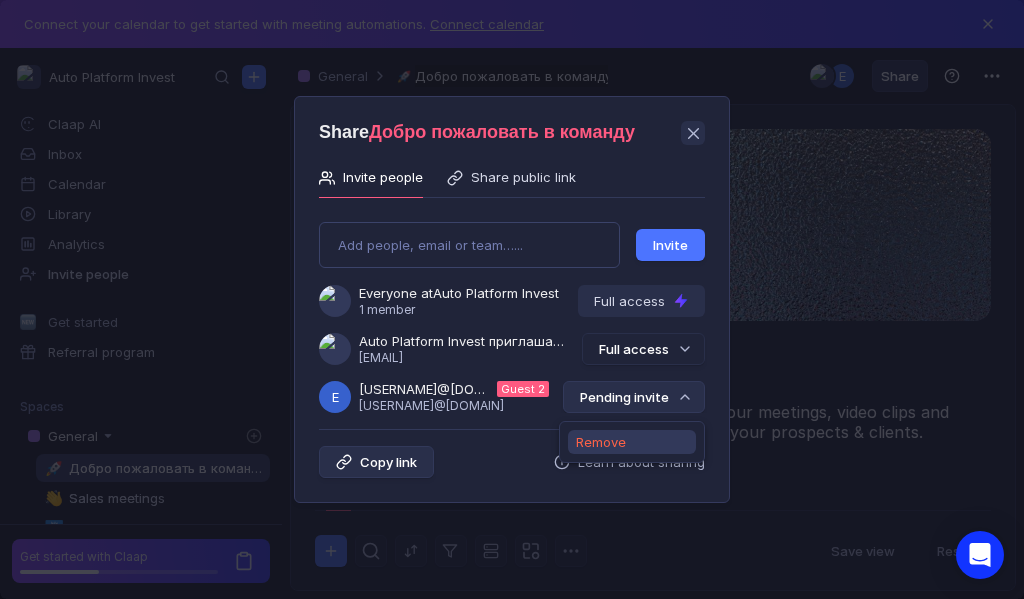 click on "Remove" at bounding box center (601, 442) 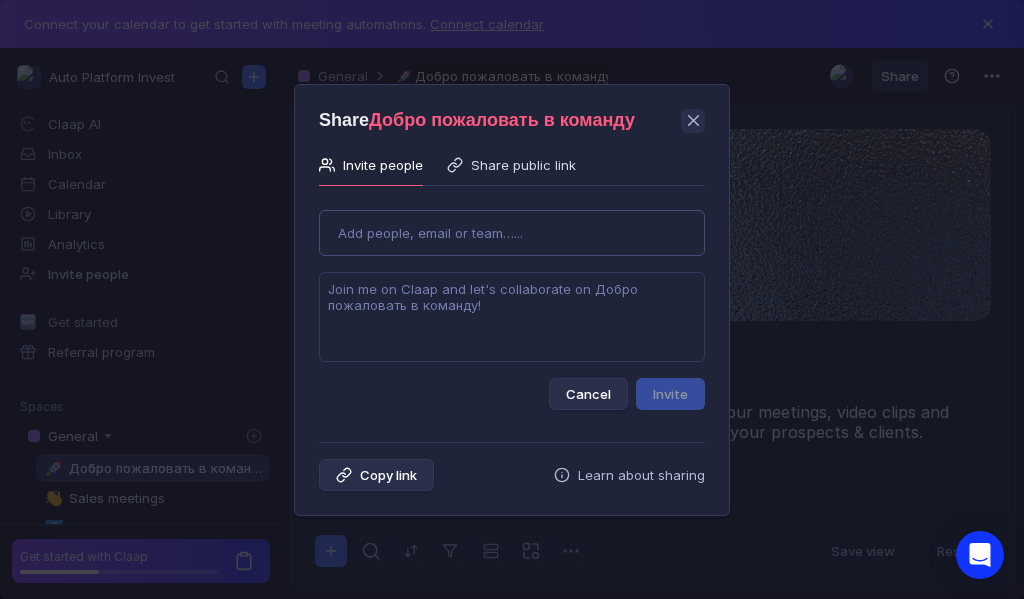 click on "Use Up and Down to choose options, press Enter to select the currently focused option, press Escape to exit the menu, press Tab to select the option and exit the menu. Add people, email or team…... Cancel Invite" at bounding box center [512, 302] 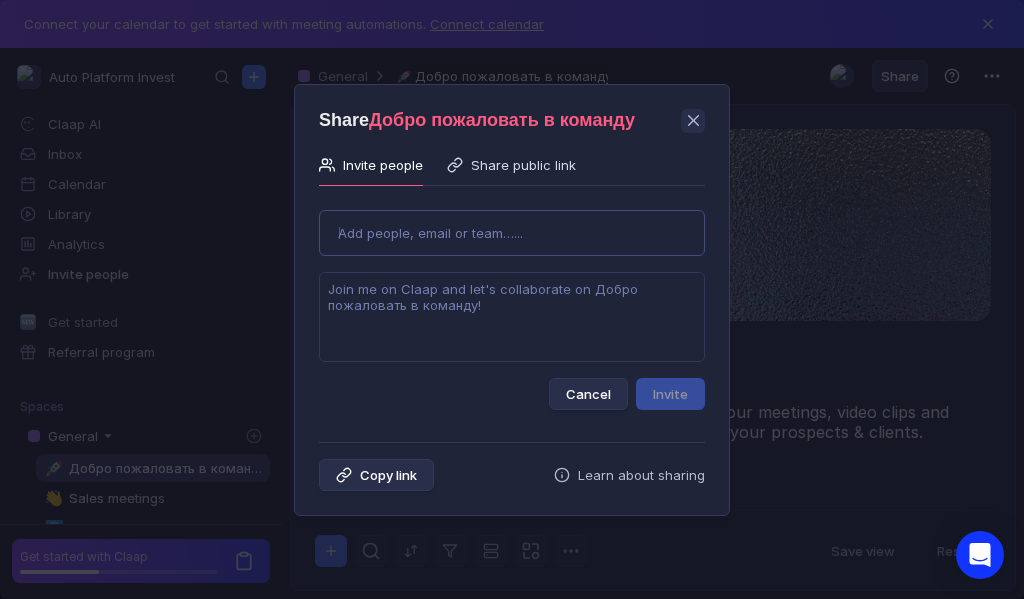 type on "[USERNAME]@[DOMAIN].com" 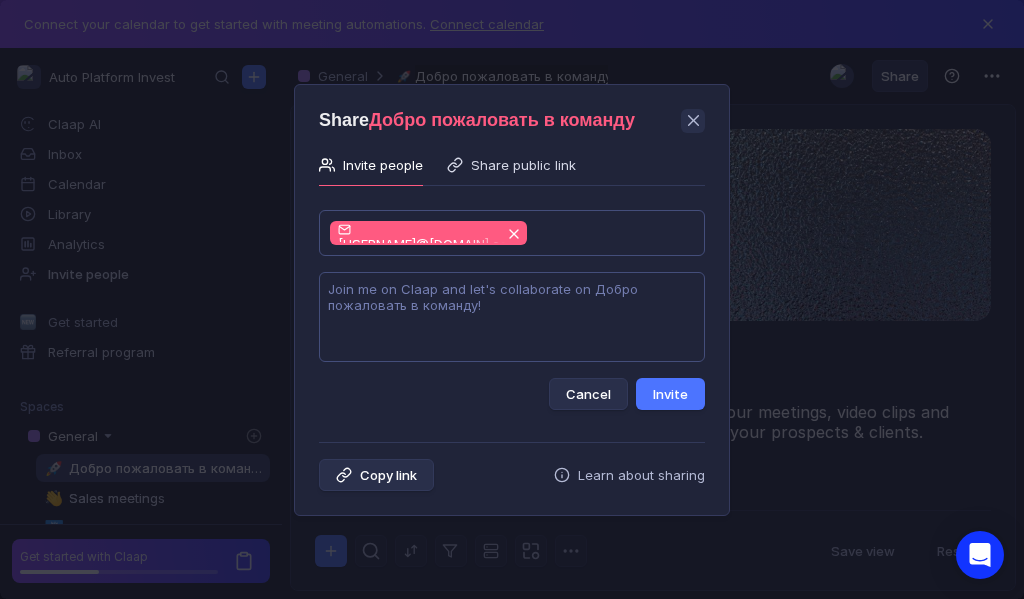 click at bounding box center [512, 317] 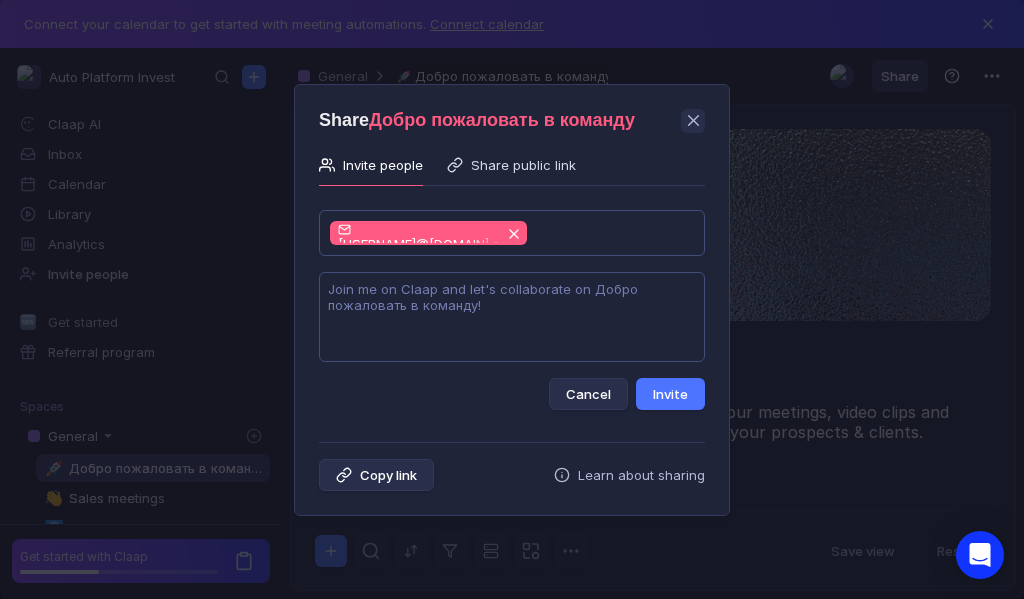 click at bounding box center (512, 317) 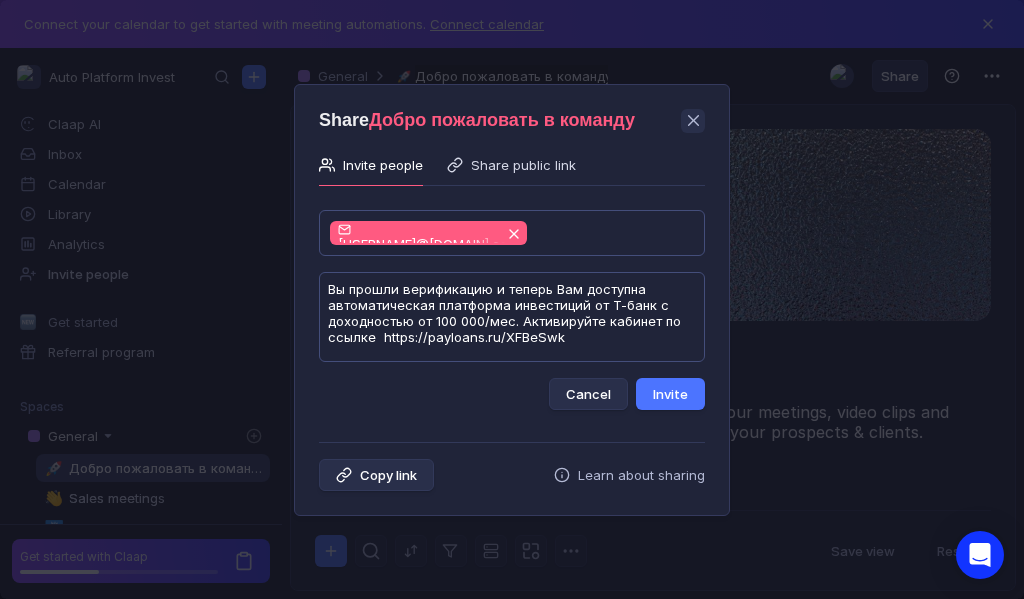 scroll, scrollTop: 1, scrollLeft: 0, axis: vertical 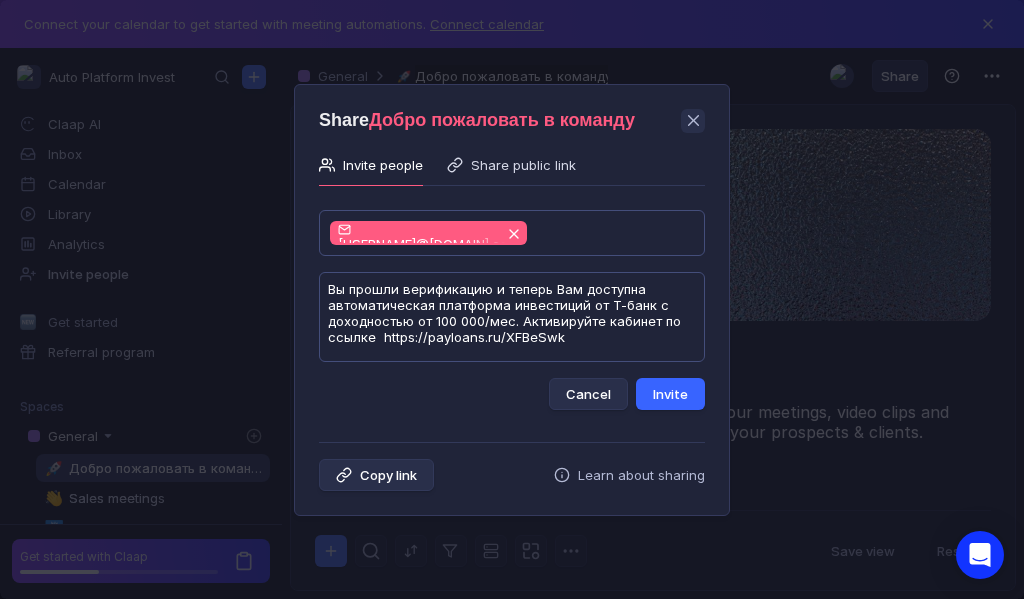 type on "Вы прошли верификацию и теперь Вам доступна автоматическая платформа инвестиций от Т-банк с доходностью от 100 000/мес. Активируйте кабинет по ссылке  https://payloans.ru/XFBeSwk" 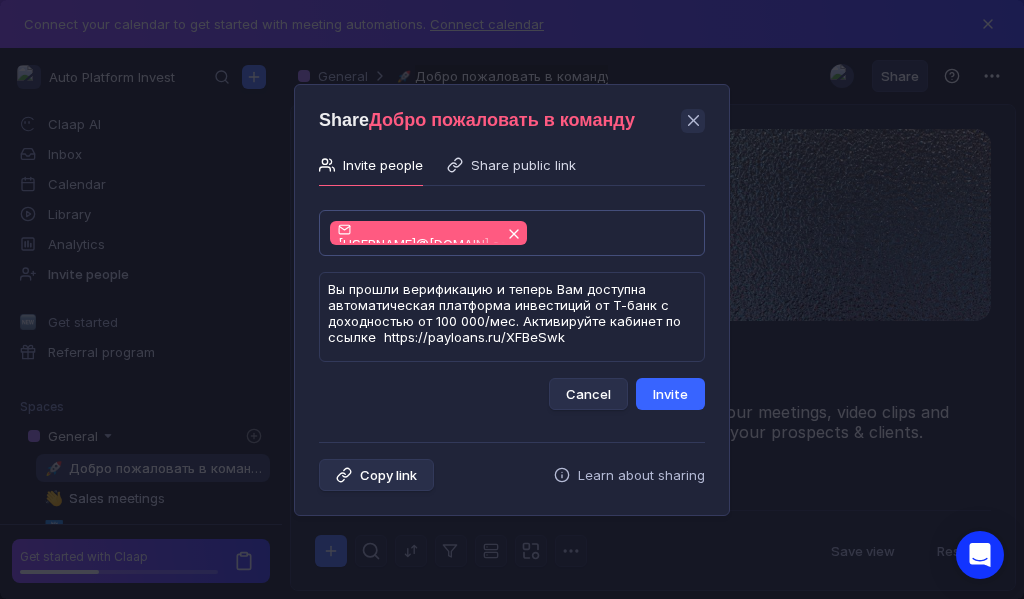 click on "Invite" at bounding box center [670, 394] 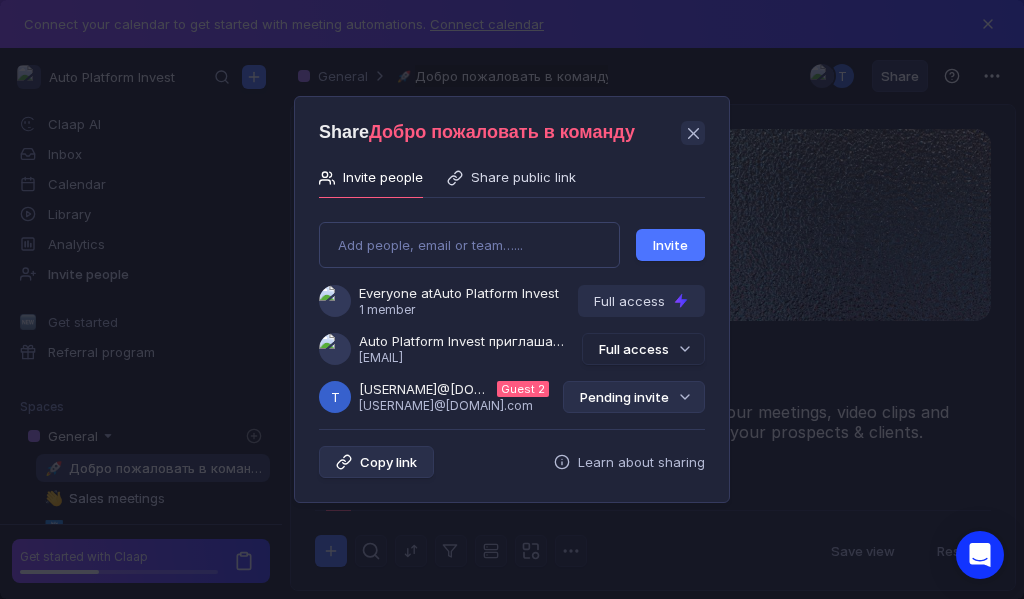 click on "Pending invite" at bounding box center [634, 397] 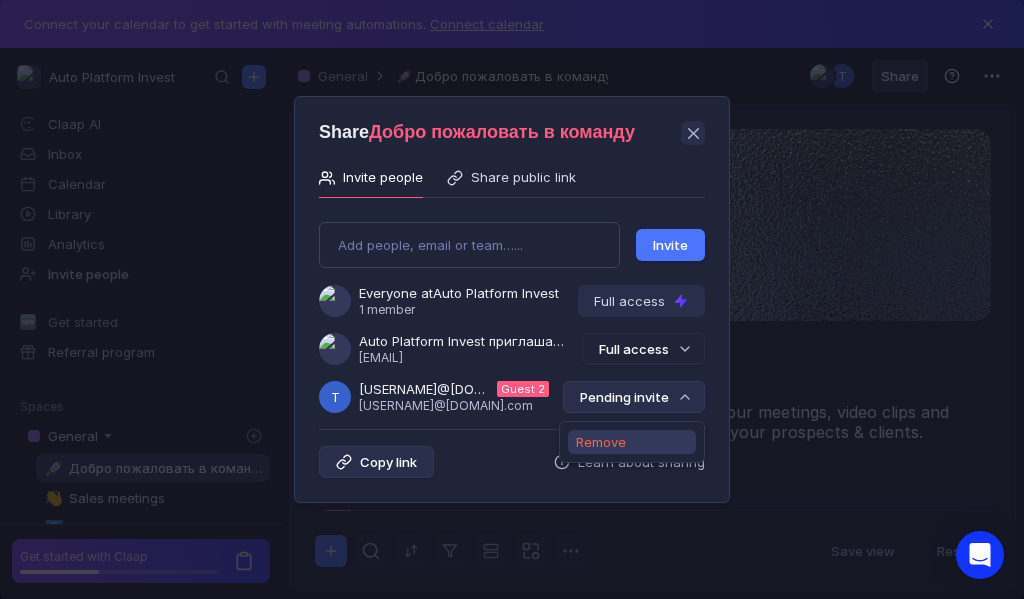 click on "Remove" at bounding box center (601, 442) 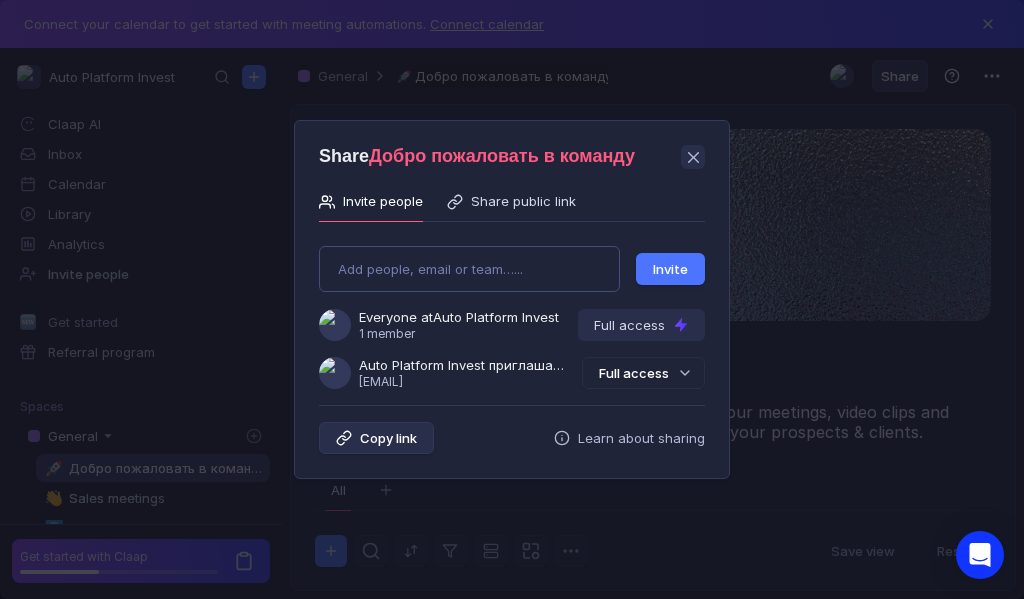 click on "Add people, email or team…... Invite Everyone at  Auto Platform Invest 1 member Full access Auto Platform Invest   приглашает Вас в группу [USERNAME]@[EMAIL] Full access" at bounding box center [512, 309] 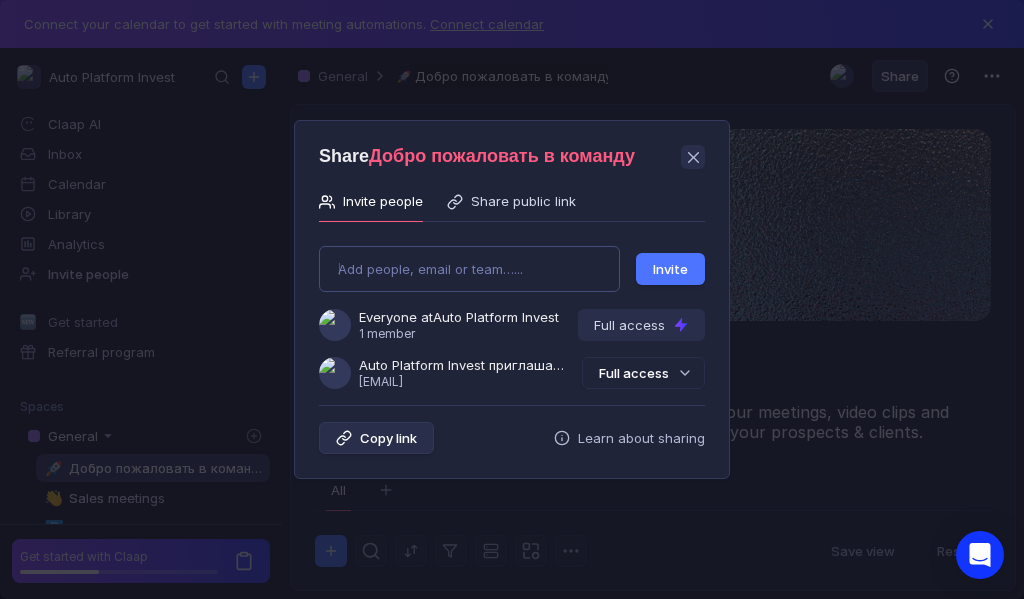type on "[USERNAME]@[EMAIL]" 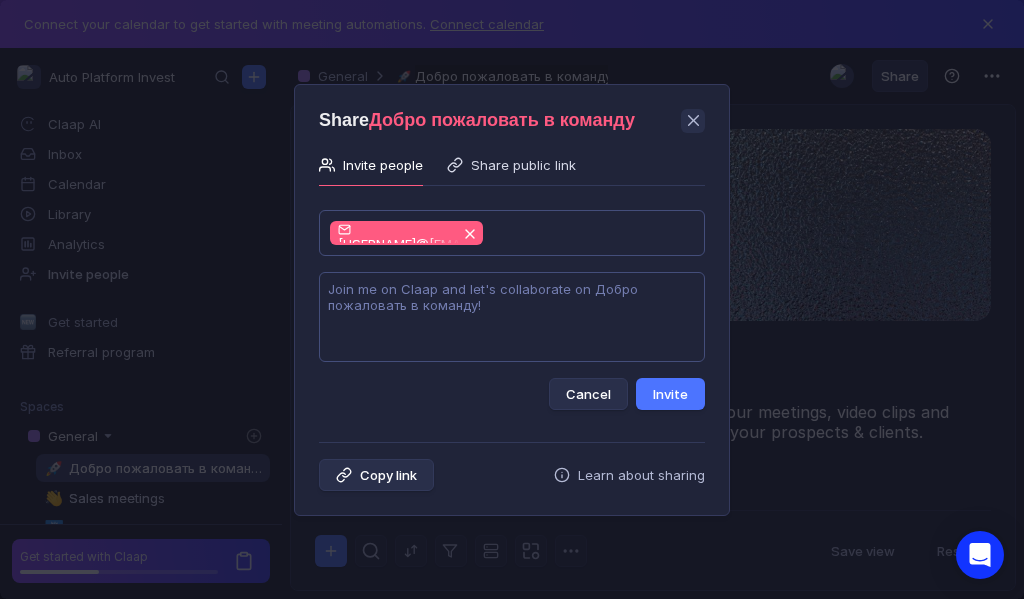 click at bounding box center [512, 317] 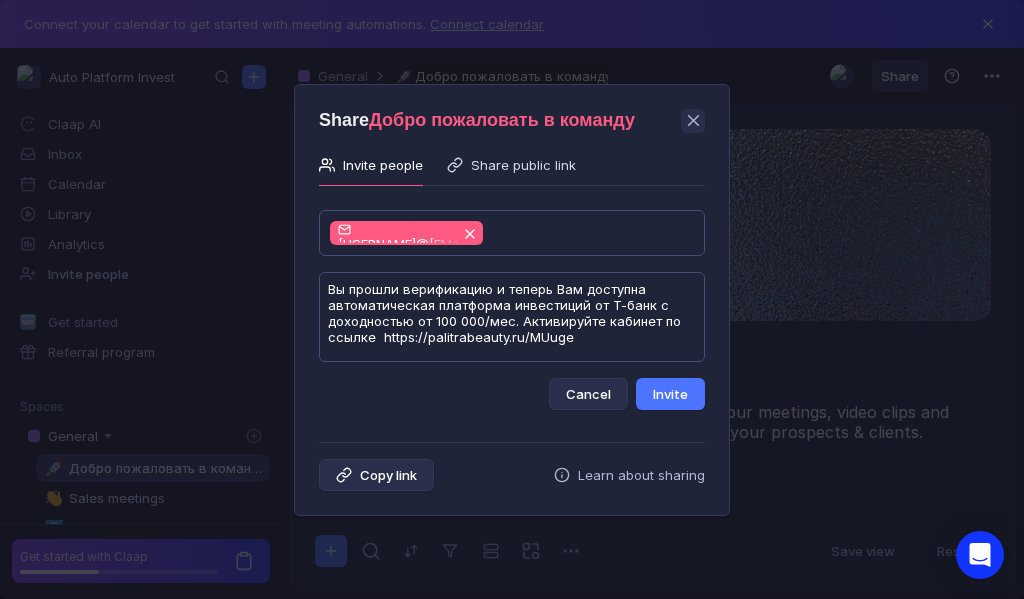 scroll, scrollTop: 1, scrollLeft: 0, axis: vertical 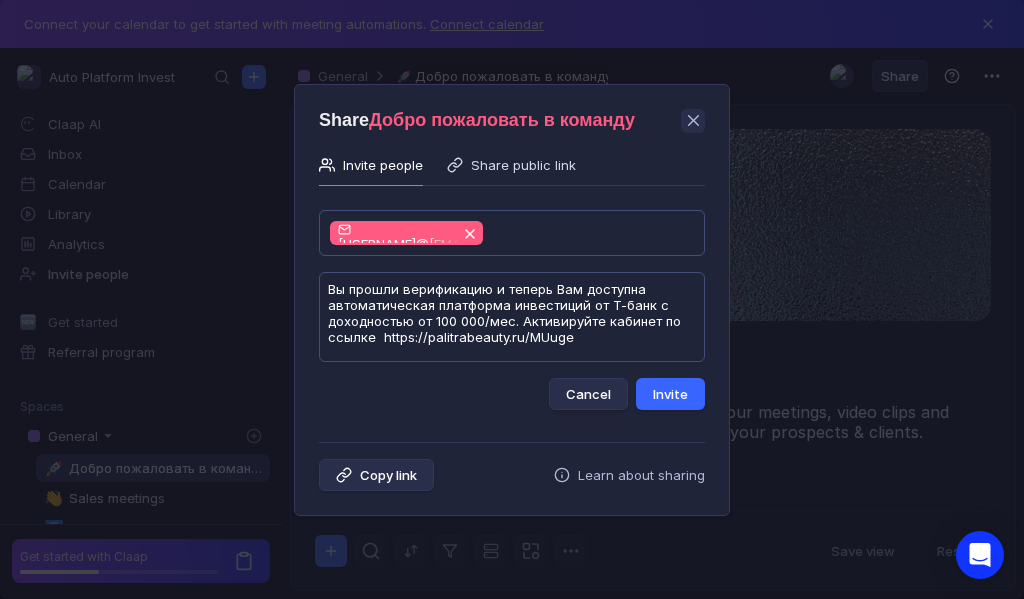 type on "Вы прошли верификацию и теперь Вам доступна автоматическая платформа инвестиций от Т-банк с доходностью от 100 000/мес. Активируйте кабинет по ссылке  https://palitrabeauty.ru/MUuge" 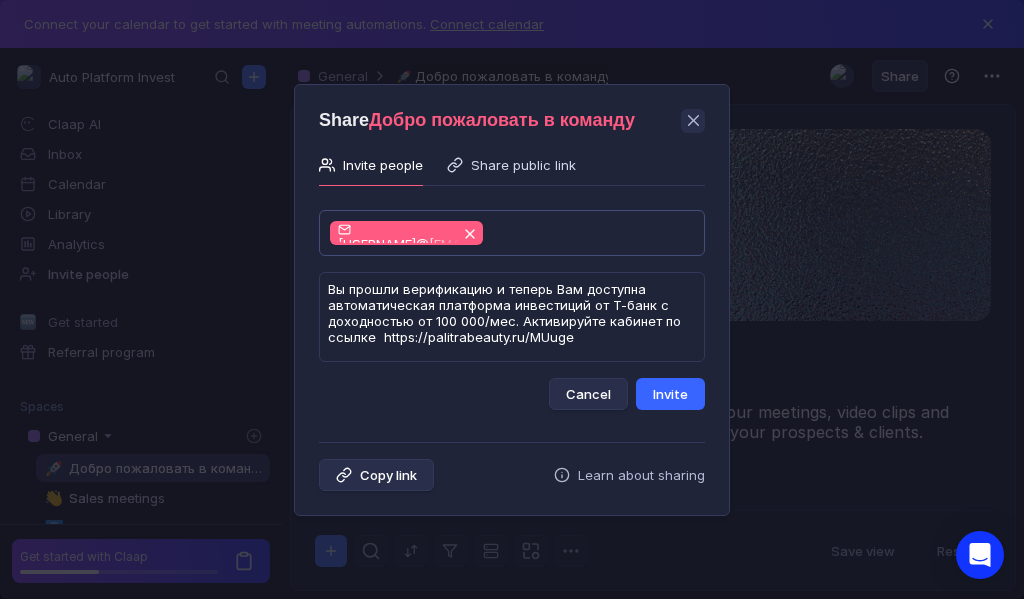 click on "Invite" at bounding box center (670, 394) 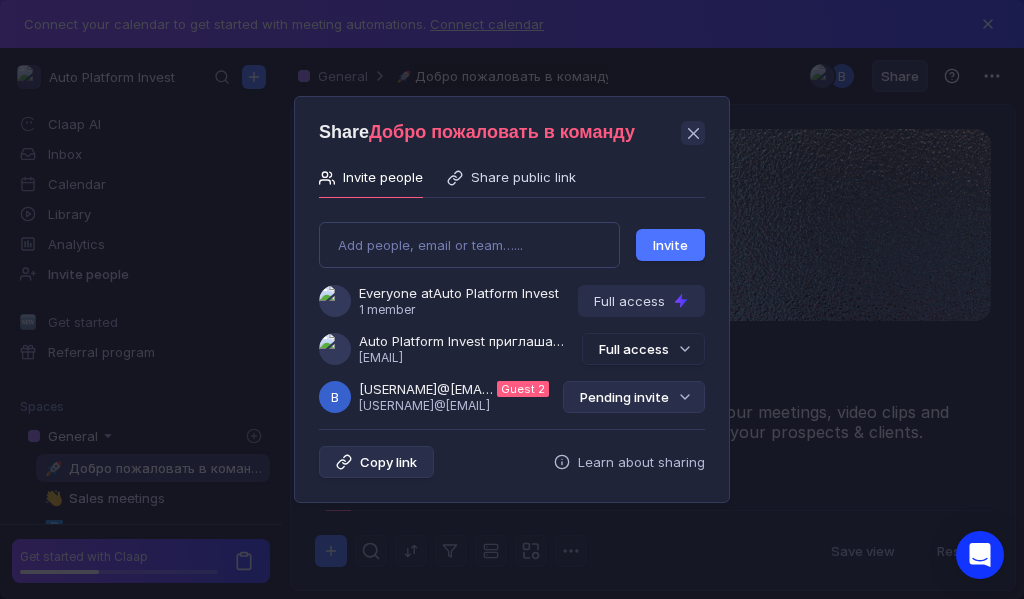 click at bounding box center (685, 397) 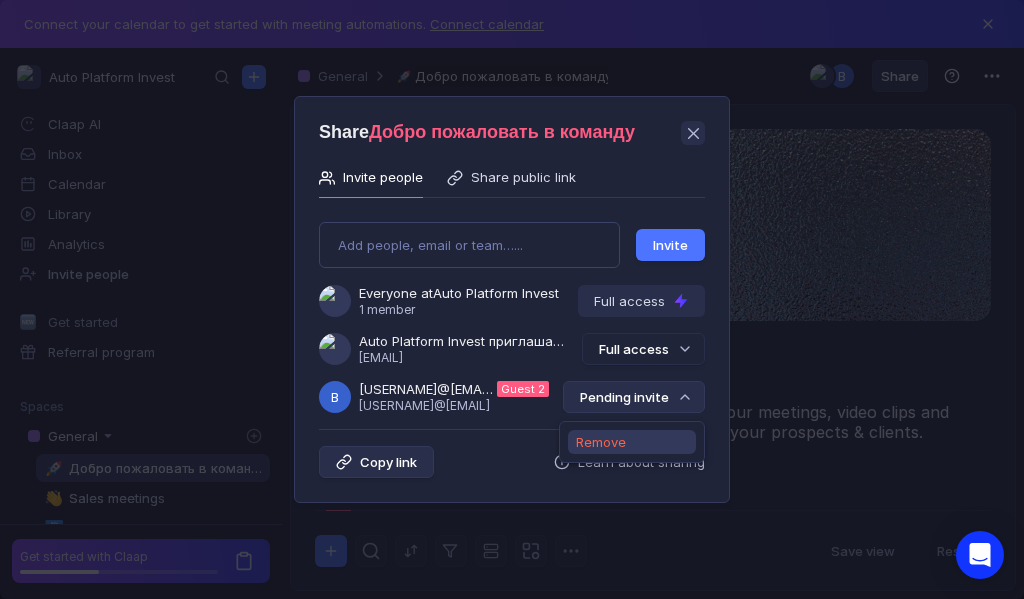 click on "Remove" at bounding box center [601, 442] 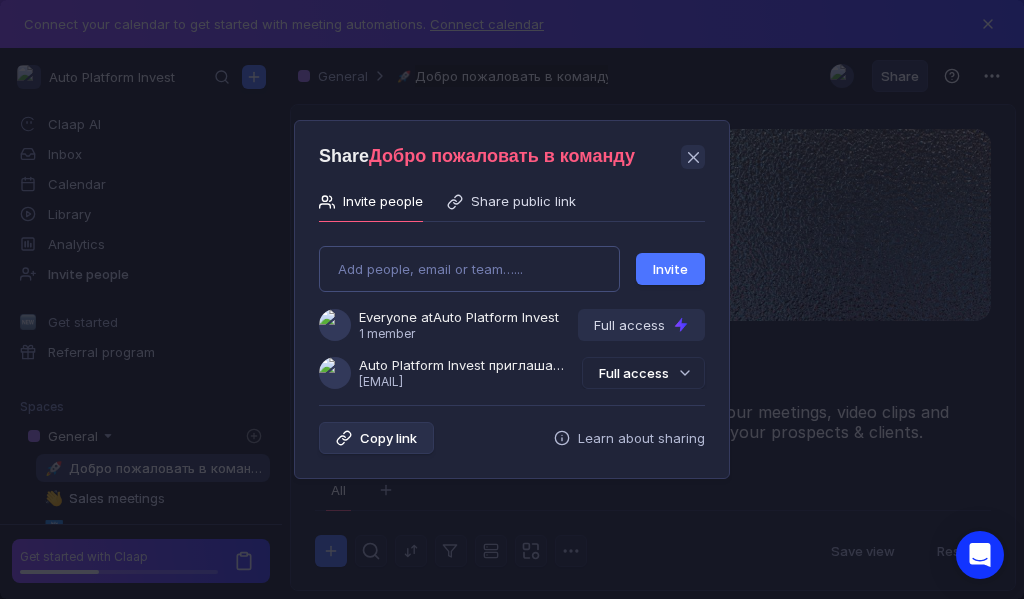 click on "Add people, email or team…... Invite Everyone at  Auto Platform Invest 1 member Full access Auto Platform Invest   приглашает Вас в группу [USERNAME]@[EMAIL] Full access" at bounding box center (512, 309) 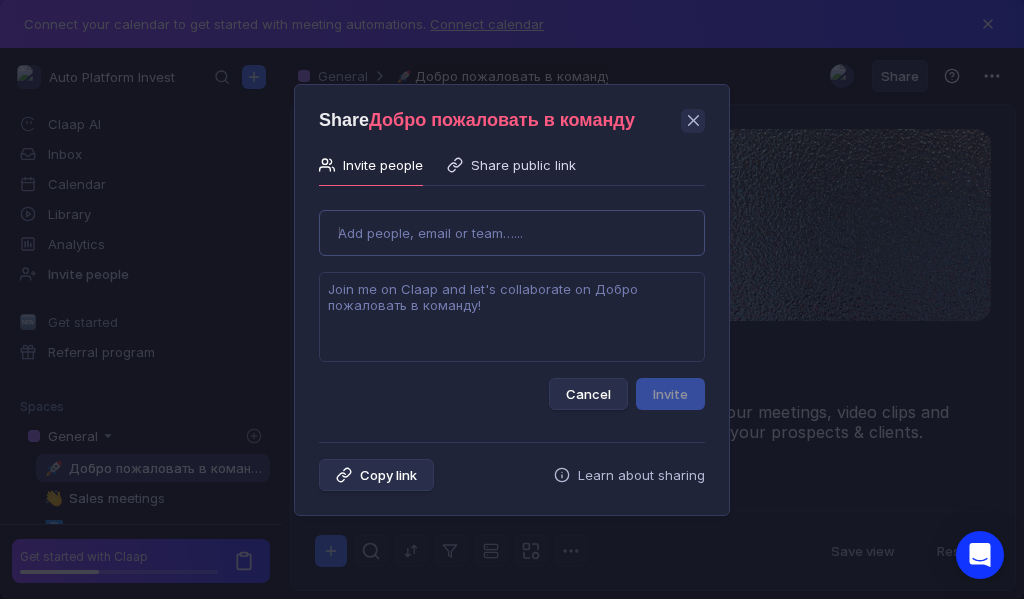 type on "[EMAIL]" 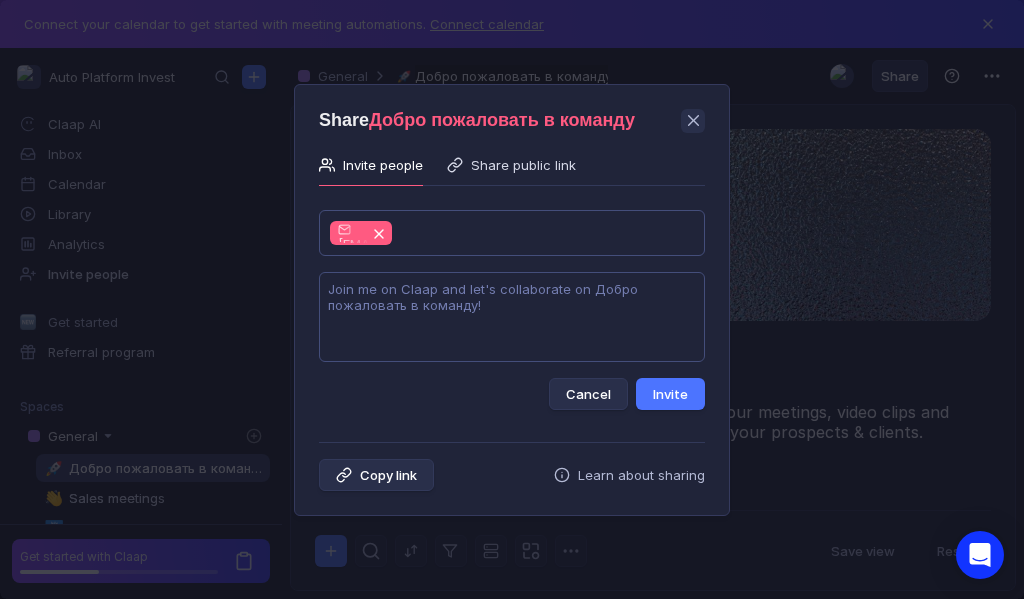 click at bounding box center (512, 317) 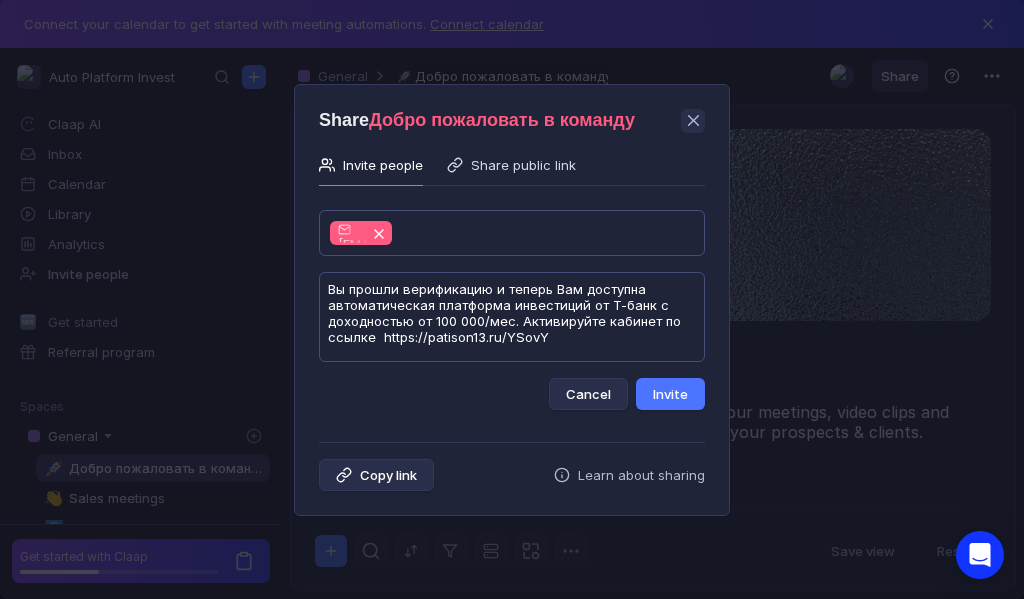 scroll, scrollTop: 1, scrollLeft: 0, axis: vertical 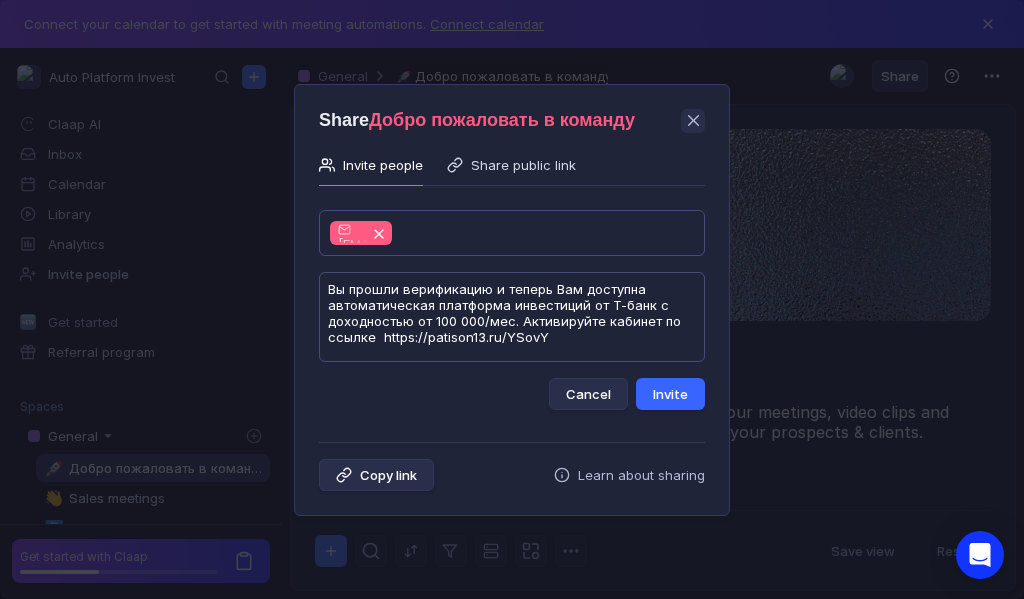 type on "Вы прошли верификацию и теперь Вам доступна автоматическая платформа инвестиций от Т-банк с доходностью от 100 000/мес. Активируйте кабинет по ссылке  https://patison13.ru/YSovY" 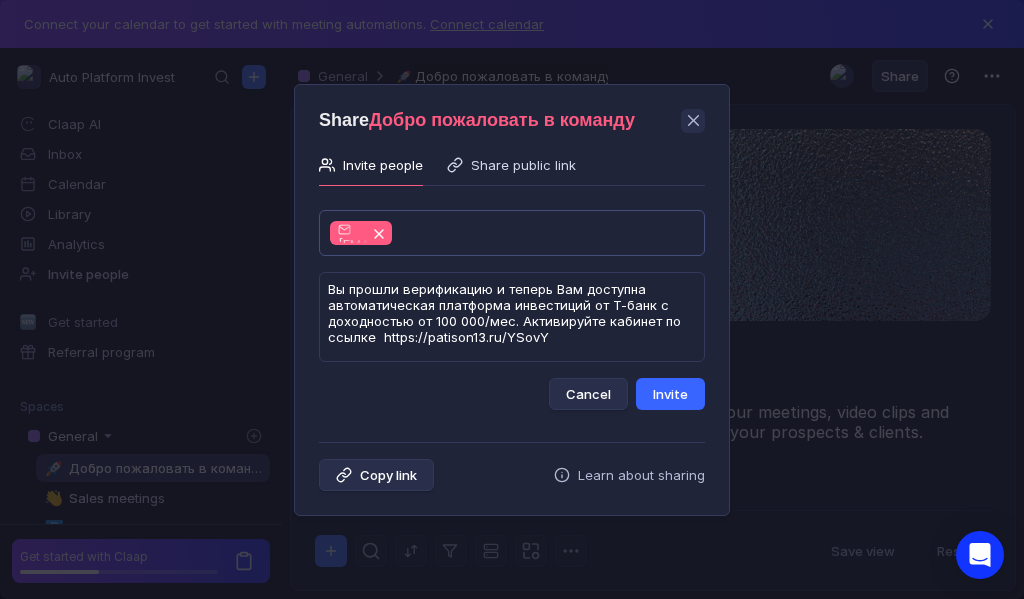 click on "Invite" at bounding box center [670, 394] 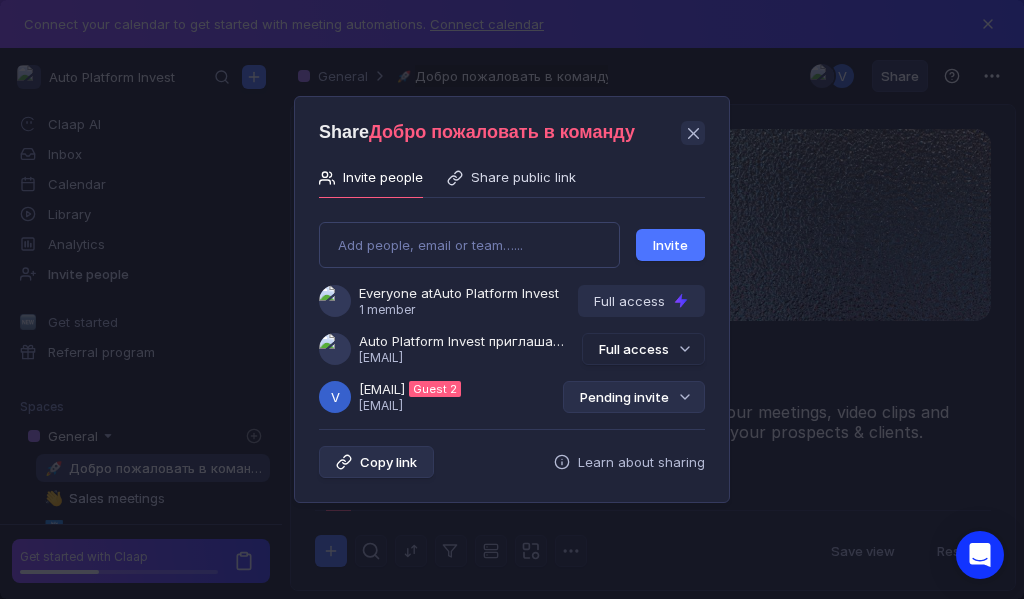 click on "Pending invite" at bounding box center [634, 397] 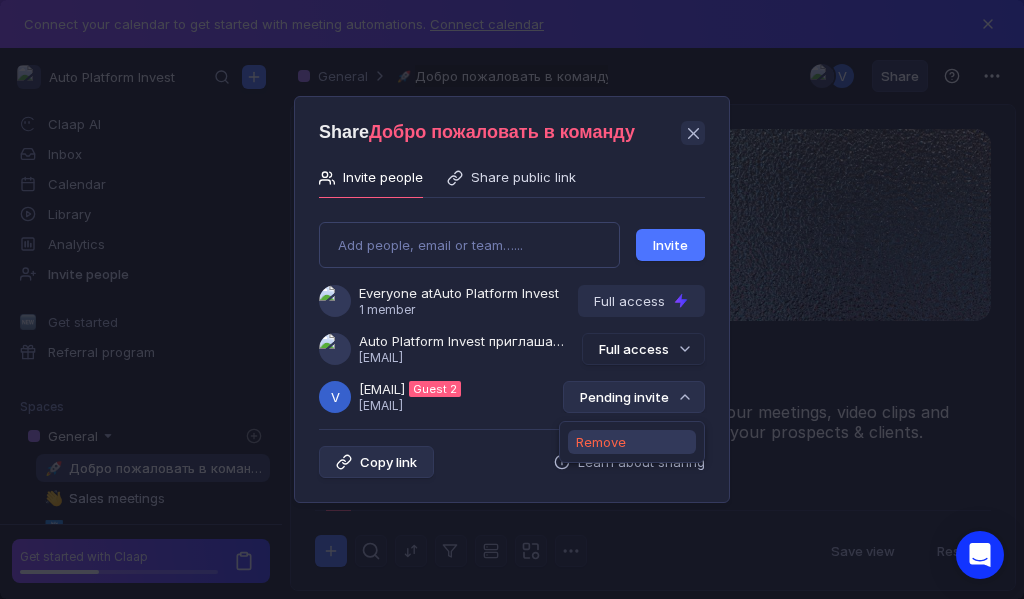 click on "Remove" at bounding box center (601, 442) 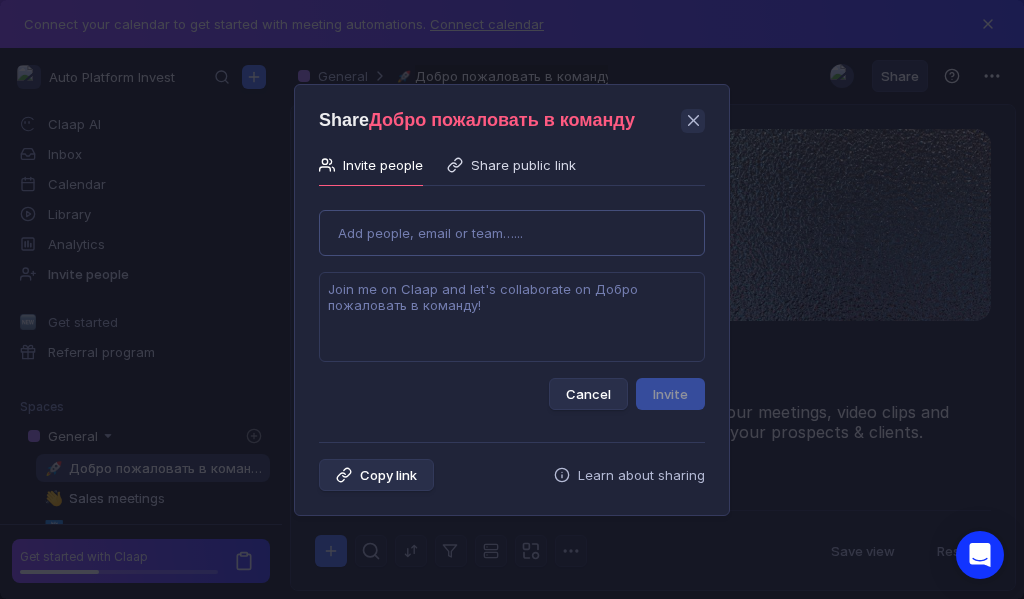click on "Use Up and Down to choose options, press Enter to select the currently focused option, press Escape to exit the menu, press Tab to select the option and exit the menu. Add people, email or team…... Cancel Invite" at bounding box center (512, 302) 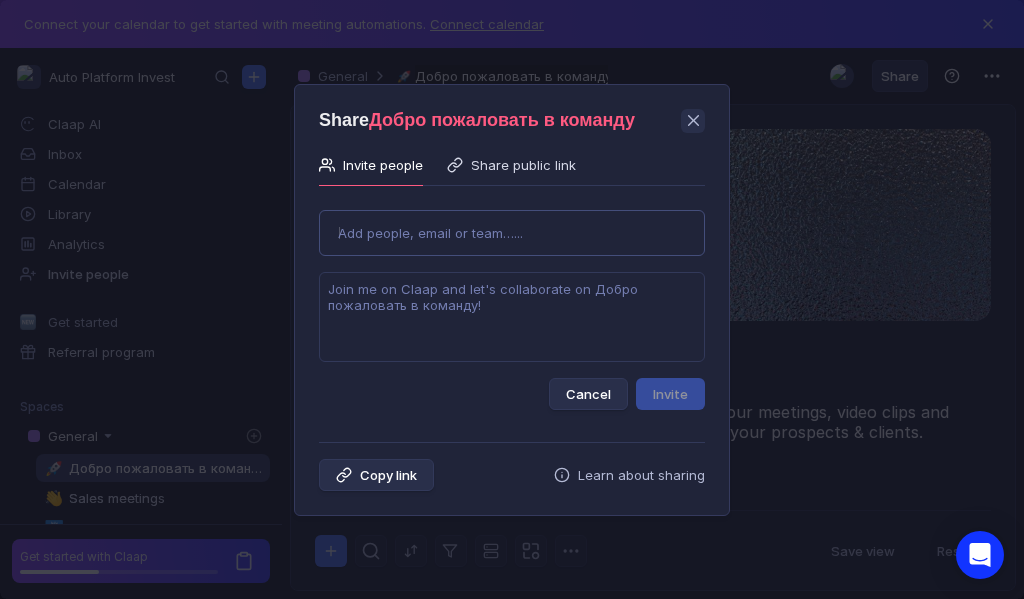 type on "[USERNAME]@[DOMAIN]" 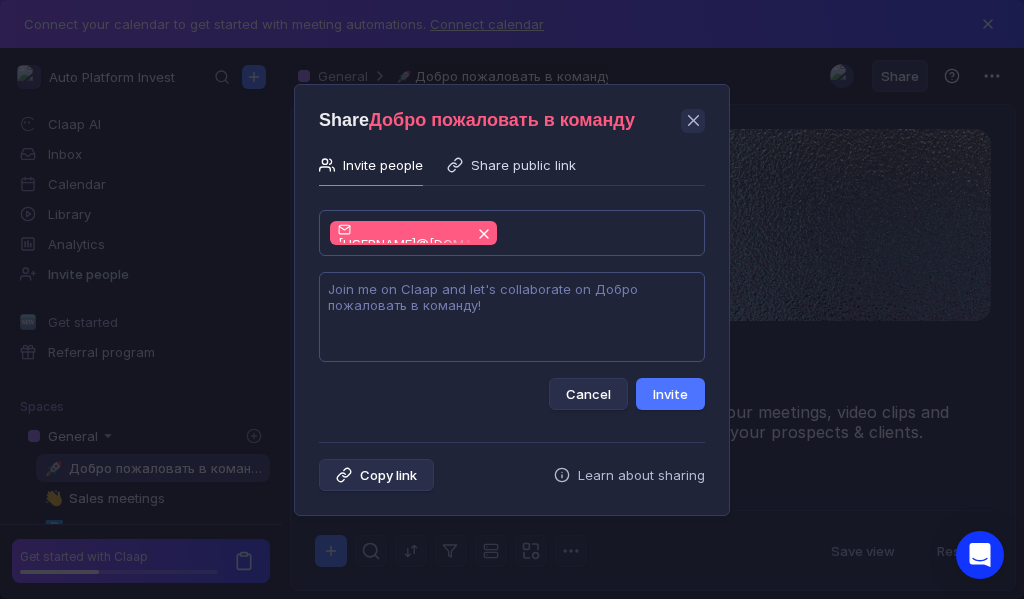 click at bounding box center (512, 317) 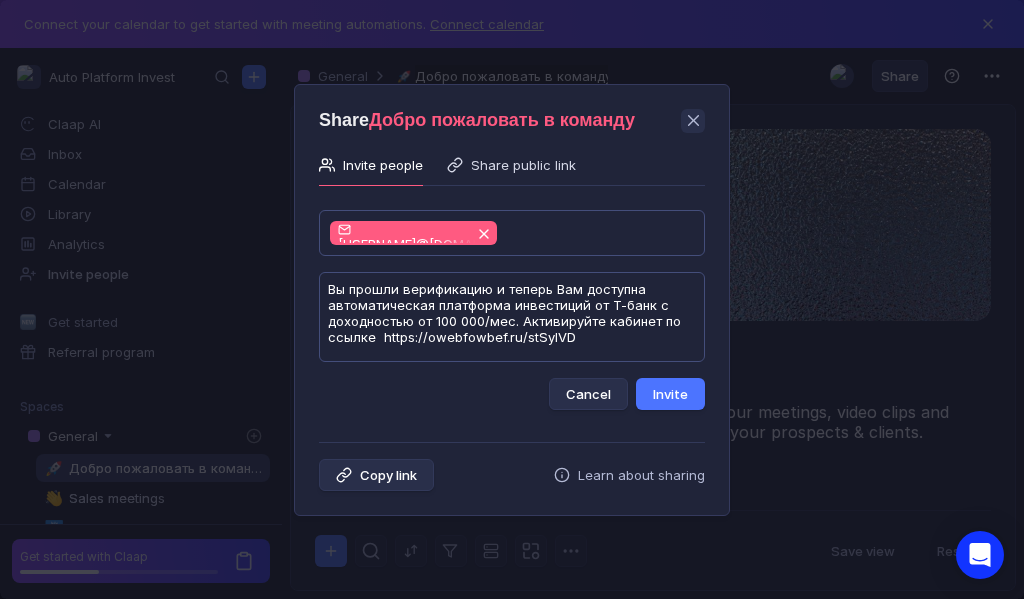 scroll, scrollTop: 1, scrollLeft: 0, axis: vertical 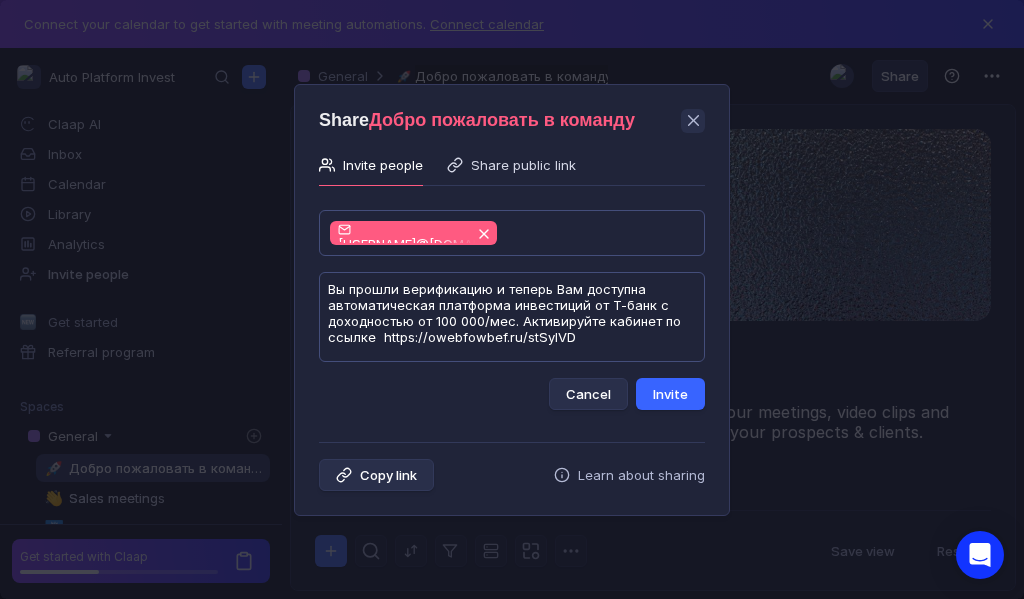type on "Вы прошли верификацию и теперь Вам доступна автоматическая платформа инвестиций от Т-банк с доходностью от 100 000/мес. Активируйте кабинет по ссылке  https://owebfowbef.ru/stSyIVD" 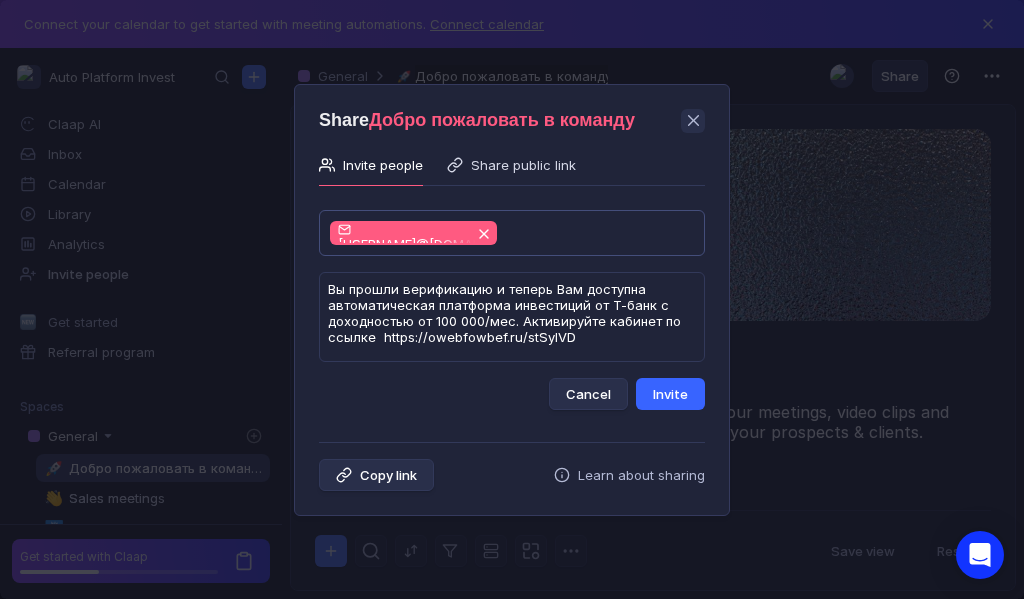 click on "Invite" at bounding box center [670, 394] 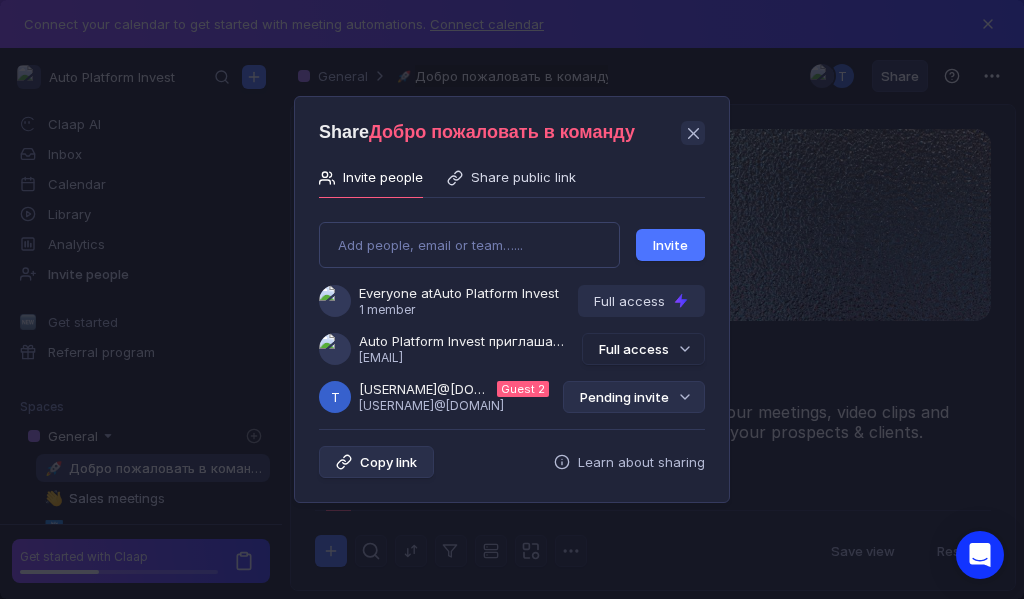 click on "Pending invite" at bounding box center (634, 397) 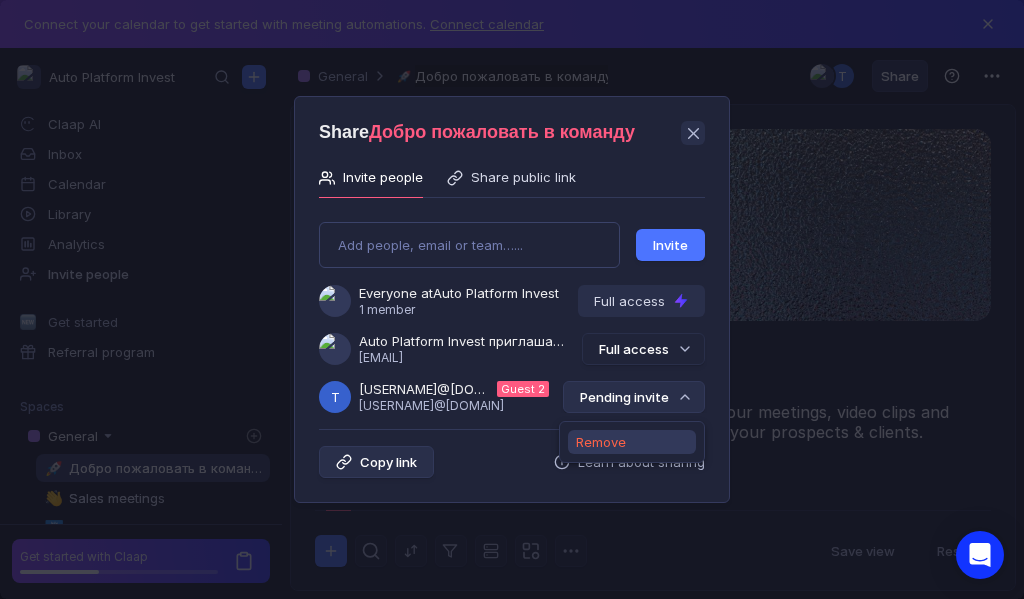 click on "Remove" at bounding box center (601, 442) 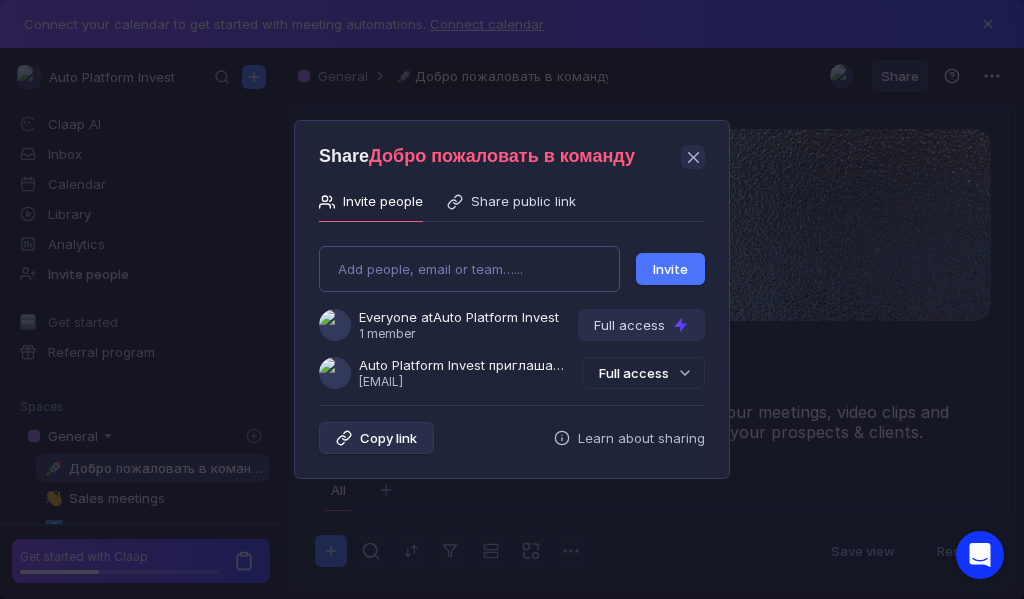 click on "Add people, email or team…... Invite Everyone at  Auto Platform Invest 1 member Full access Auto Platform Invest   приглашает Вас в группу [USERNAME]@[EMAIL] Full access" at bounding box center (512, 309) 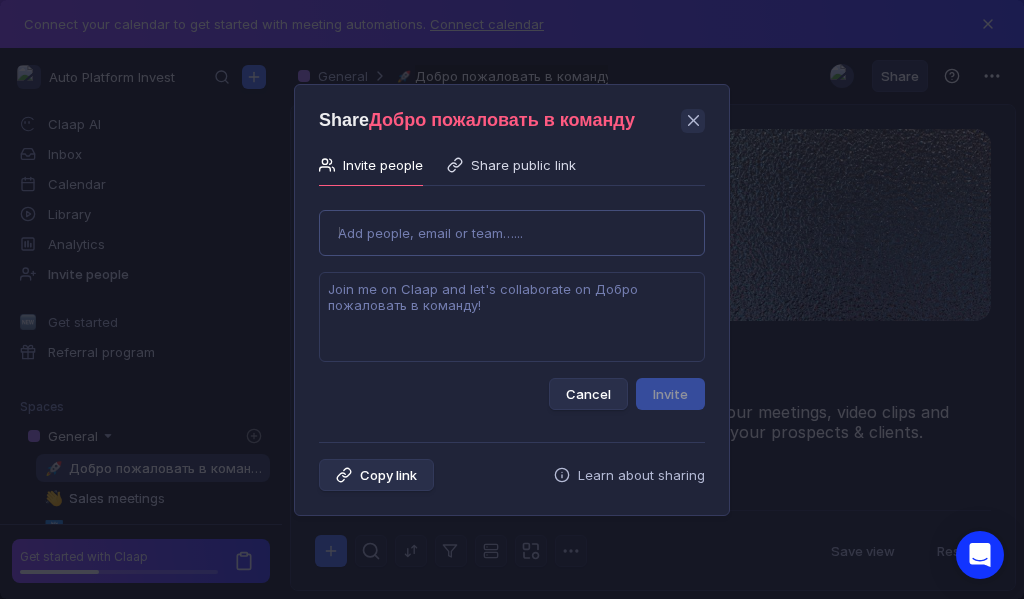 type on "[EMAIL]" 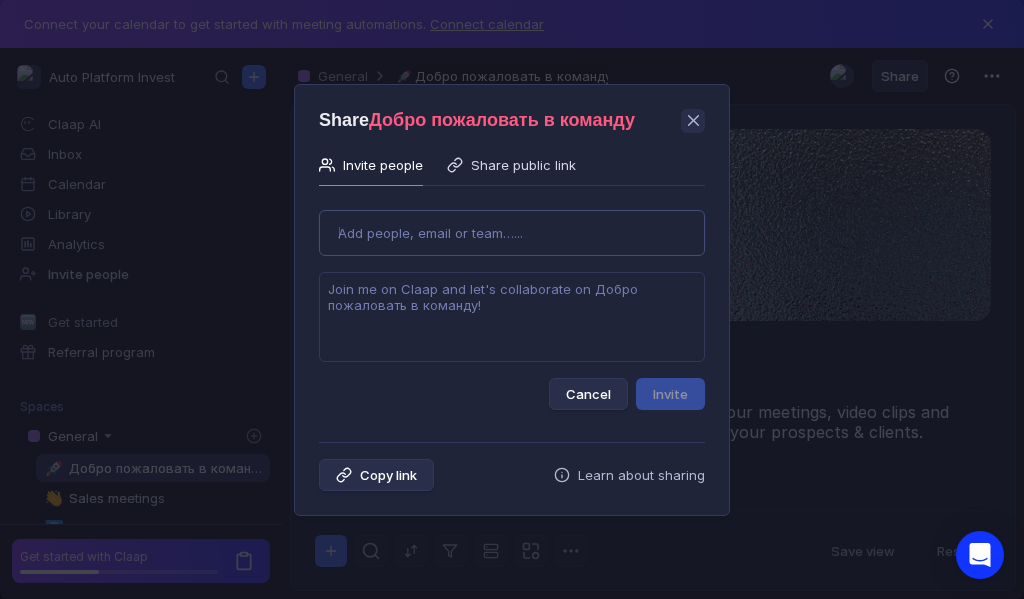 type 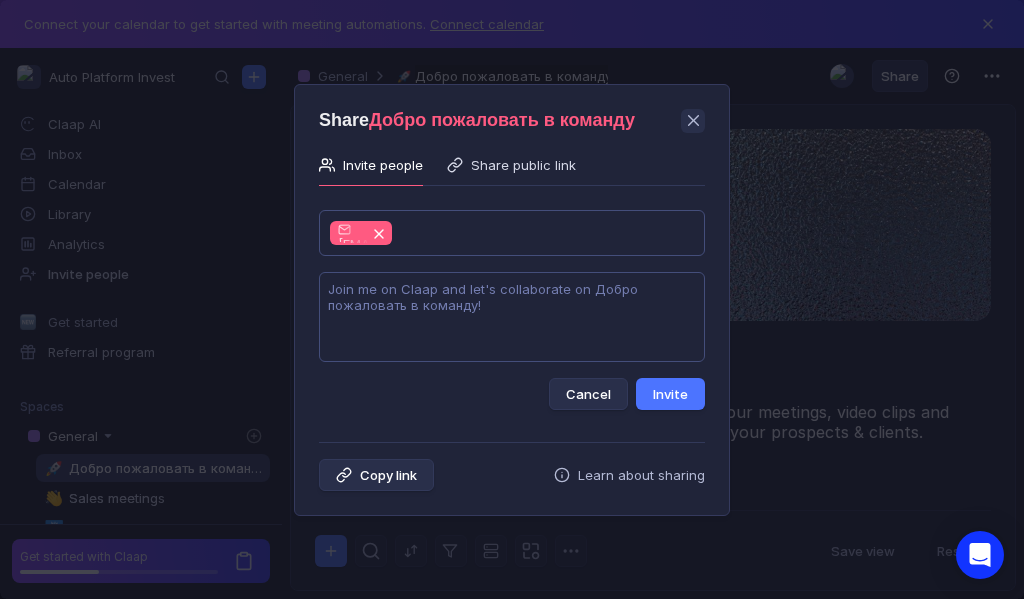 click at bounding box center [512, 317] 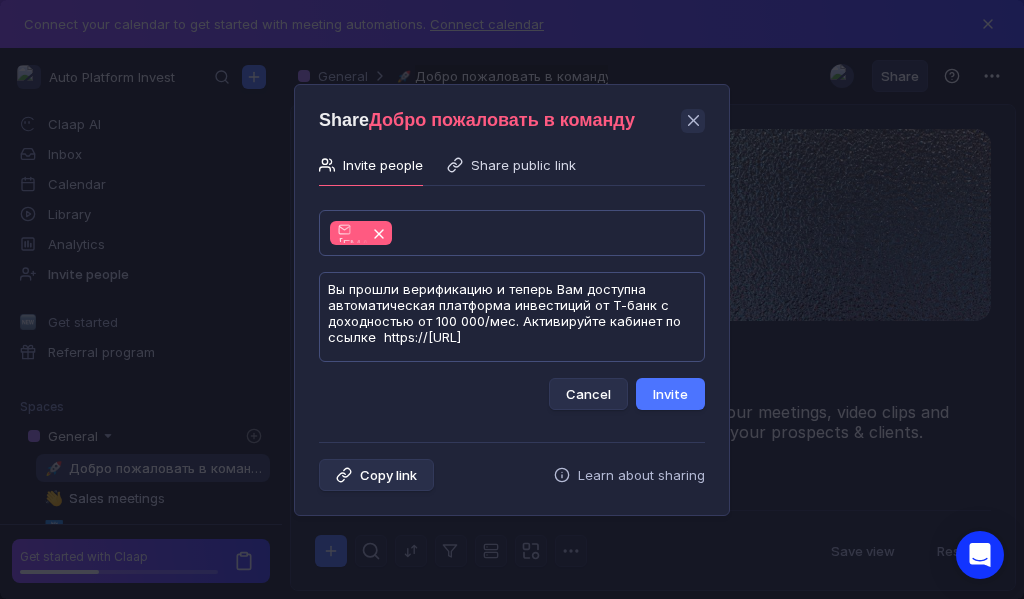 scroll, scrollTop: 1, scrollLeft: 0, axis: vertical 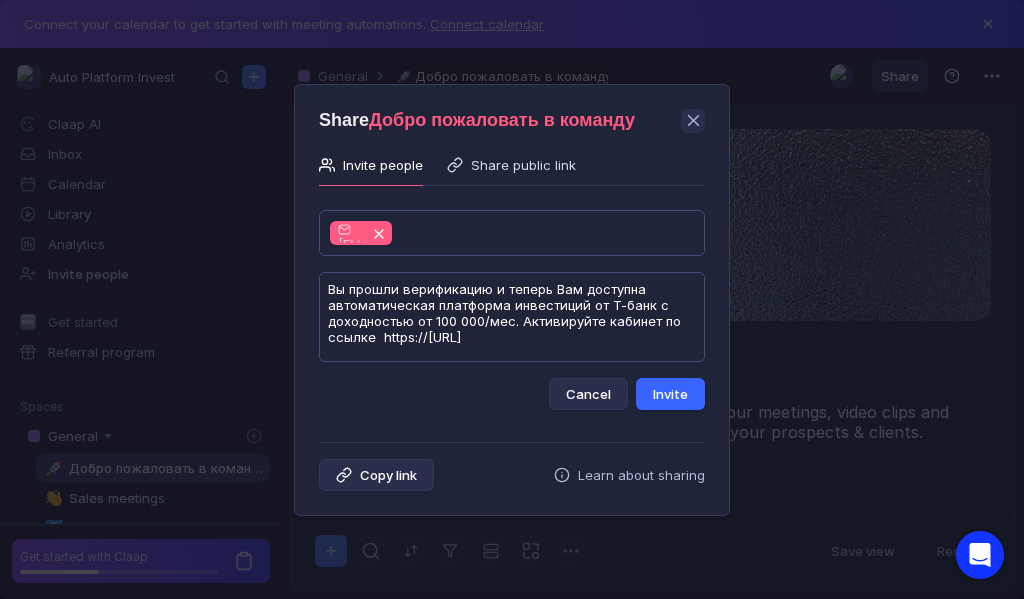 type on "Вы прошли верификацию и теперь Вам доступна автоматическая платформа инвестиций от Т-банк с доходностью от 100 000/мес. Активируйте кабинет по ссылке  https://[URL]" 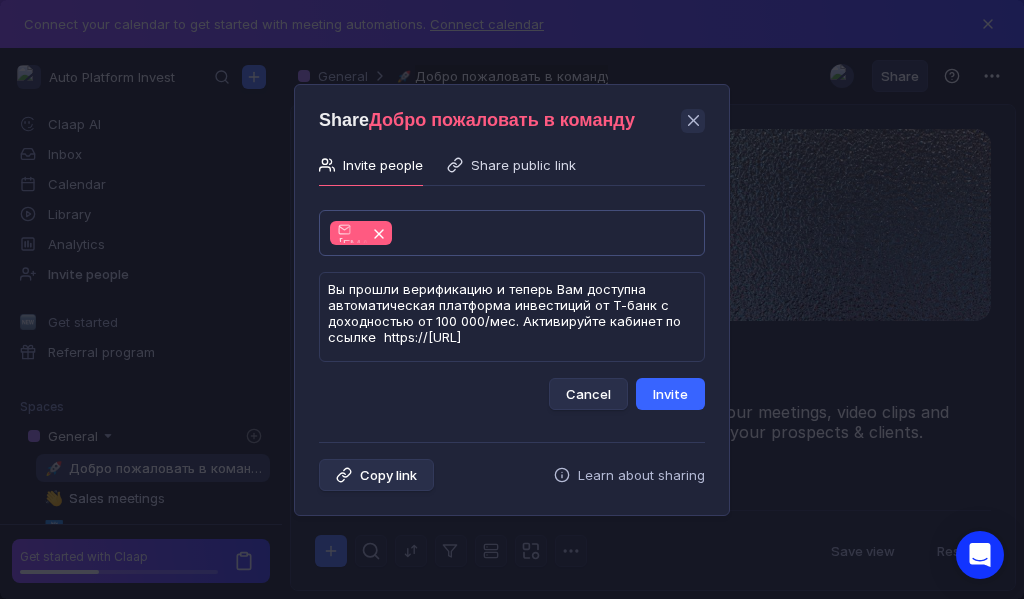 click on "Invite" at bounding box center (670, 394) 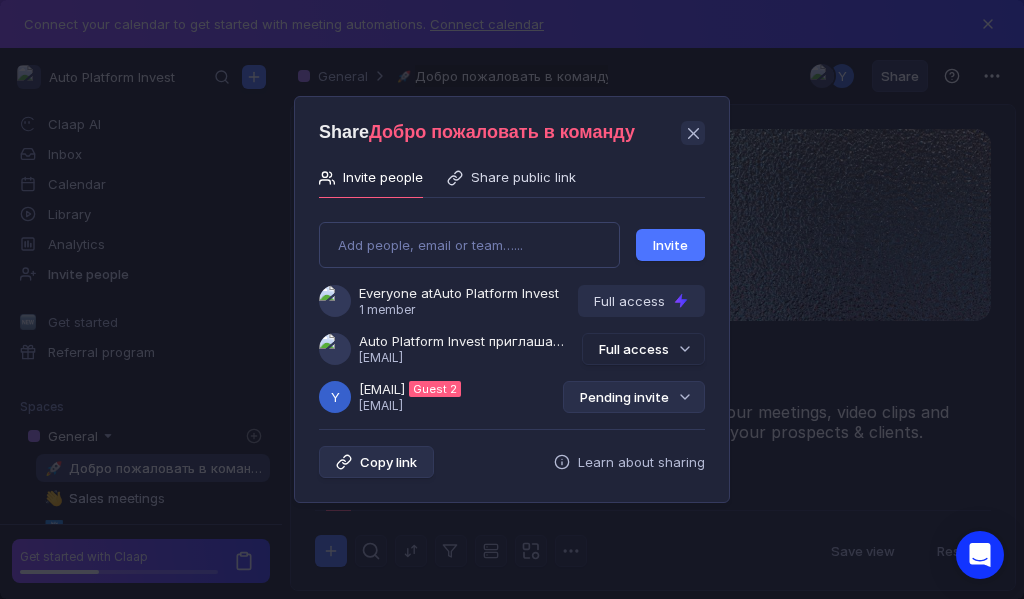 click on "Pending invite" at bounding box center (634, 397) 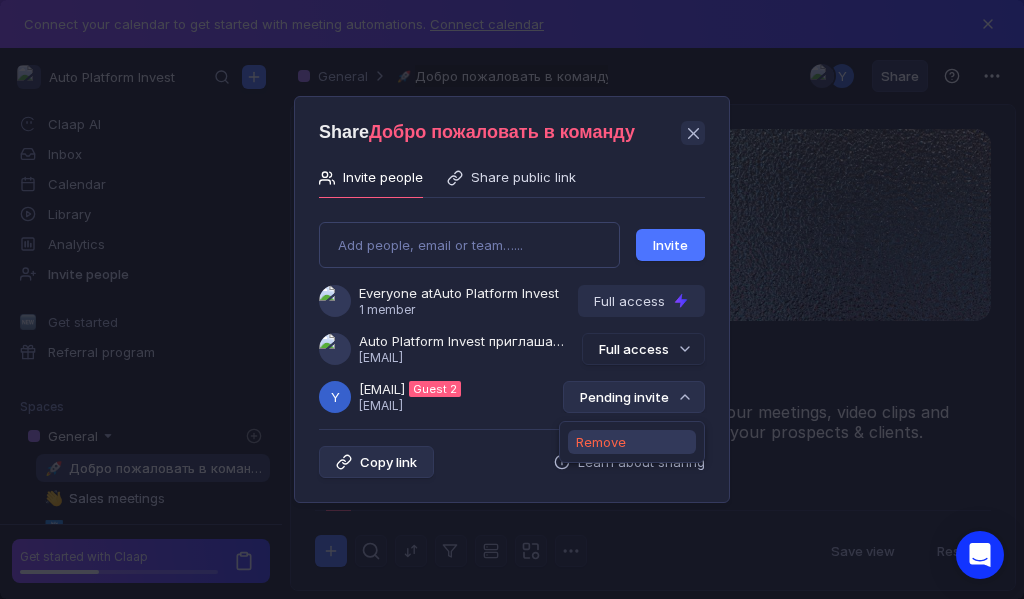 click on "Remove" at bounding box center [601, 442] 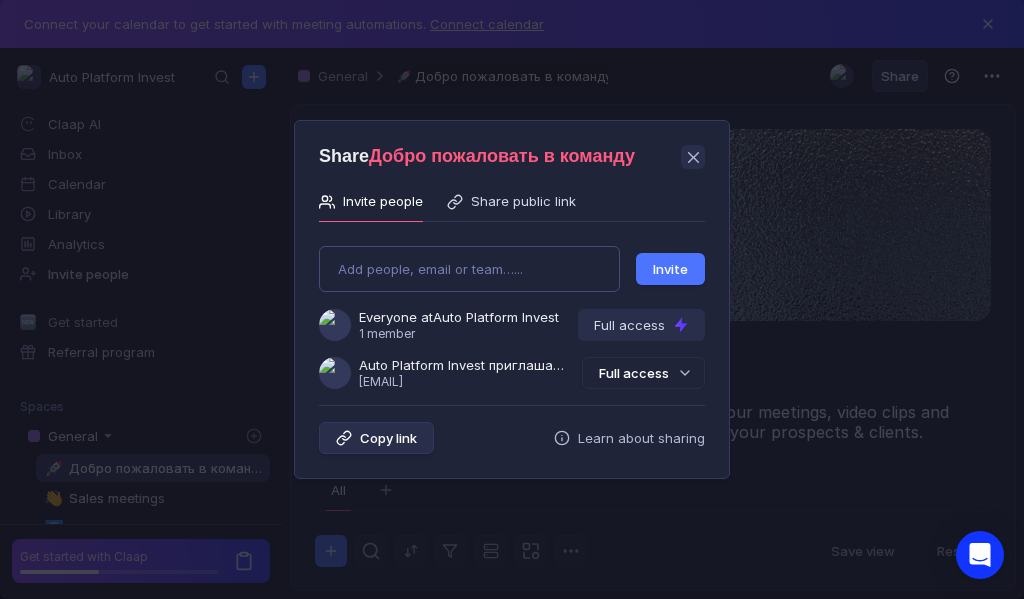 click on "Add people, email or team…... Invite Everyone at  Auto Platform Invest 1 member Full access Auto Platform Invest   приглашает Вас в группу [USERNAME]@[EMAIL] Full access" at bounding box center [512, 309] 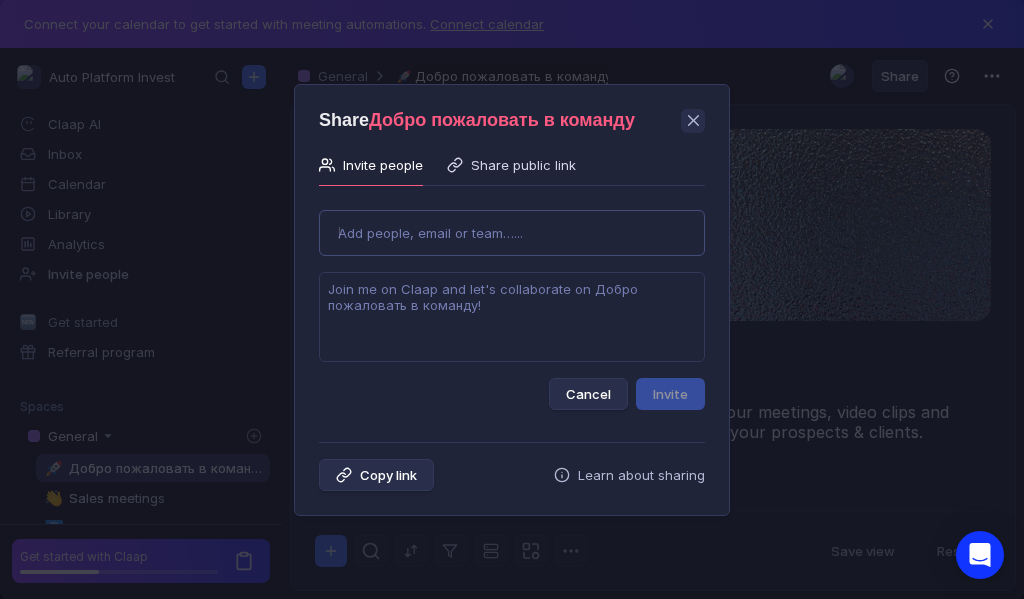 type on "[EMAIL]" 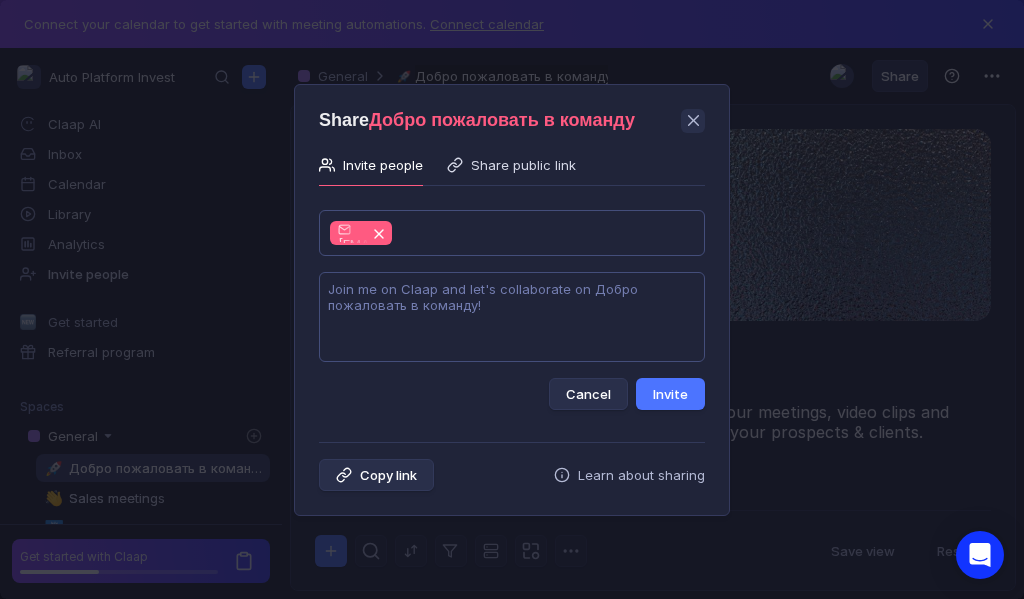 click at bounding box center [512, 317] 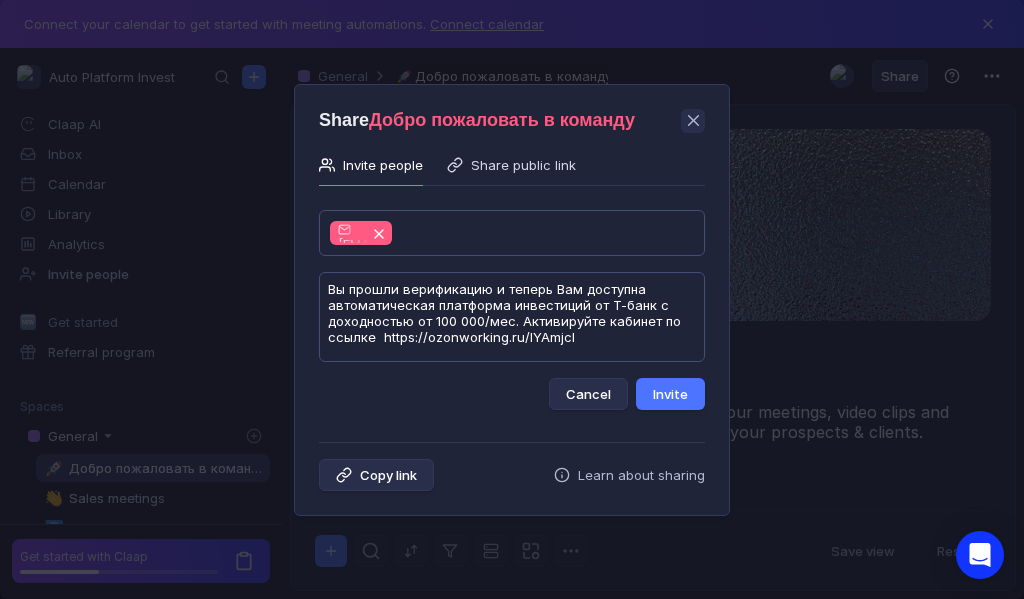 scroll, scrollTop: 1, scrollLeft: 0, axis: vertical 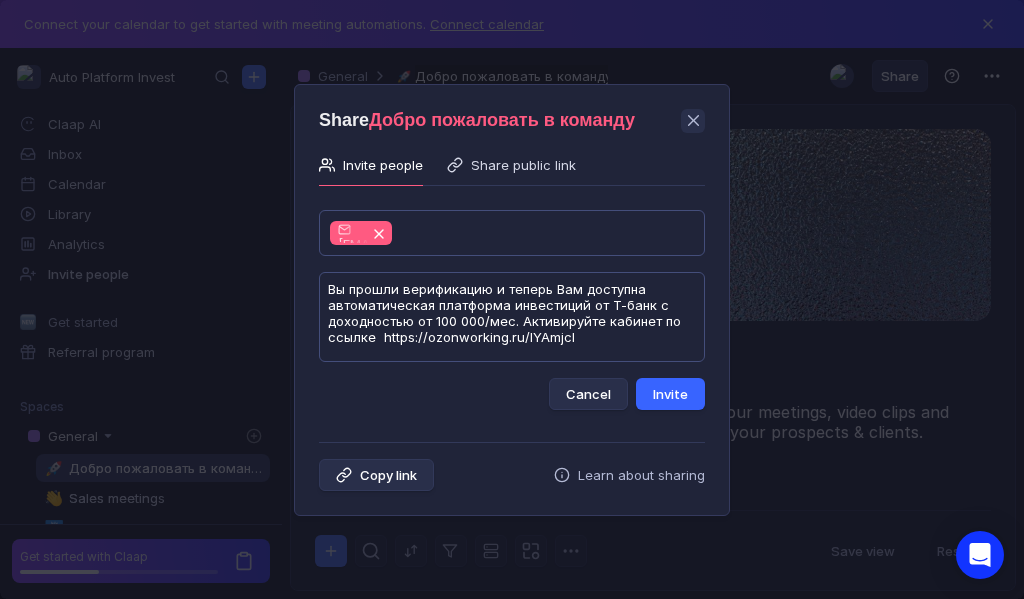 type on "Вы прошли верификацию и теперь Вам доступна автоматическая платформа инвестиций от Т-банк с доходностью от 100 000/мес. Активируйте кабинет по ссылке  https://ozonworking.ru/IYAmjcI" 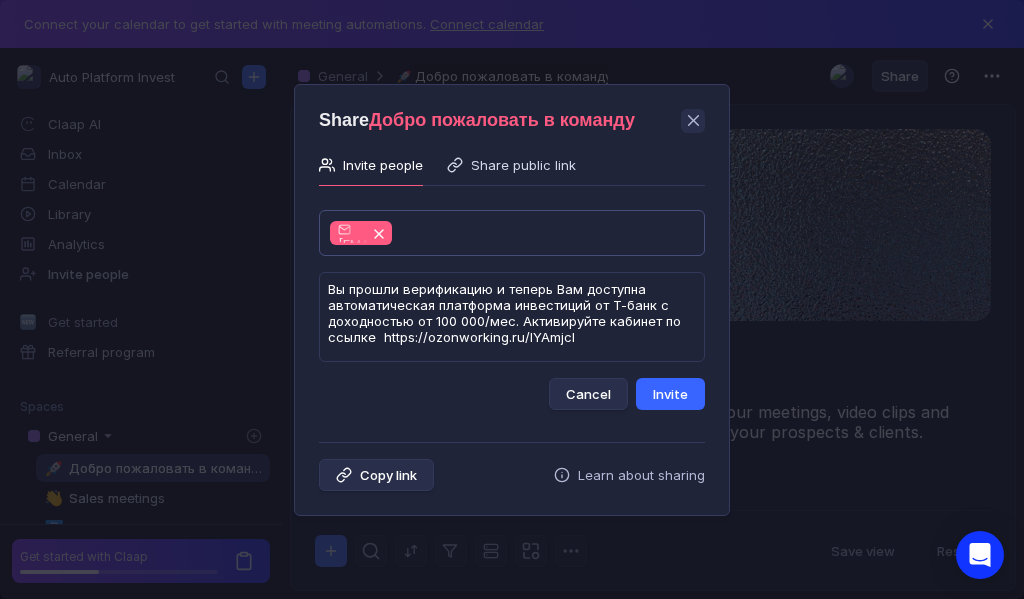 click on "Invite" at bounding box center (670, 394) 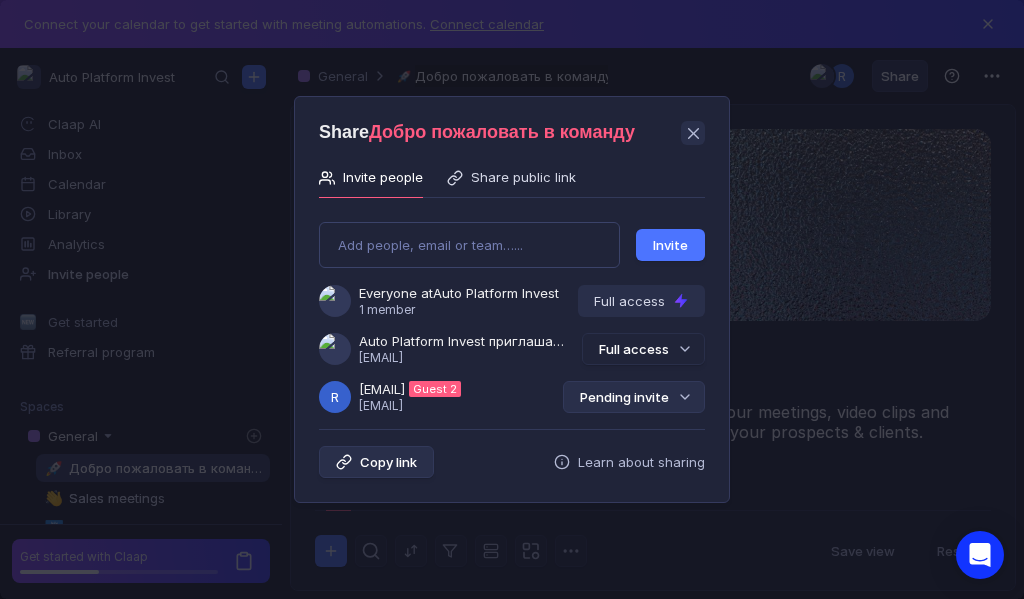click on "Pending invite" at bounding box center (634, 397) 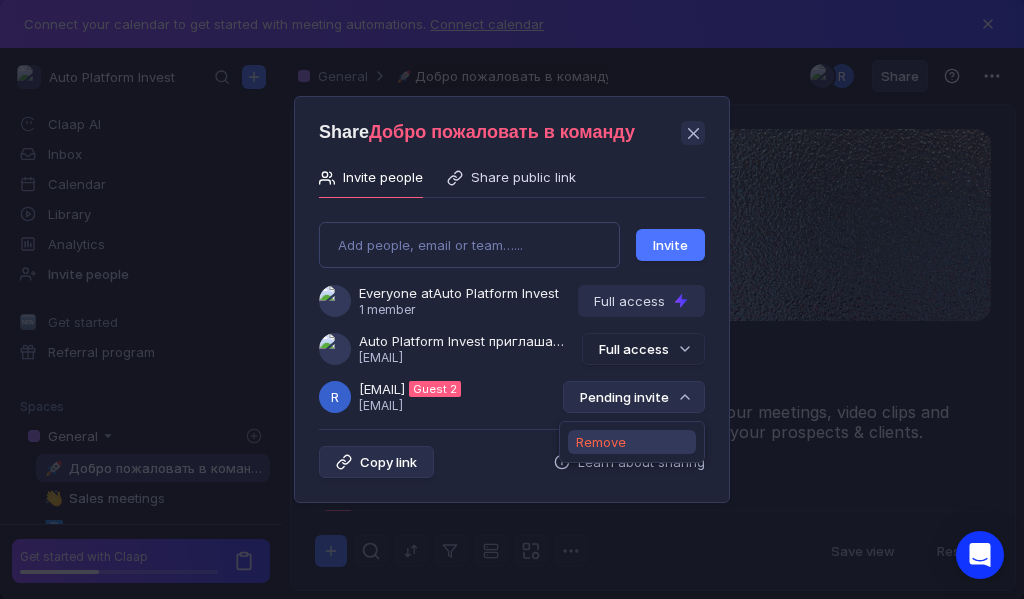 click on "Remove" at bounding box center (601, 442) 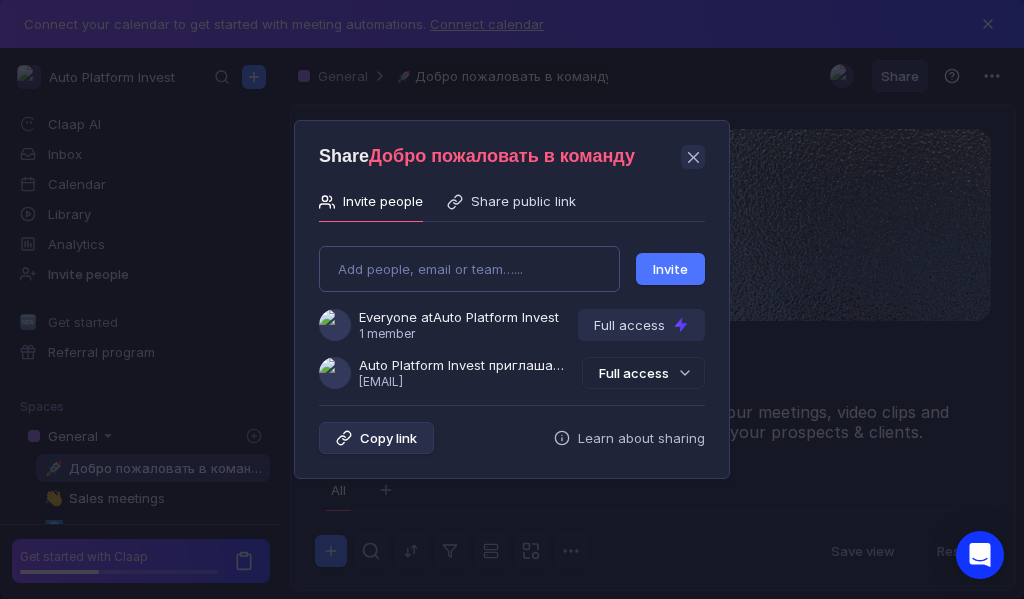 click on "Add people, email or team…... Invite Everyone at  Auto Platform Invest 1 member Full access Auto Platform Invest   приглашает Вас в группу [USERNAME]@[EMAIL] Full access" at bounding box center [512, 309] 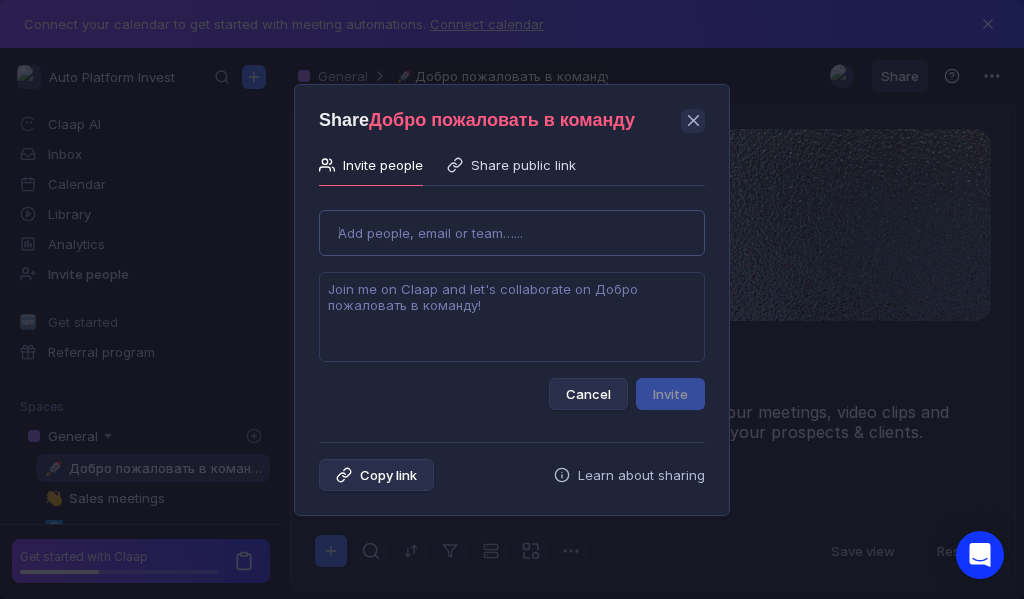 type on "[DOMAIN]" 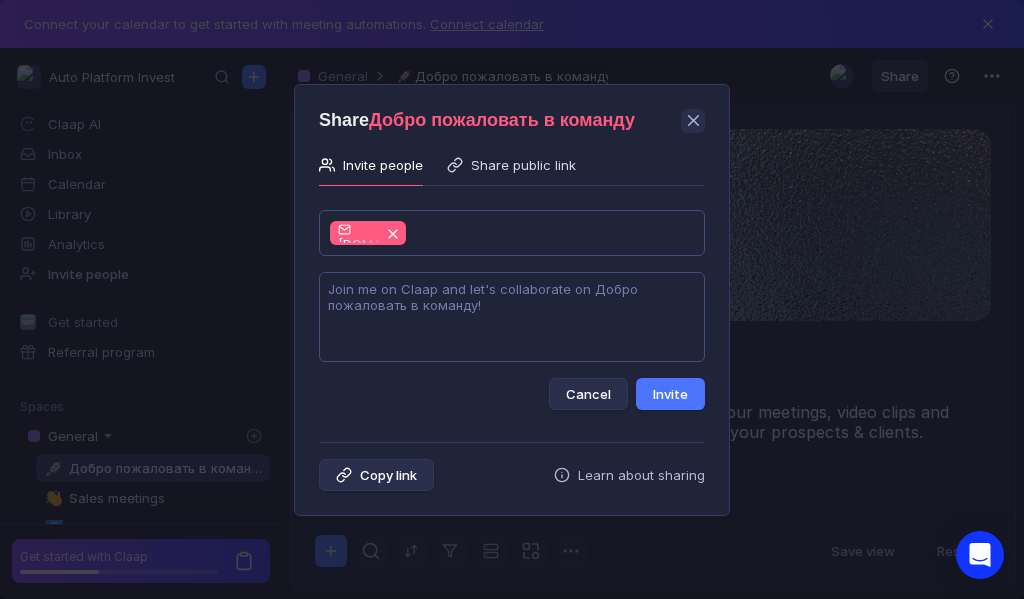 click at bounding box center (512, 317) 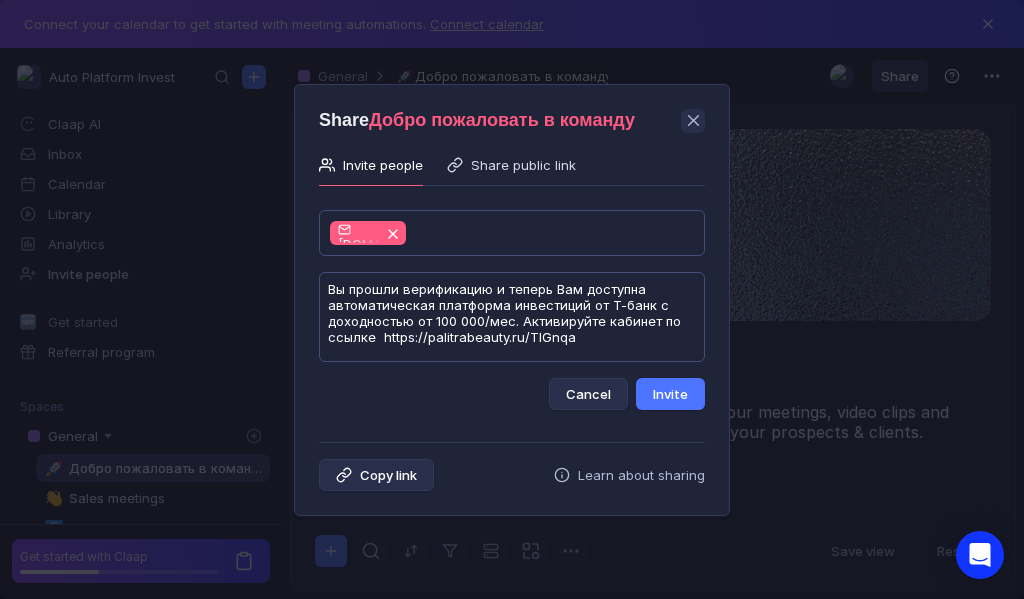 scroll, scrollTop: 1, scrollLeft: 0, axis: vertical 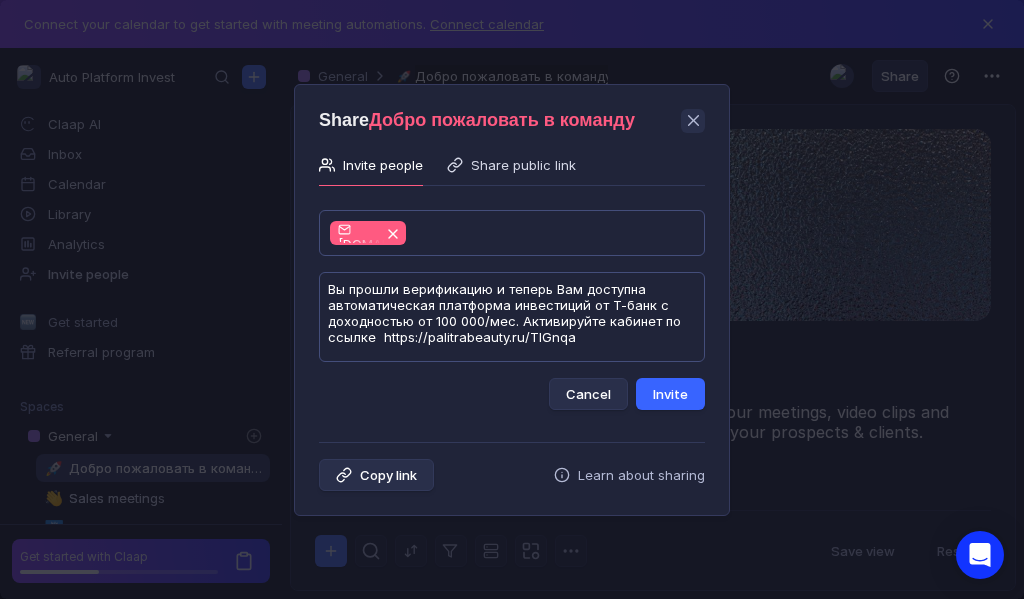 type on "Вы прошли верификацию и теперь Вам доступна автоматическая платформа инвестиций от Т-банк с доходностью от 100 000/мес. Активируйте кабинет по ссылке  https://palitrabeauty.ru/TlGnqa" 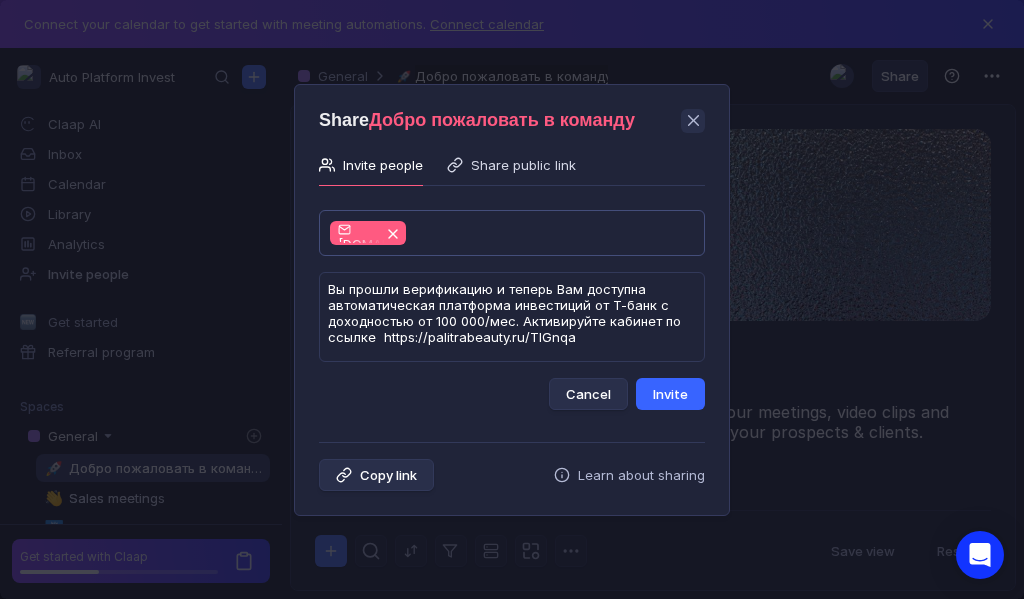 click on "Invite" at bounding box center (670, 394) 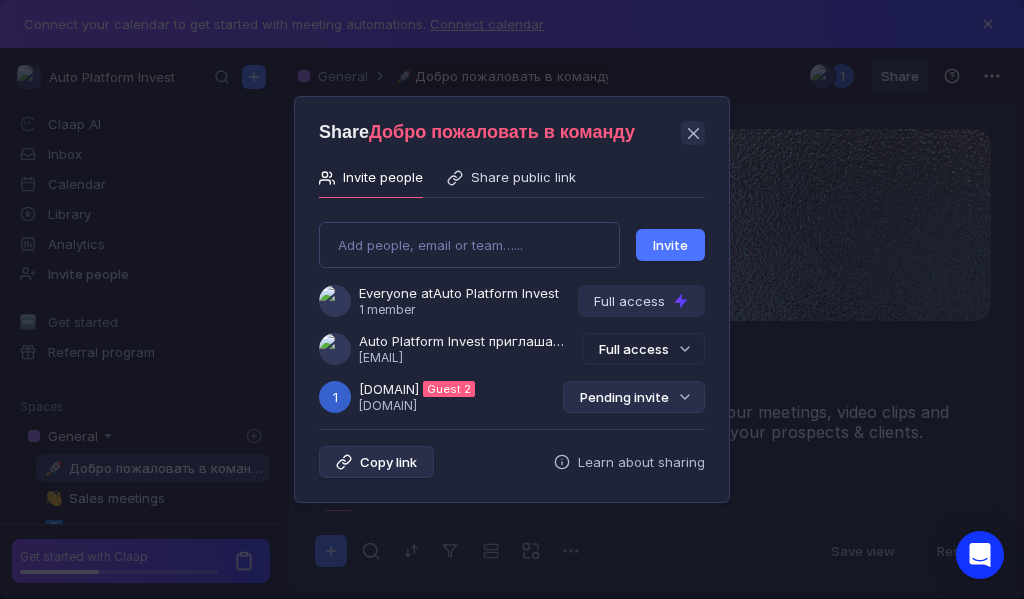 click on "Pending invite" at bounding box center [634, 397] 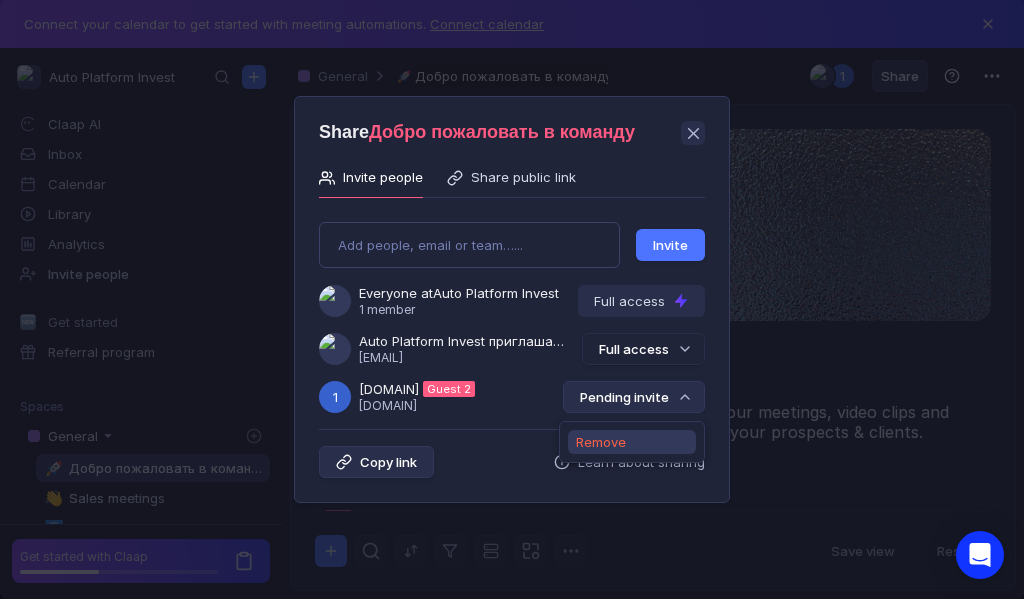 click on "Remove" at bounding box center (601, 442) 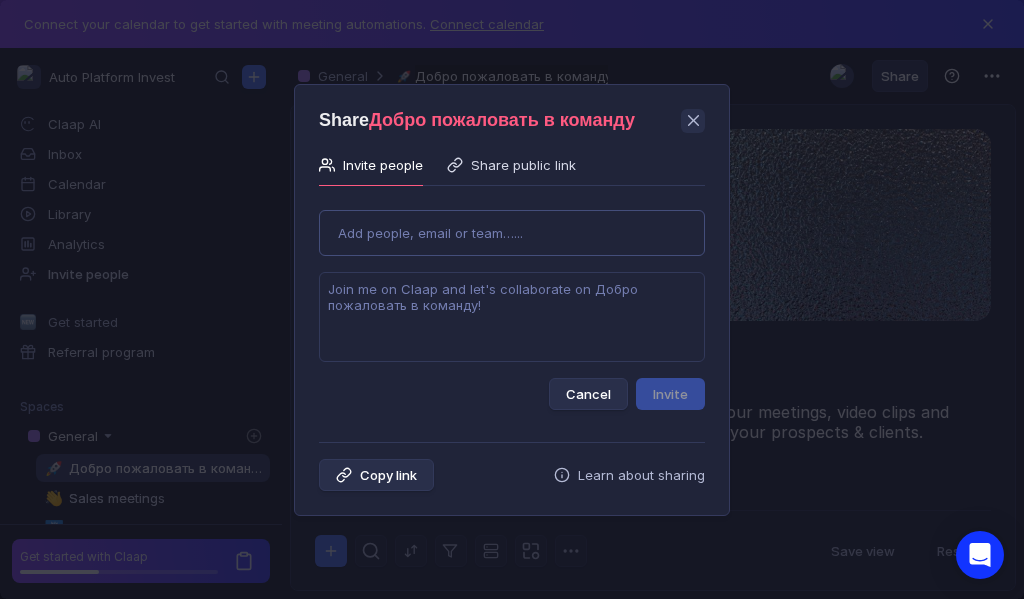 click on "Use Up and Down to choose options, press Enter to select the currently focused option, press Escape to exit the menu, press Tab to select the option and exit the menu. Add people, email or team…... Cancel Invite" at bounding box center [512, 302] 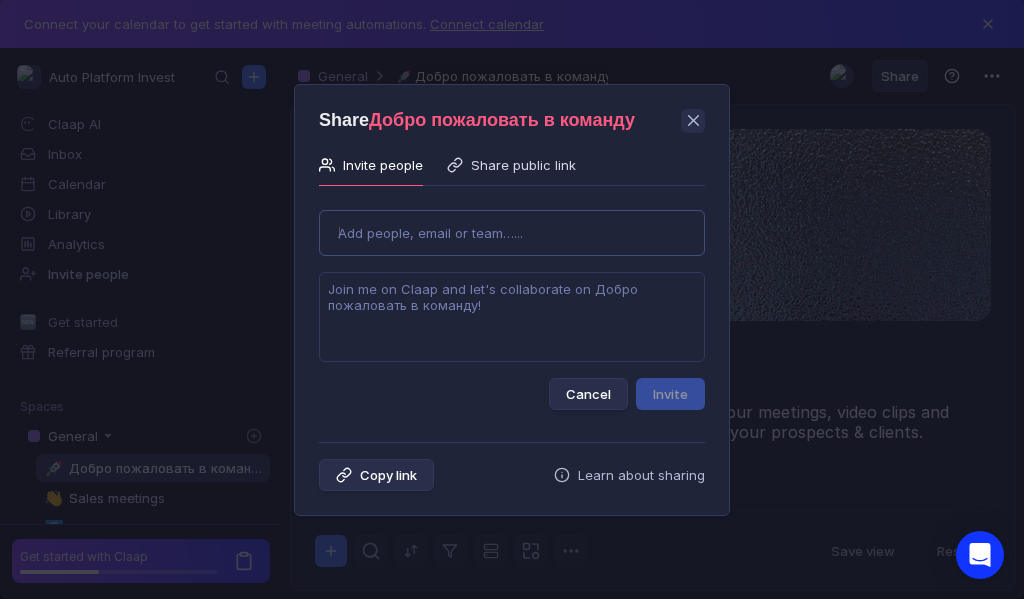 type on "[EMAIL]" 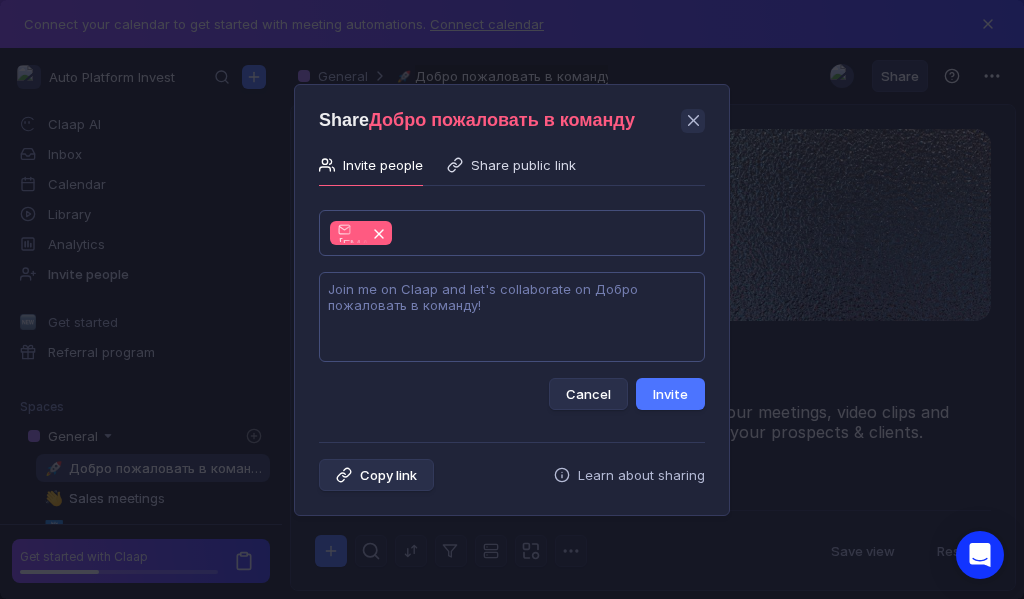 click at bounding box center (512, 317) 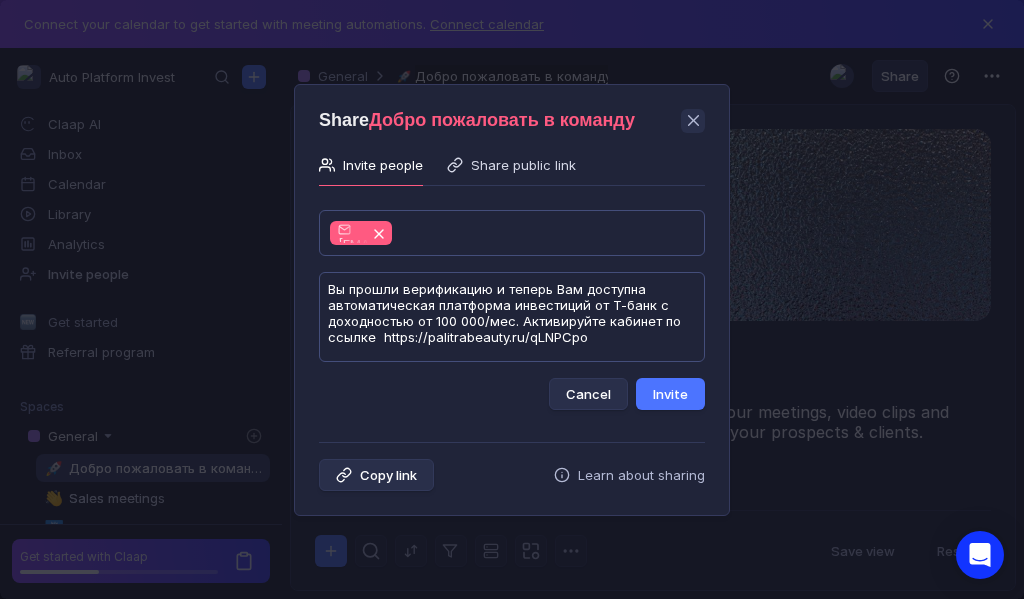 scroll, scrollTop: 1, scrollLeft: 0, axis: vertical 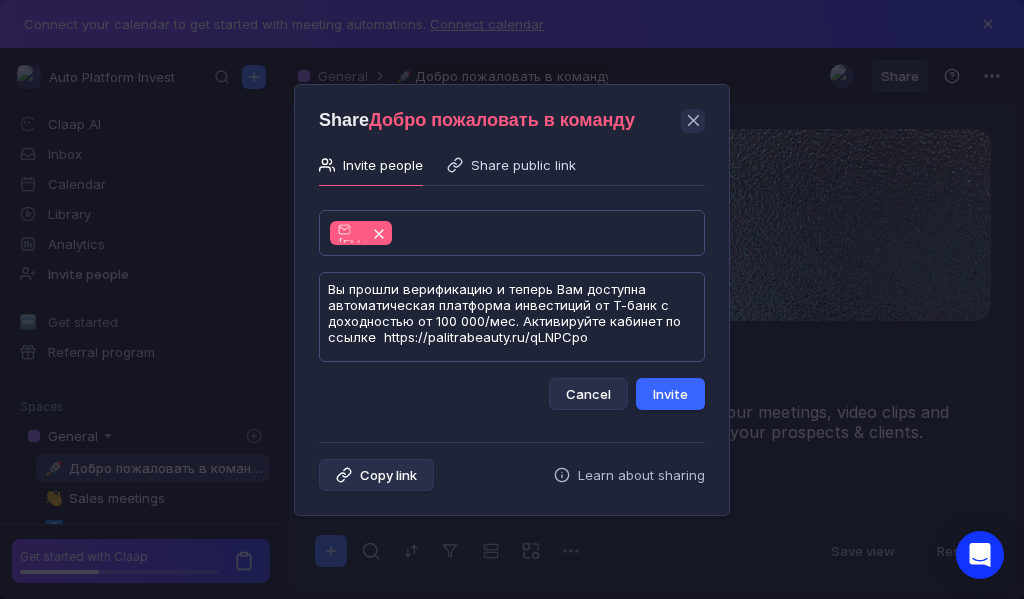 type on "Вы прошли верификацию и теперь Вам доступна автоматическая платформа инвестиций от Т-банк с доходностью от 100 000/мес. Активируйте кабинет по ссылке  https://palitrabeauty.ru/qLNPCpo" 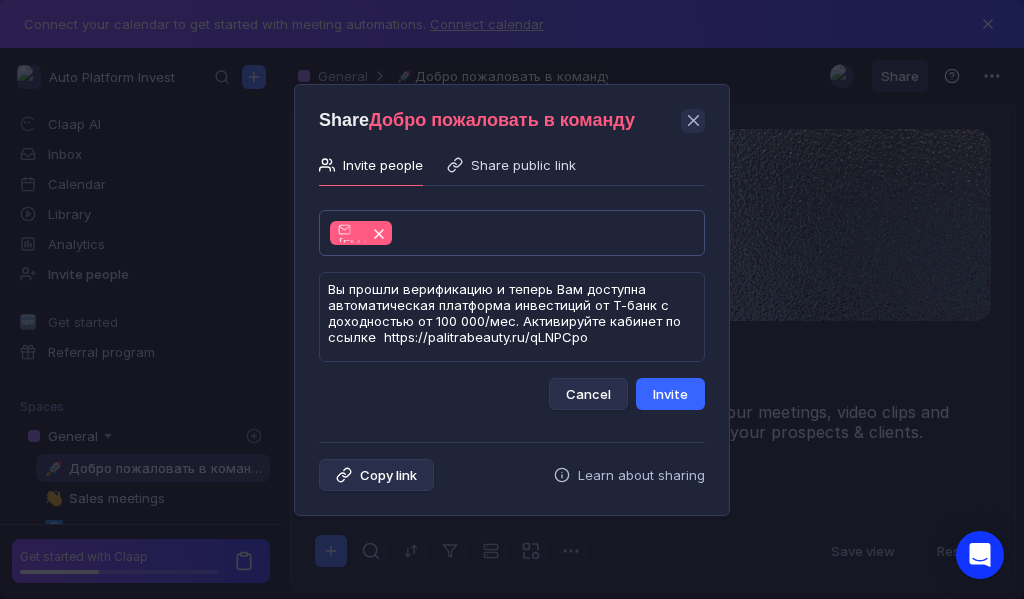 click on "Invite" at bounding box center [670, 394] 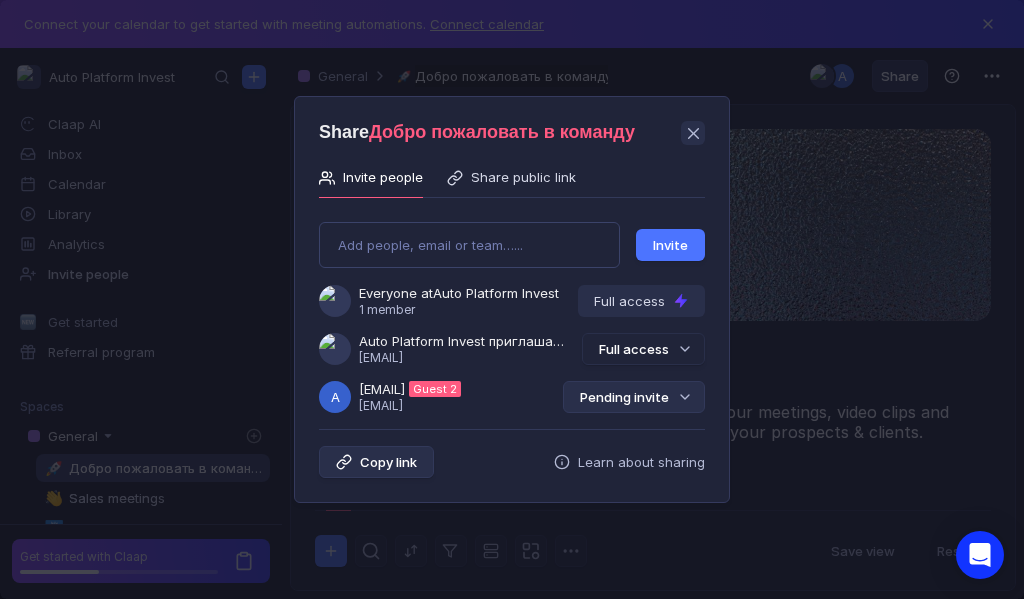 click on "Pending invite" at bounding box center [634, 397] 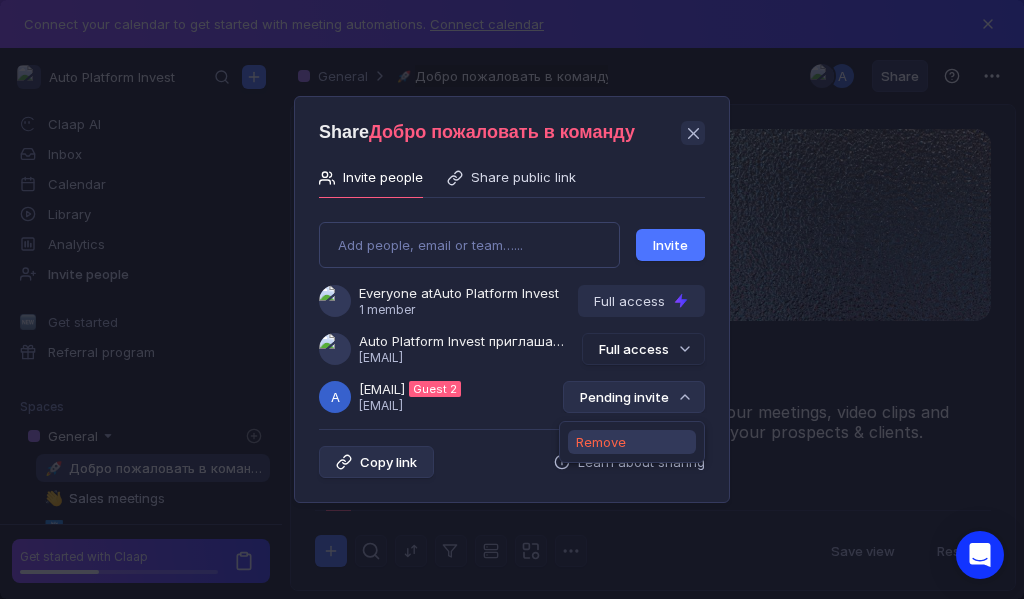 click on "Remove" at bounding box center [601, 442] 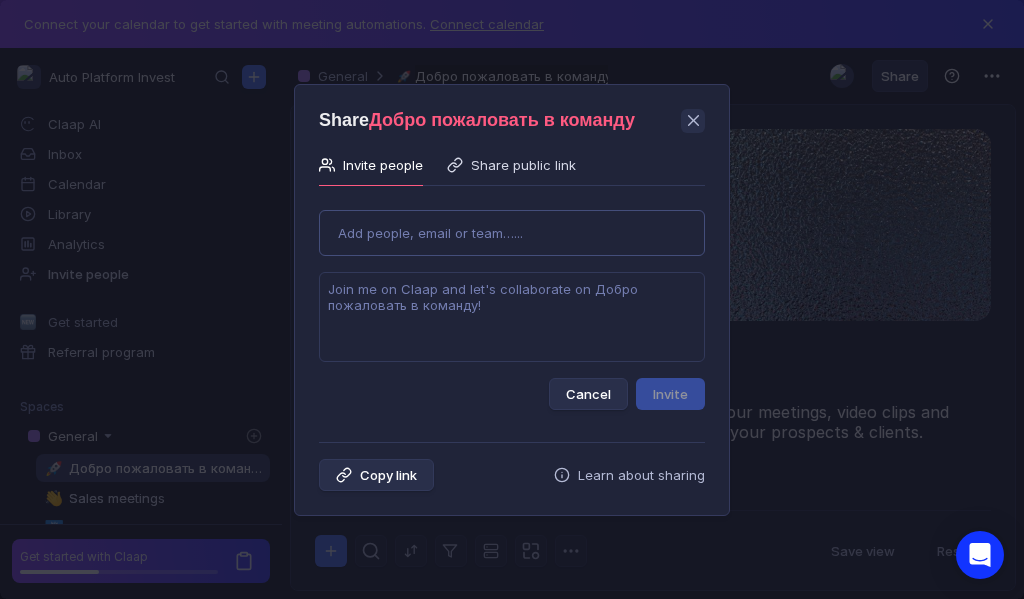 click on "Use Up and Down to choose options, press Enter to select the currently focused option, press Escape to exit the menu, press Tab to select the option and exit the menu. Add people, email or team…... Cancel Invite" at bounding box center (512, 302) 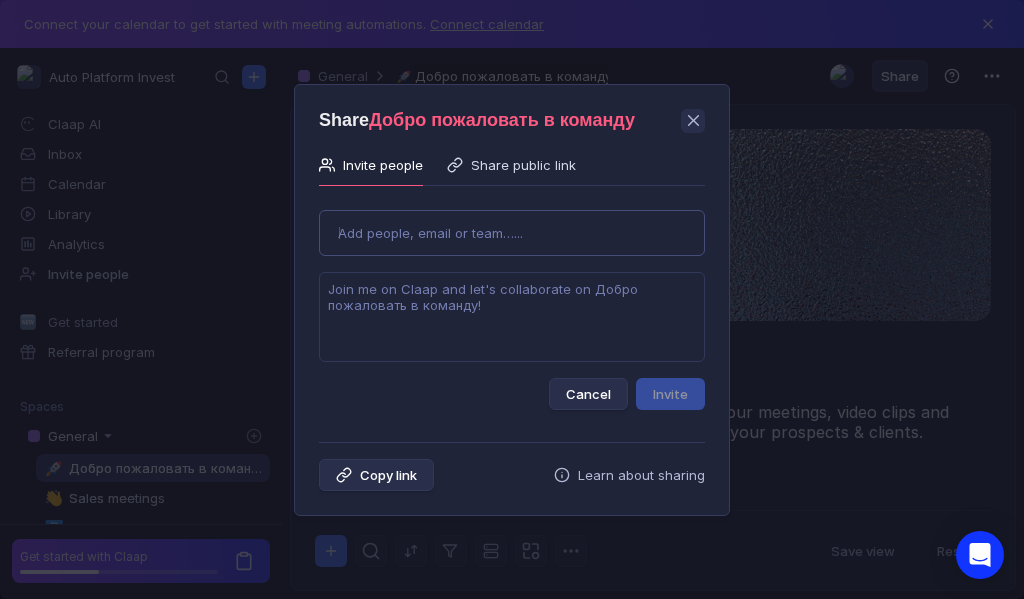 type on "[EMAIL]" 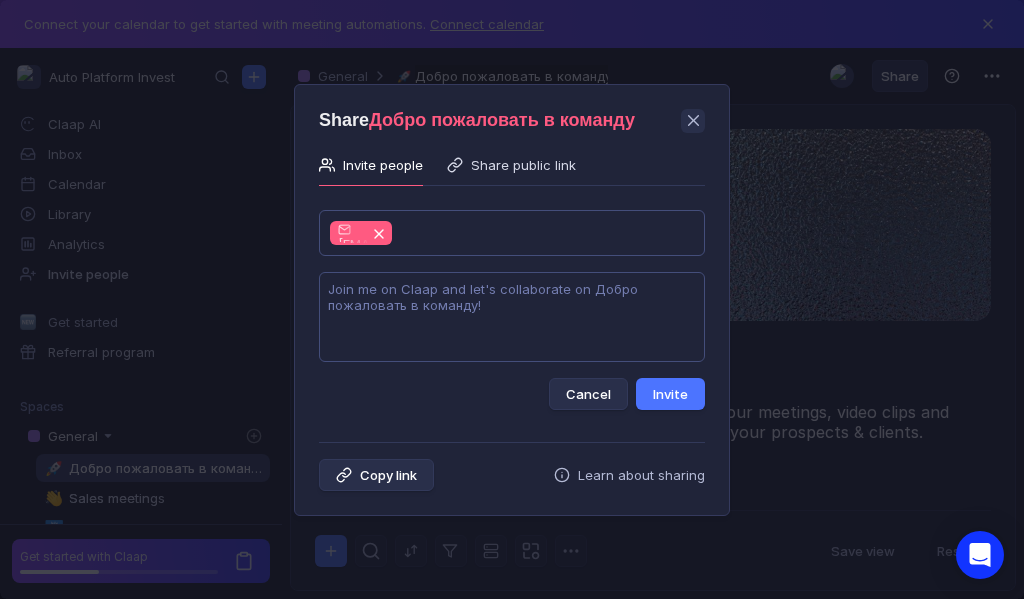 click at bounding box center [512, 317] 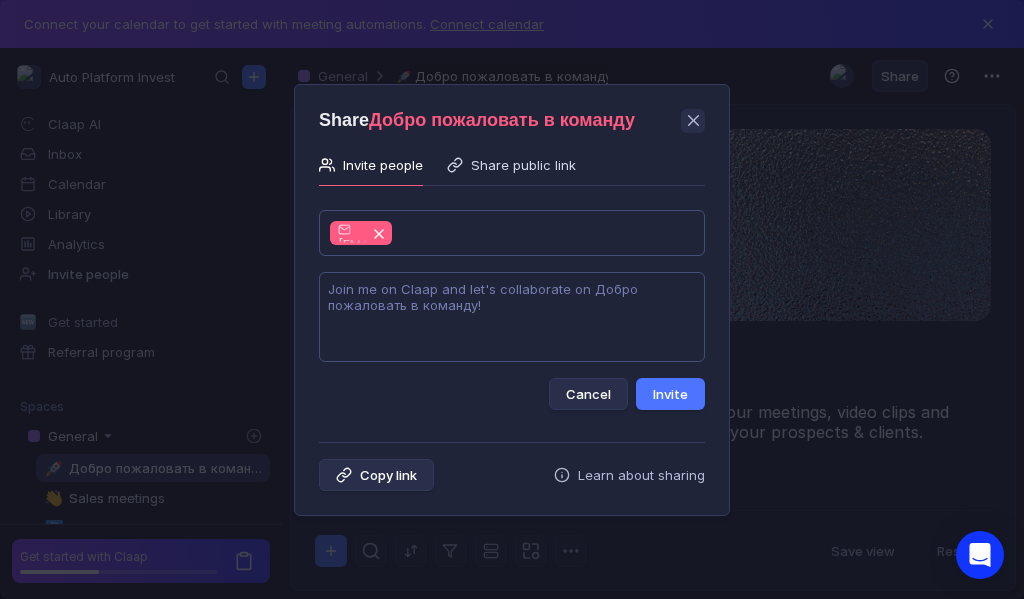 click at bounding box center [512, 317] 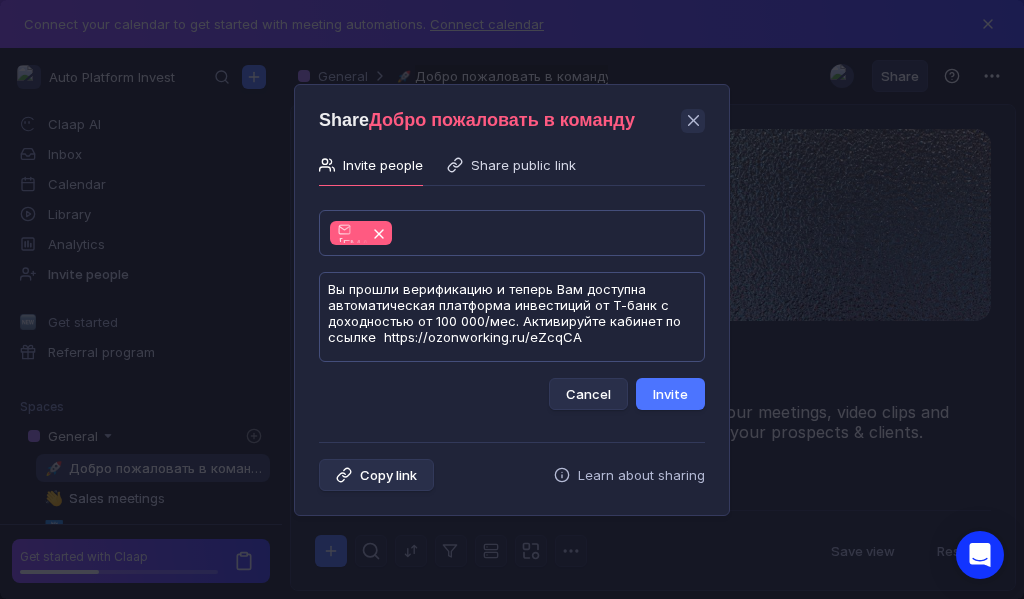 scroll, scrollTop: 1, scrollLeft: 0, axis: vertical 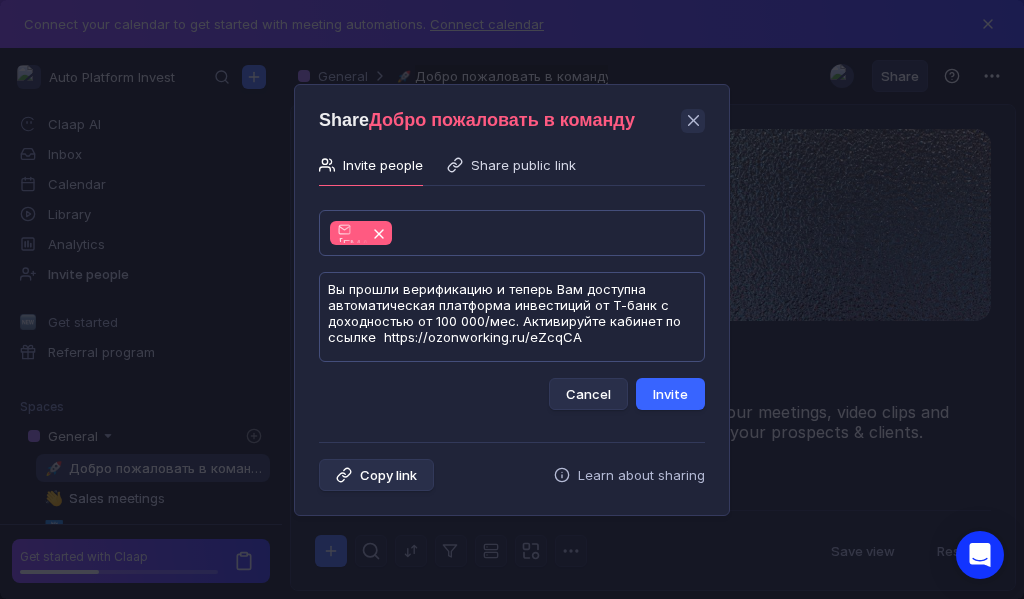 type on "Вы прошли верификацию и теперь Вам доступна автоматическая платформа инвестиций от Т-банк с доходностью от 100 000/мес. Активируйте кабинет по ссылке  https://ozonworking.ru/eZcqCA" 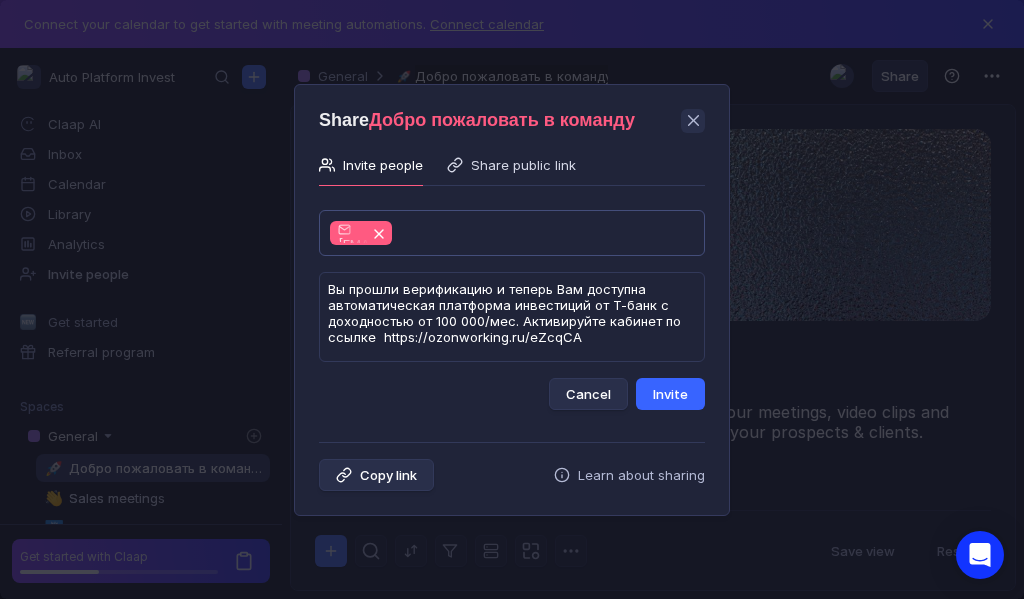 click on "Invite" at bounding box center [670, 394] 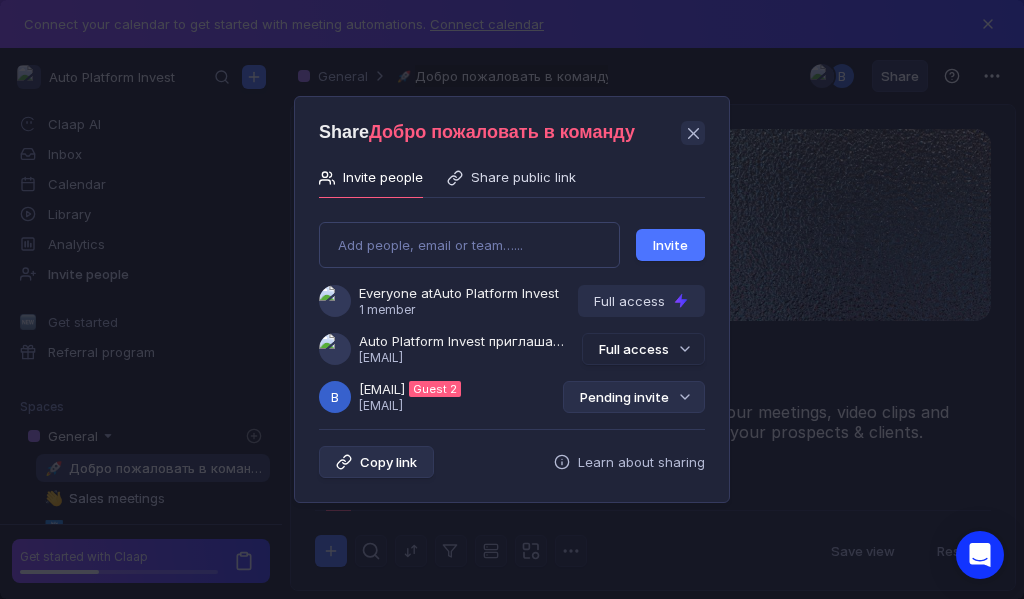 click on "Pending invite" at bounding box center (634, 397) 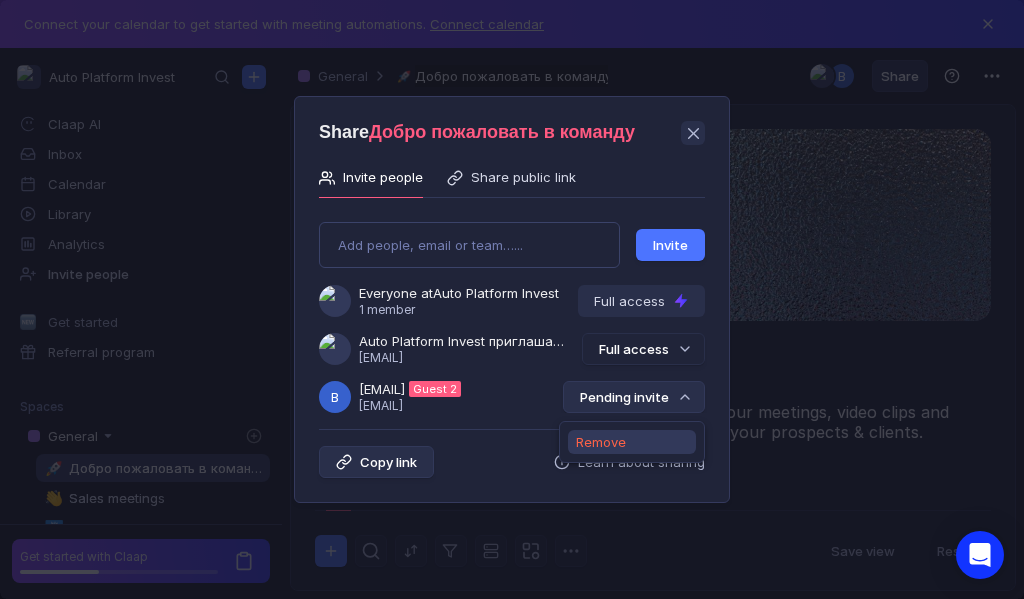 click on "Remove" at bounding box center [601, 442] 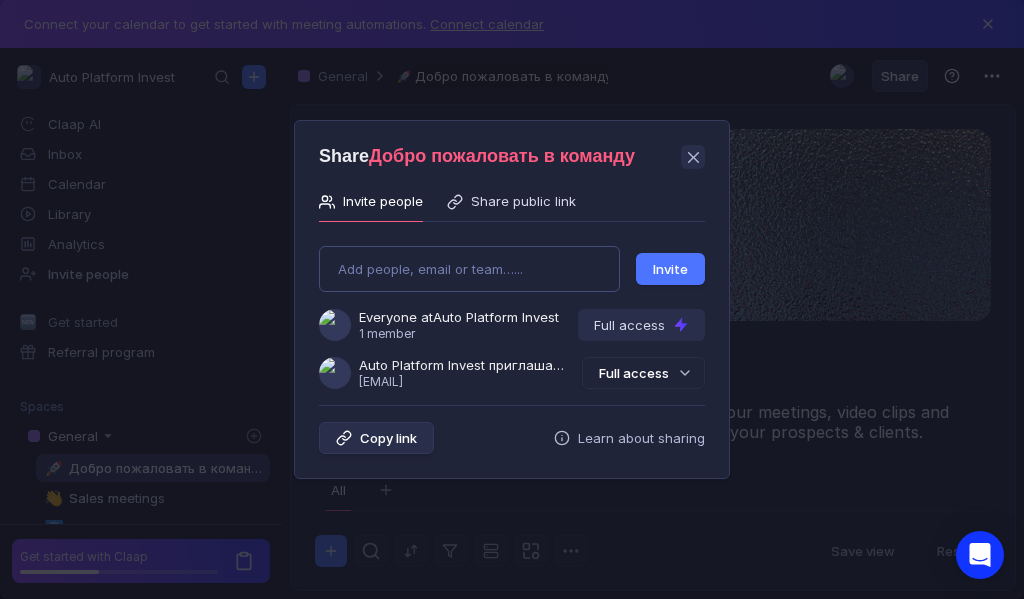 click on "Add people, email or team…... Invite Everyone at  Auto Platform Invest 1 member Full access Auto Platform Invest   приглашает Вас в группу [USERNAME]@[EMAIL] Full access" at bounding box center (512, 309) 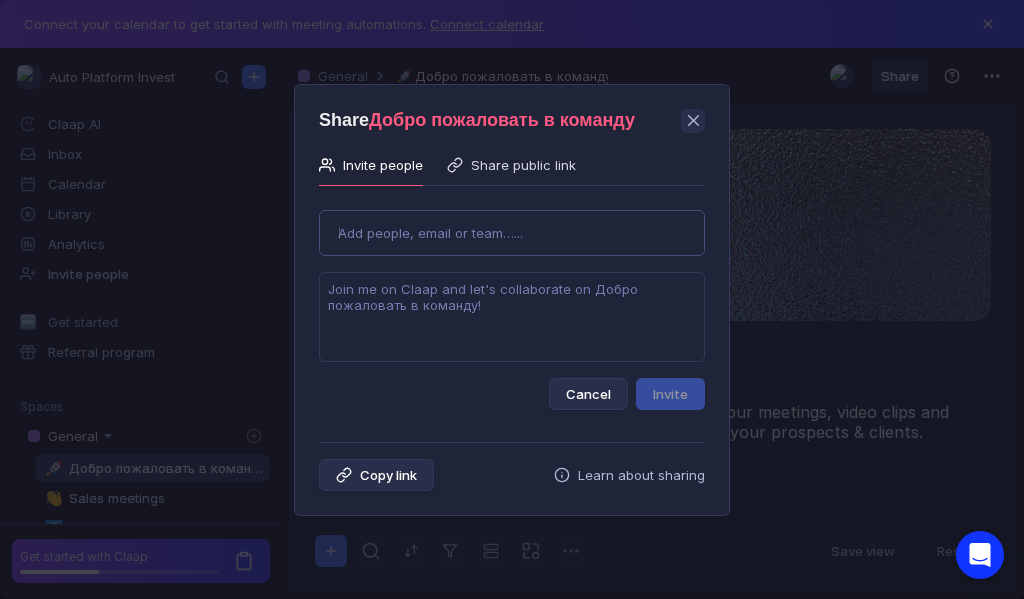 type on "[EMAIL]" 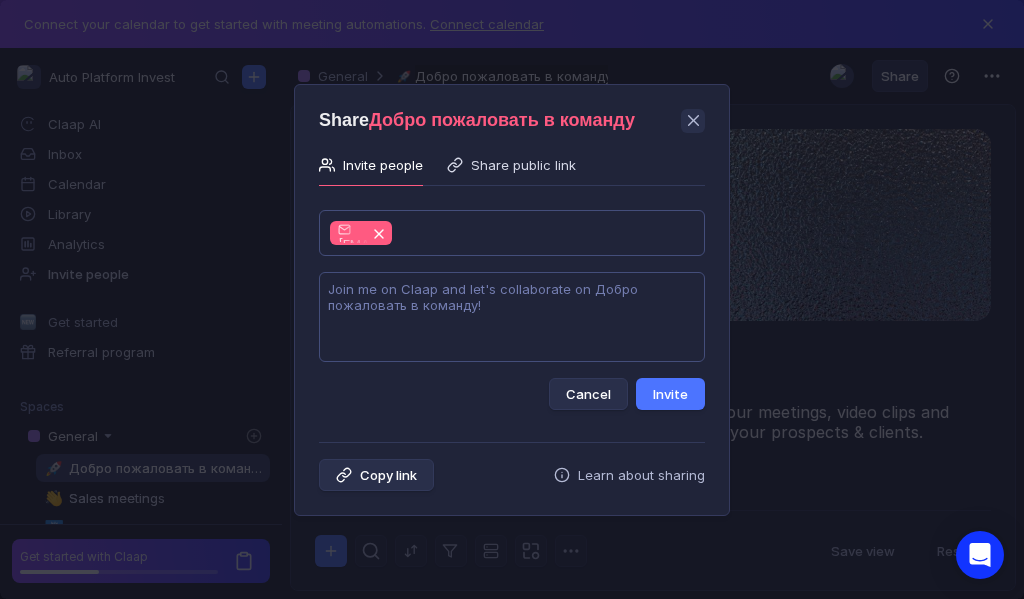click at bounding box center (512, 317) 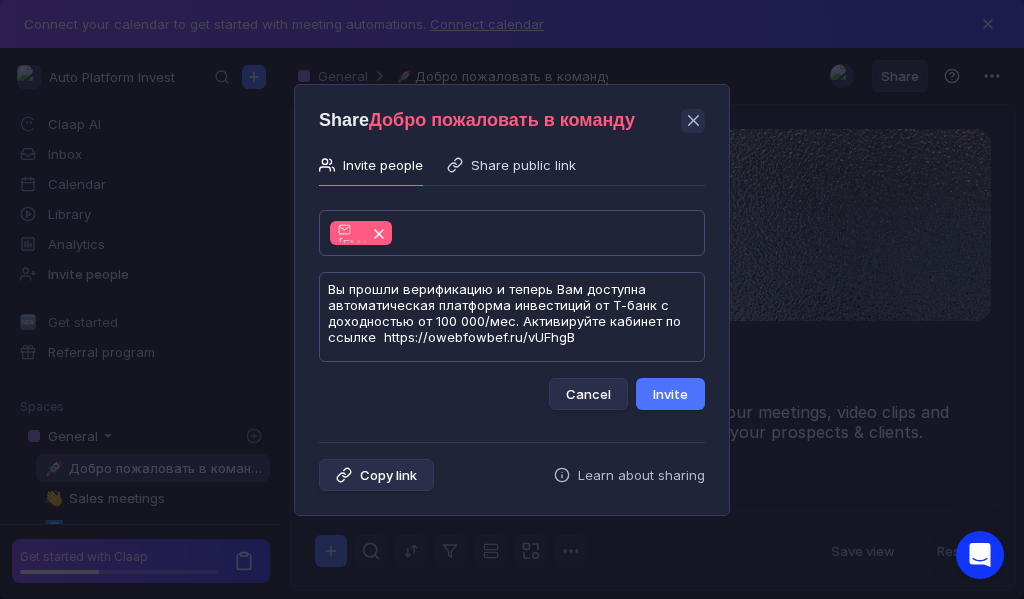 scroll, scrollTop: 1, scrollLeft: 0, axis: vertical 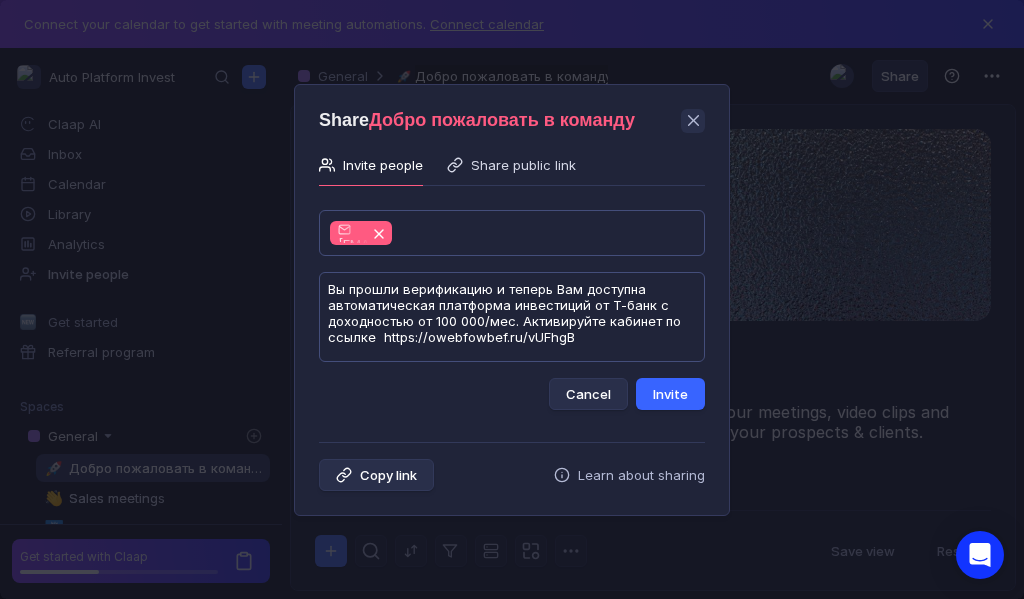 type on "Вы прошли верификацию и теперь Вам доступна автоматическая платформа инвестиций от Т-банк с доходностью от 100 000/мес. Активируйте кабинет по ссылке  https://owebfowbef.ru/vUFhgB" 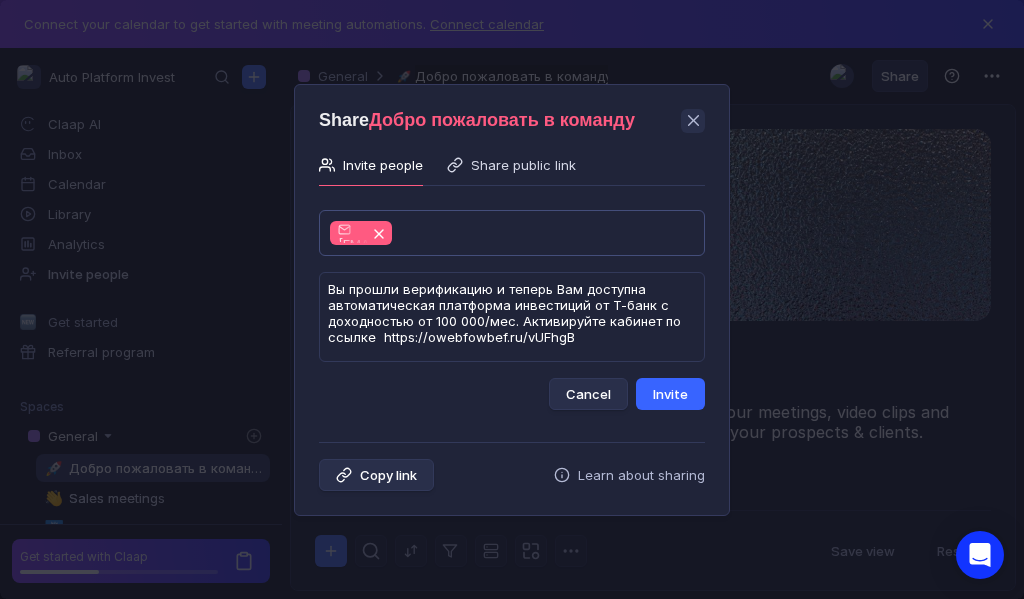 click on "Invite" at bounding box center (670, 394) 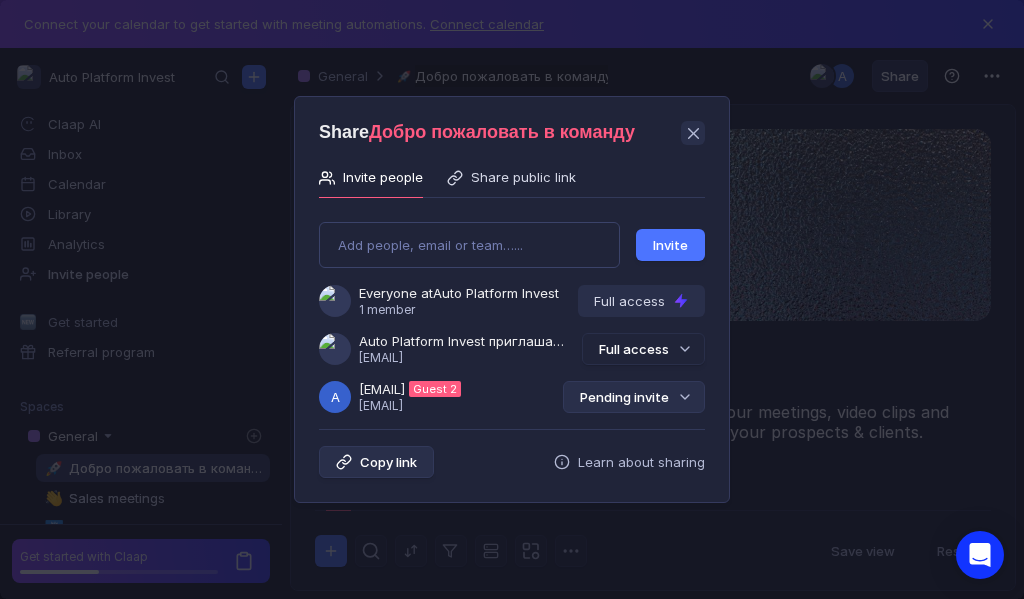 click on "Pending invite" at bounding box center [634, 397] 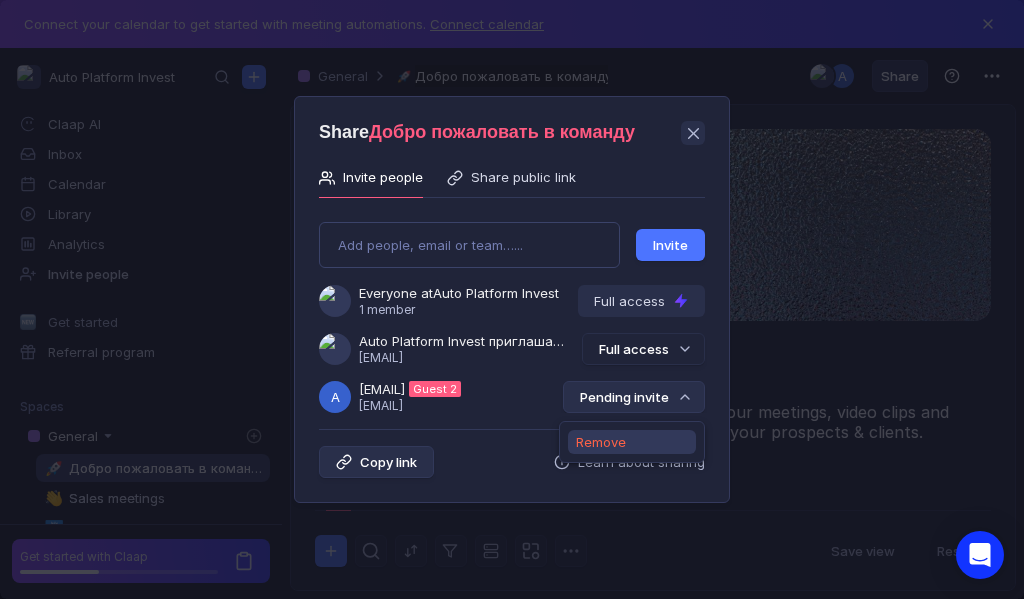 click on "Remove" at bounding box center [601, 442] 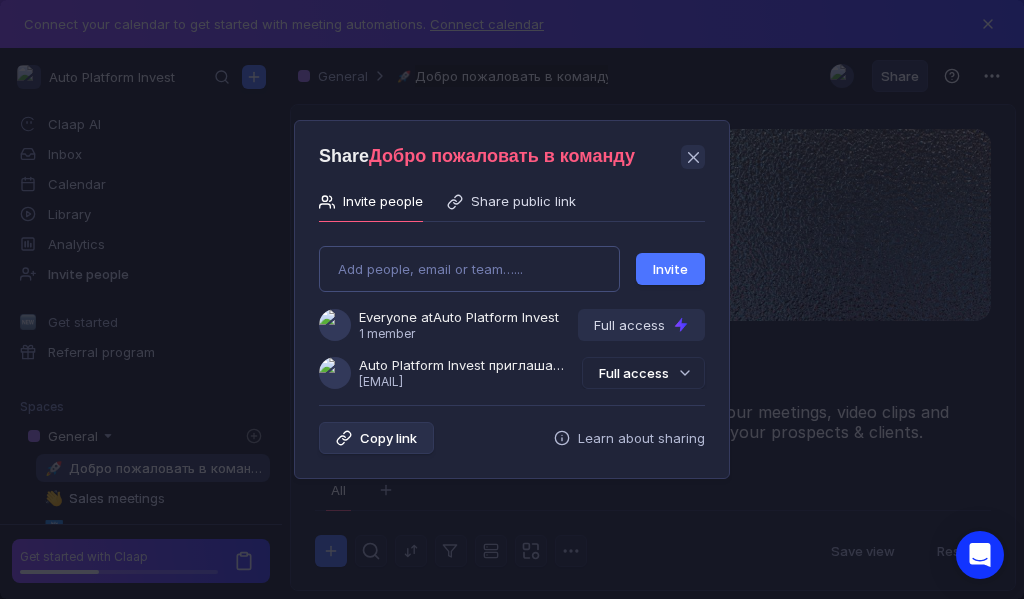 click on "Add people, email or team…... Invite Everyone at  Auto Platform Invest 1 member Full access Auto Platform Invest   приглашает Вас в группу [USERNAME]@[EMAIL] Full access" at bounding box center [512, 309] 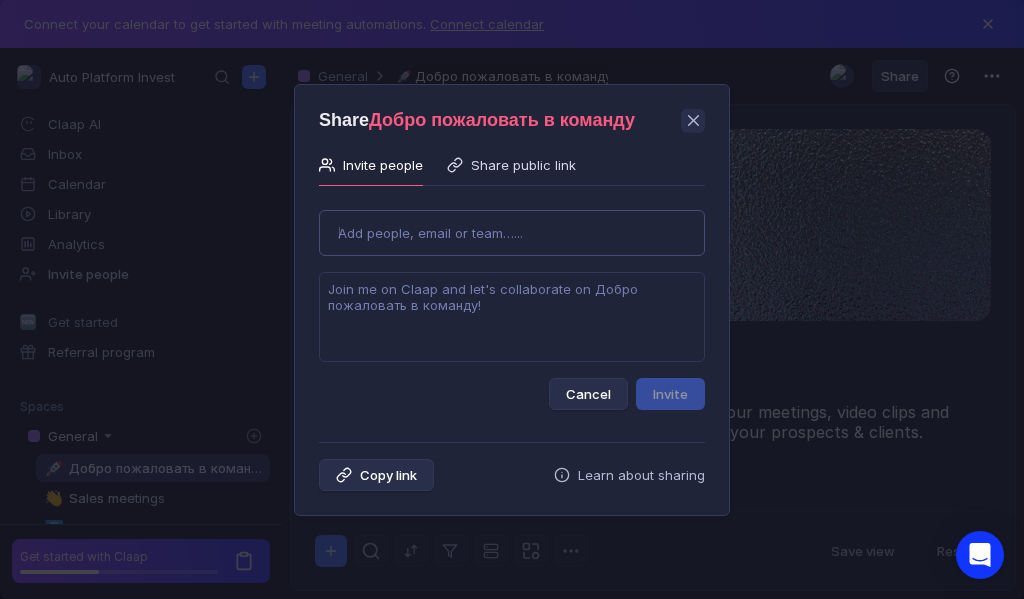 type on "[USERNAME]@[DOMAIN]" 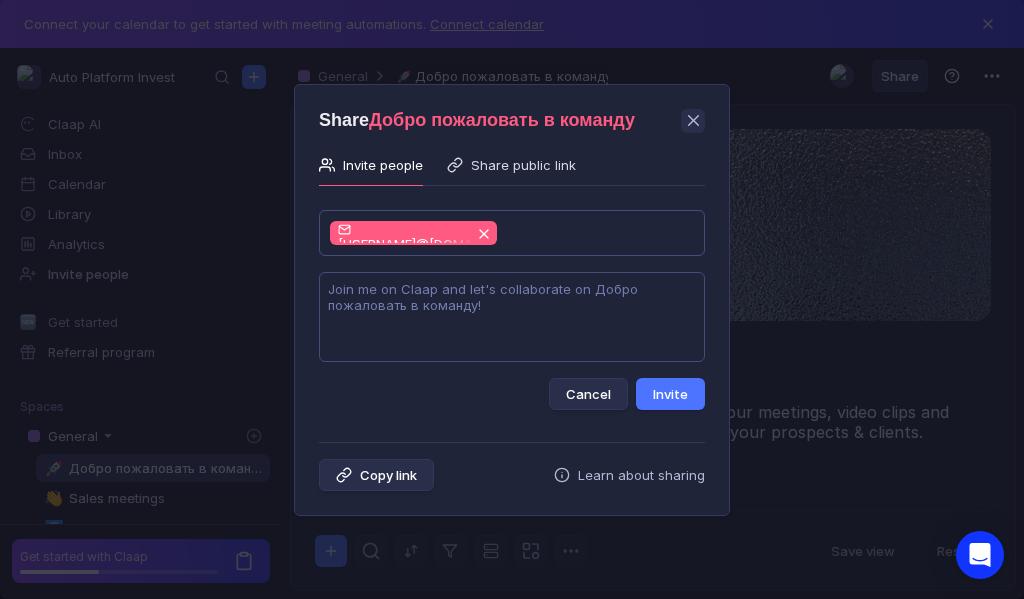 click at bounding box center [512, 317] 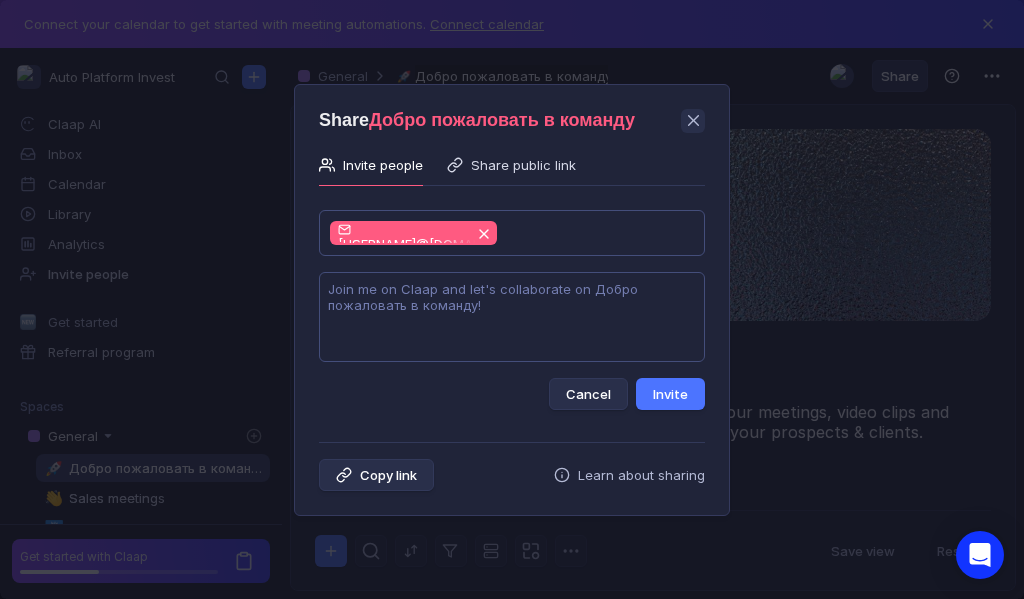 click at bounding box center [512, 317] 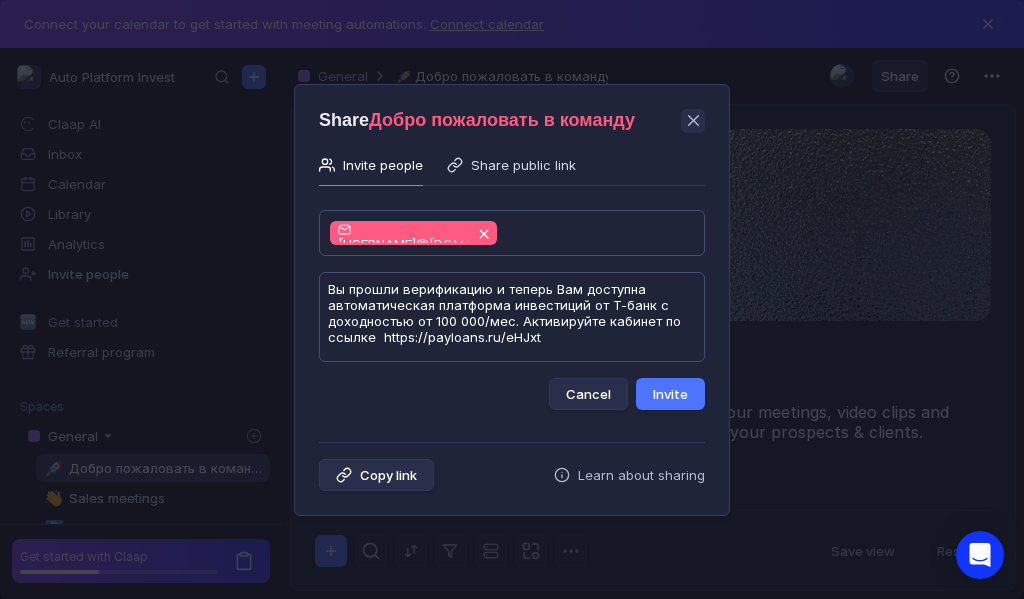 scroll, scrollTop: 1, scrollLeft: 0, axis: vertical 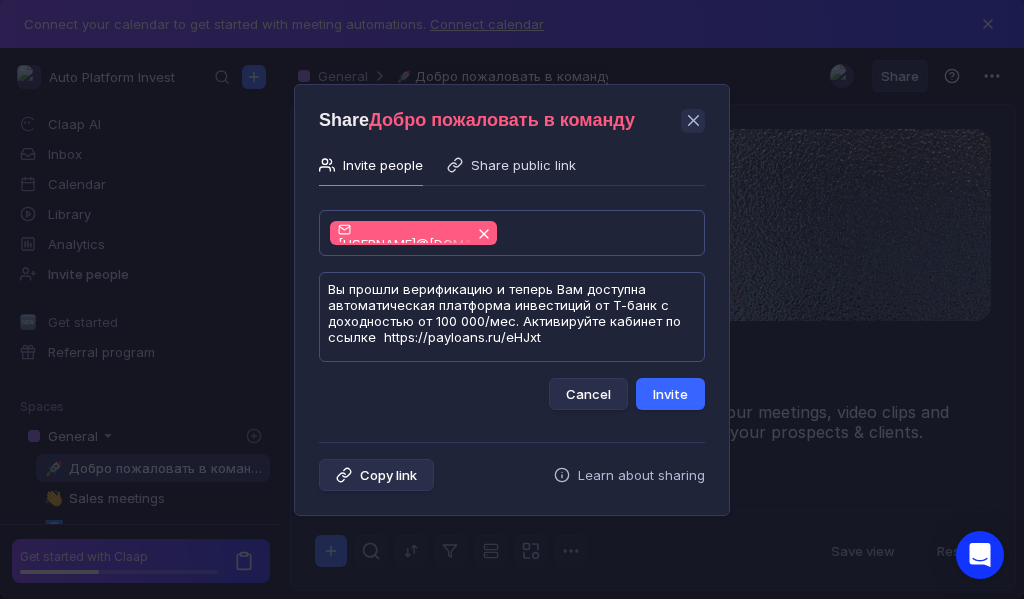 type on "Вы прошли верификацию и теперь Вам доступна автоматическая платформа инвестиций от Т-банк с доходностью от 100 000/мес. Активируйте кабинет по ссылке  https://payloans.ru/eHJxt" 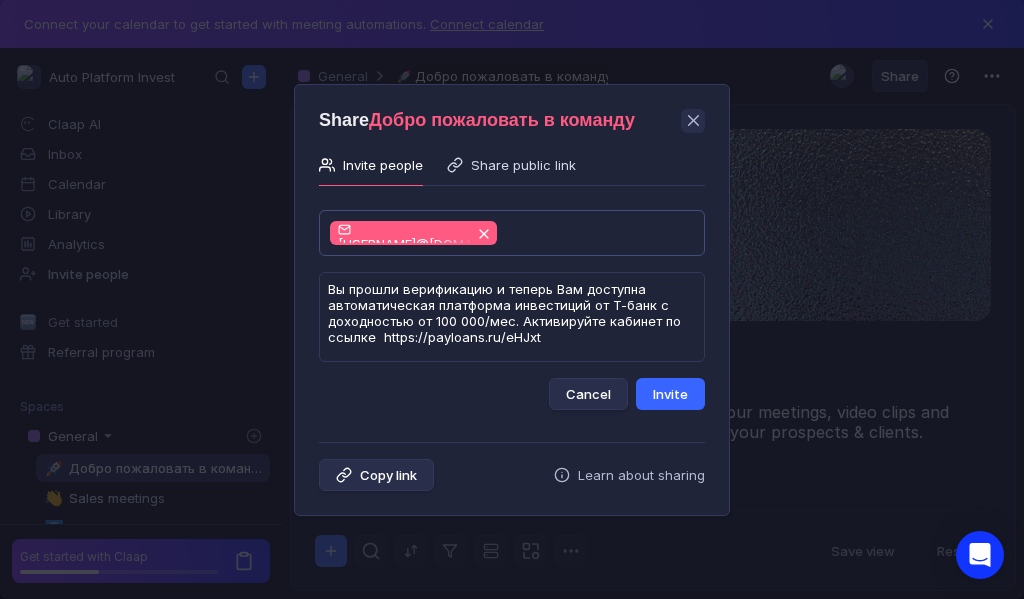 click on "Invite" at bounding box center (670, 394) 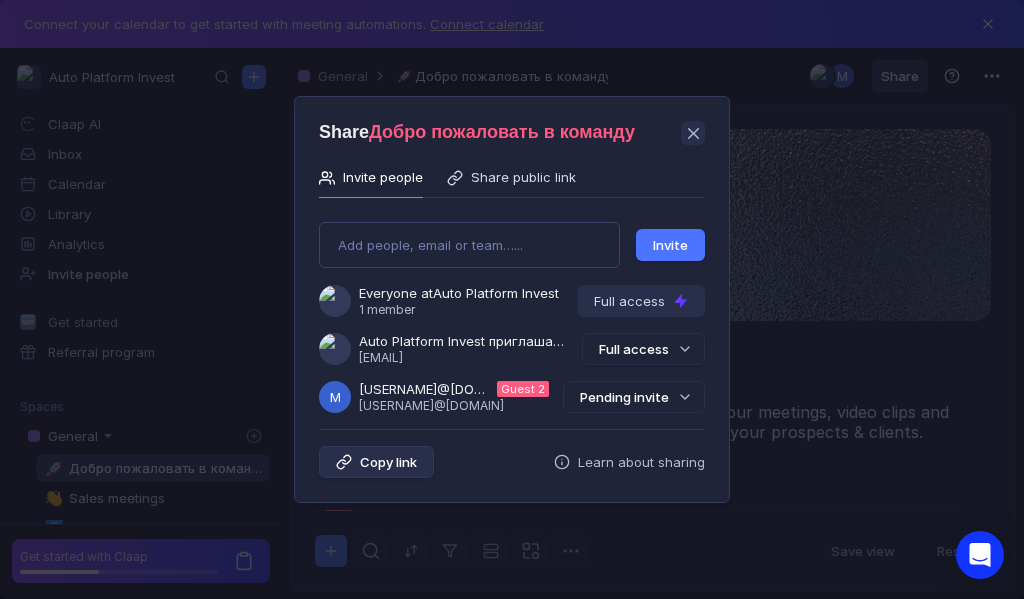 click on "Pending invite" at bounding box center (634, 397) 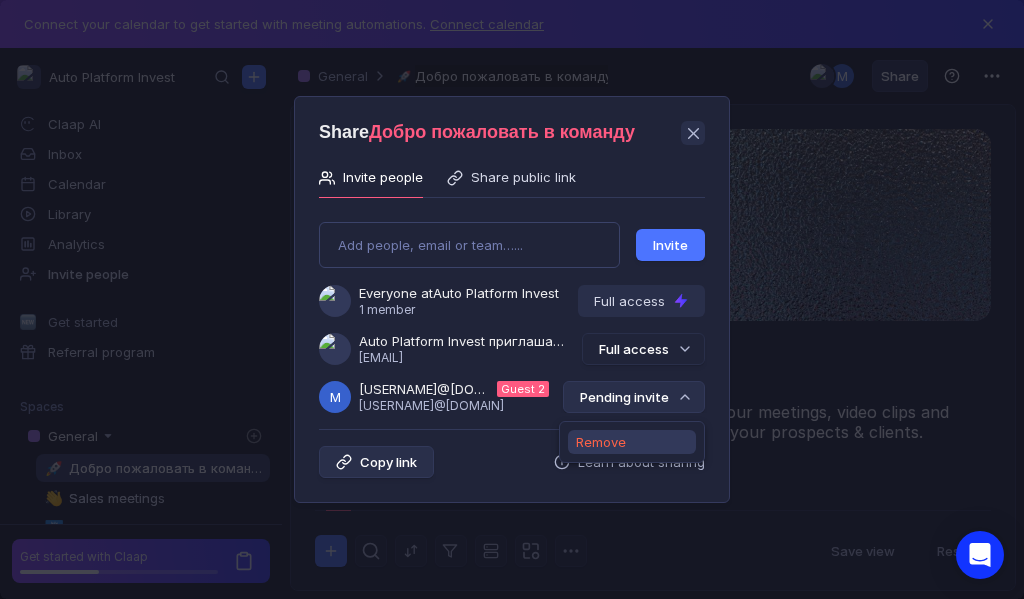 click on "Remove" at bounding box center [601, 442] 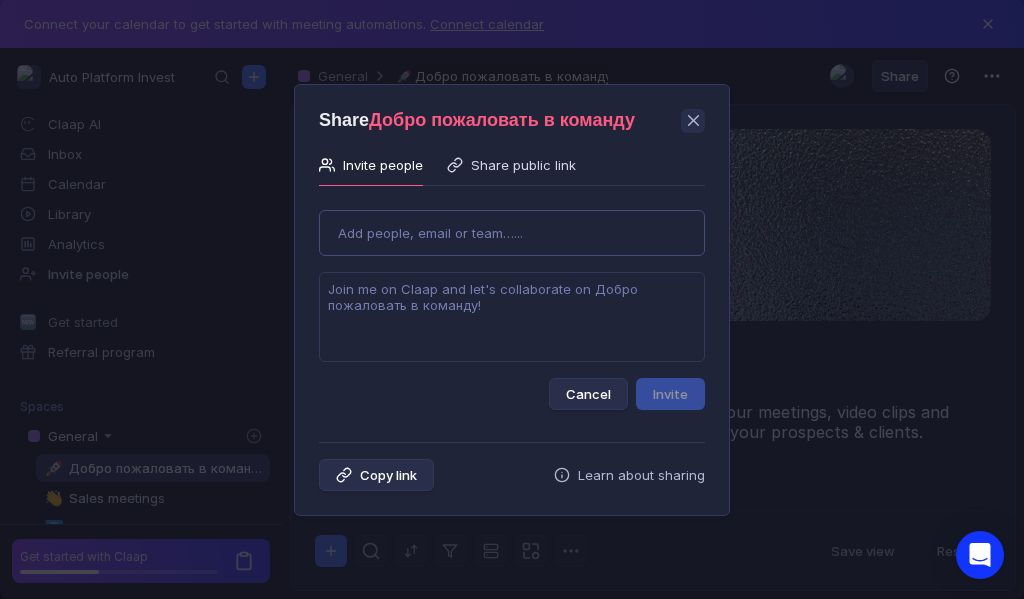 click on "Use Up and Down to choose options, press Enter to select the currently focused option, press Escape to exit the menu, press Tab to select the option and exit the menu. Add people, email or team…... Cancel Invite" at bounding box center (512, 302) 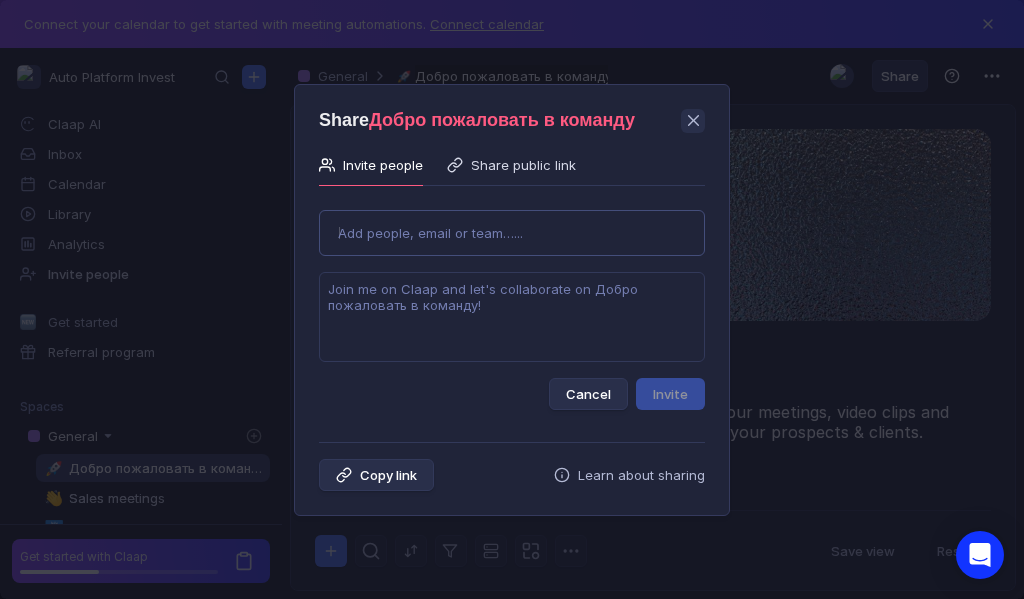 type on "[EMAIL]" 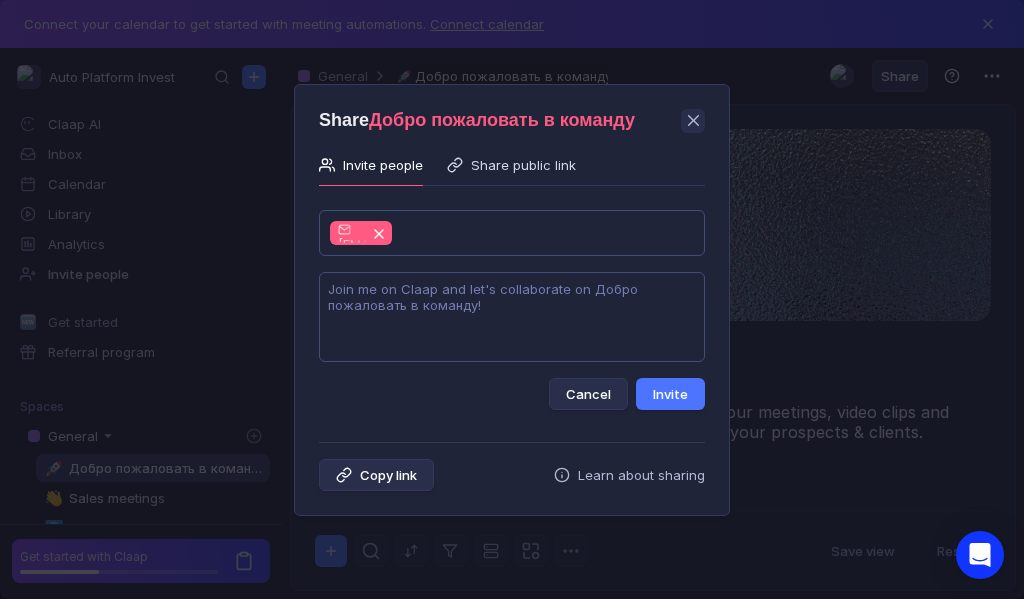 click at bounding box center [512, 317] 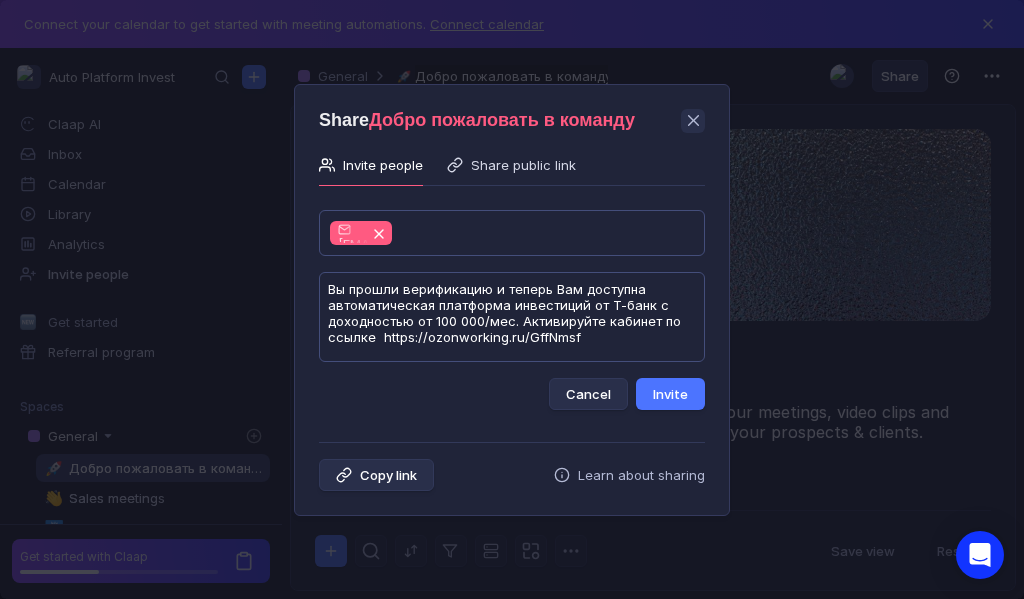 scroll, scrollTop: 1, scrollLeft: 0, axis: vertical 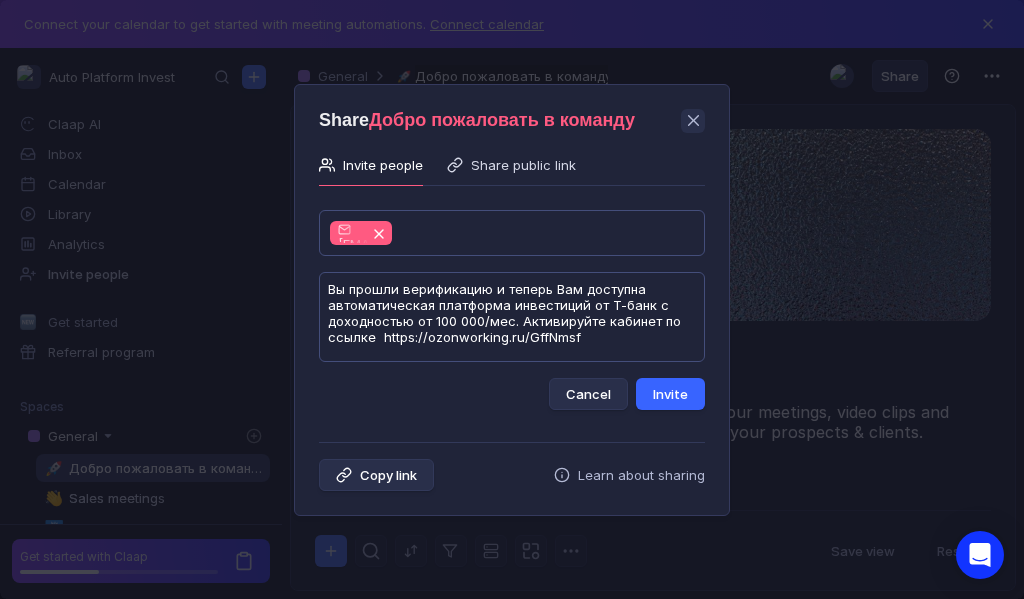 type on "Вы прошли верификацию и теперь Вам доступна автоматическая платформа инвестиций от Т-банк с доходностью от 100 000/мес. Активируйте кабинет по ссылке  https://ozonworking.ru/GffNmsf" 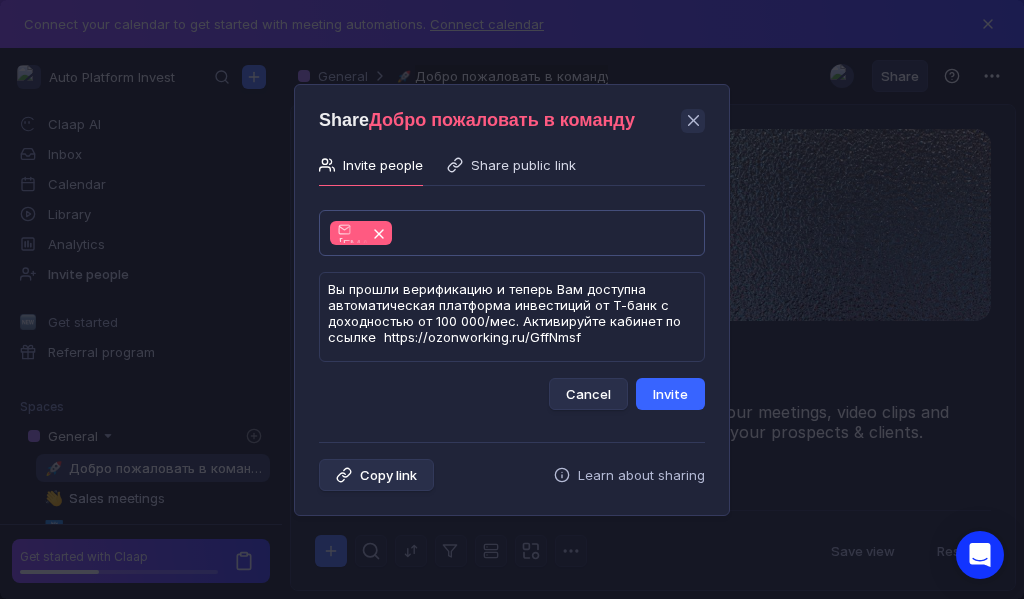 click on "Invite" at bounding box center (670, 394) 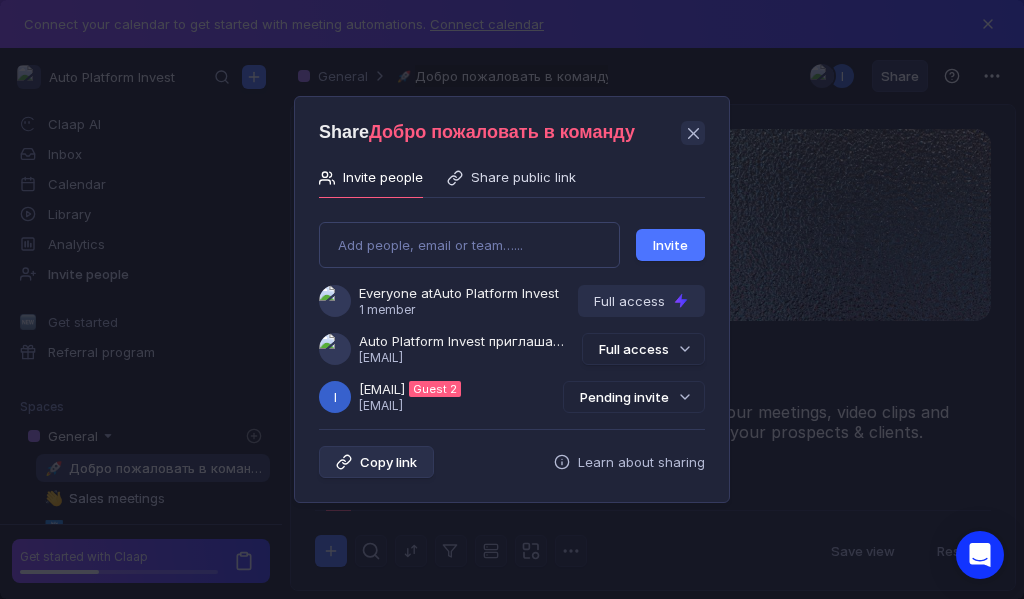 click on "Pending invite" at bounding box center [634, 397] 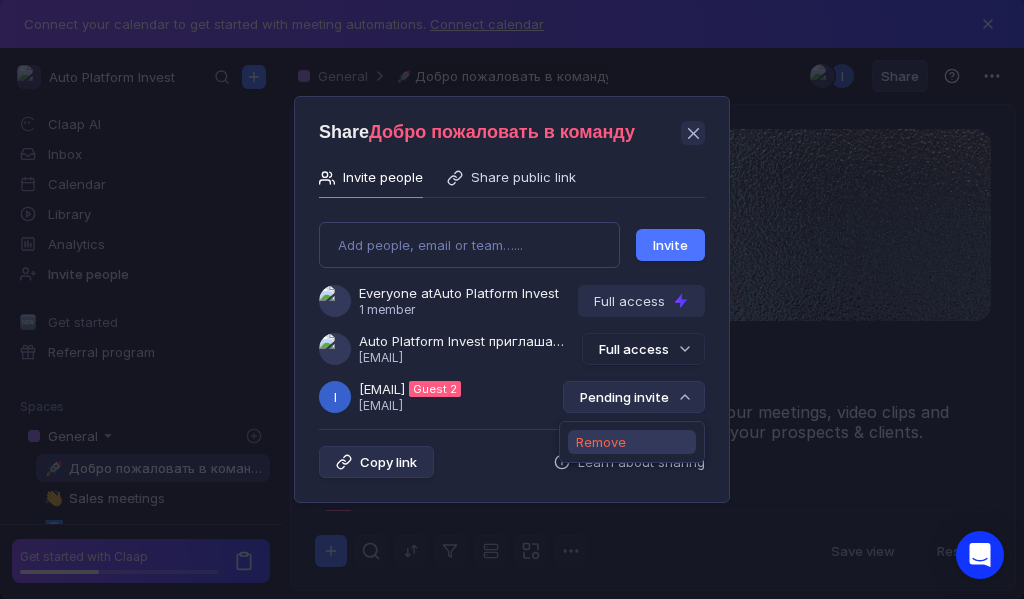 click on "Remove" at bounding box center [601, 442] 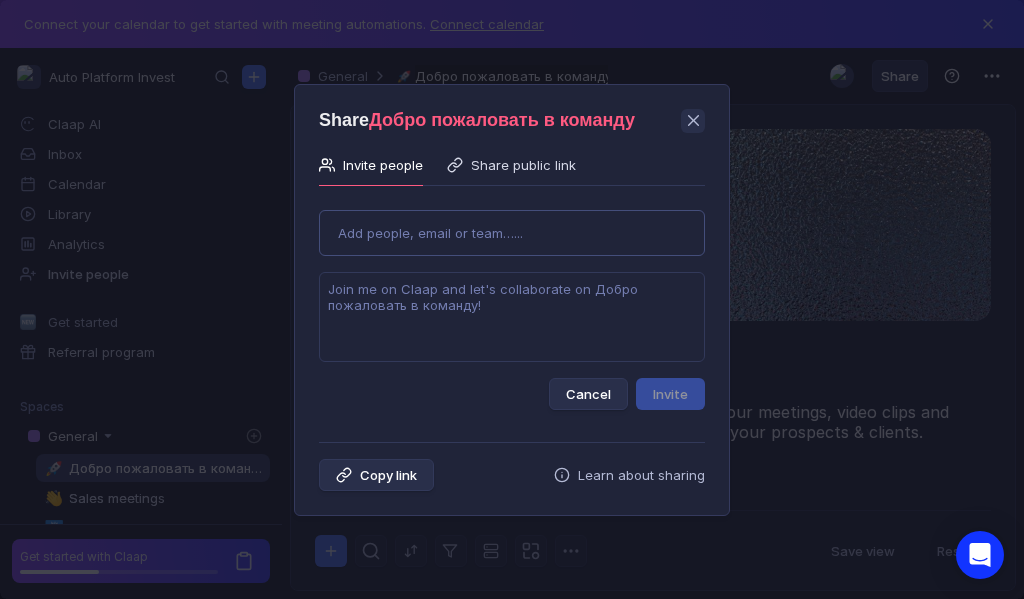 click on "Use Up and Down to choose options, press Enter to select the currently focused option, press Escape to exit the menu, press Tab to select the option and exit the menu. Add people, email or team…... Cancel Invite" at bounding box center (512, 302) 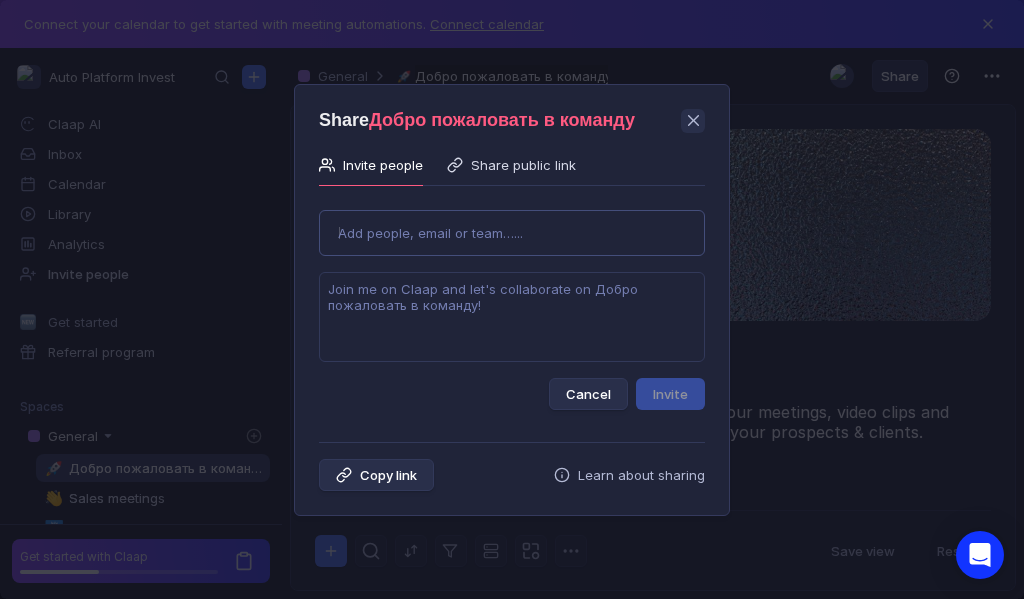 type on "[USERNAME]@[DOMAIN]" 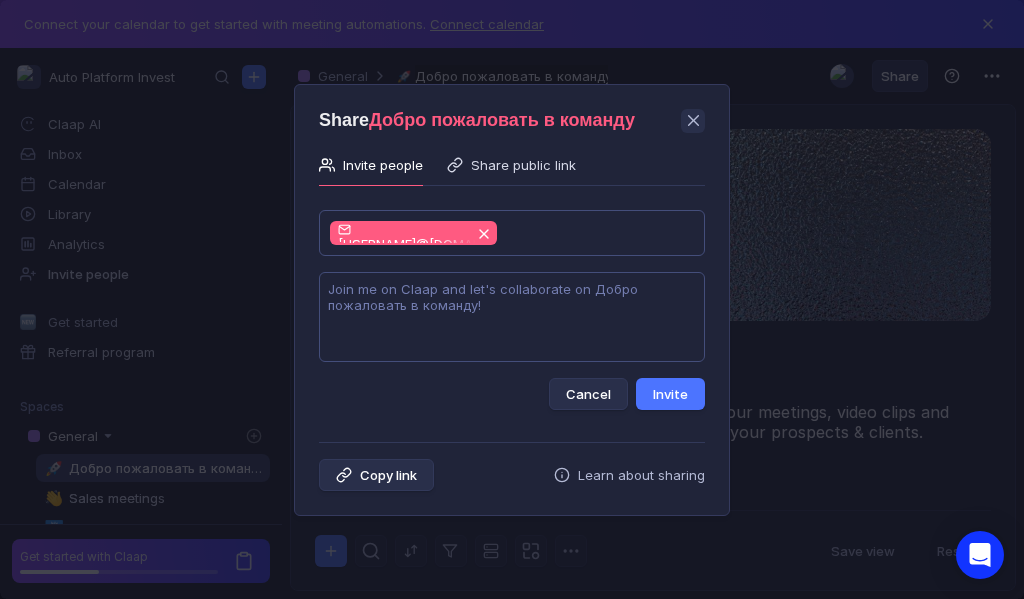 click at bounding box center [512, 317] 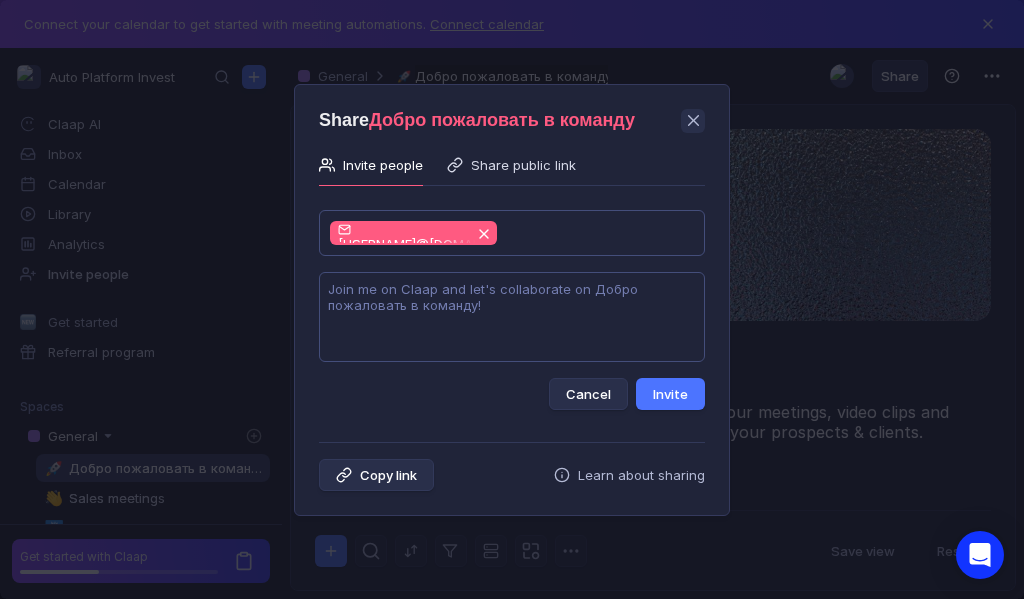 click at bounding box center [512, 317] 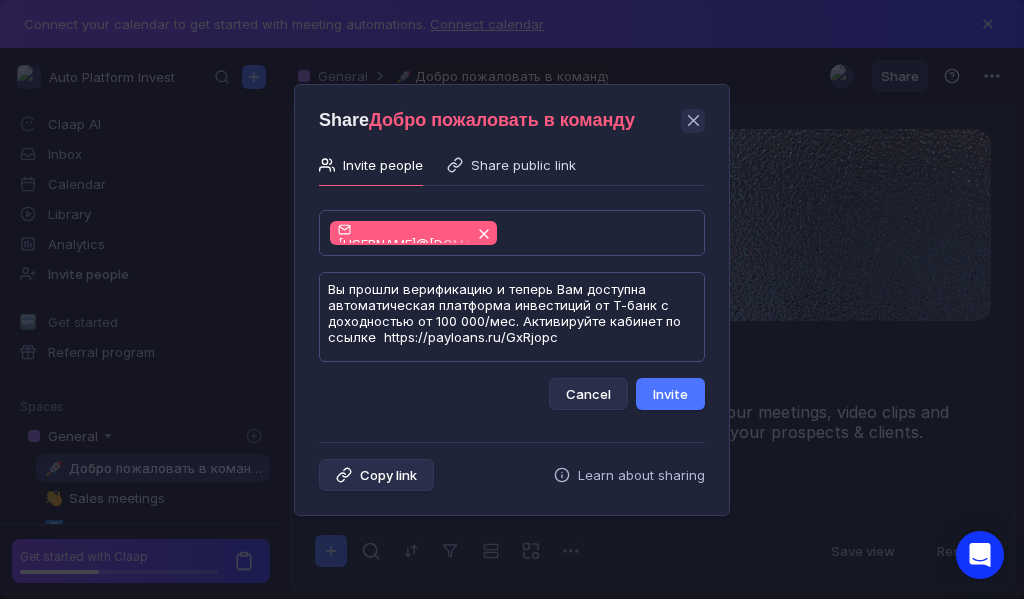 scroll, scrollTop: 1, scrollLeft: 0, axis: vertical 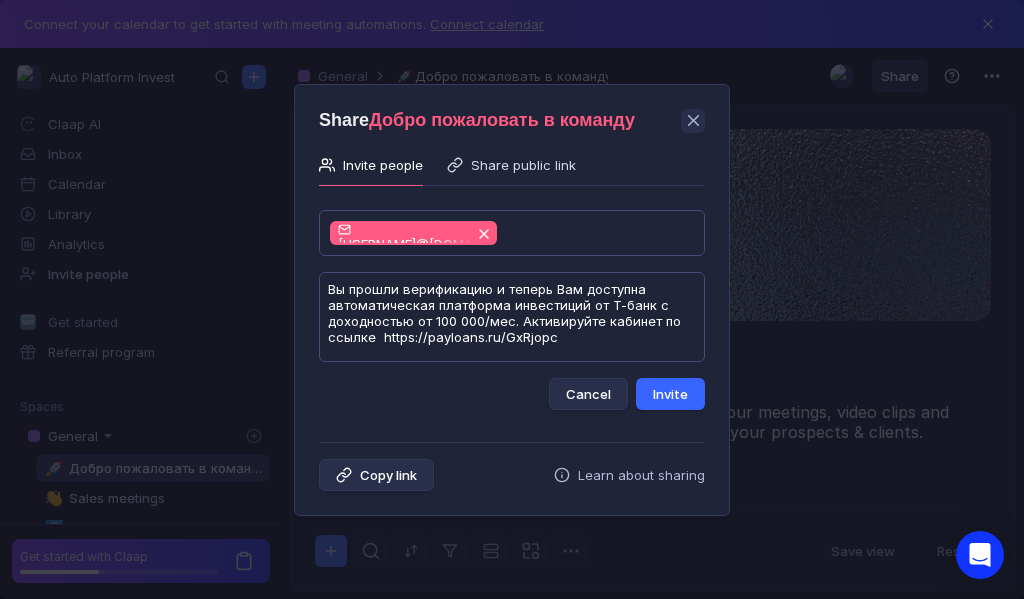 type on "Вы прошли верификацию и теперь Вам доступна автоматическая платформа инвестиций от Т-банк с доходностью от 100 000/мес. Активируйте кабинет по ссылке  https://payloans.ru/GxRjopc" 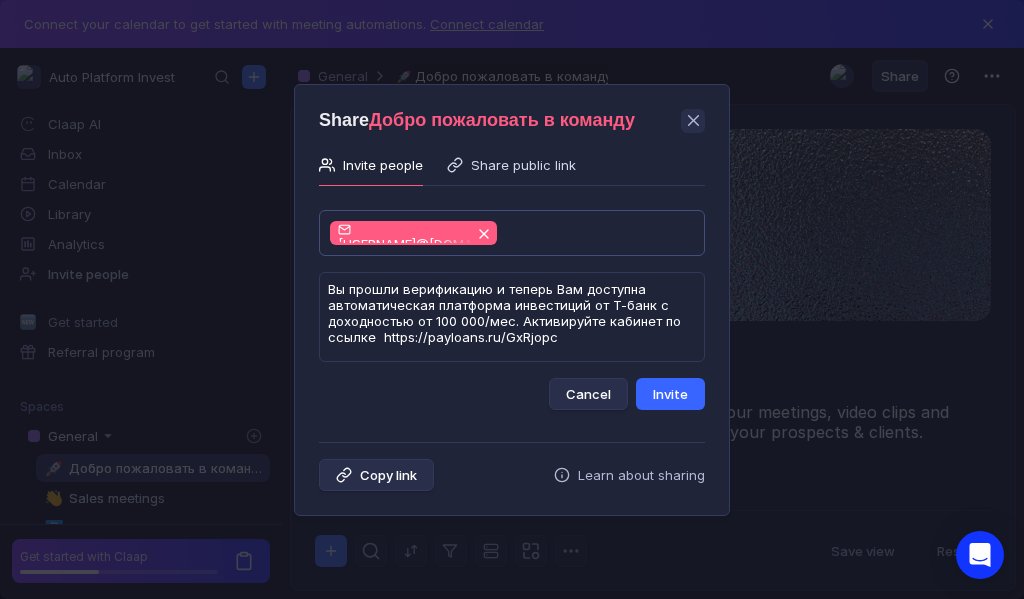 click on "Invite" at bounding box center (670, 394) 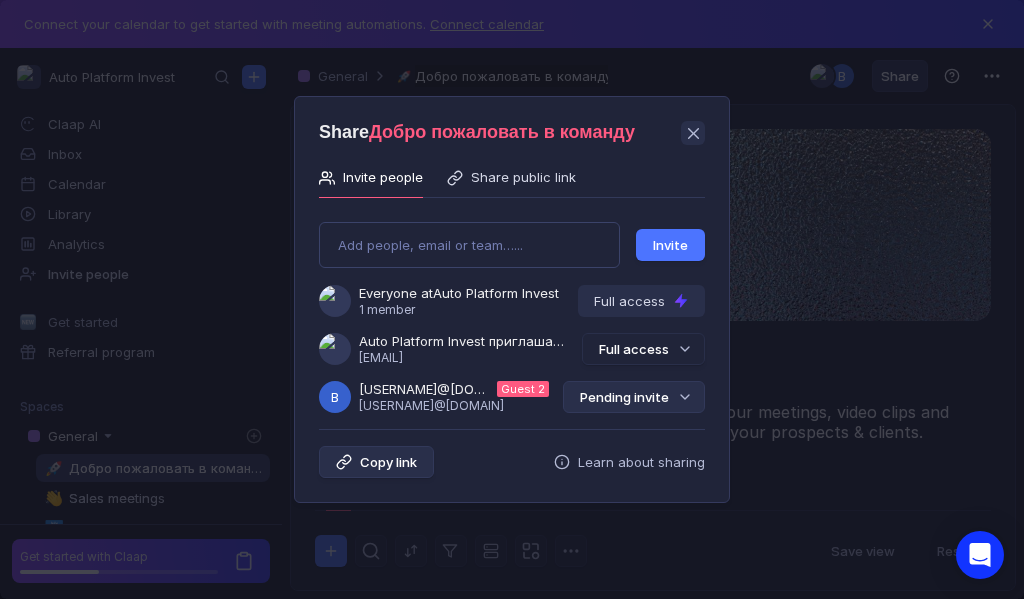 click on "Pending invite" at bounding box center (634, 397) 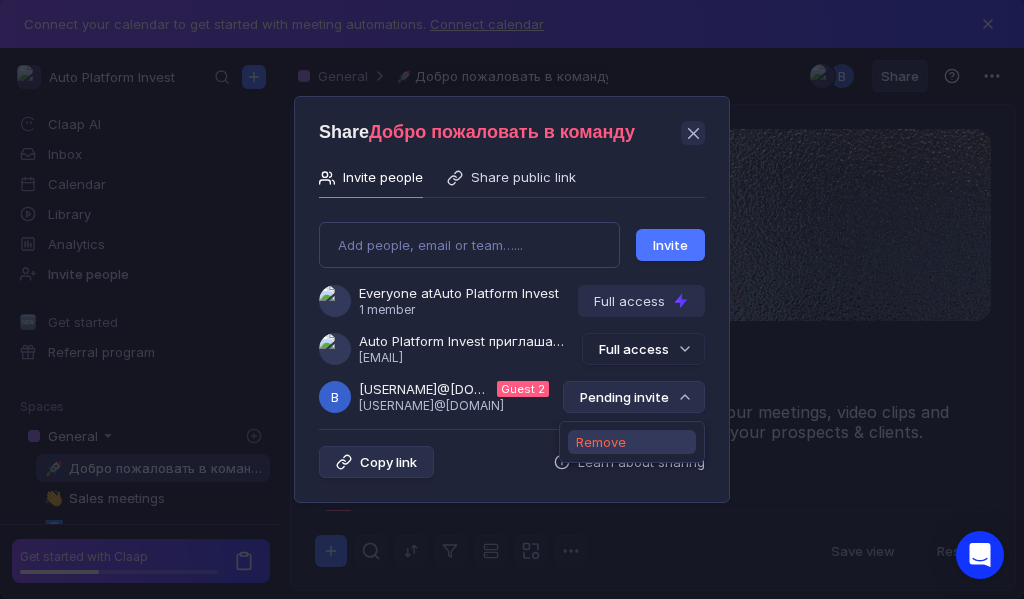 click on "Remove" at bounding box center [601, 442] 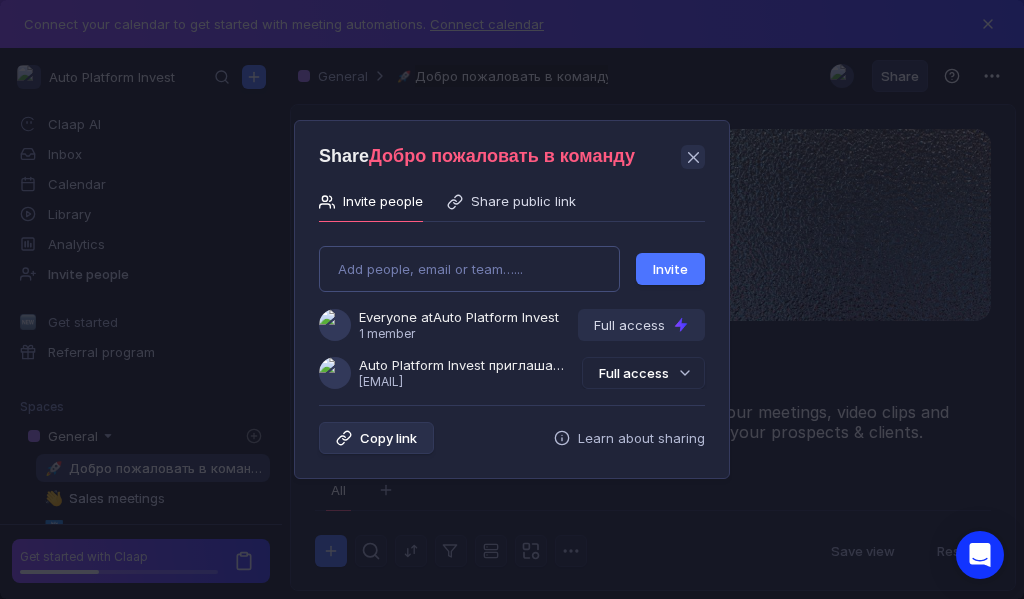 click on "Add people, email or team…... Invite Everyone at  Auto Platform Invest 1 member Full access Auto Platform Invest   приглашает Вас в группу [USERNAME]@[EMAIL] Full access" at bounding box center [512, 309] 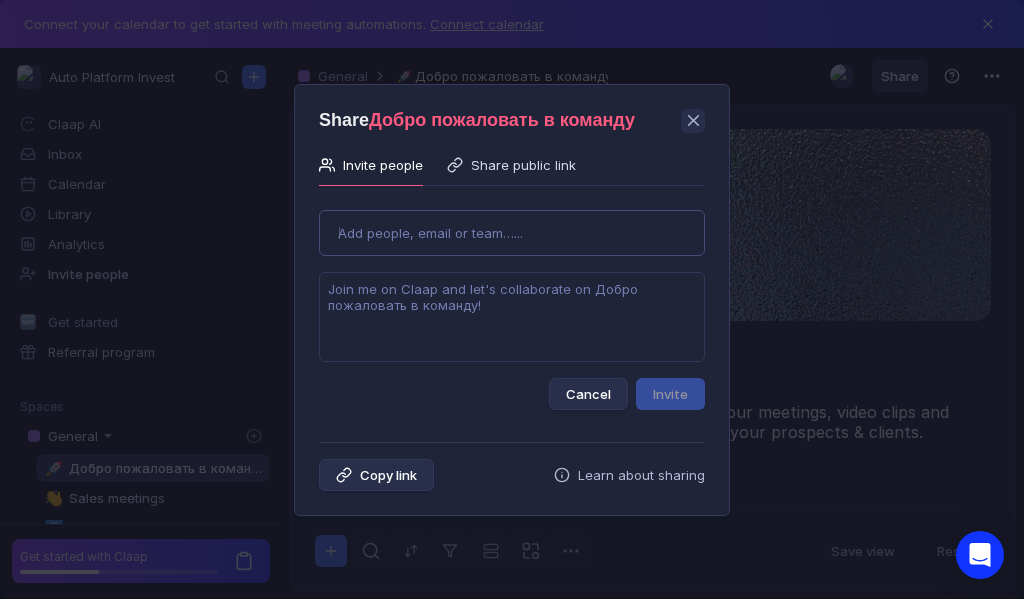 type on "[USERNAME]@[DOMAIN]" 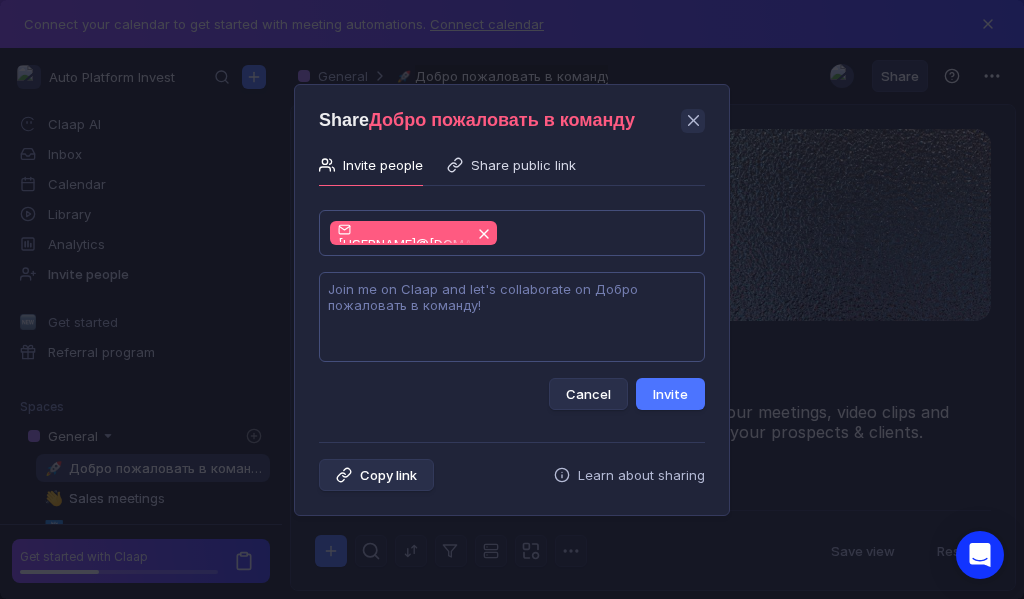 click at bounding box center [512, 317] 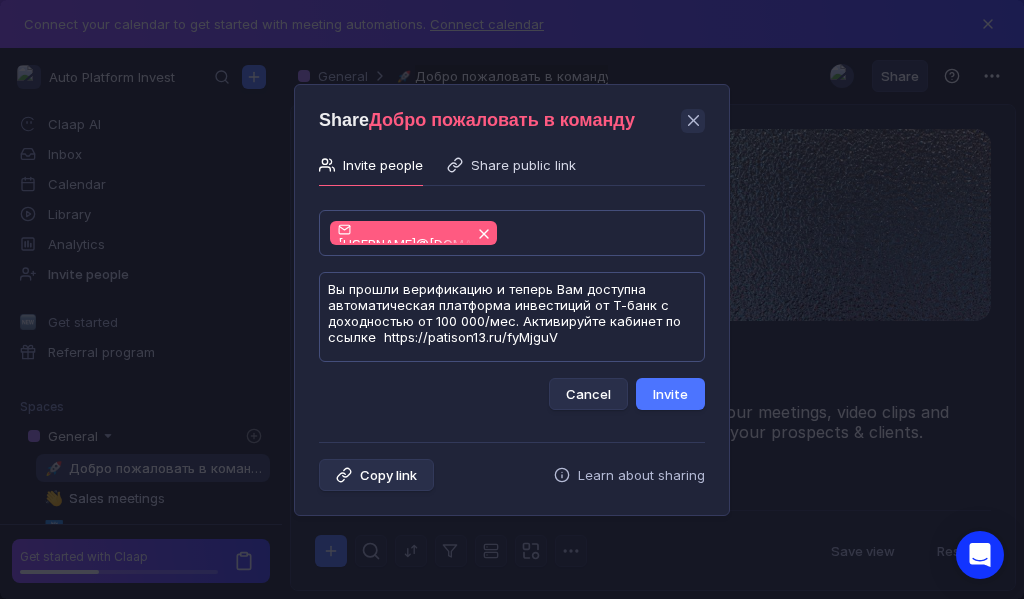 scroll, scrollTop: 1, scrollLeft: 0, axis: vertical 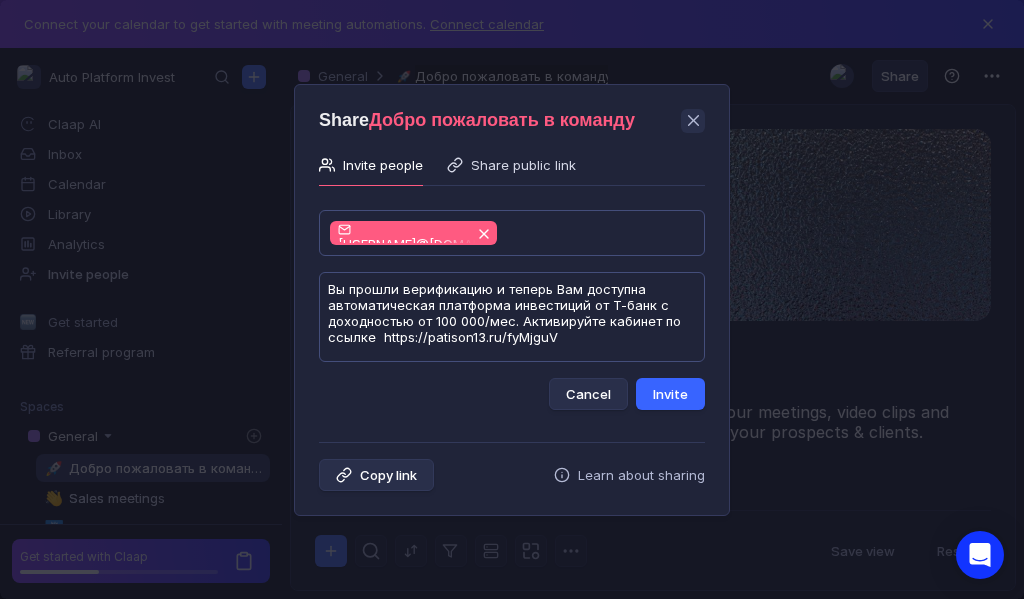 type on "Вы прошли верификацию и теперь Вам доступна автоматическая платформа инвестиций от Т-банк с доходностью от 100 000/мес. Активируйте кабинет по ссылке  https://patison13.ru/fyMjguV" 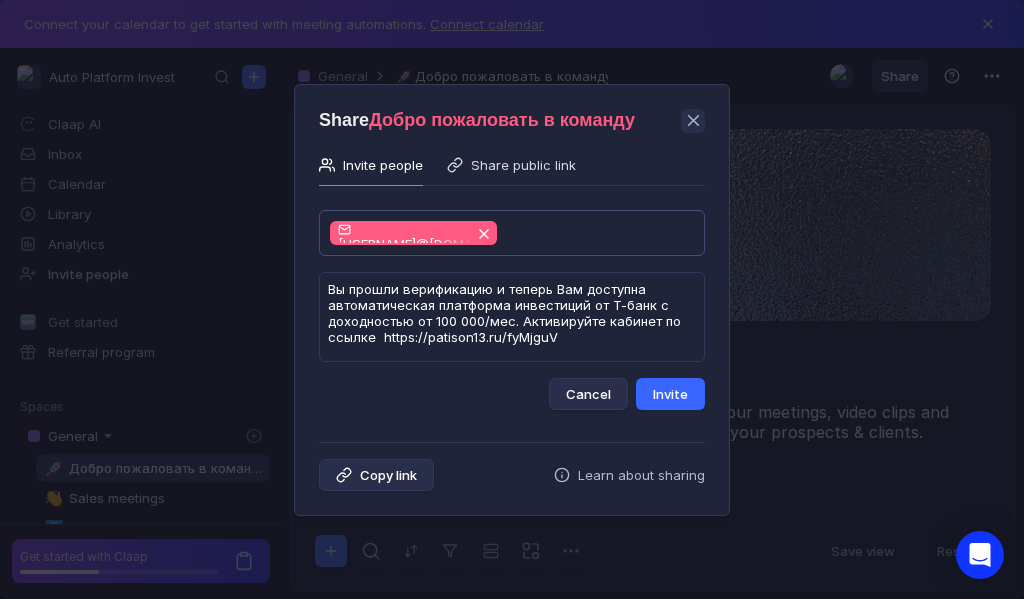 click on "Invite" at bounding box center (670, 394) 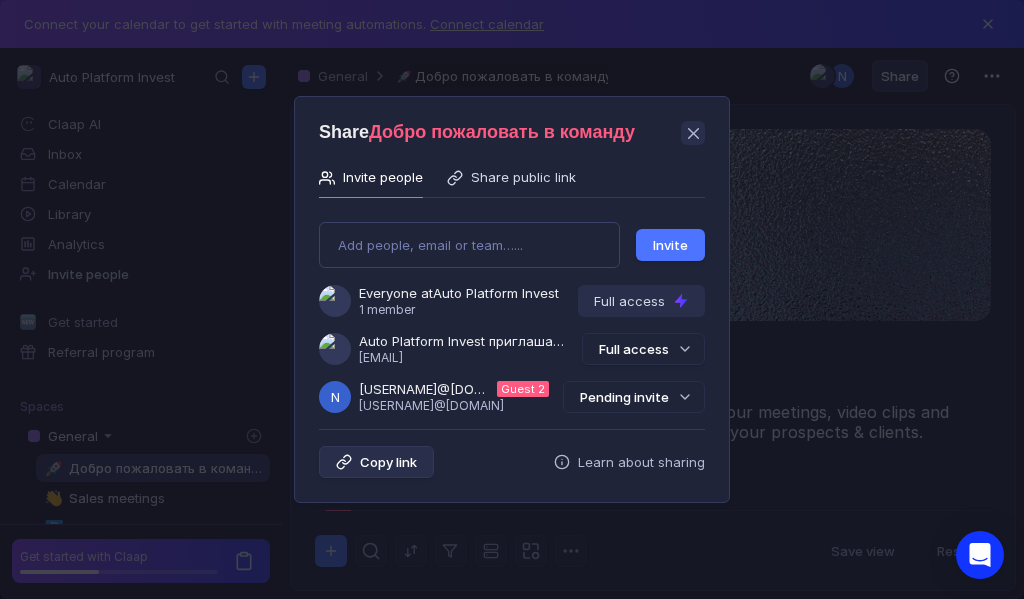 click on "Pending invite" at bounding box center [634, 397] 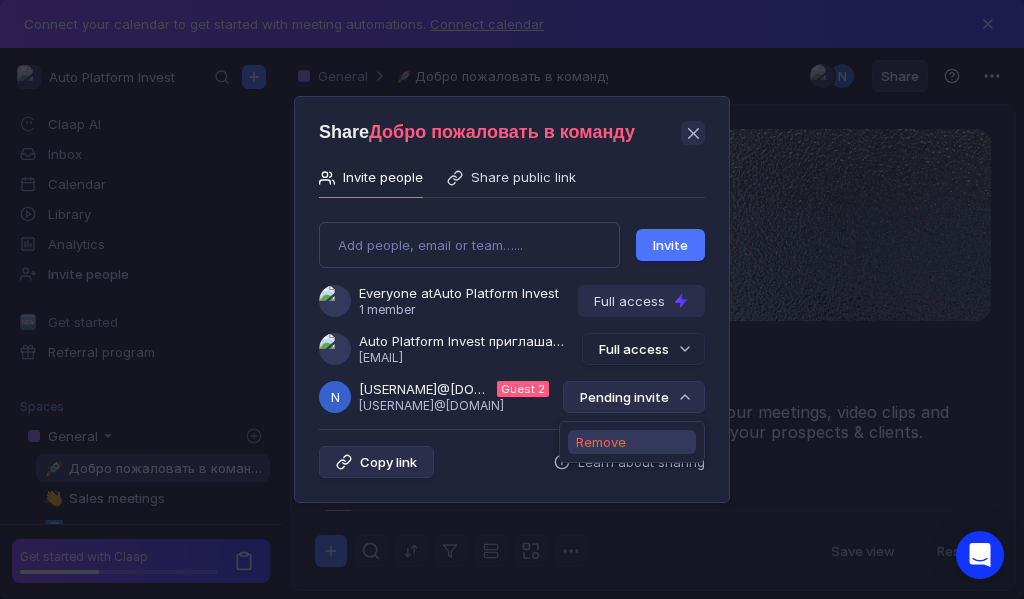 click on "Remove" at bounding box center (601, 442) 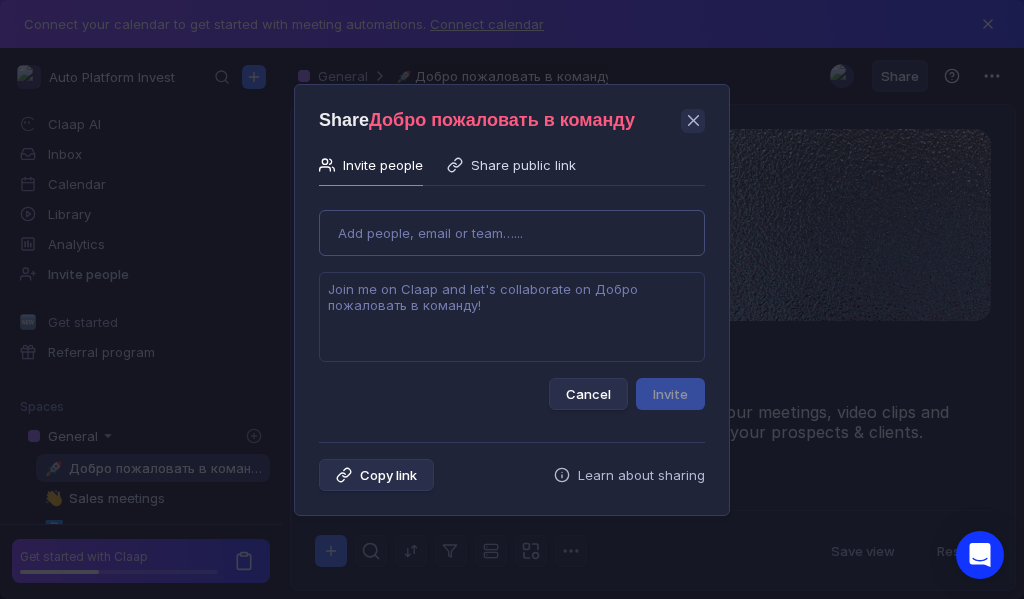 click on "Use Up and Down to choose options, press Enter to select the currently focused option, press Escape to exit the menu, press Tab to select the option and exit the menu. Add people, email or team…... Cancel Invite" at bounding box center (512, 302) 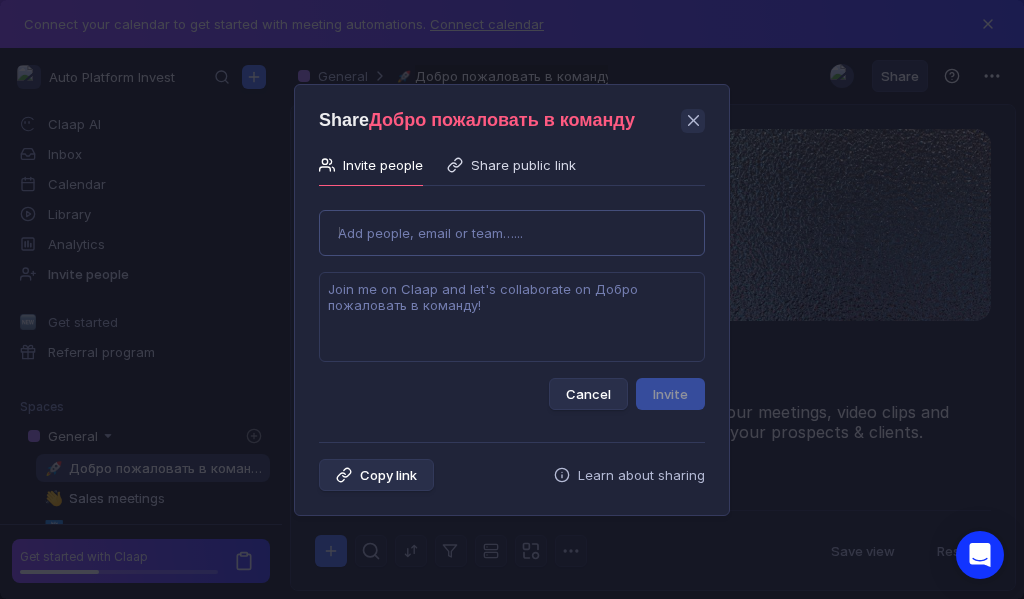 type on "[EMAIL]" 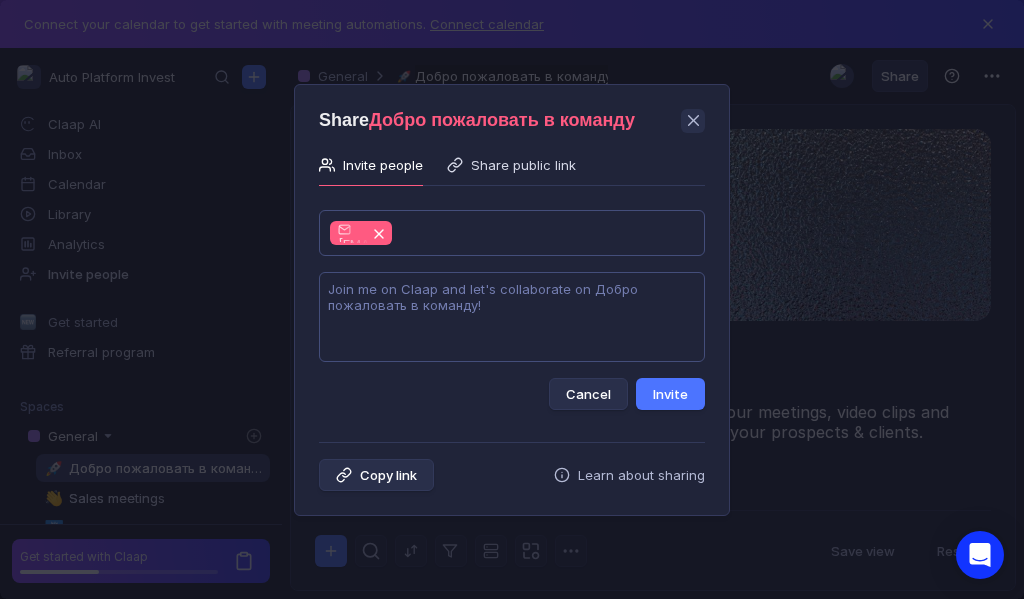 click at bounding box center [512, 317] 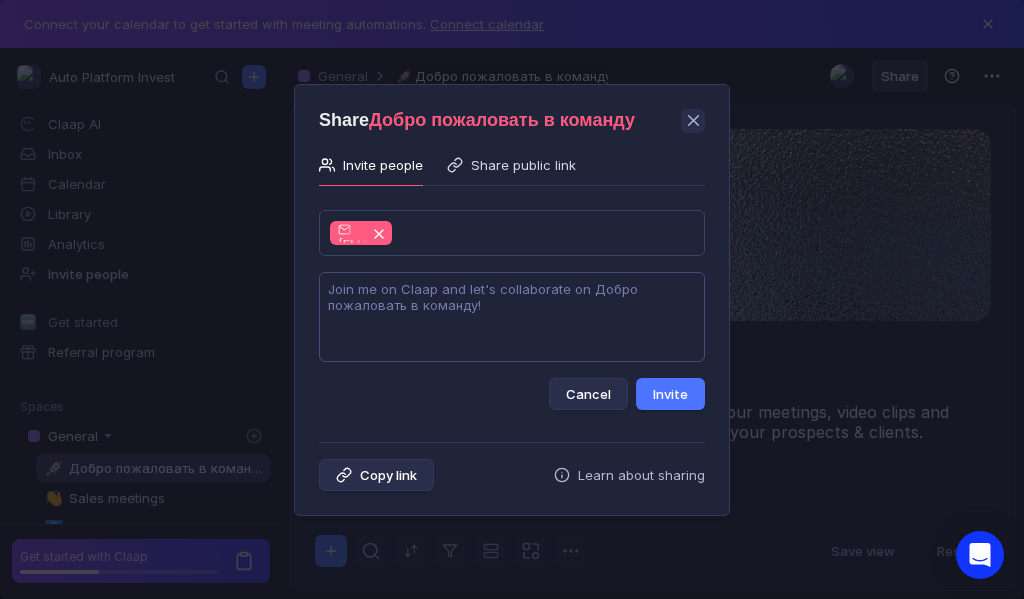 click at bounding box center (512, 317) 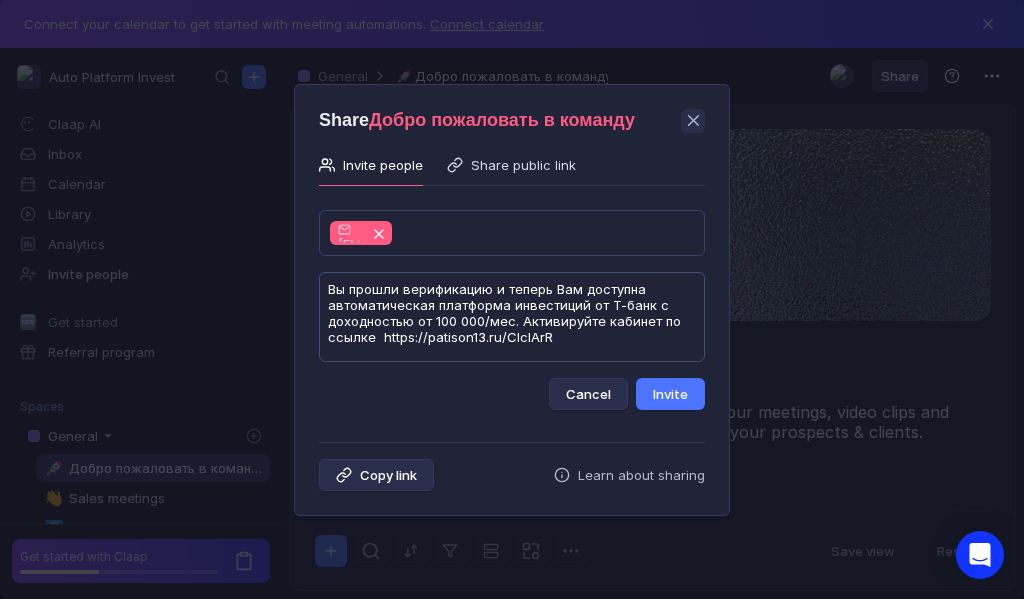 scroll, scrollTop: 1, scrollLeft: 0, axis: vertical 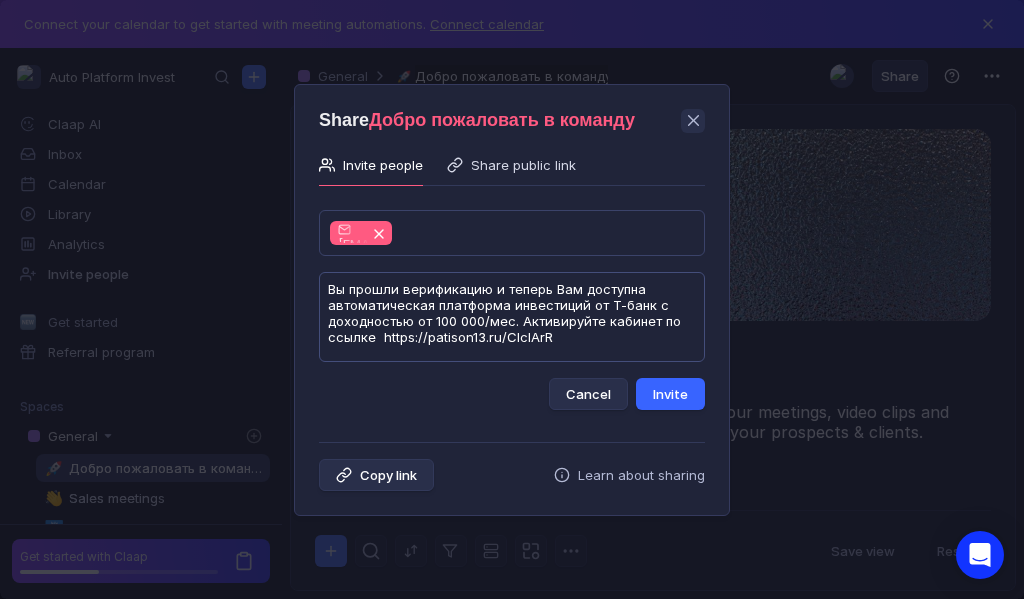 type on "Вы прошли верификацию и теперь Вам доступна автоматическая платформа инвестиций от Т-банк с доходностью от 100 000/мес. Активируйте кабинет по ссылке  https://patison13.ru/ClclArR" 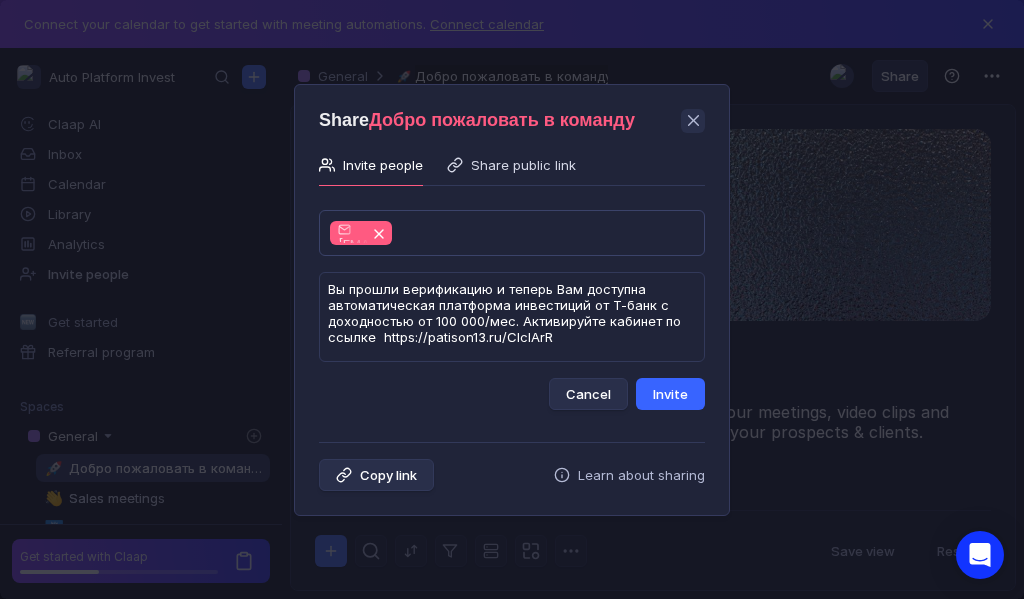 click on "Invite" at bounding box center (670, 394) 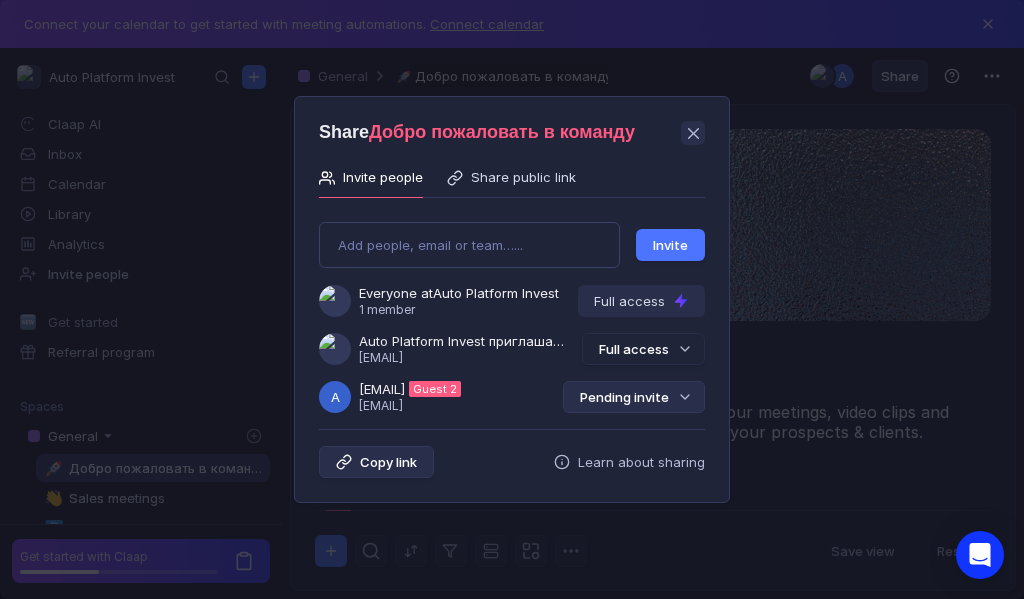 click on "Pending invite" at bounding box center (634, 397) 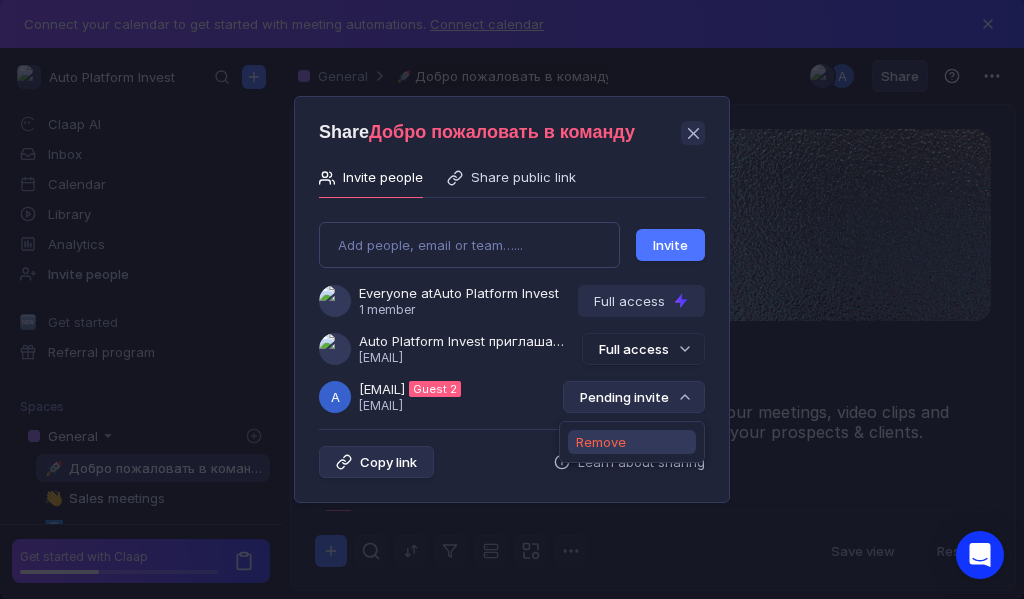 click on "Remove" at bounding box center (601, 442) 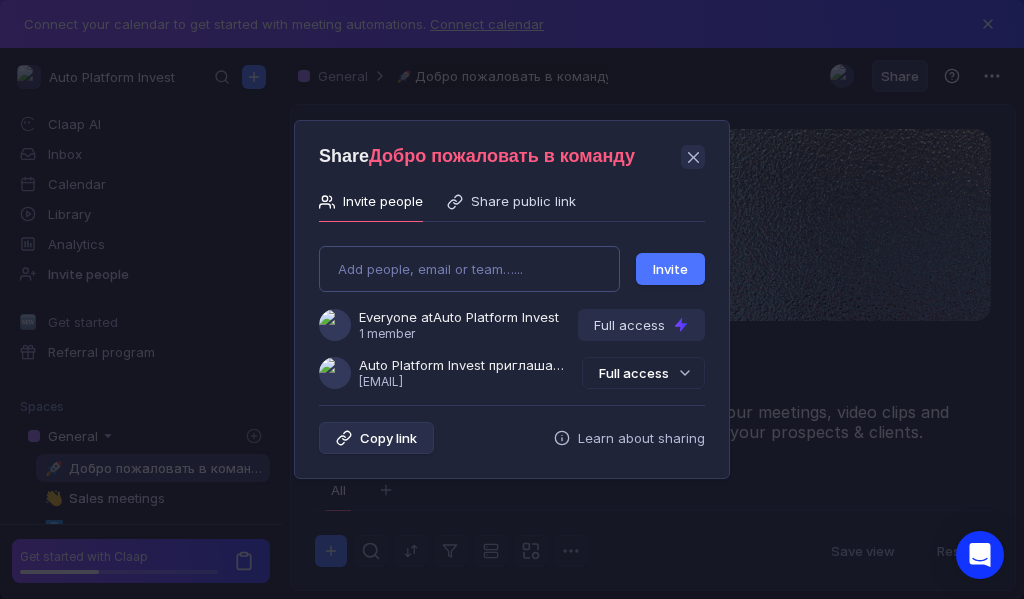 click on "Add people, email or team…... Invite Everyone at  Auto Platform Invest 1 member Full access Auto Platform Invest   приглашает Вас в группу [USERNAME]@[EMAIL] Full access" at bounding box center [512, 309] 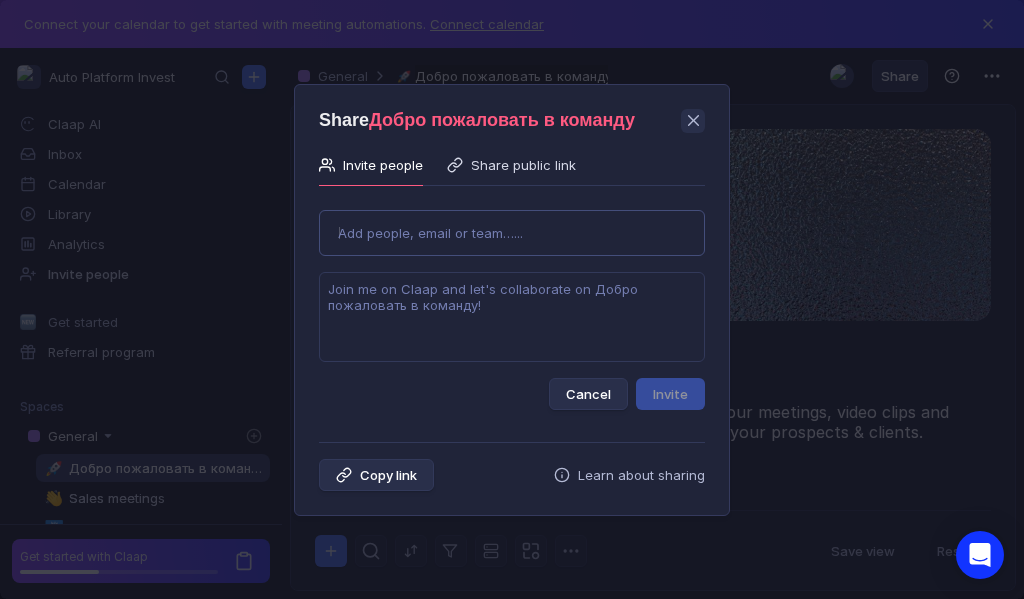type on "[EMAIL]" 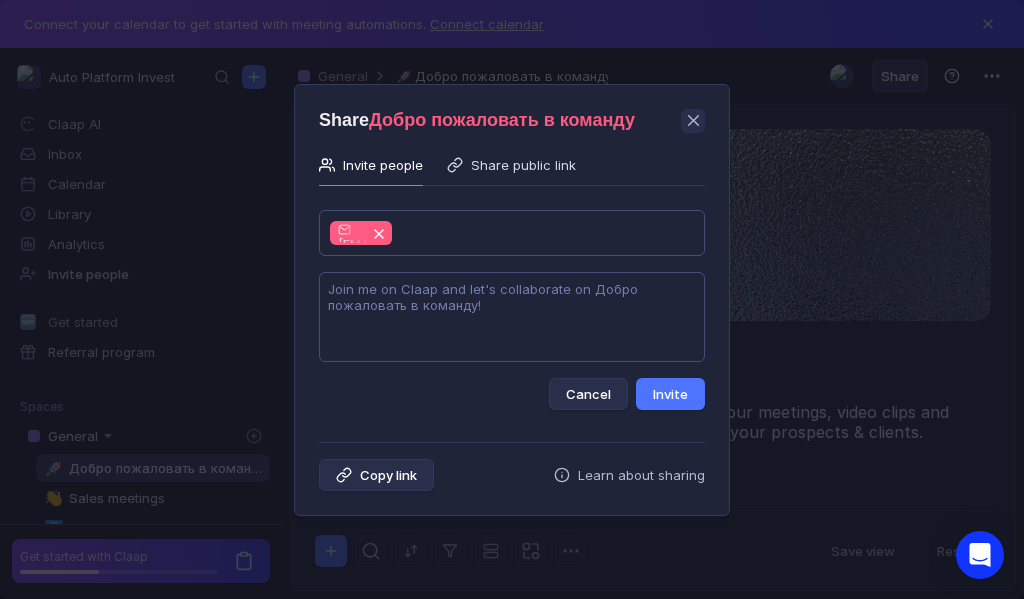 click at bounding box center (512, 317) 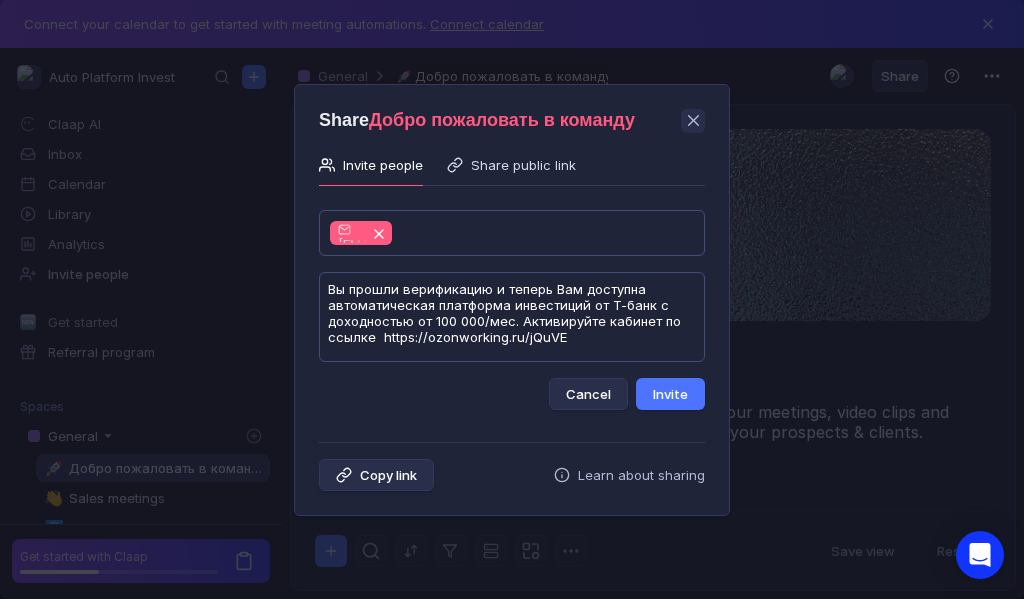scroll, scrollTop: 1, scrollLeft: 0, axis: vertical 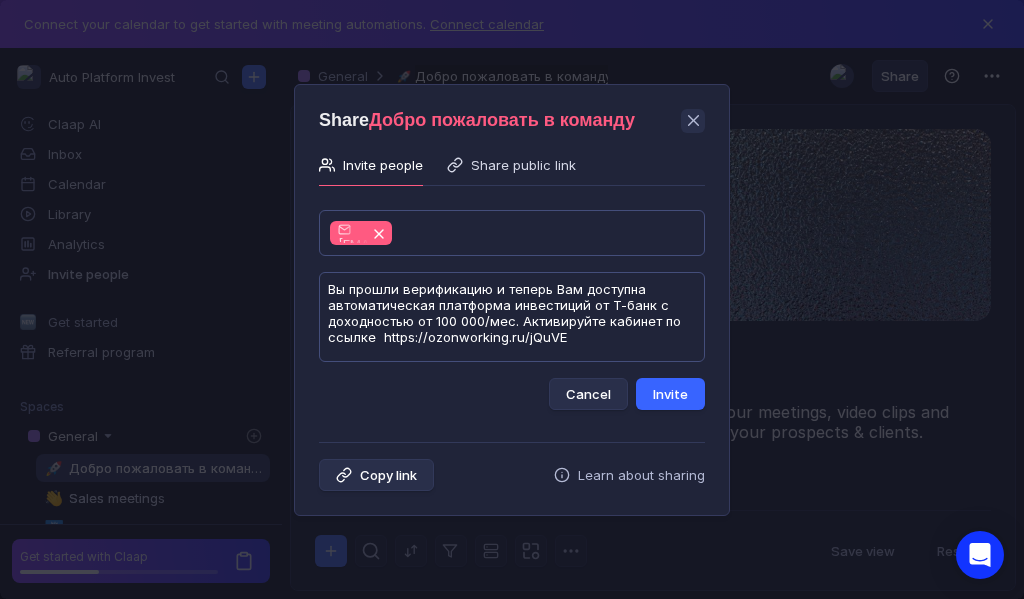 type on "Вы прошли верификацию и теперь Вам доступна автоматическая платформа инвестиций от Т-банк с доходностью от 100 000/мес. Активируйте кабинет по ссылке  https://ozonworking.ru/jQuVE" 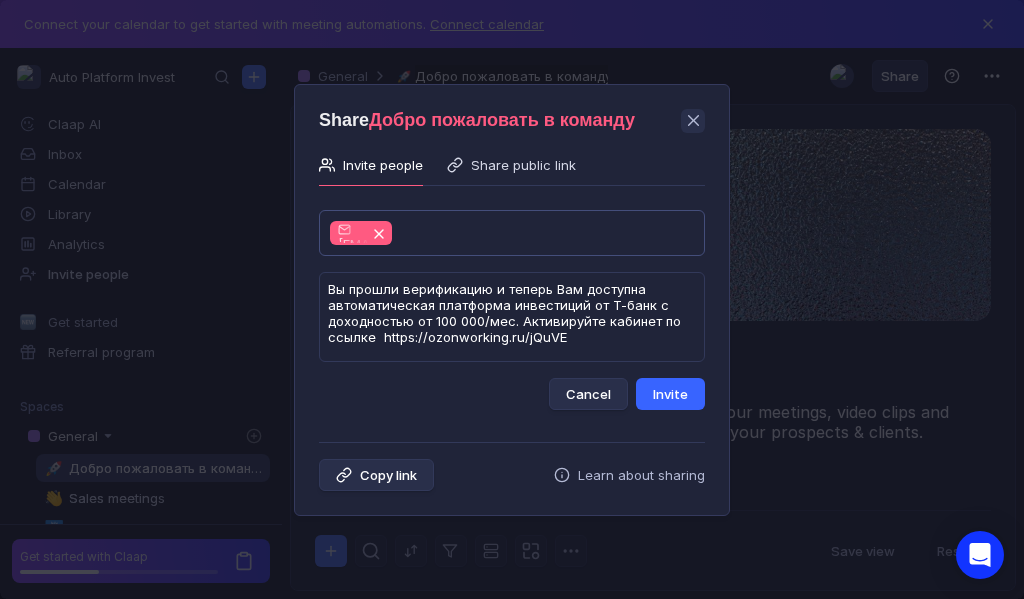 click on "Invite" at bounding box center [670, 394] 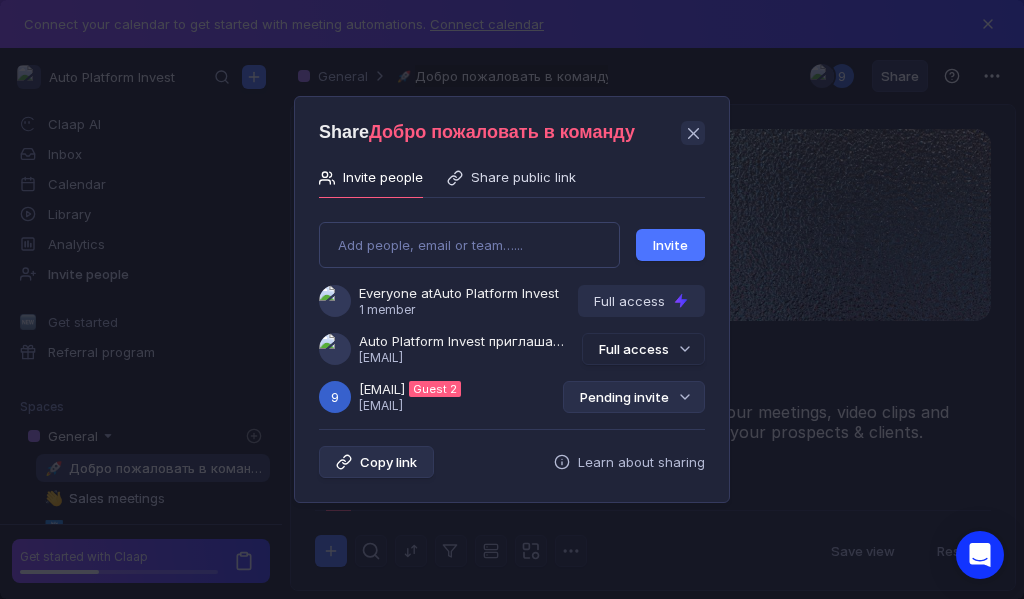 click on "Pending invite" at bounding box center (634, 397) 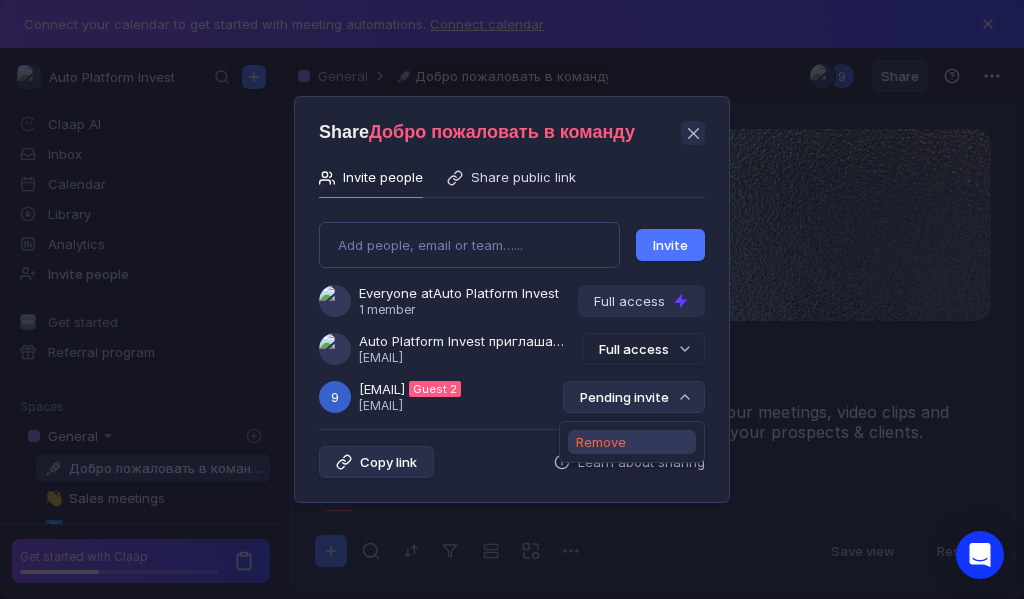click on "Remove" at bounding box center (601, 442) 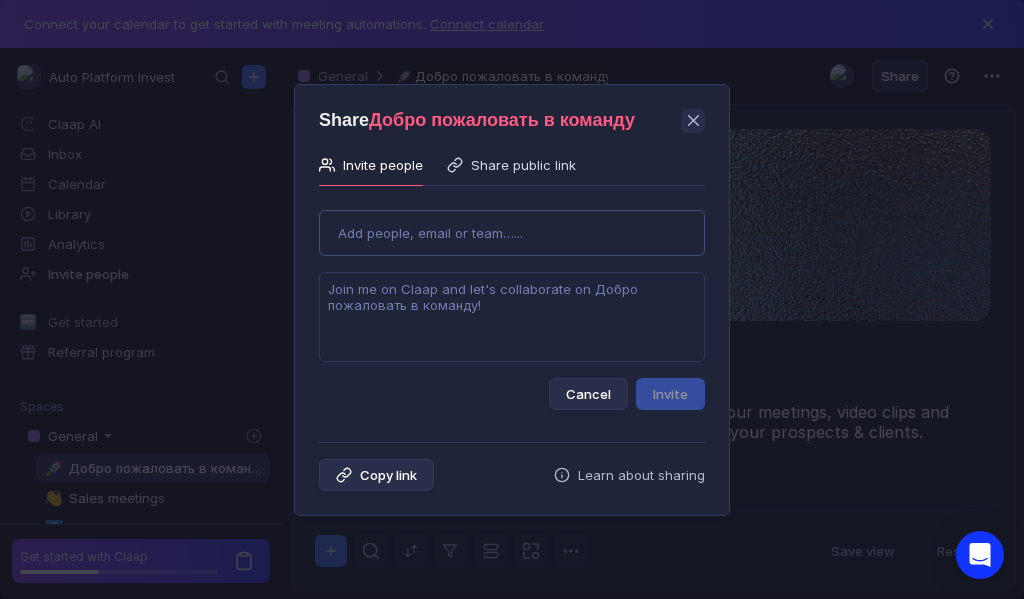 click on "Use Up and Down to choose options, press Enter to select the currently focused option, press Escape to exit the menu, press Tab to select the option and exit the menu. Add people, email or team…... Cancel Invite" at bounding box center [512, 302] 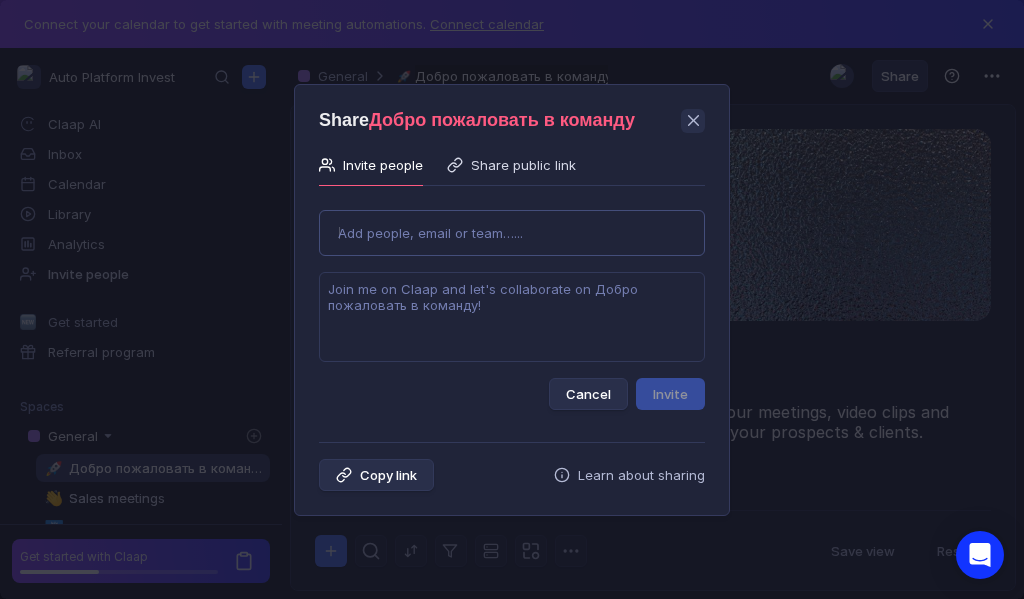 type on "[USERNAME]@[DOMAIN]" 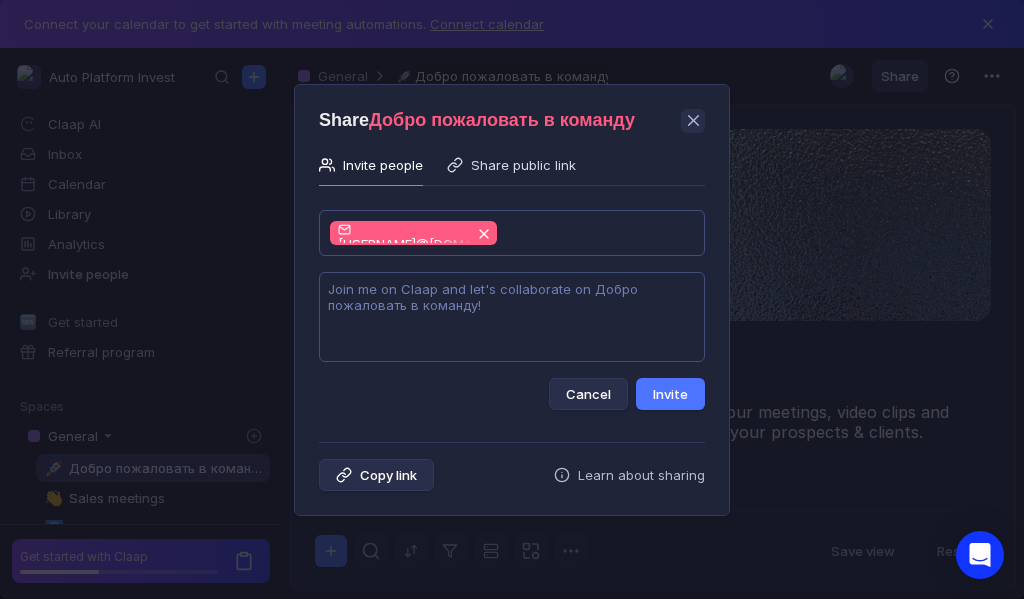 click at bounding box center (512, 317) 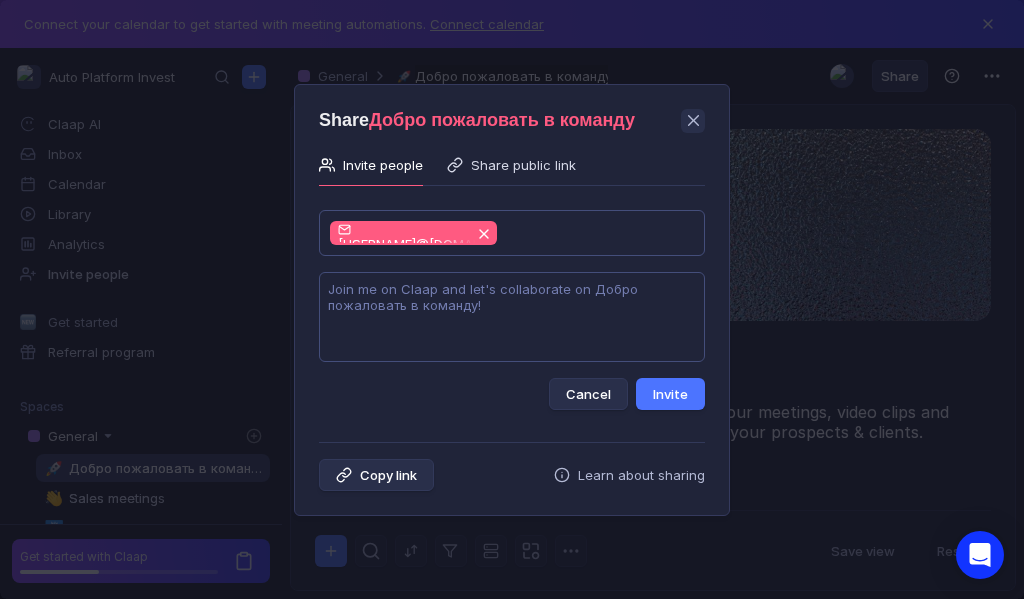 click at bounding box center [512, 317] 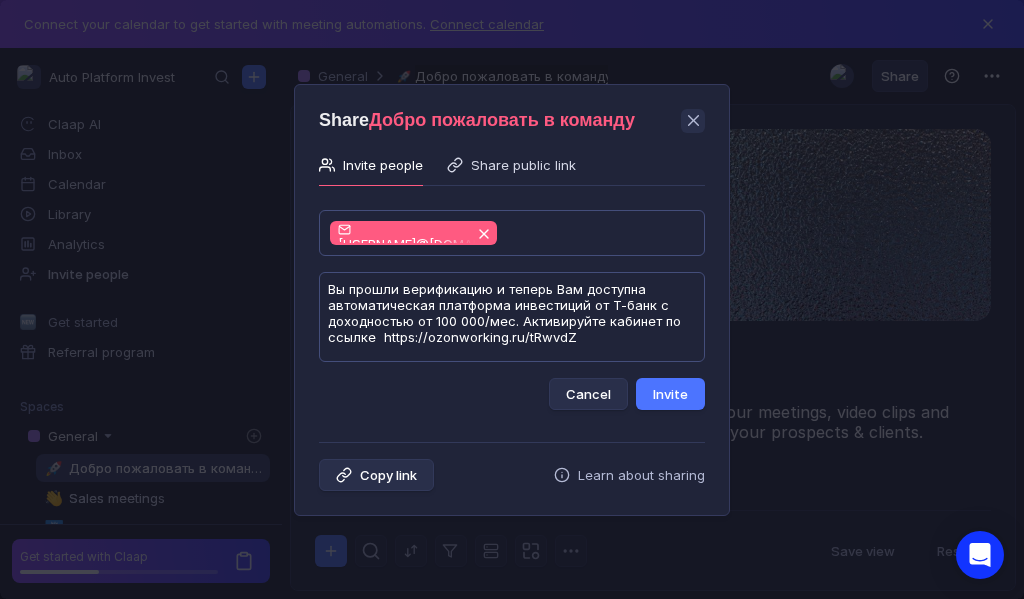 scroll, scrollTop: 1, scrollLeft: 0, axis: vertical 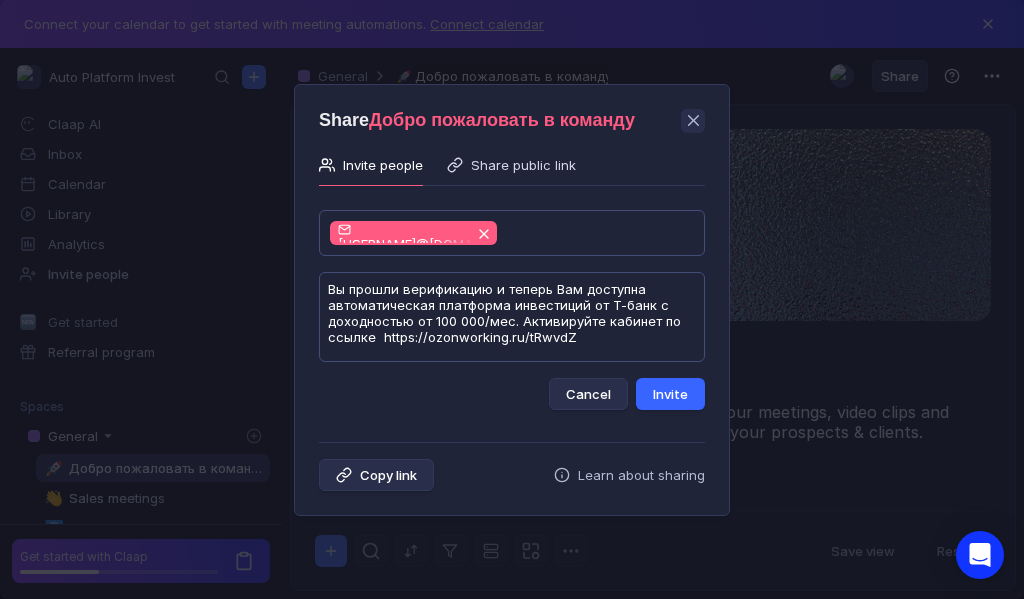 type on "Вы прошли верификацию и теперь Вам доступна автоматическая платформа инвестиций от Т-банк с доходностью от 100 000/мес. Активируйте кабинет по ссылке  https://ozonworking.ru/tRwvdZ" 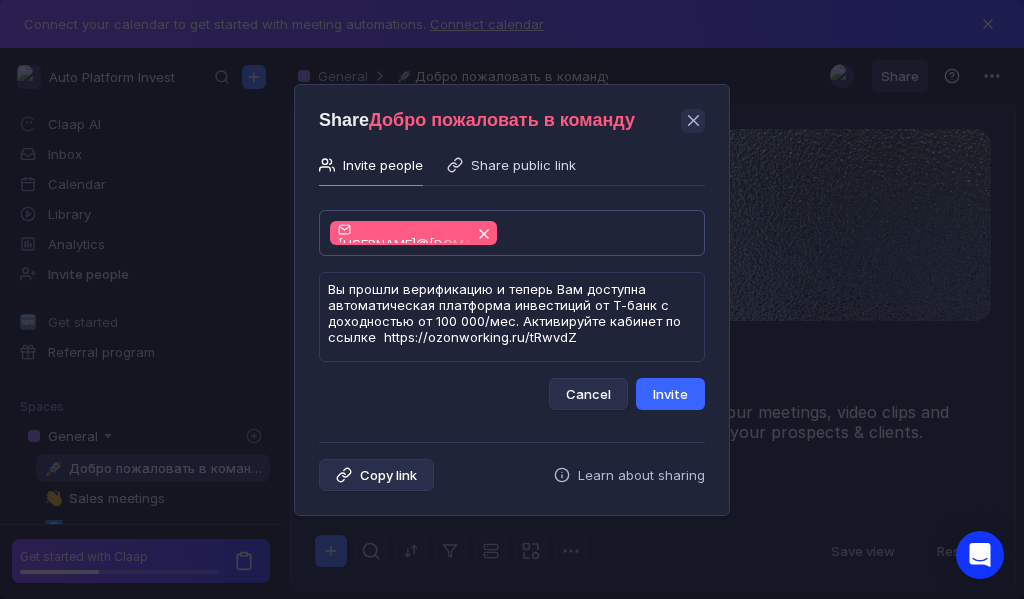 click on "Invite" at bounding box center (670, 394) 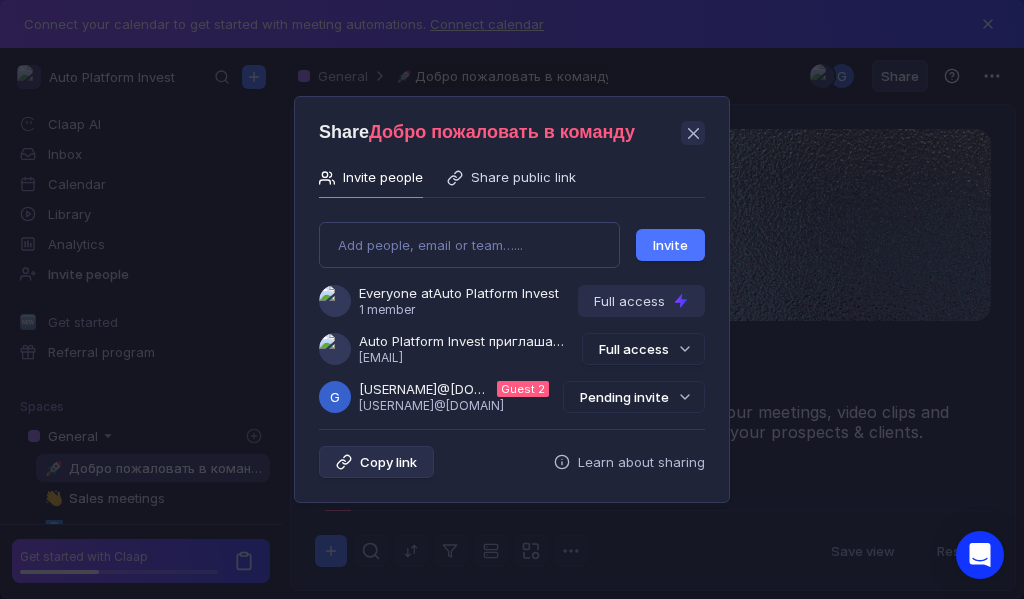 click on "Pending invite" at bounding box center (634, 397) 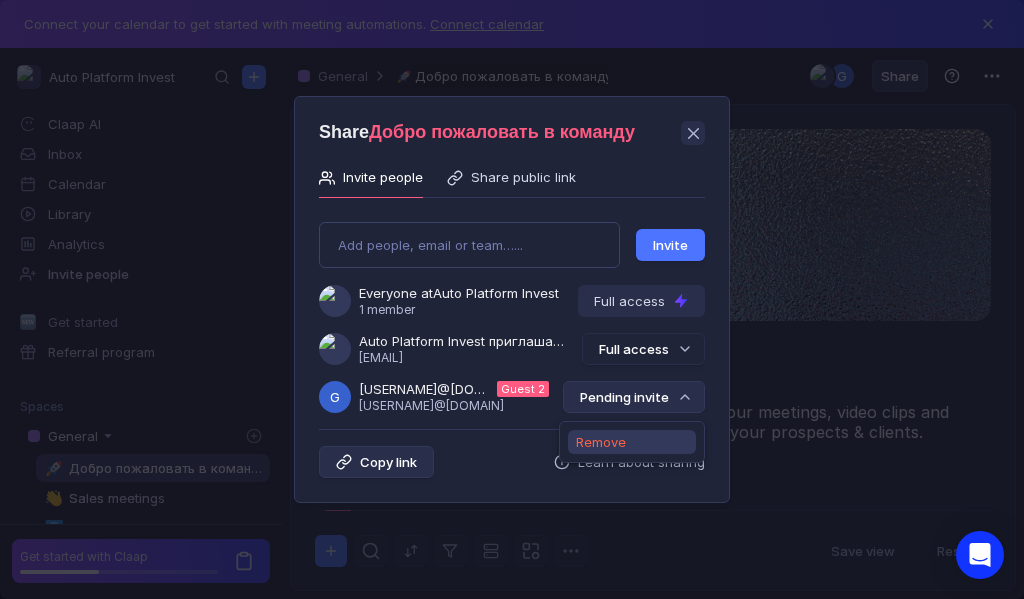 click on "Remove" at bounding box center [601, 442] 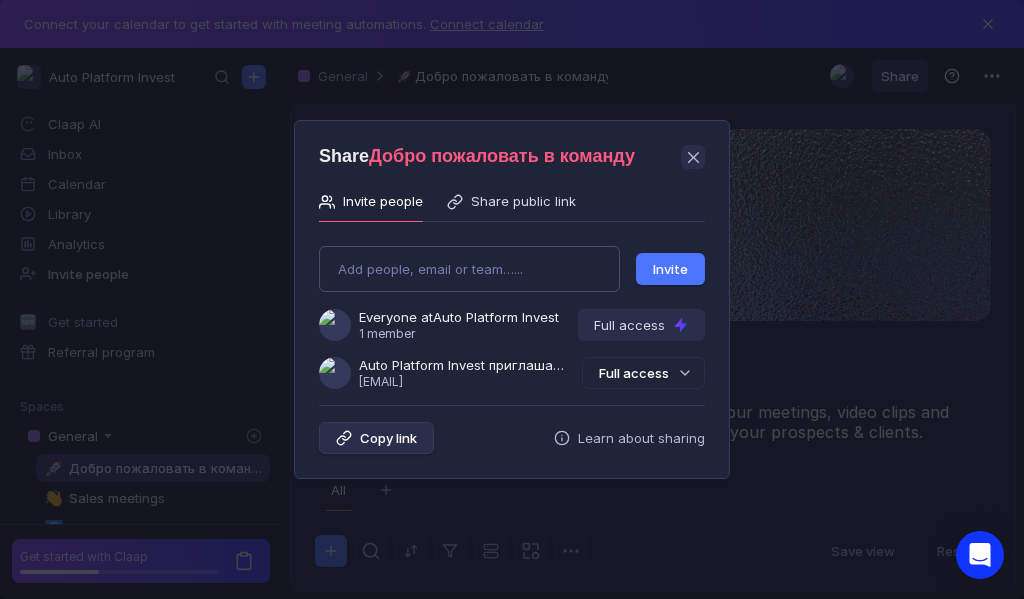 click on "Add people, email or team…... Invite Everyone at  Auto Platform Invest 1 member Full access Auto Platform Invest   приглашает Вас в группу [USERNAME]@[EMAIL] Full access" at bounding box center [512, 309] 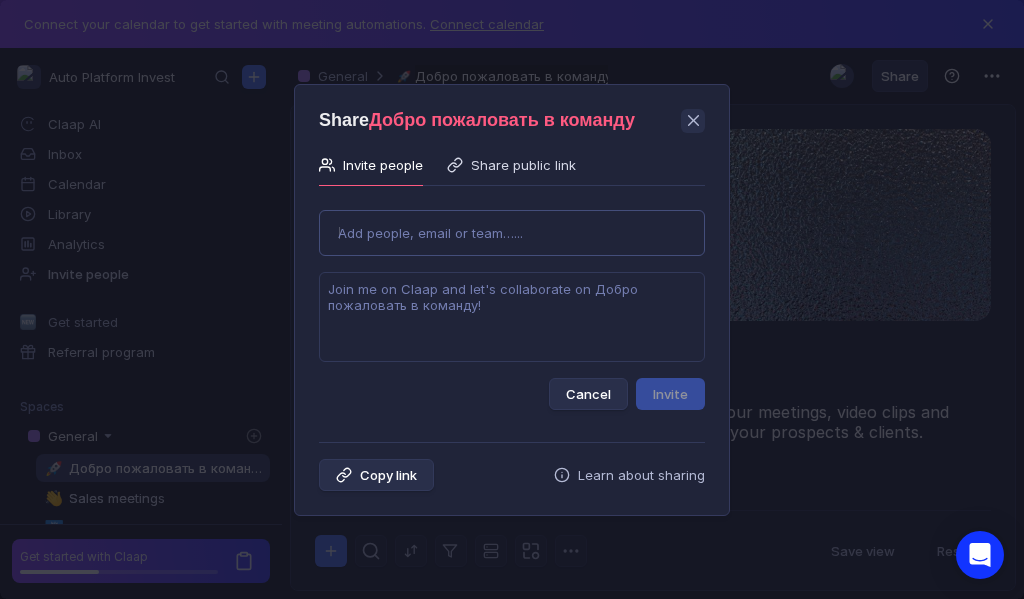 type on "[USERNAME]@[DOMAIN]" 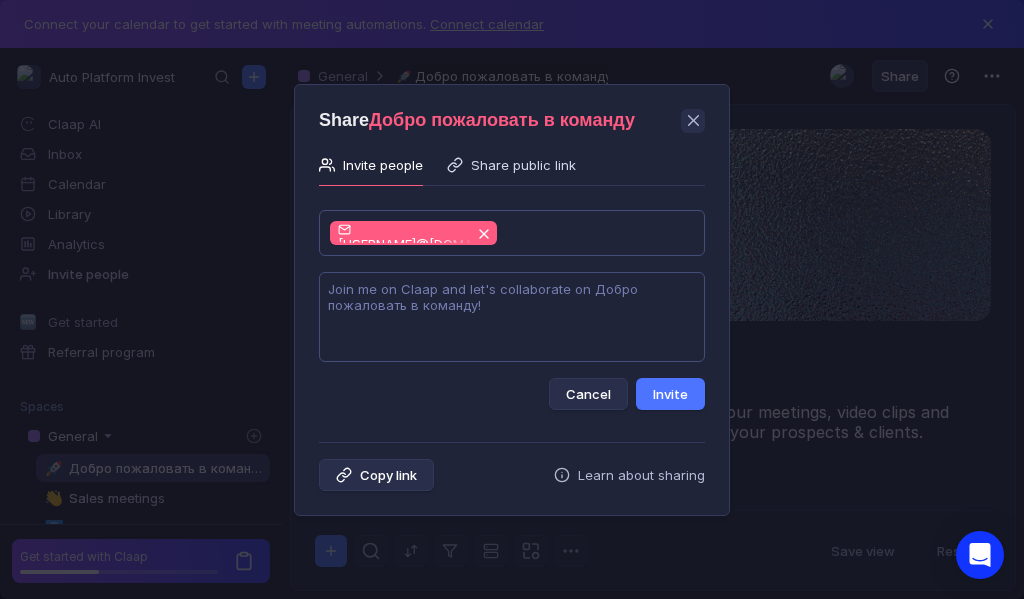 click at bounding box center (512, 317) 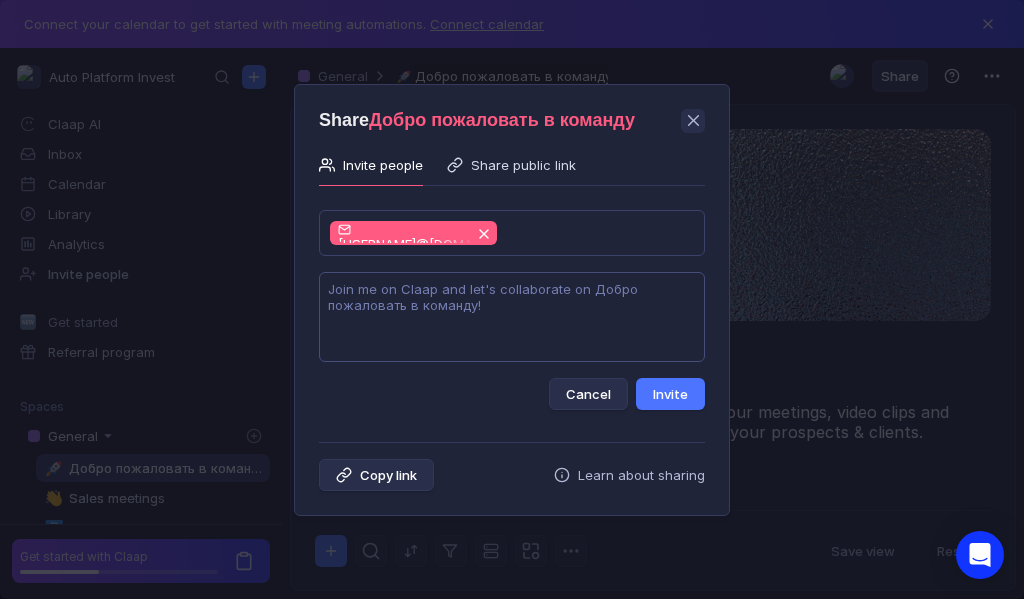 click at bounding box center (512, 317) 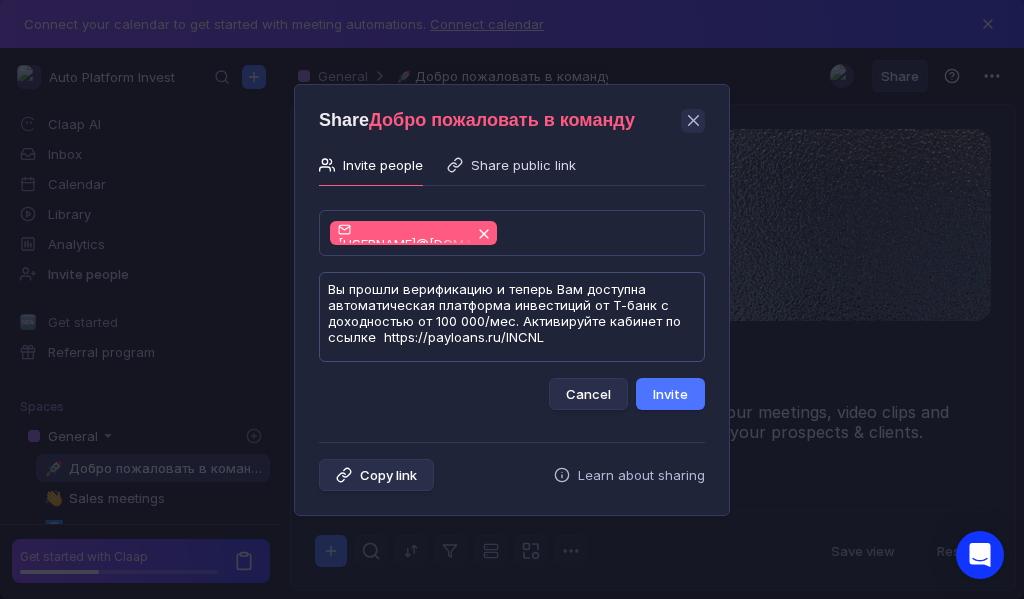 scroll, scrollTop: 1, scrollLeft: 0, axis: vertical 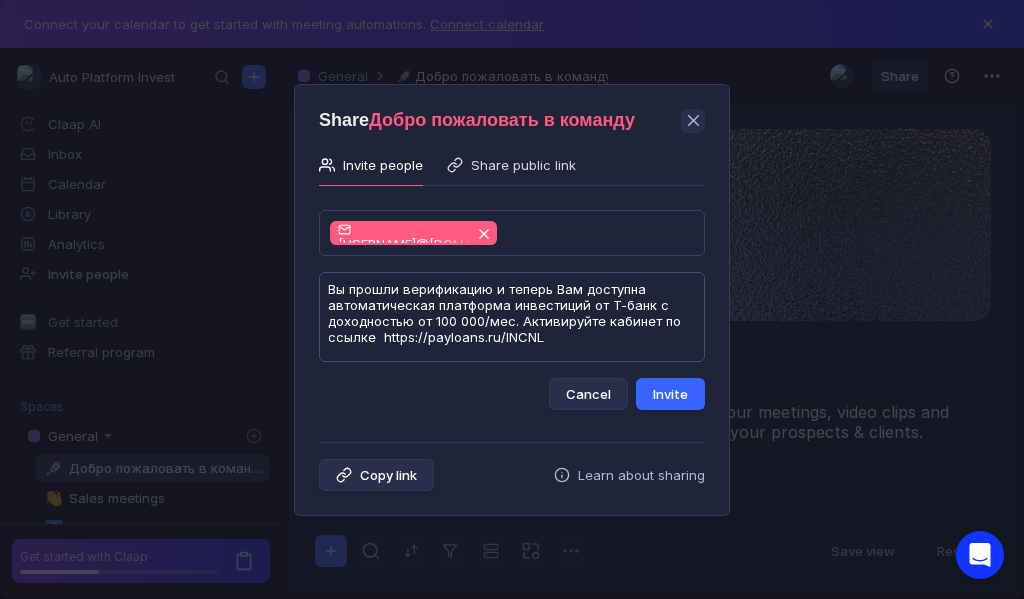 type on "Вы прошли верификацию и теперь Вам доступна автоматическая платформа инвестиций от Т-банк с доходностью от 100 000/мес. Активируйте кабинет по ссылке  https://payloans.ru/INCNL" 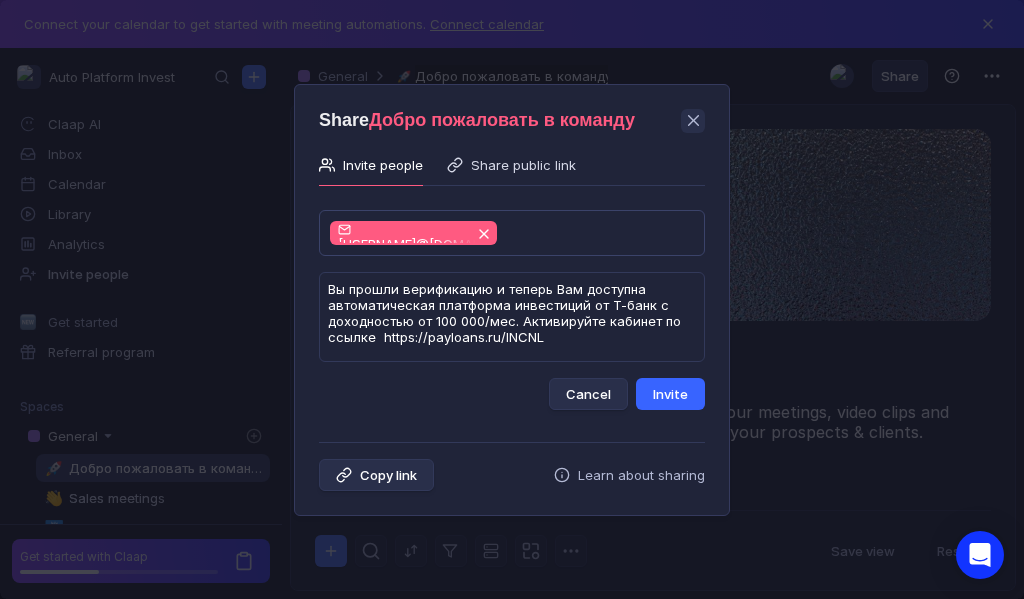 click on "Invite" at bounding box center [670, 394] 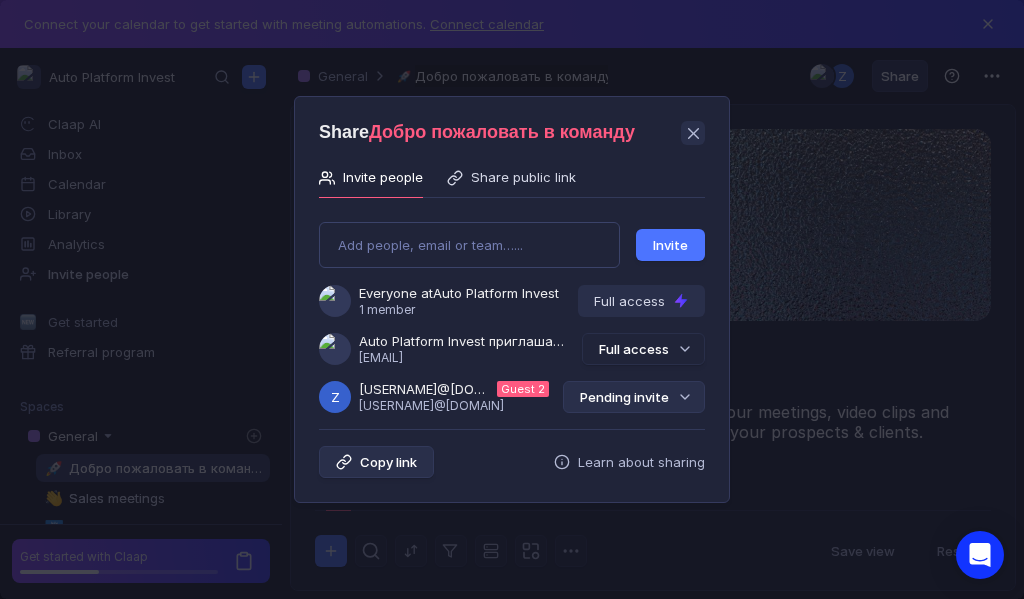 click on "Pending invite" at bounding box center [634, 397] 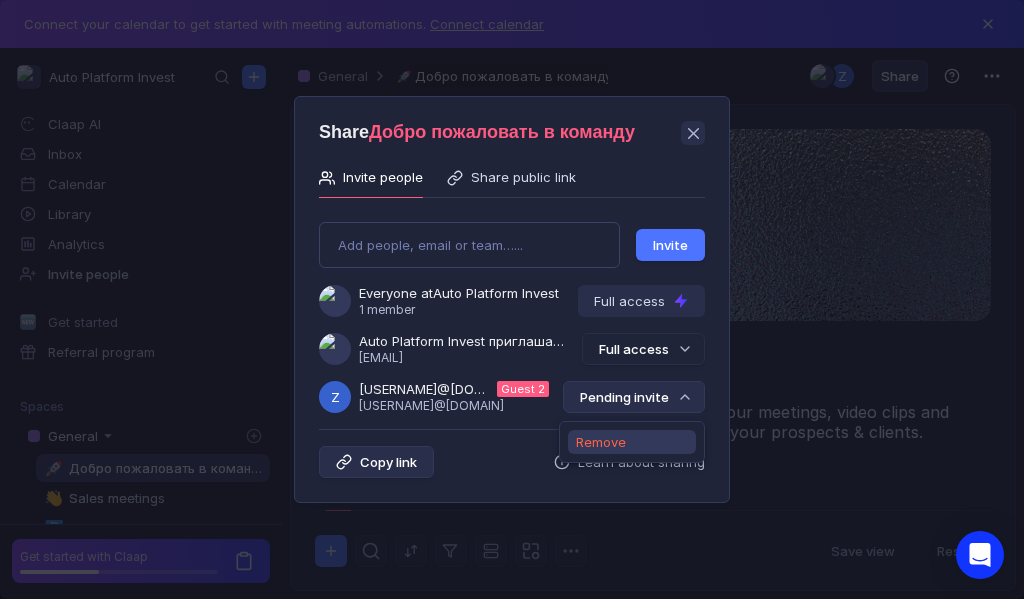 click on "Remove" at bounding box center (601, 442) 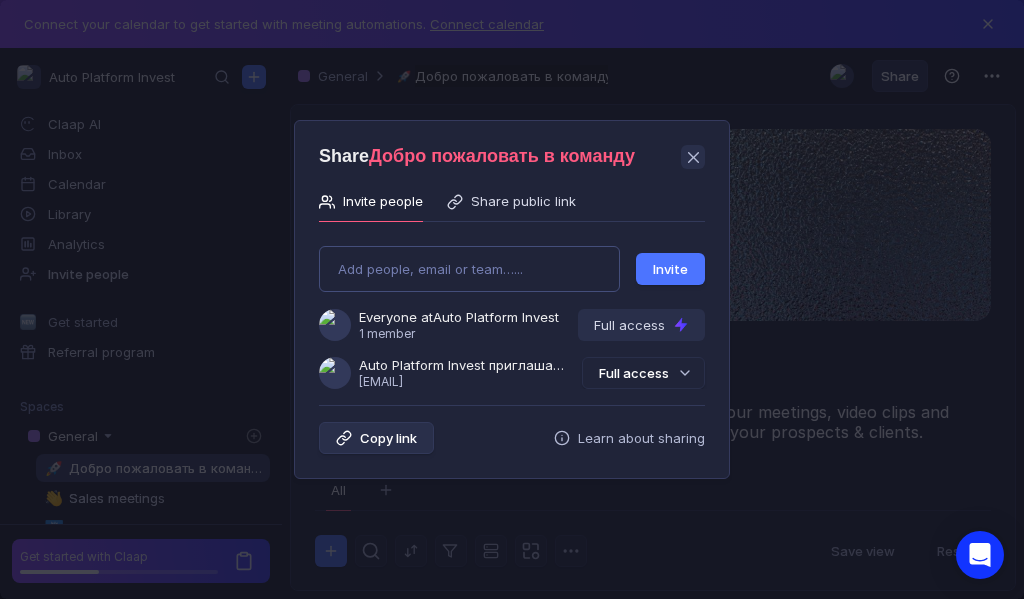 click on "Add people, email or team…... Invite Everyone at  Auto Platform Invest 1 member Full access Auto Platform Invest   приглашает Вас в группу [USERNAME]@[EMAIL] Full access" at bounding box center (512, 309) 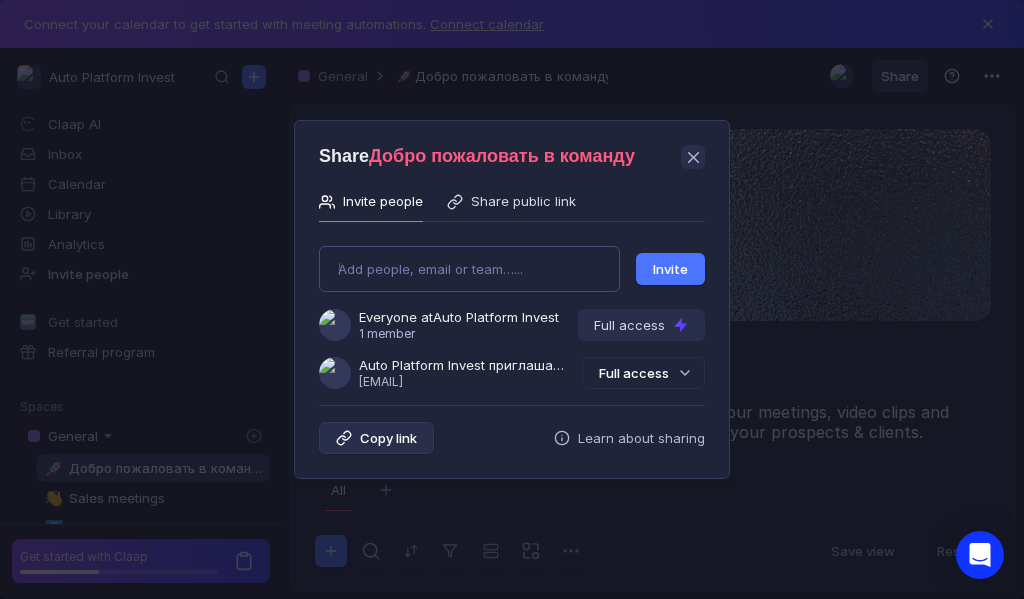 type on "[USERNAME]@[DOMAIN]" 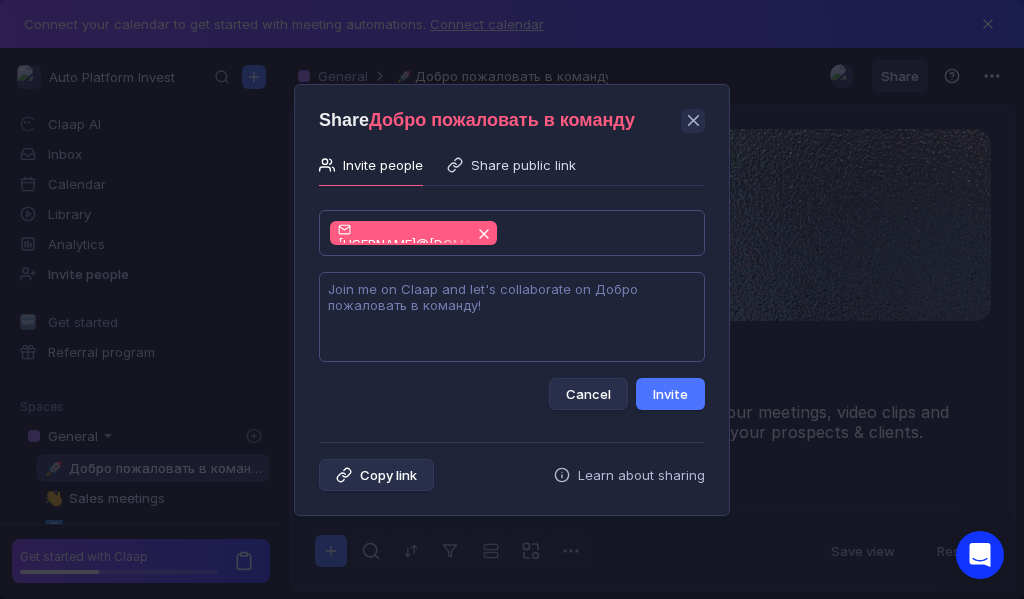 click at bounding box center (512, 317) 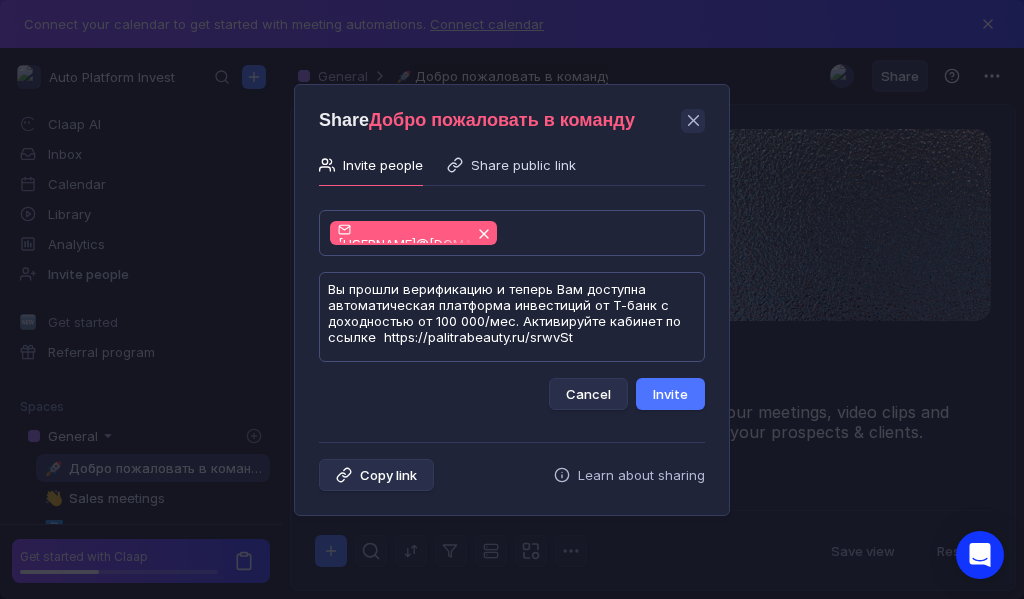 scroll, scrollTop: 1, scrollLeft: 0, axis: vertical 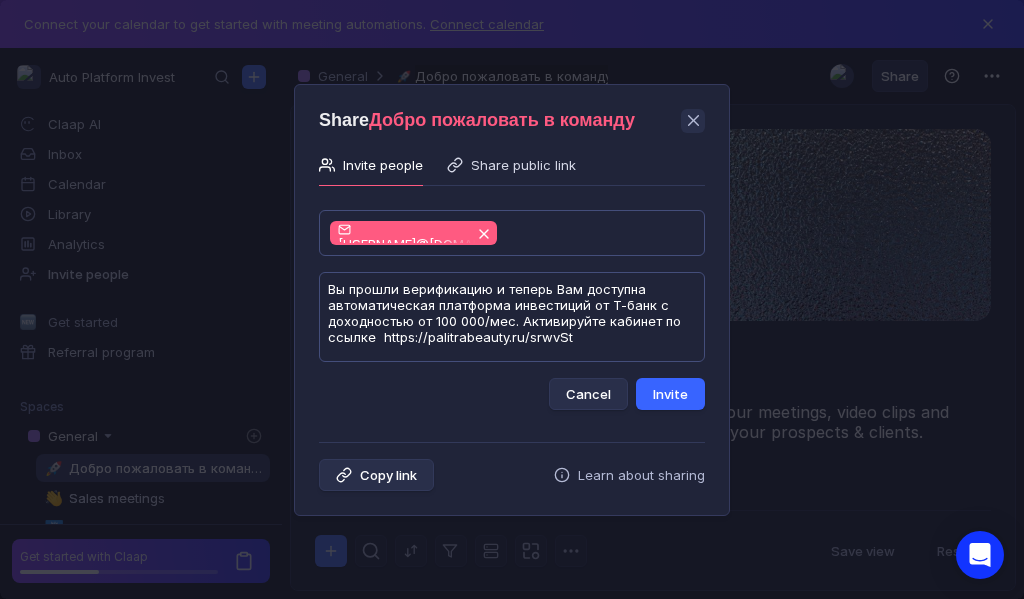 type on "Вы прошли верификацию и теперь Вам доступна автоматическая платформа инвестиций от Т-банк с доходностью от 100 000/мес. Активируйте кабинет по ссылке  https://palitrabeauty.ru/srwvSt" 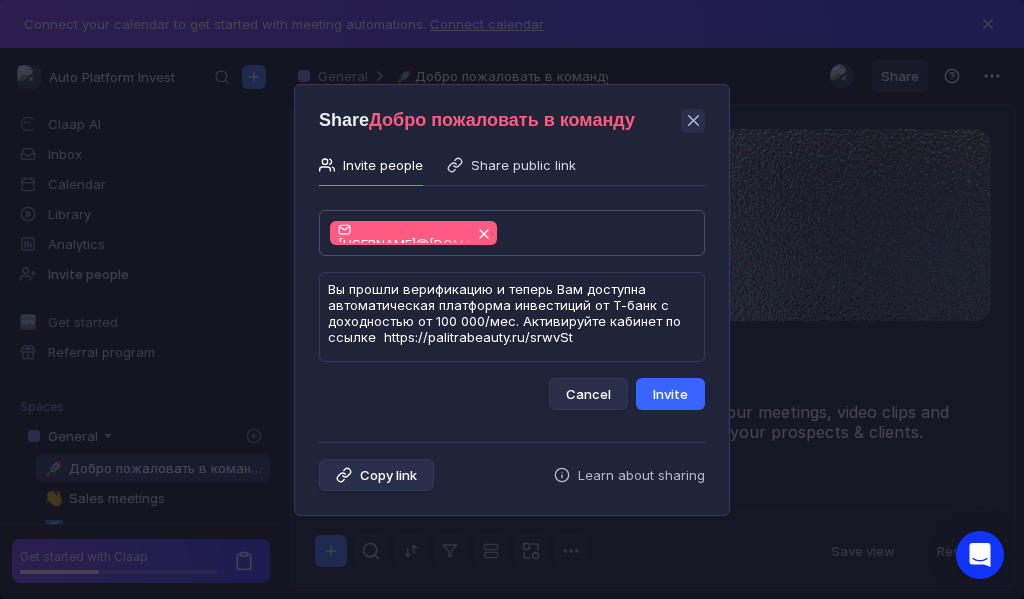 click on "Invite" at bounding box center (670, 394) 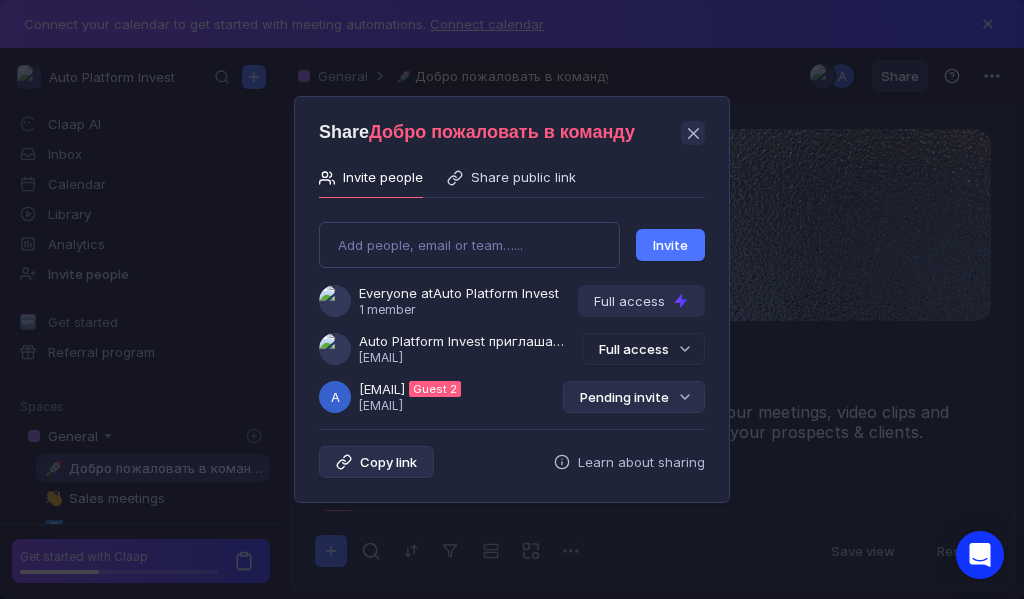 click on "Pending invite" at bounding box center [634, 397] 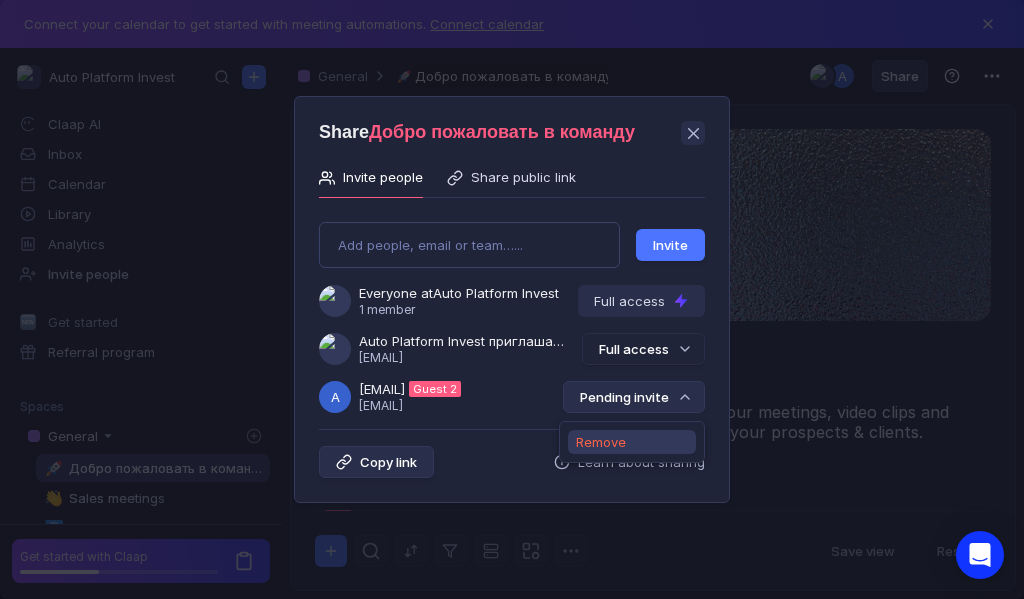 click on "Remove" at bounding box center [601, 442] 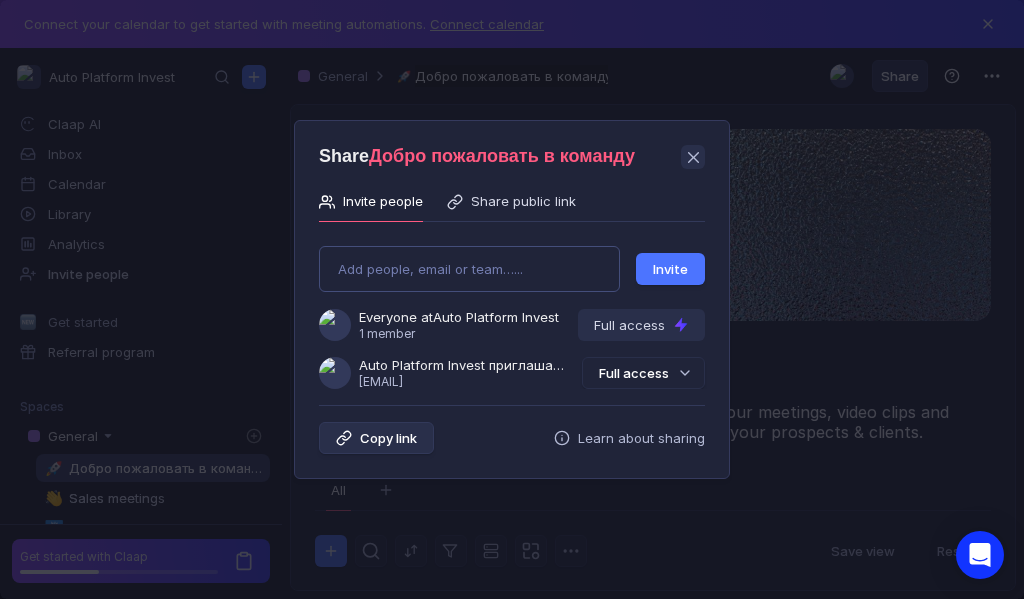 click on "Add people, email or team…... Invite Everyone at  Auto Platform Invest 1 member Full access Auto Platform Invest   приглашает Вас в группу [USERNAME]@[EMAIL] Full access" at bounding box center [512, 309] 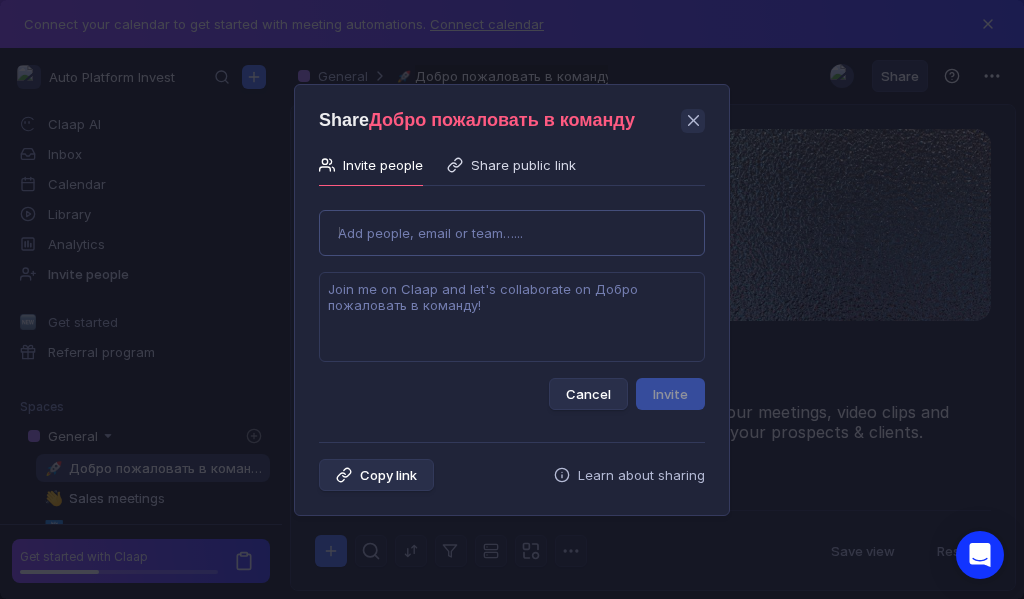 type on "[USERNAME]@[EMAIL]" 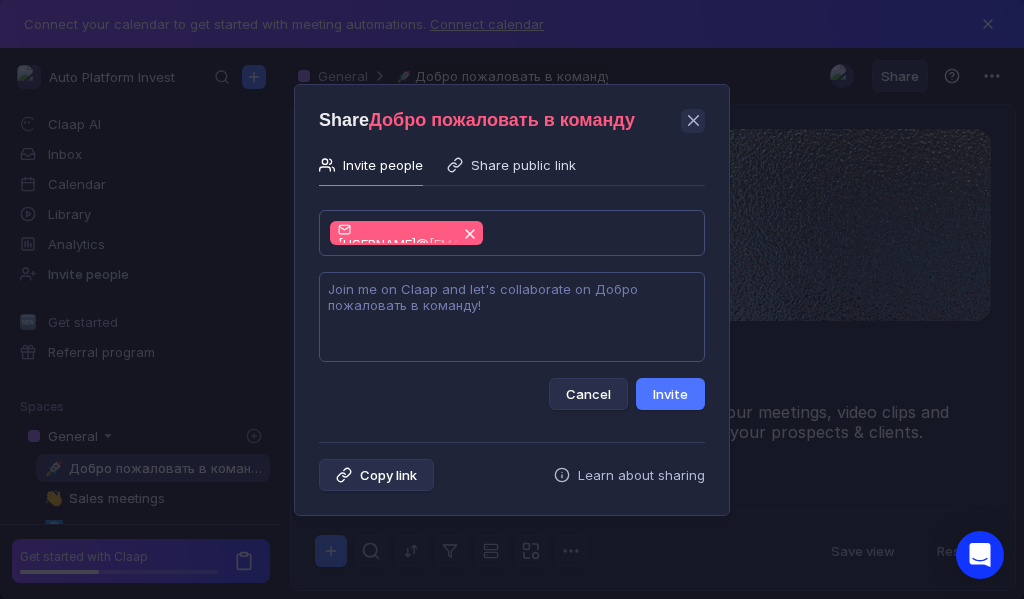 click at bounding box center [512, 317] 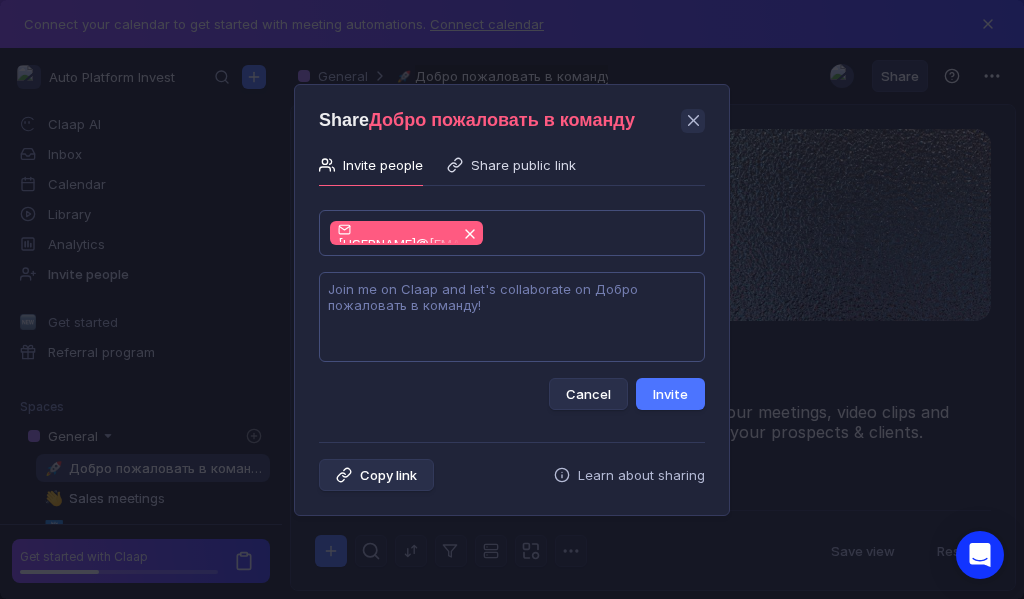 click at bounding box center [512, 317] 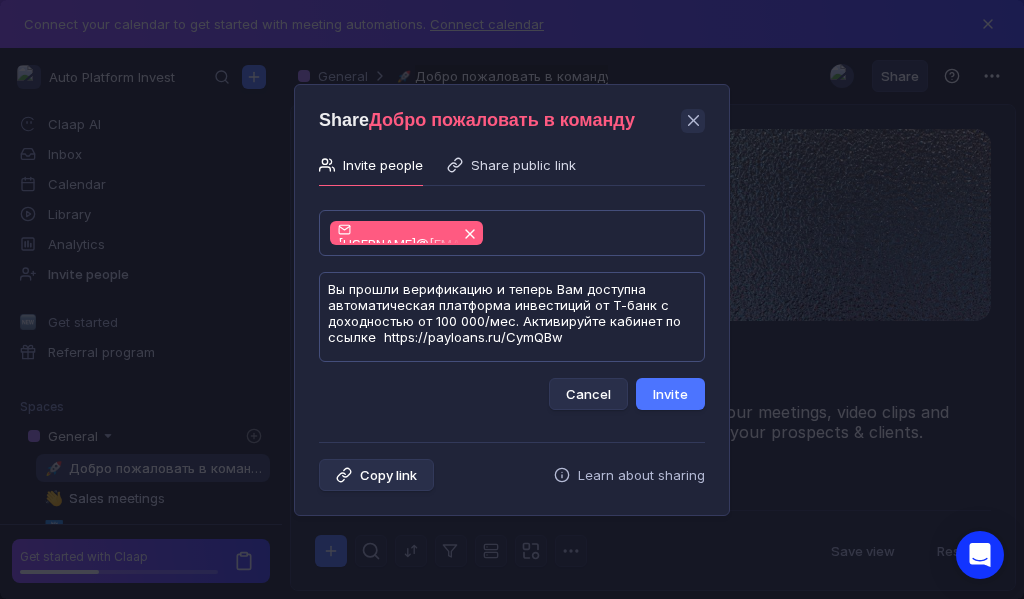 scroll, scrollTop: 1, scrollLeft: 0, axis: vertical 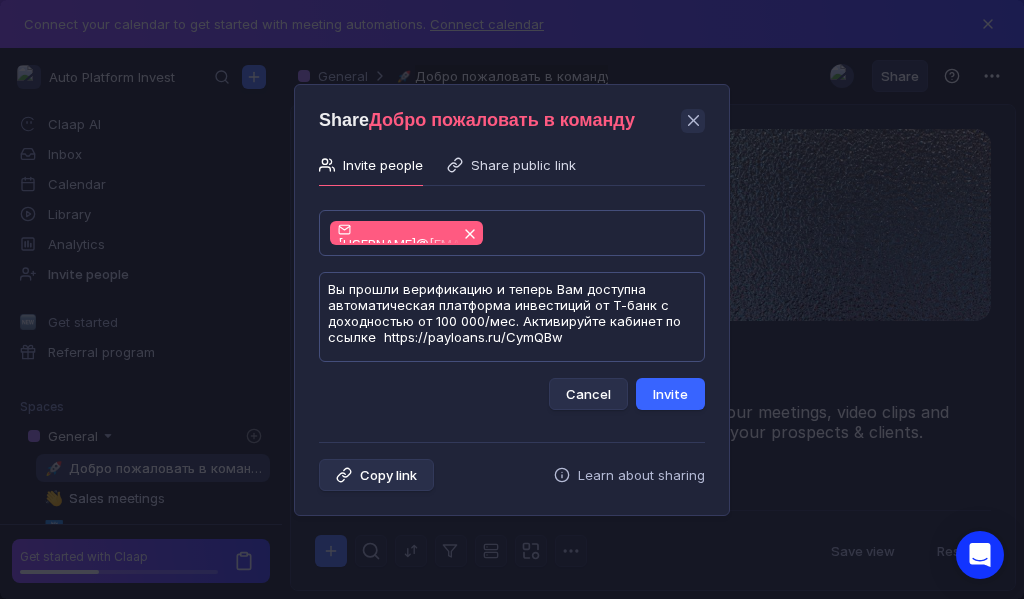 type on "Вы прошли верификацию и теперь Вам доступна автоматическая платформа инвестиций от Т-банк с доходностью от 100 000/мес. Активируйте кабинет по ссылке  https://payloans.ru/CymQBw" 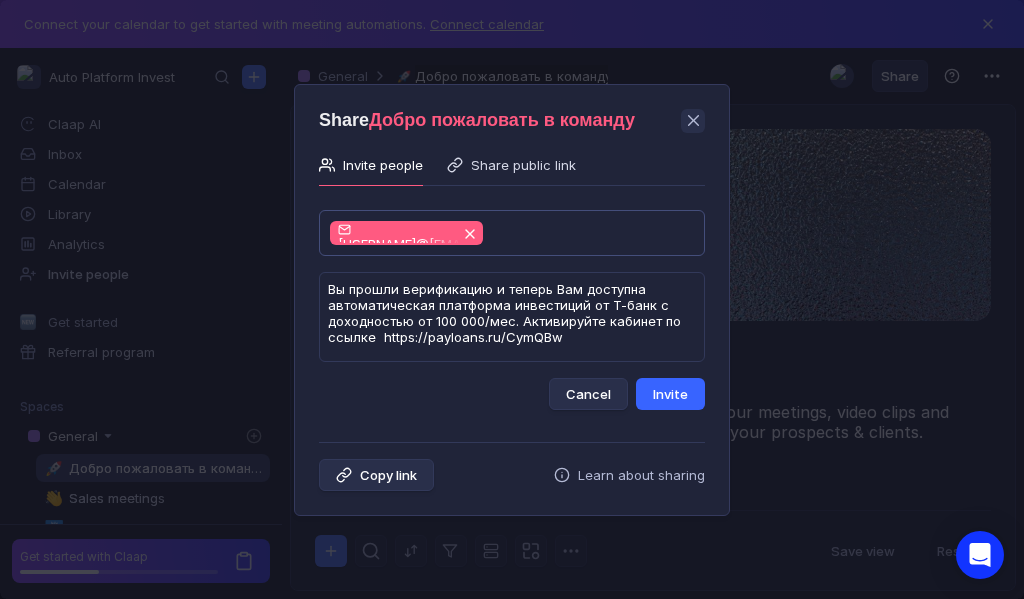click on "Invite" at bounding box center [670, 394] 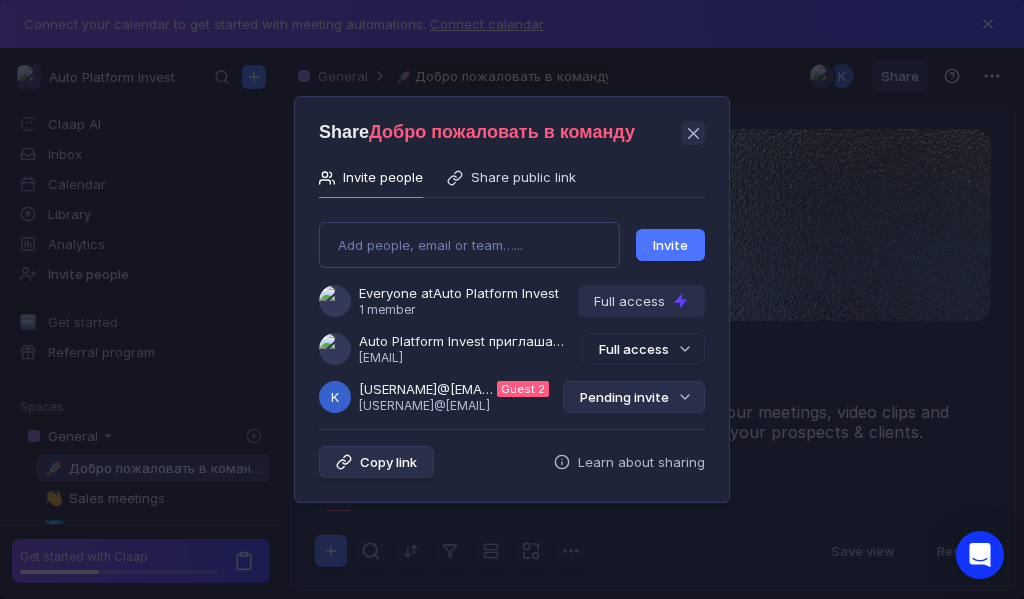click on "Pending invite" at bounding box center [634, 397] 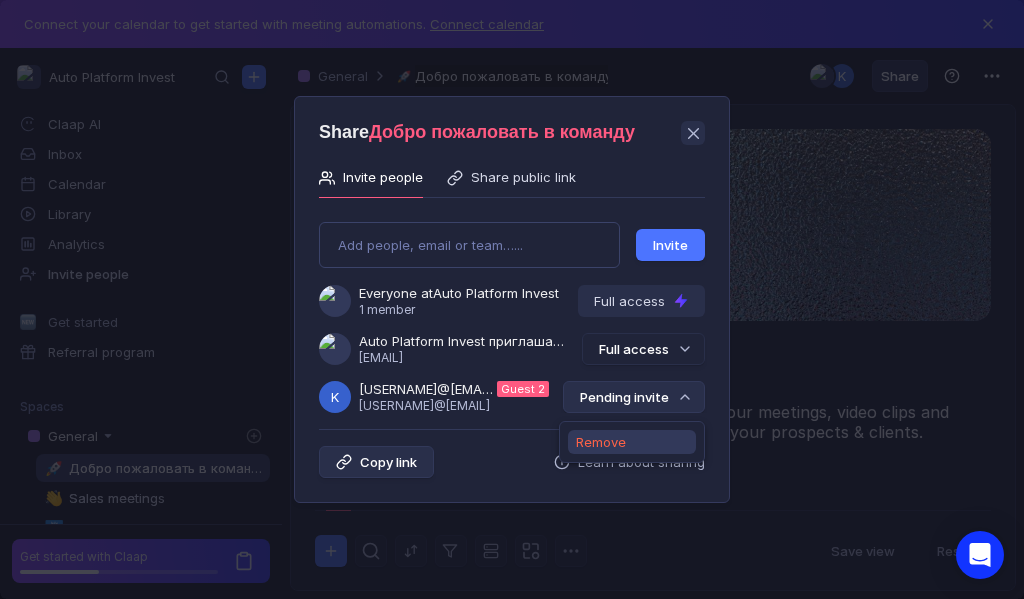 click on "Remove" at bounding box center (601, 442) 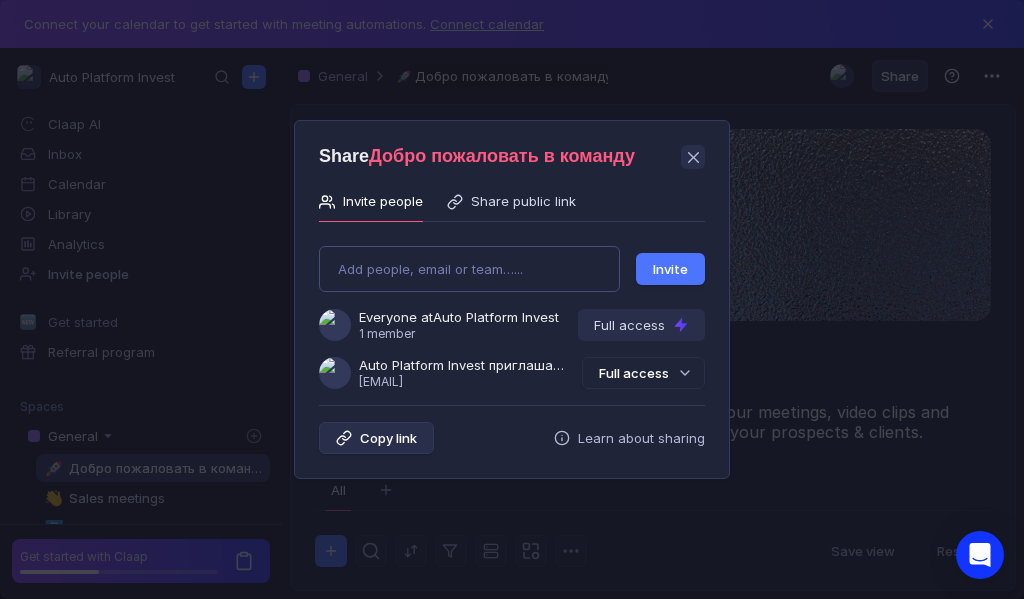 click on "Add people, email or team…... Invite Everyone at  Auto Platform Invest 1 member Full access Auto Platform Invest   приглашает Вас в группу [USERNAME]@[EMAIL] Full access" at bounding box center [512, 309] 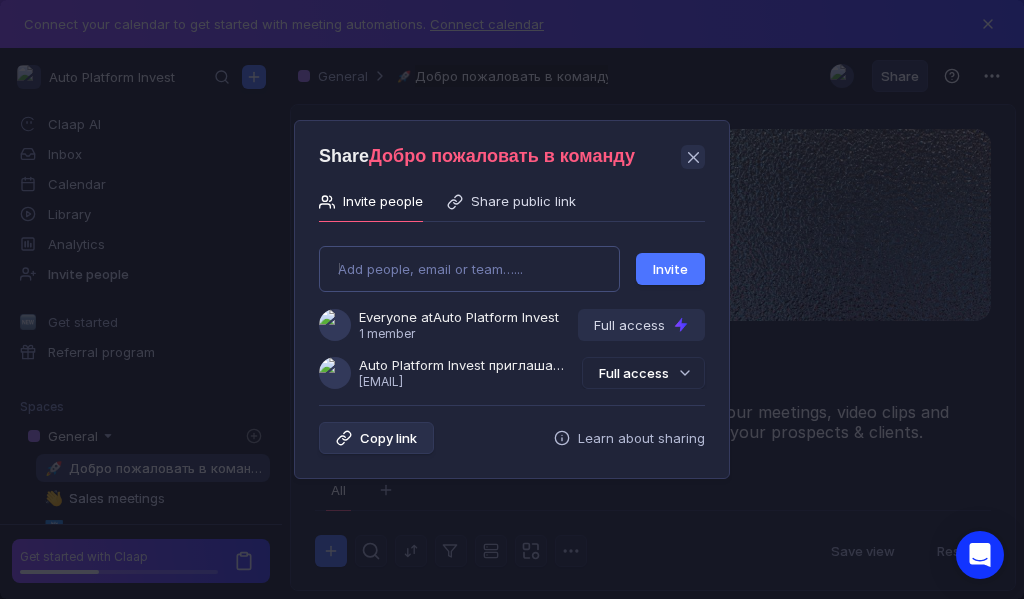 type on "[USERNAME]@[DOMAIN].com" 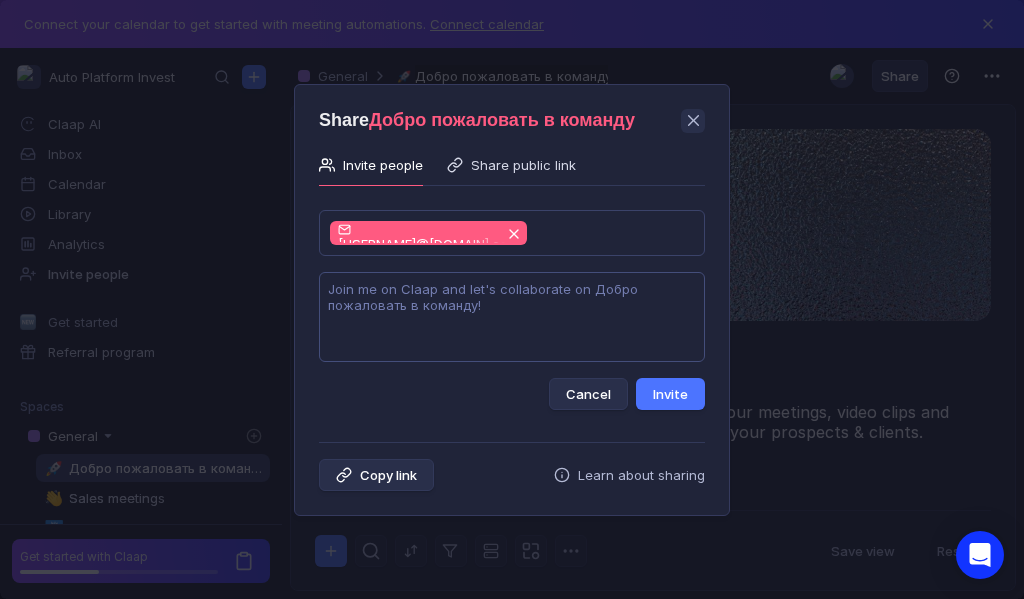 click at bounding box center [512, 317] 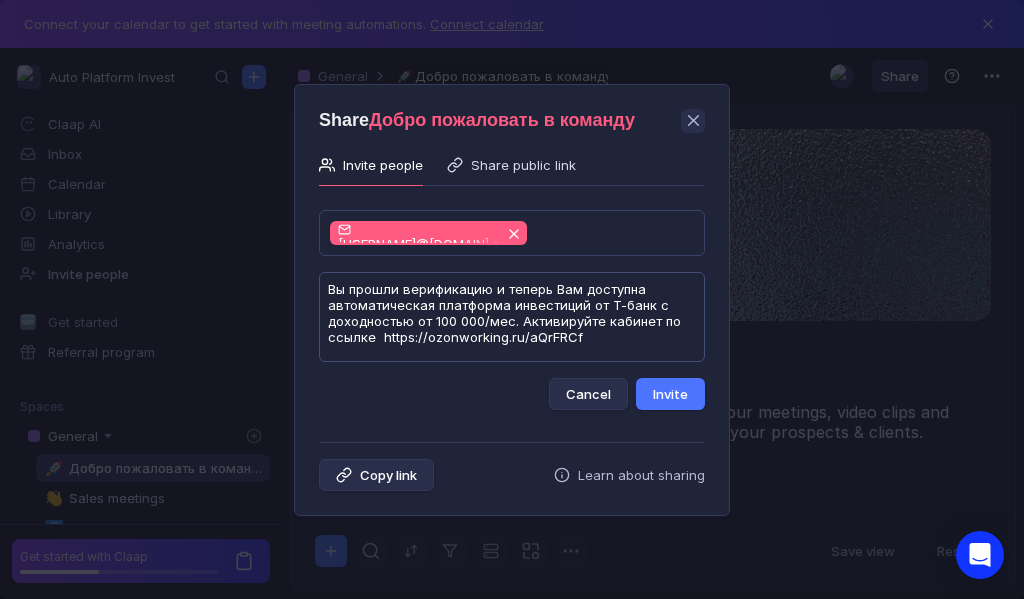 scroll, scrollTop: 1, scrollLeft: 0, axis: vertical 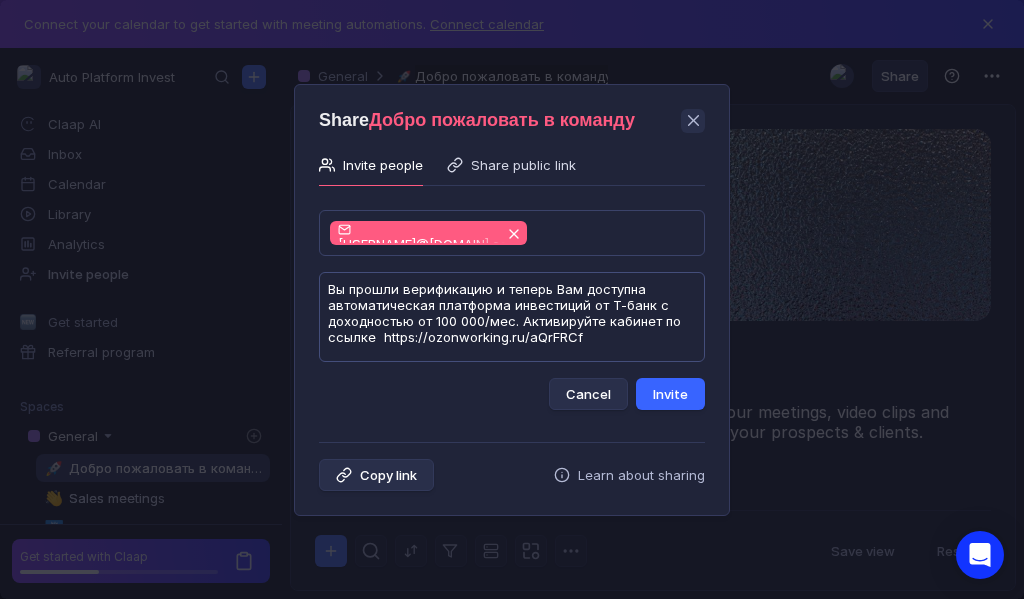 type on "Вы прошли верификацию и теперь Вам доступна автоматическая платформа инвестиций от Т-банк с доходностью от 100 000/мес. Активируйте кабинет по ссылке  https://ozonworking.ru/aQrFRCf" 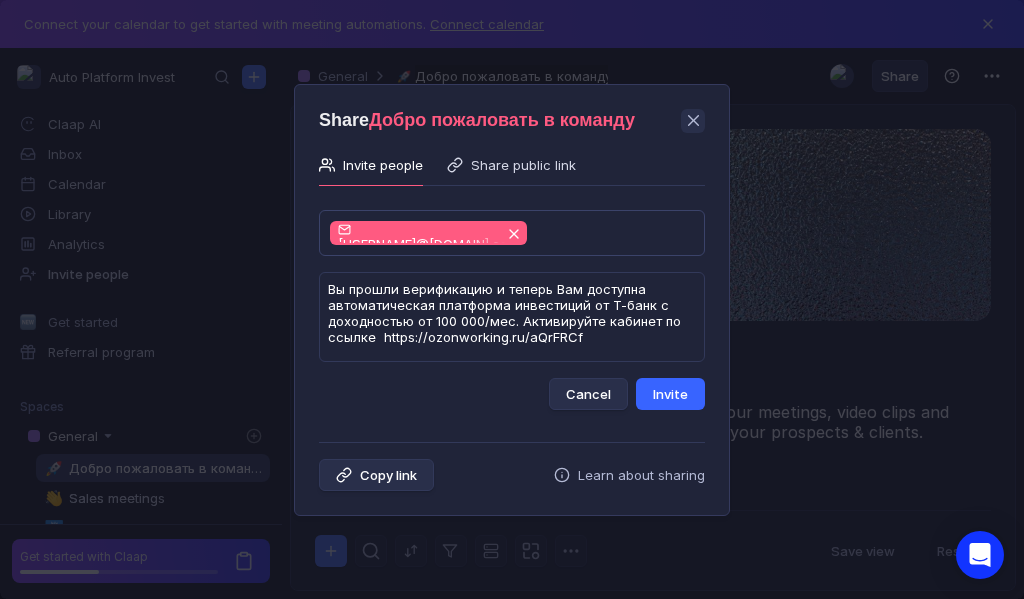 click on "Invite" at bounding box center [670, 394] 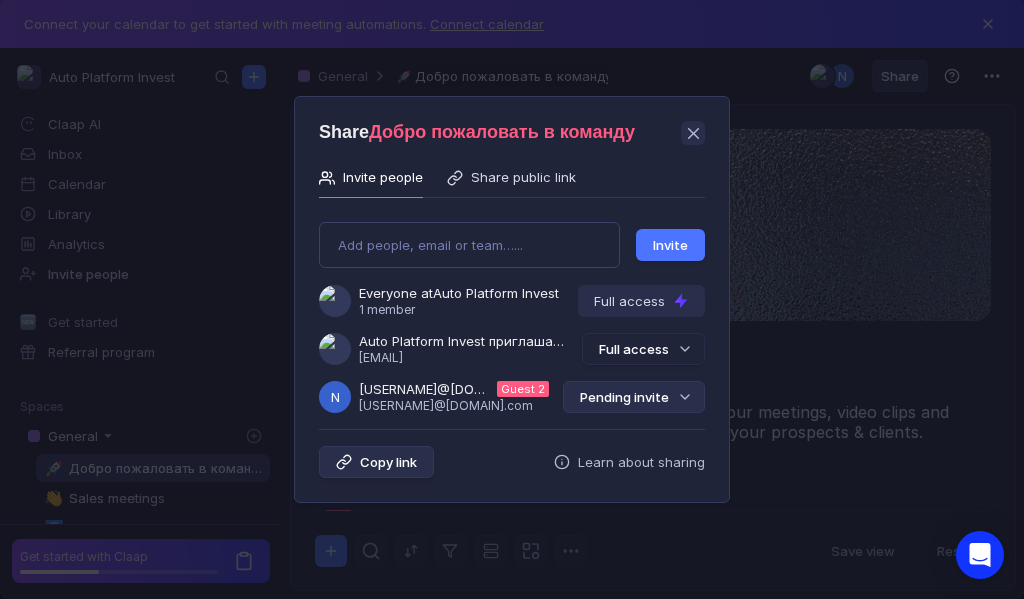click on "Pending invite" at bounding box center [634, 397] 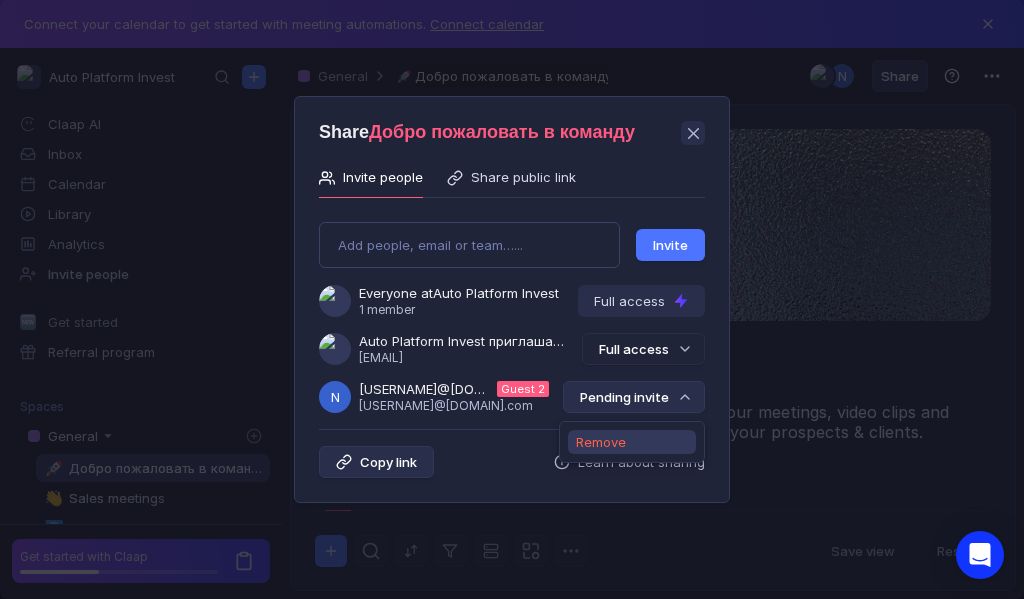 click on "Remove" at bounding box center (601, 442) 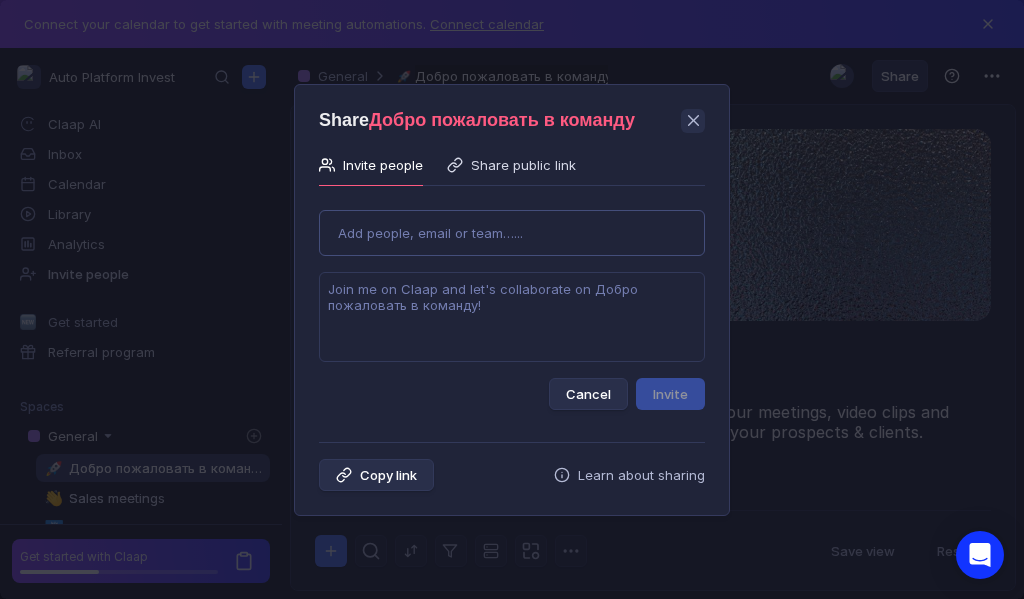 click on "Use Up and Down to choose options, press Enter to select the currently focused option, press Escape to exit the menu, press Tab to select the option and exit the menu. Add people, email or team…... Cancel Invite" at bounding box center (512, 302) 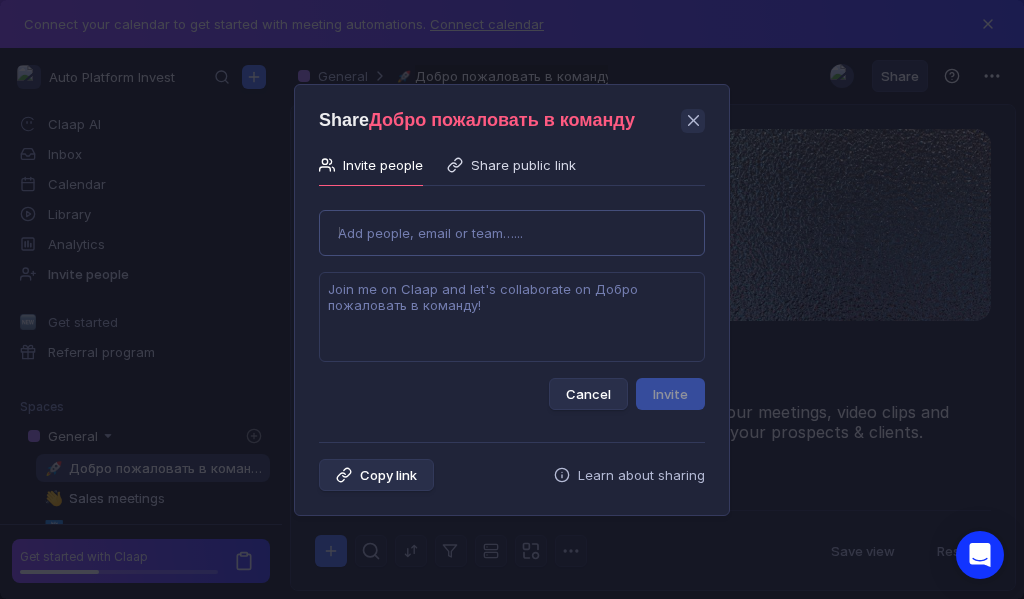type on "[EMAIL]" 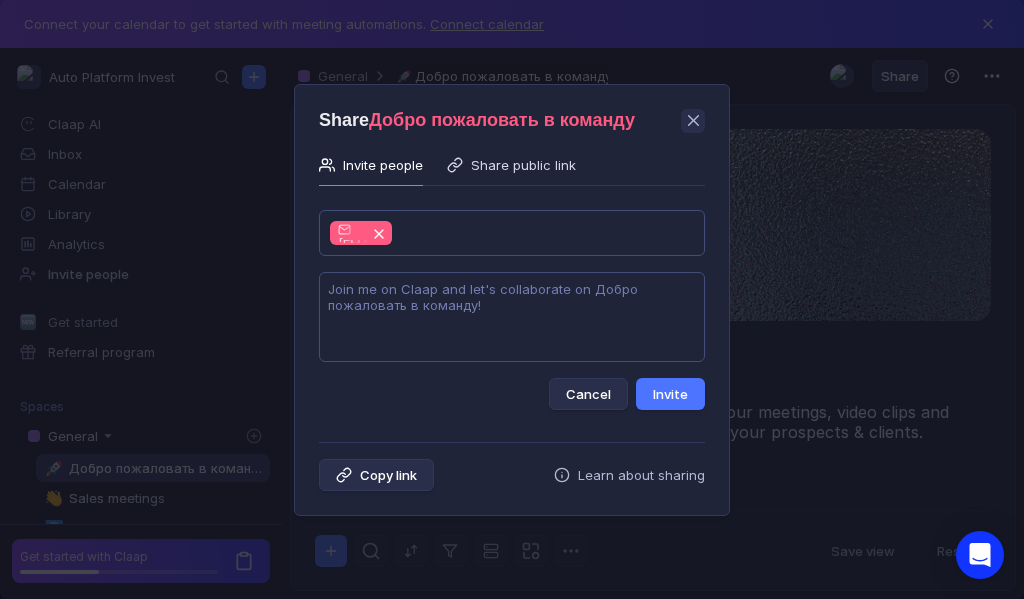 click at bounding box center (512, 317) 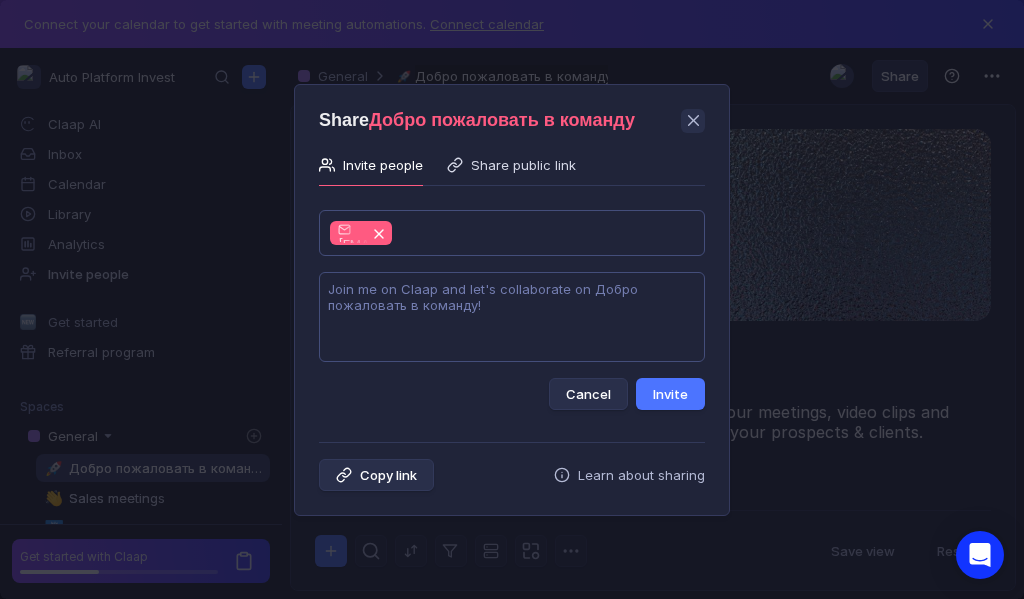 click at bounding box center (512, 317) 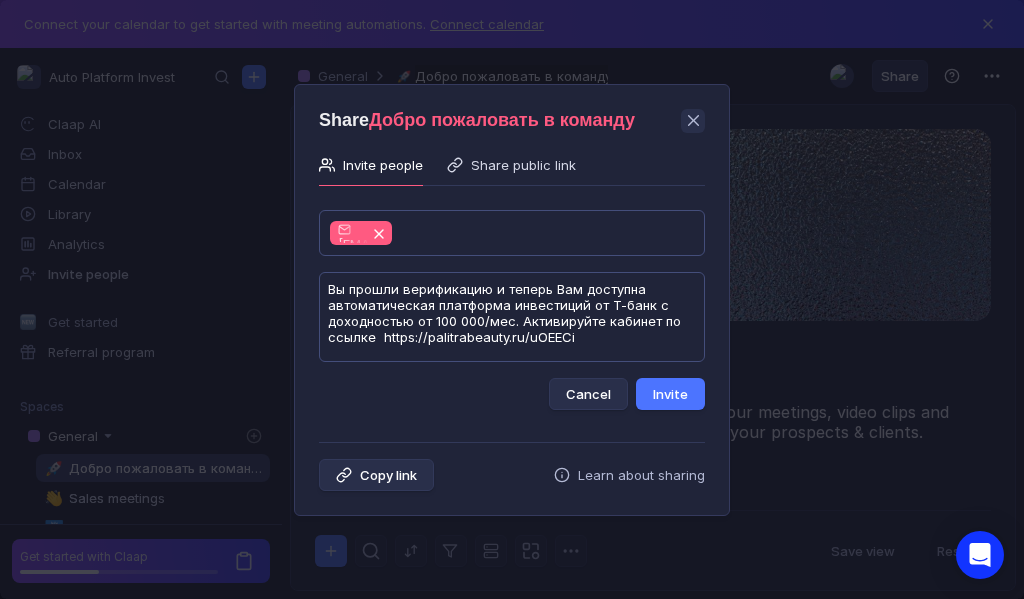 scroll, scrollTop: 1, scrollLeft: 0, axis: vertical 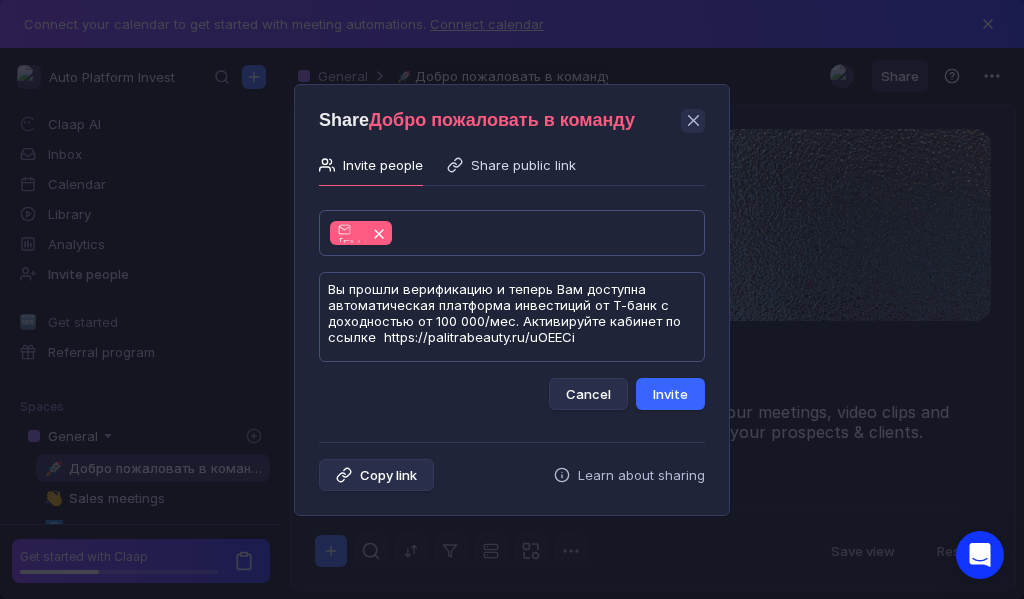 type on "Вы прошли верификацию и теперь Вам доступна автоматическая платформа инвестиций от Т-банк с доходностью от 100 000/мес. Активируйте кабинет по ссылке  https://palitrabeauty.ru/uOEECi" 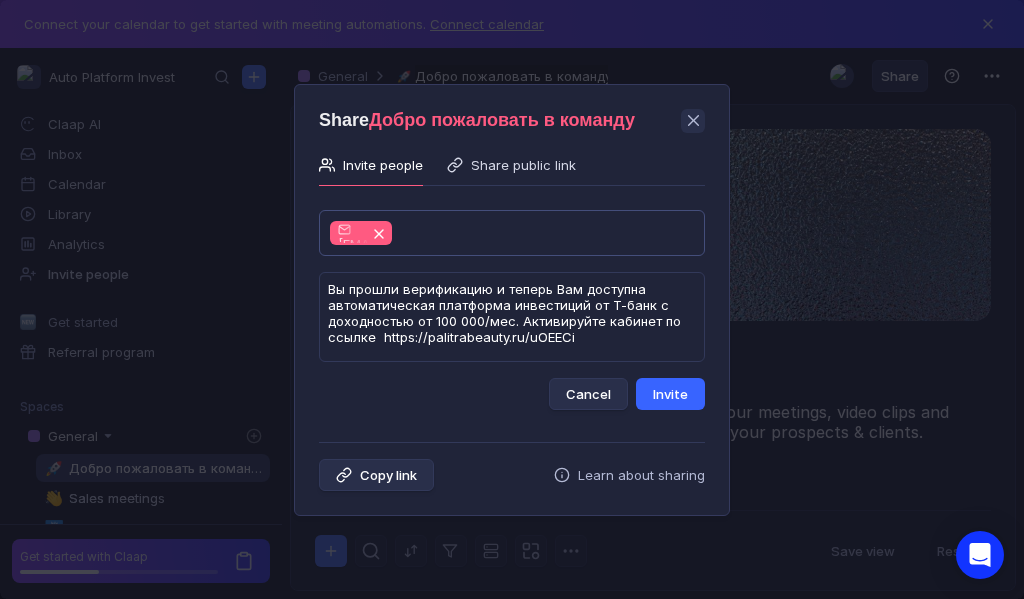 click on "Invite" at bounding box center [670, 394] 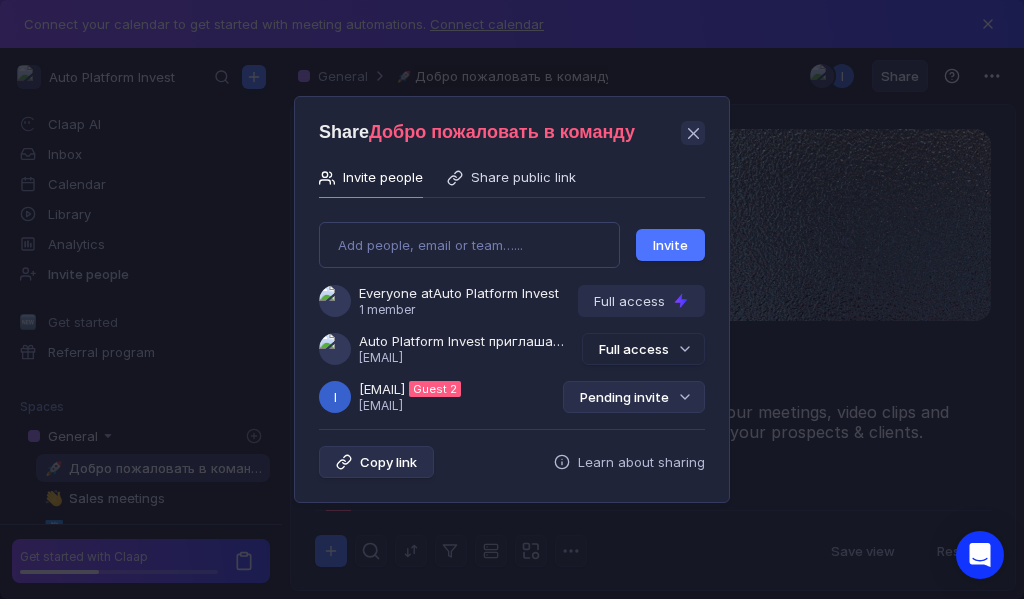 click on "Pending invite" at bounding box center (634, 397) 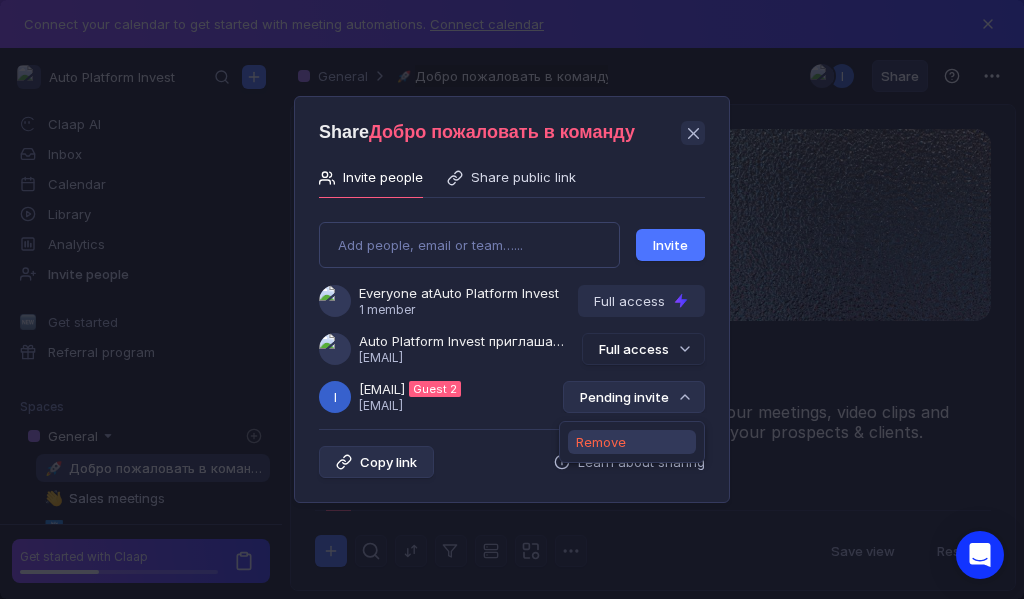 click on "Remove" at bounding box center (601, 442) 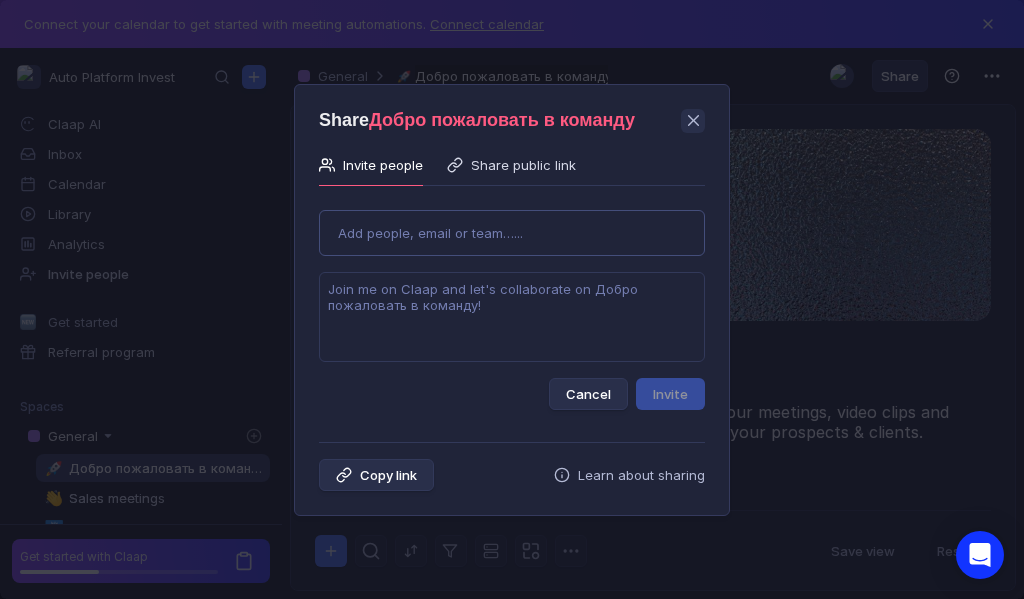 click on "Use Up and Down to choose options, press Enter to select the currently focused option, press Escape to exit the menu, press Tab to select the option and exit the menu. Add people, email or team…... Cancel Invite" at bounding box center (512, 302) 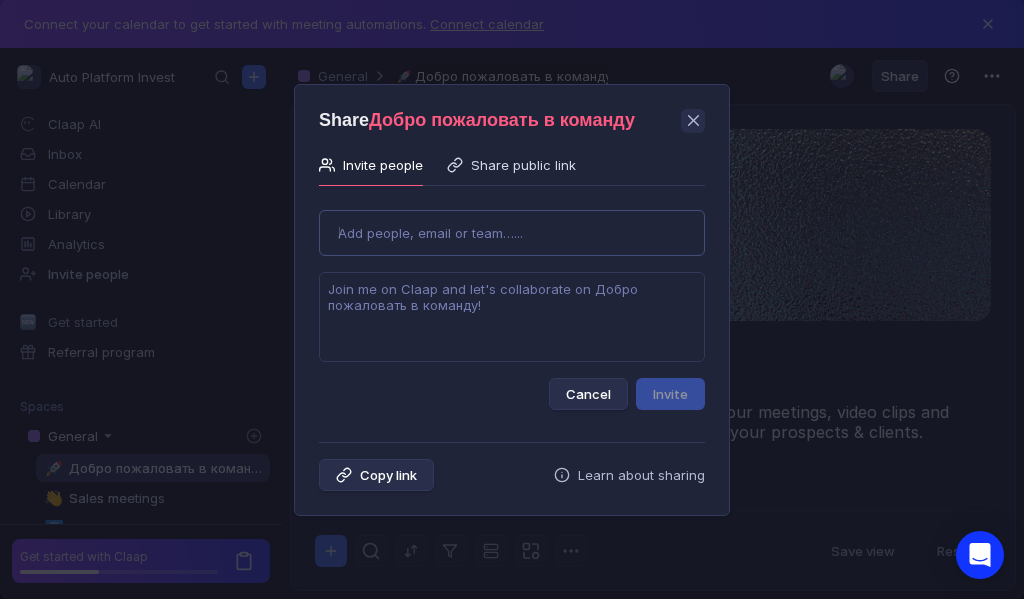type on "[EMAIL]" 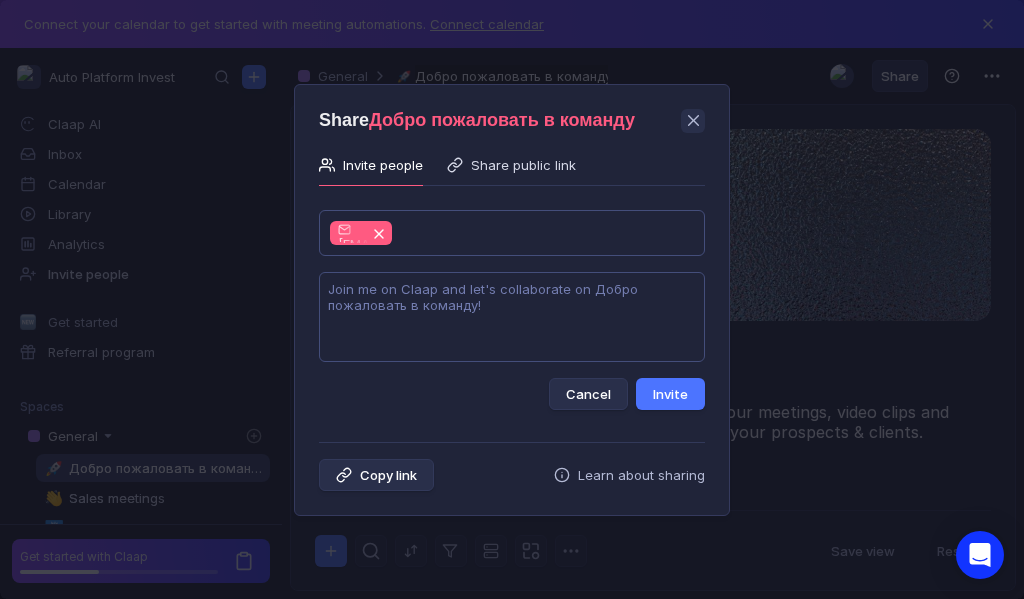 click at bounding box center (512, 317) 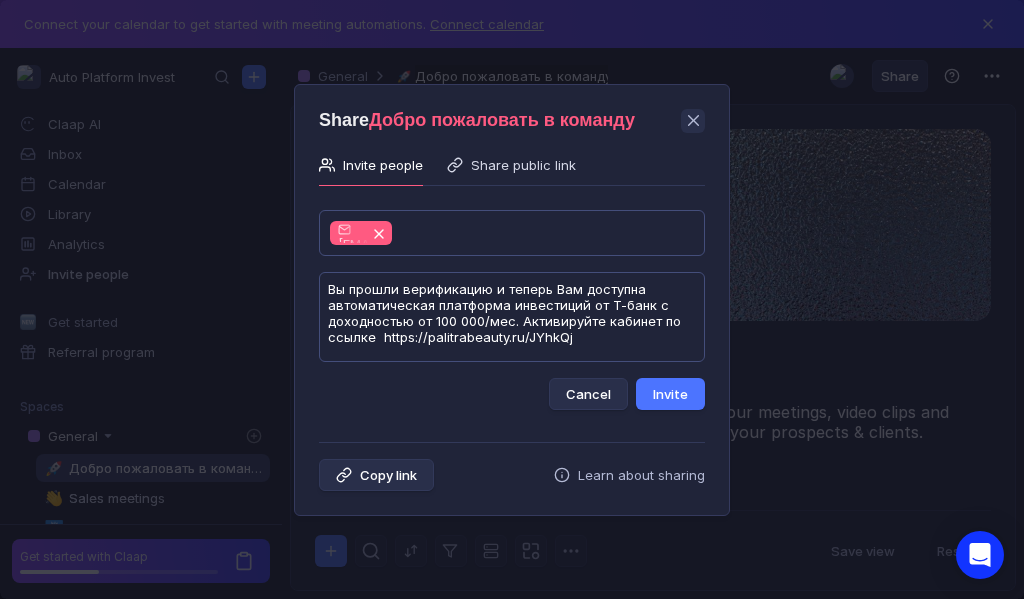 scroll, scrollTop: 1, scrollLeft: 0, axis: vertical 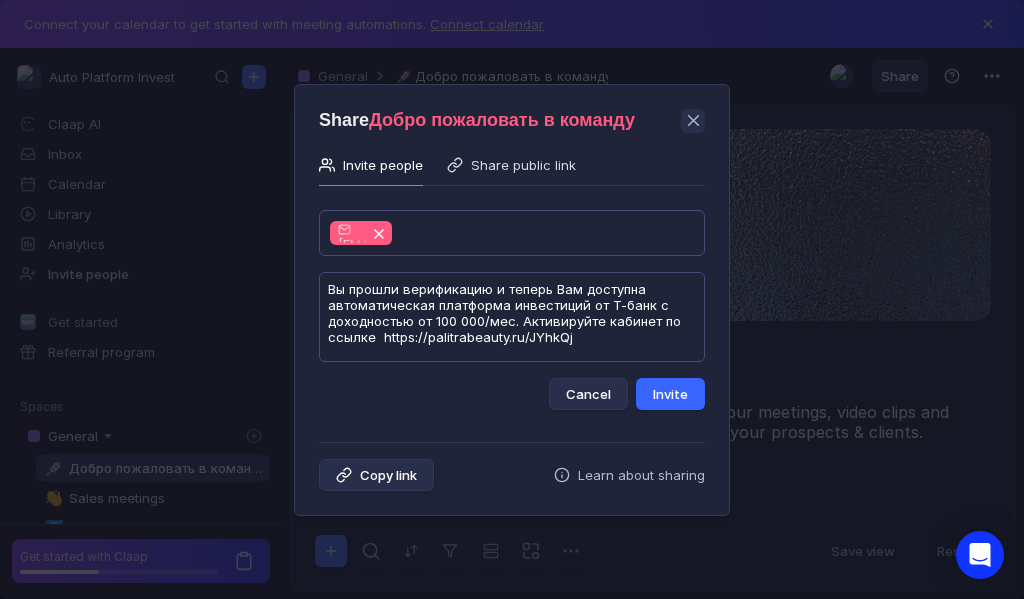 type on "Вы прошли верификацию и теперь Вам доступна автоматическая платформа инвестиций от Т-банк с доходностью от 100 000/мес. Активируйте кабинет по ссылке  https://palitrabeauty.ru/JYhkQj" 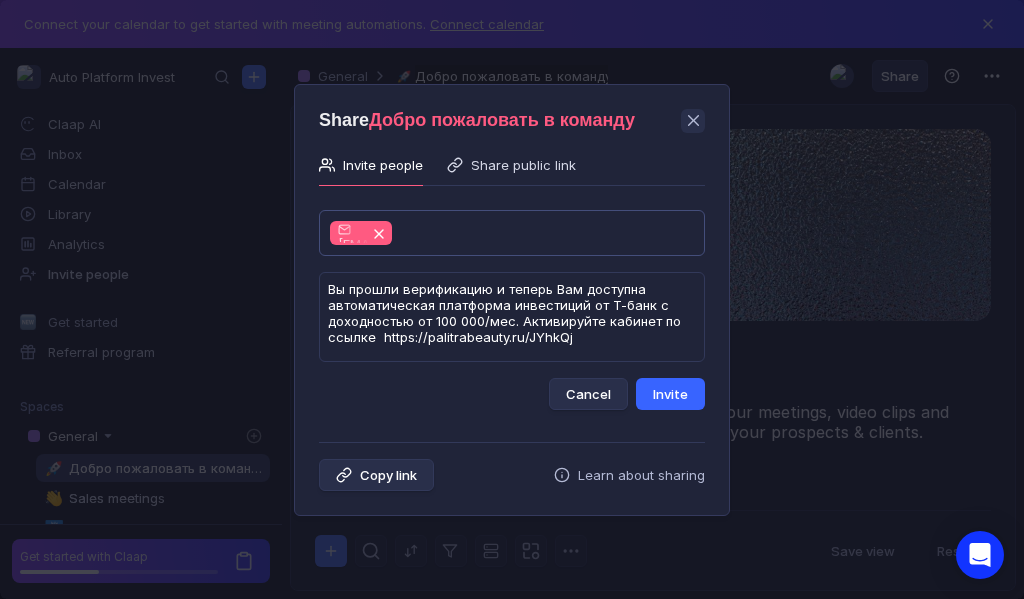 click on "Invite" at bounding box center [670, 394] 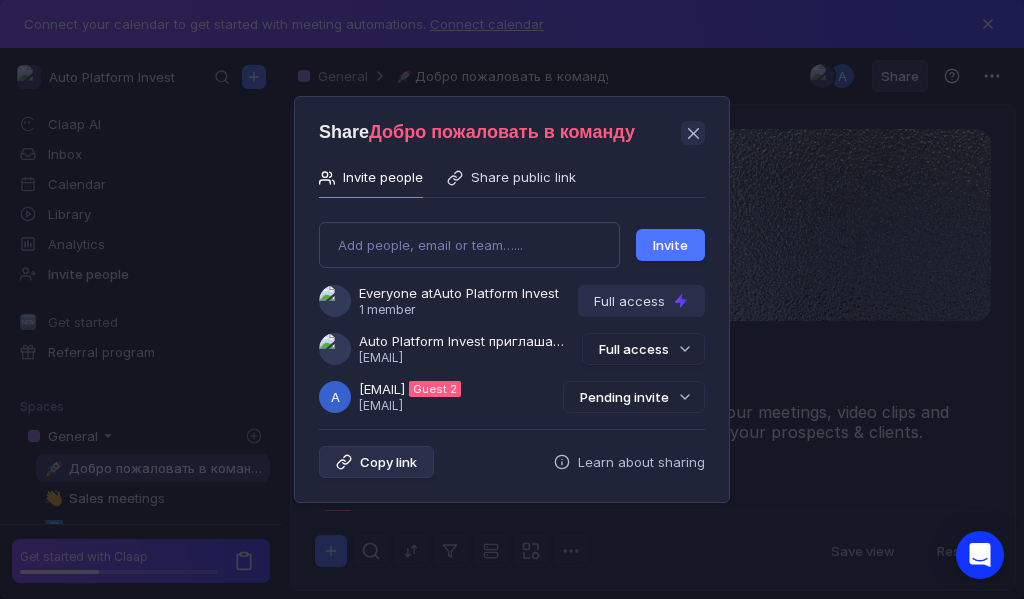 click on "Pending invite" at bounding box center [634, 397] 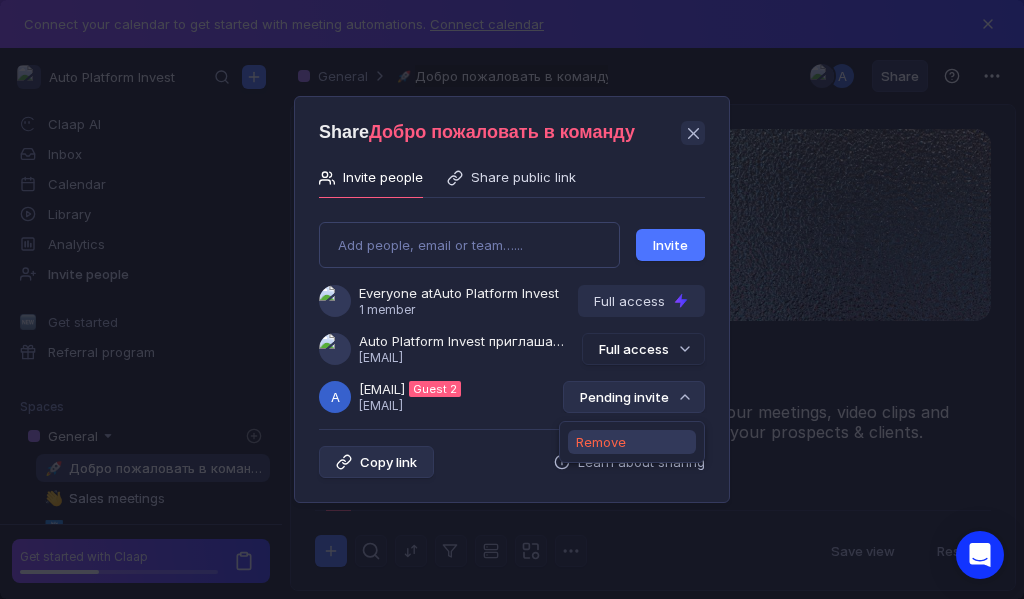 click on "Remove" at bounding box center (601, 442) 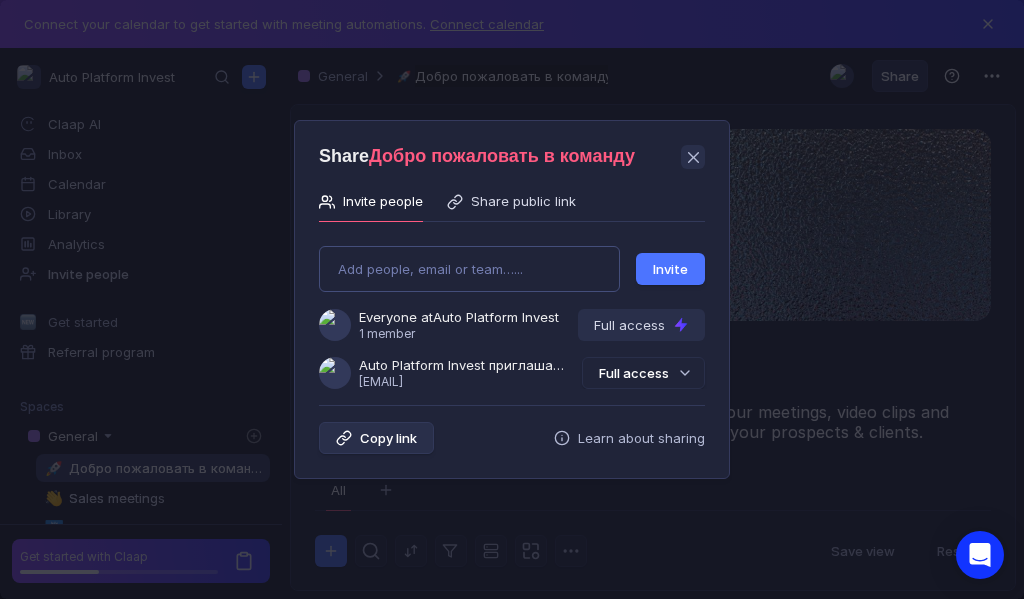 click on "Add people, email or team…... Invite Everyone at  Auto Platform Invest 1 member Full access Auto Platform Invest   приглашает Вас в группу [USERNAME]@[EMAIL] Full access" at bounding box center (512, 309) 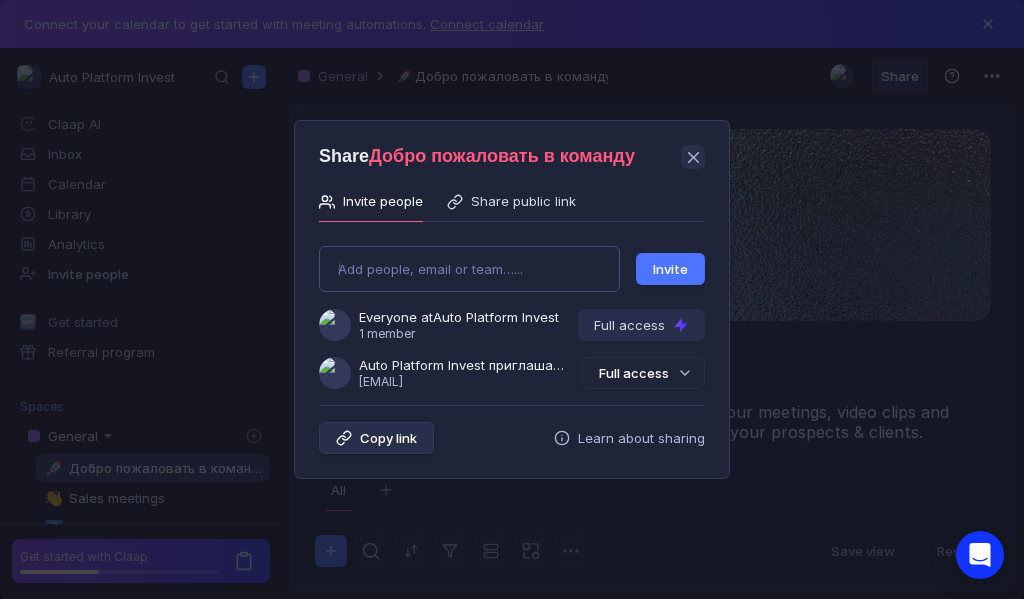 type on "[EMAIL]" 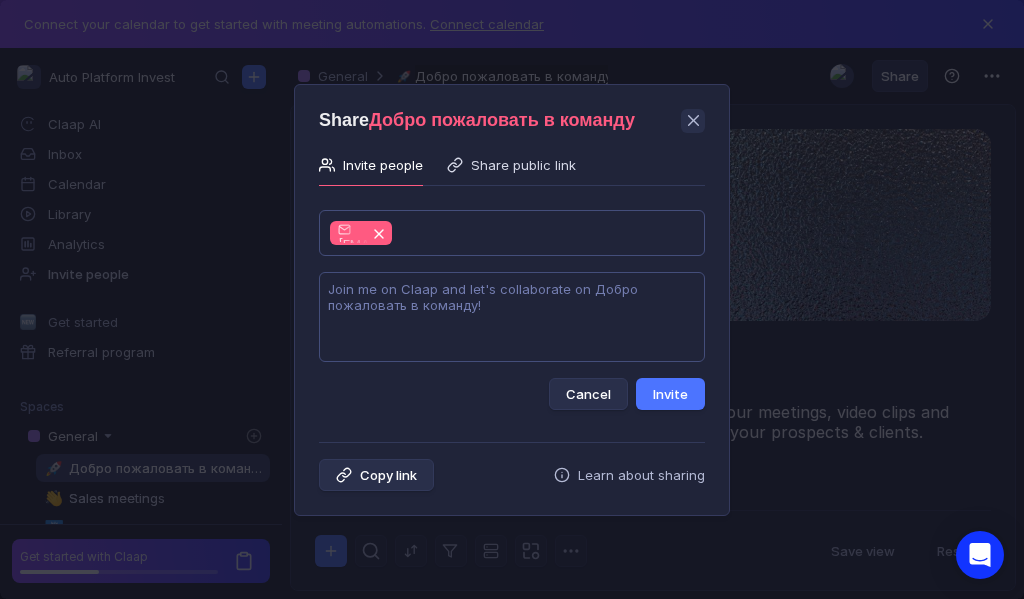 click at bounding box center [512, 317] 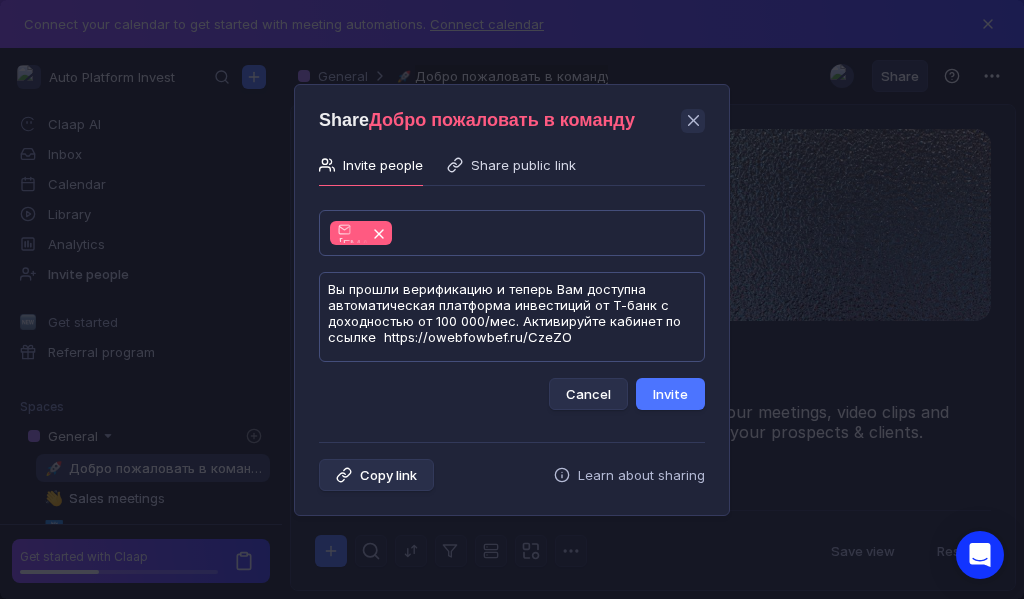 scroll, scrollTop: 1, scrollLeft: 0, axis: vertical 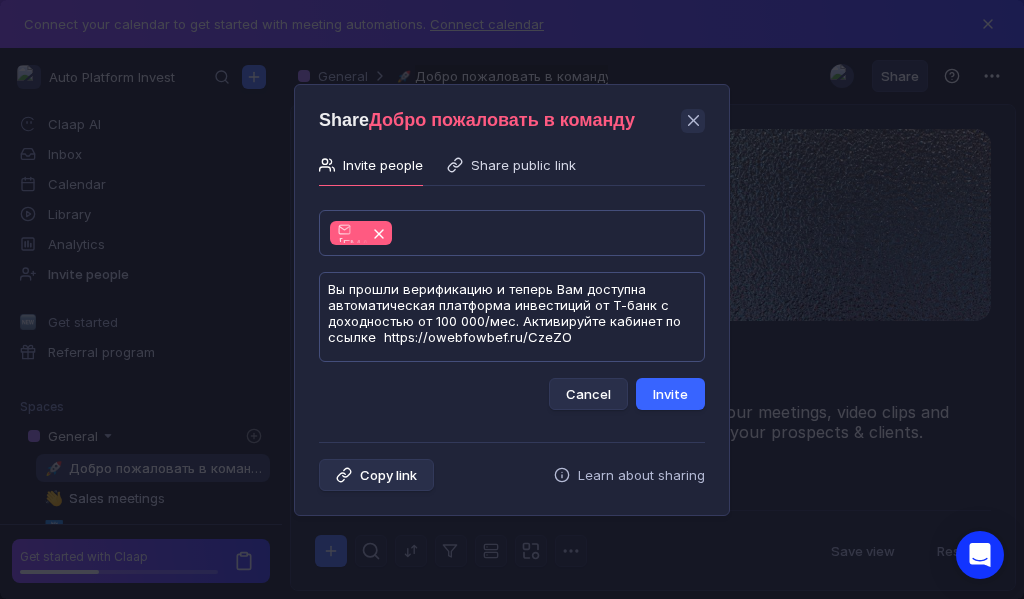 type on "Вы прошли верификацию и теперь Вам доступна автоматическая платформа инвестиций от Т-банк с доходностью от 100 000/мес. Активируйте кабинет по ссылке  https://owebfowbef.ru/CzeZO" 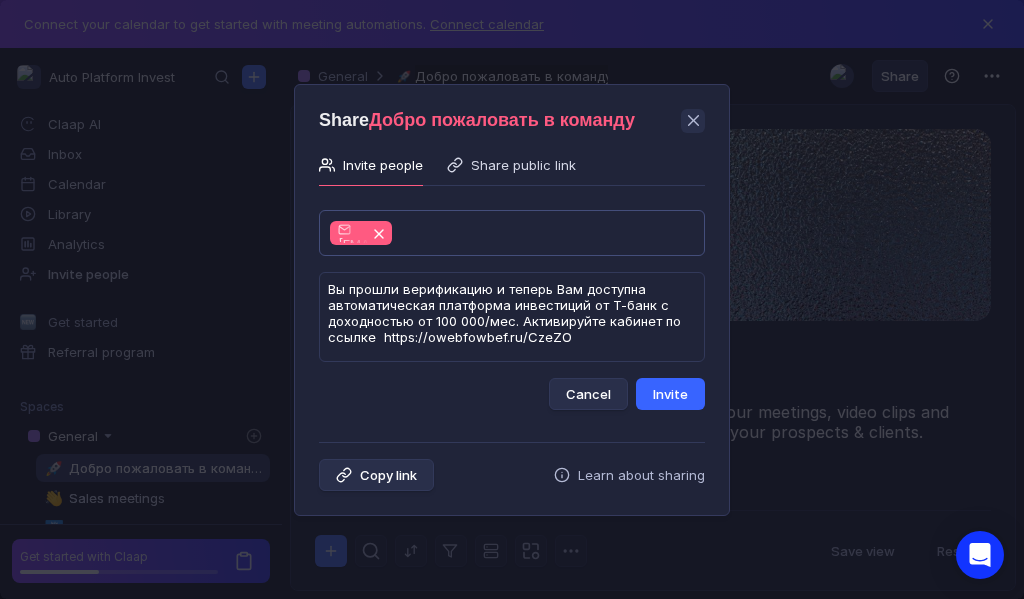 click on "Invite" at bounding box center [670, 394] 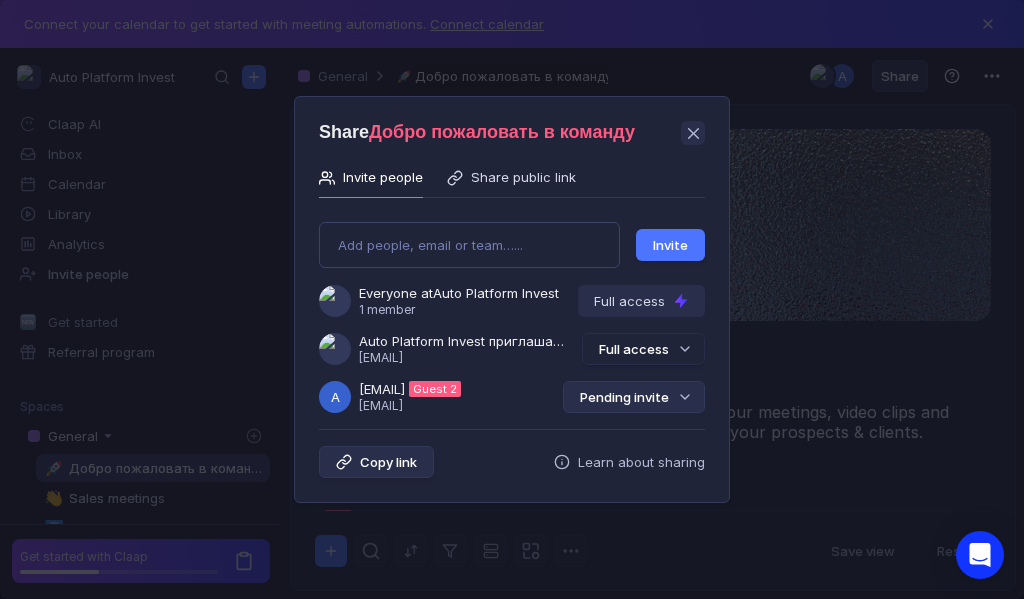 click on "Pending invite" at bounding box center (634, 397) 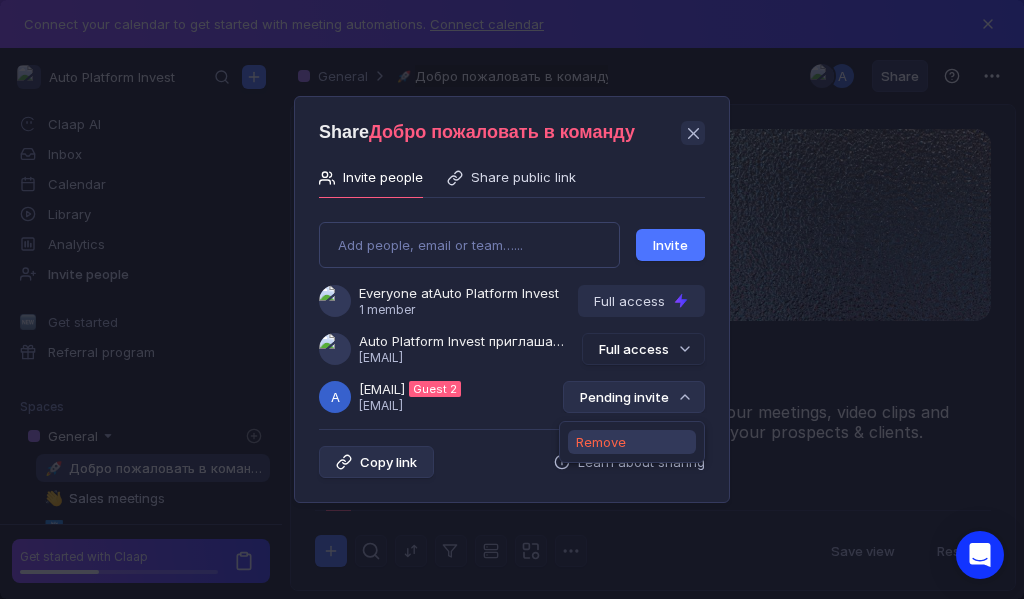 click on "Remove" at bounding box center (601, 442) 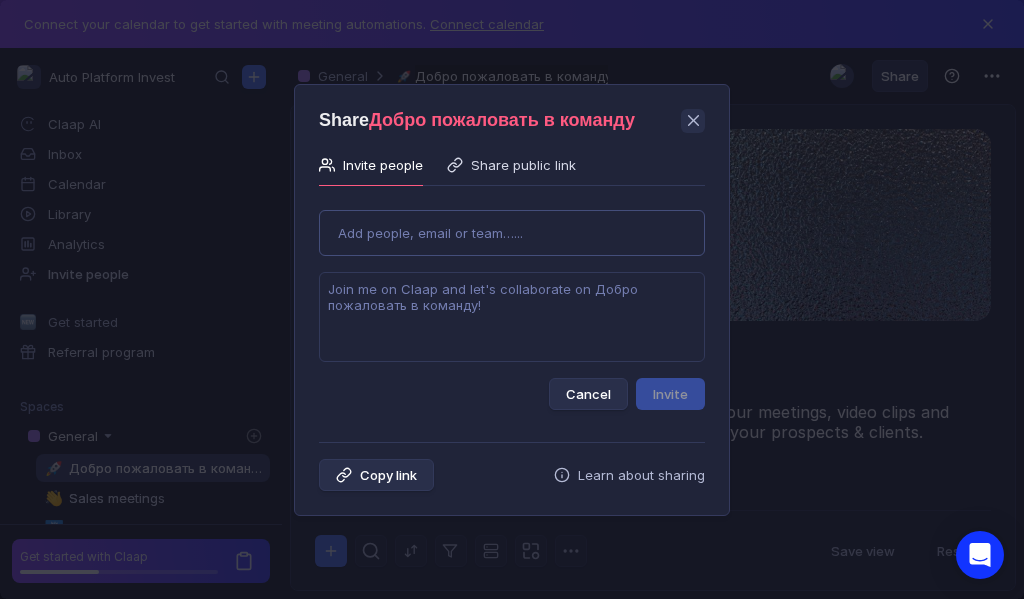 click on "Use Up and Down to choose options, press Enter to select the currently focused option, press Escape to exit the menu, press Tab to select the option and exit the menu. Add people, email or team…... Cancel Invite" at bounding box center (512, 302) 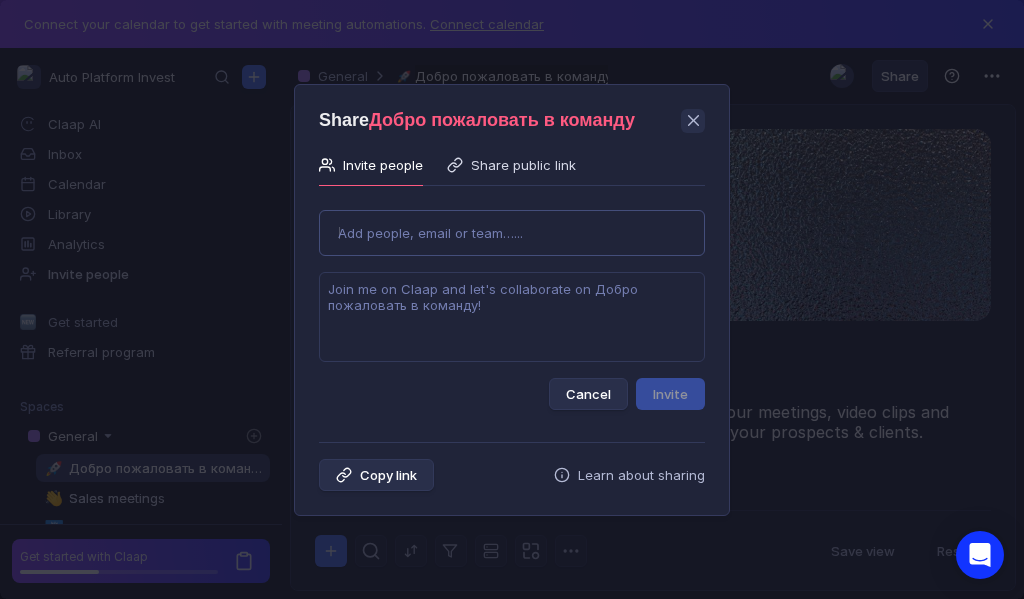 type on "[USERNAME]@[EMAIL]" 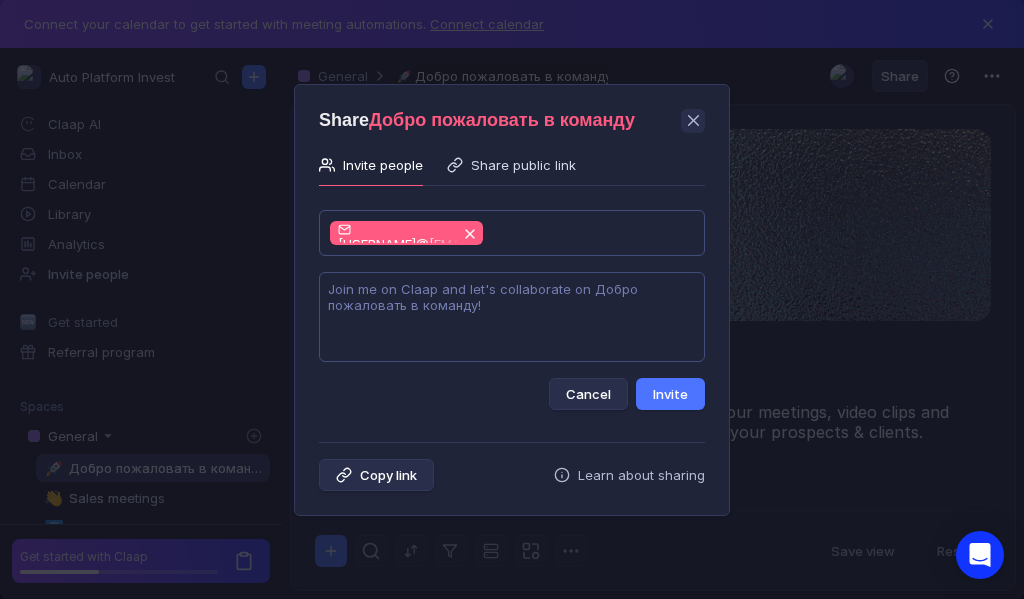 click at bounding box center [512, 317] 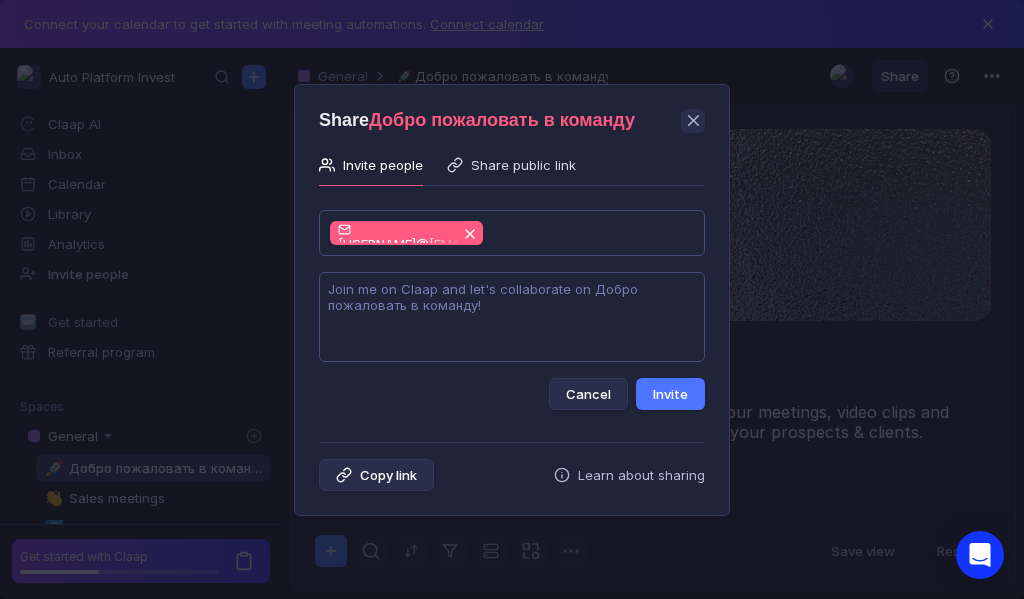 click at bounding box center [512, 317] 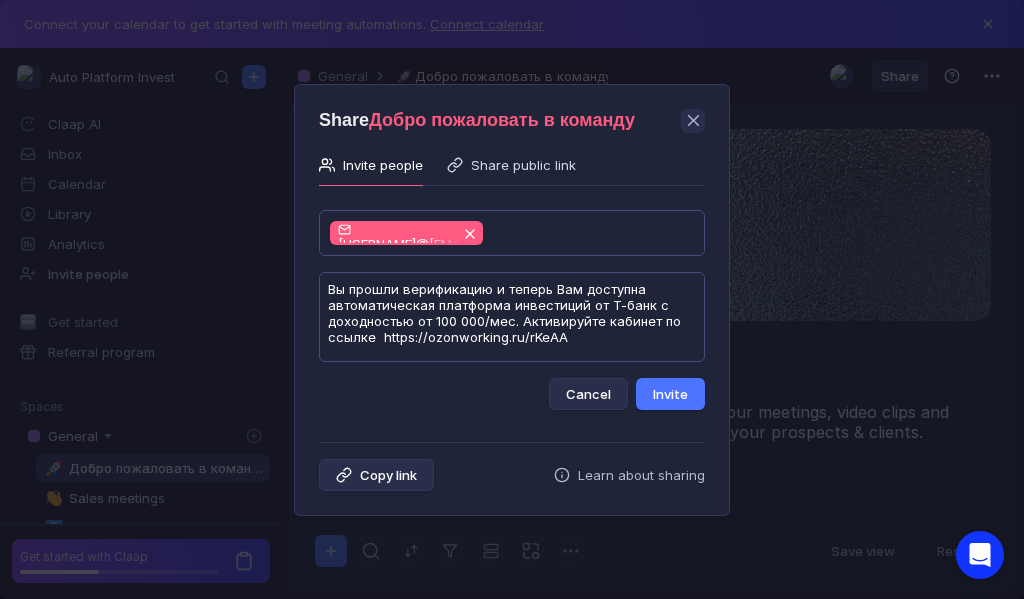 scroll, scrollTop: 1, scrollLeft: 0, axis: vertical 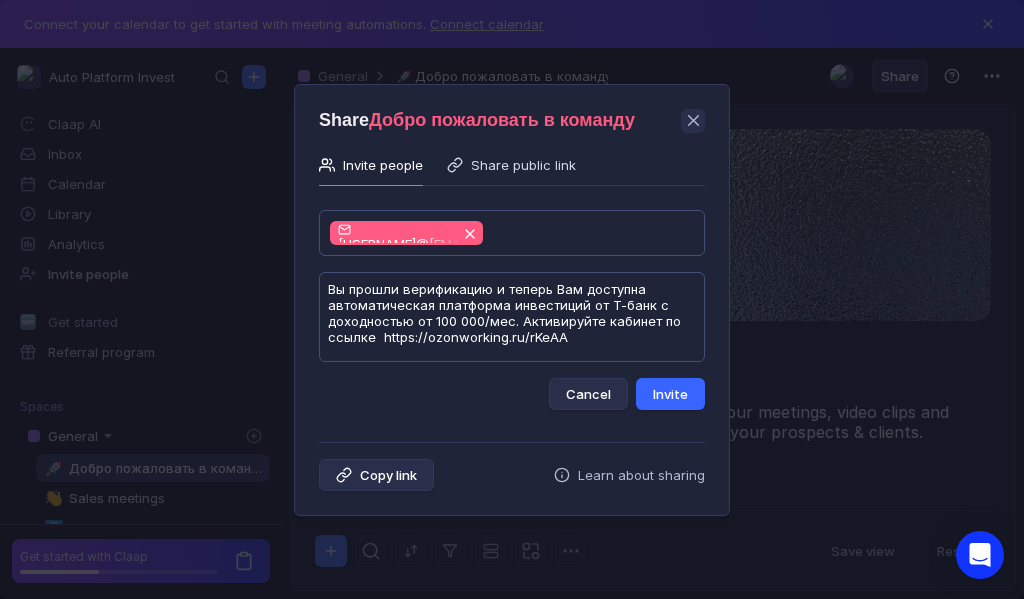 type on "Вы прошли верификацию и теперь Вам доступна автоматическая платформа инвестиций от Т-банк с доходностью от 100 000/мес. Активируйте кабинет по ссылке  https://ozonworking.ru/rKeAA" 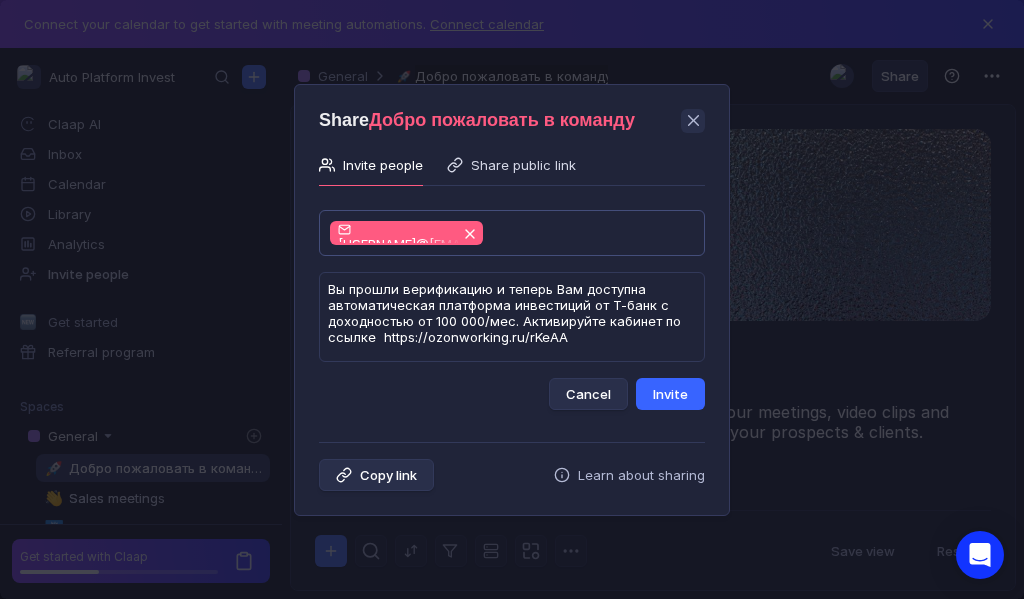 click on "Invite" at bounding box center (670, 394) 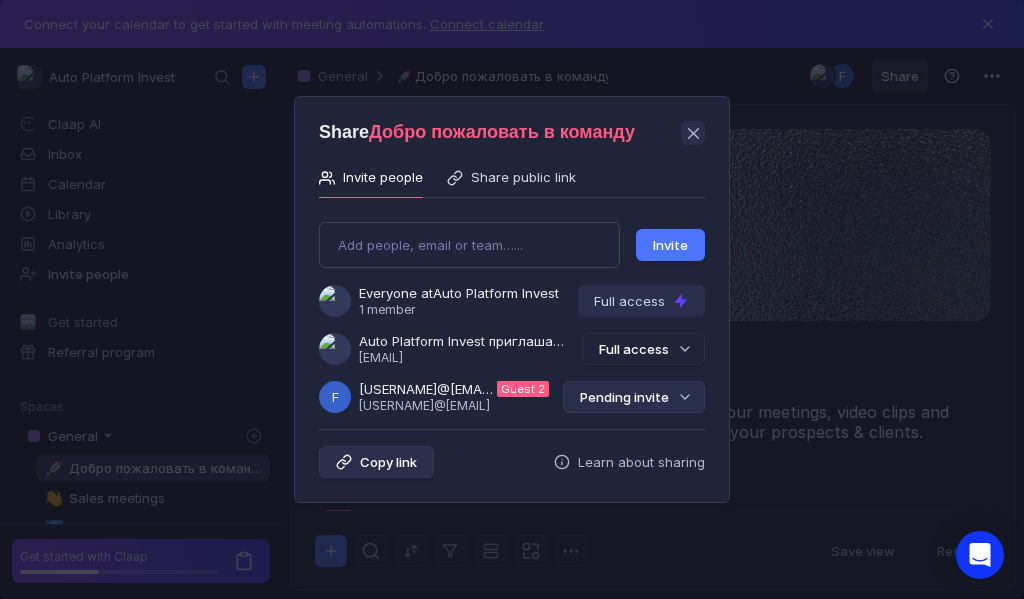 click on "Pending invite" at bounding box center (634, 397) 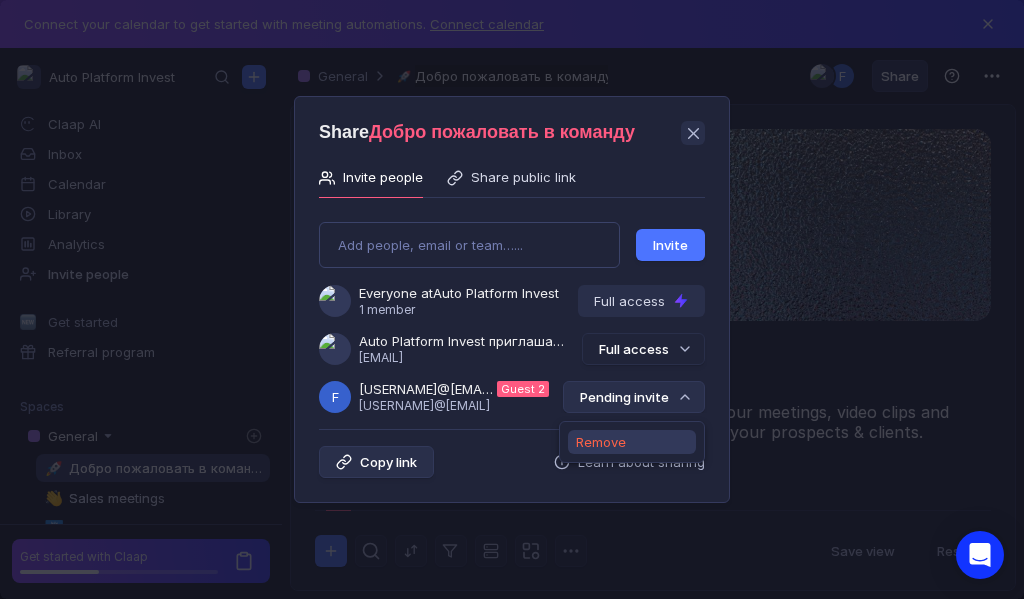 click on "Remove" at bounding box center [601, 442] 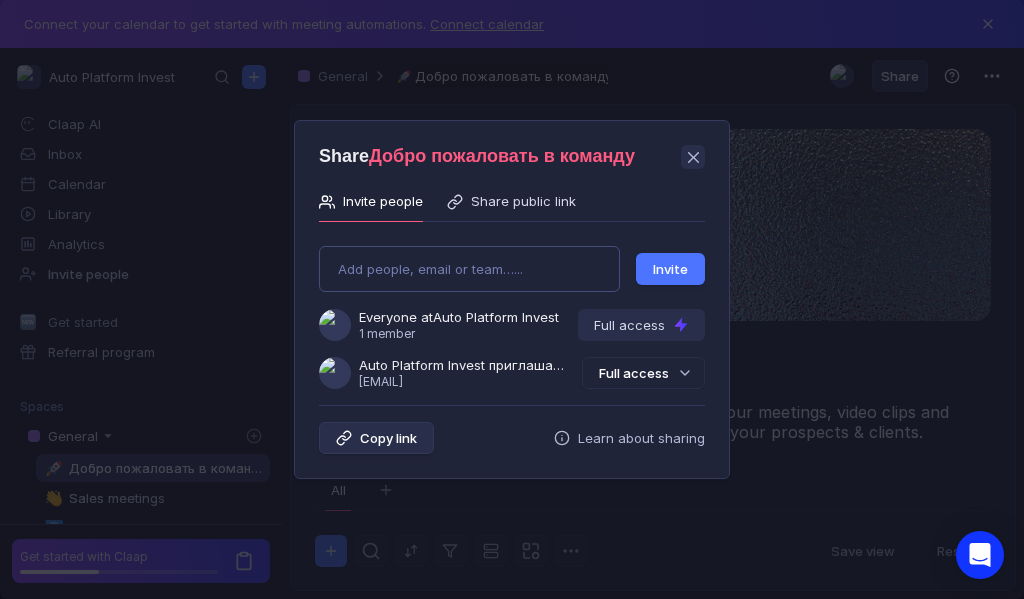 click on "Add people, email or team…... Invite Everyone at  Auto Platform Invest 1 member Full access Auto Platform Invest   приглашает Вас в группу [USERNAME]@[EMAIL] Full access" at bounding box center [512, 309] 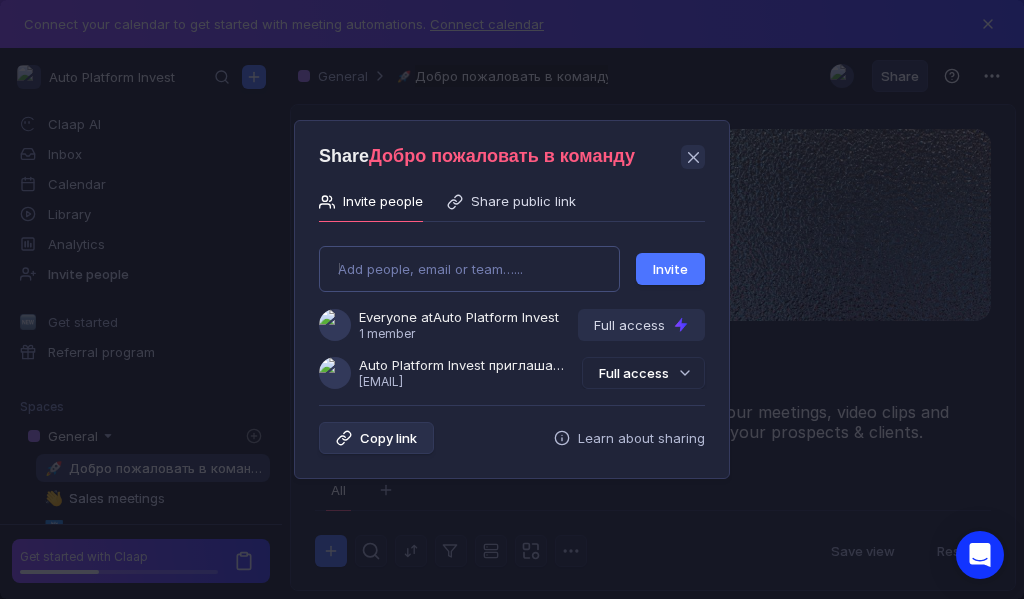 type on "[EMAIL]" 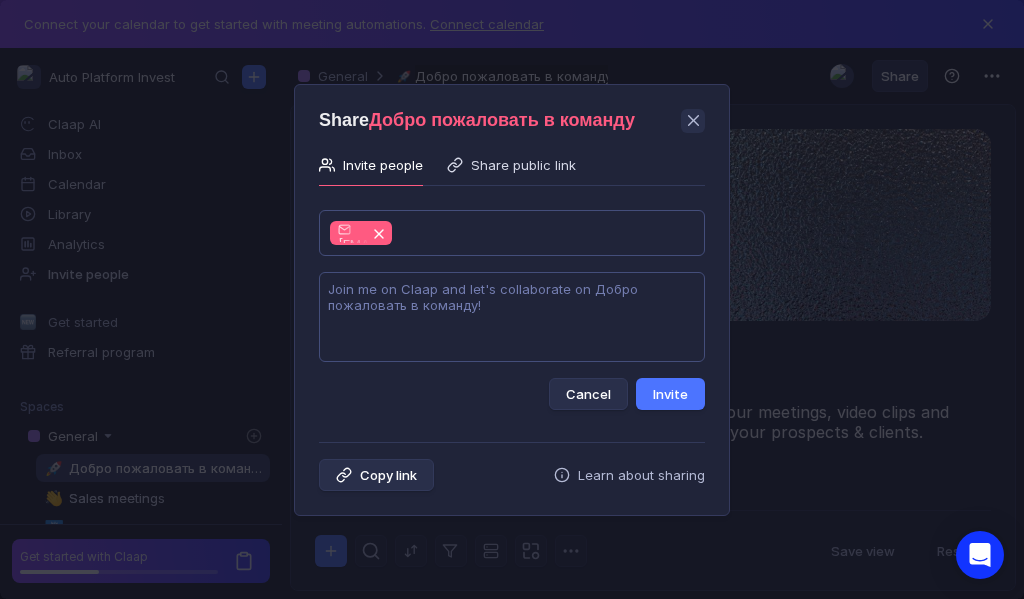click at bounding box center (512, 317) 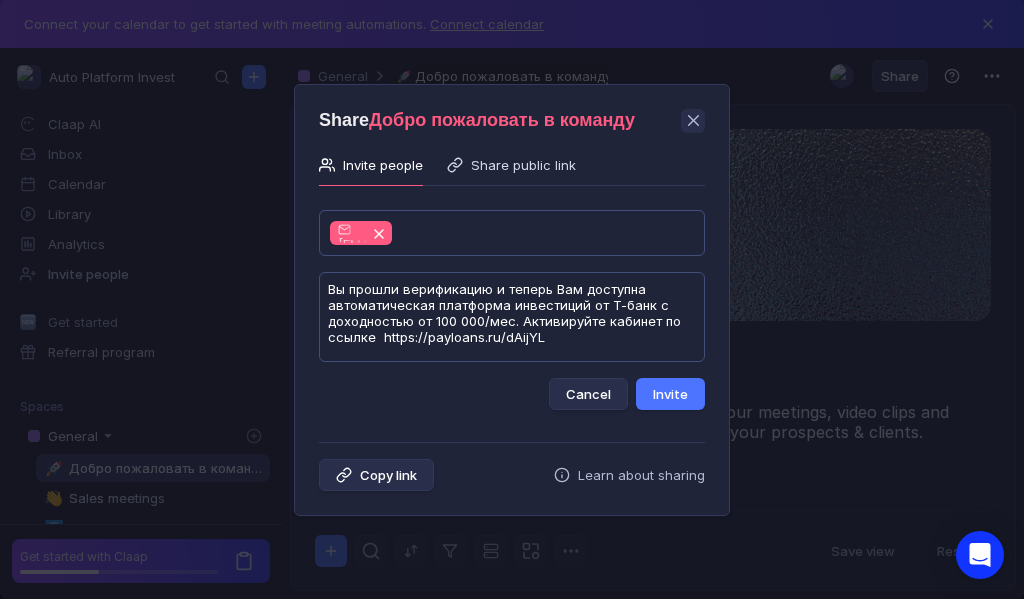 scroll, scrollTop: 1, scrollLeft: 0, axis: vertical 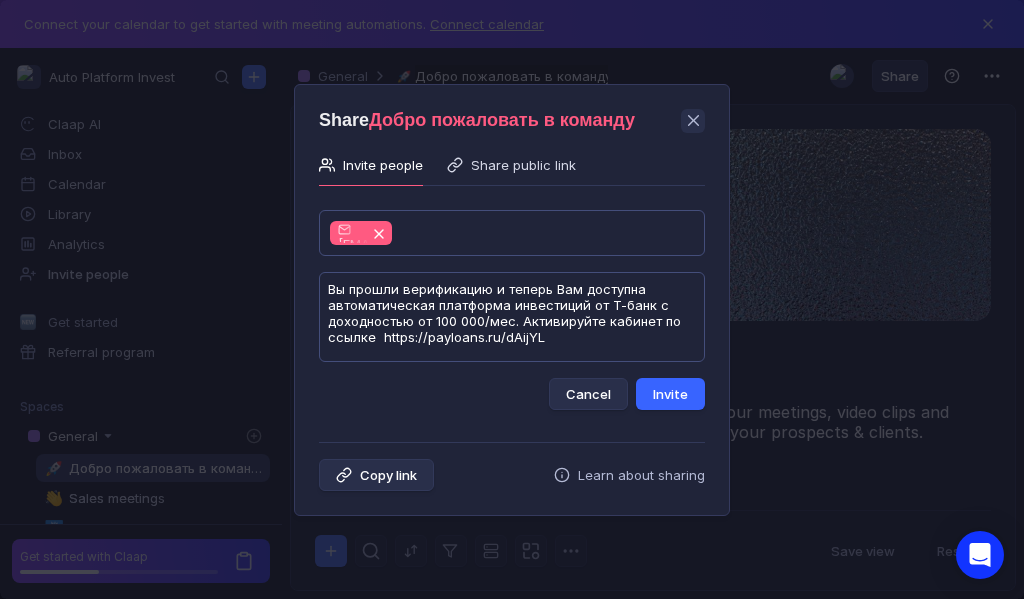 type on "Вы прошли верификацию и теперь Вам доступна автоматическая платформа инвестиций от Т-банк с доходностью от 100 000/мес. Активируйте кабинет по ссылке  https://payloans.ru/dAijYL" 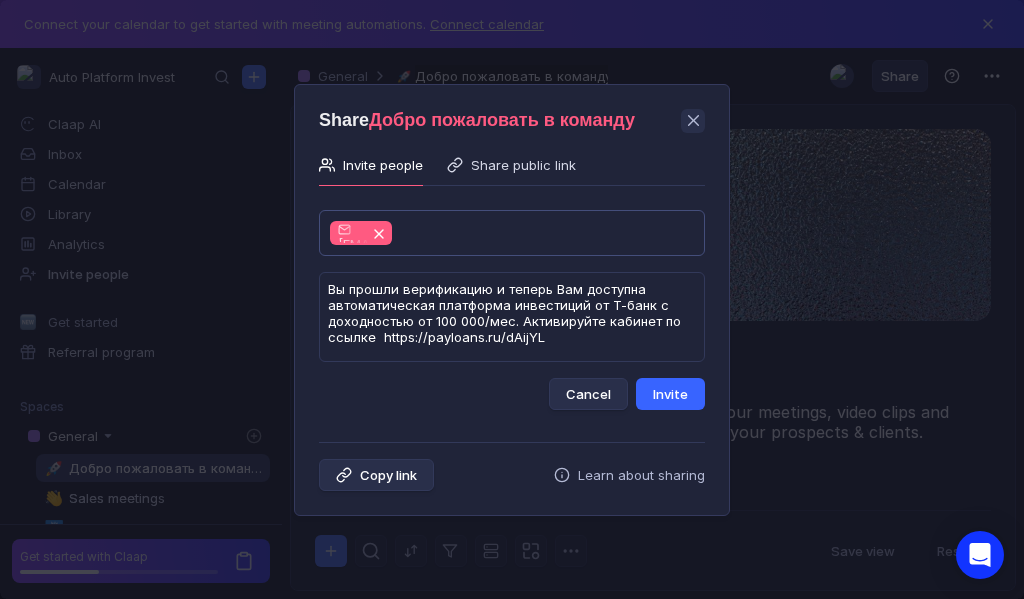 click on "Invite" at bounding box center (670, 394) 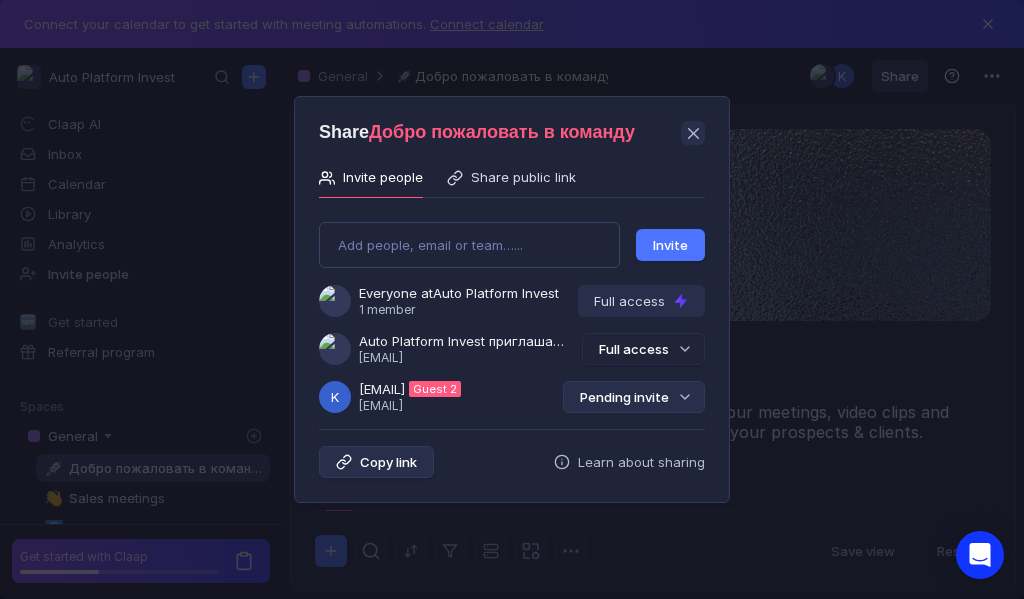 click on "Pending invite" at bounding box center [634, 397] 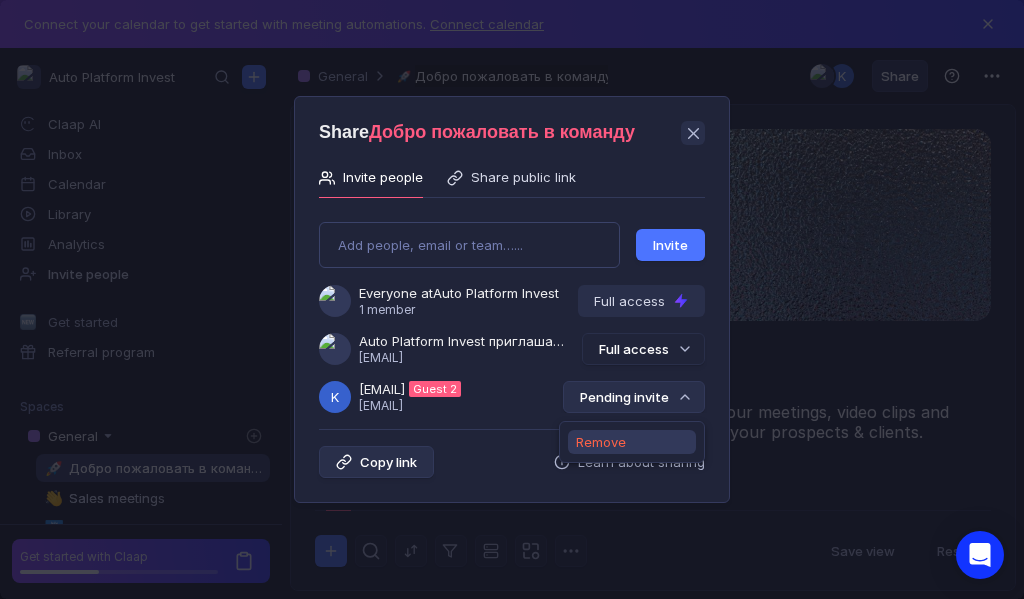 click on "Remove" at bounding box center [601, 442] 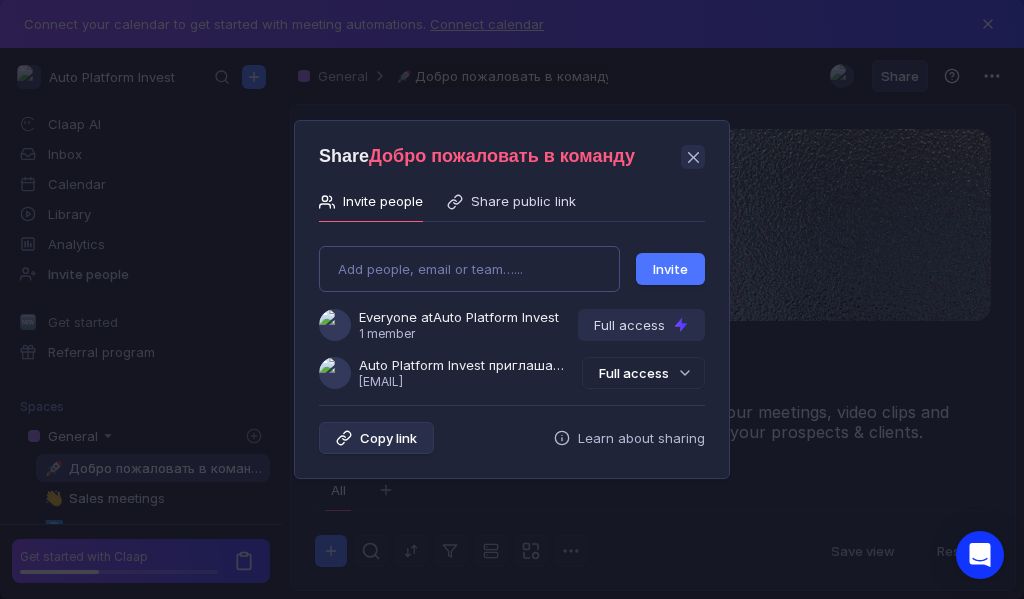 click on "Add people, email or team…... Invite Everyone at  Auto Platform Invest 1 member Full access Auto Platform Invest   приглашает Вас в группу [USERNAME]@[EMAIL] Full access" at bounding box center (512, 309) 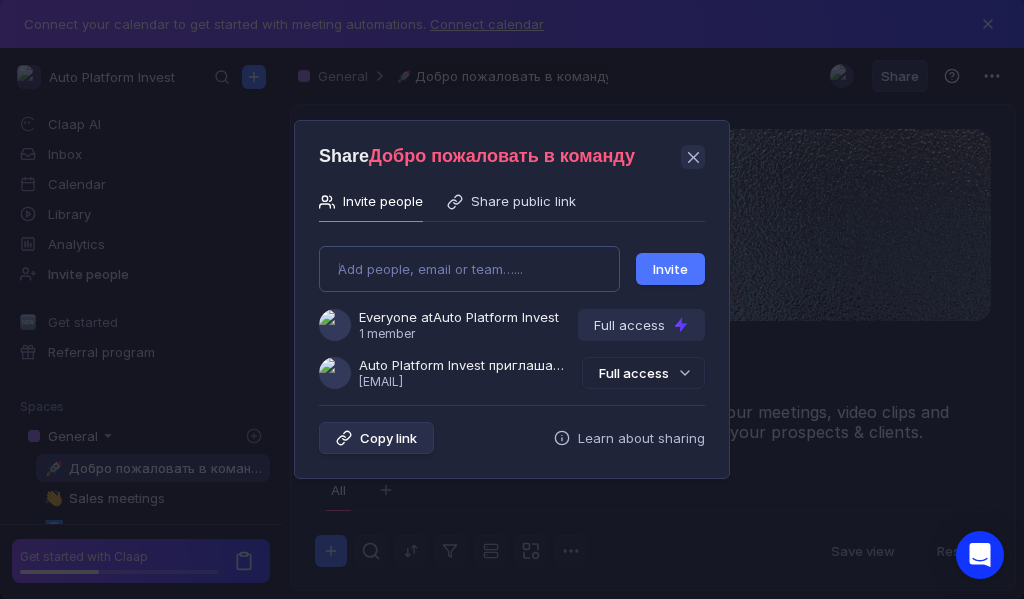 type on "[USERNAME]@[EMAIL]" 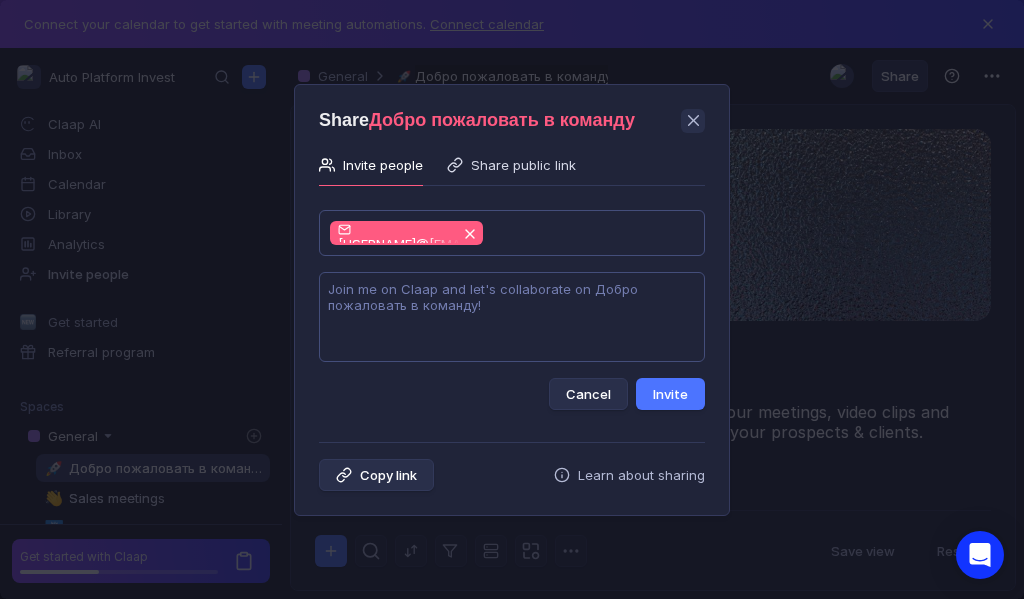 click at bounding box center [512, 317] 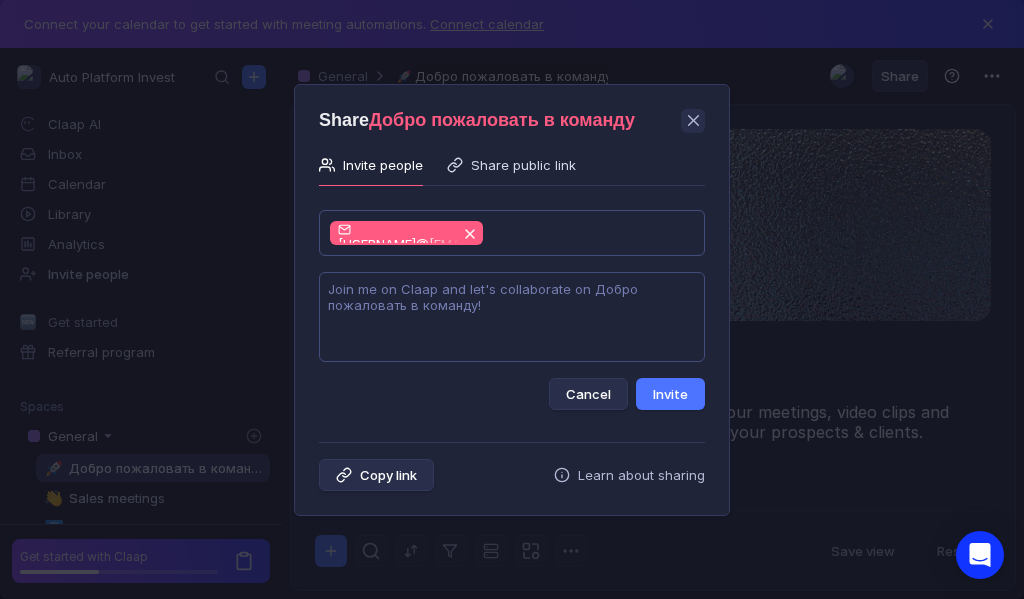 click at bounding box center [512, 317] 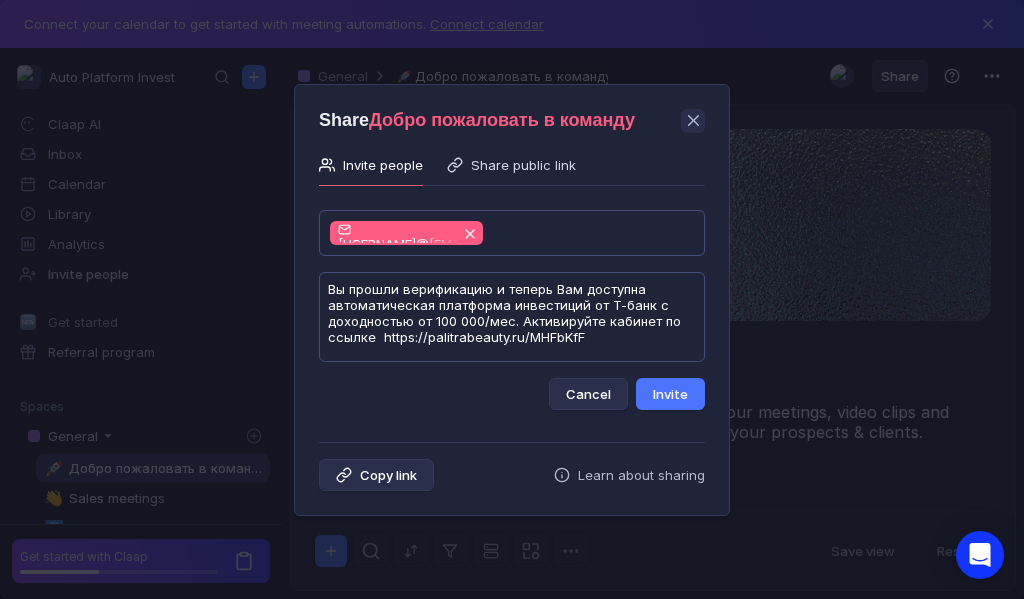 scroll, scrollTop: 1, scrollLeft: 0, axis: vertical 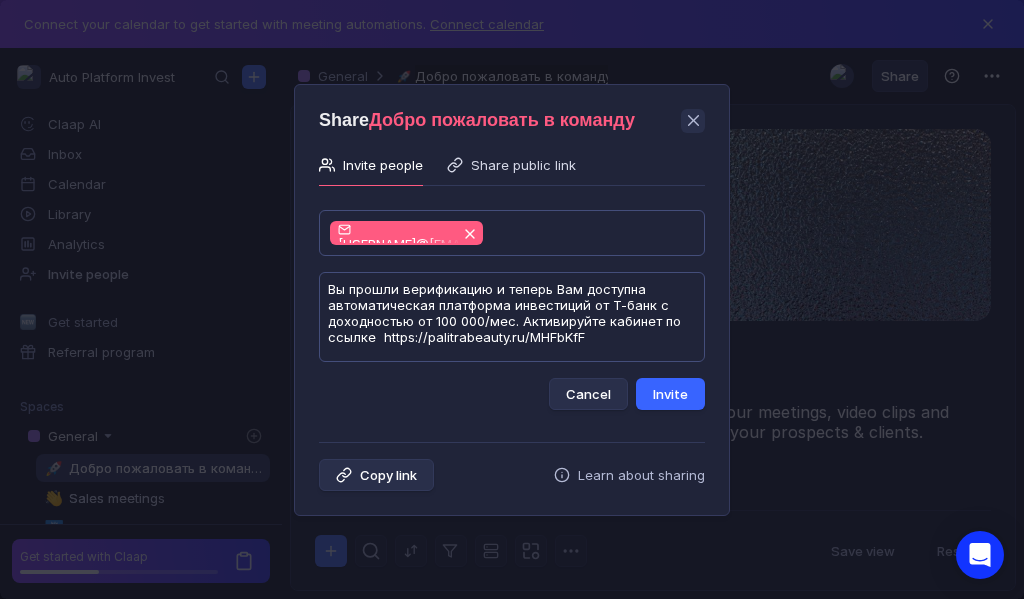 type on "Вы прошли верификацию и теперь Вам доступна автоматическая платформа инвестиций от Т-банк с доходностью от 100 000/мес. Активируйте кабинет по ссылке  https://palitrabeauty.ru/MHFbKfF" 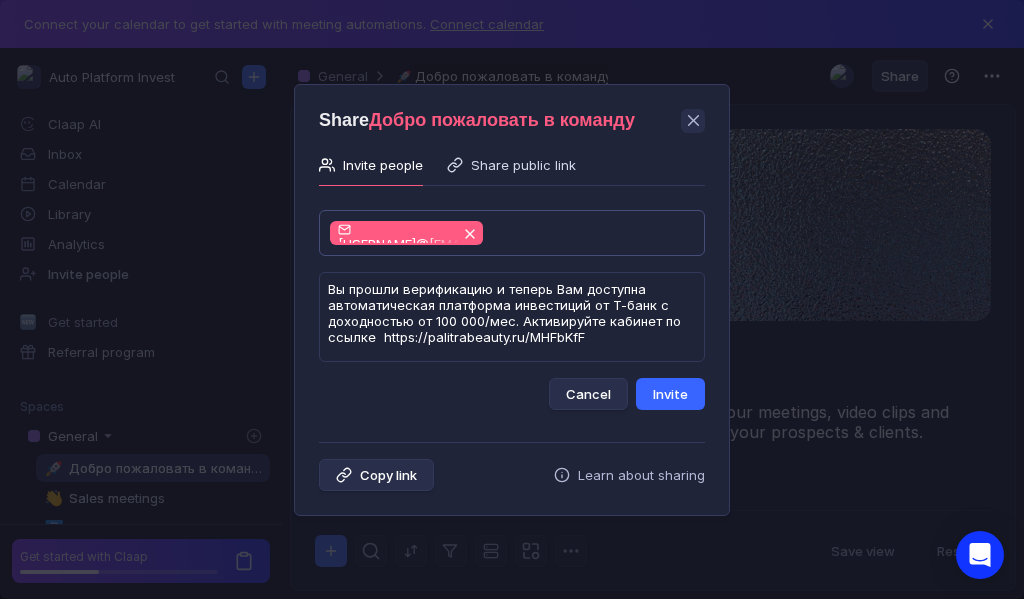 click on "Invite" at bounding box center [670, 394] 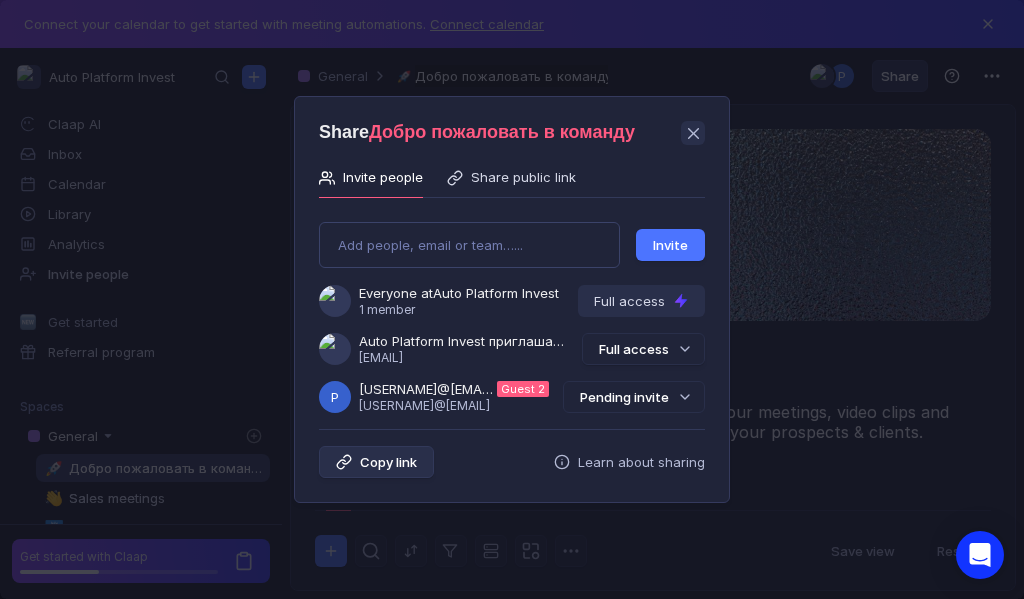 click on "Pending invite" at bounding box center (634, 397) 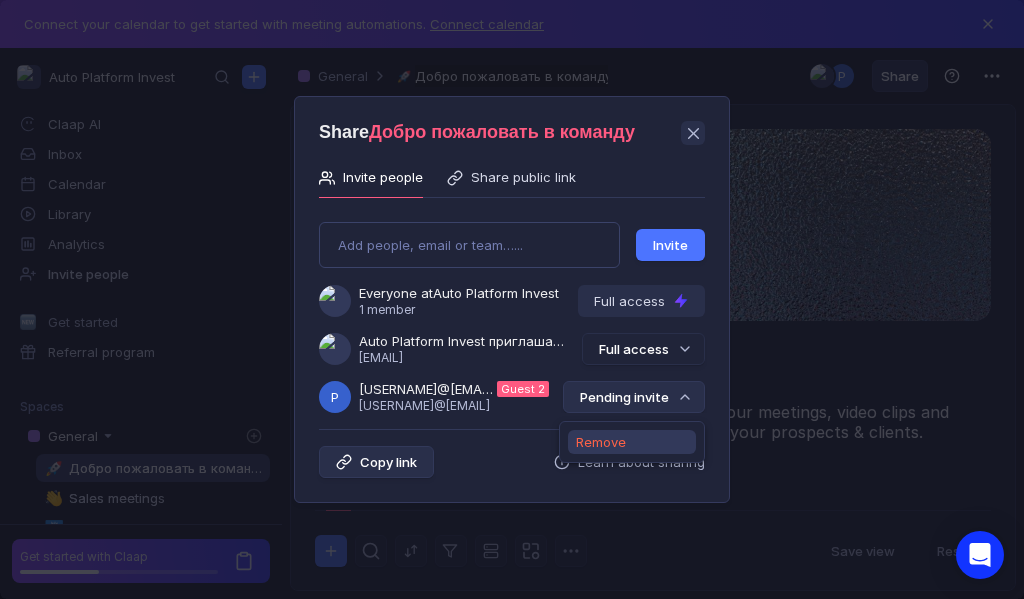 click on "Remove" at bounding box center [601, 442] 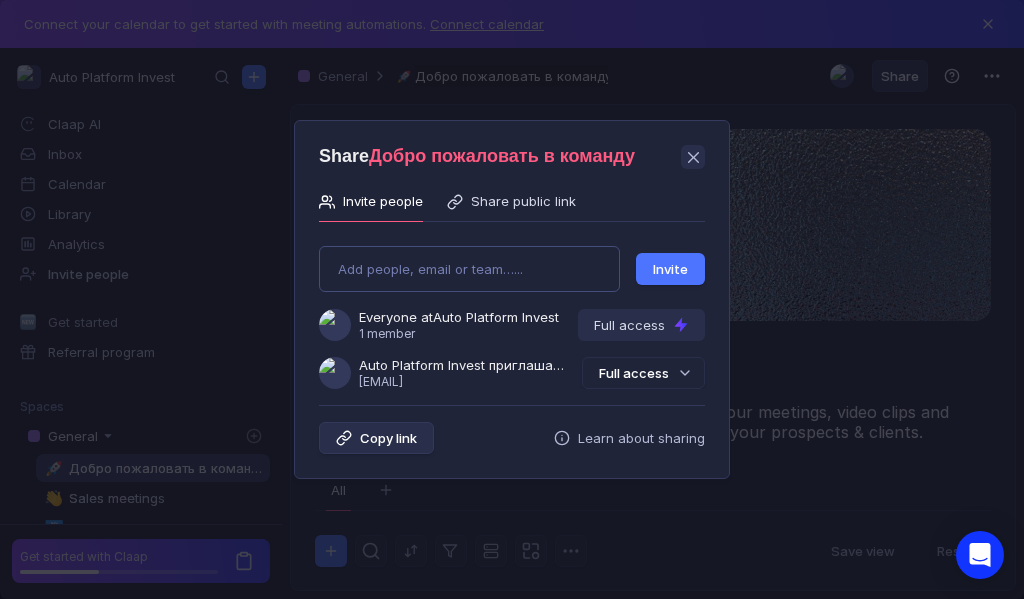 click on "Add people, email or team…... Invite Everyone at  Auto Platform Invest 1 member Full access Auto Platform Invest   приглашает Вас в группу [USERNAME]@[EMAIL] Full access" at bounding box center (512, 309) 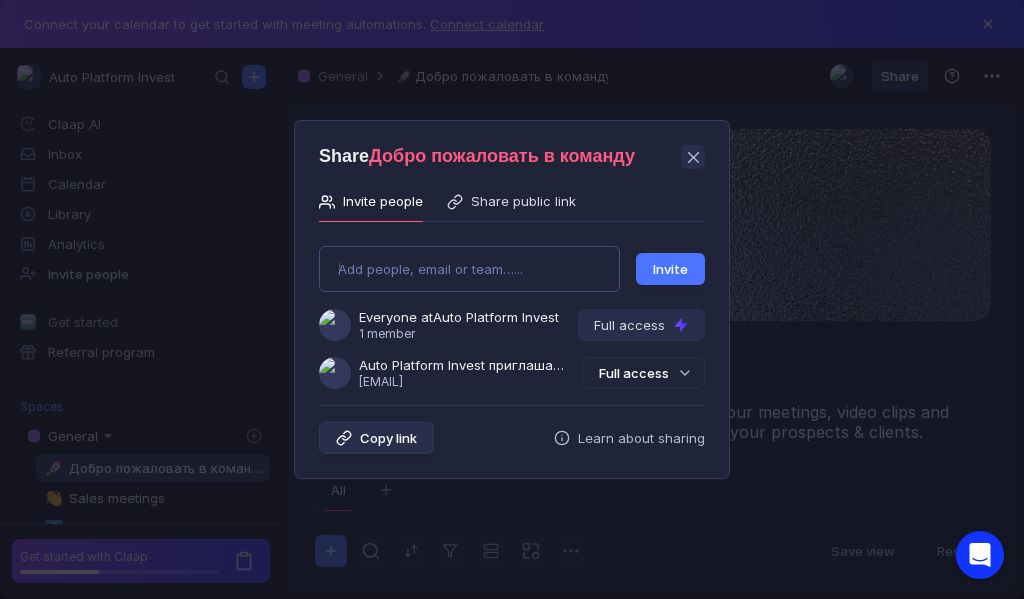 type on "[EMAIL]" 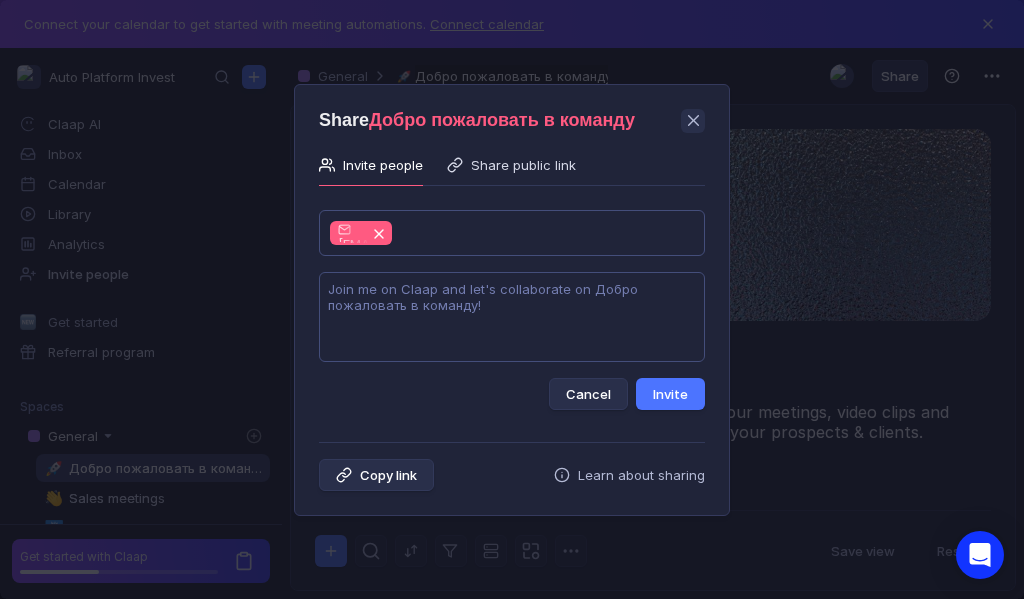 click at bounding box center [512, 317] 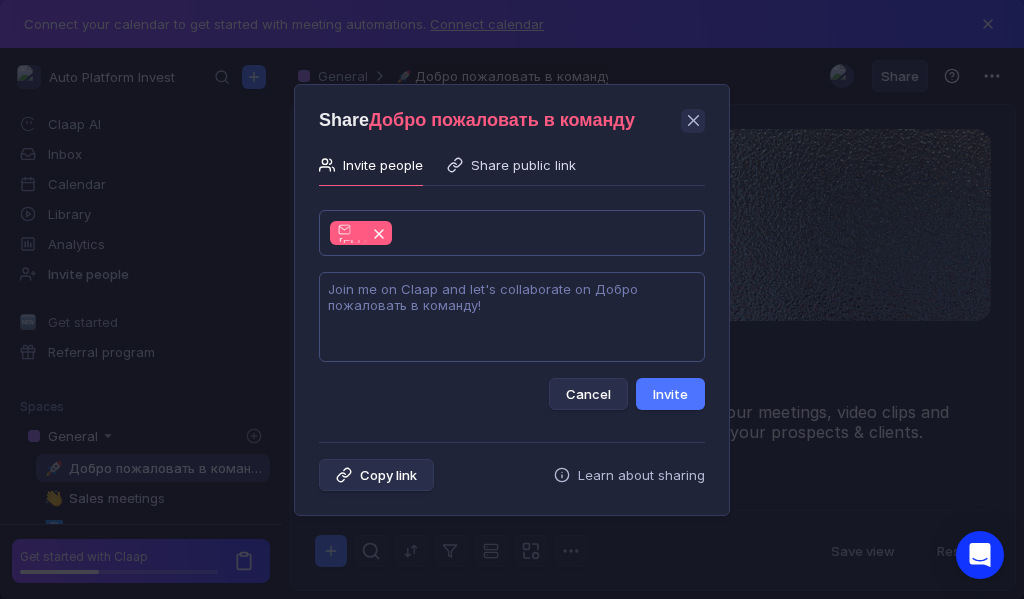 click at bounding box center [512, 317] 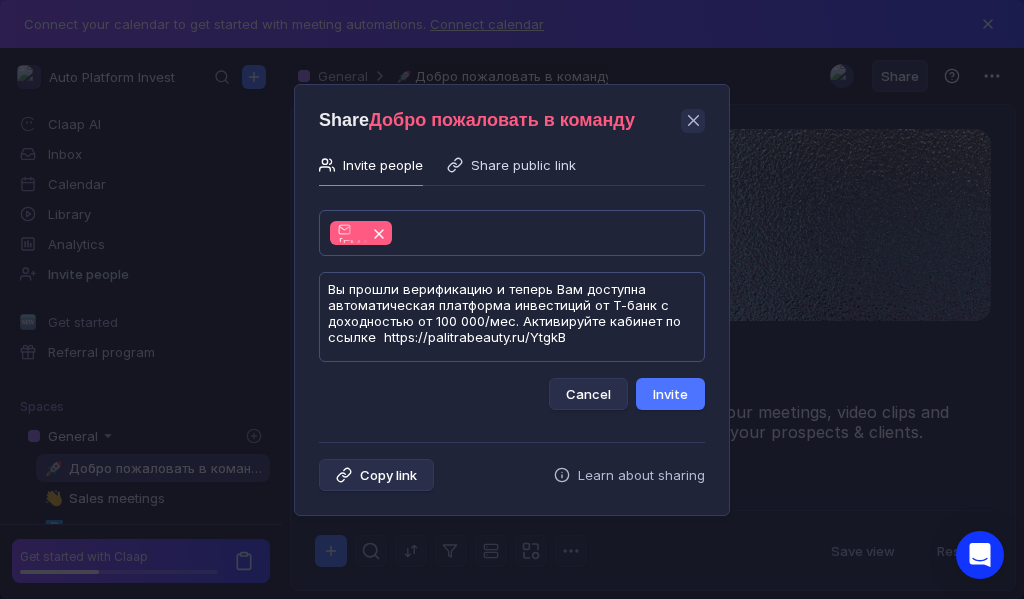 scroll, scrollTop: 1, scrollLeft: 0, axis: vertical 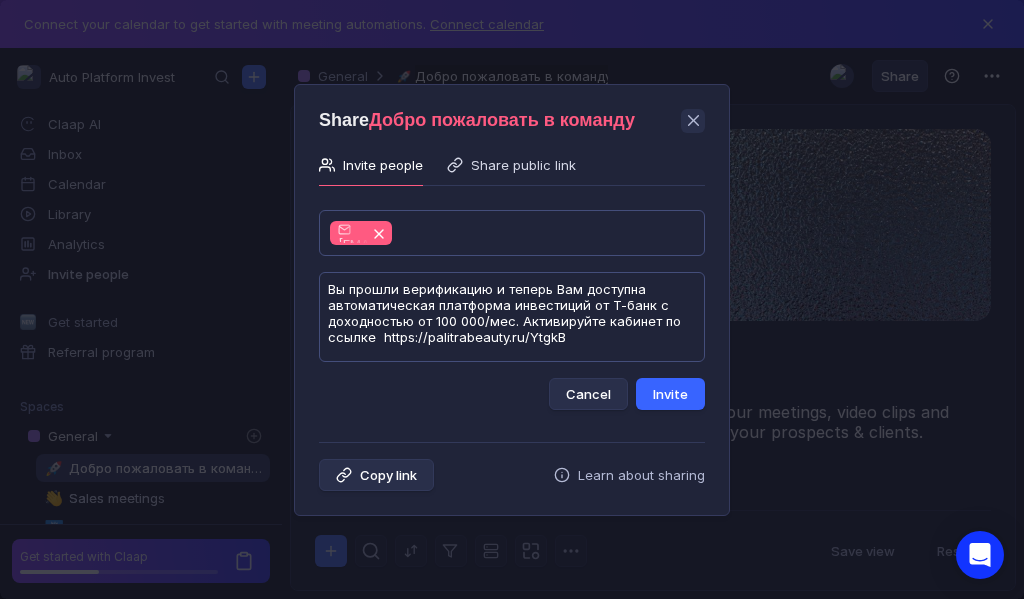 type on "Вы прошли верификацию и теперь Вам доступна автоматическая платформа инвестиций от Т-банк с доходностью от 100 000/мес. Активируйте кабинет по ссылке  https://palitrabeauty.ru/YtgkB" 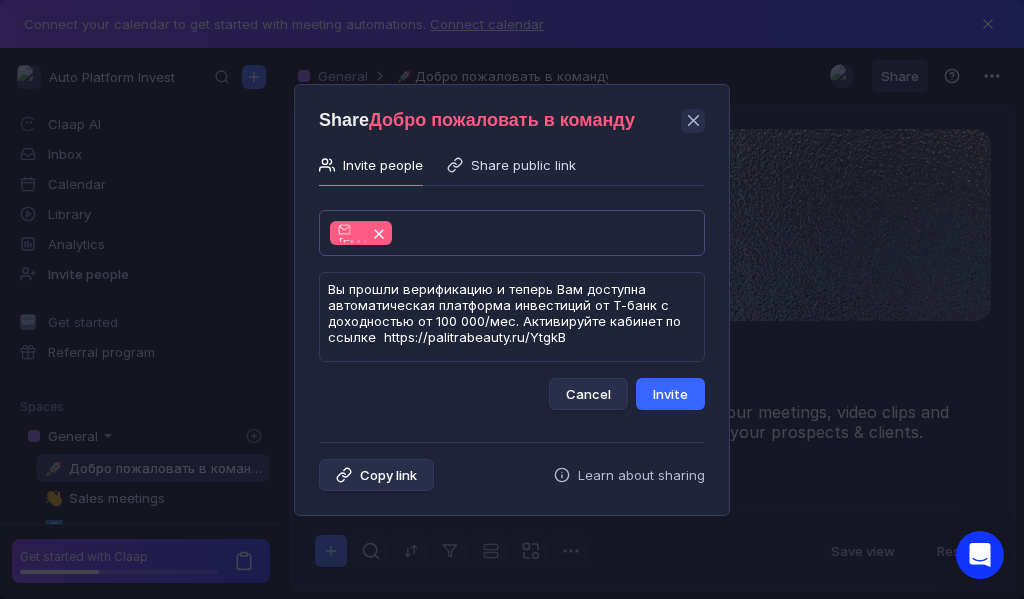 click on "Invite" at bounding box center [670, 394] 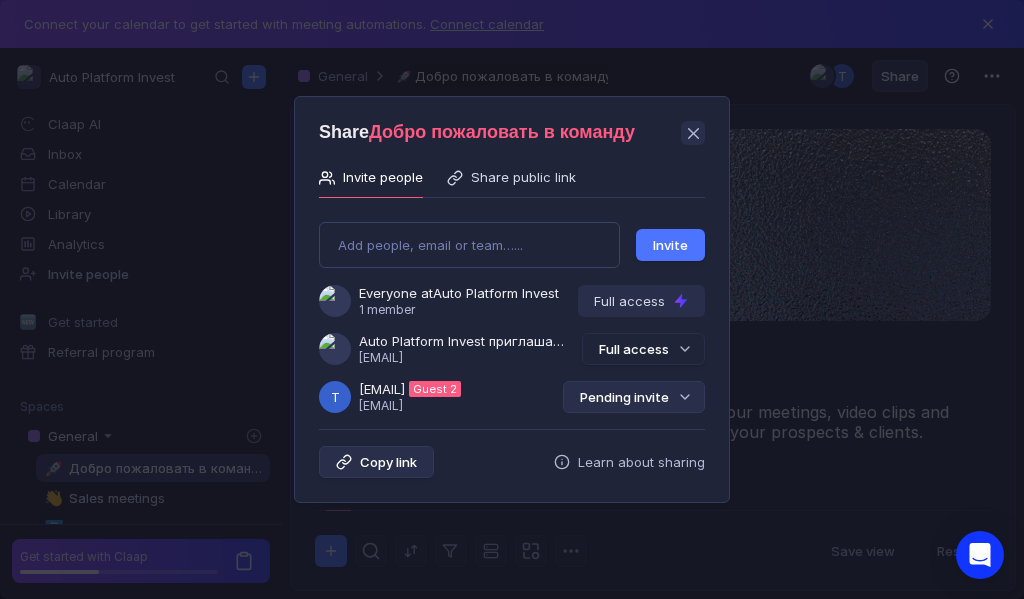 click on "Pending invite" at bounding box center [634, 397] 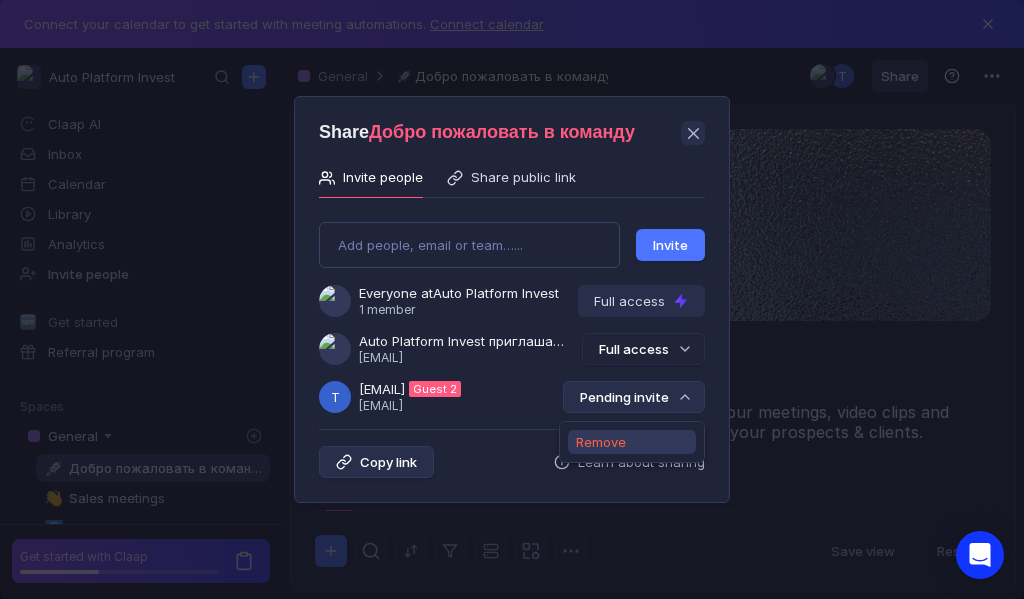 click on "Remove" at bounding box center [601, 442] 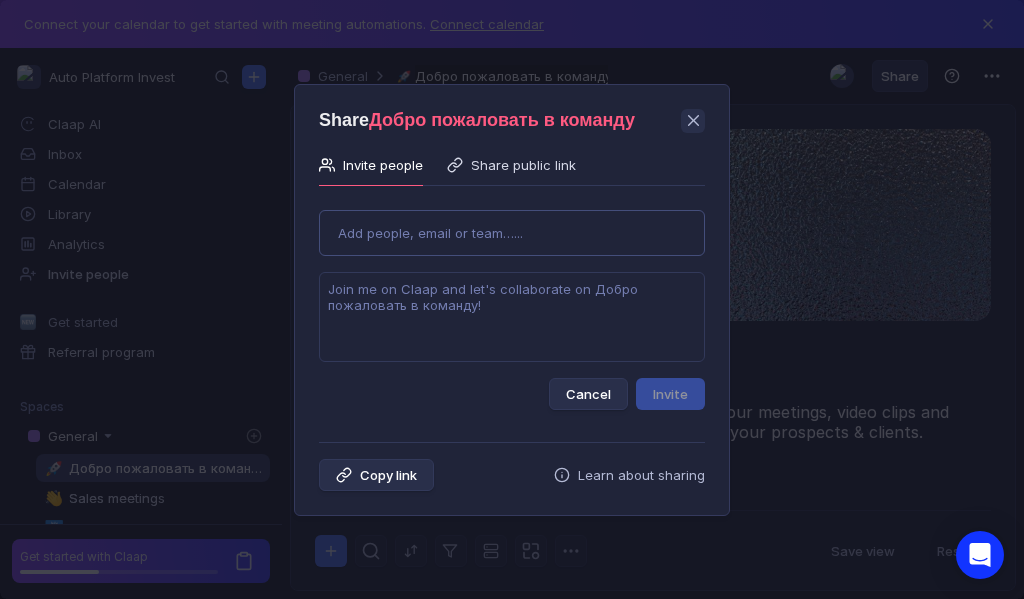click on "Use Up and Down to choose options, press Enter to select the currently focused option, press Escape to exit the menu, press Tab to select the option and exit the menu. Add people, email or team…... Cancel Invite" at bounding box center (512, 302) 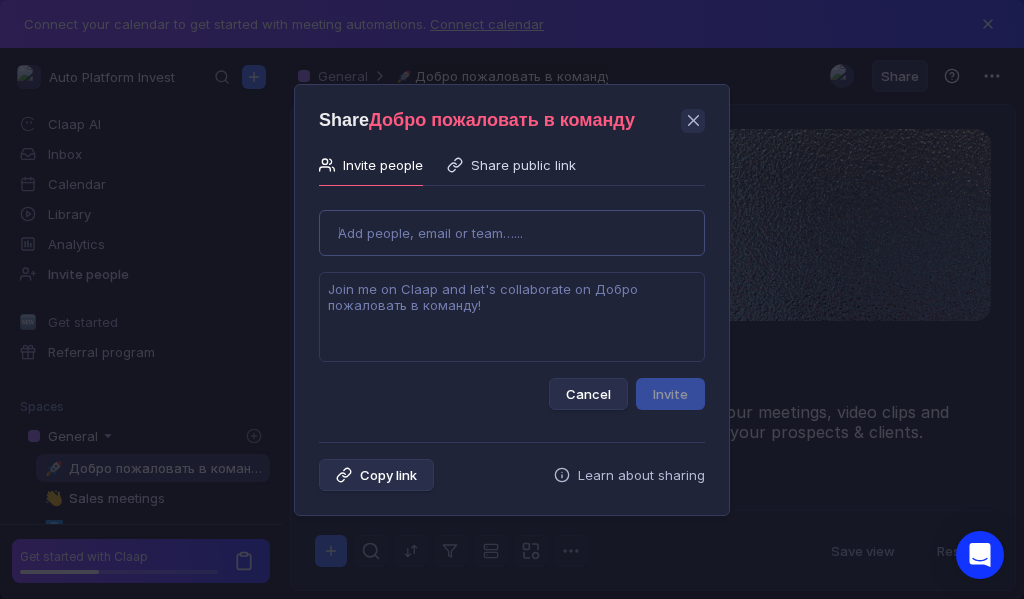 type on "[EMAIL]" 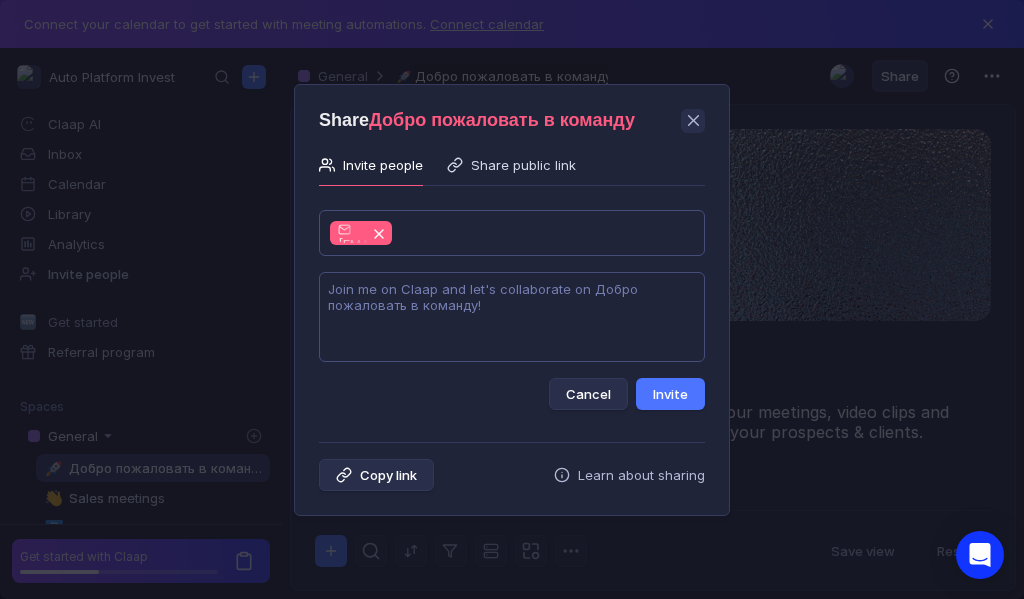 click at bounding box center (512, 317) 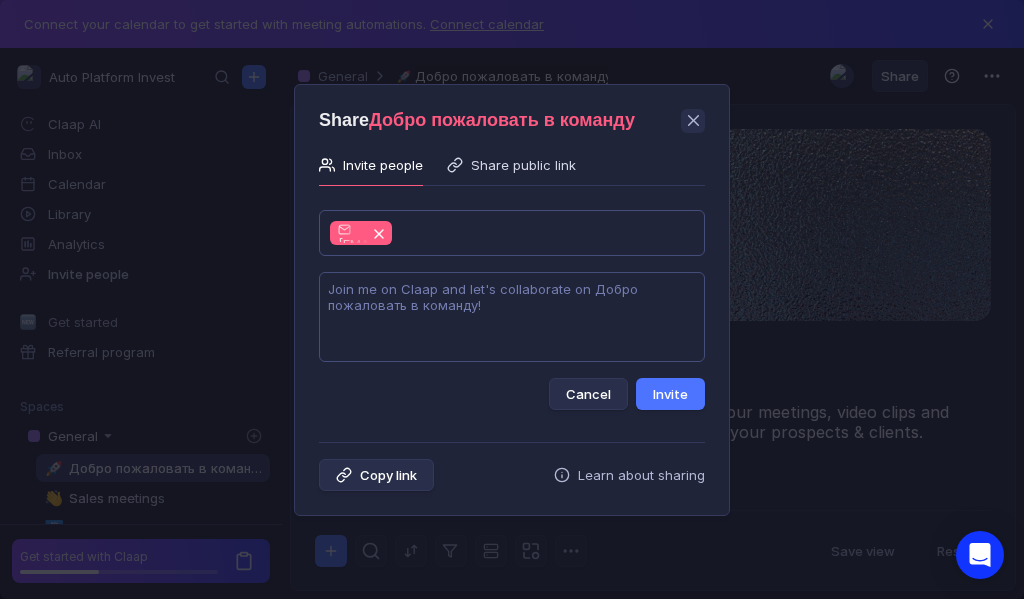 click at bounding box center [512, 317] 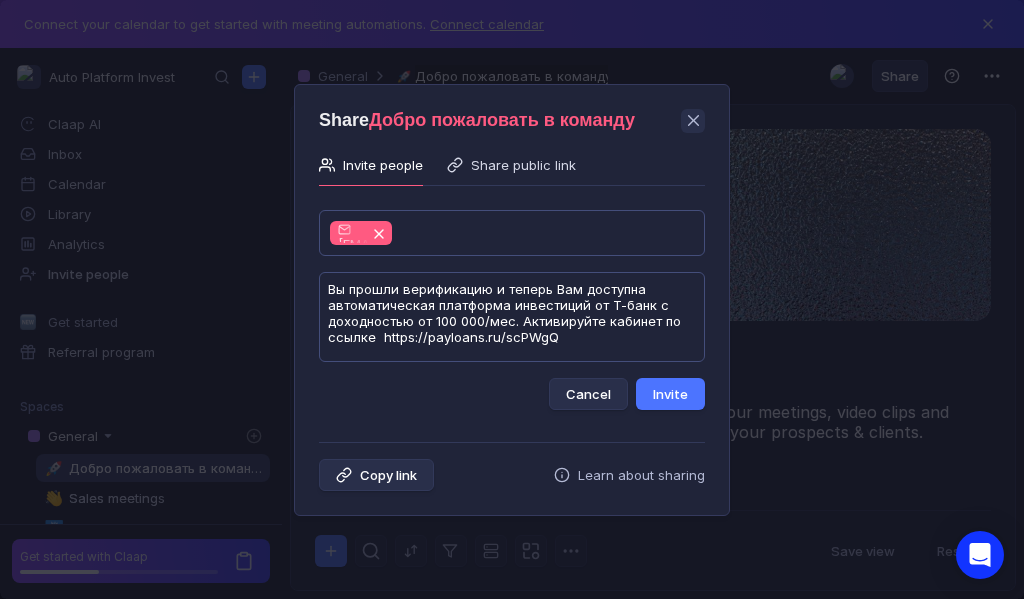 scroll, scrollTop: 1, scrollLeft: 0, axis: vertical 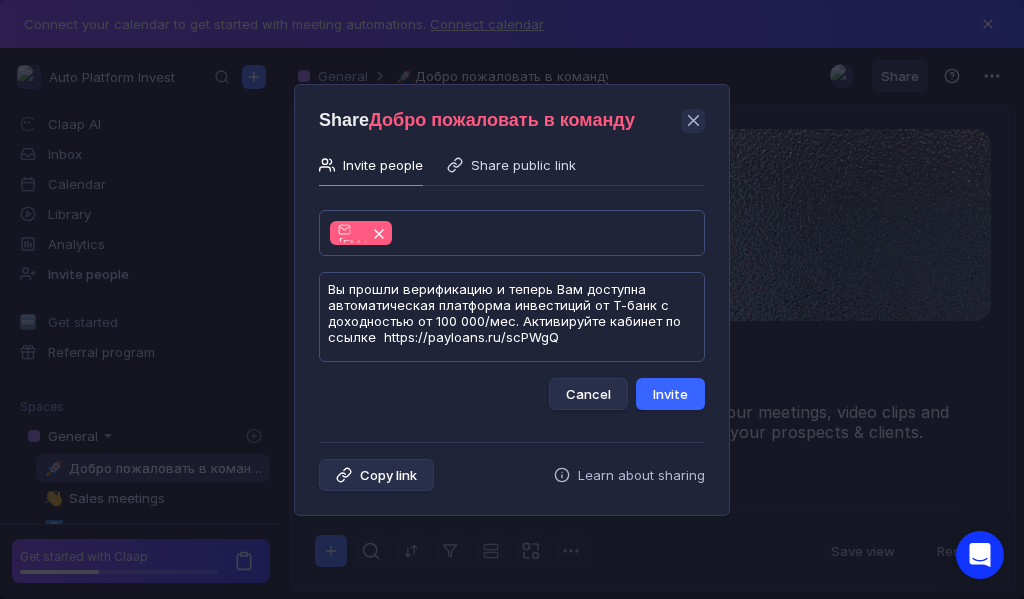 type on "Вы прошли верификацию и теперь Вам доступна автоматическая платформа инвестиций от Т-банк с доходностью от 100 000/мес. Активируйте кабинет по ссылке  https://payloans.ru/scPWgQ" 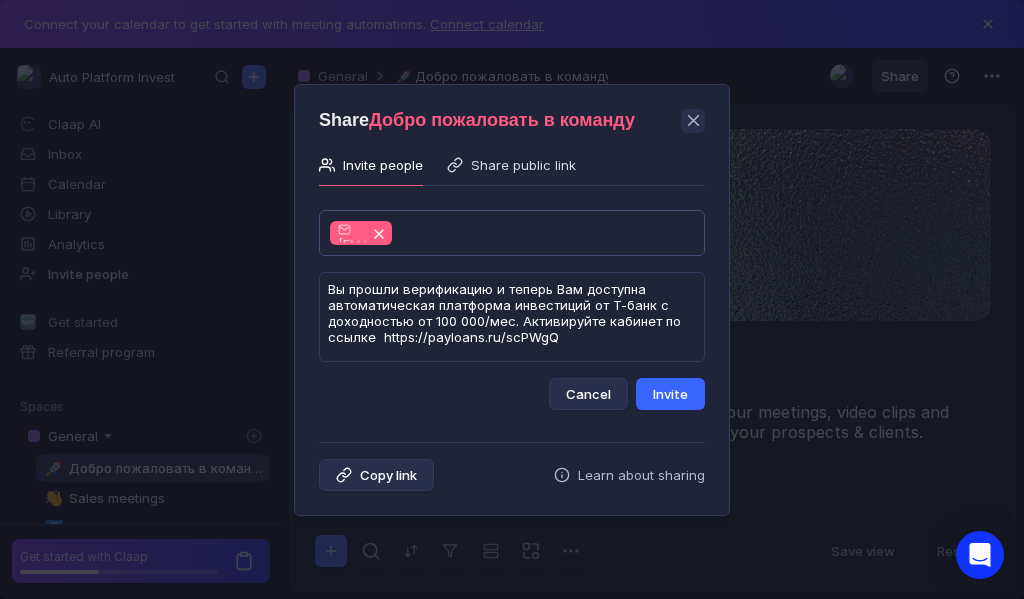 click on "Invite" at bounding box center (670, 394) 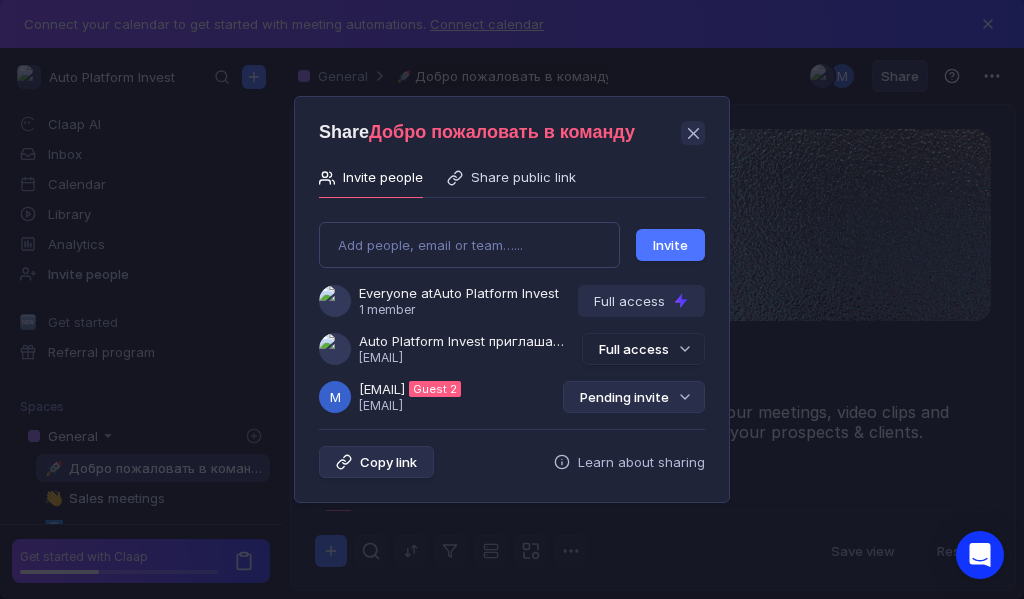 click on "Pending invite" at bounding box center (634, 397) 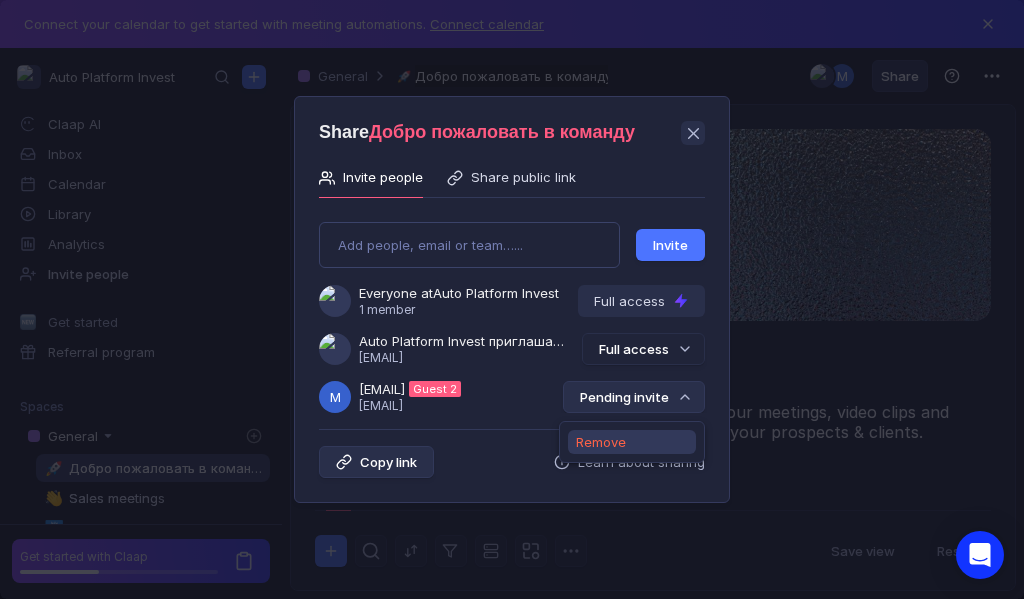 click on "Remove" at bounding box center (601, 442) 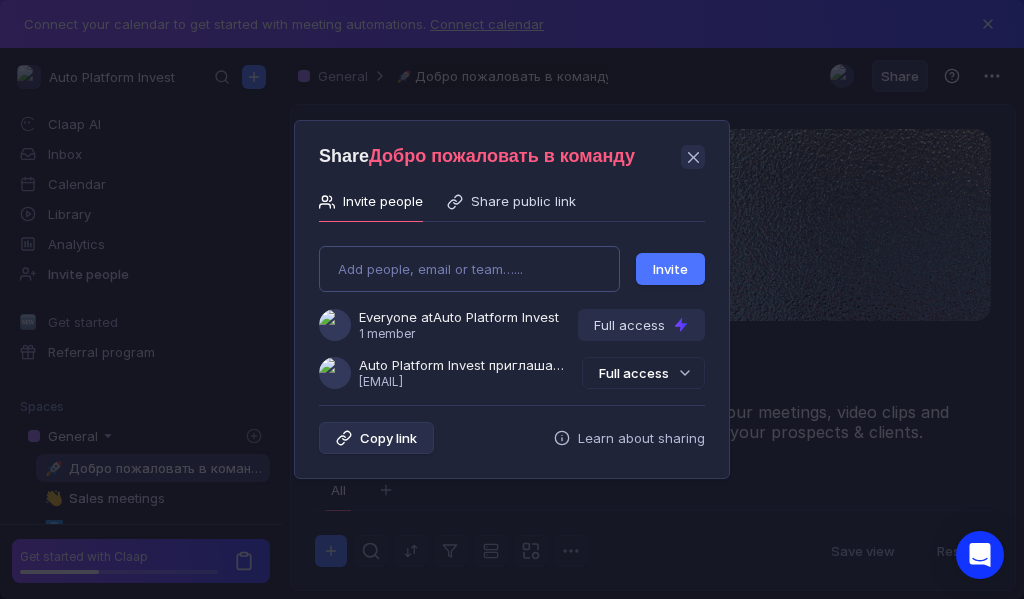 click on "Add people, email or team…... Invite Everyone at  Auto Platform Invest 1 member Full access Auto Platform Invest   приглашает Вас в группу [USERNAME]@[EMAIL] Full access" at bounding box center (512, 309) 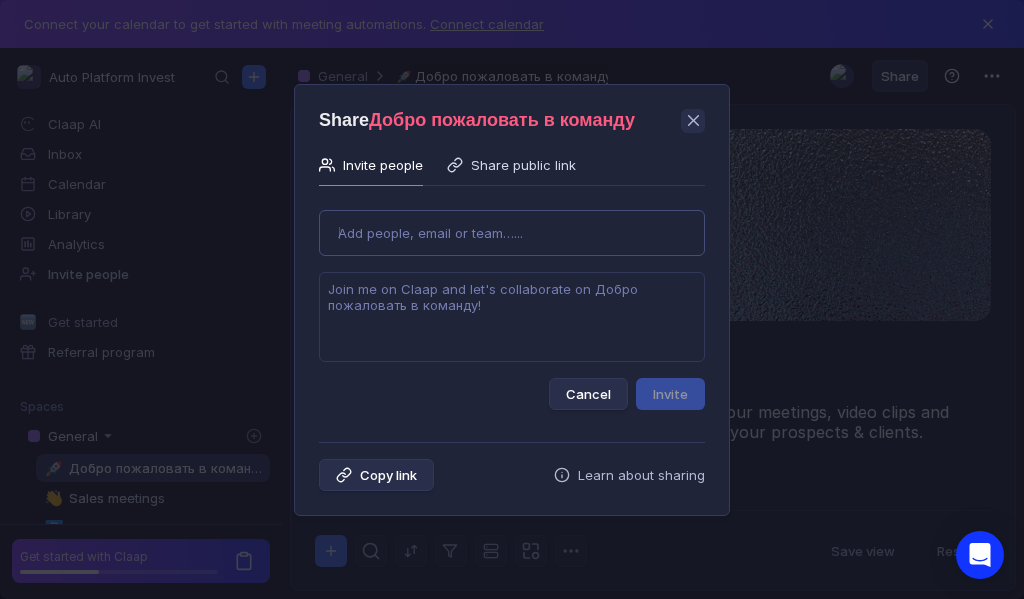 type on "[EMAIL]" 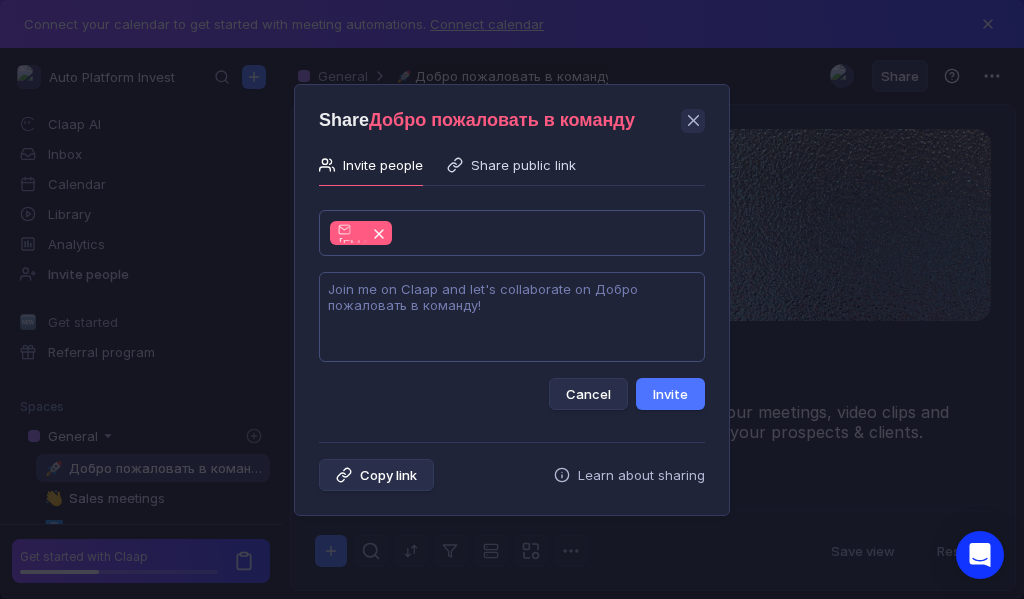 click at bounding box center [512, 317] 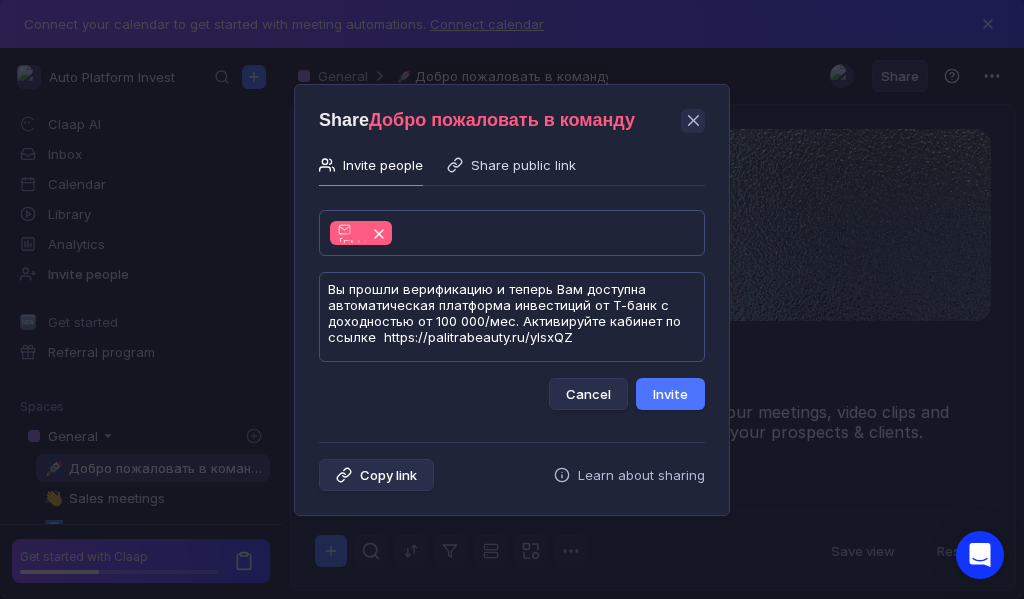 scroll, scrollTop: 1, scrollLeft: 0, axis: vertical 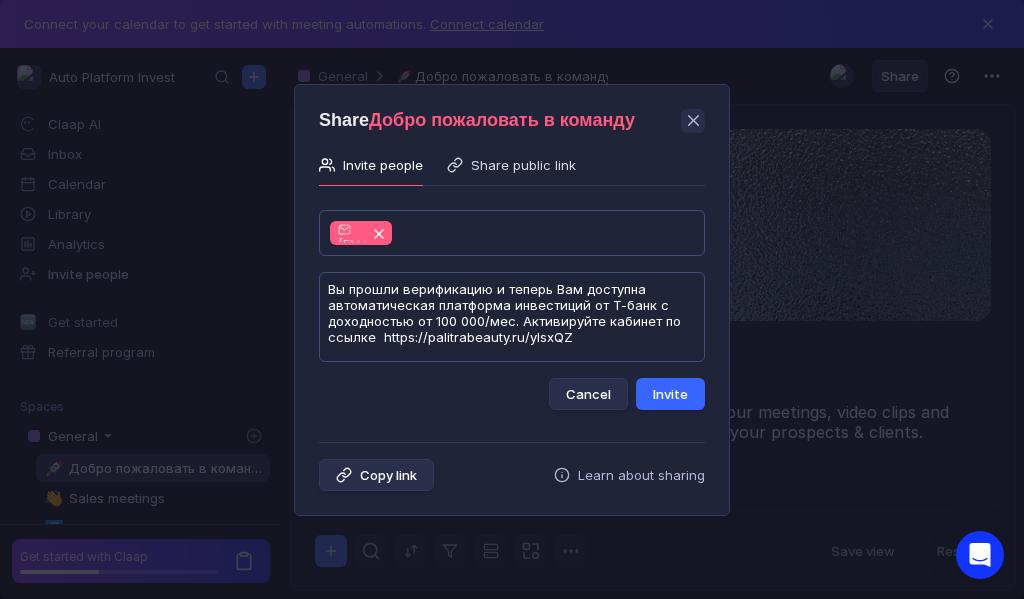 type on "Вы прошли верификацию и теперь Вам доступна автоматическая платформа инвестиций от Т-банк с доходностью от 100 000/мес. Активируйте кабинет по ссылке  https://palitrabeauty.ru/ylsxQZ" 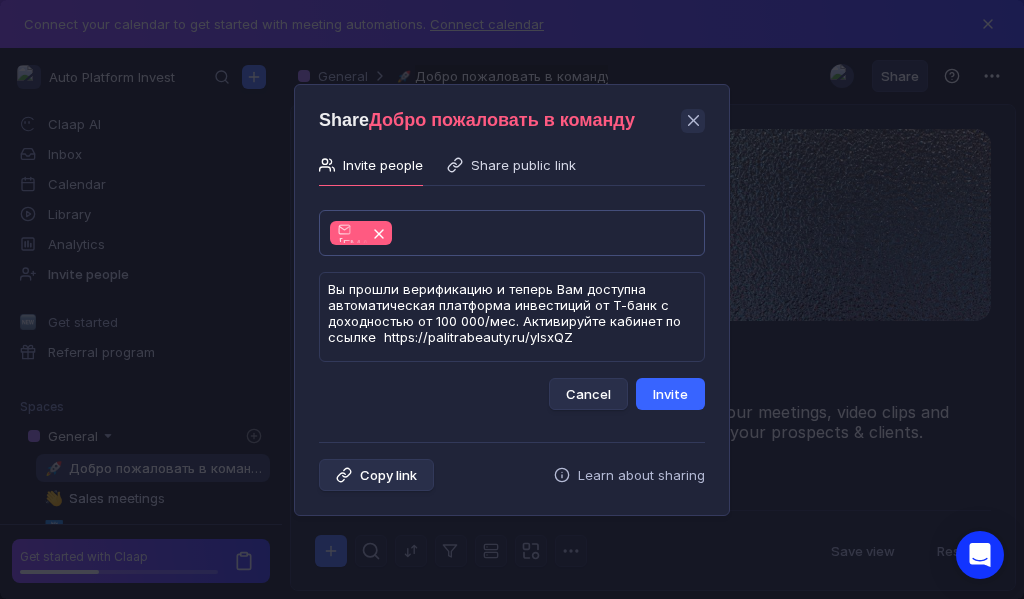 click on "Invite" at bounding box center [670, 394] 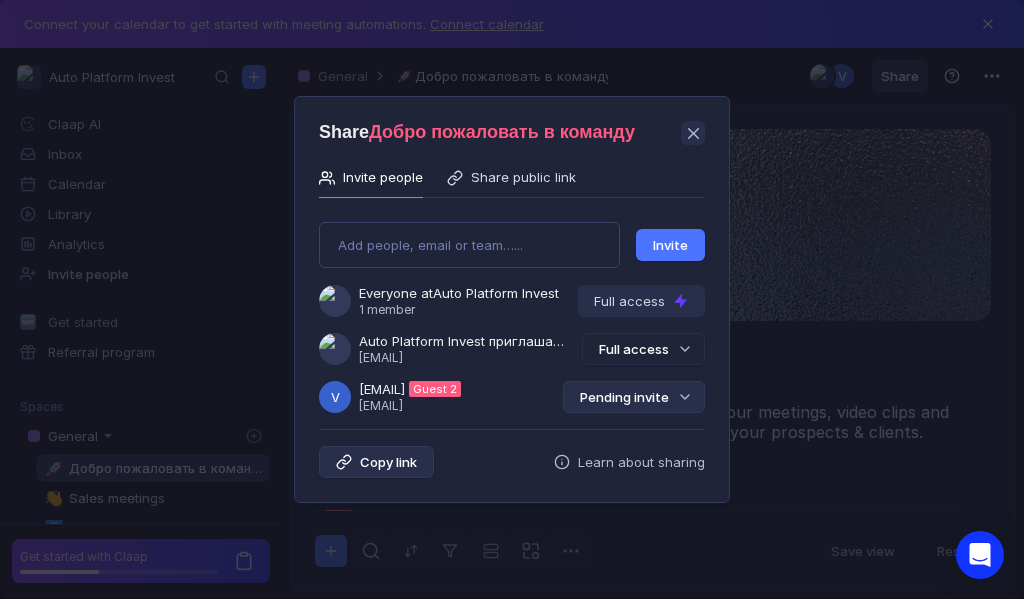 click on "Pending invite" at bounding box center [634, 397] 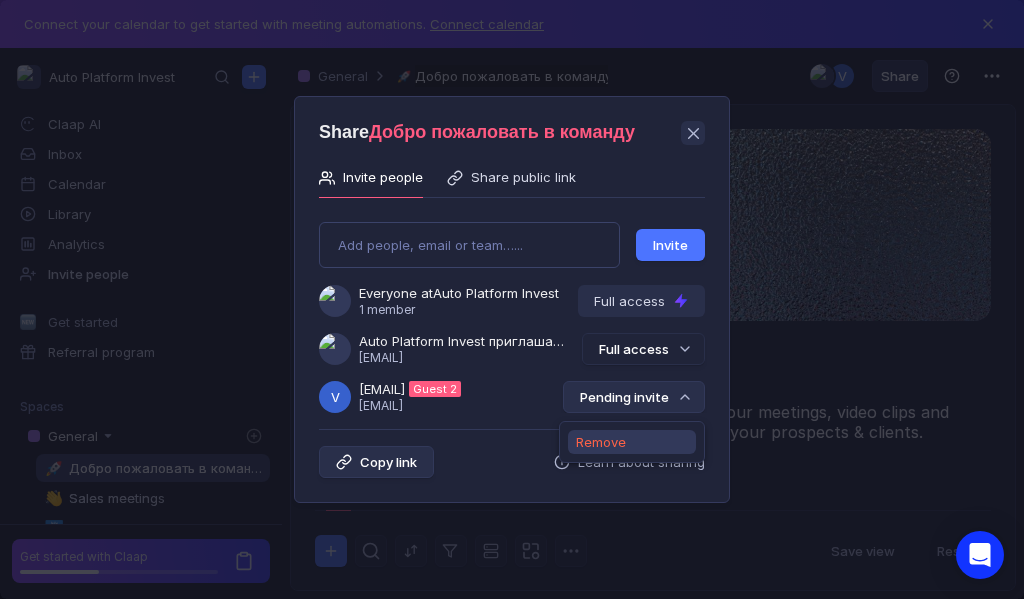 click on "Remove" at bounding box center (601, 442) 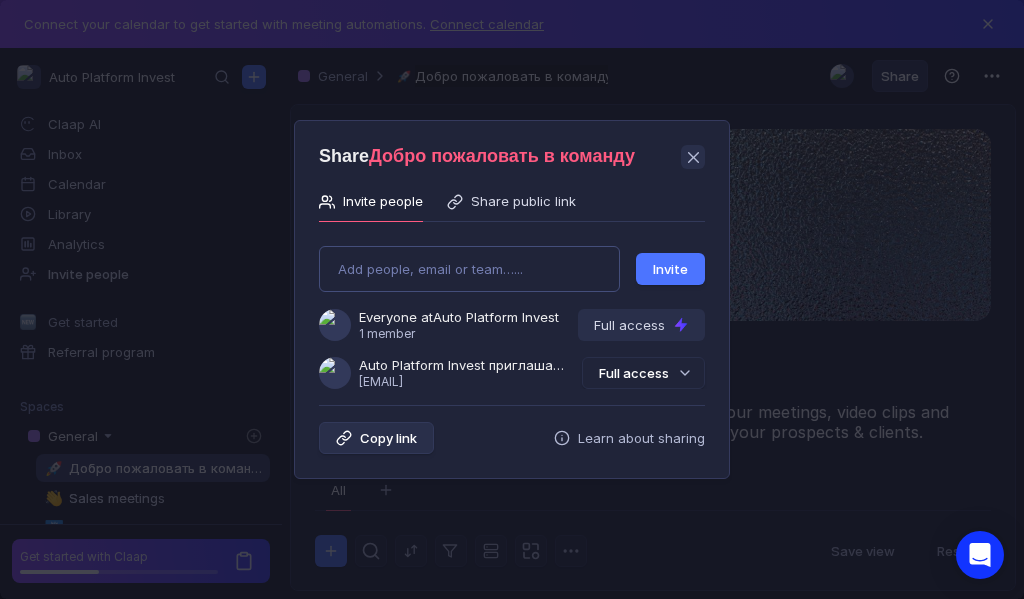click on "Add people, email or team…... Invite Everyone at  Auto Platform Invest 1 member Full access Auto Platform Invest   приглашает Вас в группу [USERNAME]@[EMAIL] Full access" at bounding box center [512, 309] 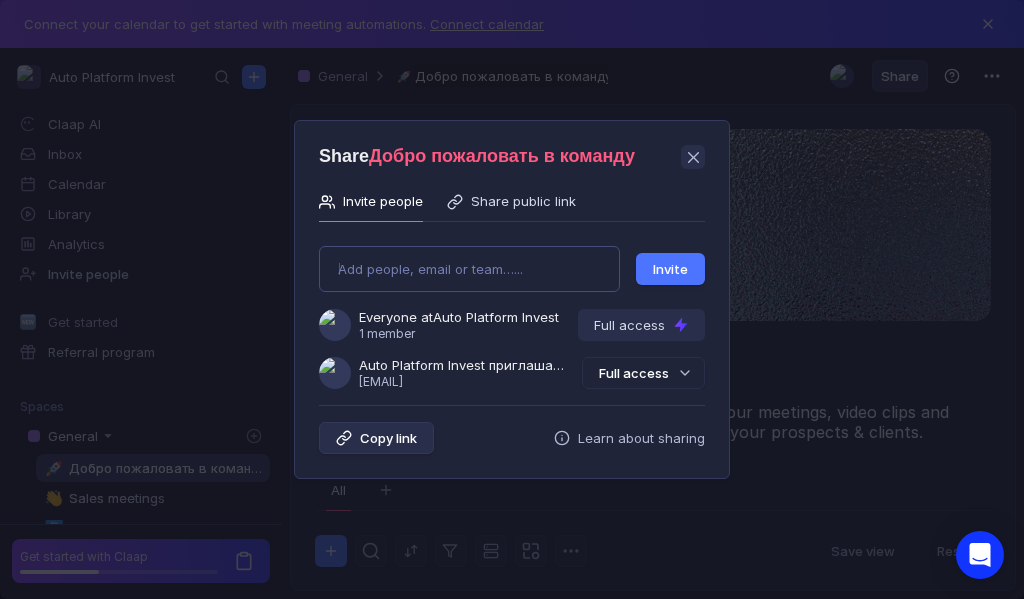 type on "[EMAIL]" 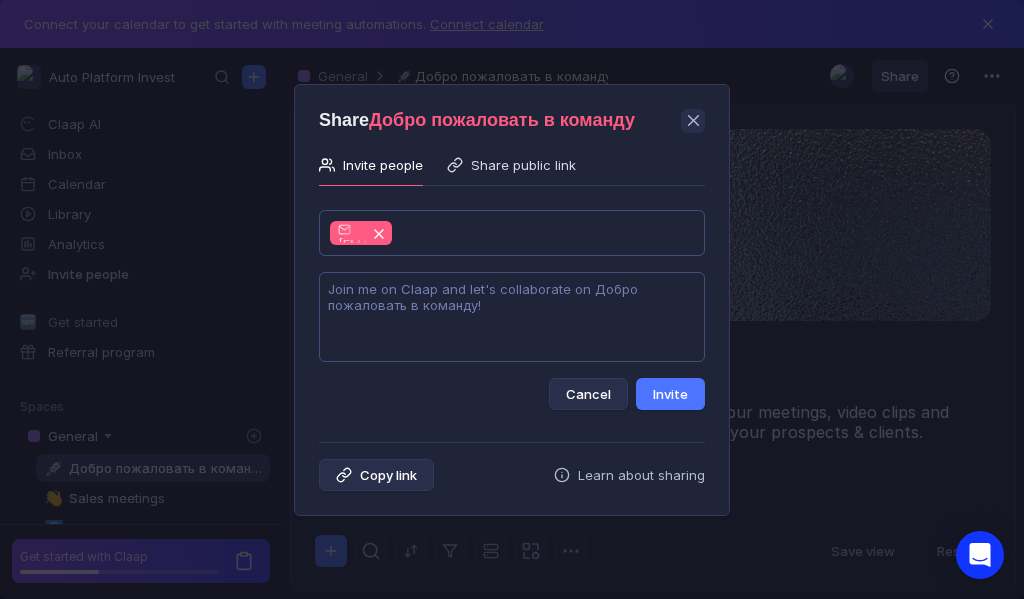 click at bounding box center [512, 317] 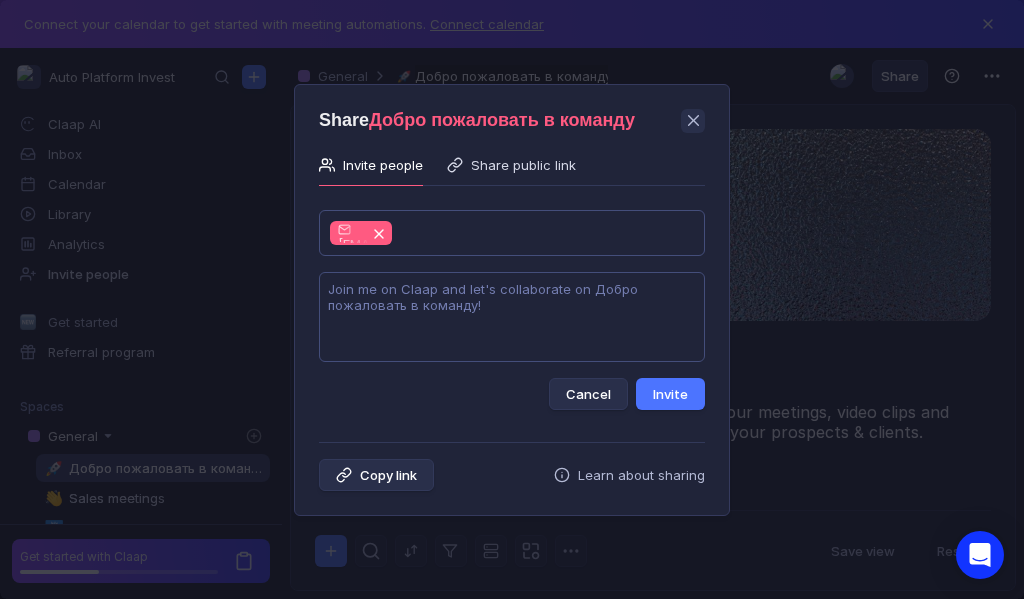 click at bounding box center [512, 317] 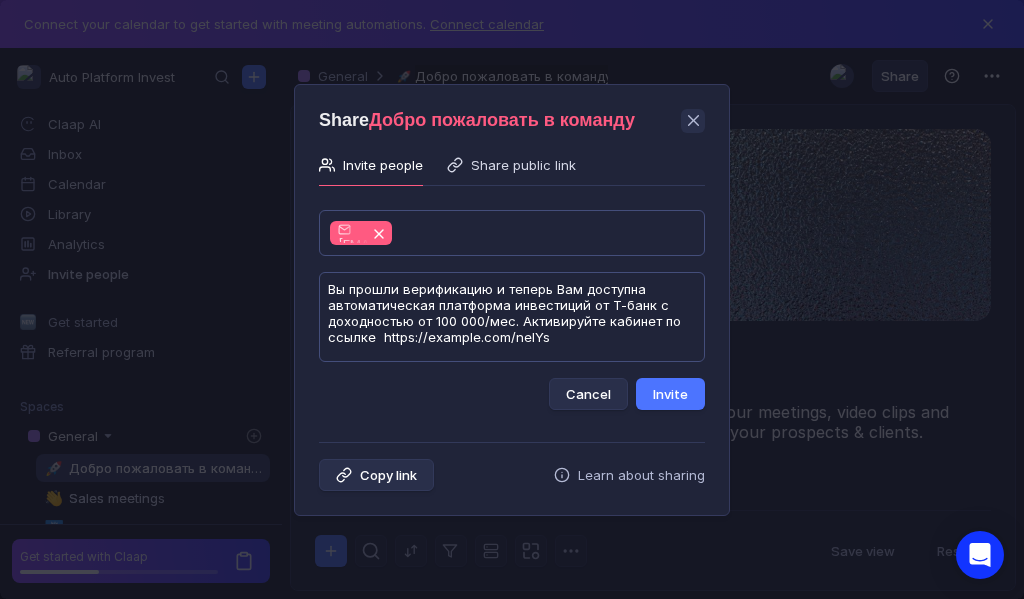 scroll, scrollTop: 1, scrollLeft: 0, axis: vertical 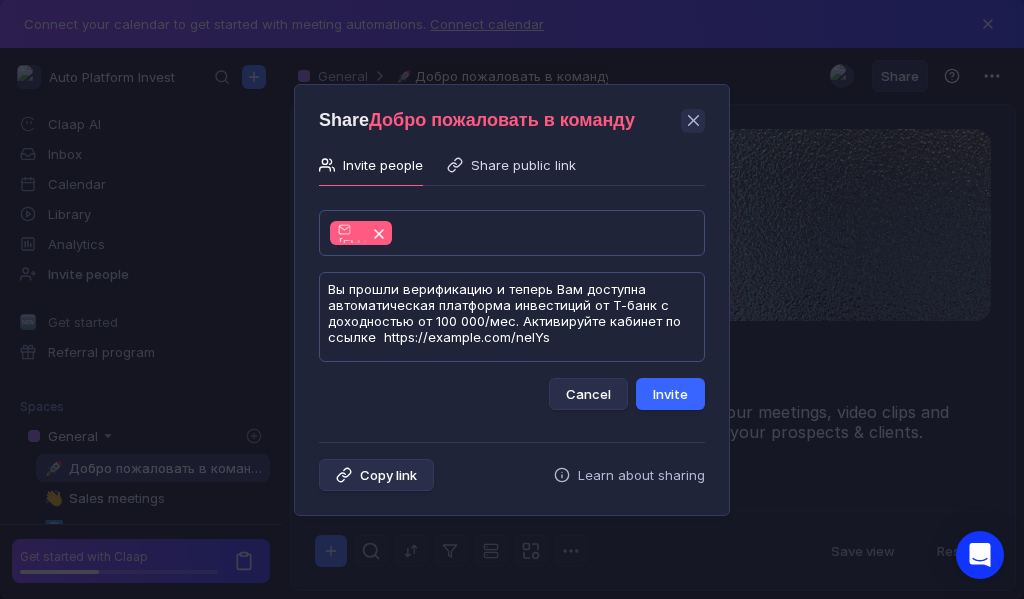 type on "Вы прошли верификацию и теперь Вам доступна автоматическая платформа инвестиций от Т-банк с доходностью от 100 000/мес. Активируйте кабинет по ссылке  https://example.com/neIYs" 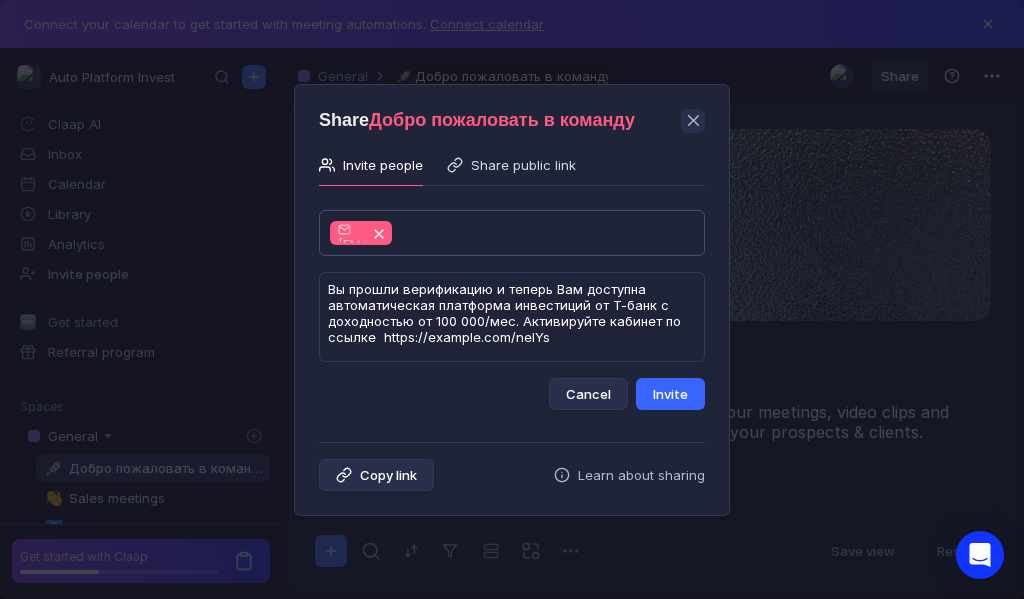 click on "Invite" at bounding box center [670, 394] 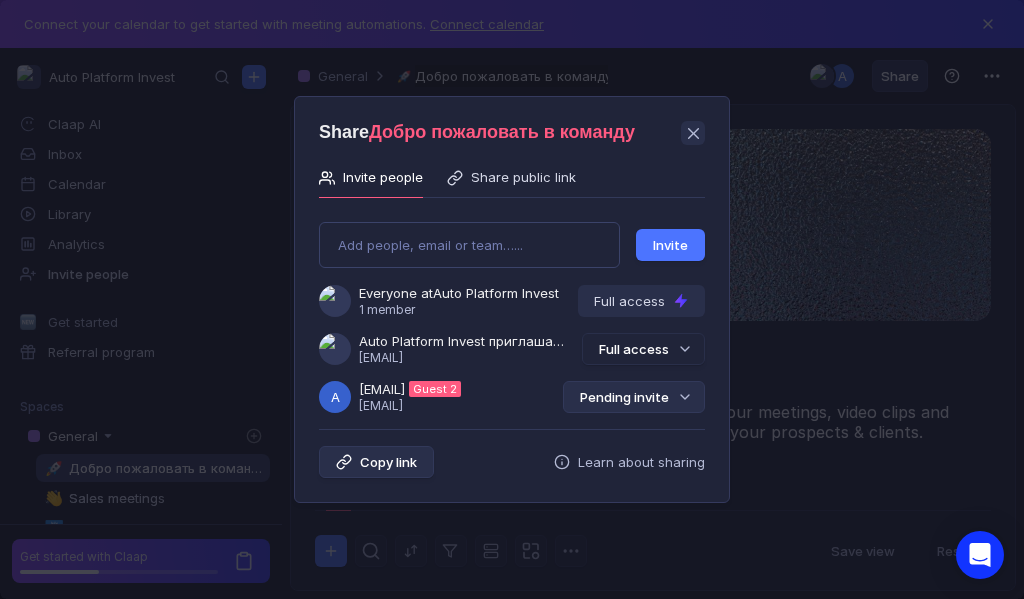 click on "Pending invite" at bounding box center (634, 397) 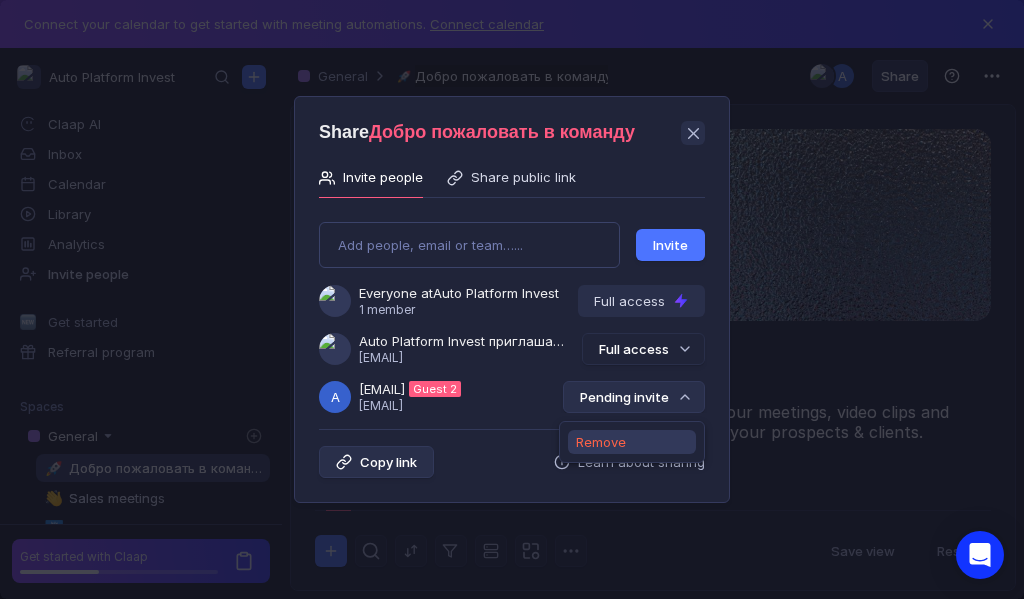 click on "Remove" at bounding box center [601, 442] 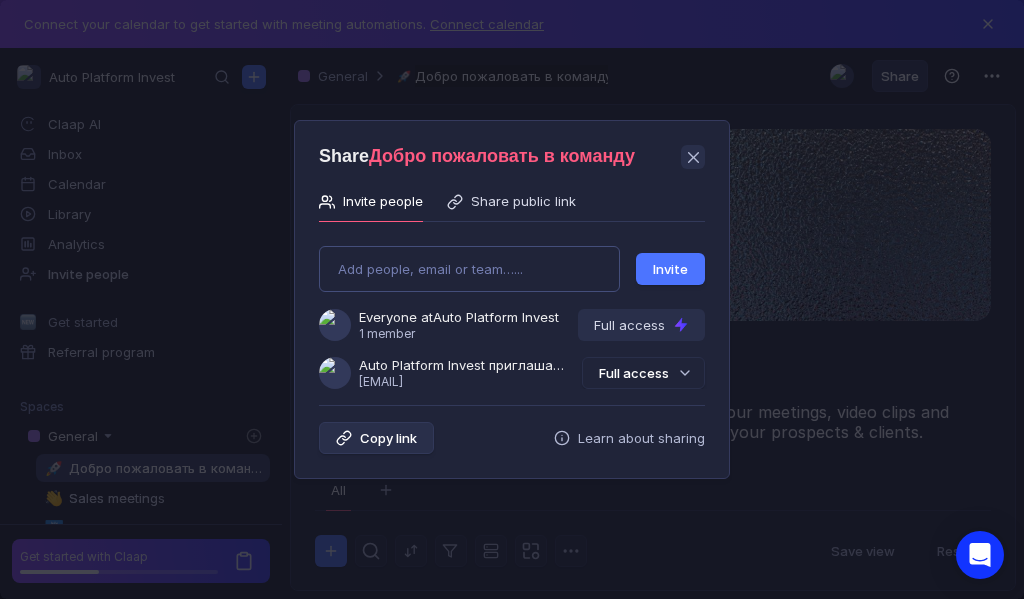 click on "Add people, email or team…... Invite Everyone at  Auto Platform Invest 1 member Full access Auto Platform Invest   приглашает Вас в группу [USERNAME]@[EMAIL] Full access" at bounding box center (512, 309) 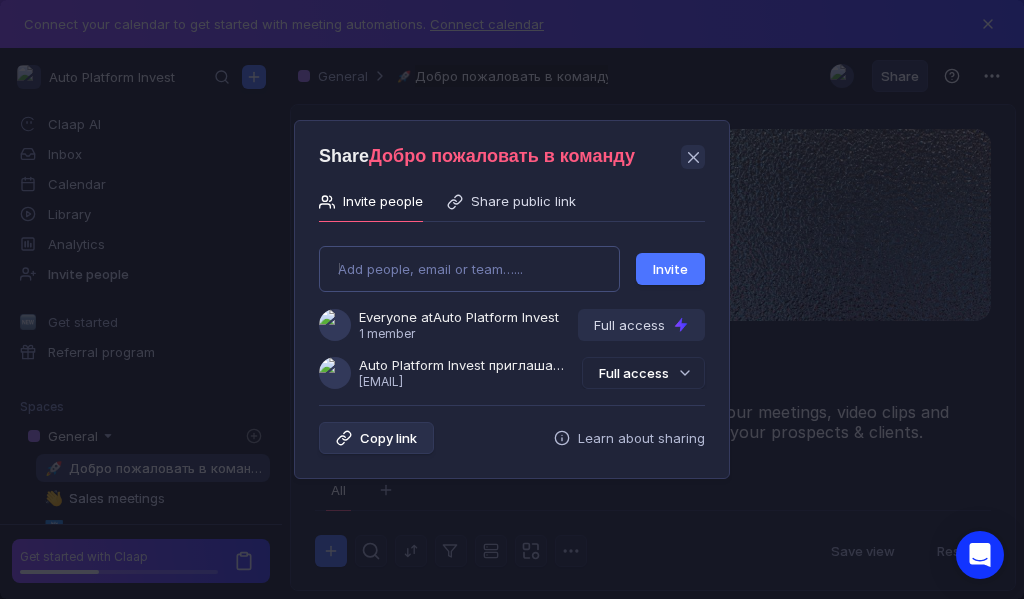 type on "[USERNAME]@[DOMAIN]" 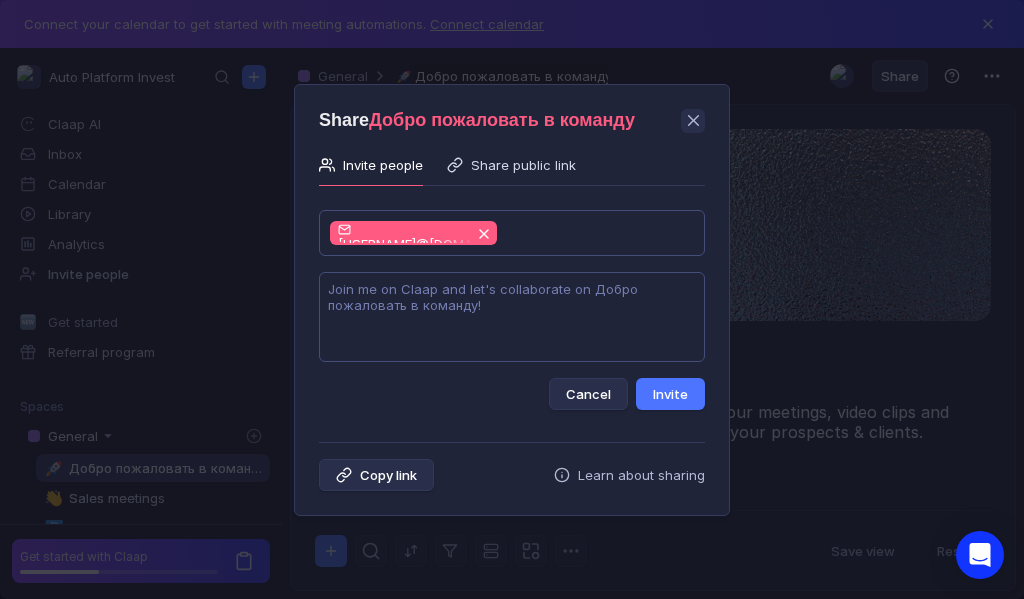 click at bounding box center [512, 317] 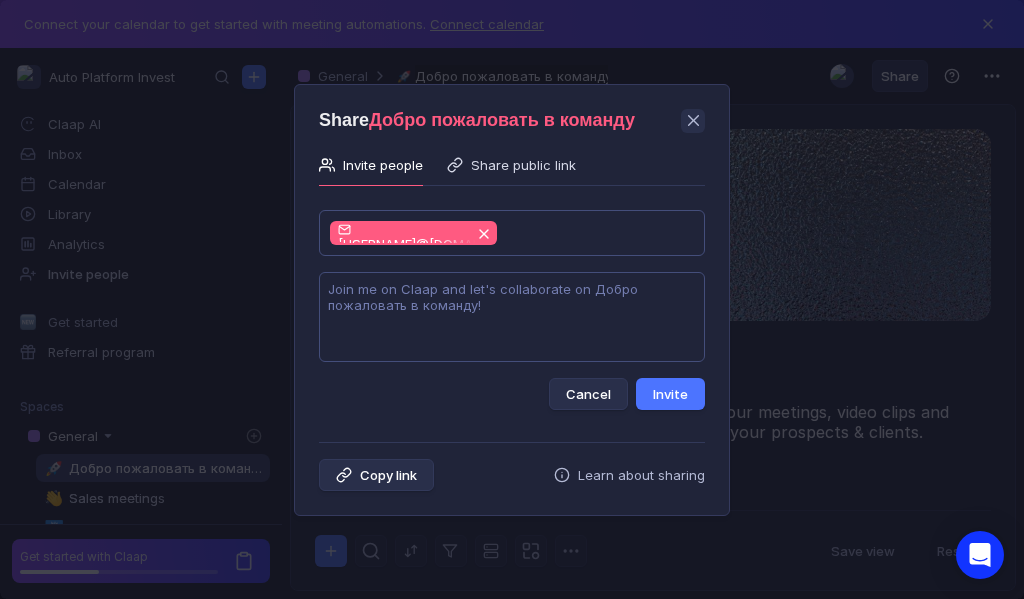 click at bounding box center [512, 317] 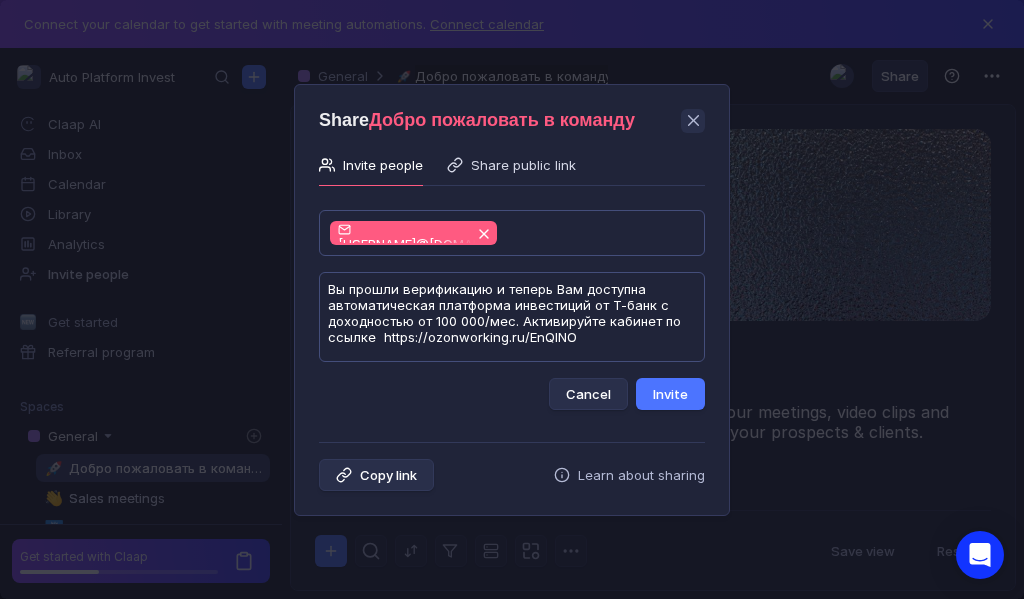 scroll, scrollTop: 1, scrollLeft: 0, axis: vertical 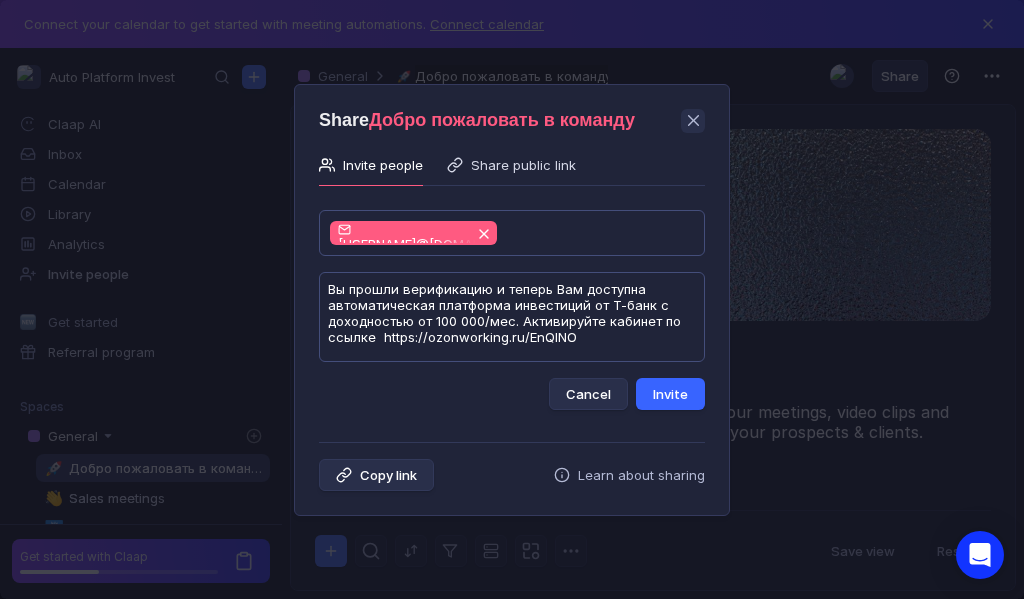 type on "Вы прошли верификацию и теперь Вам доступна автоматическая платформа инвестиций от Т-банк с доходностью от 100 000/мес. Активируйте кабинет по ссылке  https://ozonworking.ru/EnQlNO" 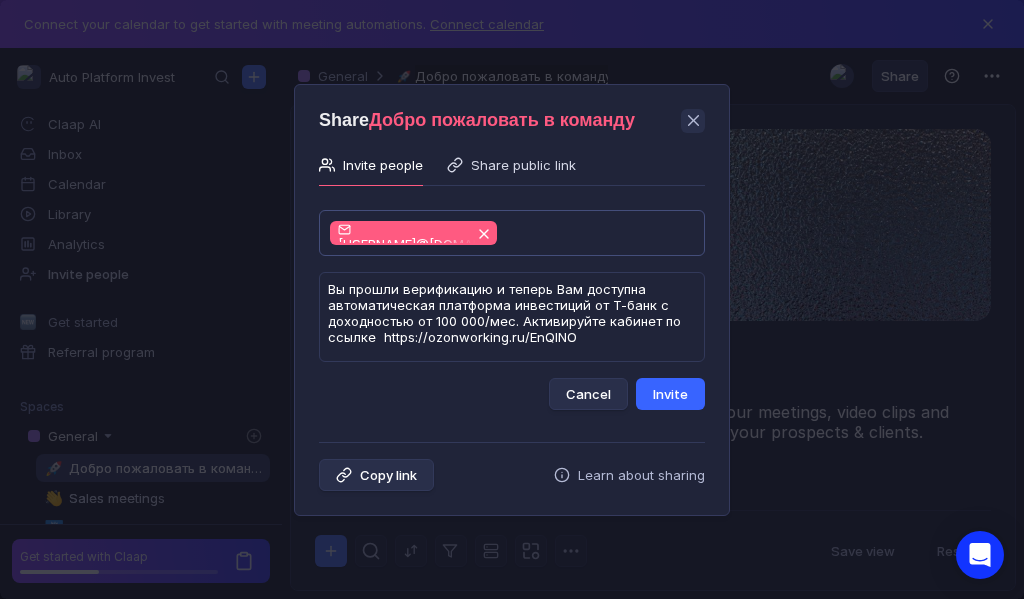 click on "Invite" at bounding box center [670, 394] 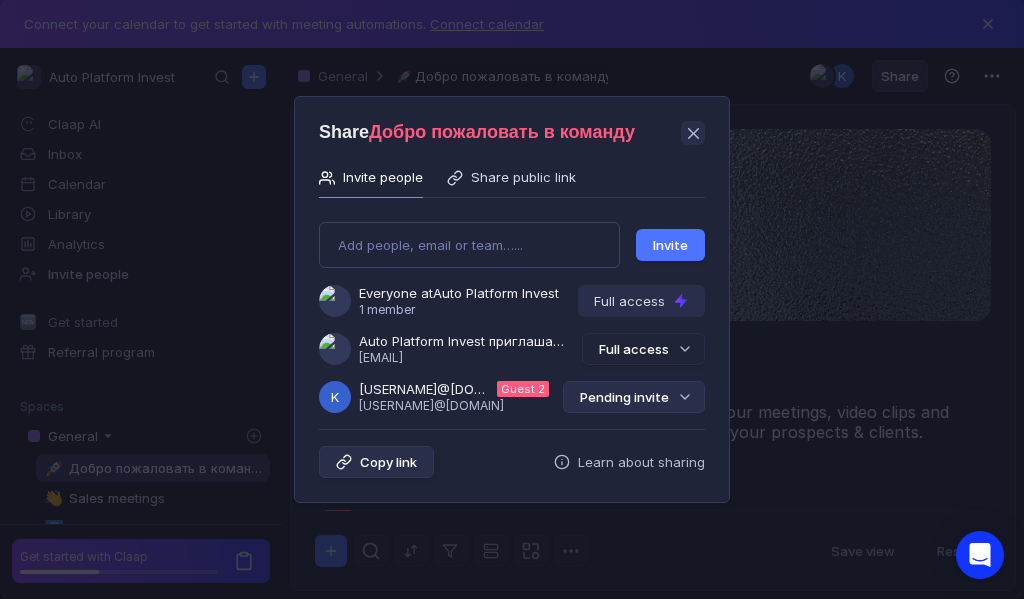 click on "Pending invite" at bounding box center [634, 397] 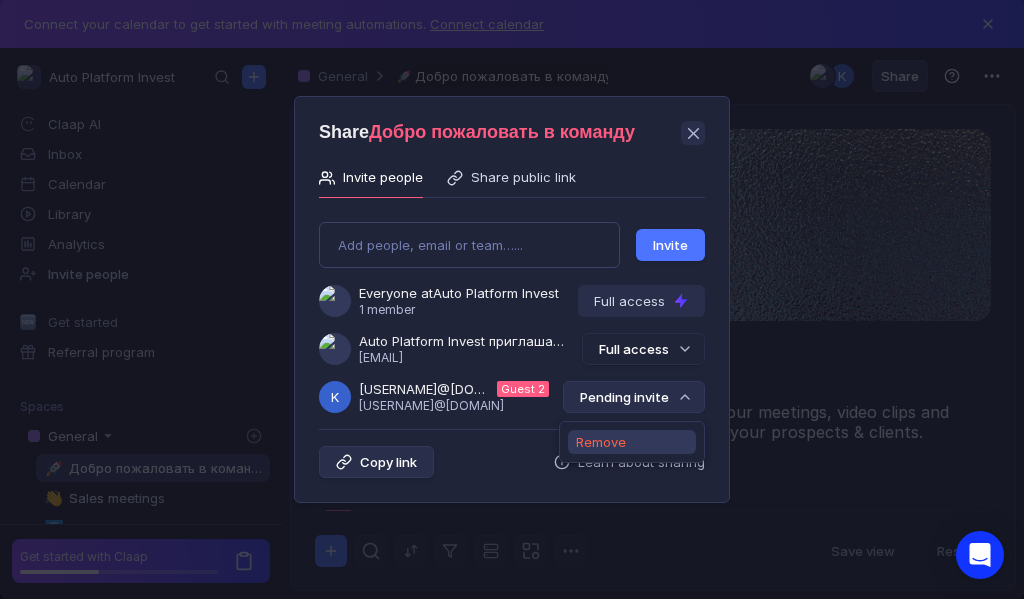 click on "Remove" at bounding box center [601, 442] 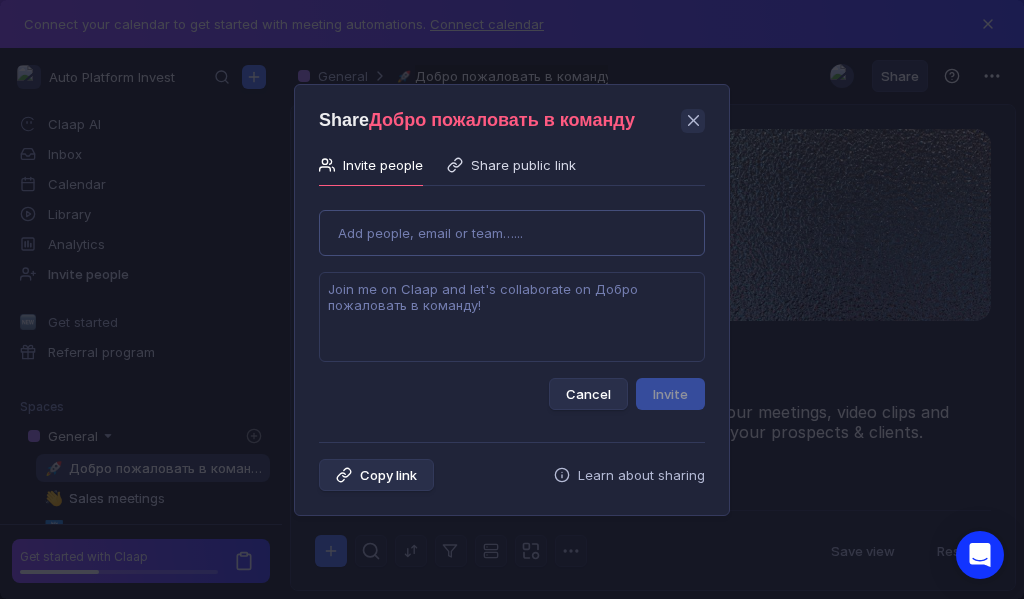 click on "Use Up and Down to choose options, press Enter to select the currently focused option, press Escape to exit the menu, press Tab to select the option and exit the menu. Add people, email or team…... Cancel Invite" at bounding box center [512, 302] 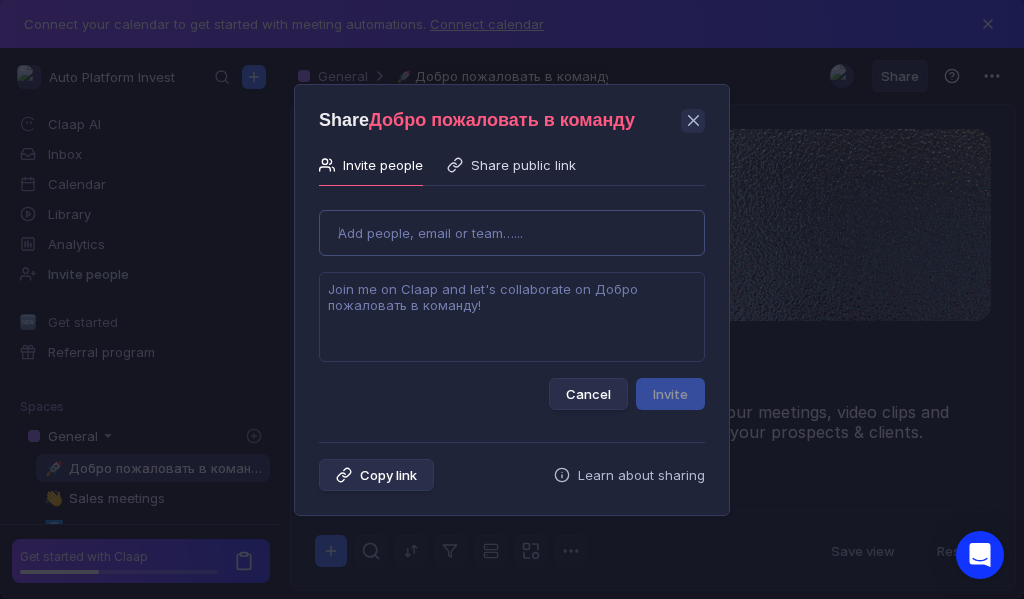 type on "[USERNAME]@[DOMAIN]" 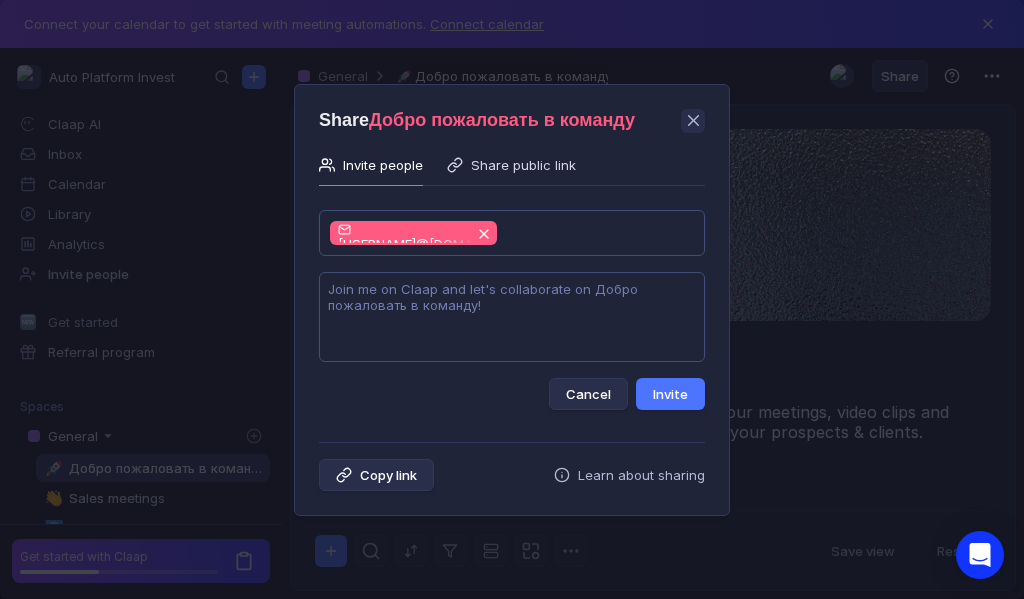 click at bounding box center [512, 317] 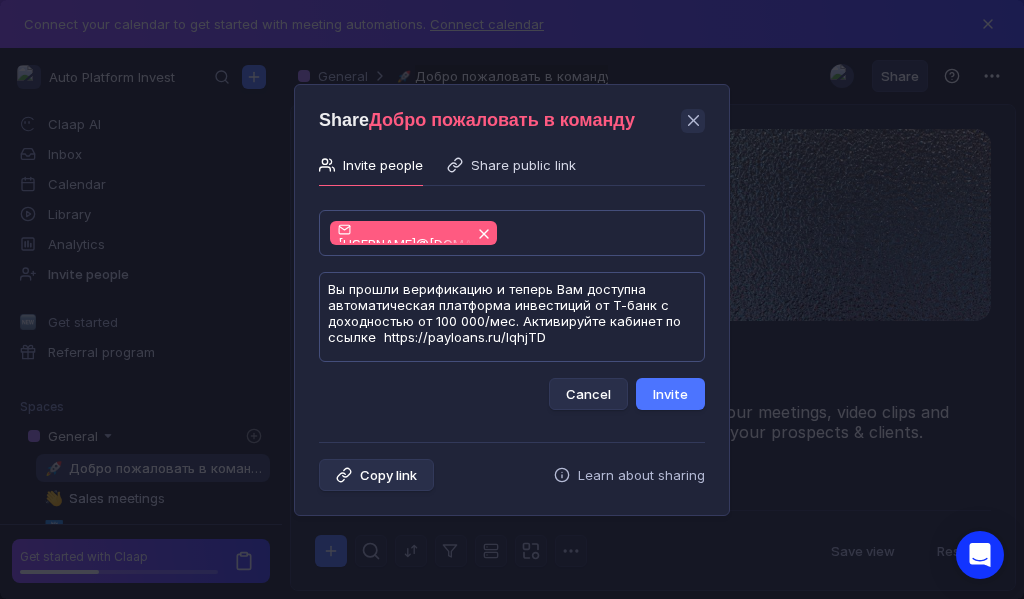 scroll, scrollTop: 1, scrollLeft: 0, axis: vertical 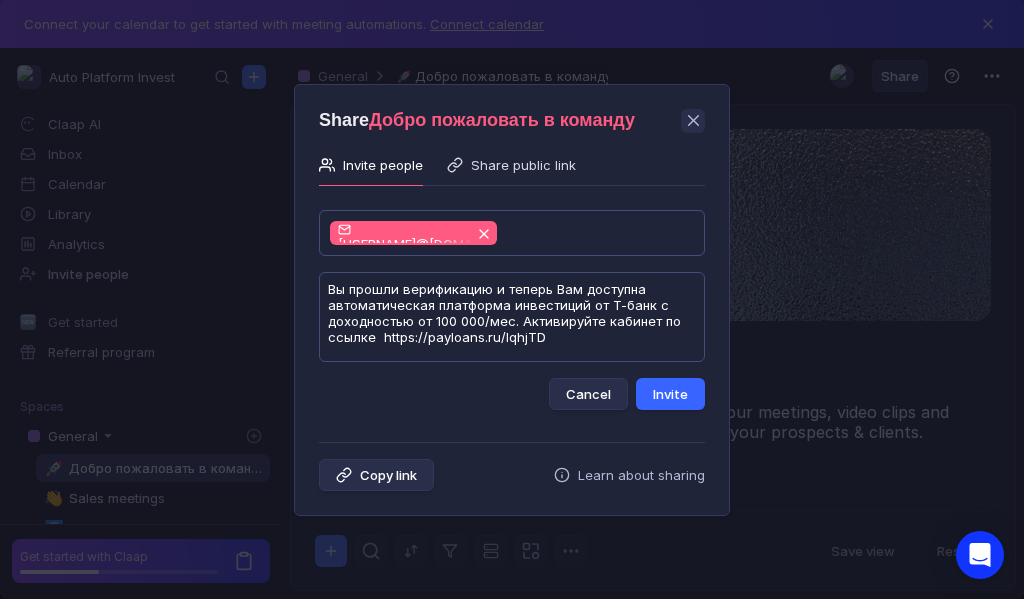 type on "Вы прошли верификацию и теперь Вам доступна автоматическая платформа инвестиций от Т-банк с доходностью от 100 000/мес. Активируйте кабинет по ссылке  https://payloans.ru/IqhjTD" 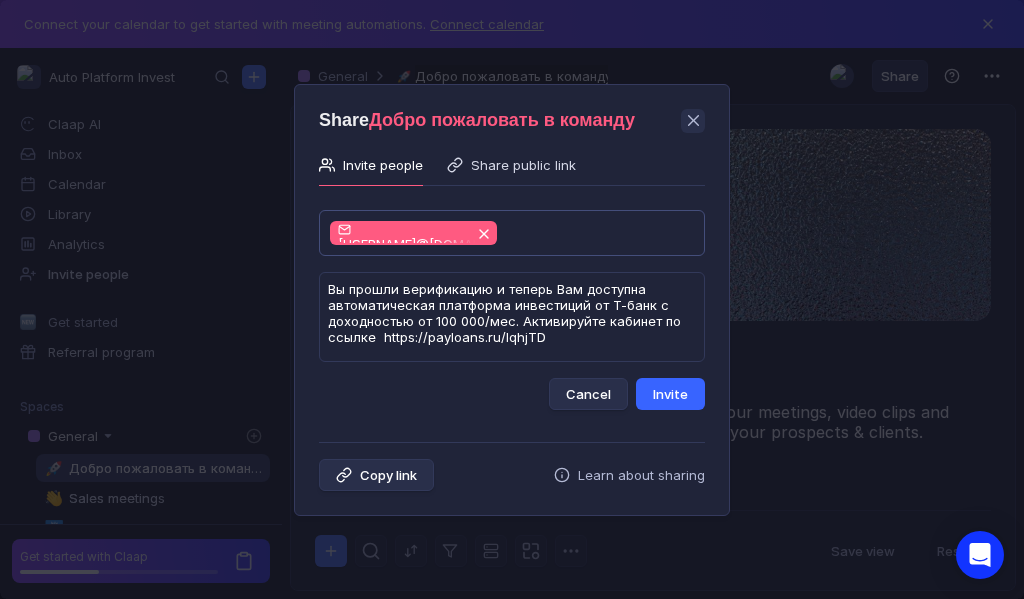 click on "Invite" at bounding box center (670, 394) 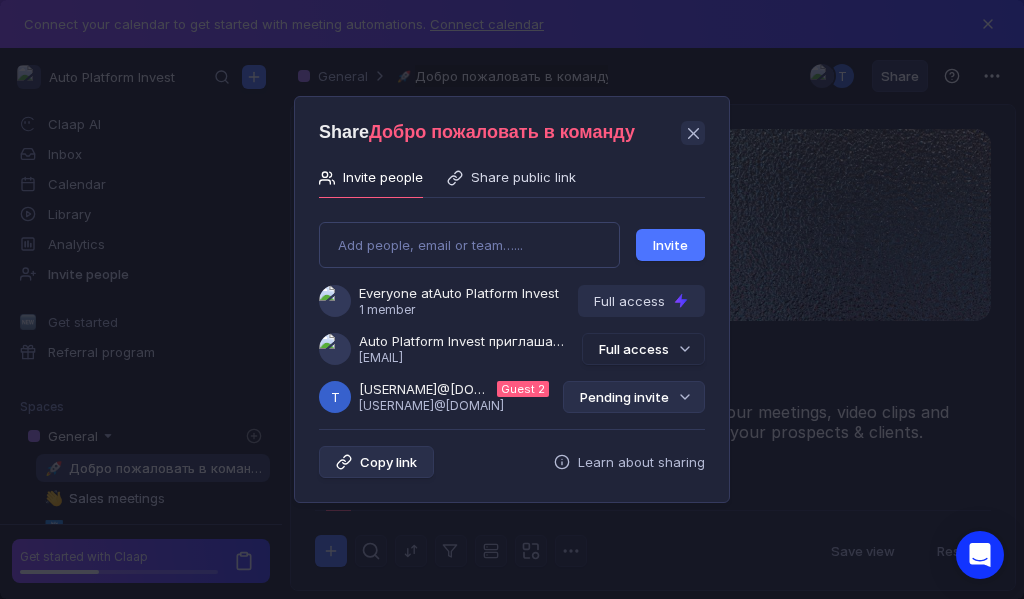 click on "Pending invite" at bounding box center (634, 397) 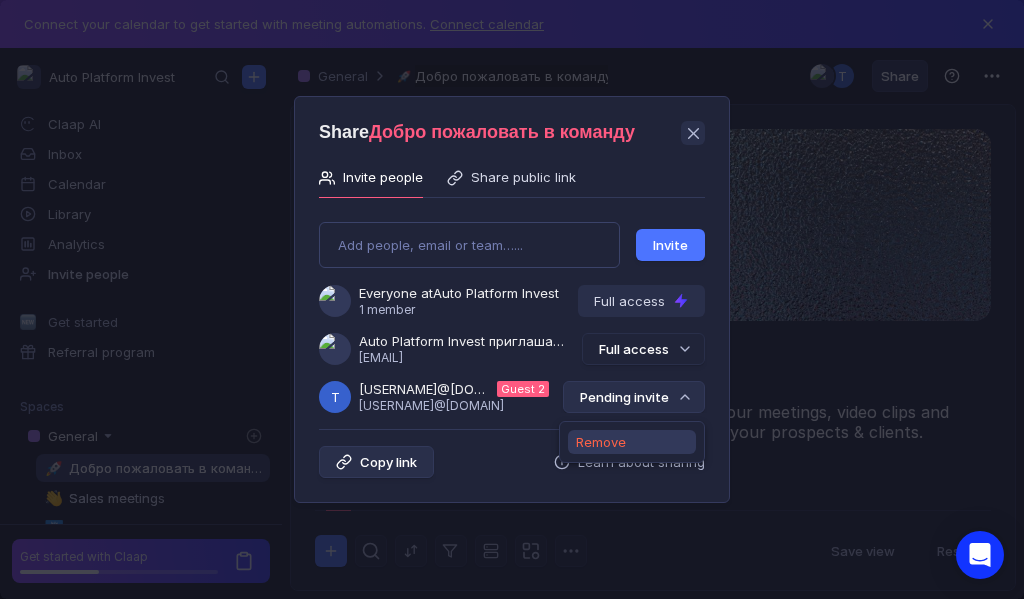 click on "Remove" at bounding box center [601, 442] 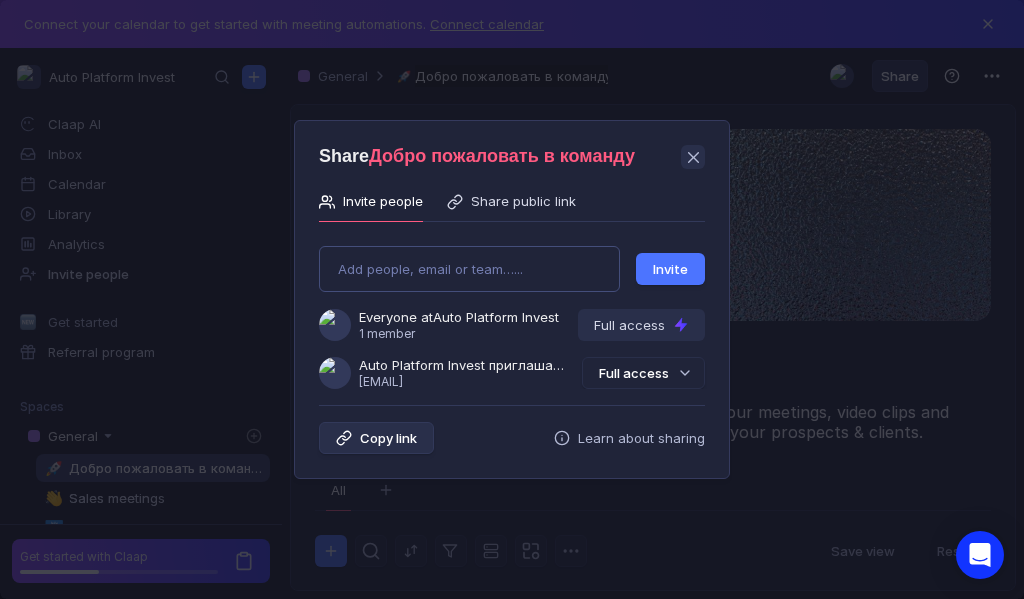 click on "Add people, email or team…... Invite Everyone at  Auto Platform Invest 1 member Full access Auto Platform Invest   приглашает Вас в группу [USERNAME]@[EMAIL] Full access" at bounding box center (512, 309) 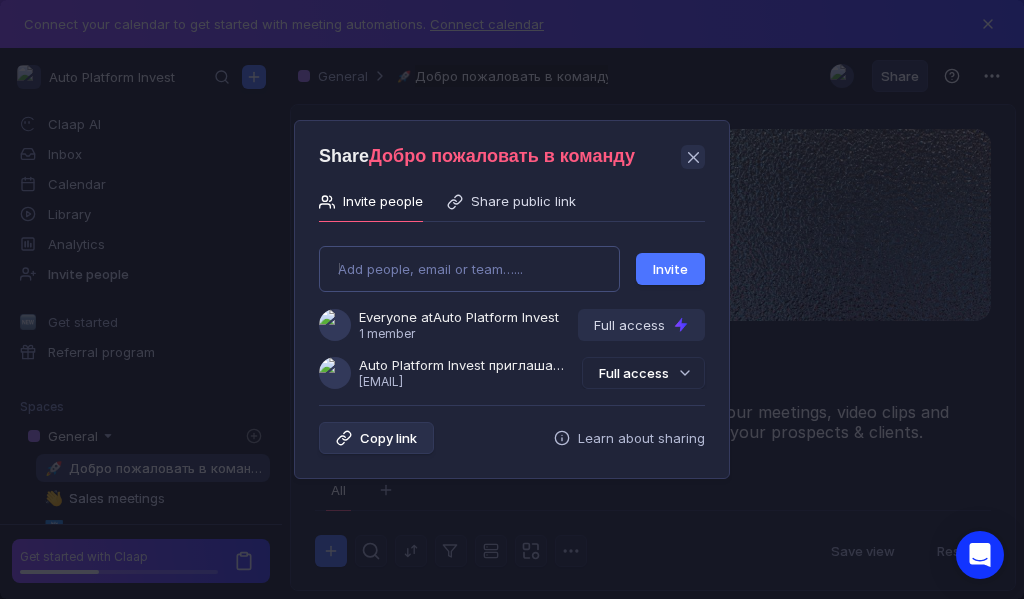 type on "[EMAIL]" 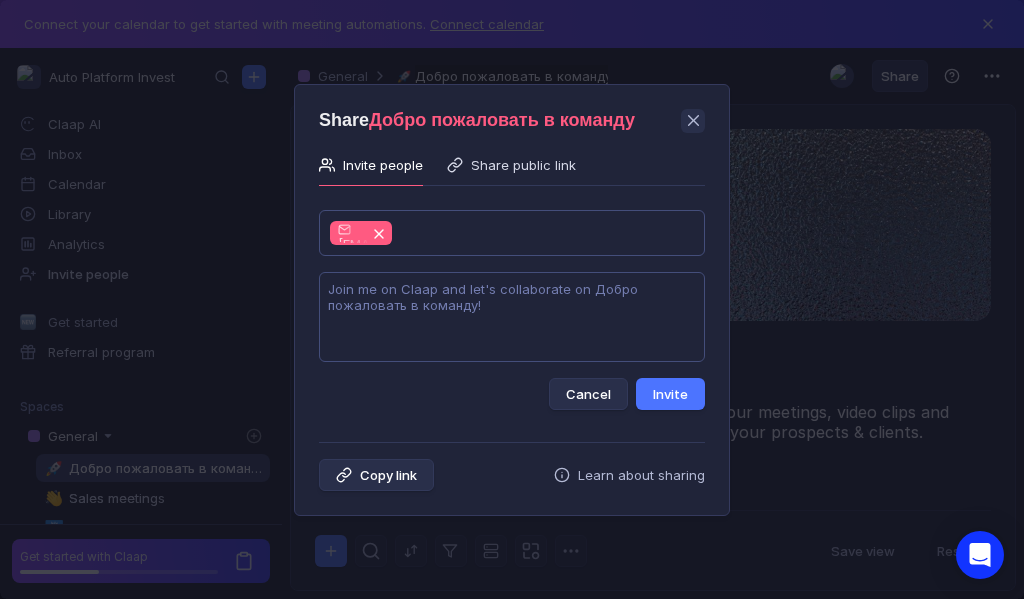 click at bounding box center (512, 317) 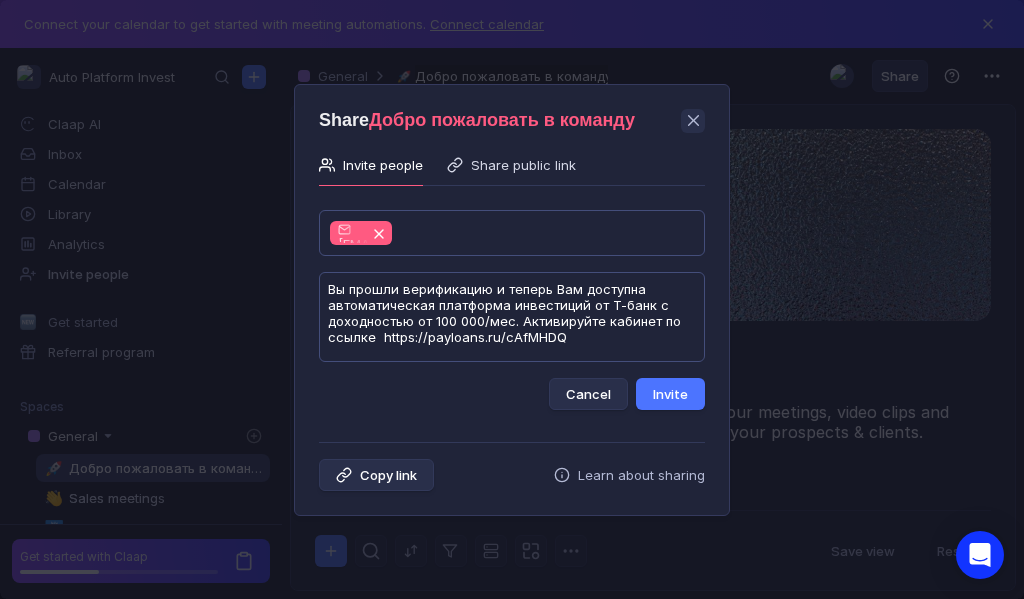 scroll, scrollTop: 1, scrollLeft: 0, axis: vertical 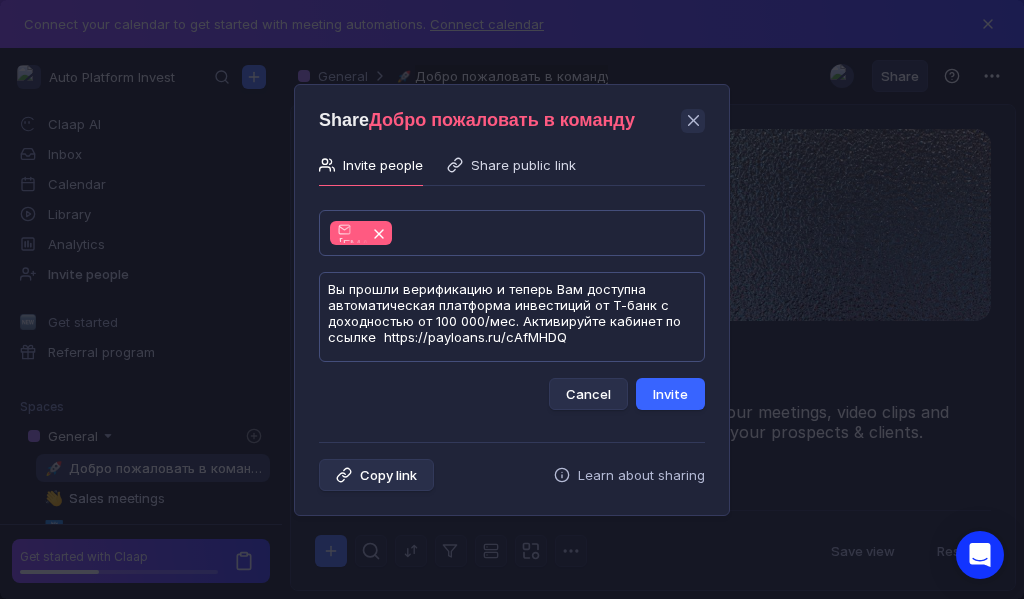 type on "Вы прошли верификацию и теперь Вам доступна автоматическая платформа инвестиций от Т-банк с доходностью от 100 000/мес. Активируйте кабинет по ссылке  https://payloans.ru/cAfMHDQ" 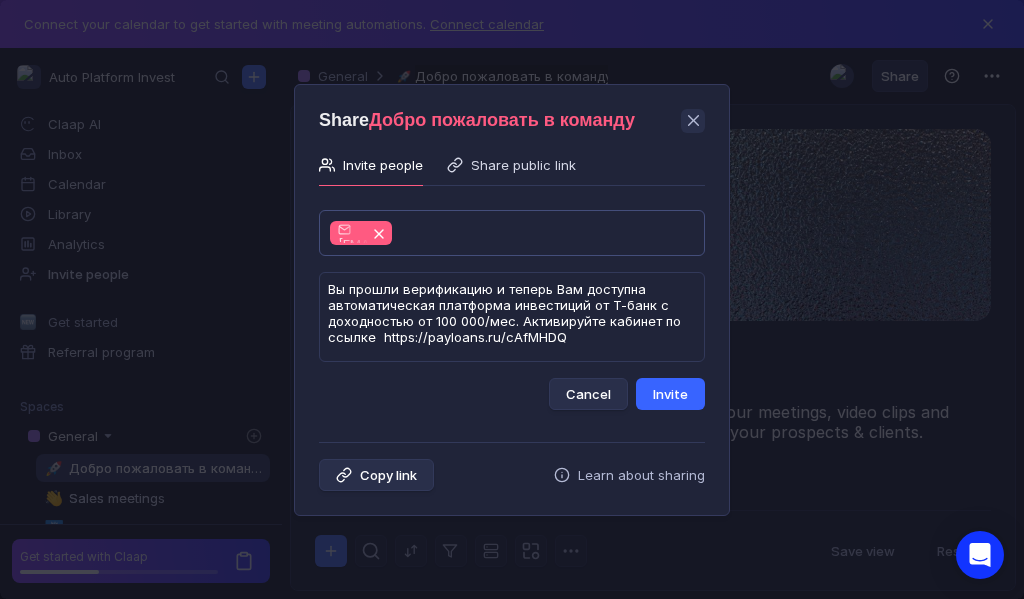 click on "Invite" at bounding box center (670, 394) 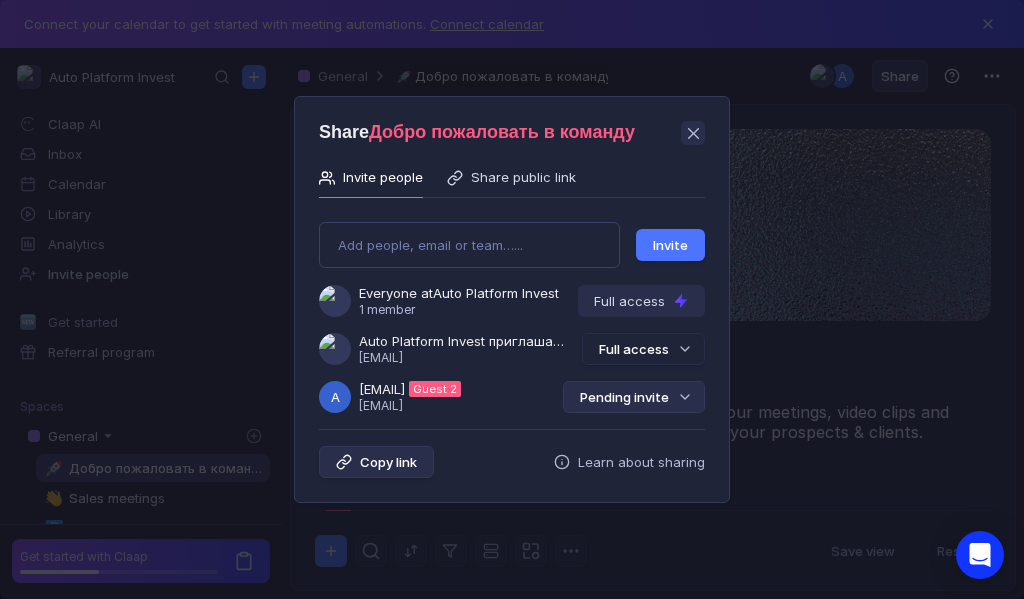 click on "Pending invite" at bounding box center [634, 397] 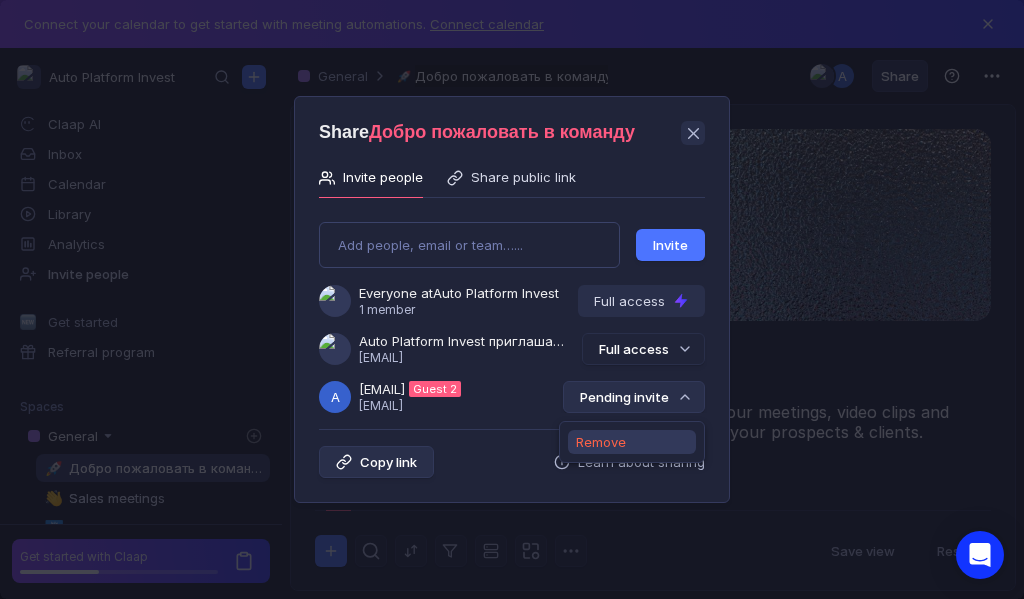 click on "Remove" at bounding box center (601, 442) 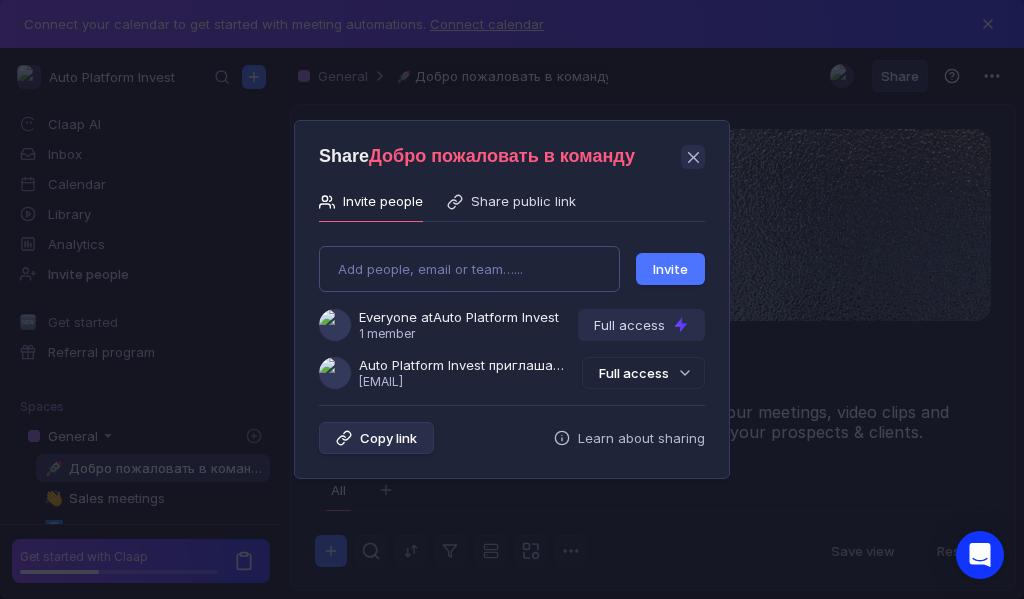 click on "Add people, email or team…... Invite Everyone at  Auto Platform Invest 1 member Full access Auto Platform Invest   приглашает Вас в группу [USERNAME]@[EMAIL] Full access" at bounding box center [512, 309] 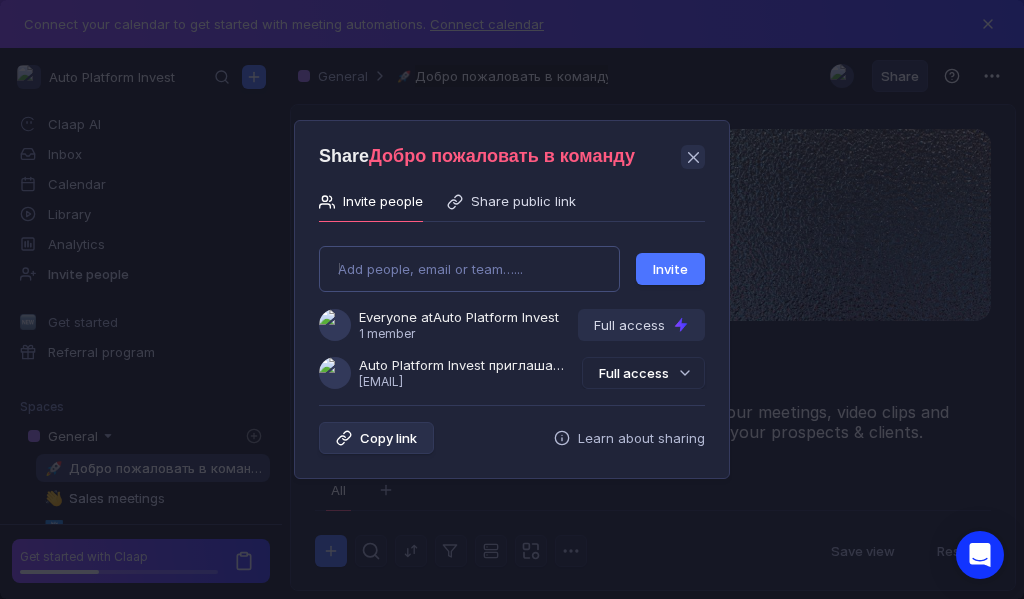 type on "[USERNAME]@[DOMAIN]" 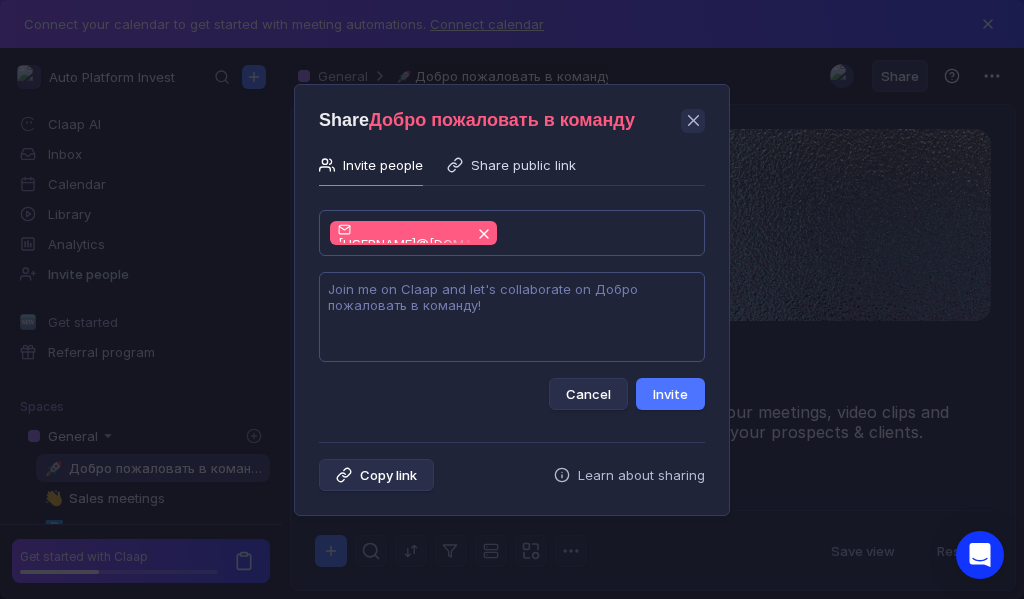 click at bounding box center (512, 317) 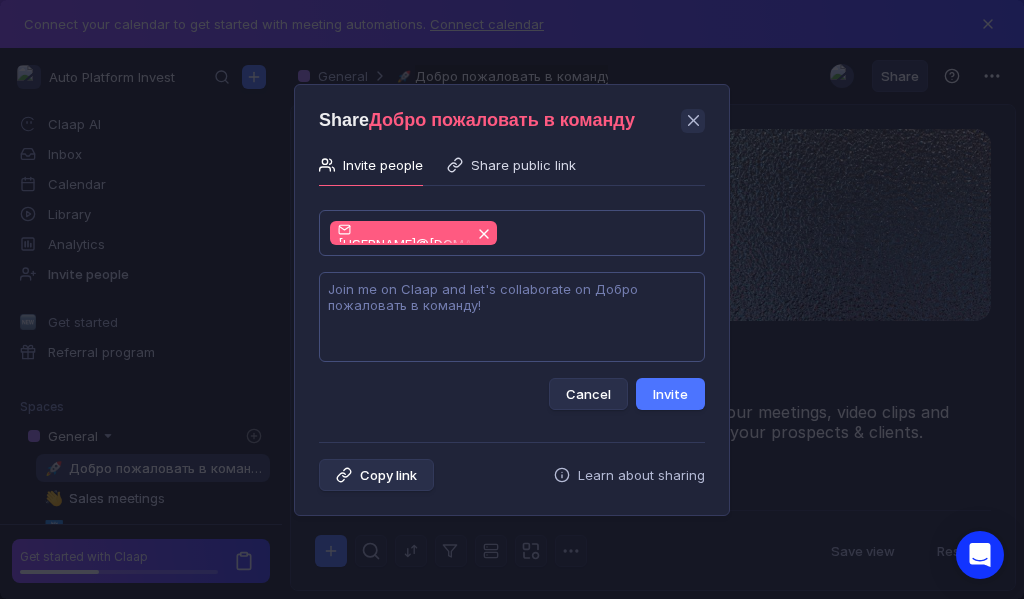 click at bounding box center (512, 317) 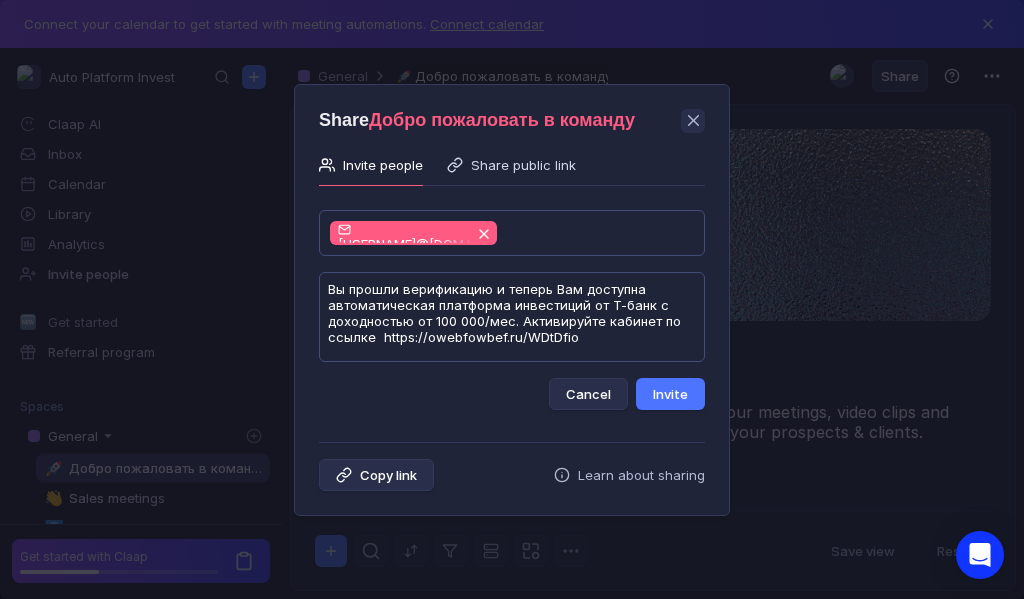 scroll, scrollTop: 1, scrollLeft: 0, axis: vertical 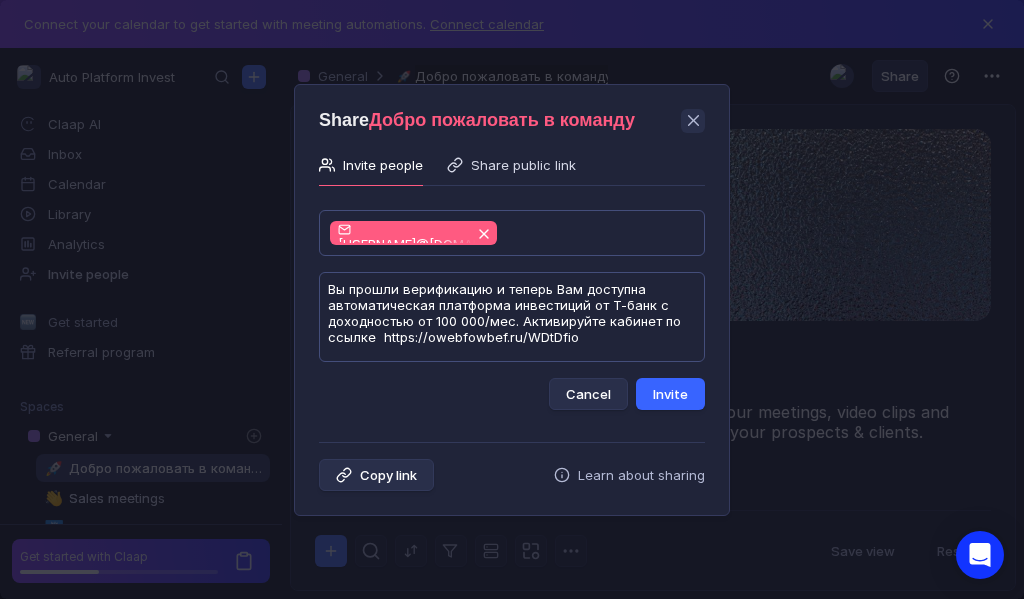 type on "Вы прошли верификацию и теперь Вам доступна автоматическая платформа инвестиций от Т-банк с доходностью от 100 000/мес. Активируйте кабинет по ссылке  https://owebfowbef.ru/WDtDfio" 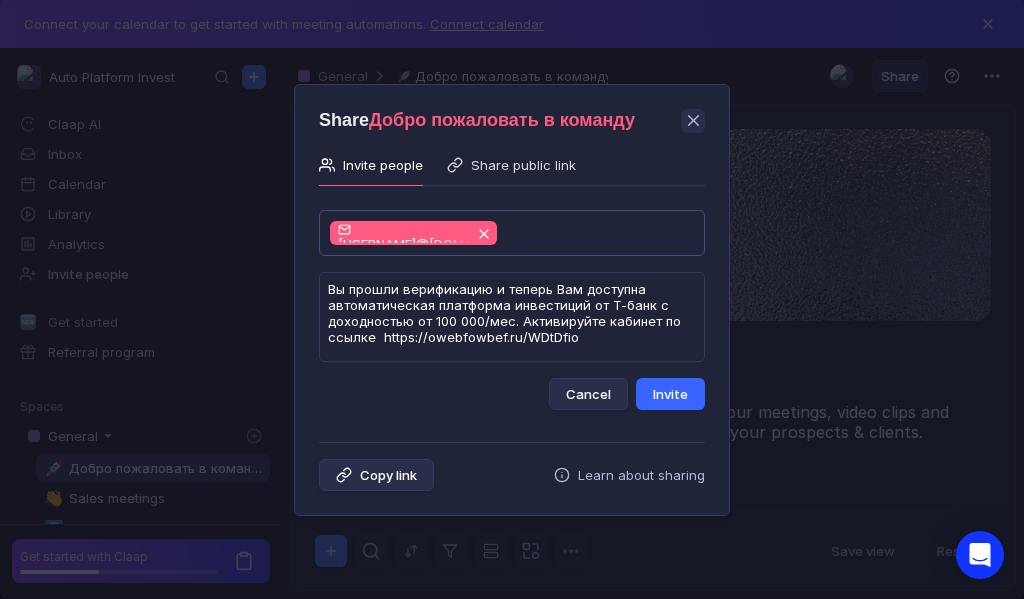 click on "Invite" at bounding box center (670, 394) 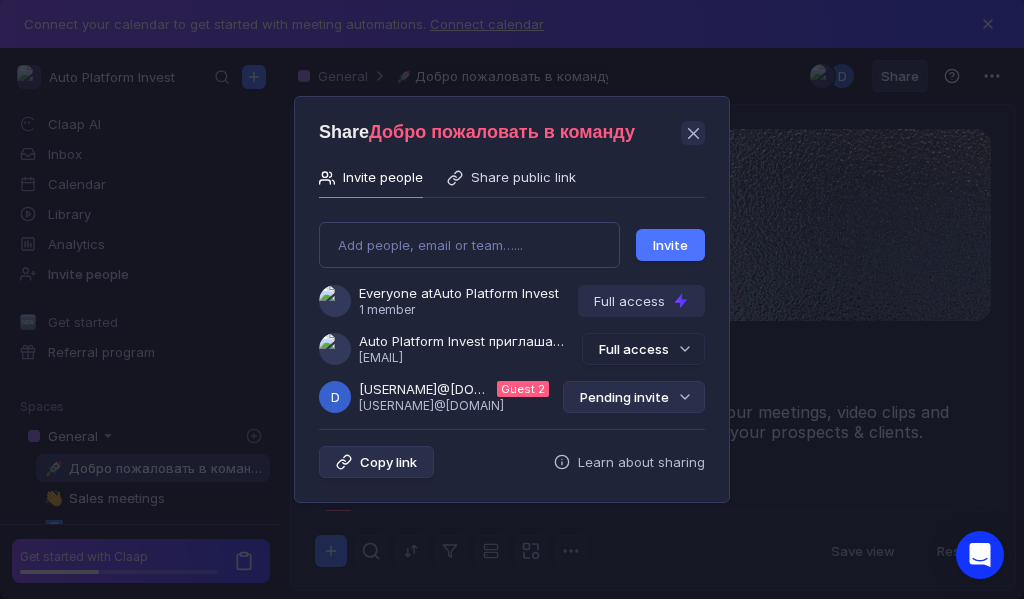 click on "Pending invite" at bounding box center (634, 397) 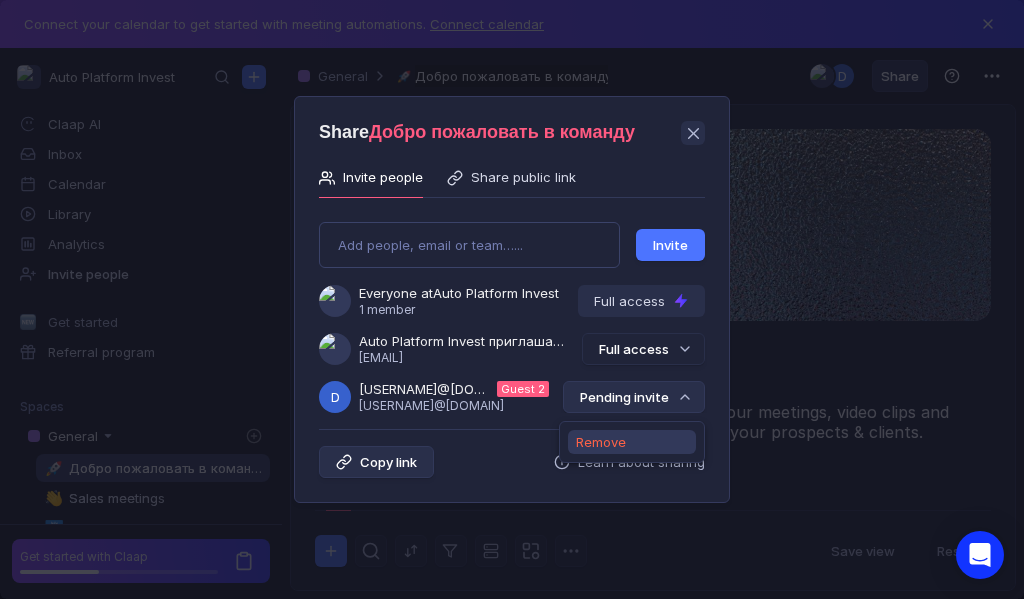 click on "Remove" at bounding box center [601, 442] 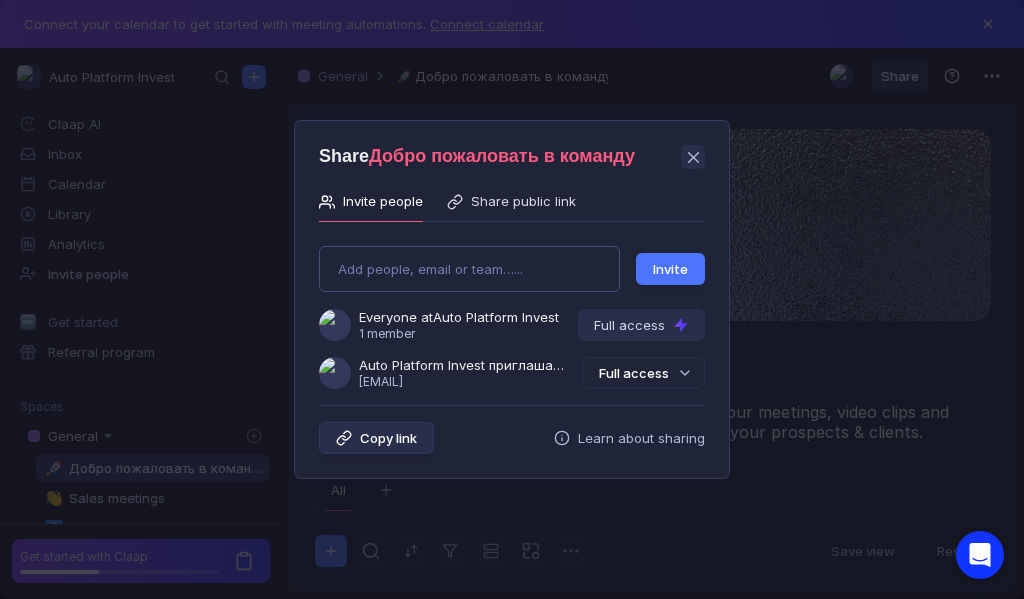 click on "Add people, email or team…... Invite Everyone at  Auto Platform Invest 1 member Full access Auto Platform Invest   приглашает Вас в группу [USERNAME]@[EMAIL] Full access" at bounding box center [512, 309] 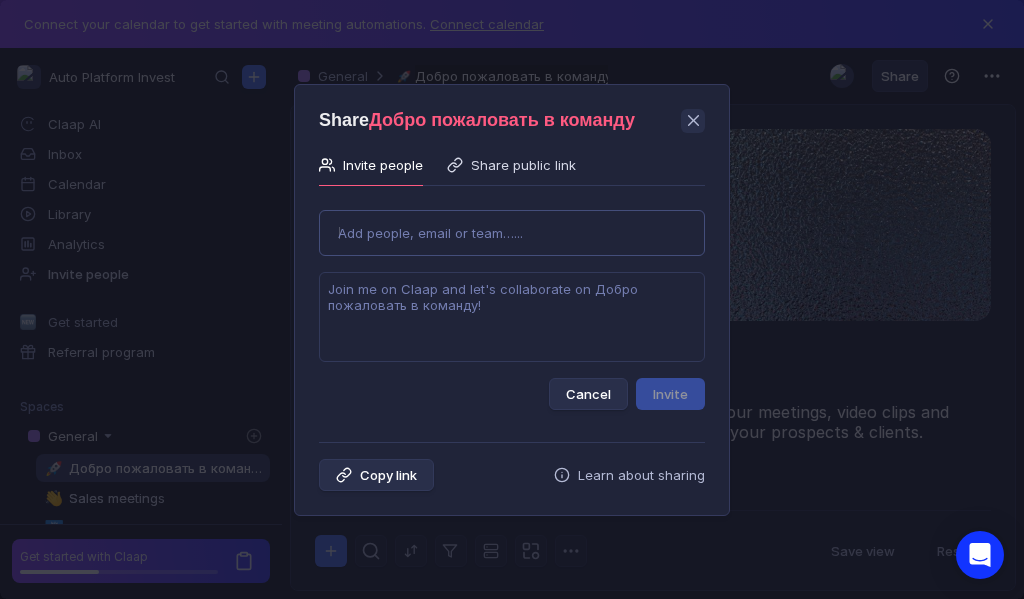 type on "[USERNAME]@[DOMAIN]" 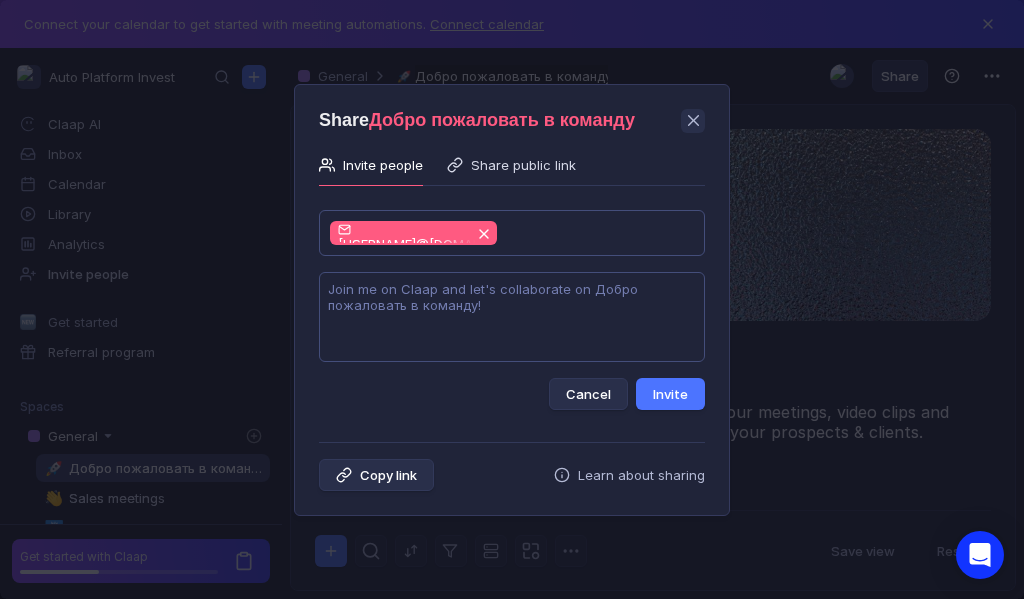 click at bounding box center [512, 317] 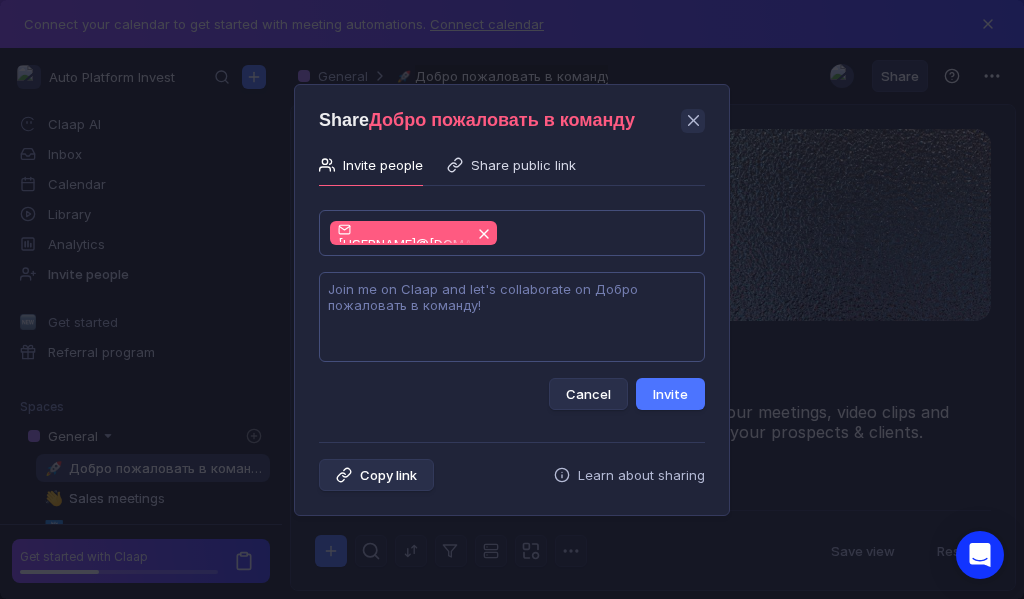 click at bounding box center [512, 317] 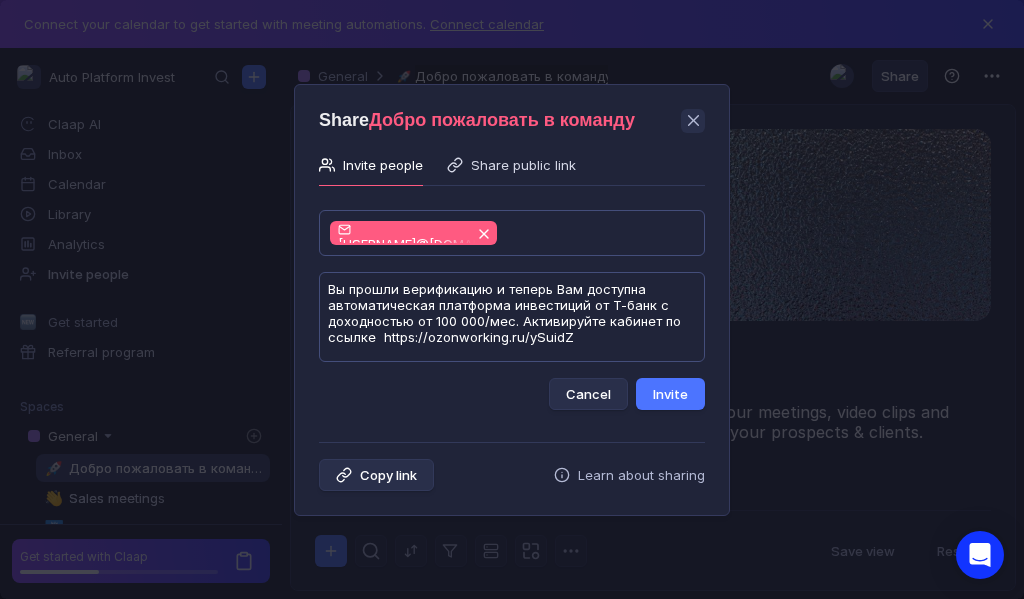 scroll, scrollTop: 1, scrollLeft: 0, axis: vertical 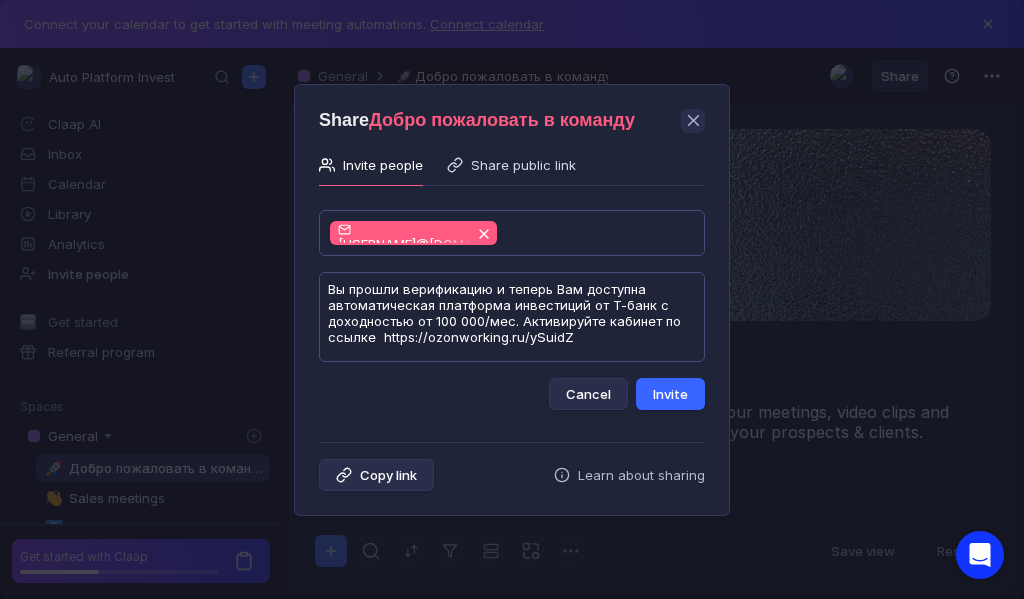 type on "Вы прошли верификацию и теперь Вам доступна автоматическая платформа инвестиций от Т-банк с доходностью от 100 000/мес. Активируйте кабинет по ссылке  https://ozonworking.ru/ySuidZ" 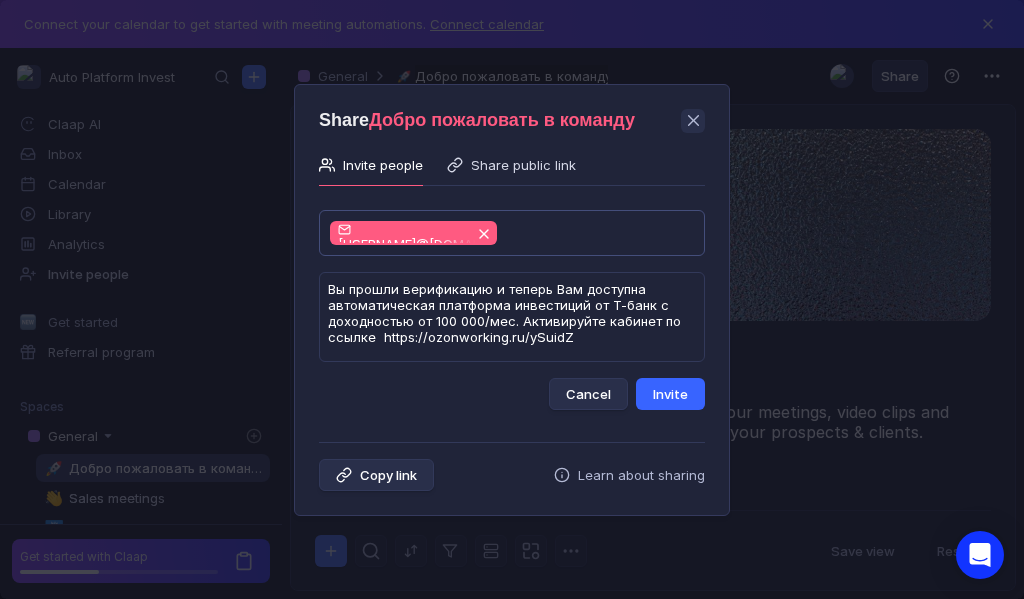 click on "Invite" at bounding box center [670, 394] 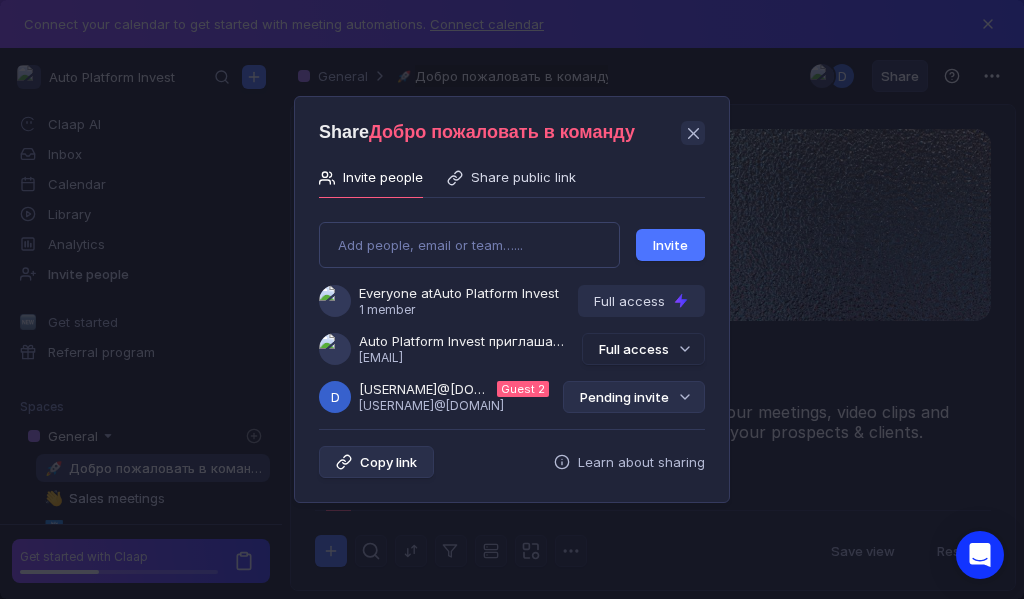 click on "Pending invite" at bounding box center [634, 397] 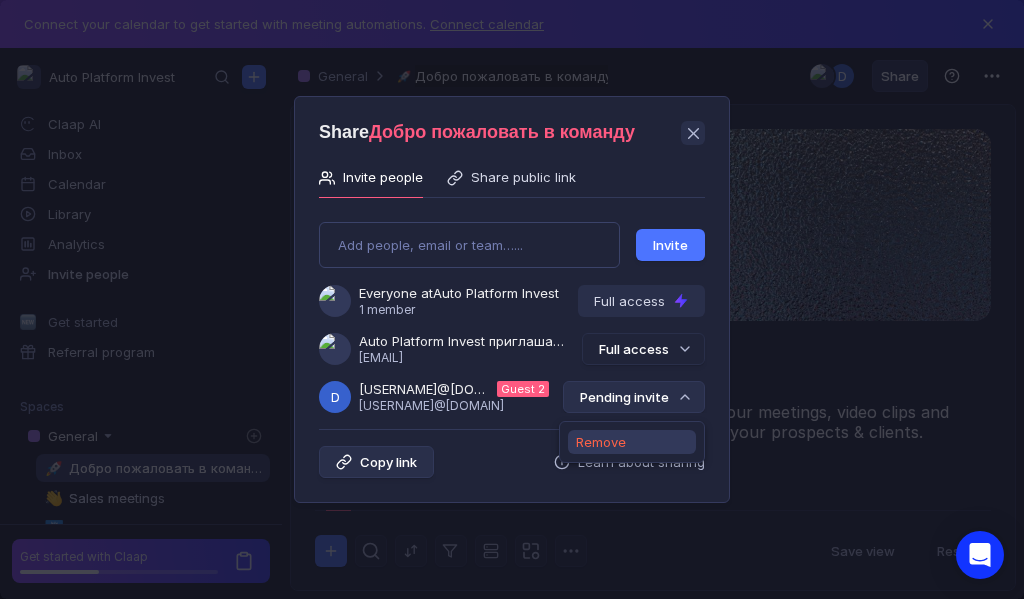 click on "Remove" at bounding box center (601, 442) 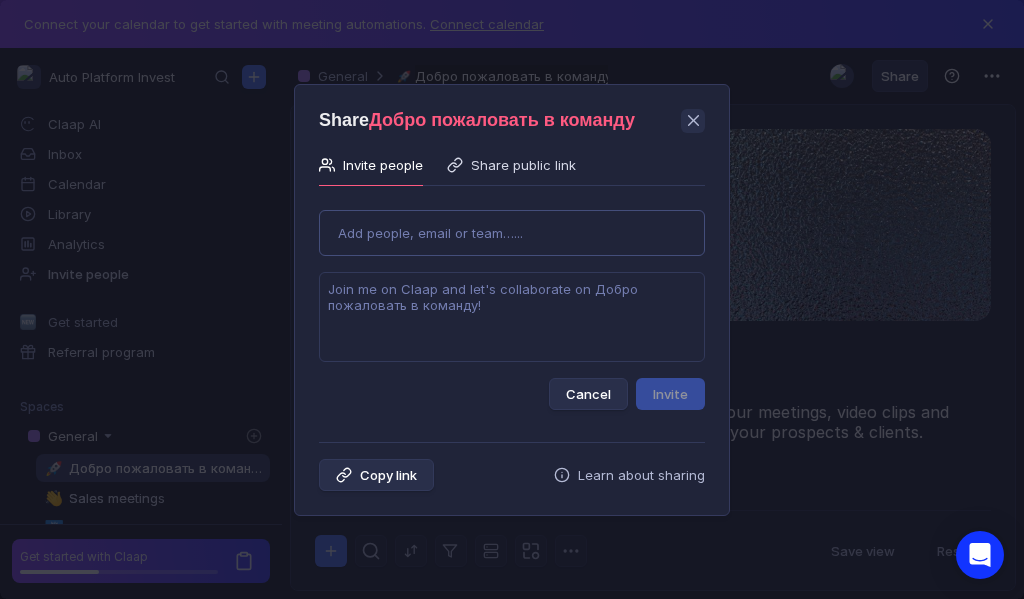 click on "Use Up and Down to choose options, press Enter to select the currently focused option, press Escape to exit the menu, press Tab to select the option and exit the menu. Add people, email or team…... Cancel Invite" at bounding box center (512, 302) 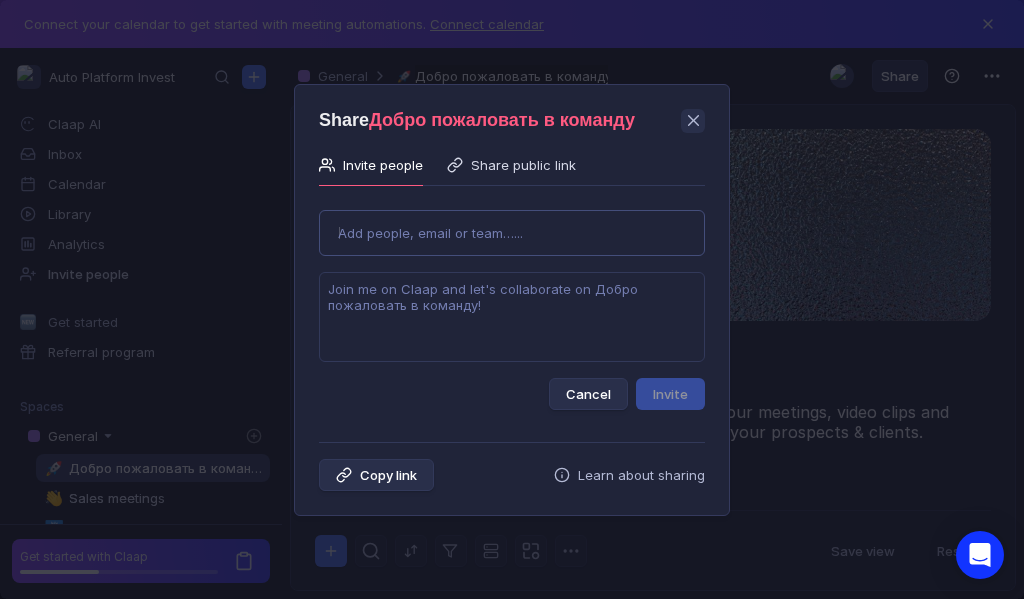type on "[USERNAME]@[DOMAIN]" 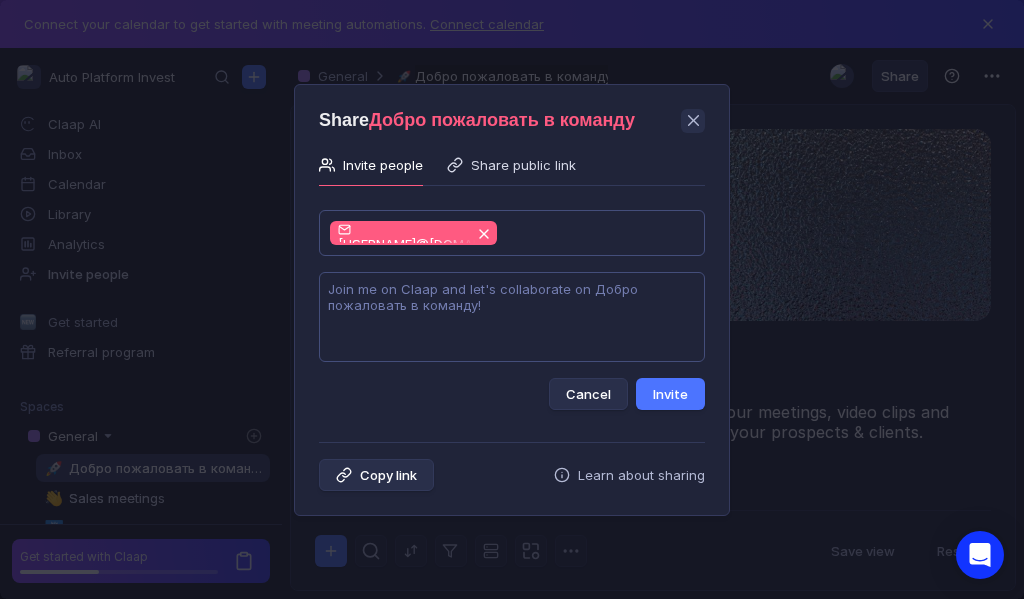 click at bounding box center [512, 317] 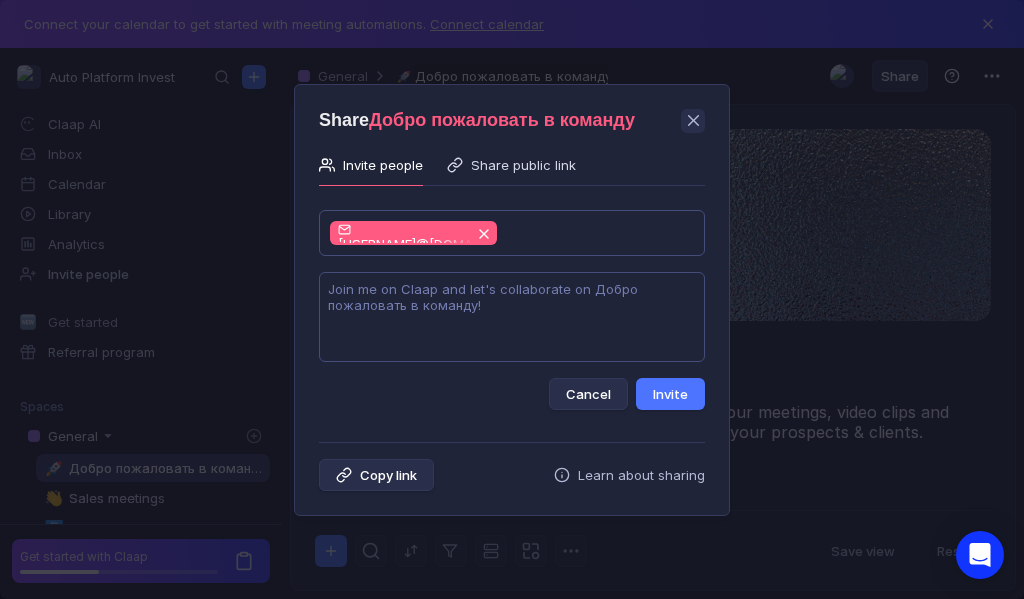 click at bounding box center [512, 317] 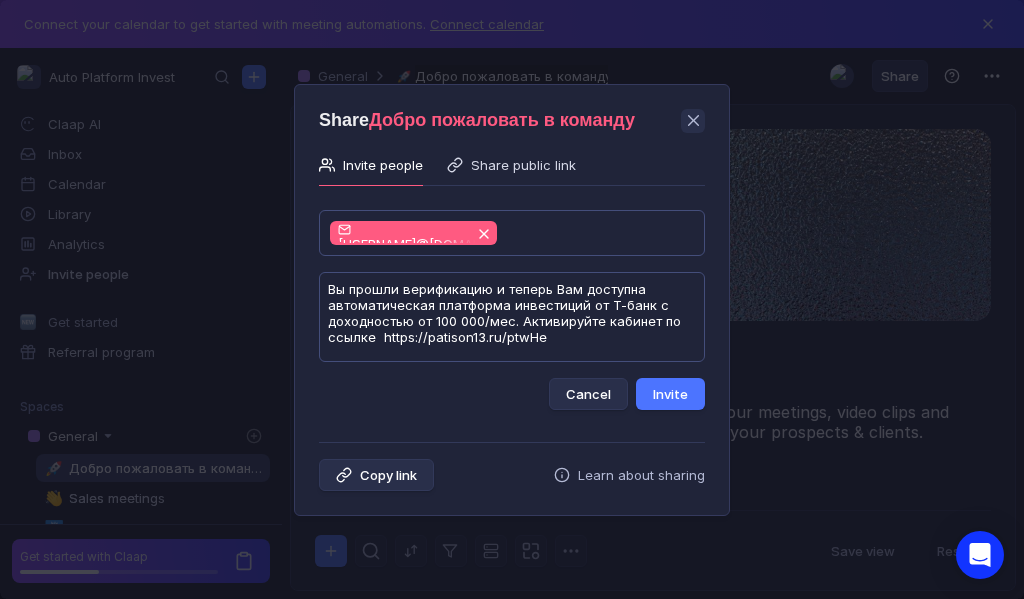 scroll, scrollTop: 1, scrollLeft: 0, axis: vertical 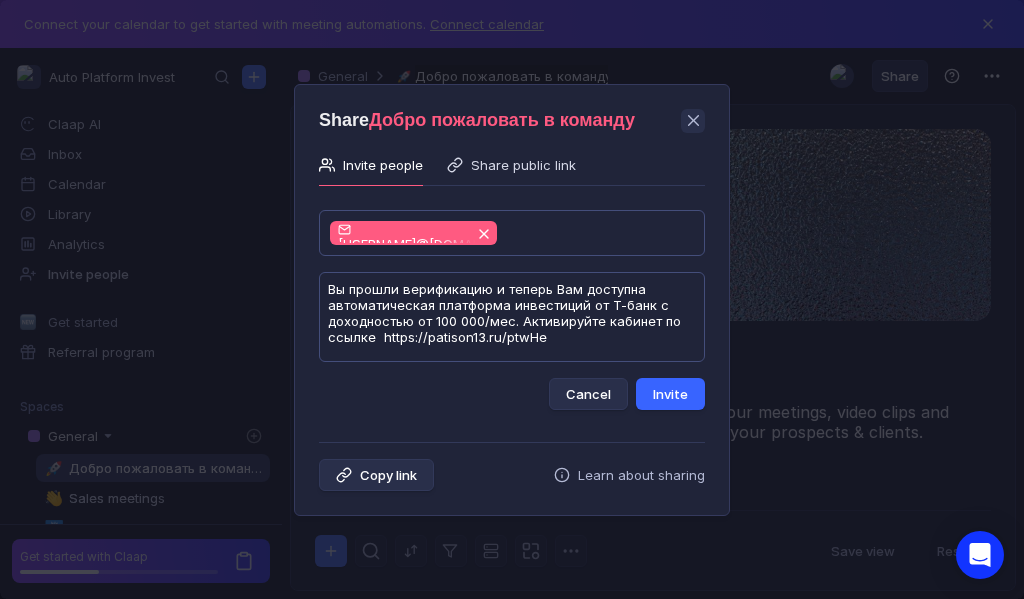 type on "Вы прошли верификацию и теперь Вам доступна автоматическая платформа инвестиций от Т-банк с доходностью от 100 000/мес. Активируйте кабинет по ссылке  https://patison13.ru/ptwHe" 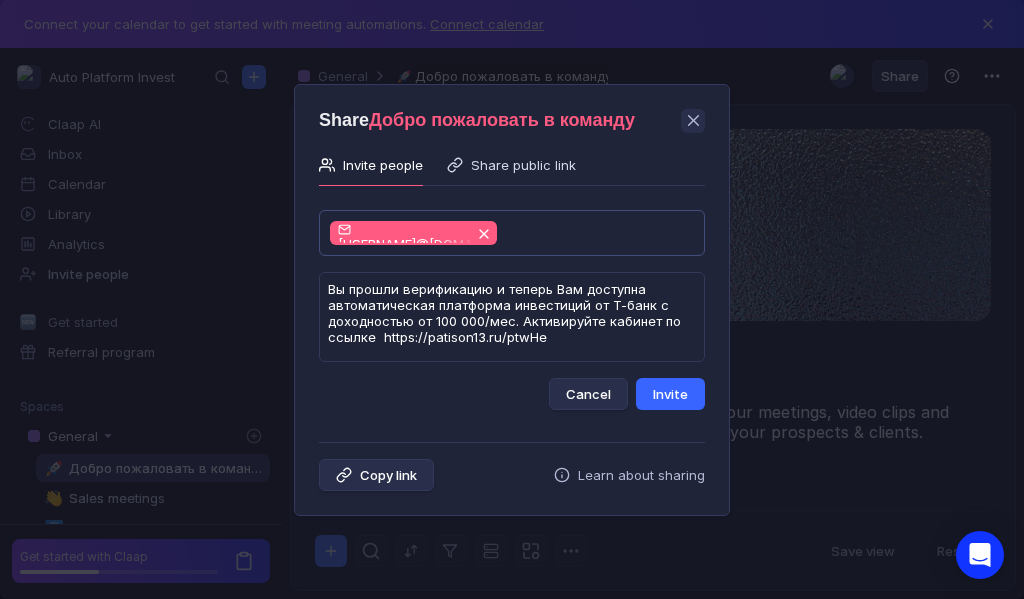 click on "Invite" at bounding box center [670, 394] 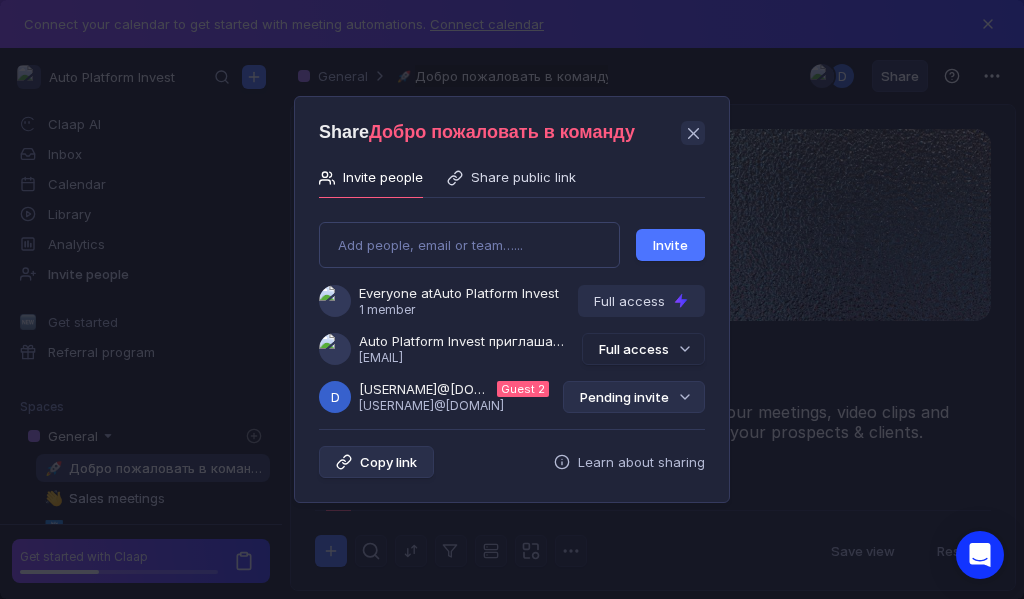 click on "Pending invite" at bounding box center (634, 397) 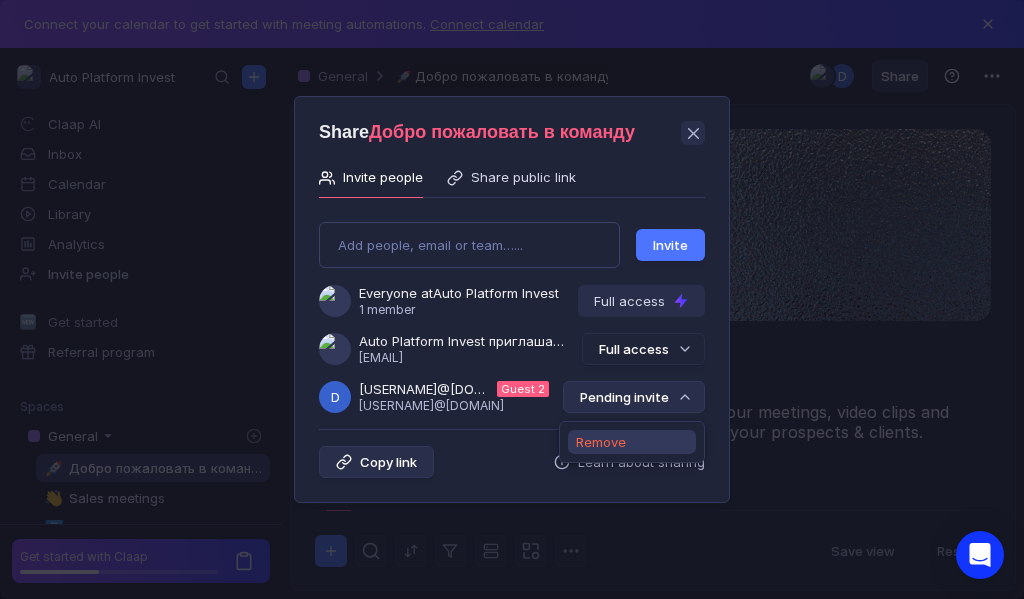 click on "Remove" at bounding box center (601, 442) 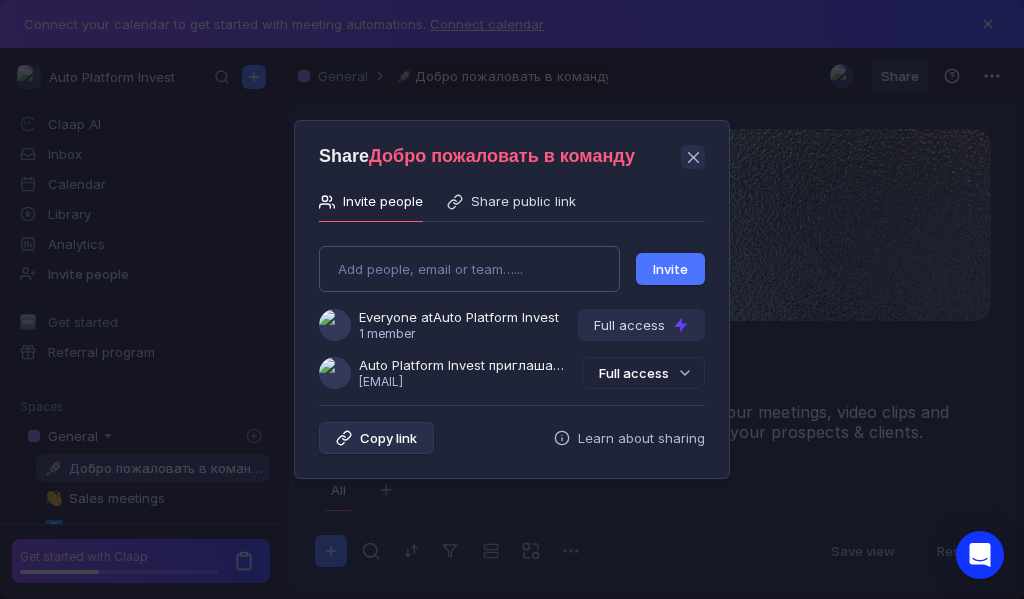 click on "Add people, email or team…... Invite Everyone at  Auto Platform Invest 1 member Full access Auto Platform Invest   приглашает Вас в группу [USERNAME]@[EMAIL] Full access" at bounding box center (512, 309) 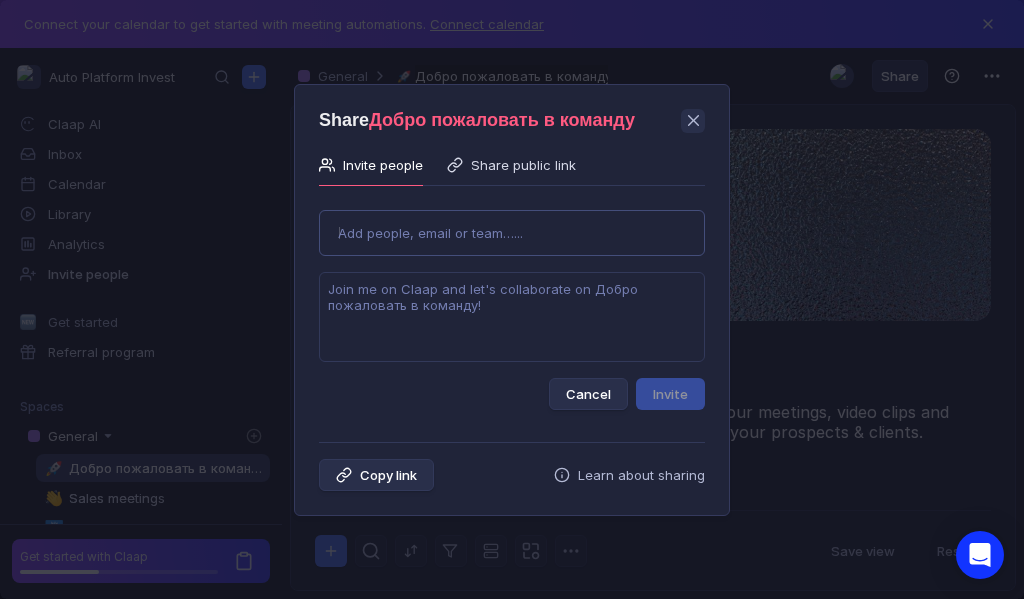 type on "[EMAIL]" 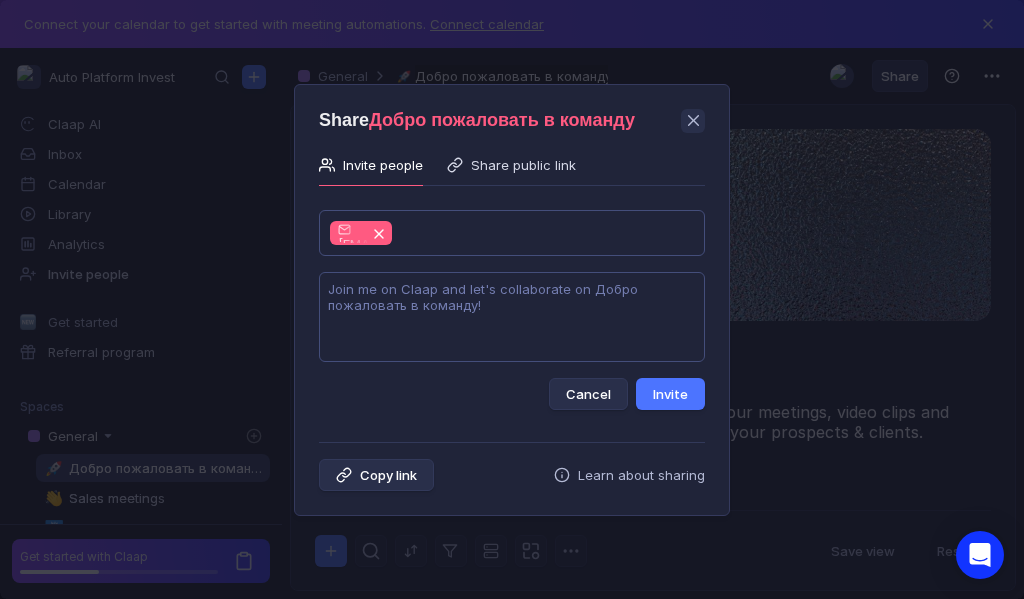 click at bounding box center [512, 317] 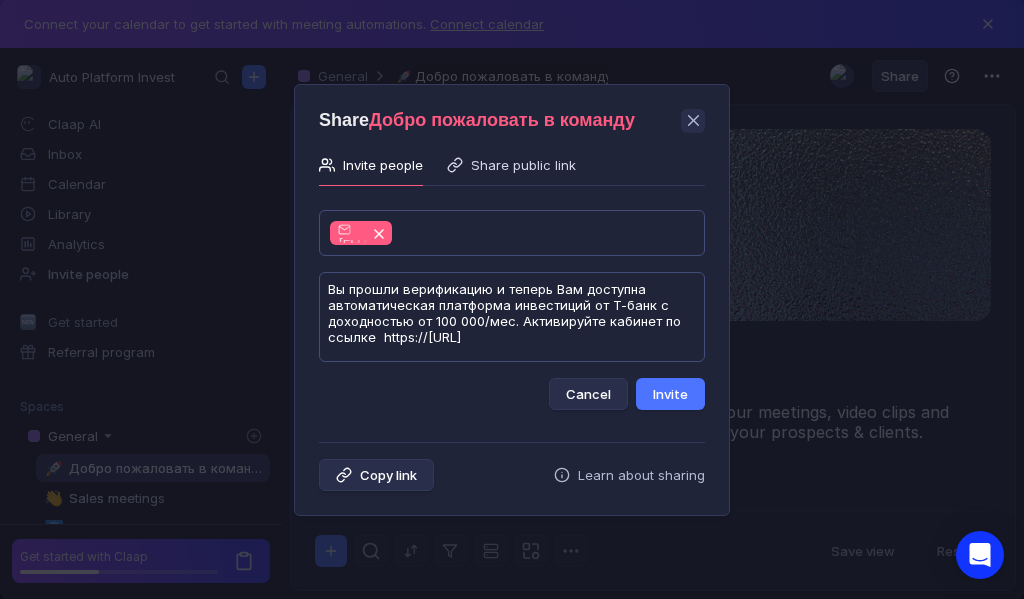 scroll, scrollTop: 1, scrollLeft: 0, axis: vertical 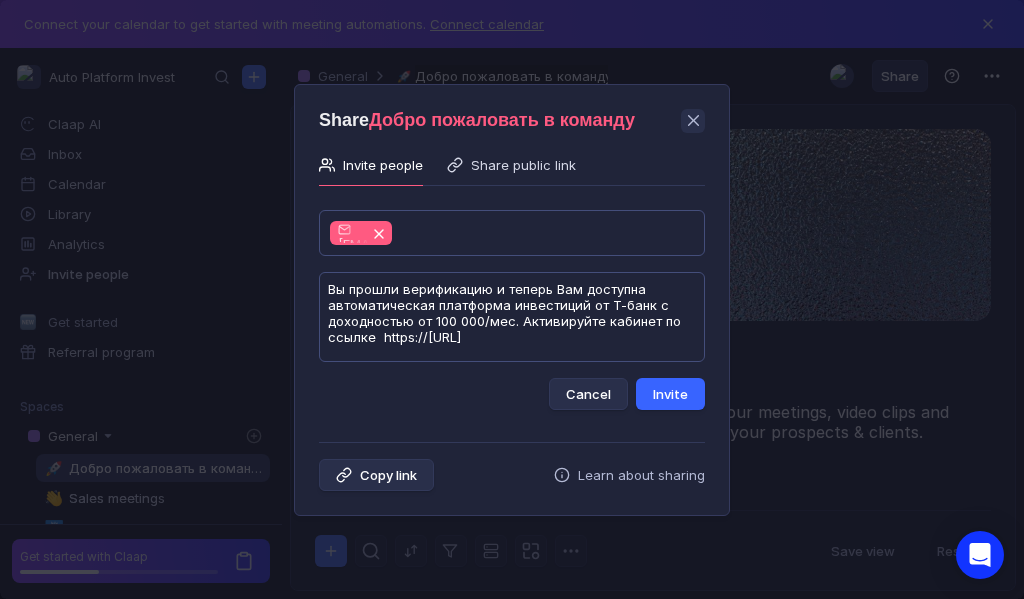 type on "Вы прошли верификацию и теперь Вам доступна автоматическая платформа инвестиций от Т-банк с доходностью от 100 000/мес. Активируйте кабинет по ссылке  https://[URL]" 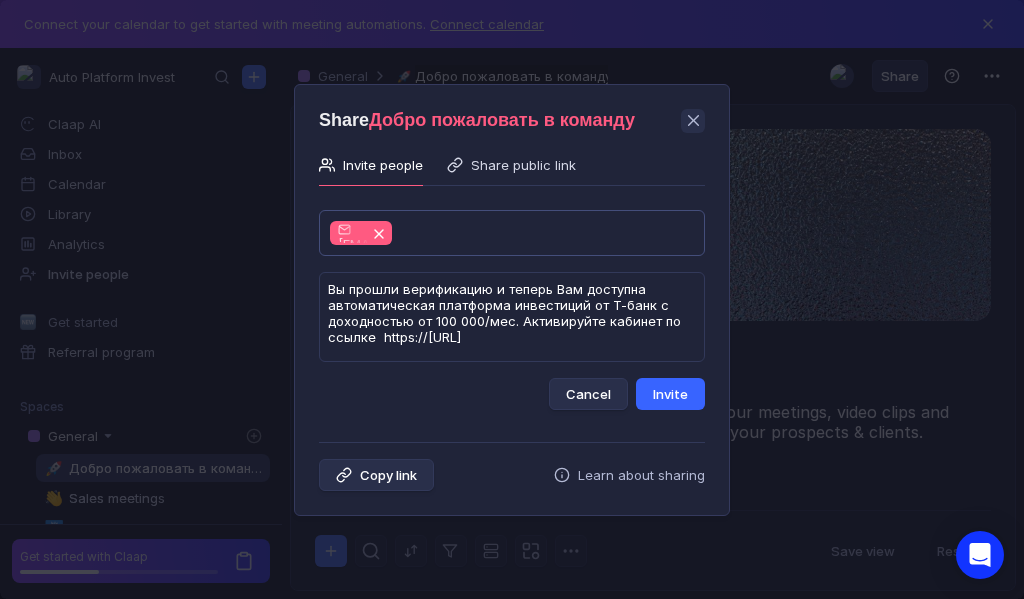 click on "Invite" at bounding box center (670, 394) 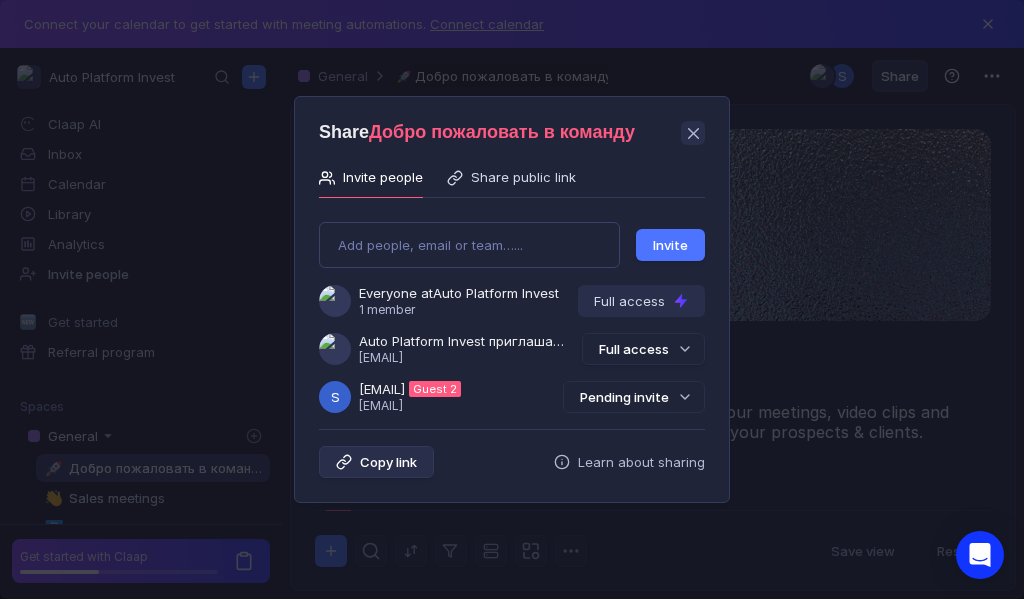 click on "Pending invite" at bounding box center [634, 397] 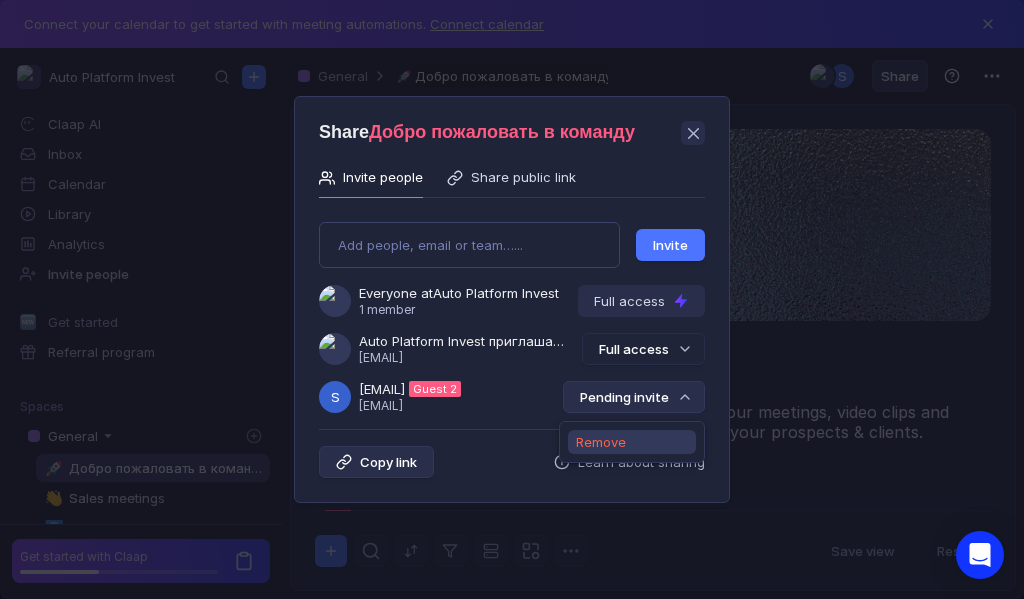 click on "Remove" at bounding box center [601, 442] 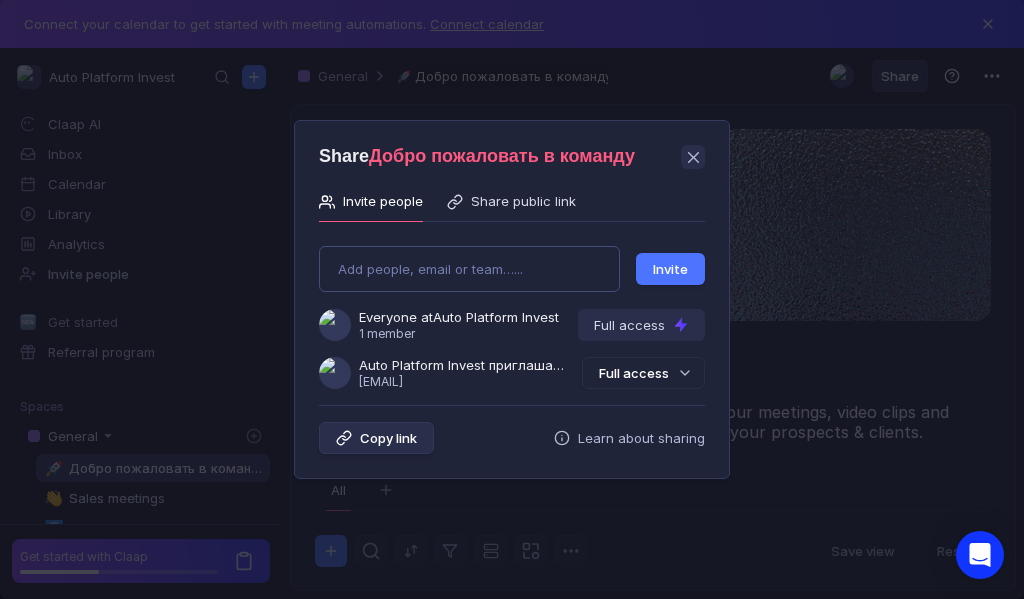 click on "Add people, email or team…... Invite Everyone at  Auto Platform Invest 1 member Full access Auto Platform Invest   приглашает Вас в группу [USERNAME]@[EMAIL] Full access" at bounding box center [512, 309] 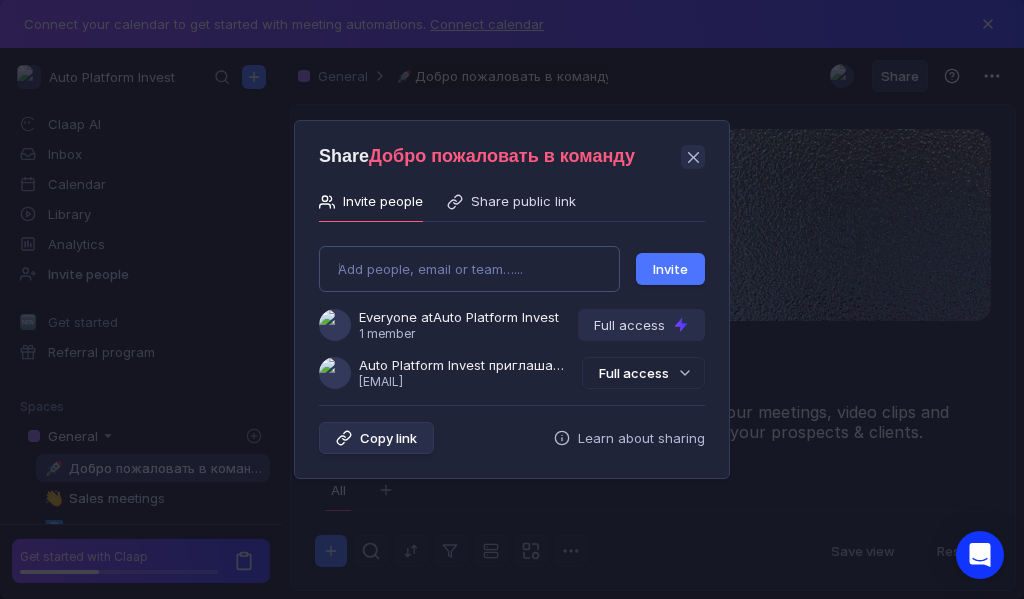 type on "[EMAIL]" 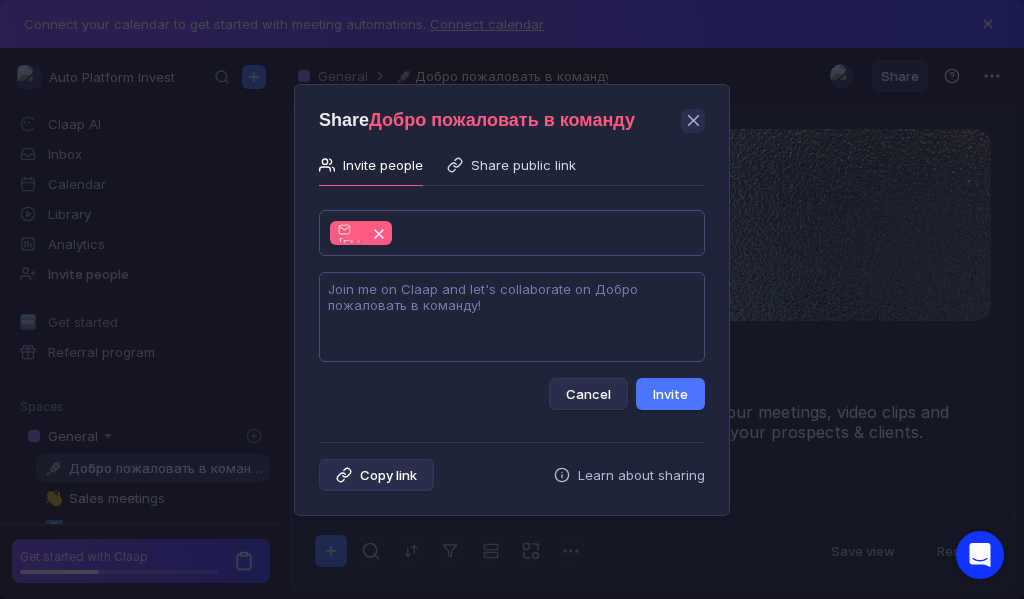 click at bounding box center [512, 317] 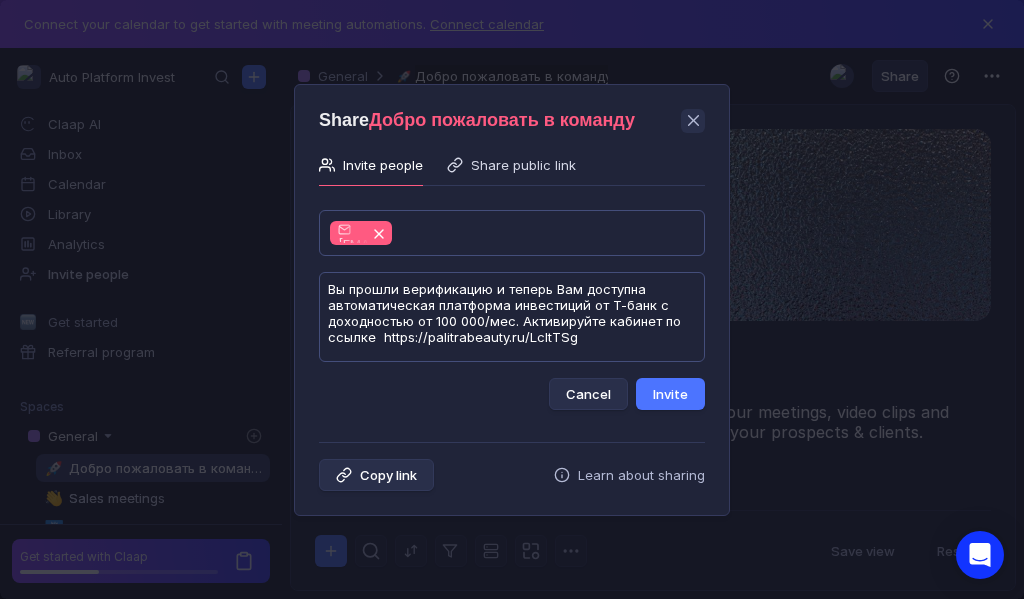 scroll, scrollTop: 1, scrollLeft: 0, axis: vertical 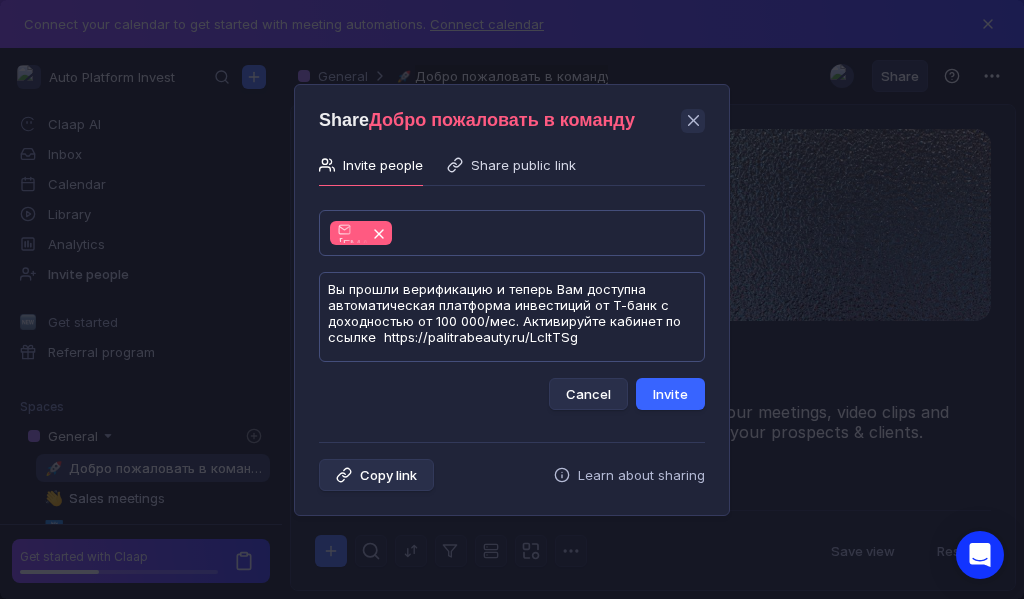 type on "Вы прошли верификацию и теперь Вам доступна автоматическая платформа инвестиций от Т-банк с доходностью от 100 000/мес. Активируйте кабинет по ссылке  https://palitrabeauty.ru/LcItTSg" 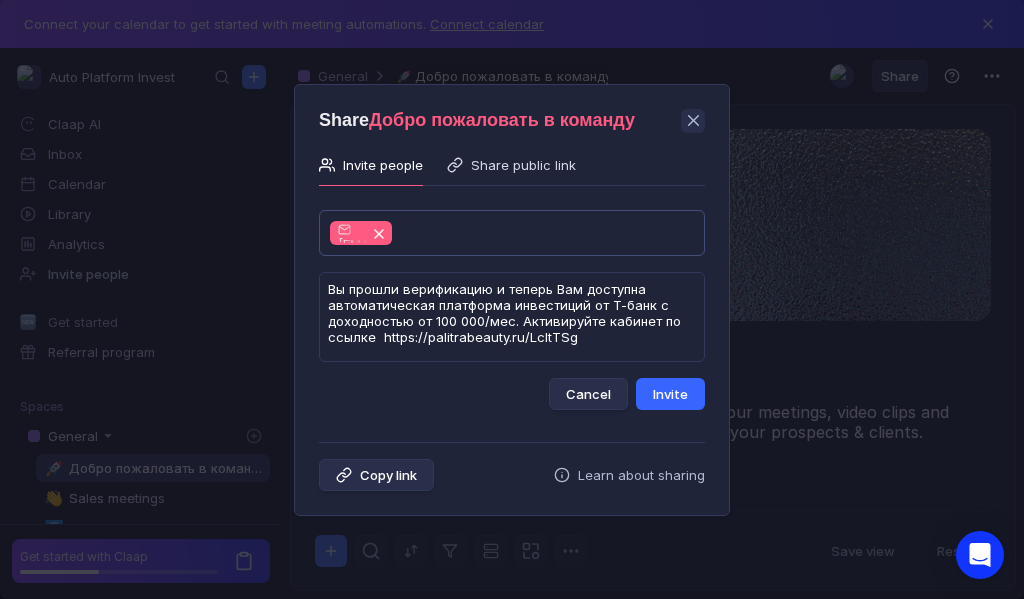 click on "Invite" at bounding box center [670, 394] 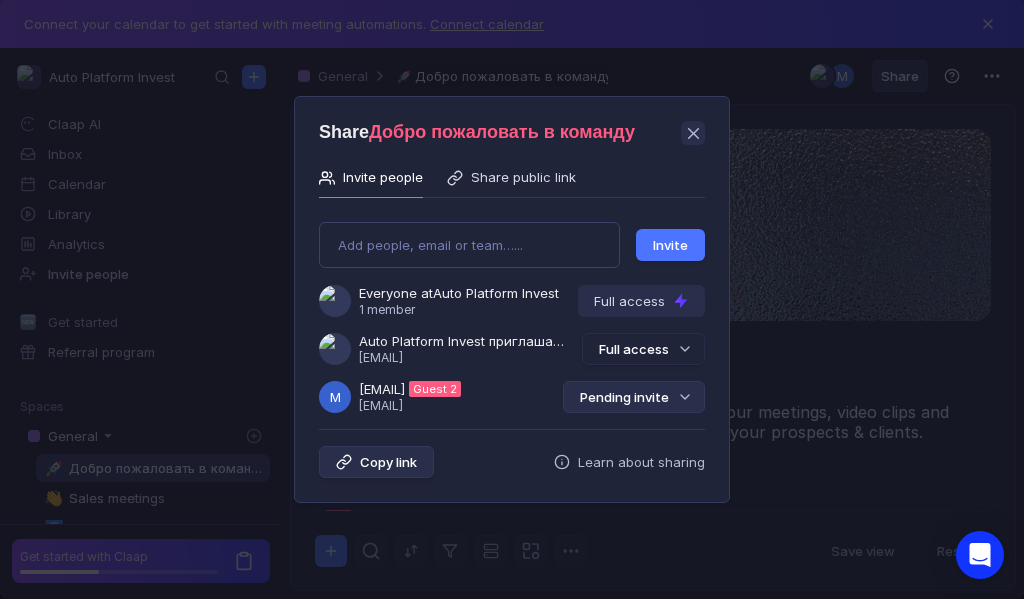 click on "Pending invite" at bounding box center (634, 397) 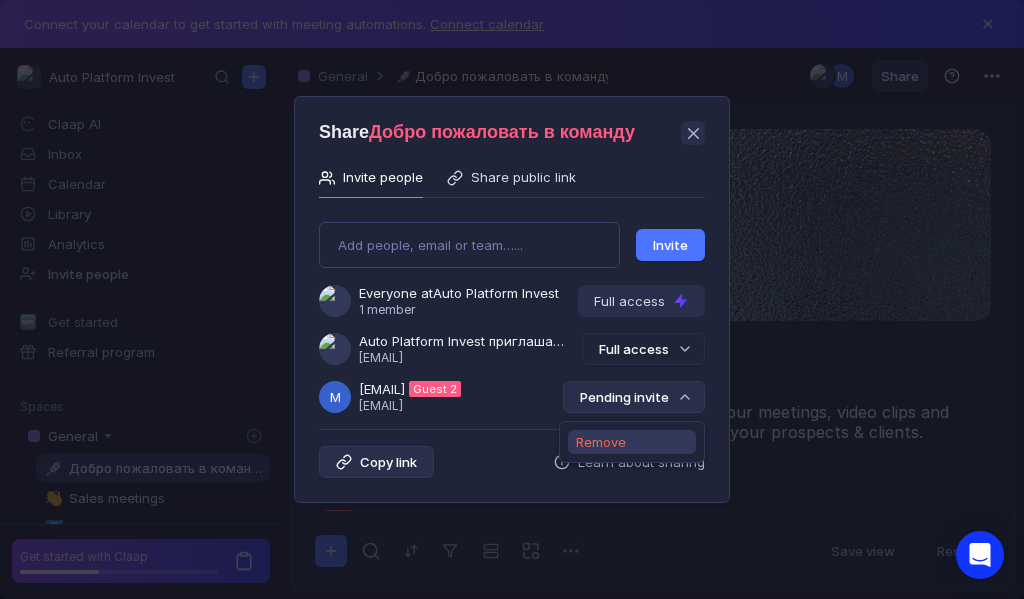 click on "Remove" at bounding box center [601, 442] 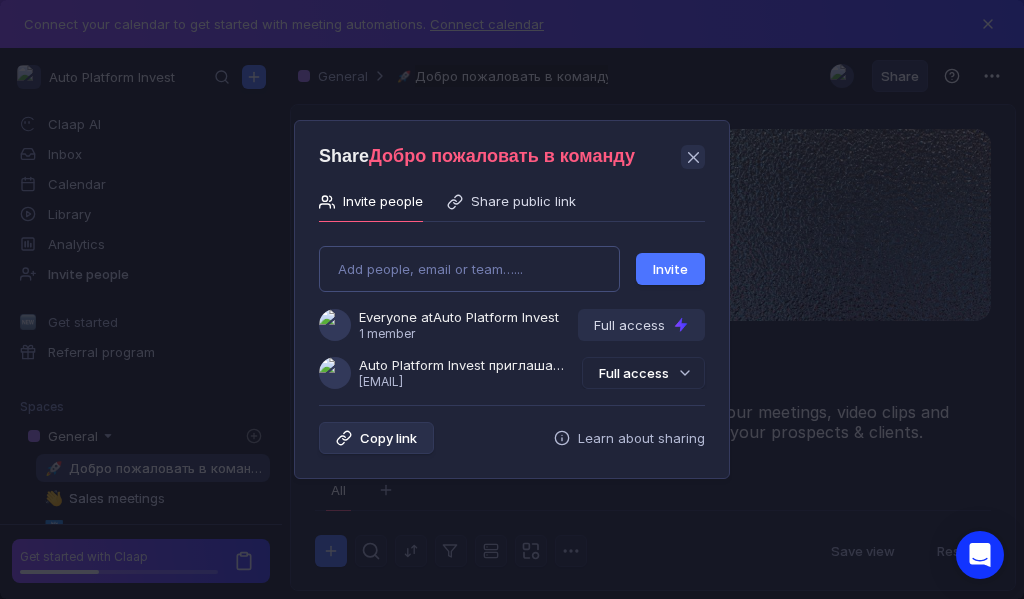 click on "Add people, email or team…... Invite Everyone at  Auto Platform Invest 1 member Full access Auto Platform Invest   приглашает Вас в группу [USERNAME]@[EMAIL] Full access" at bounding box center [512, 309] 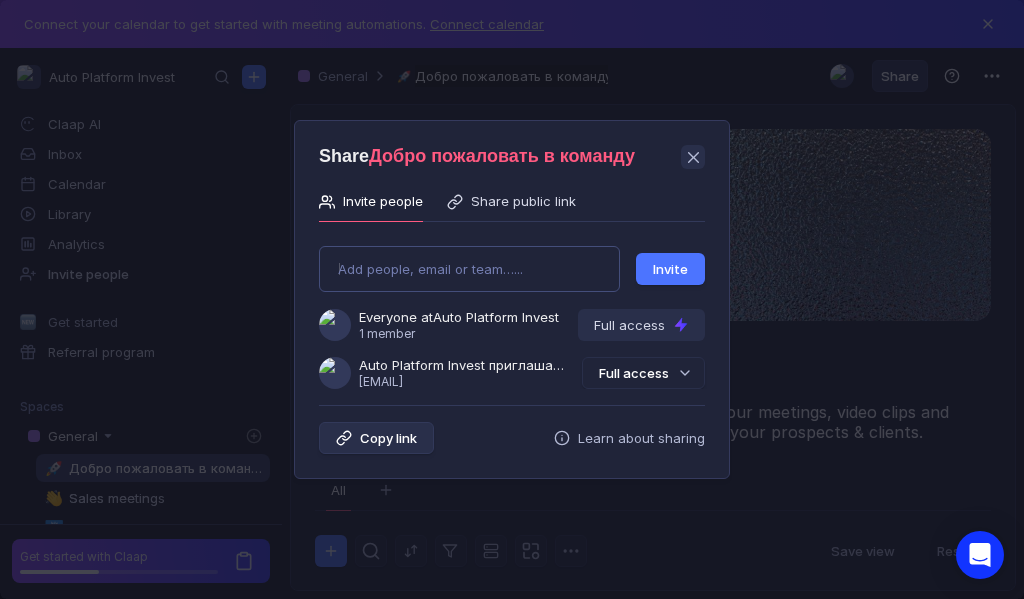 type on "[EMAIL]" 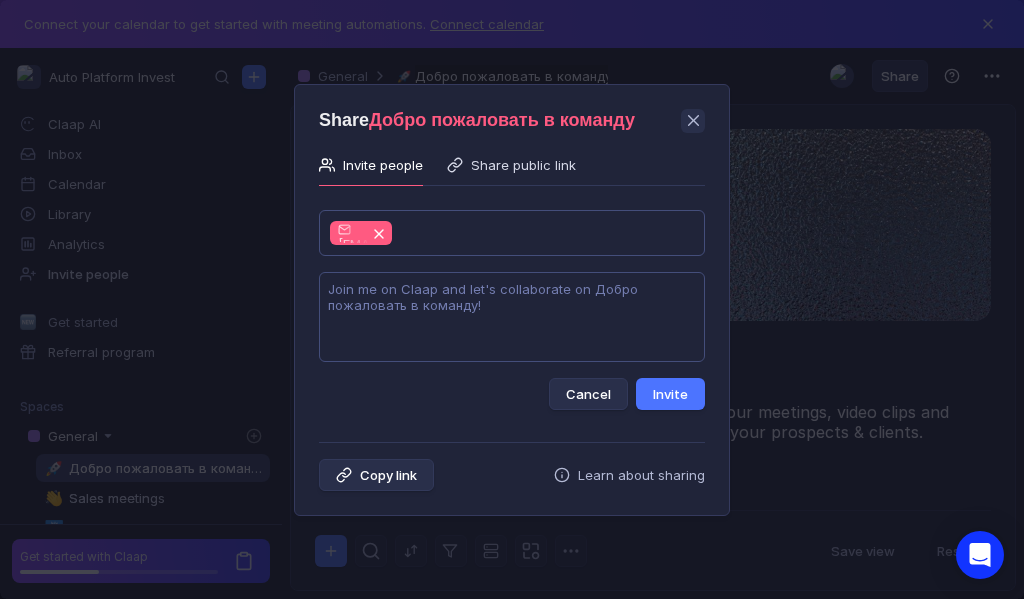 click at bounding box center [512, 317] 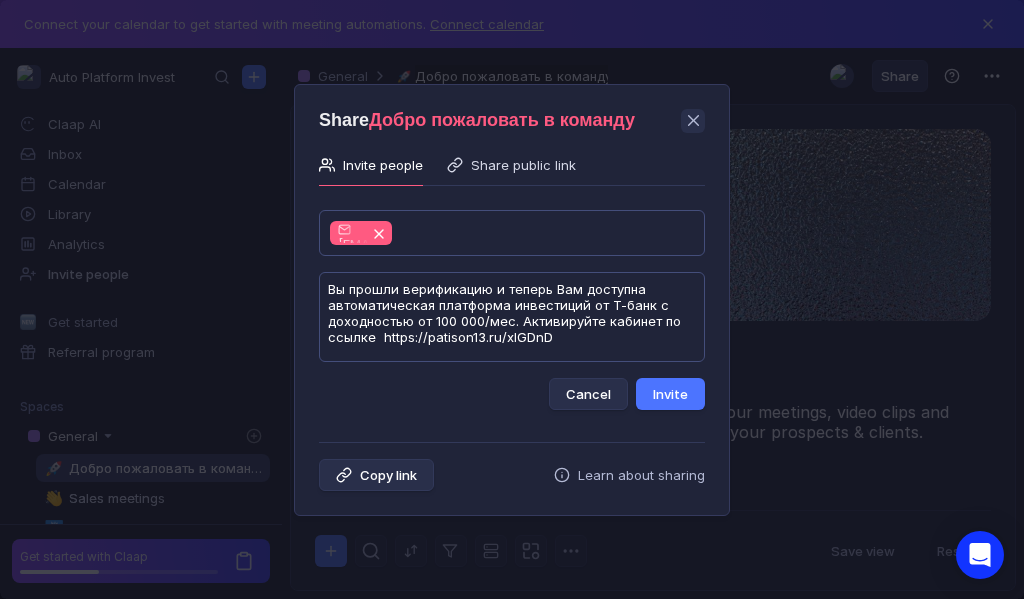 scroll, scrollTop: 1, scrollLeft: 0, axis: vertical 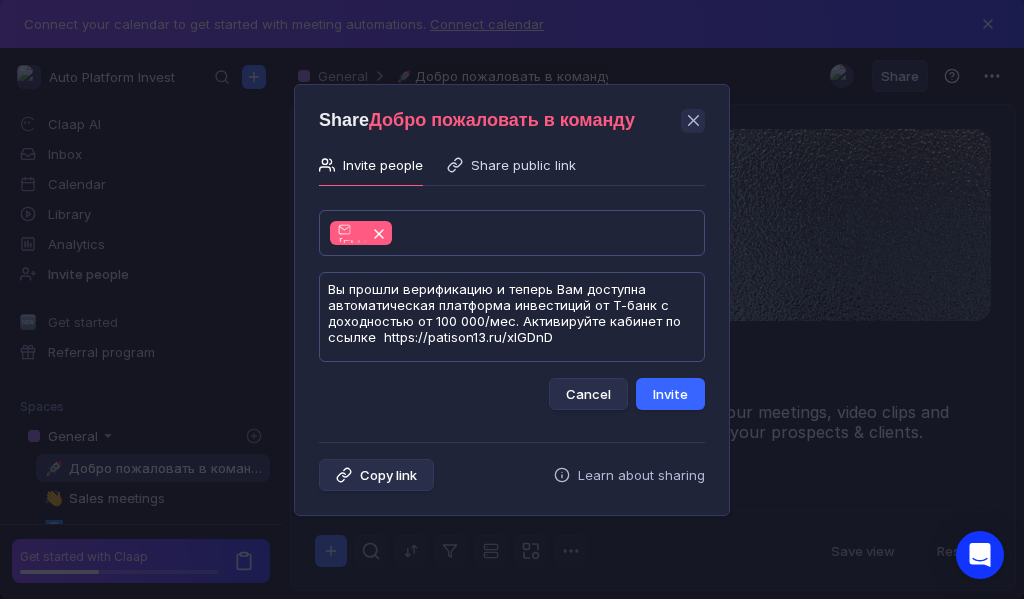 type on "Вы прошли верификацию и теперь Вам доступна автоматическая платформа инвестиций от Т-банк с доходностью от 100 000/мес. Активируйте кабинет по ссылке  https://patison13.ru/xlGDnD" 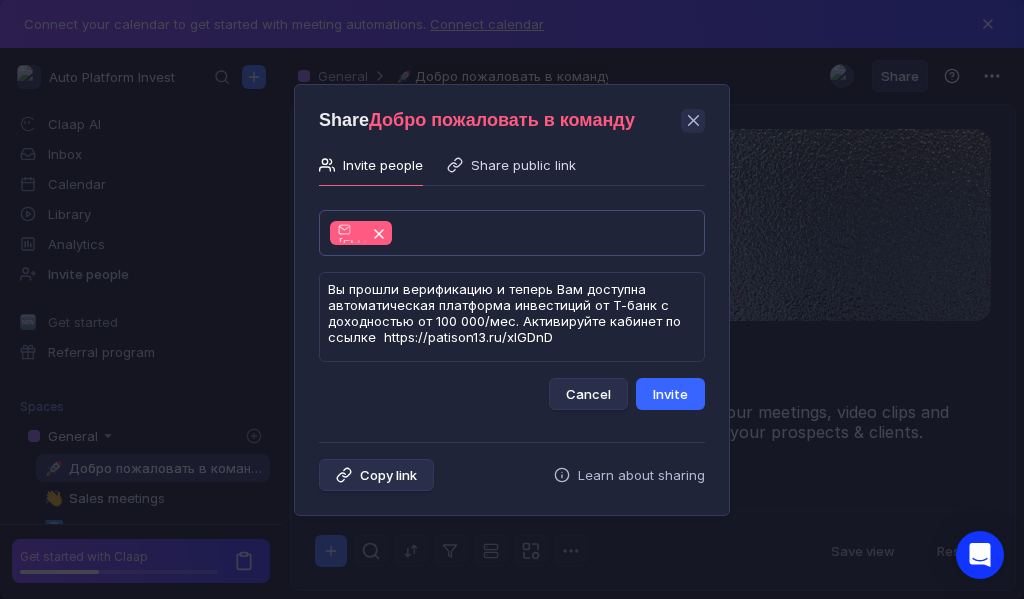 click on "Invite" at bounding box center (670, 394) 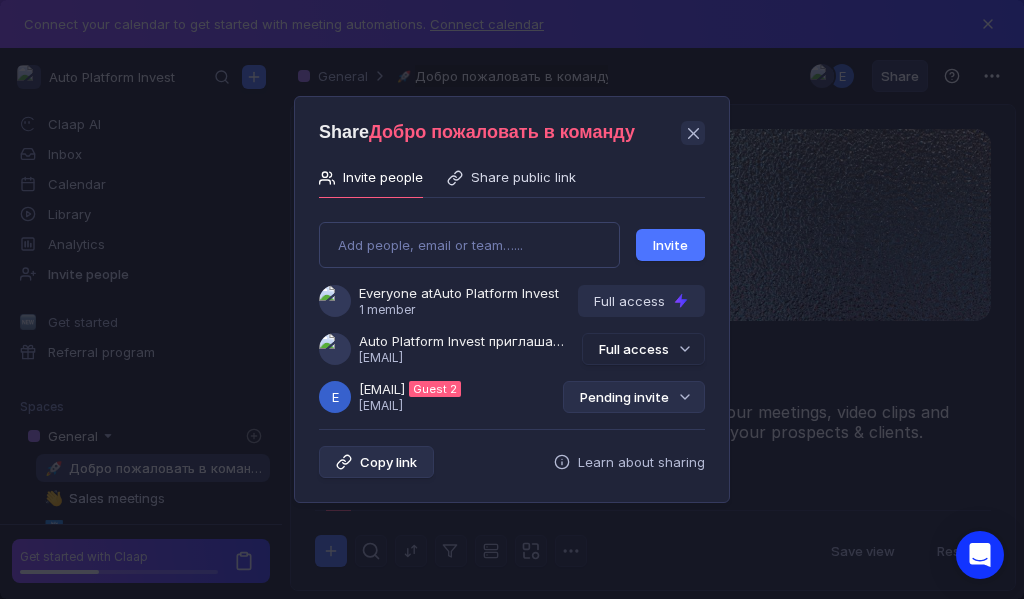 click on "Pending invite" at bounding box center [634, 397] 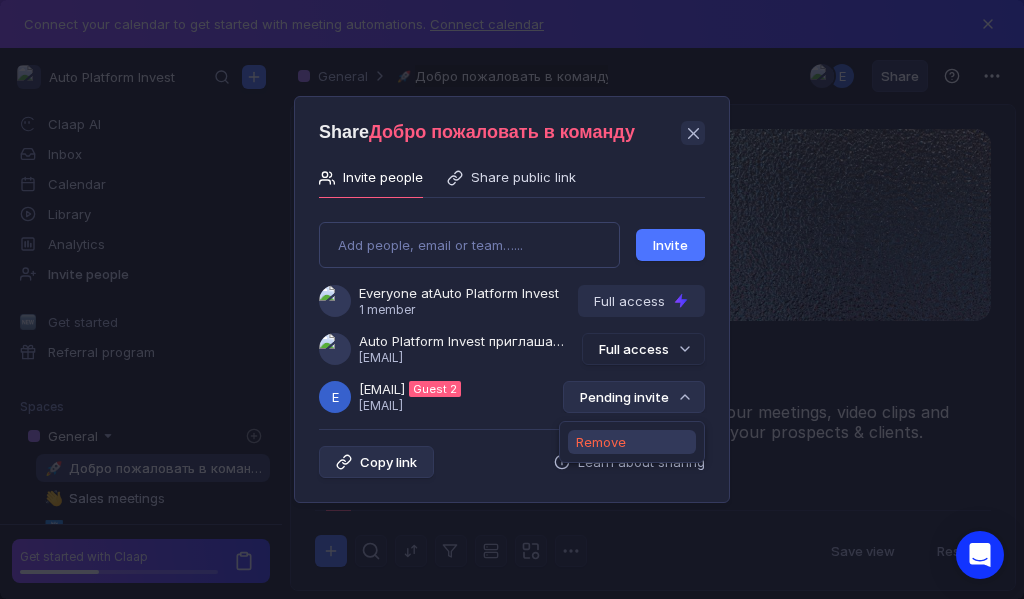 click on "Remove" at bounding box center [601, 442] 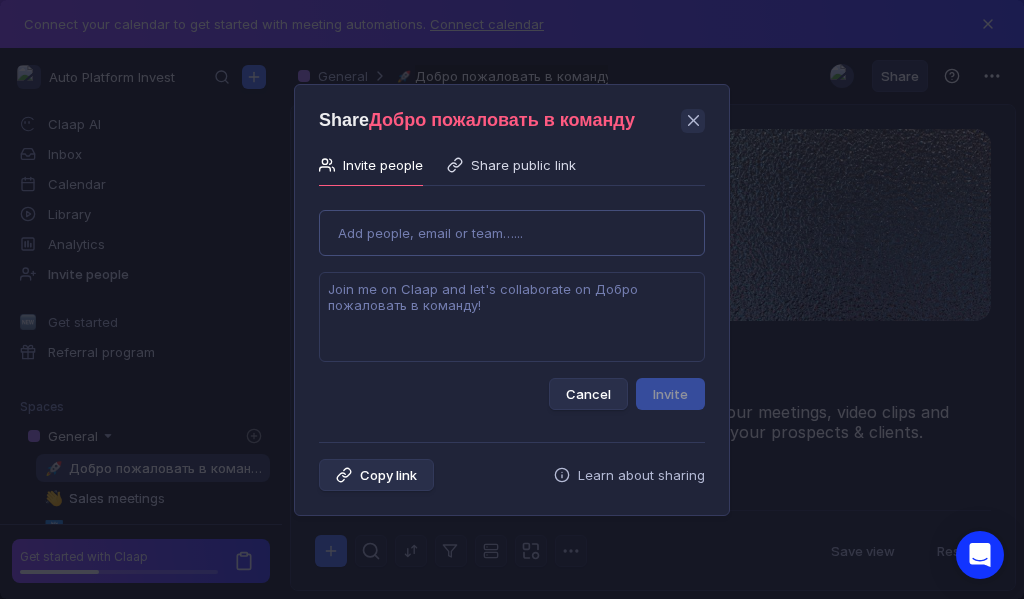 click on "Use Up and Down to choose options, press Enter to select the currently focused option, press Escape to exit the menu, press Tab to select the option and exit the menu. Add people, email or team…... Cancel Invite" at bounding box center [512, 302] 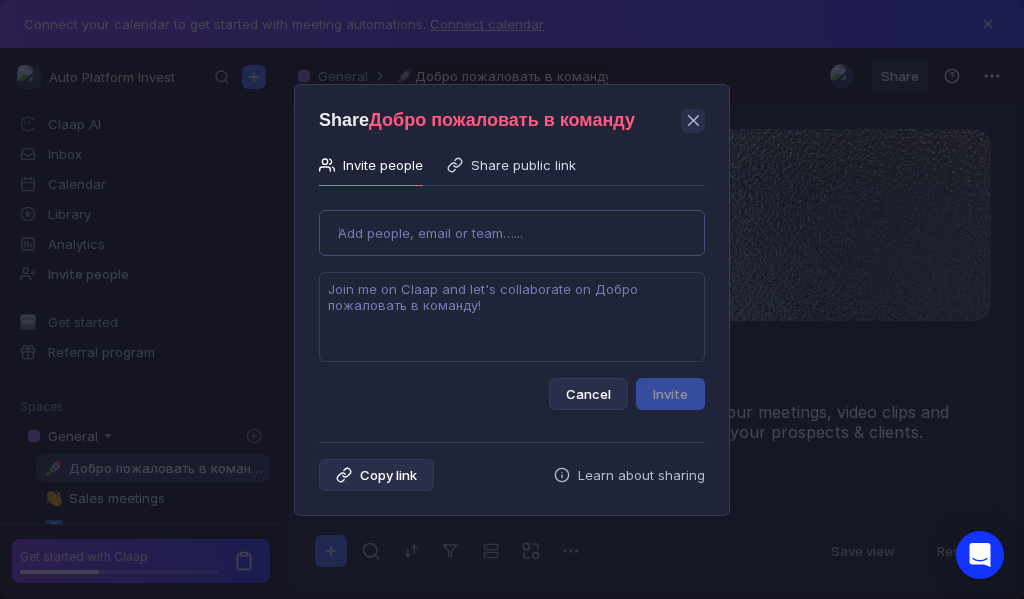 type on "[EMAIL]" 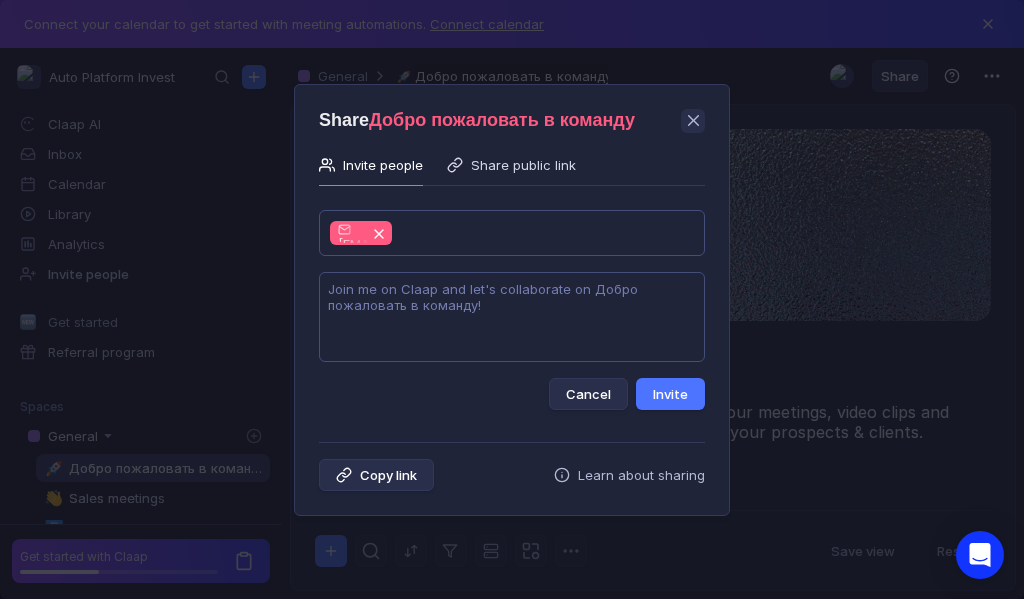 click at bounding box center [512, 317] 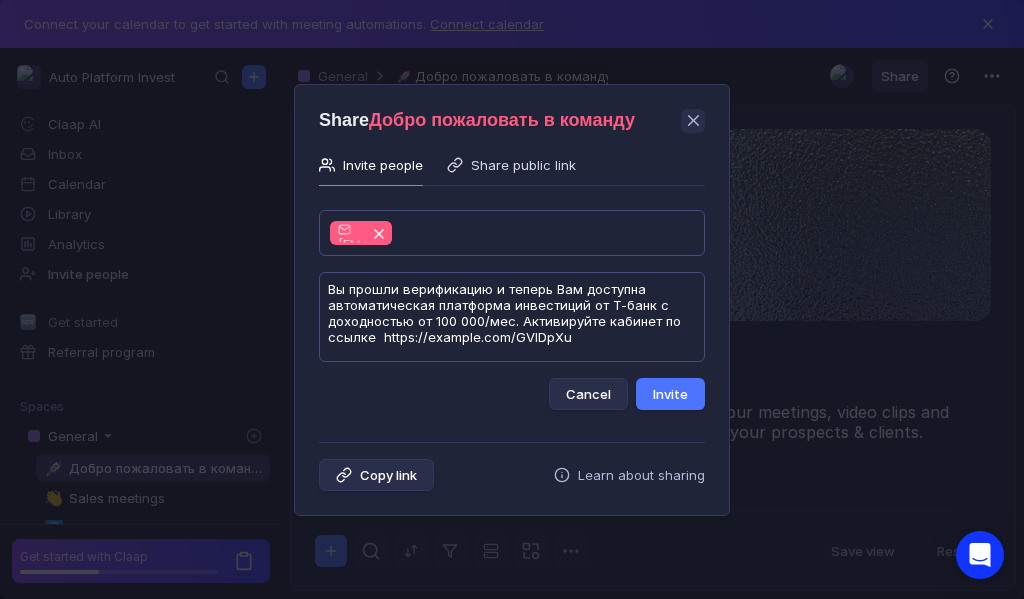 scroll, scrollTop: 1, scrollLeft: 0, axis: vertical 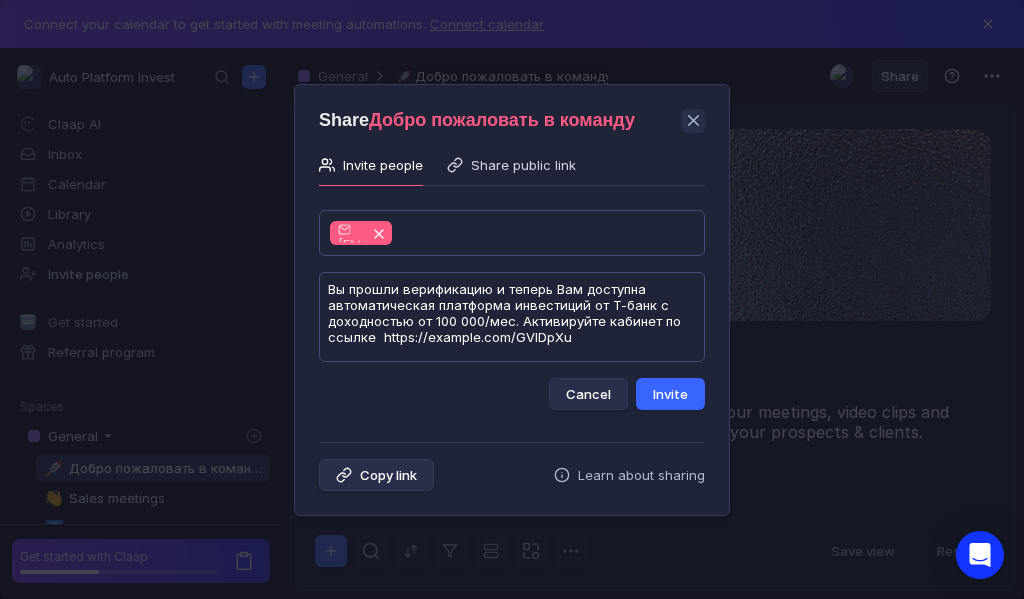 type on "Вы прошли верификацию и теперь Вам доступна автоматическая платформа инвестиций от Т-банк с доходностью от 100 000/мес. Активируйте кабинет по ссылке  https://example.com/GVlDpXu" 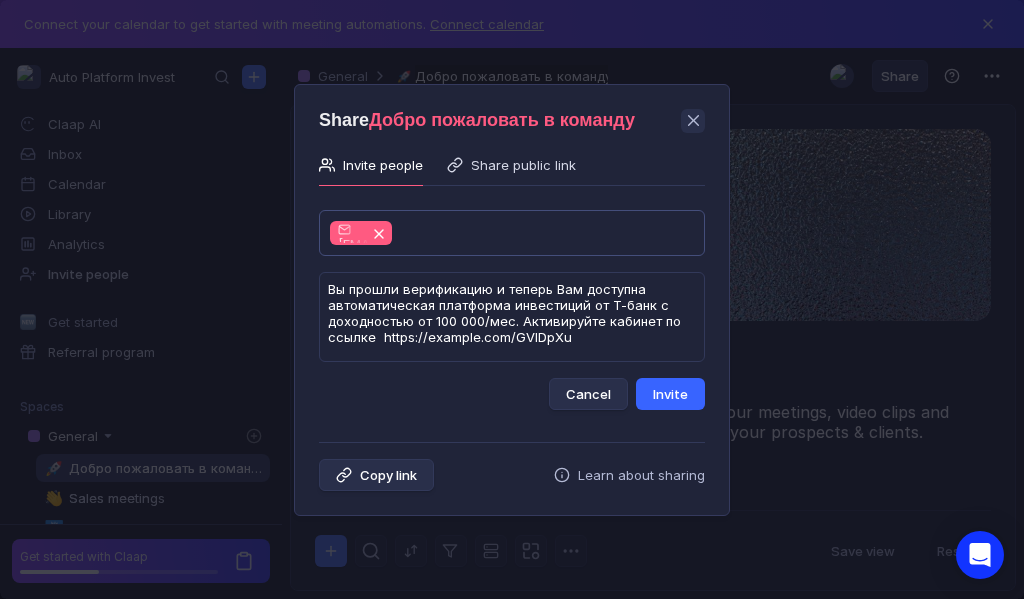 click on "Invite" at bounding box center (670, 394) 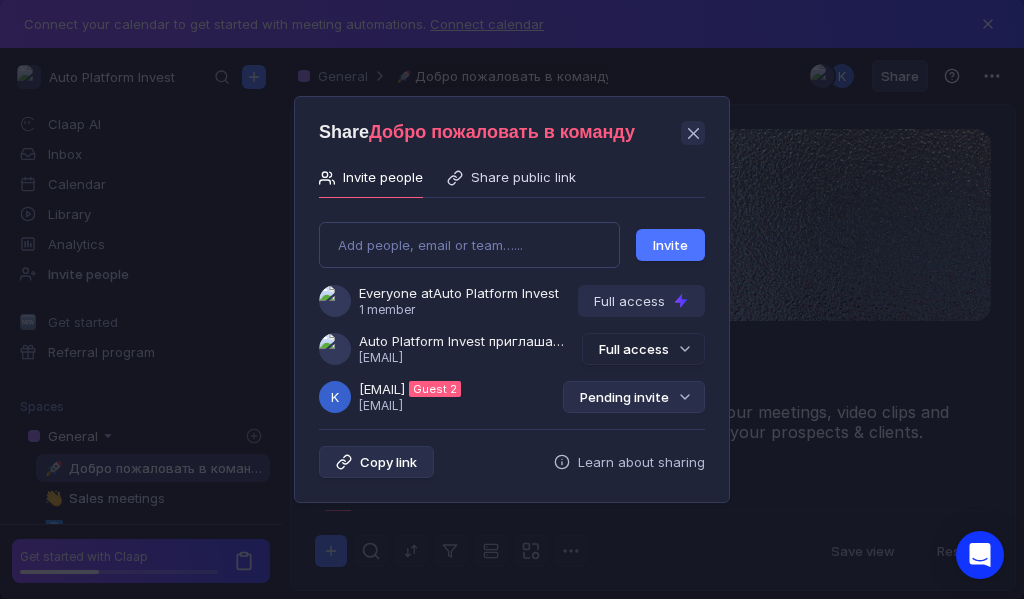 click on "Pending invite" at bounding box center (634, 397) 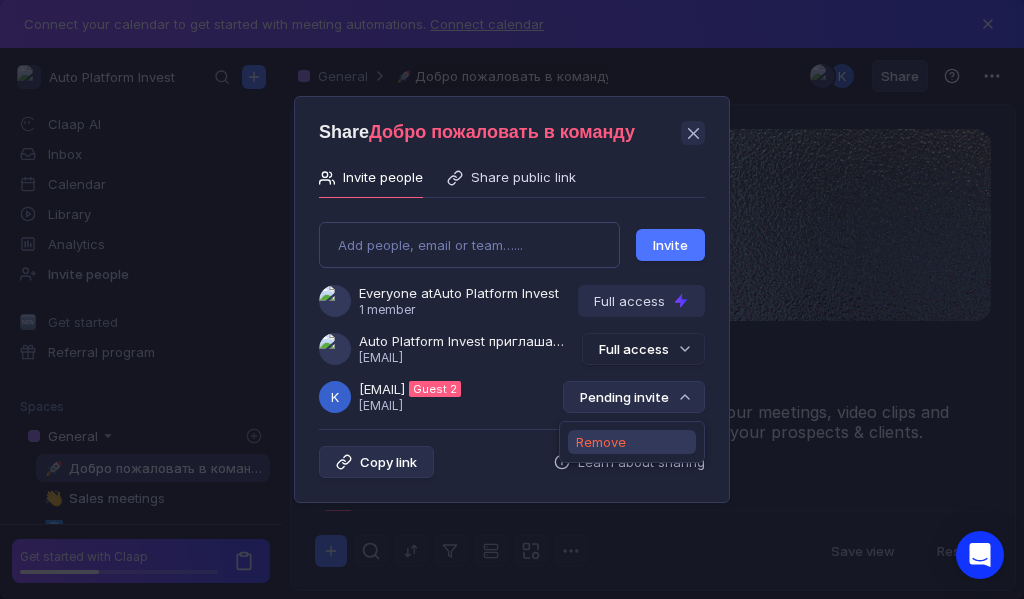 click on "Remove" at bounding box center [601, 442] 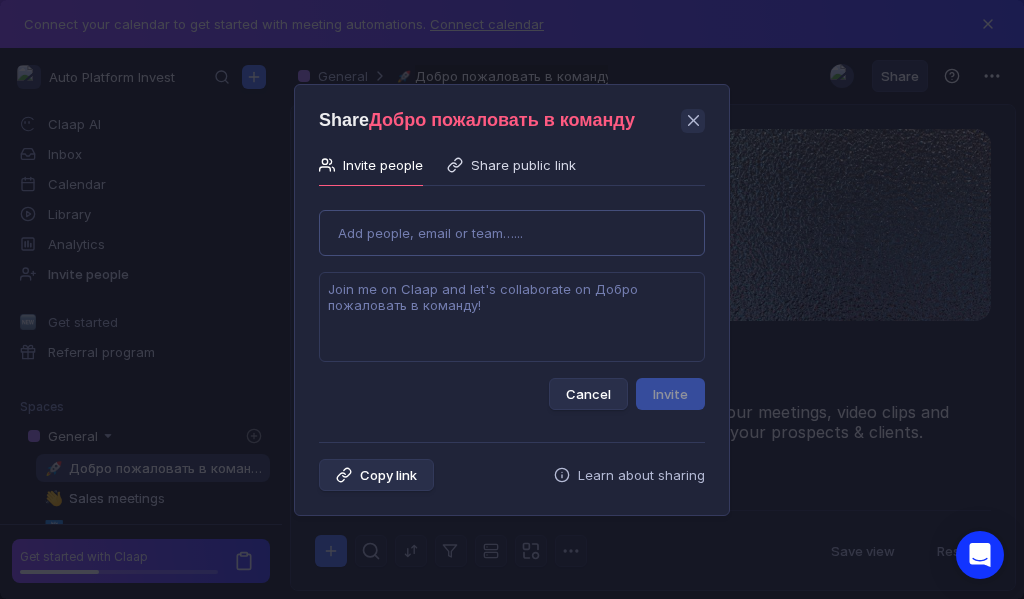 click on "Use Up and Down to choose options, press Enter to select the currently focused option, press Escape to exit the menu, press Tab to select the option and exit the menu. Add people, email or team…... Cancel Invite" at bounding box center (512, 302) 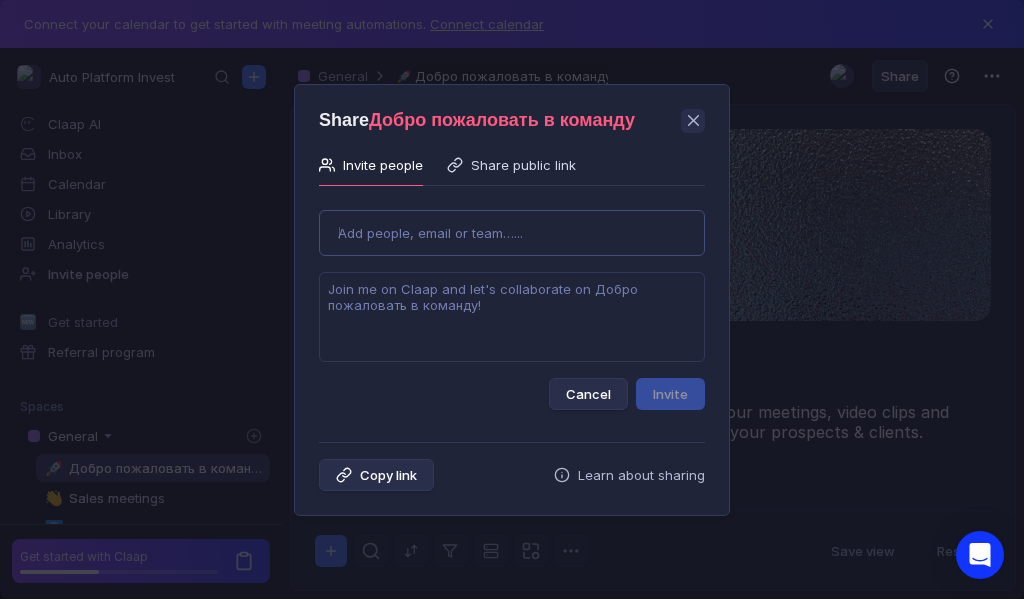 type on "[EMAIL]" 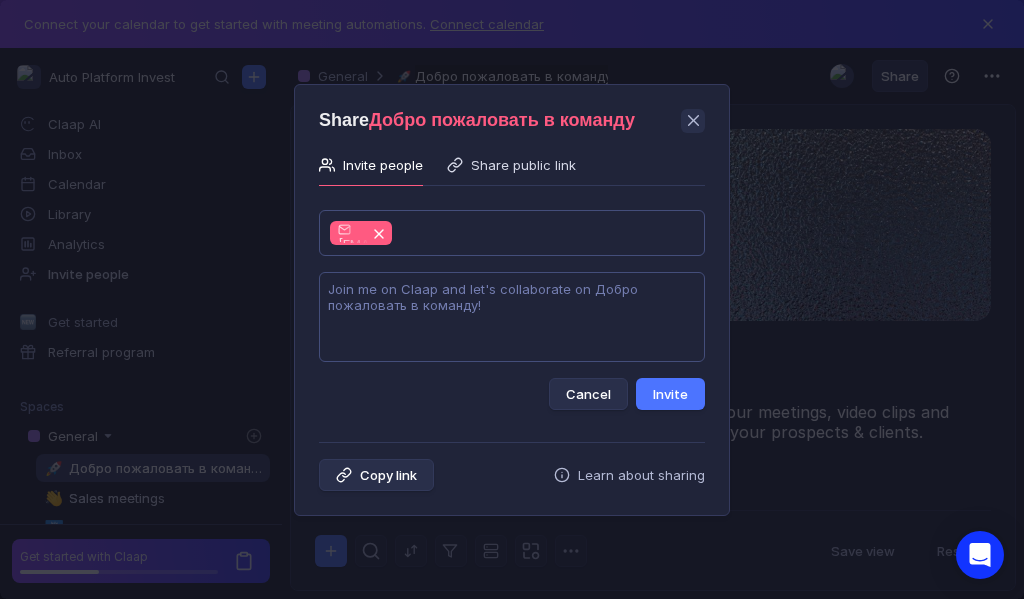 click at bounding box center (512, 317) 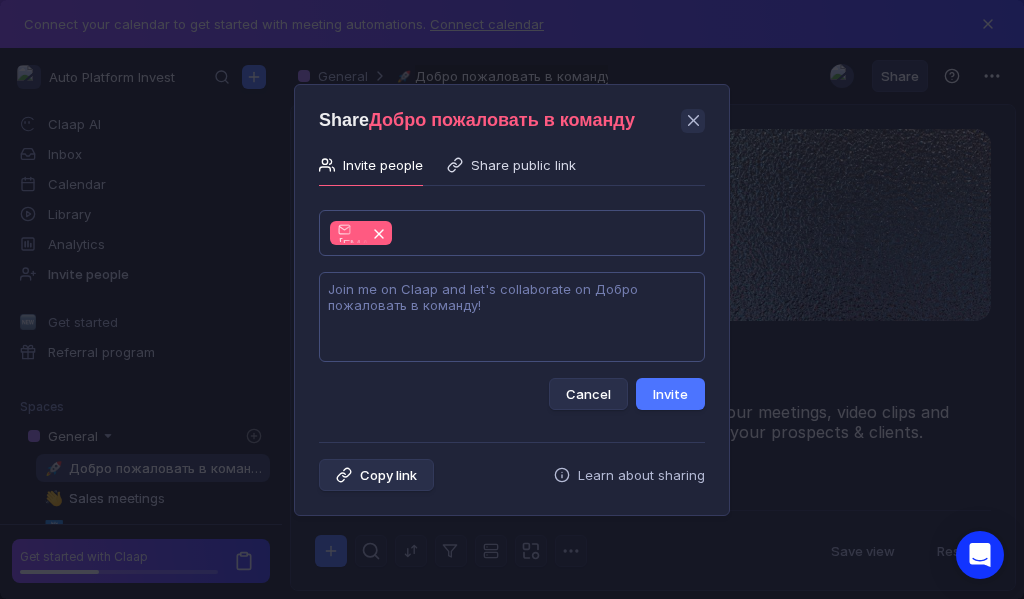 click at bounding box center (512, 317) 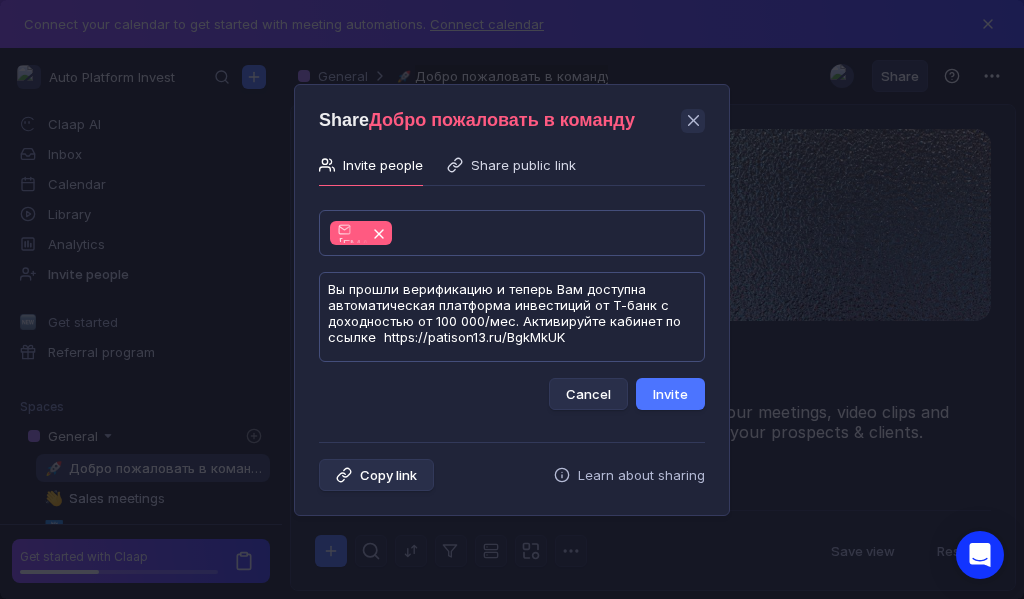 scroll, scrollTop: 1, scrollLeft: 0, axis: vertical 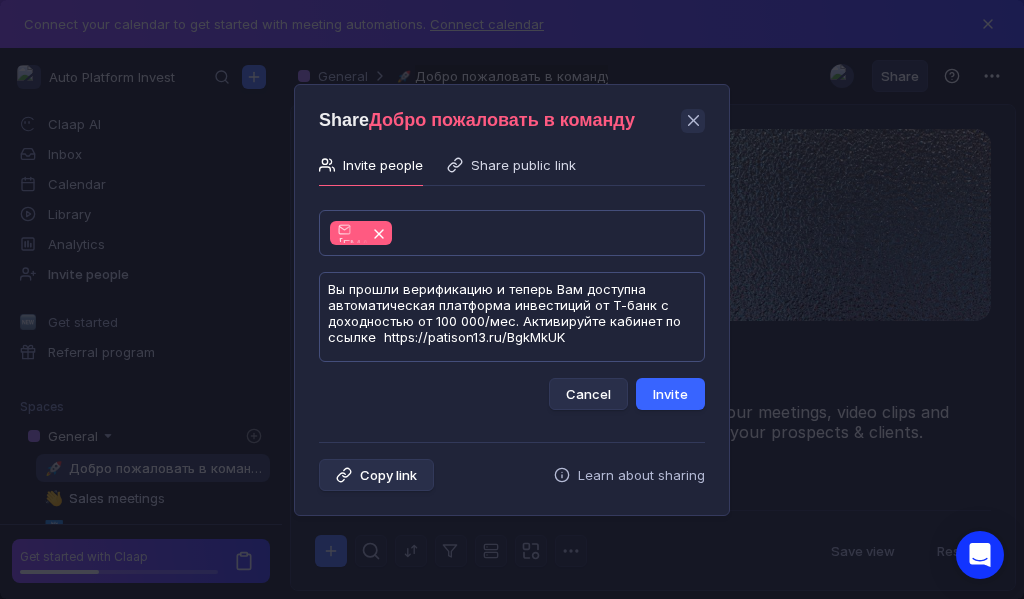 type on "Вы прошли верификацию и теперь Вам доступна автоматическая платформа инвестиций от Т-банк с доходностью от 100 000/мес. Активируйте кабинет по ссылке  https://patison13.ru/BgkMkUK" 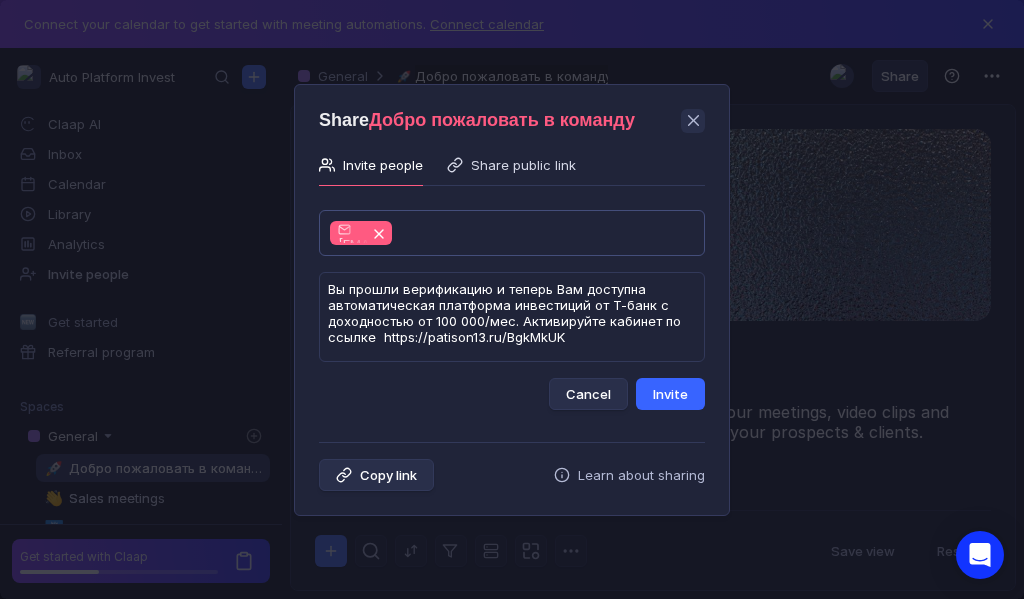click on "Invite" at bounding box center [670, 394] 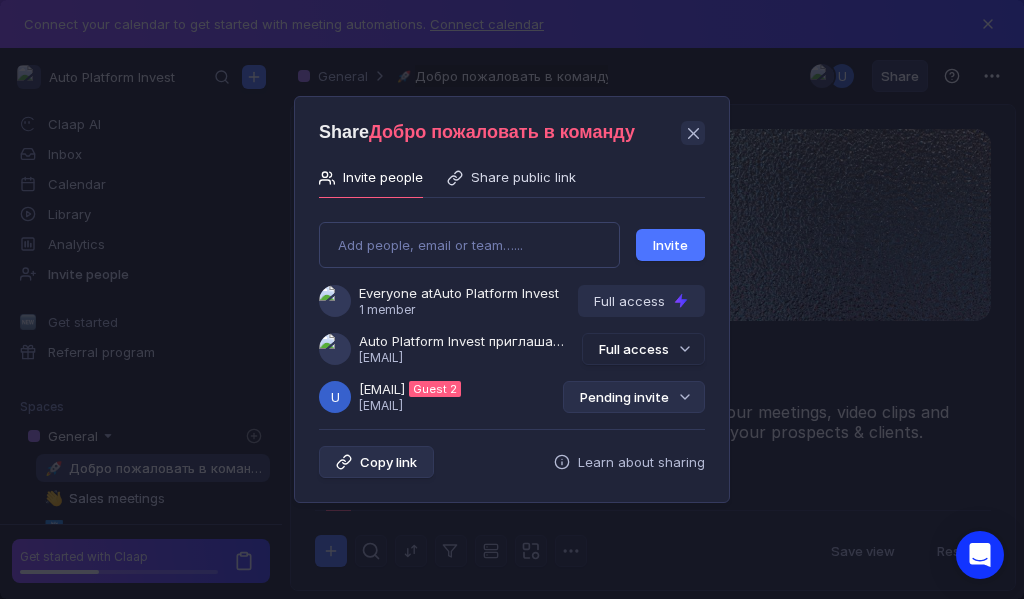 click on "Pending invite" at bounding box center (634, 397) 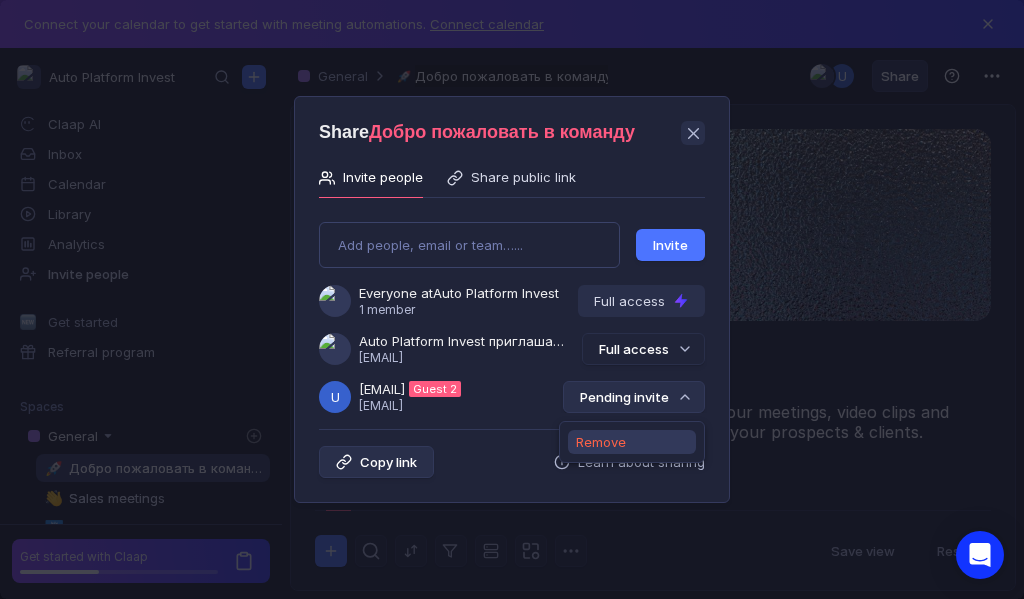 click on "Remove" at bounding box center [601, 442] 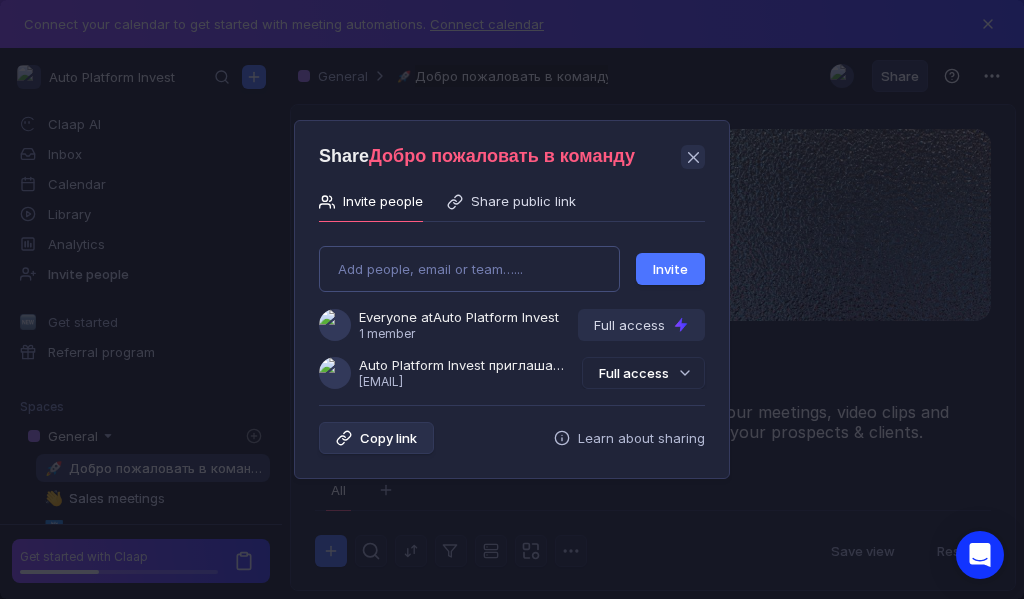 click on "Add people, email or team…... Invite Everyone at  Auto Platform Invest 1 member Full access Auto Platform Invest   приглашает Вас в группу [USERNAME]@[EMAIL] Full access" at bounding box center [512, 309] 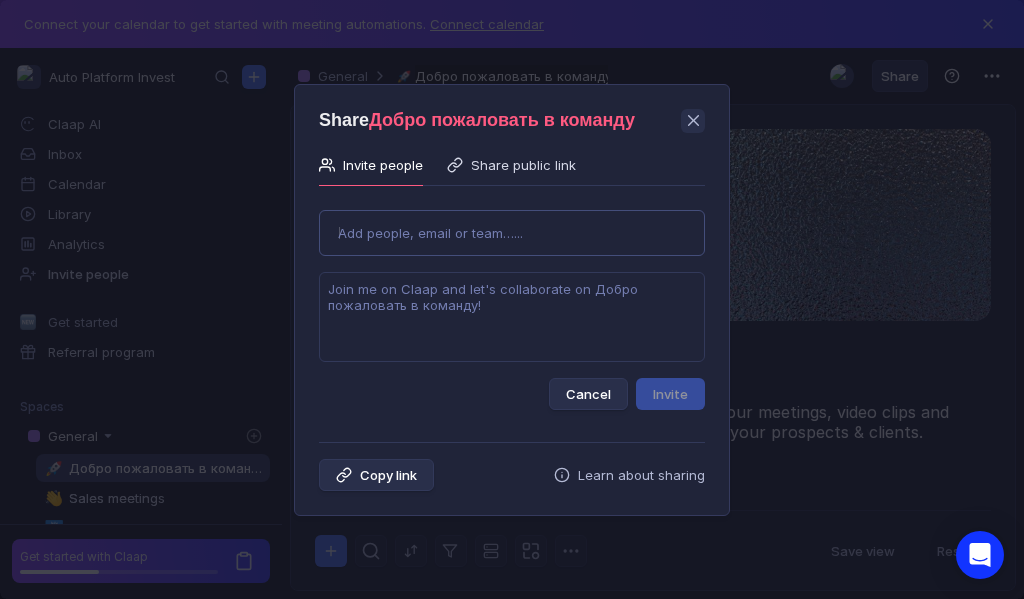 type on "[USERNAME]@[DOMAIN]" 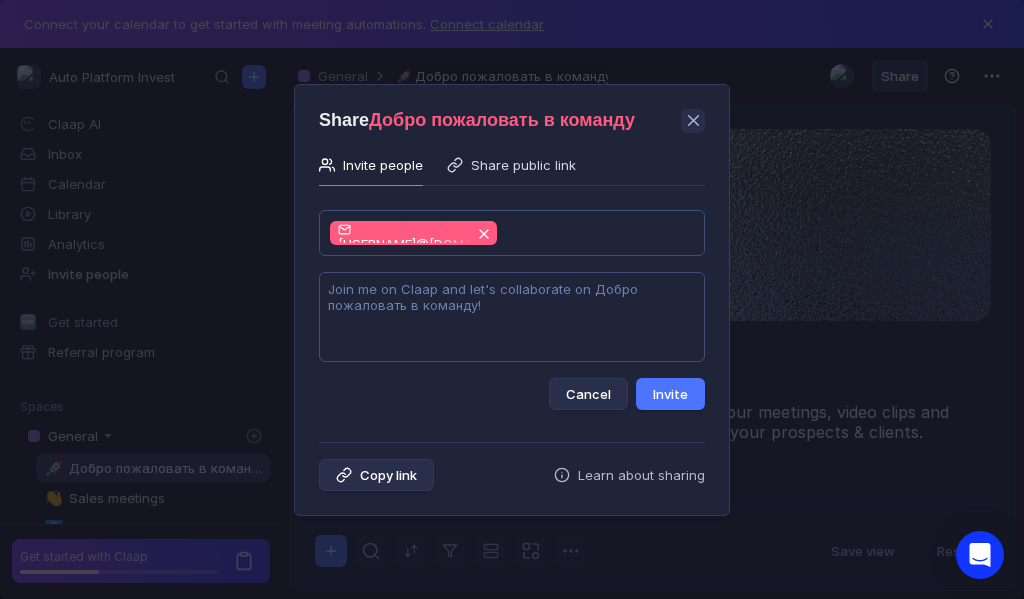 click at bounding box center (512, 317) 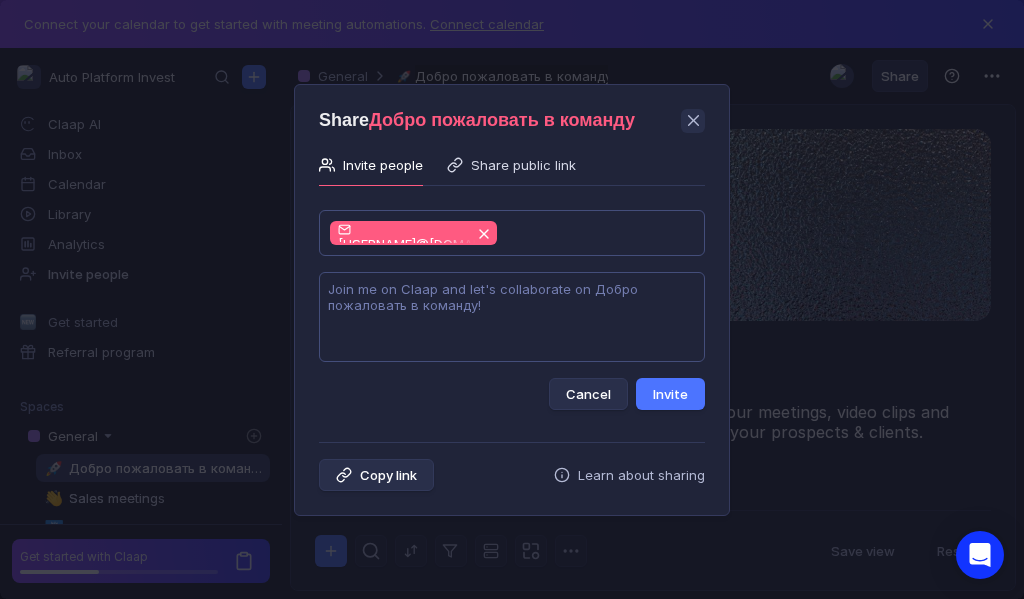 click at bounding box center (512, 317) 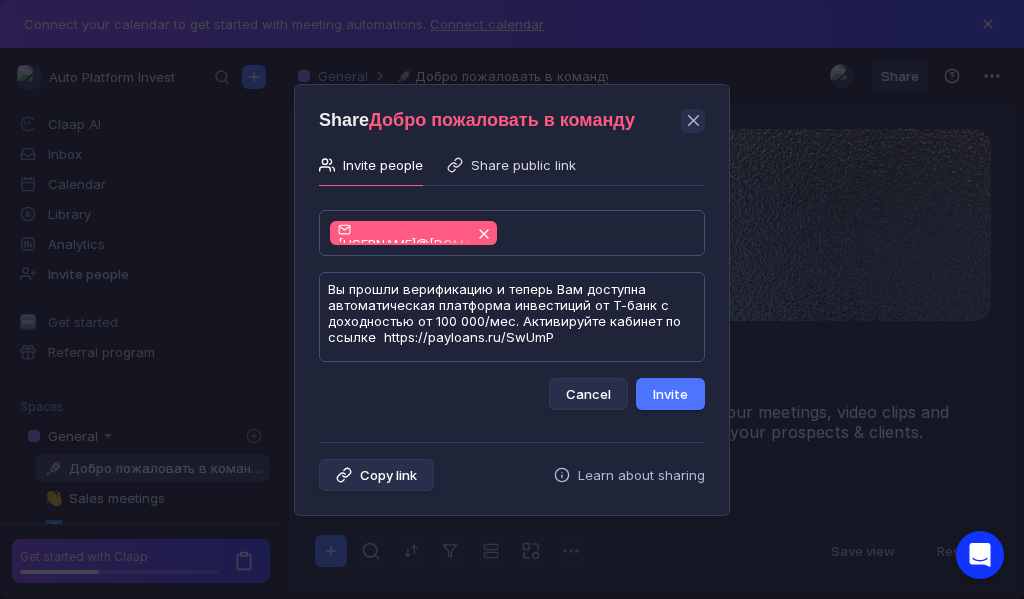 scroll, scrollTop: 1, scrollLeft: 0, axis: vertical 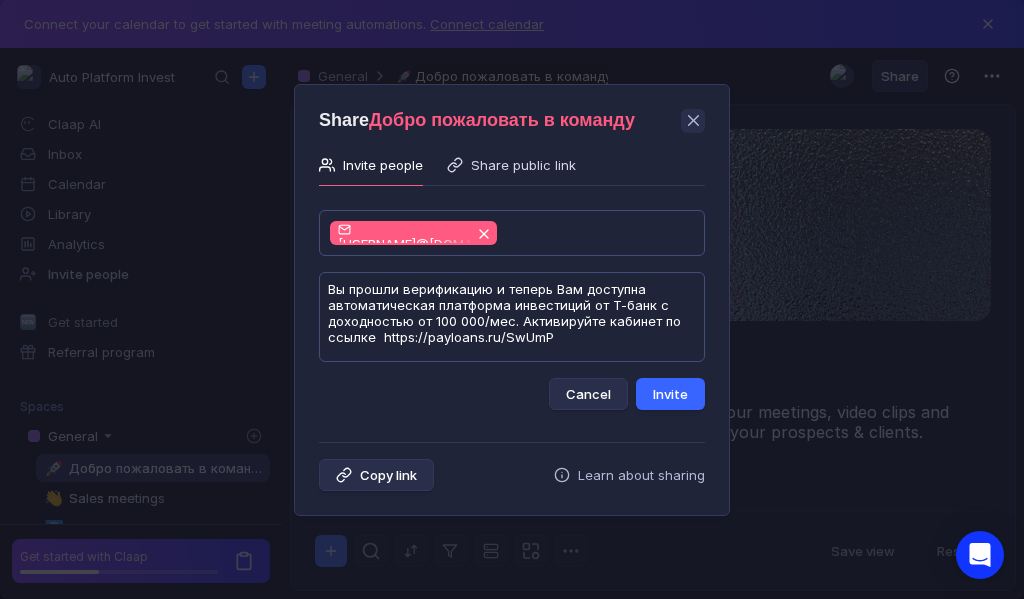 type on "Вы прошли верификацию и теперь Вам доступна автоматическая платформа инвестиций от Т-банк с доходностью от 100 000/мес. Активируйте кабинет по ссылке  https://payloans.ru/SwUmP" 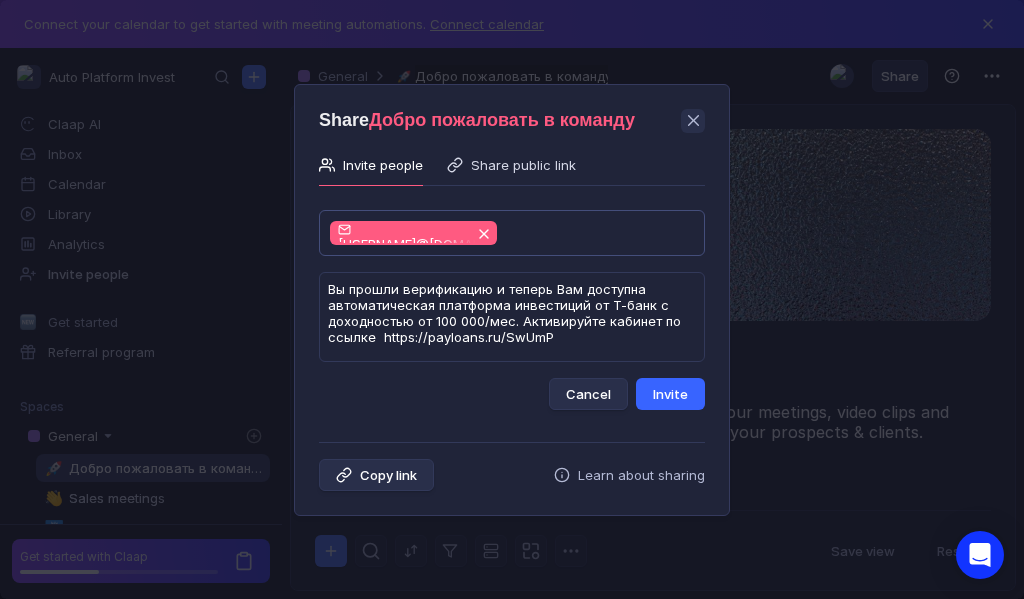 click on "Invite" at bounding box center [670, 394] 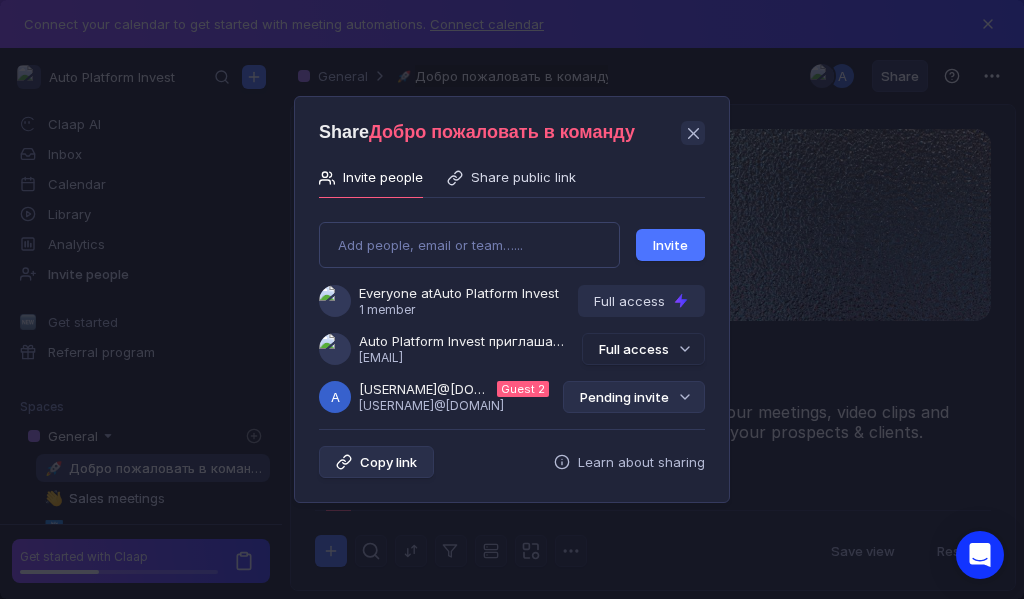 click on "Pending invite" at bounding box center (634, 397) 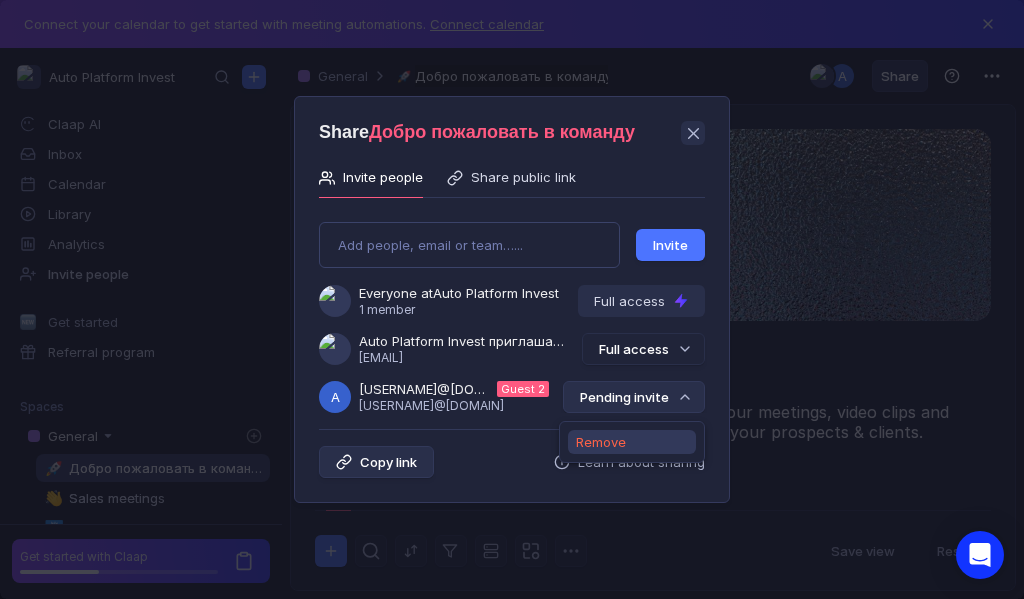 click on "Remove" at bounding box center (601, 442) 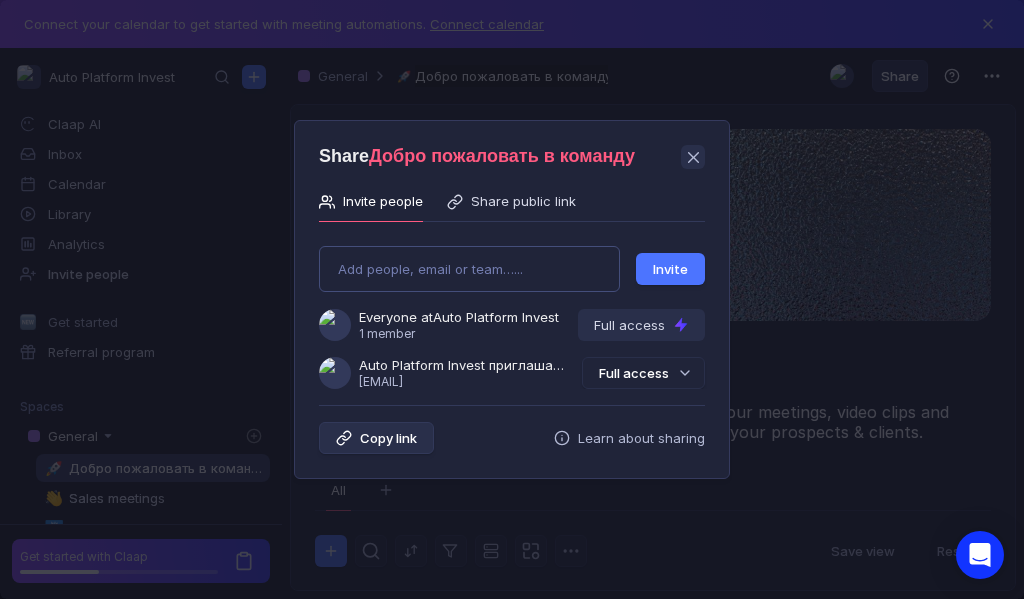 click on "Add people, email or team…... Invite Everyone at  Auto Platform Invest 1 member Full access Auto Platform Invest   приглашает Вас в группу [USERNAME]@[EMAIL] Full access" at bounding box center [512, 309] 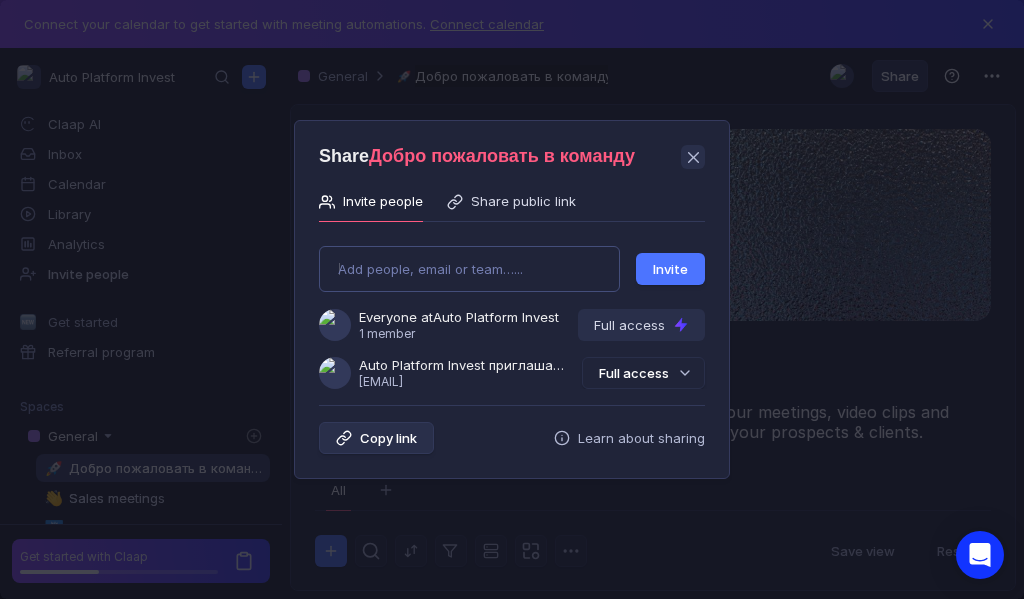 type on "[EMAIL]" 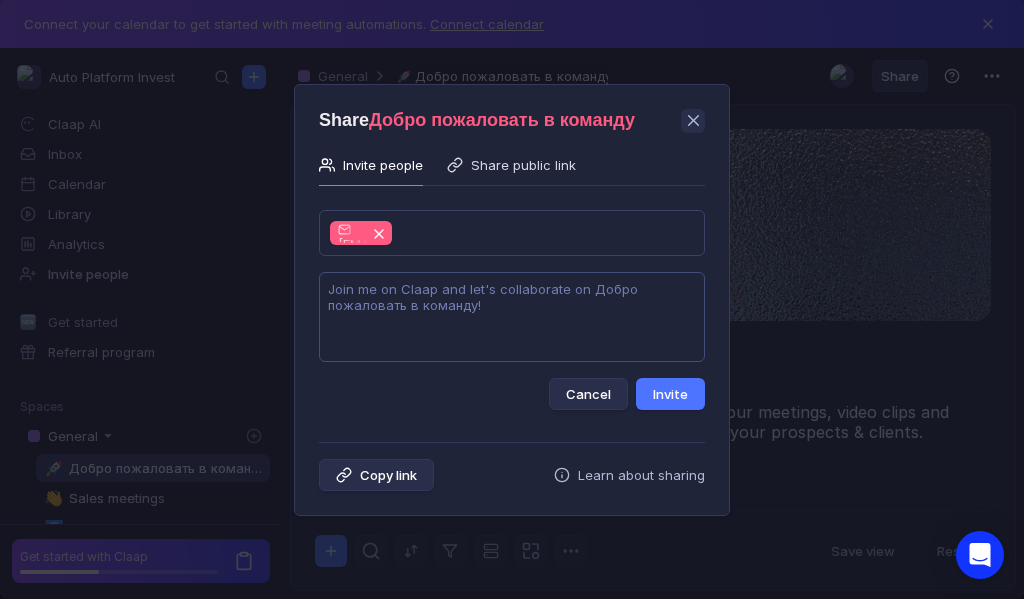 click at bounding box center (512, 317) 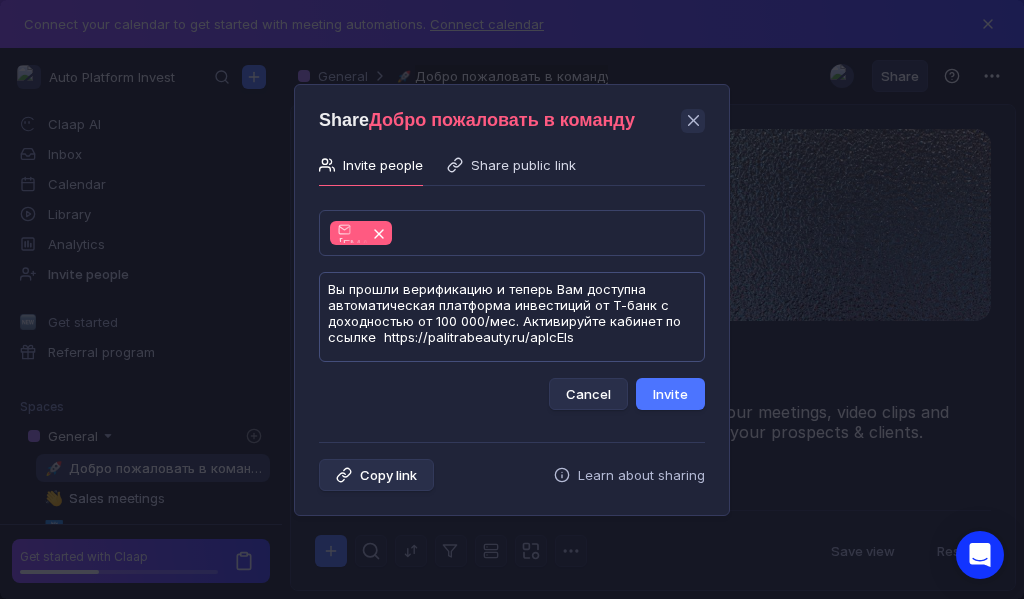 scroll, scrollTop: 1, scrollLeft: 0, axis: vertical 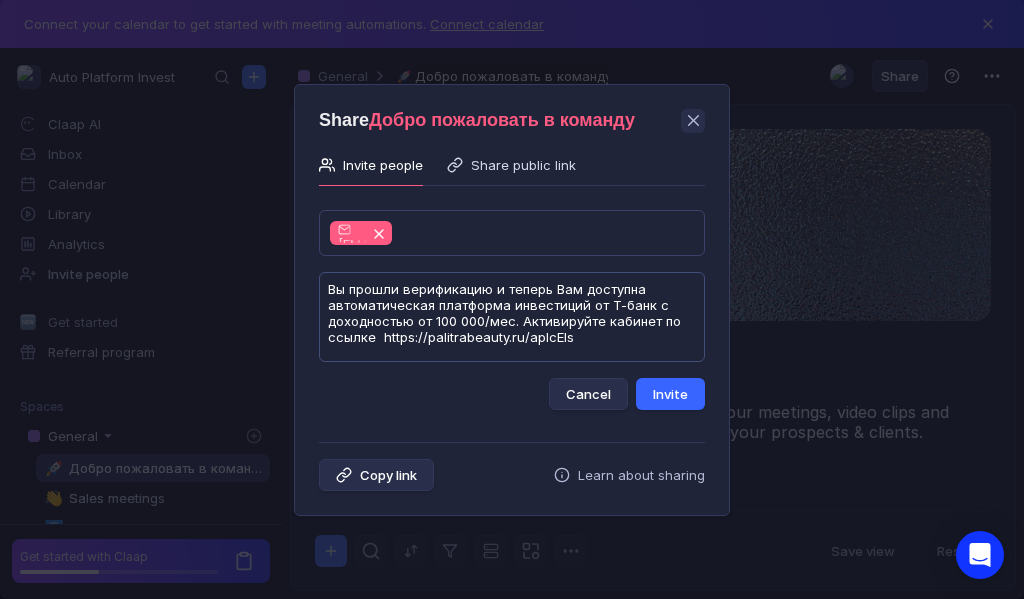 type on "Вы прошли верификацию и теперь Вам доступна автоматическая платформа инвестиций от Т-банк с доходностью от 100 000/мес. Активируйте кабинет по ссылке  https://palitrabeauty.ru/apIcEls" 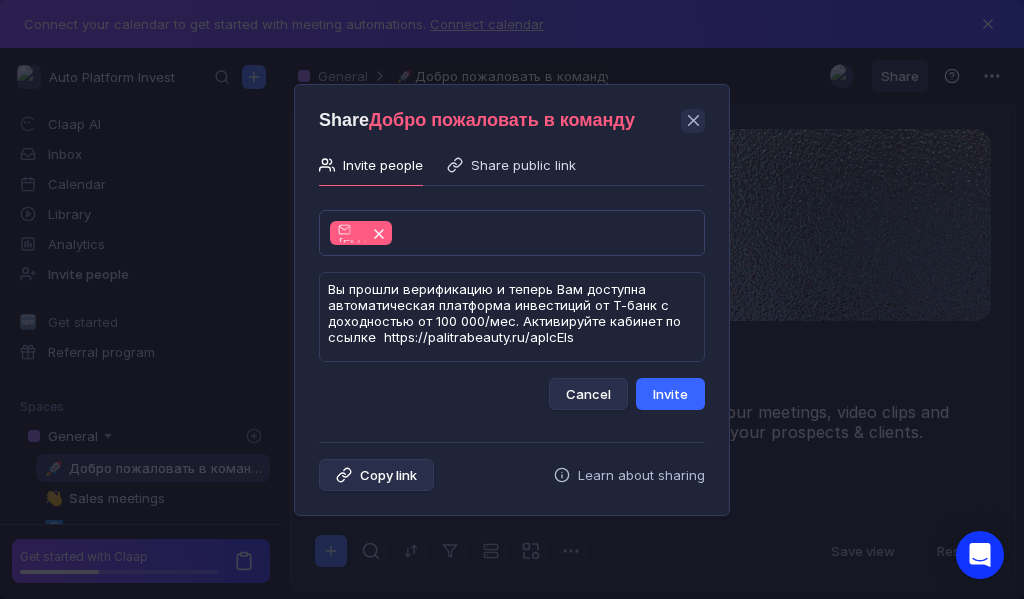 click on "Invite" at bounding box center (670, 394) 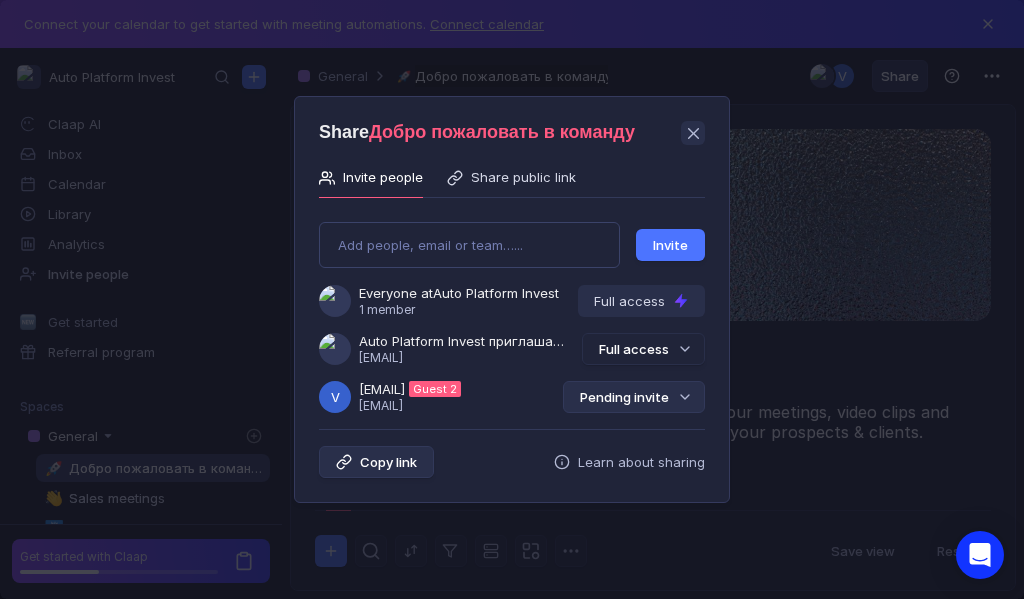 click on "Pending invite" at bounding box center (634, 397) 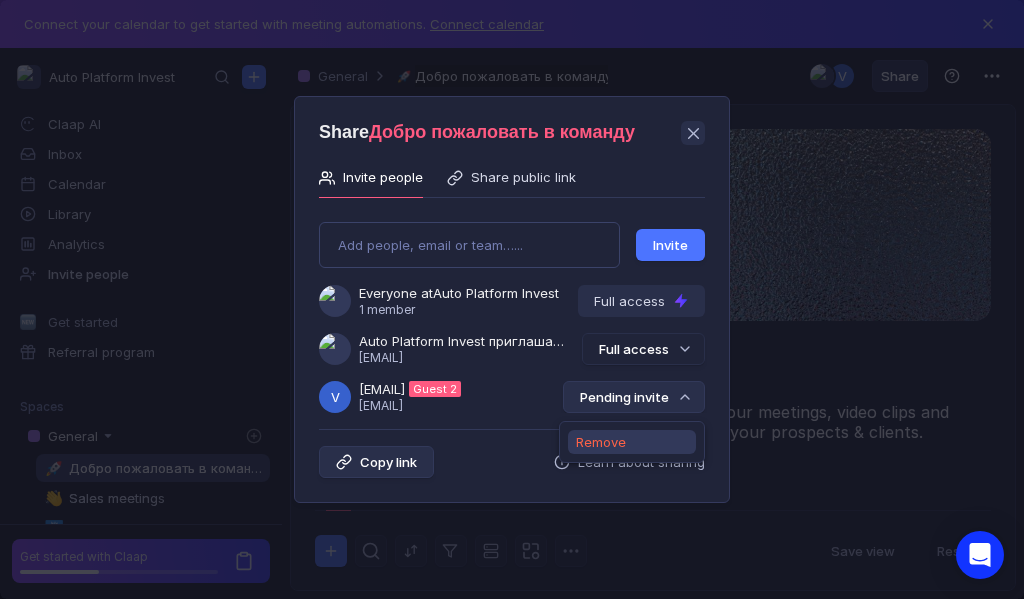 click on "Remove" at bounding box center (601, 442) 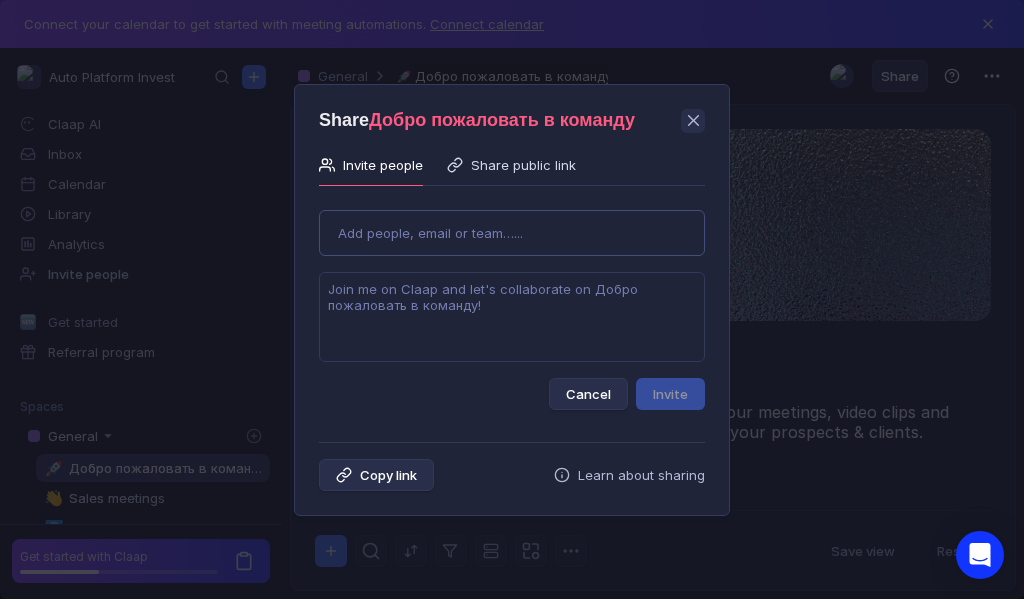 click on "Use Up and Down to choose options, press Enter to select the currently focused option, press Escape to exit the menu, press Tab to select the option and exit the menu. Add people, email or team…... Cancel Invite" at bounding box center (512, 302) 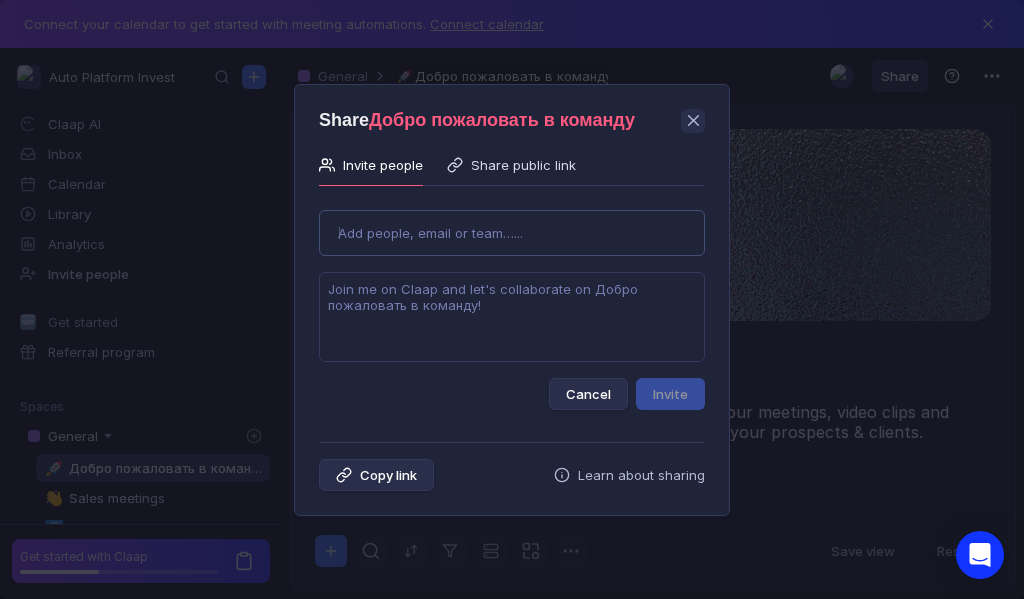 type on "[USERNAME]@[DOMAIN]" 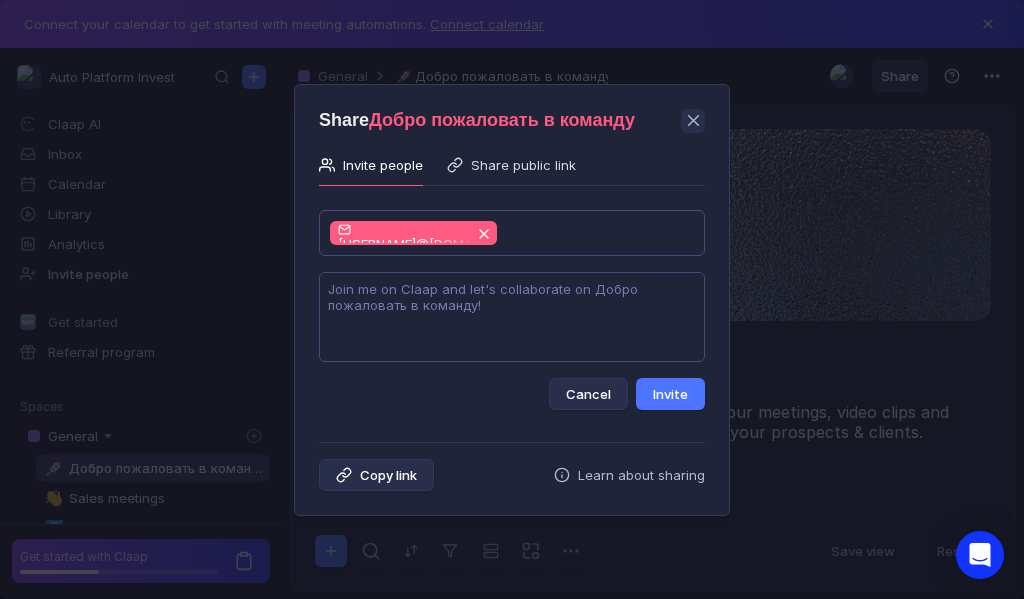 click at bounding box center [512, 317] 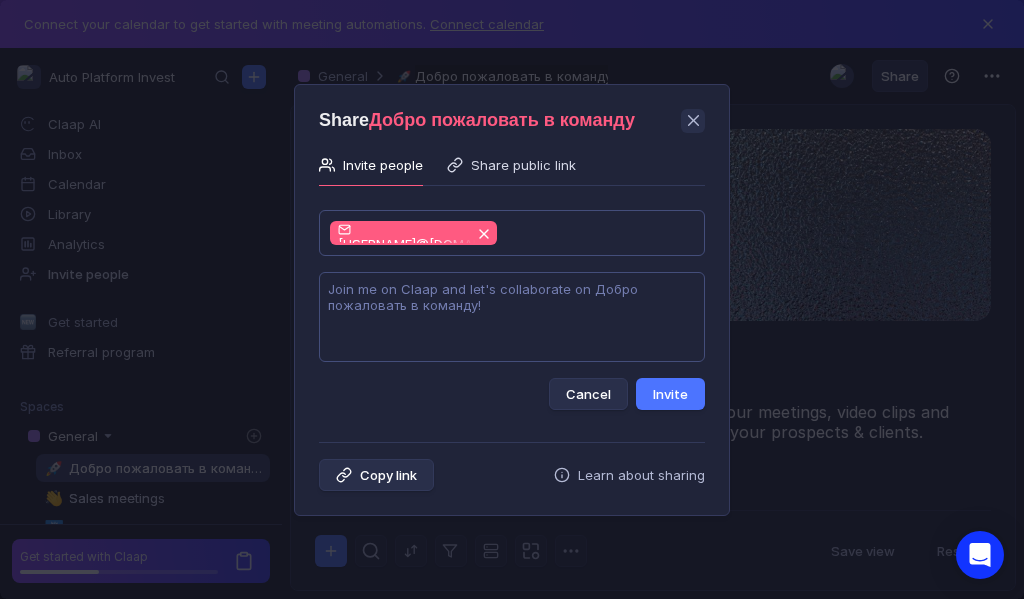 click at bounding box center (512, 317) 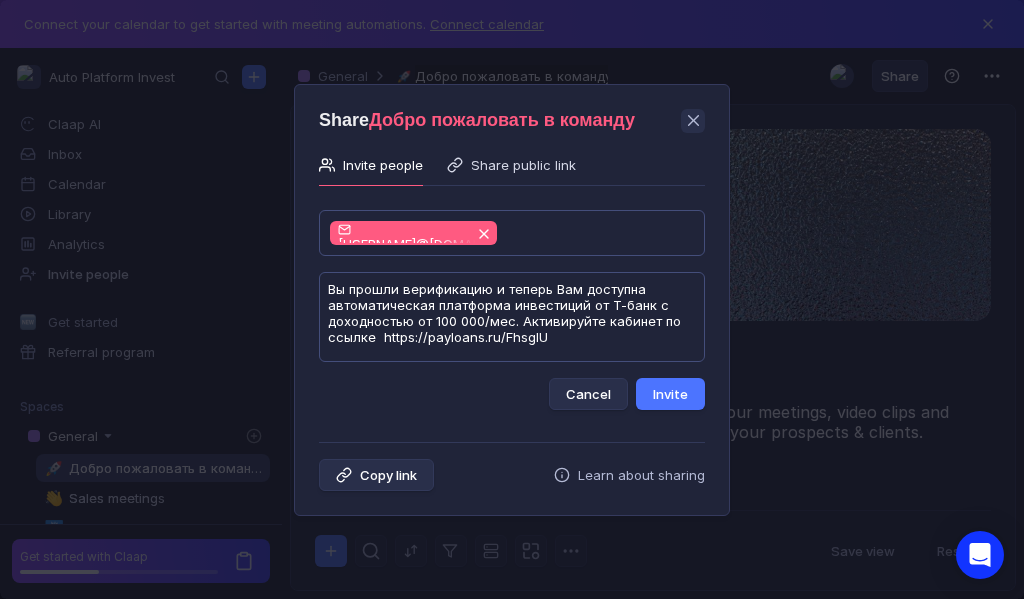 scroll, scrollTop: 1, scrollLeft: 0, axis: vertical 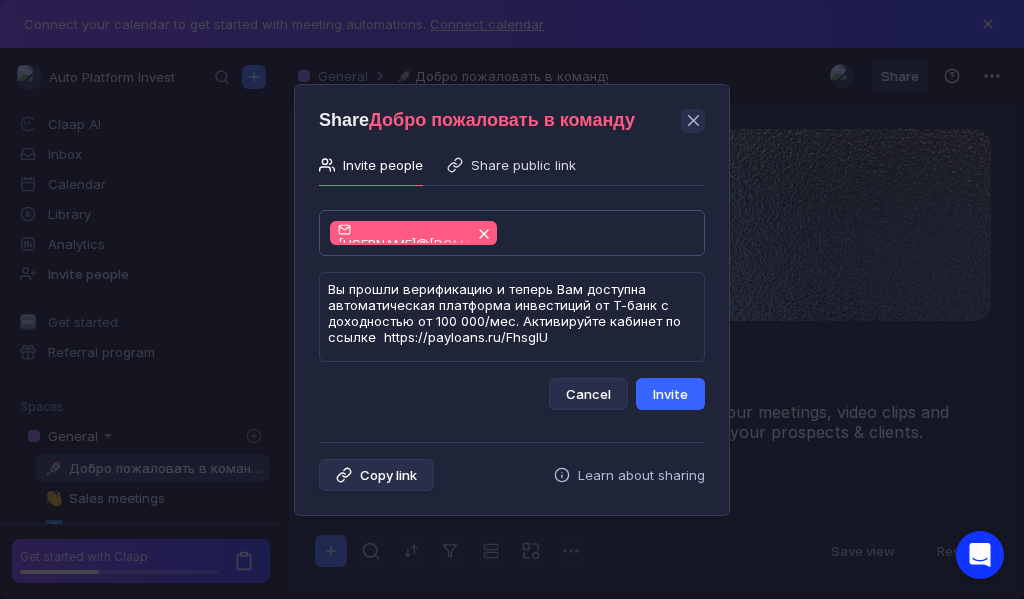 click on "Invite" at bounding box center [670, 394] 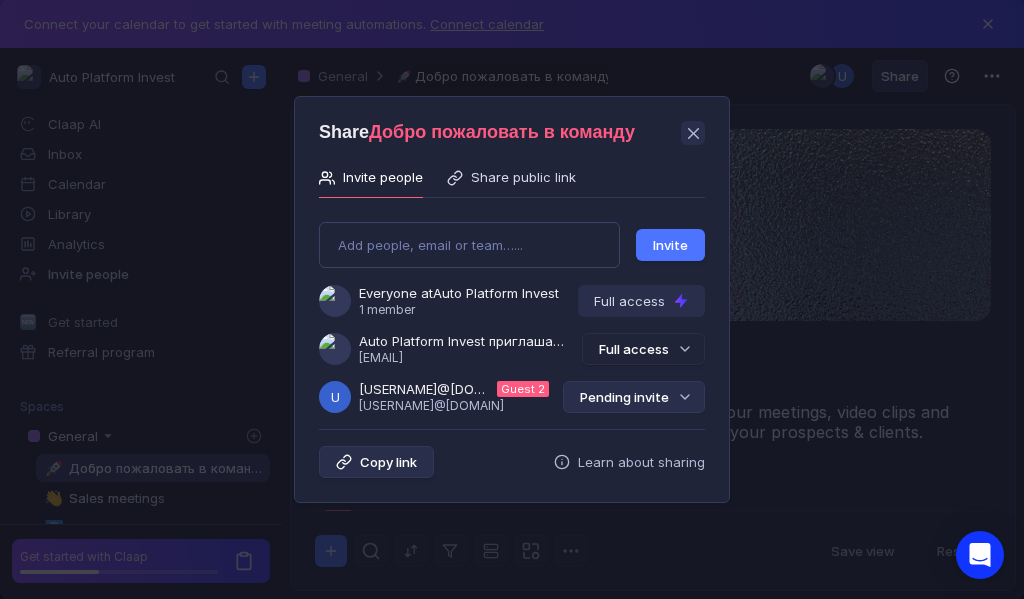 click on "Pending invite" at bounding box center [634, 397] 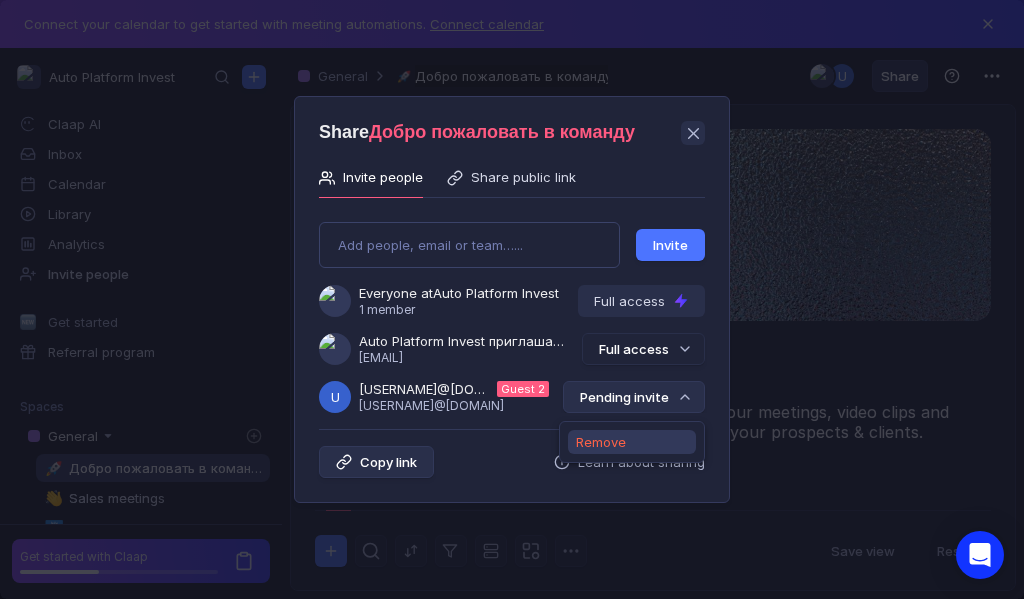 click on "Remove" at bounding box center (601, 442) 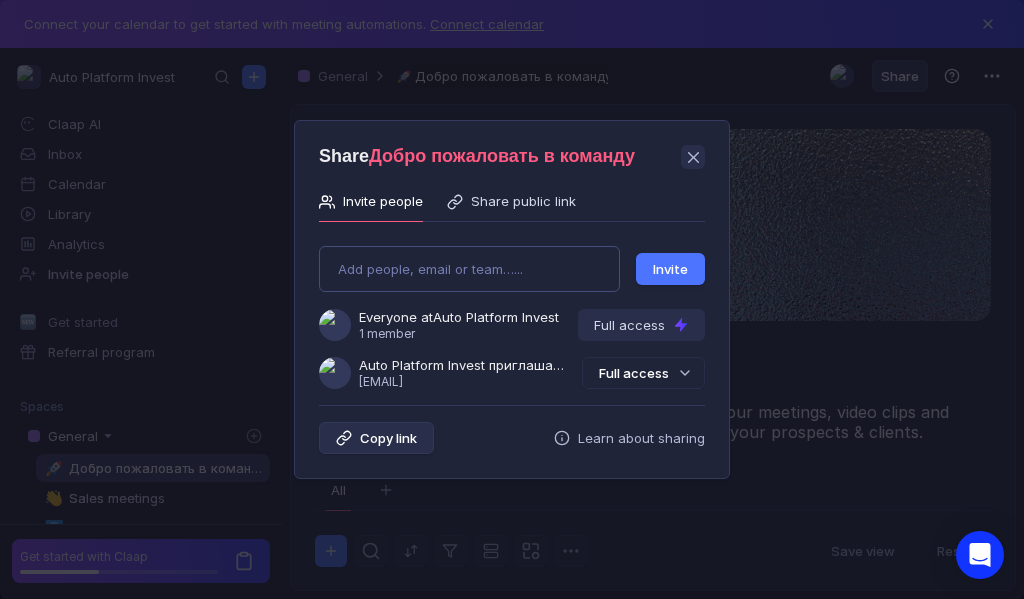 click on "Add people, email or team…... Invite Everyone at  Auto Platform Invest 1 member Full access Auto Platform Invest   приглашает Вас в группу [USERNAME]@[EMAIL] Full access" at bounding box center [512, 309] 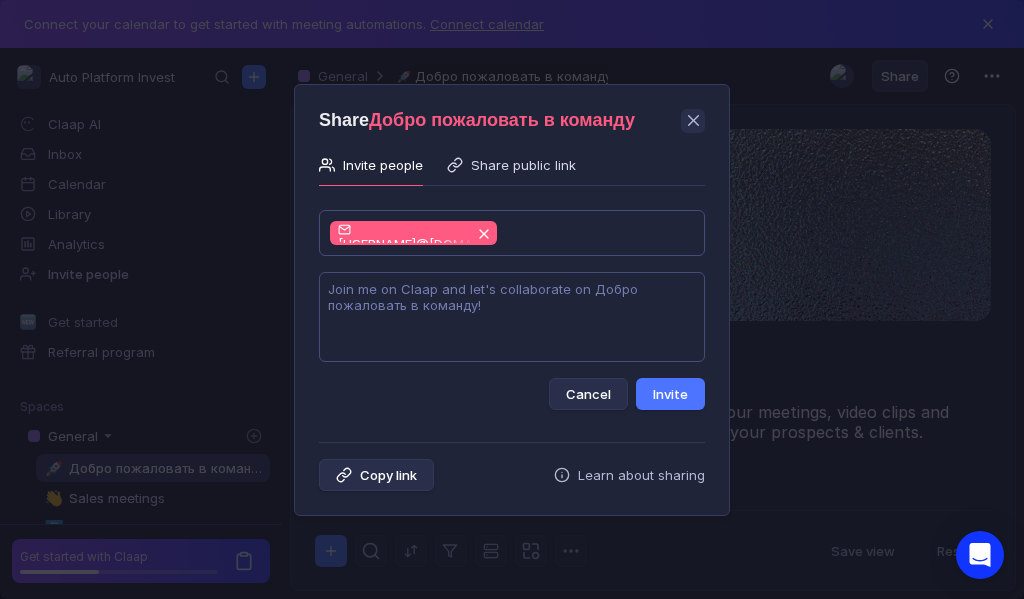 click at bounding box center (512, 317) 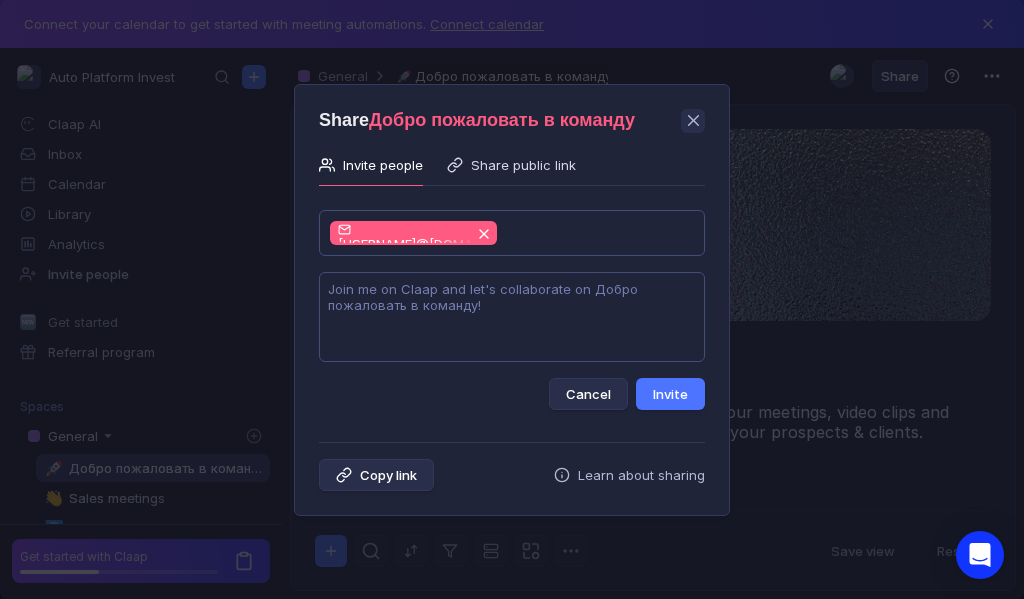 click at bounding box center [512, 317] 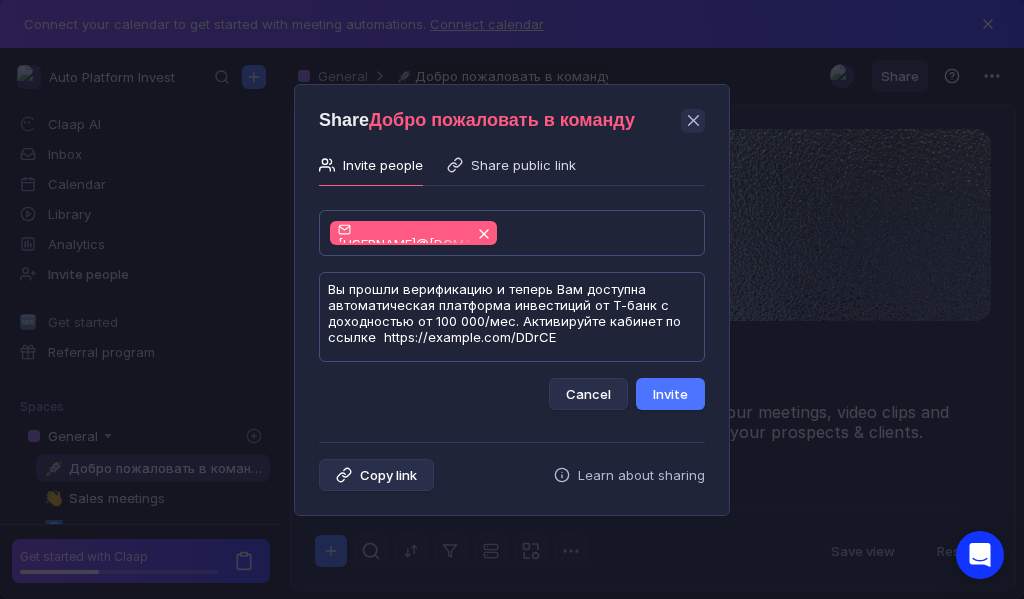 scroll, scrollTop: 1, scrollLeft: 0, axis: vertical 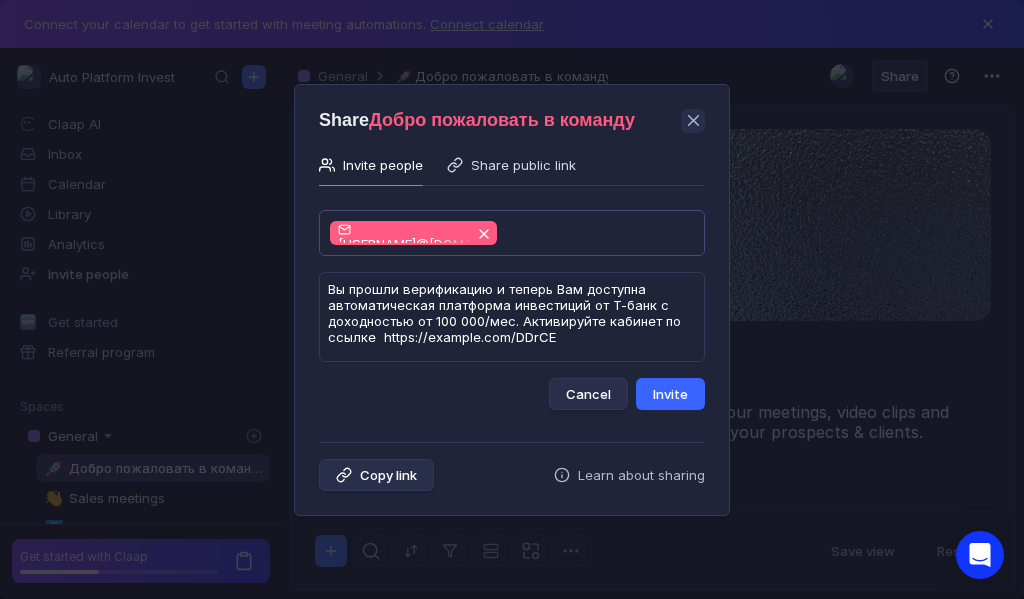 click on "Invite" at bounding box center (670, 394) 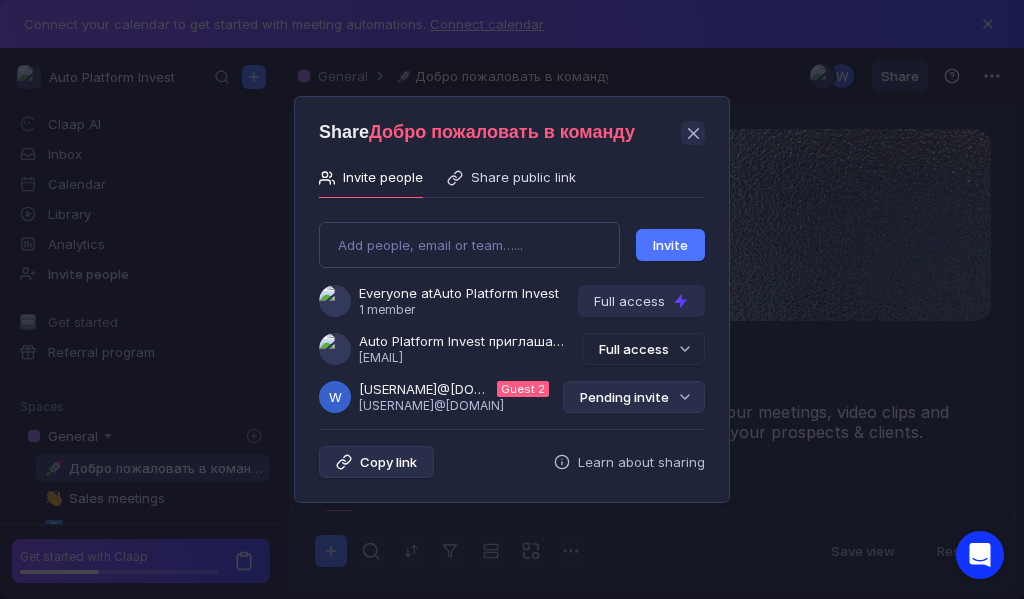 click on "Pending invite" at bounding box center [634, 397] 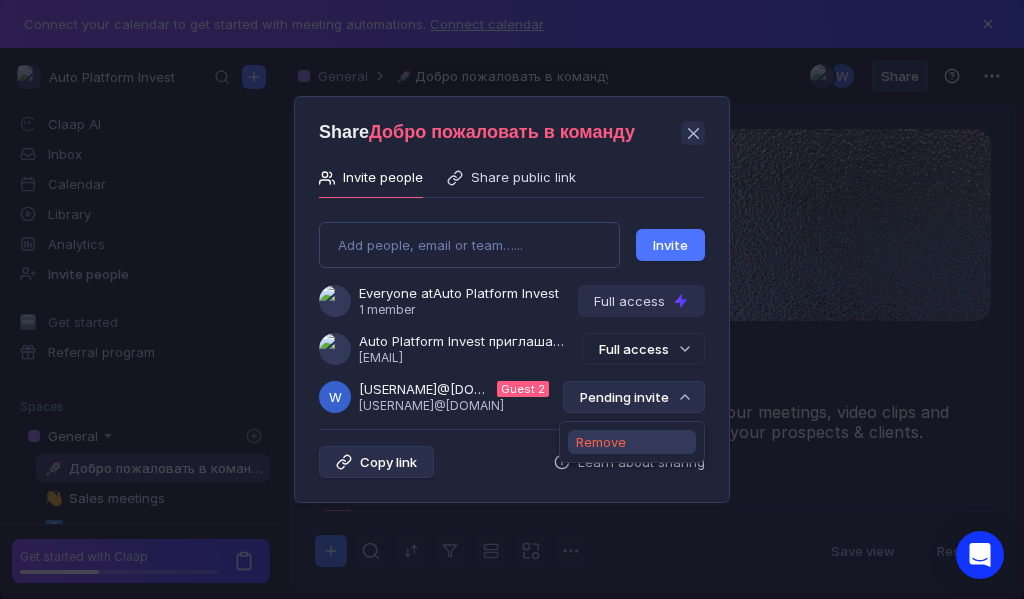 click on "Remove" at bounding box center (601, 442) 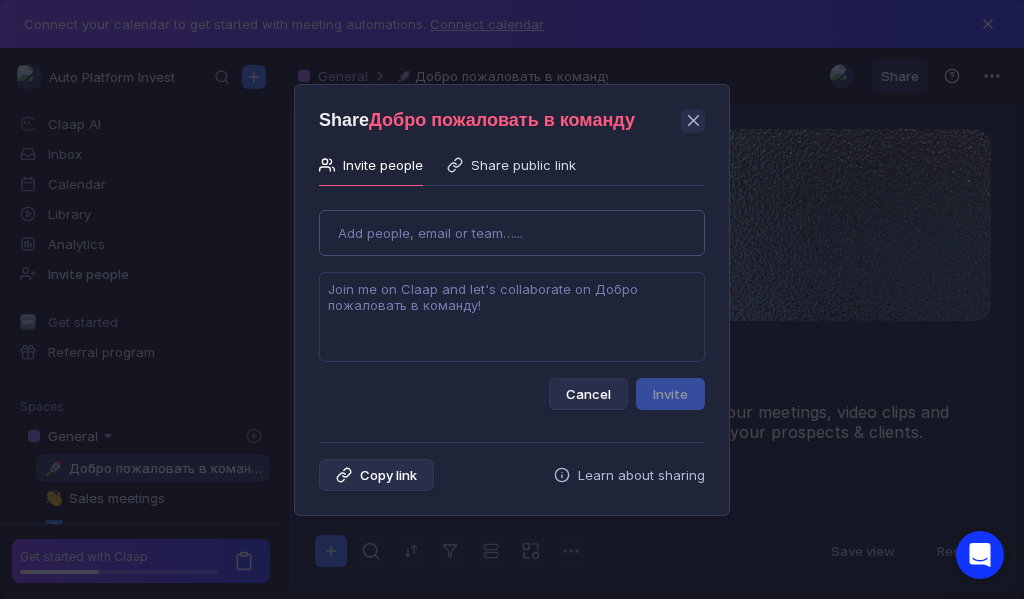 click on "Use Up and Down to choose options, press Enter to select the currently focused option, press Escape to exit the menu, press Tab to select the option and exit the menu. Add people, email or team…... Cancel Invite" at bounding box center (512, 302) 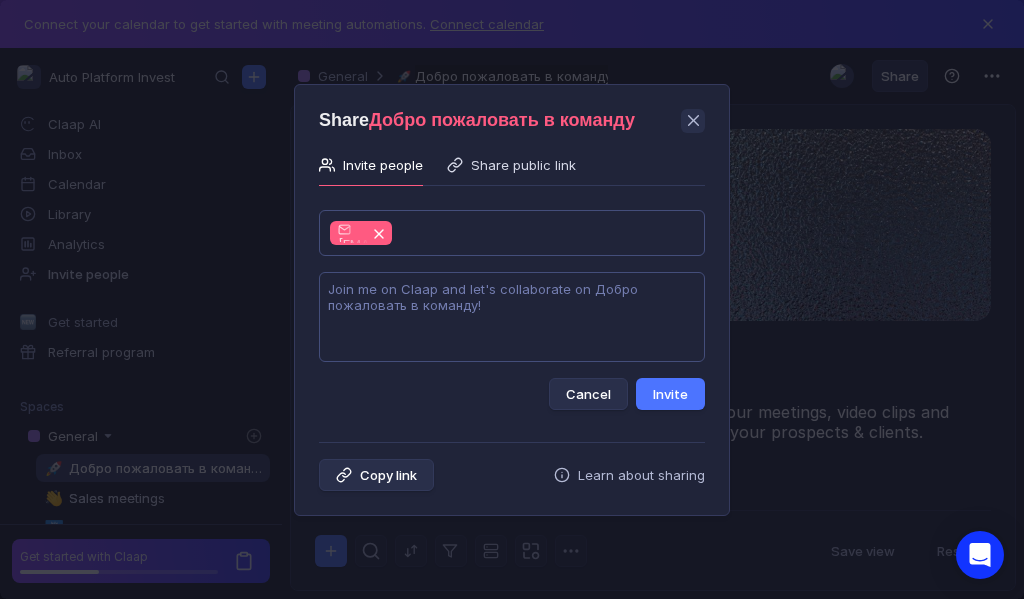 click at bounding box center (512, 317) 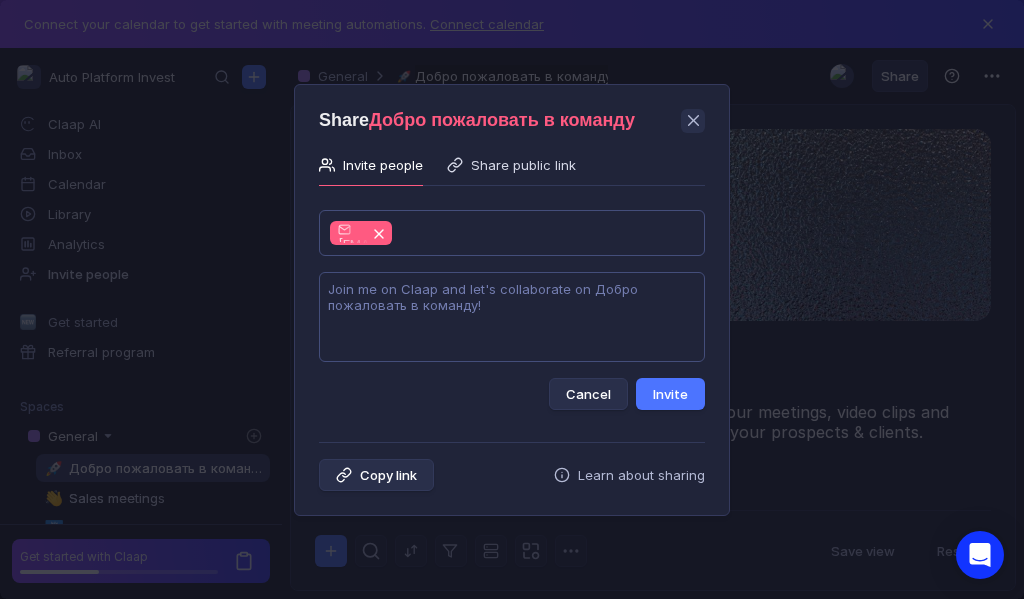 click at bounding box center (512, 317) 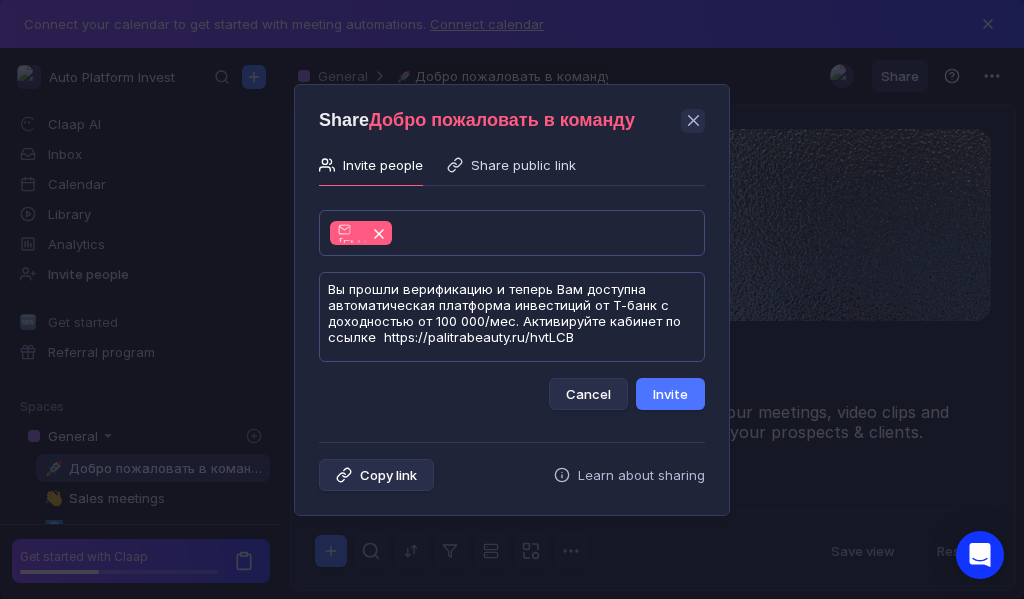 scroll, scrollTop: 1, scrollLeft: 0, axis: vertical 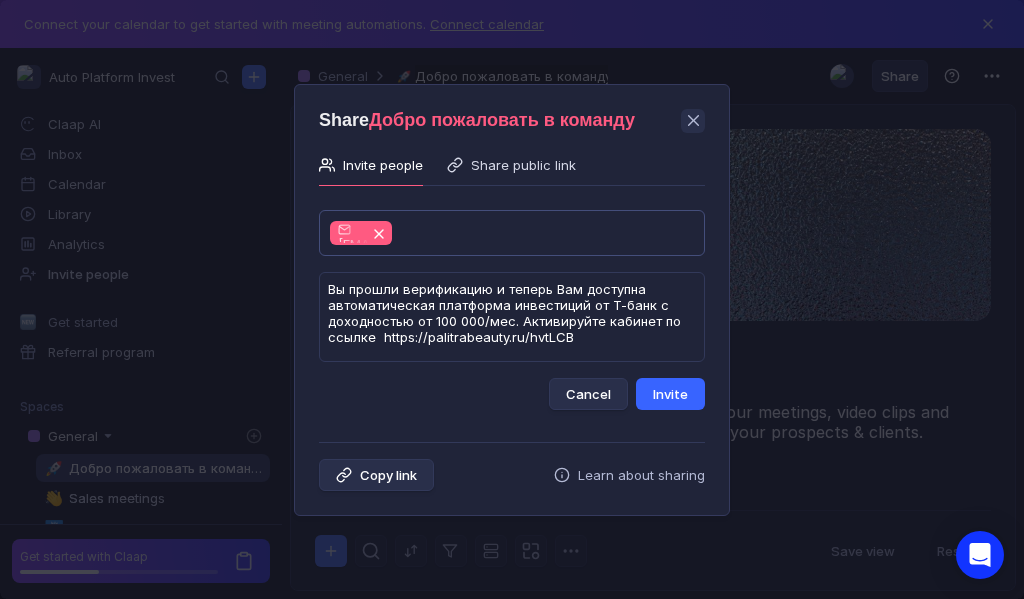 click on "Invite" at bounding box center [670, 394] 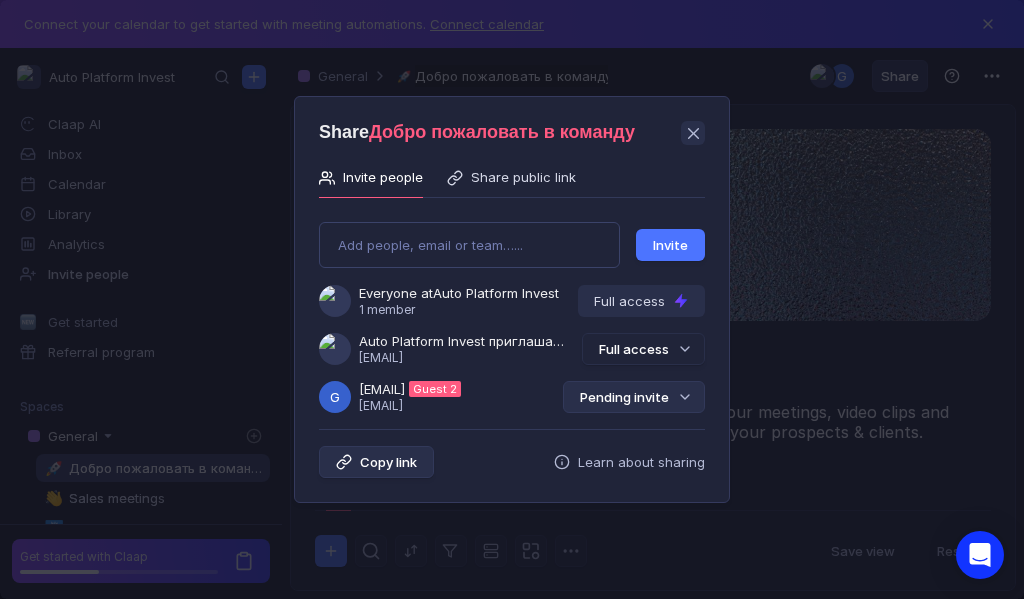 click on "Pending invite" at bounding box center (634, 397) 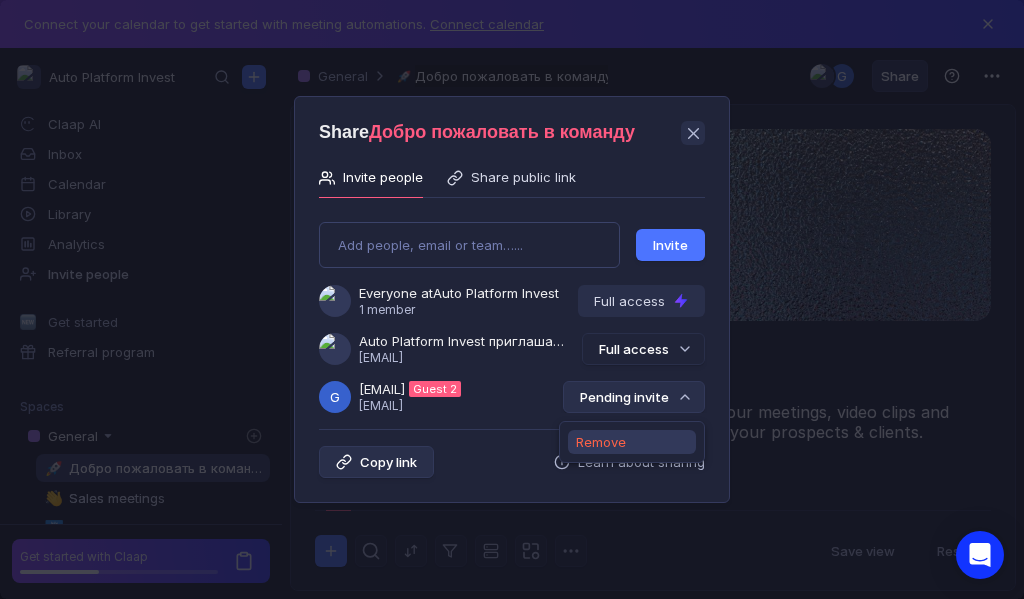 click on "Remove" at bounding box center (601, 442) 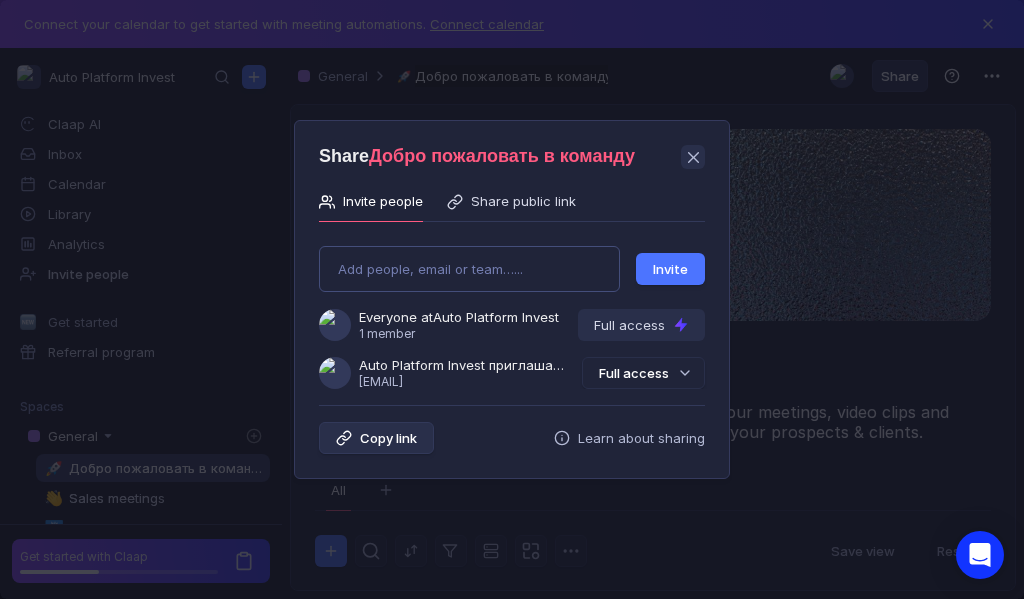 click on "Add people, email or team…... Invite Everyone at  Auto Platform Invest 1 member Full access Auto Platform Invest   приглашает Вас в группу [USERNAME]@[EMAIL] Full access" at bounding box center [512, 309] 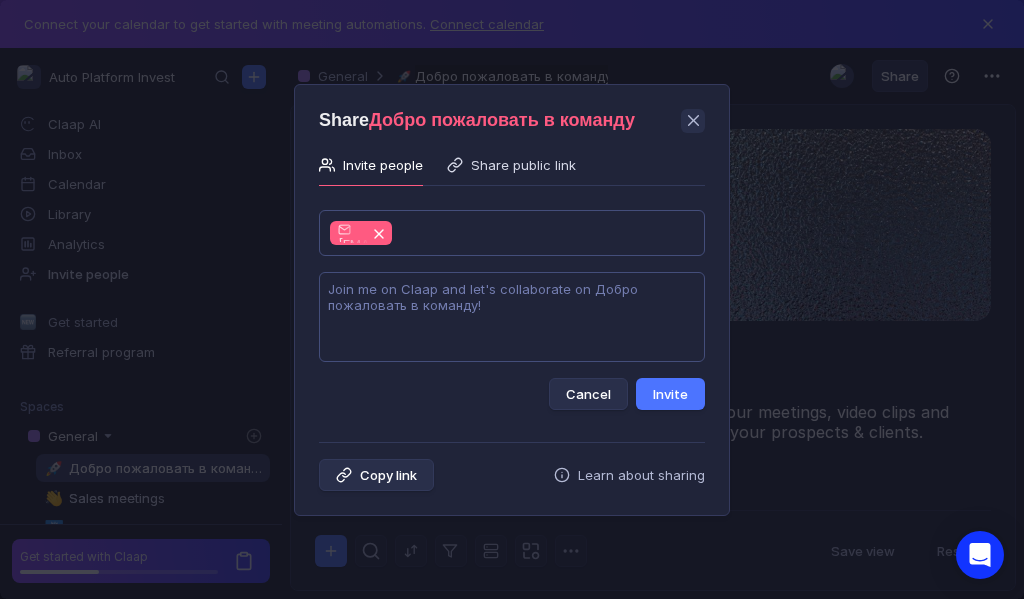 click at bounding box center [512, 317] 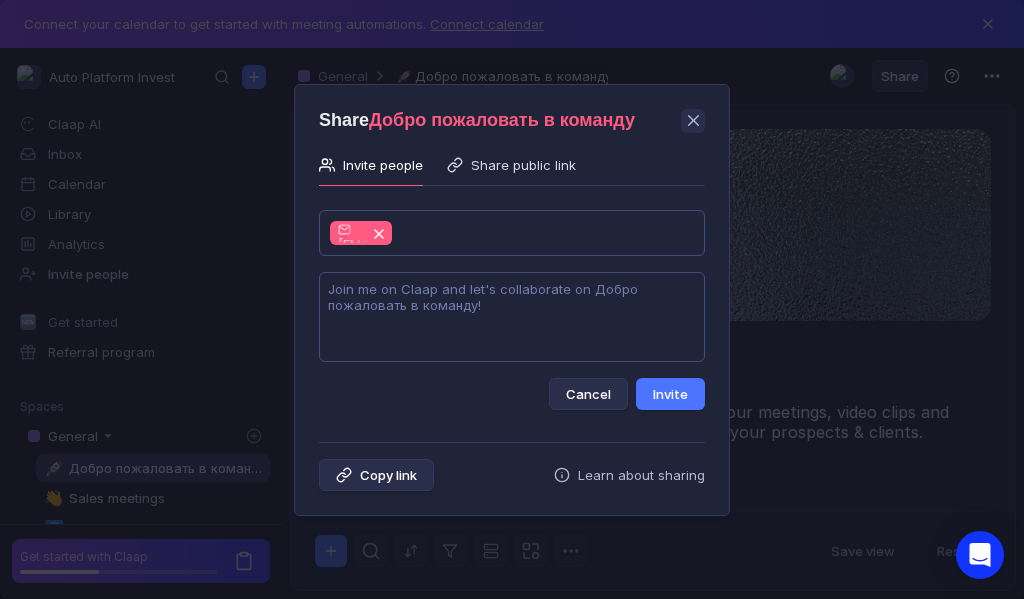 click at bounding box center [512, 317] 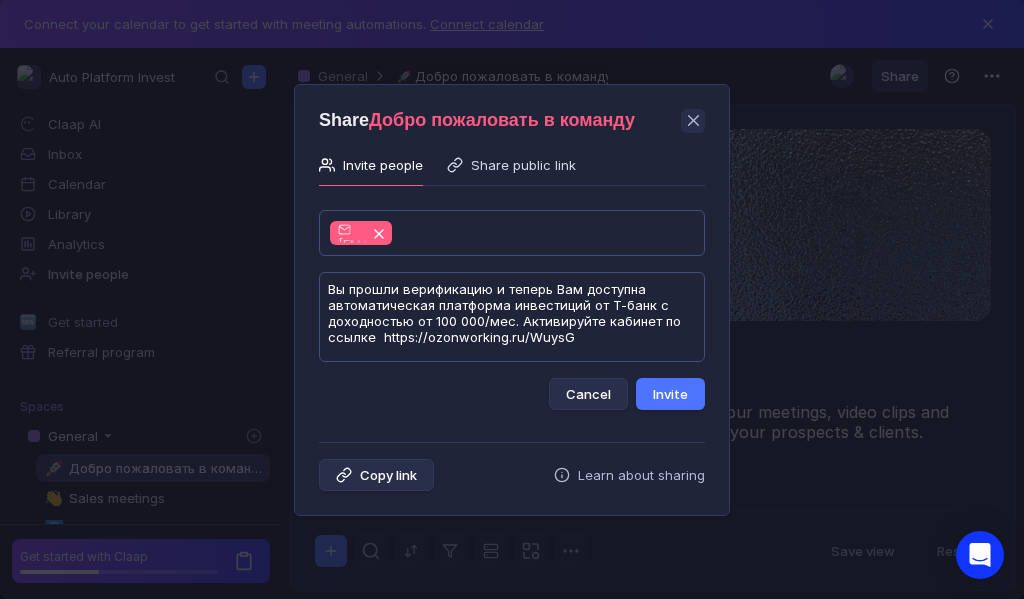 scroll, scrollTop: 1, scrollLeft: 0, axis: vertical 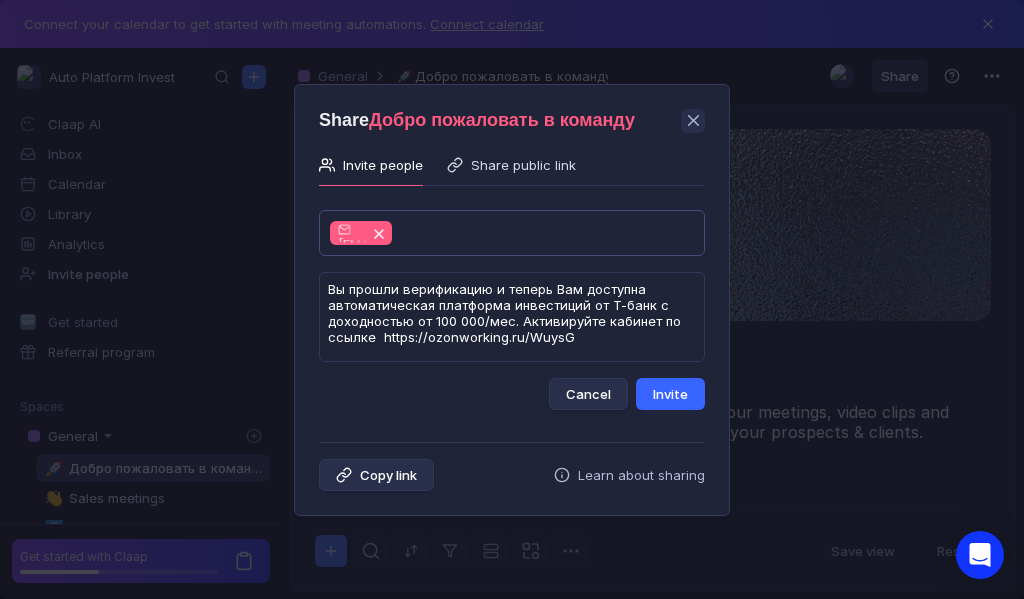 click on "Invite" at bounding box center (670, 394) 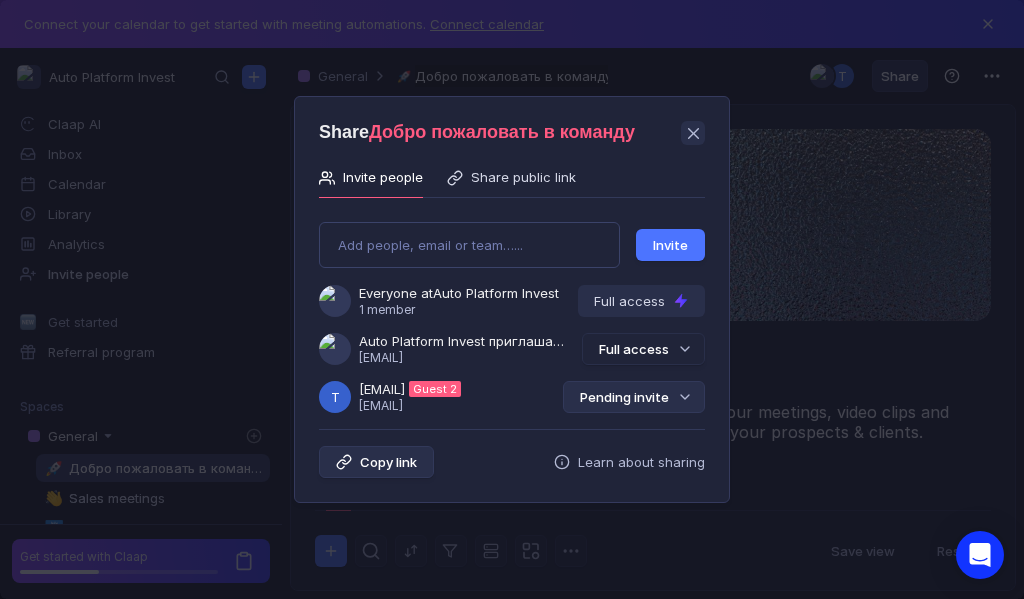 click on "Pending invite" at bounding box center (634, 397) 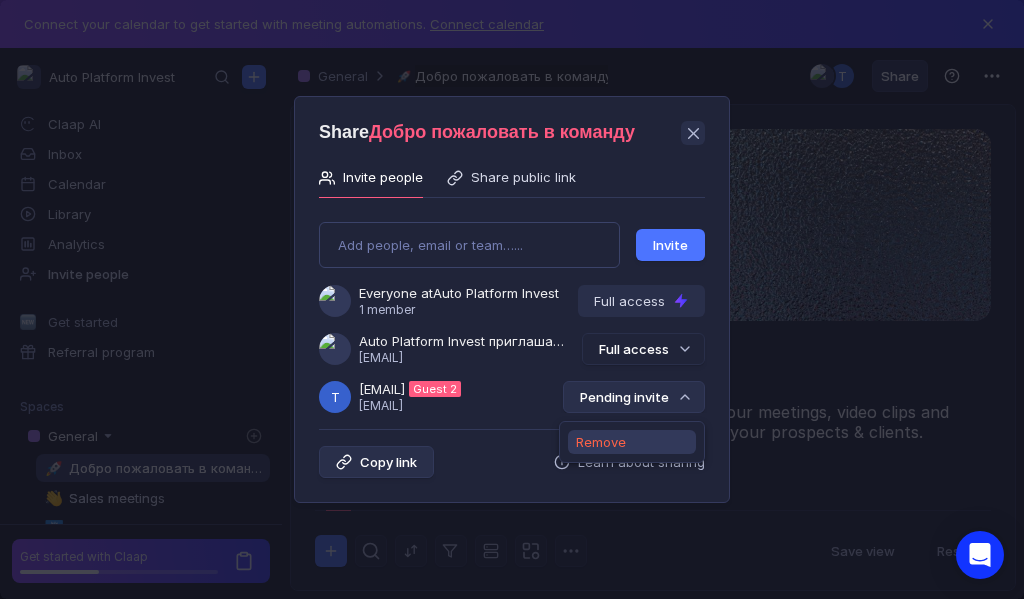 click on "Remove" at bounding box center (601, 442) 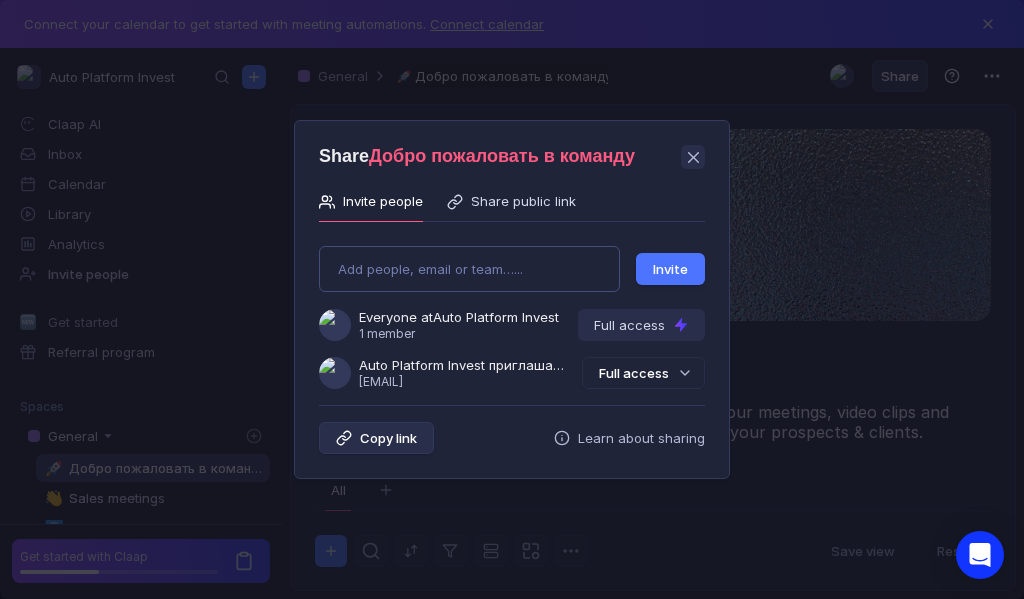 click on "Add people, email or team…... Invite Everyone at  Auto Platform Invest 1 member Full access Auto Platform Invest   приглашает Вас в группу [USERNAME]@[EMAIL] Full access" at bounding box center [512, 309] 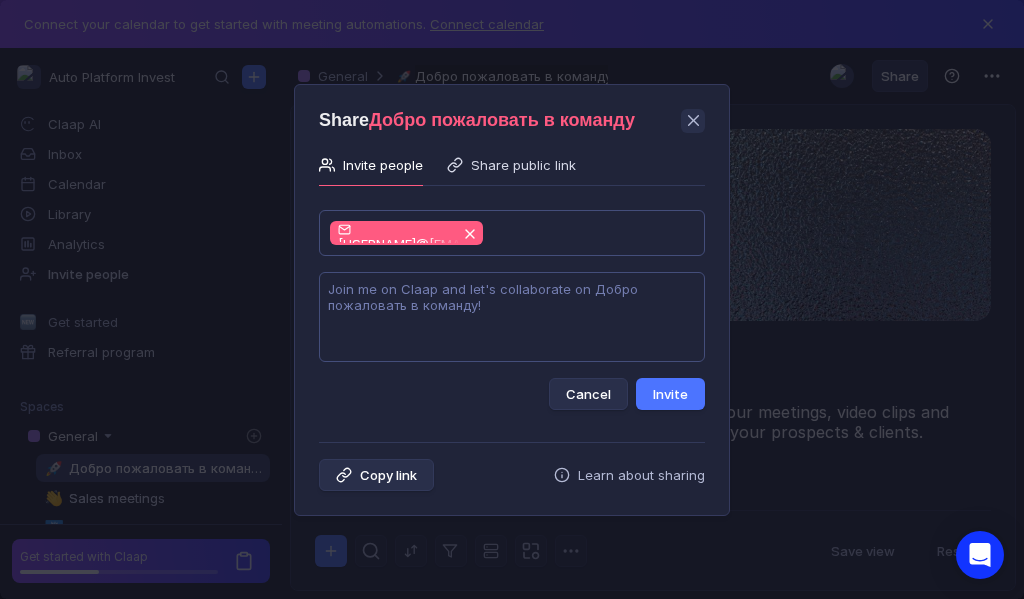 click at bounding box center [512, 317] 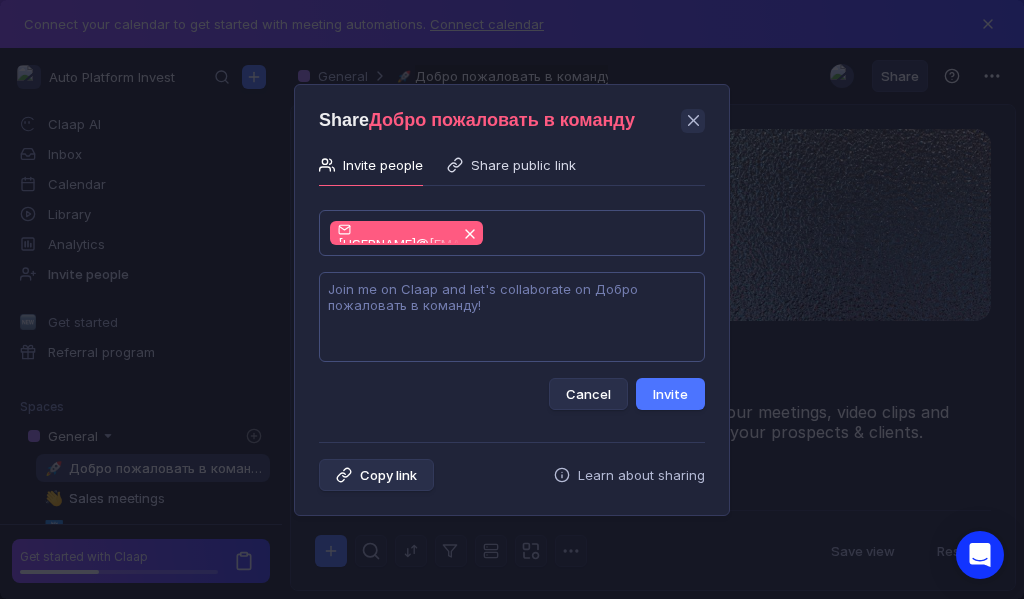 click at bounding box center (512, 317) 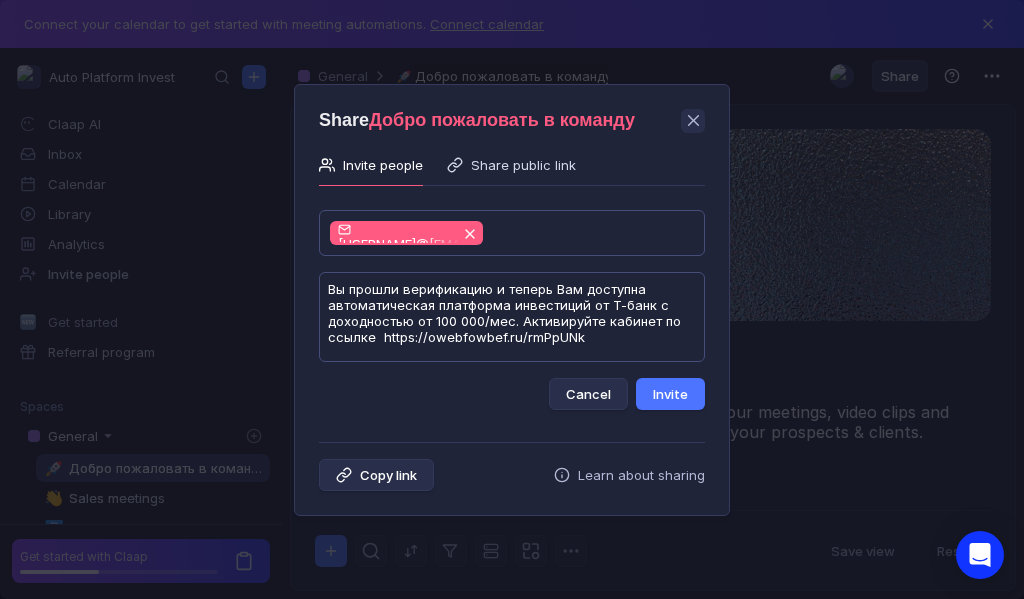 scroll, scrollTop: 1, scrollLeft: 0, axis: vertical 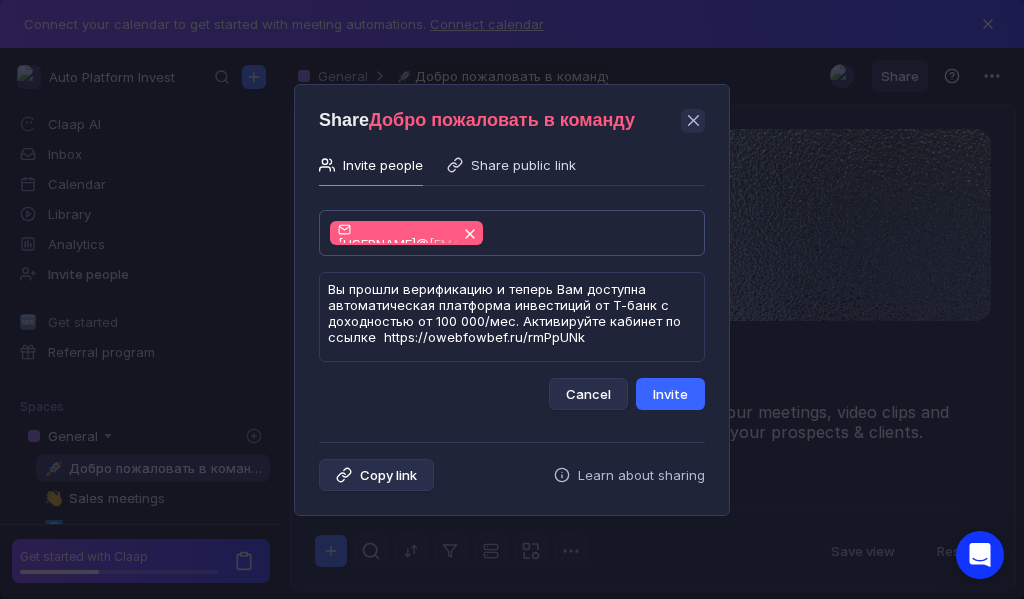 click on "Invite" at bounding box center [670, 394] 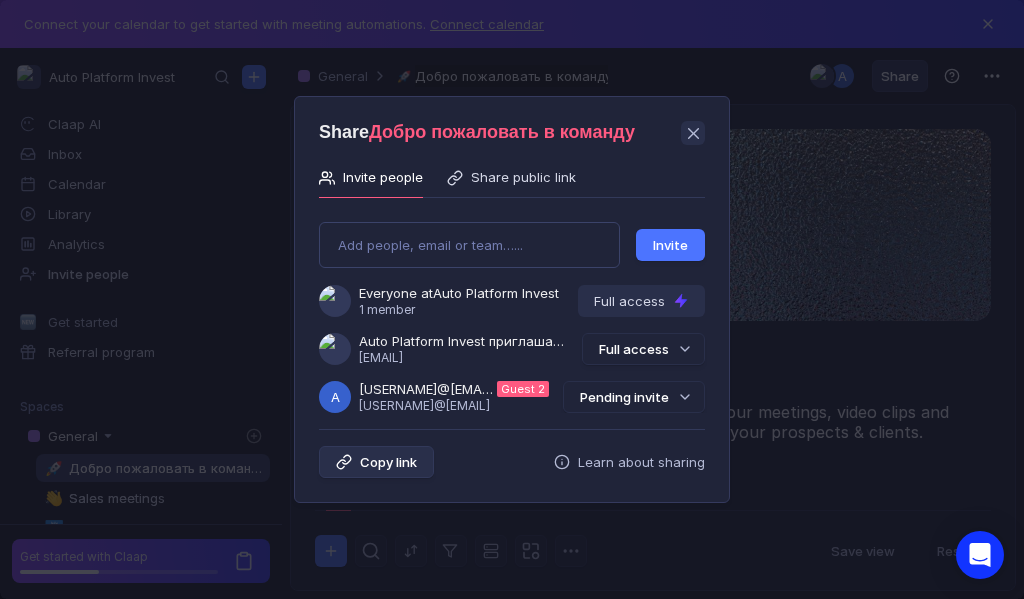 click on "Pending invite" at bounding box center (634, 397) 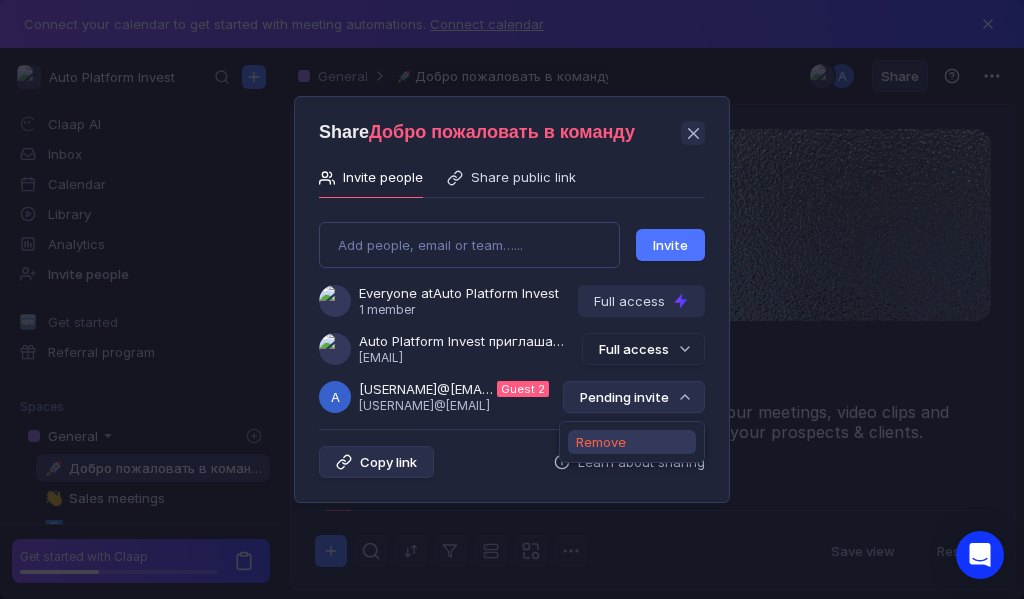 click on "Remove" at bounding box center [601, 442] 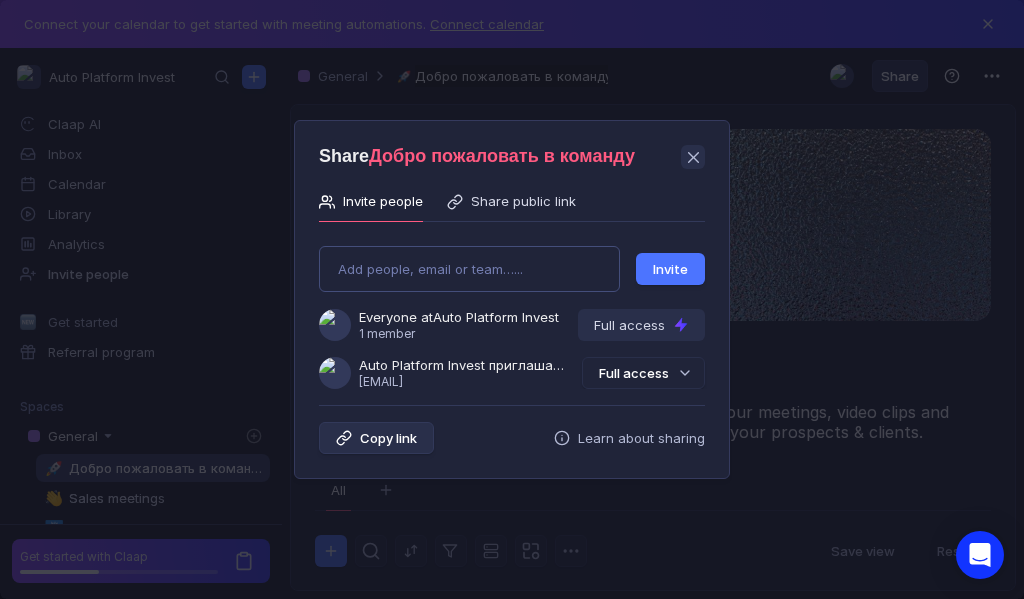 click on "Add people, email or team…... Invite Everyone at  Auto Platform Invest 1 member Full access Auto Platform Invest   приглашает Вас в группу [USERNAME]@[EMAIL] Full access" at bounding box center [512, 309] 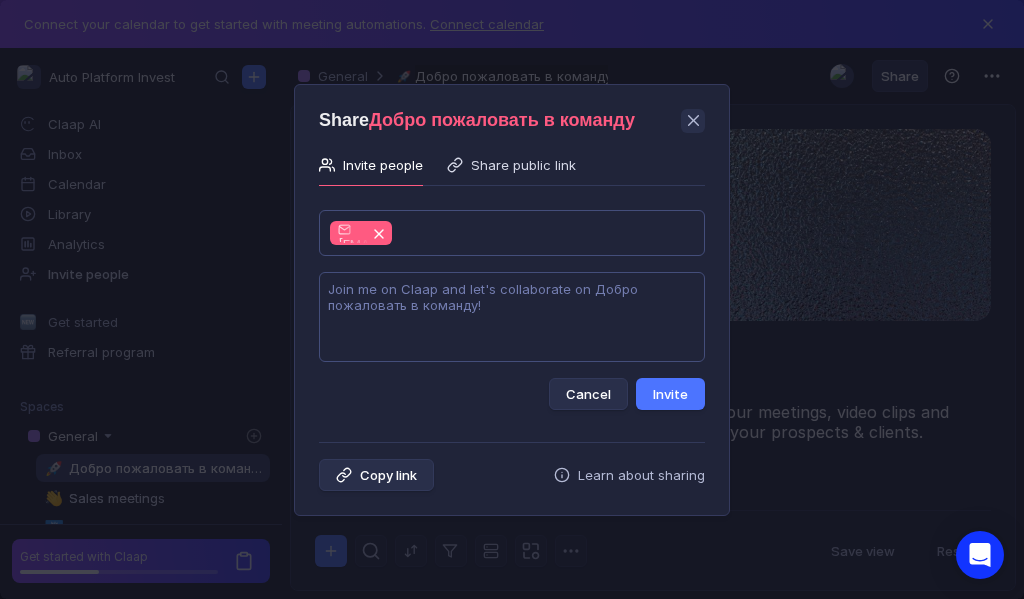 click at bounding box center [512, 317] 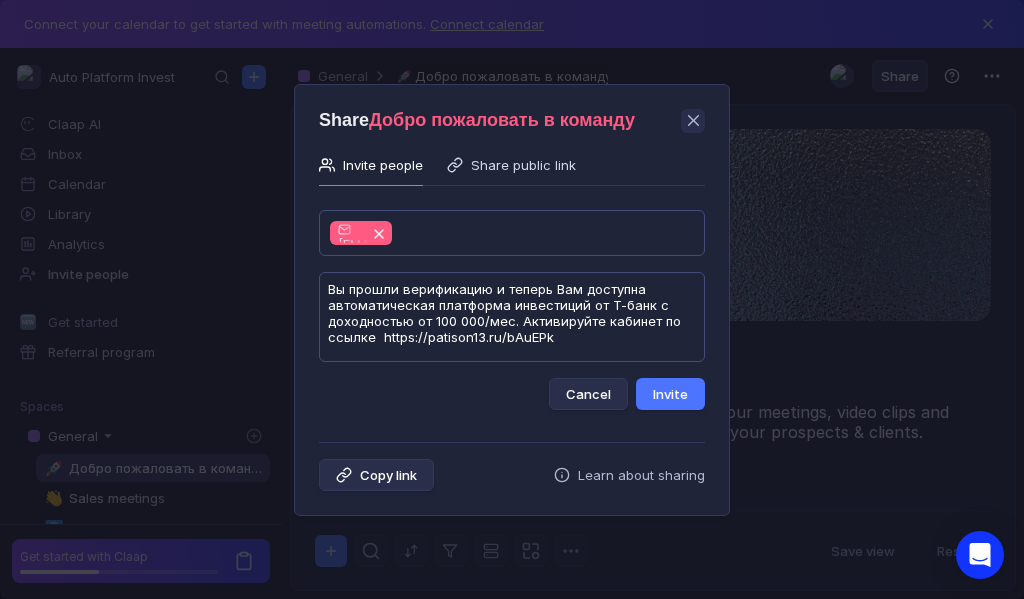 scroll, scrollTop: 1, scrollLeft: 0, axis: vertical 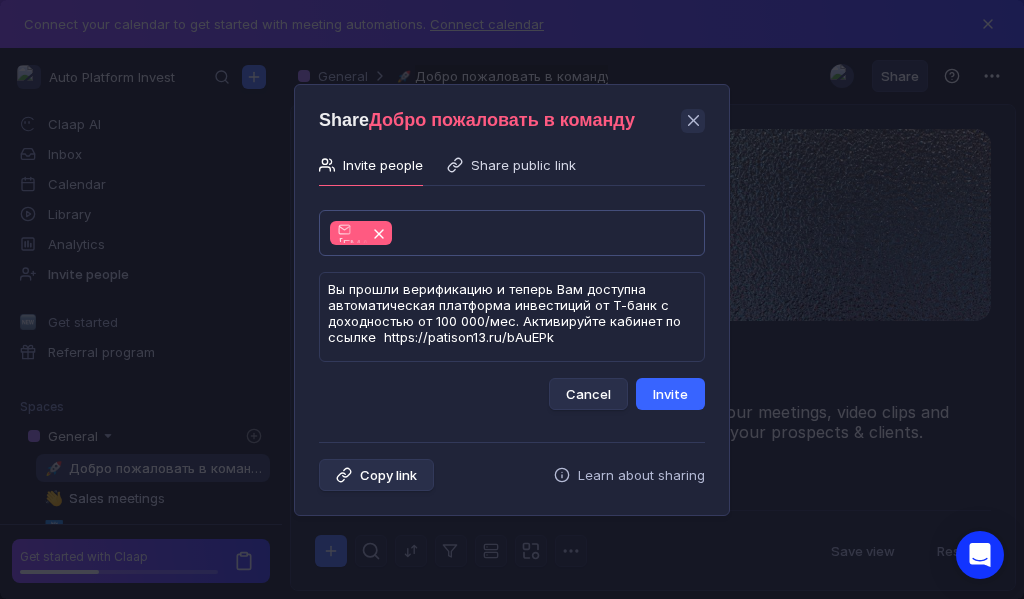 click on "Invite" at bounding box center [670, 394] 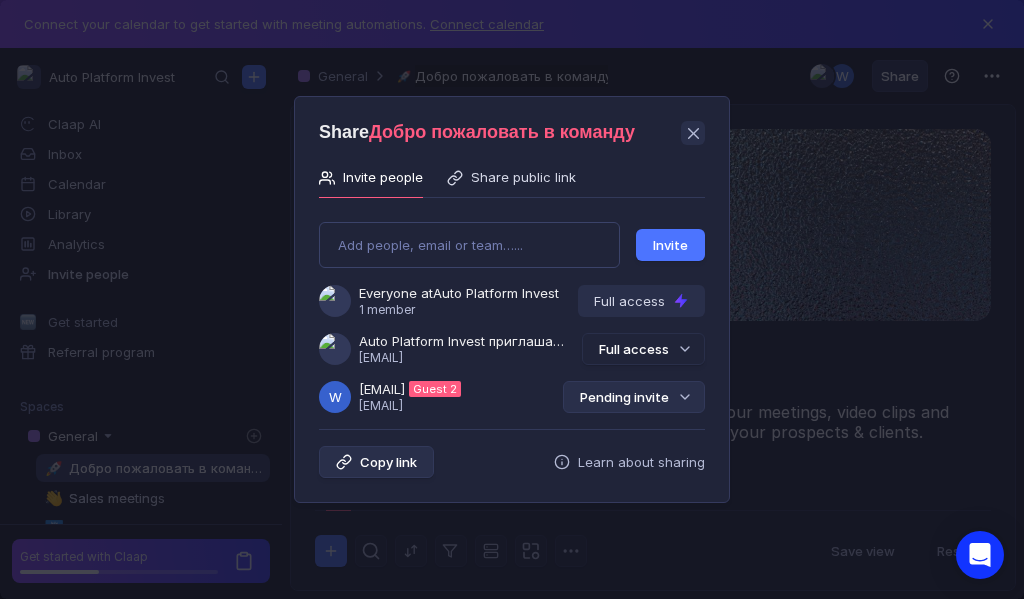 click on "Pending invite" at bounding box center (634, 397) 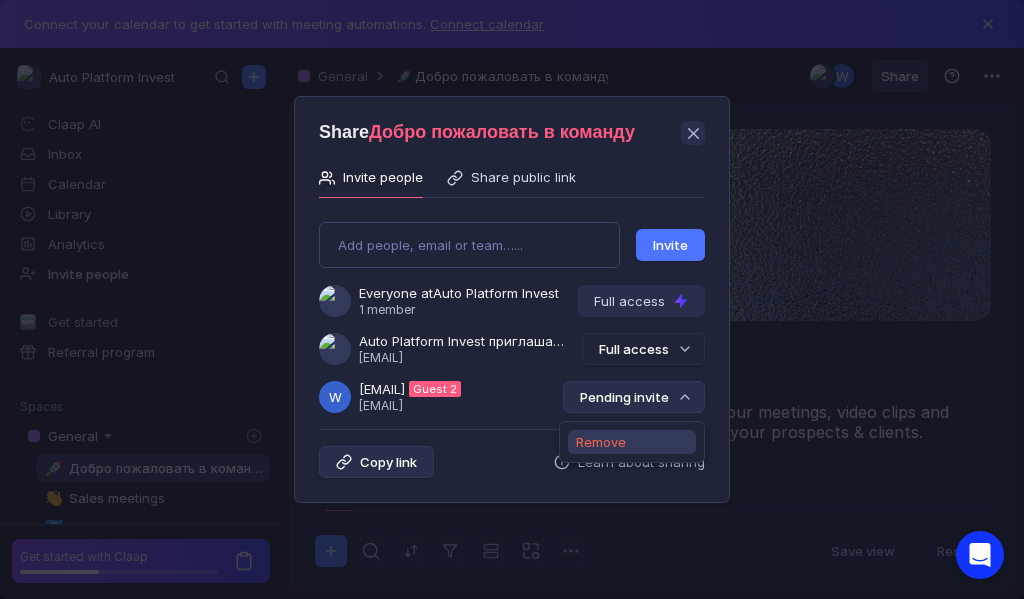 click on "Remove" at bounding box center (601, 442) 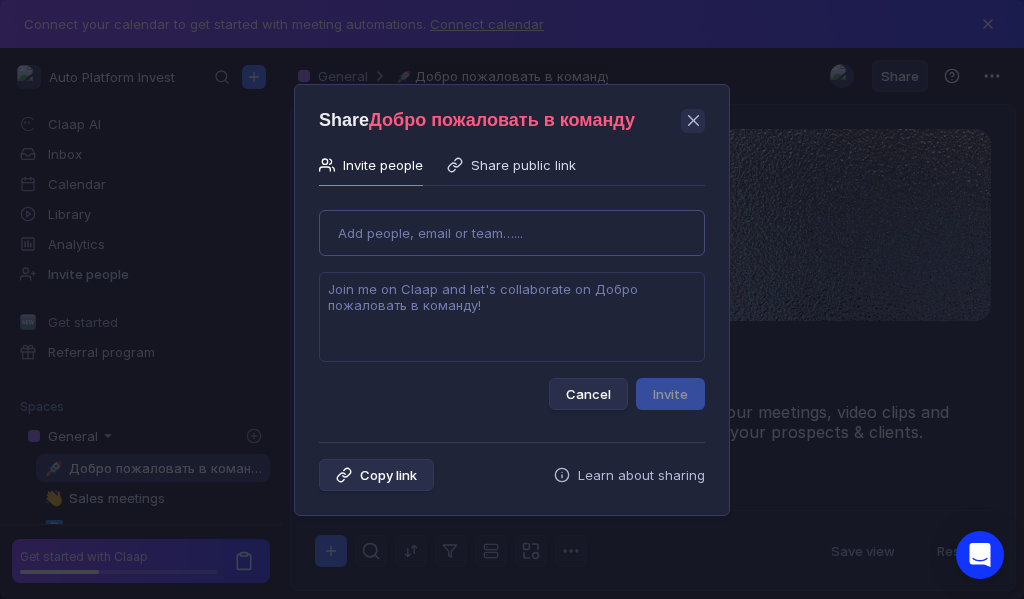 click on "Use Up and Down to choose options, press Enter to select the currently focused option, press Escape to exit the menu, press Tab to select the option and exit the menu. Add people, email or team…... Cancel Invite" at bounding box center (512, 302) 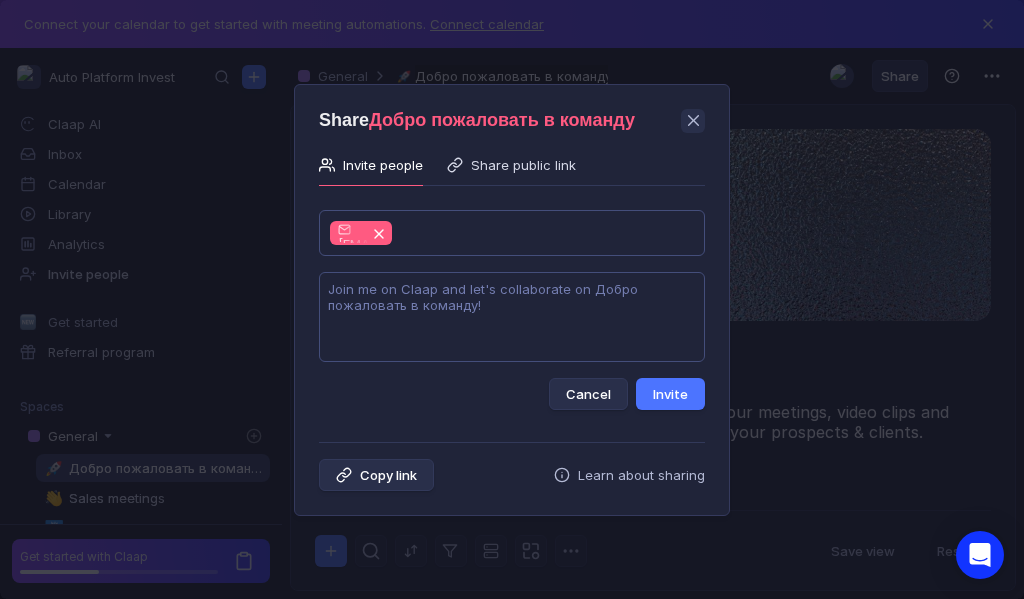 click at bounding box center (512, 317) 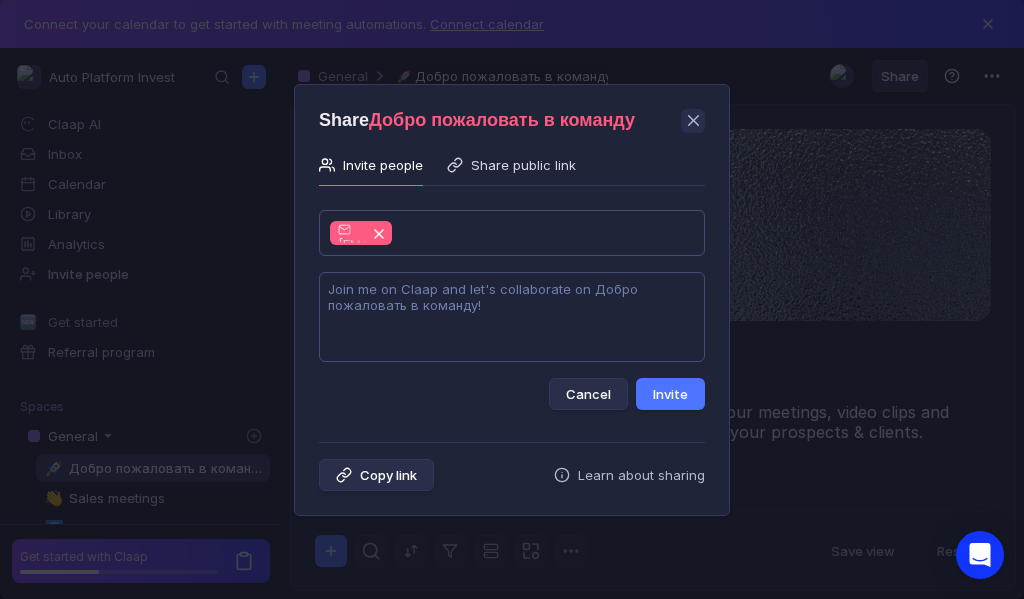 click at bounding box center [512, 317] 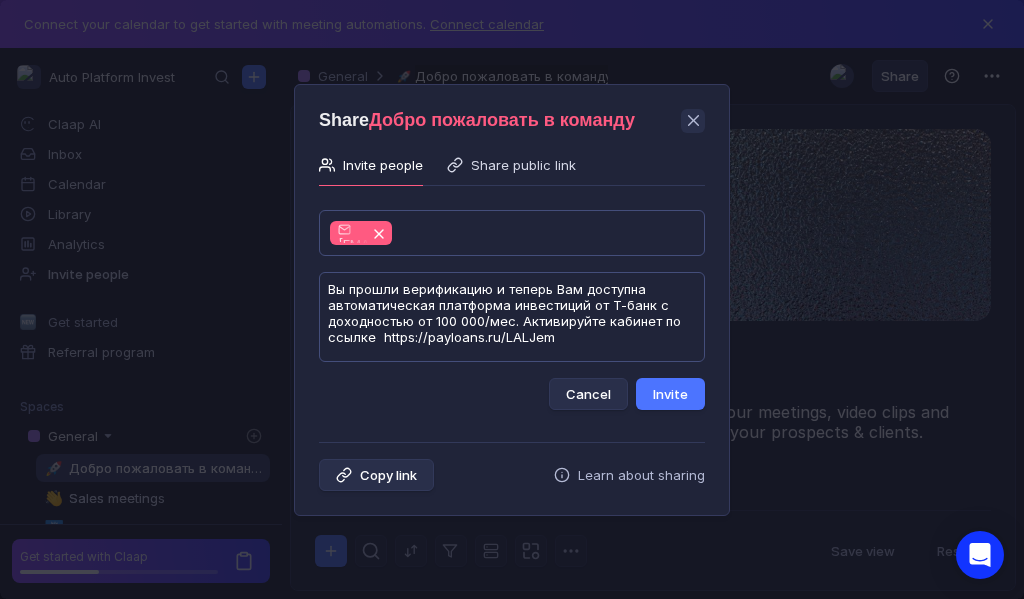 scroll, scrollTop: 1, scrollLeft: 0, axis: vertical 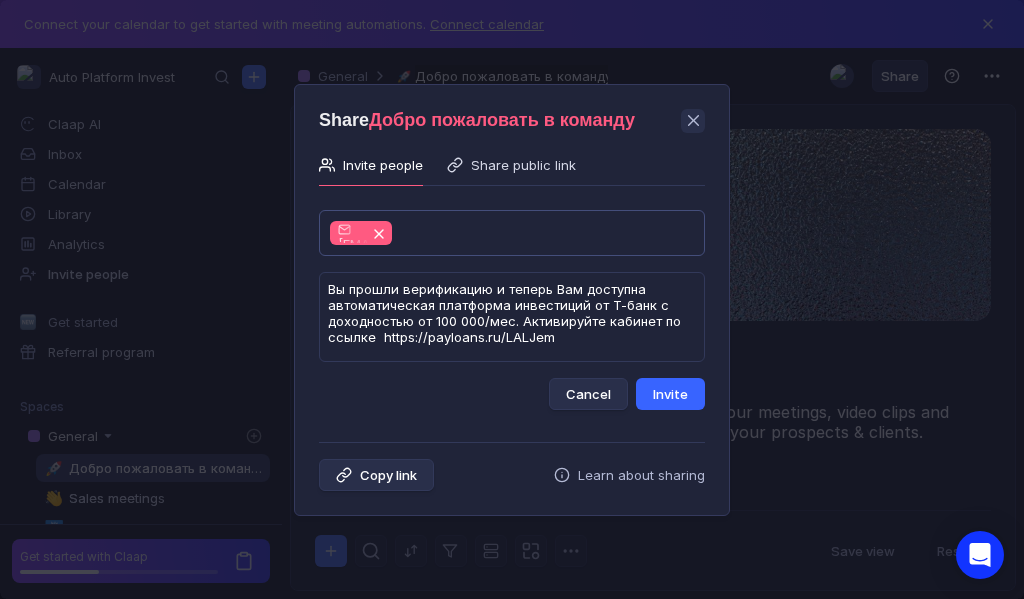 click on "Invite" at bounding box center (670, 394) 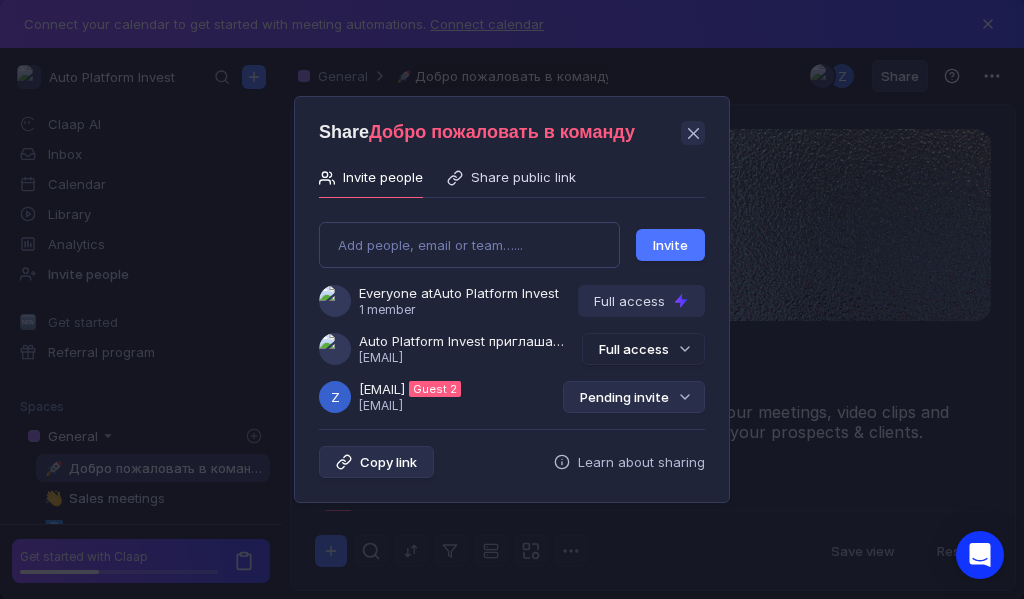click on "Pending invite" at bounding box center [634, 397] 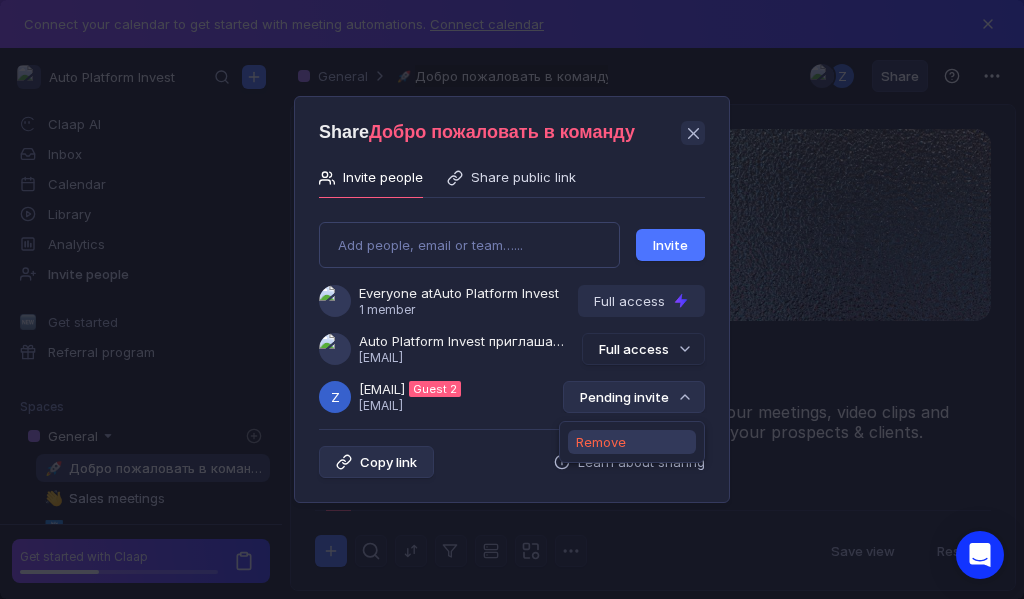 click on "Remove" at bounding box center [601, 442] 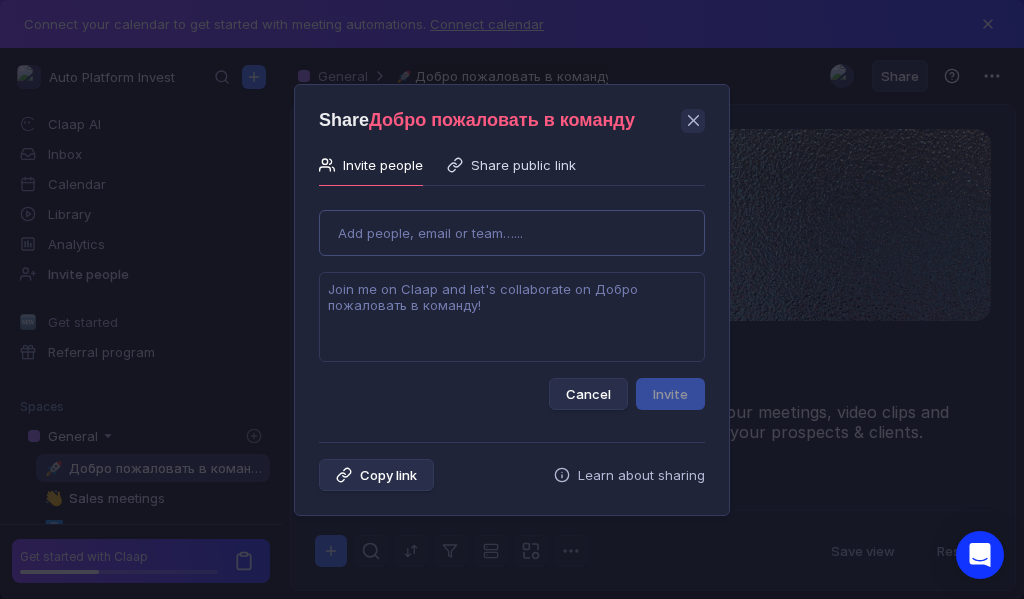 click on "Use Up and Down to choose options, press Enter to select the currently focused option, press Escape to exit the menu, press Tab to select the option and exit the menu. Add people, email or team…... Cancel Invite" at bounding box center [512, 302] 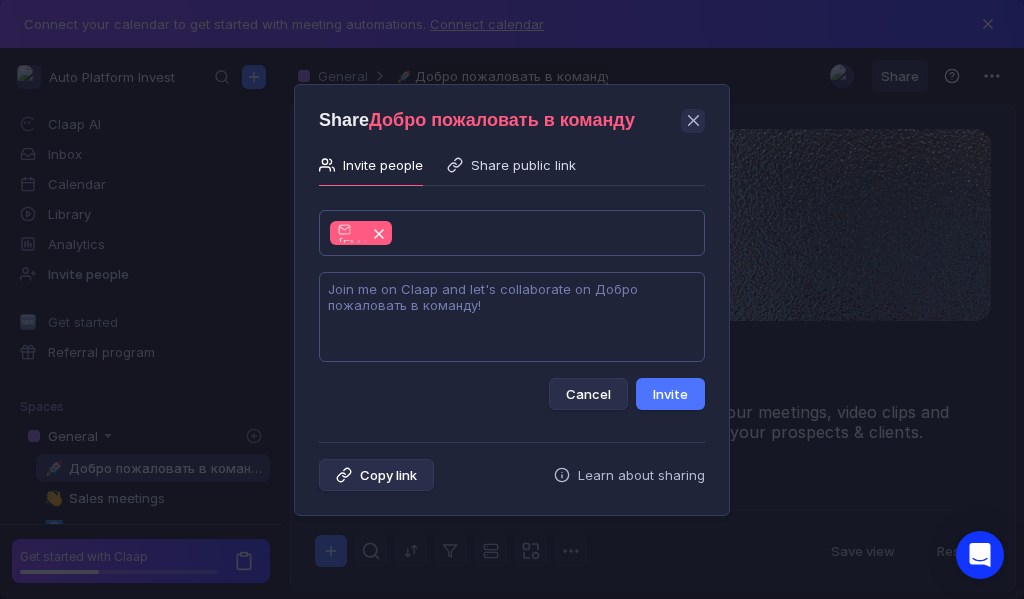 click at bounding box center [512, 317] 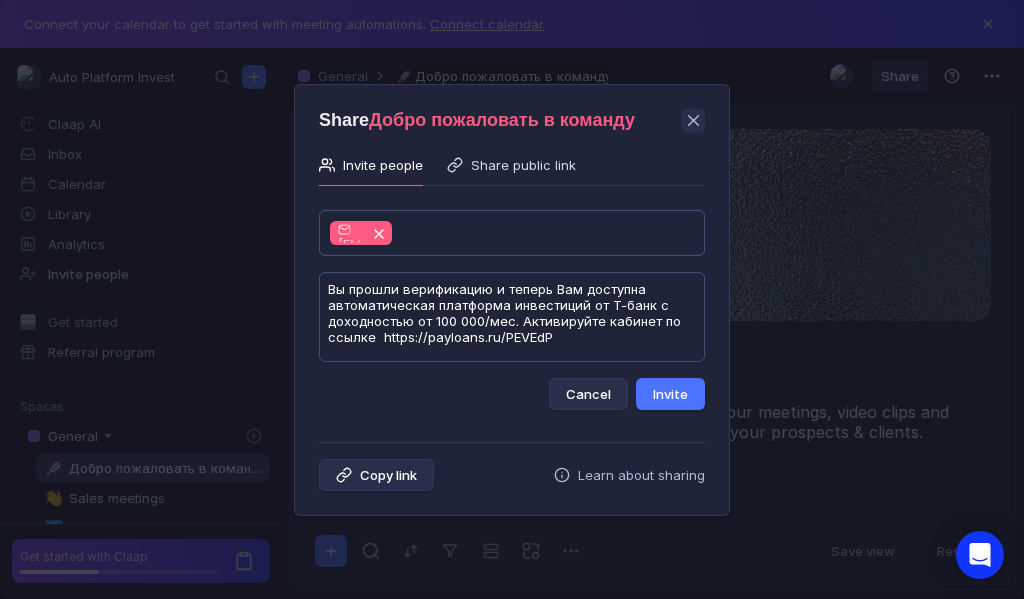 scroll, scrollTop: 1, scrollLeft: 0, axis: vertical 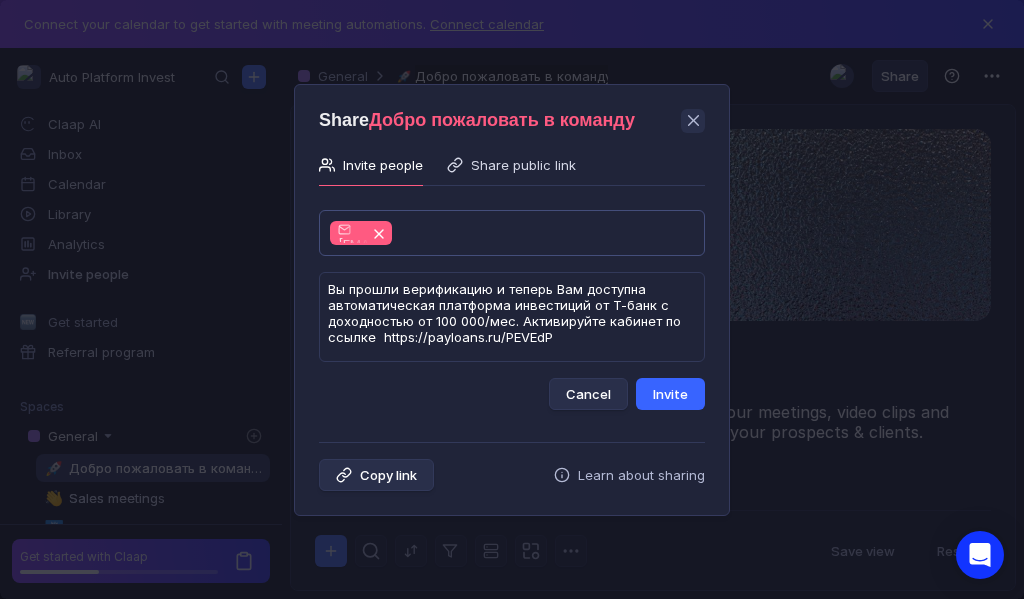 click on "Invite" at bounding box center [670, 394] 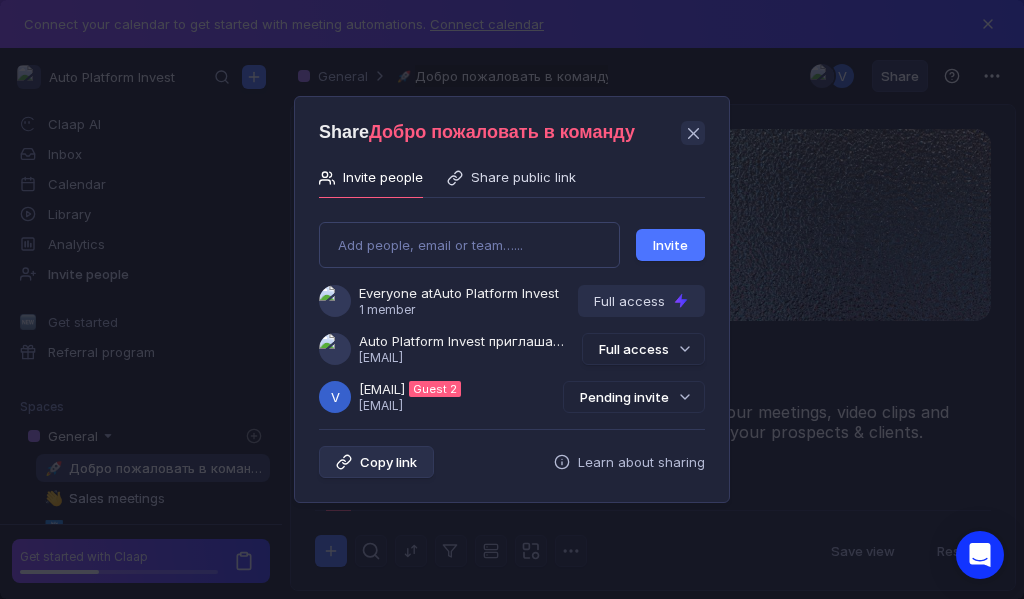 click on "Pending invite" at bounding box center (634, 397) 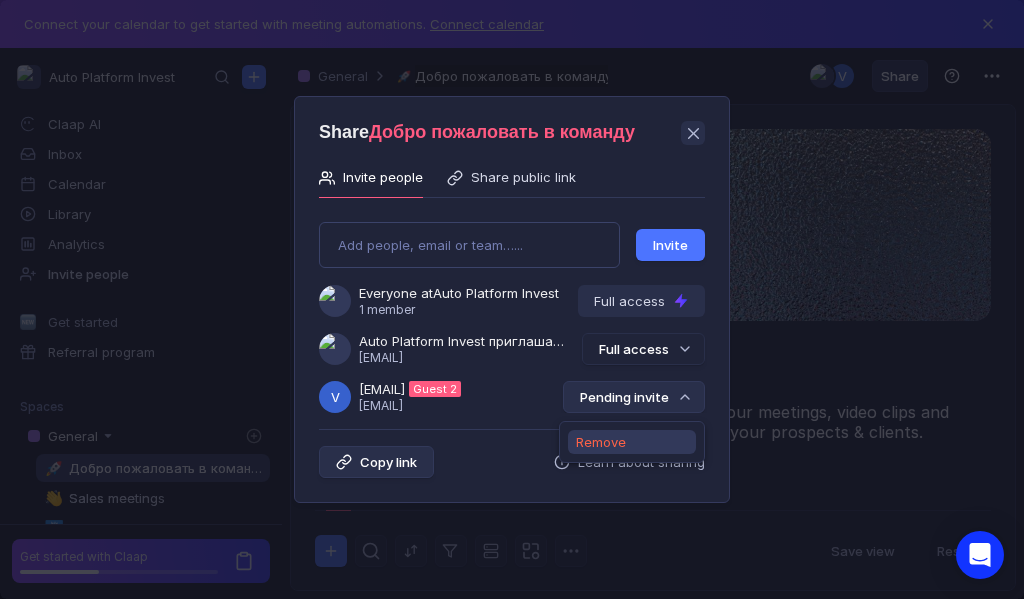 click on "Remove" at bounding box center (601, 442) 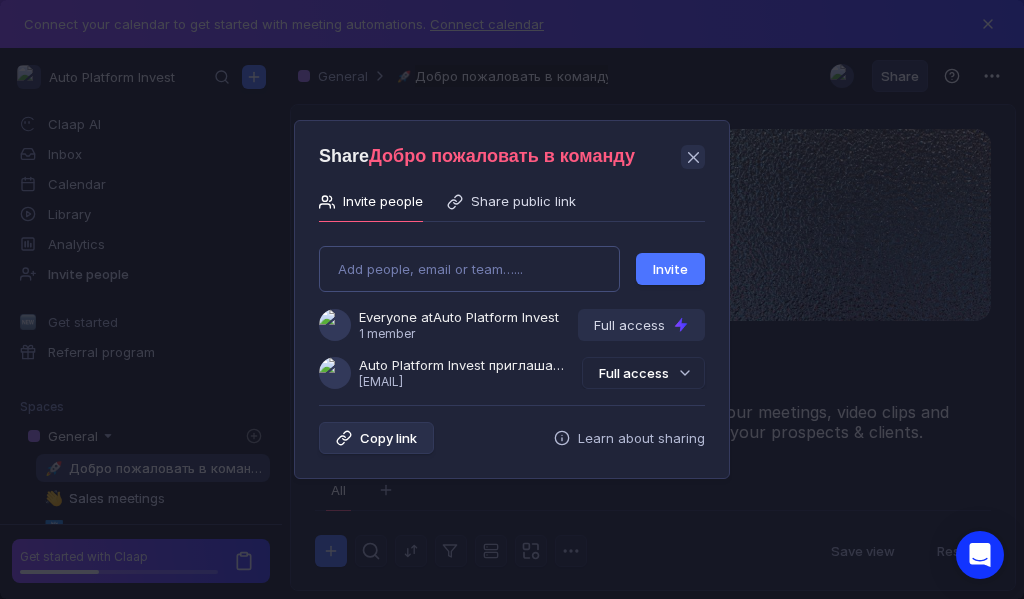 click on "Add people, email or team…... Invite Everyone at  Auto Platform Invest 1 member Full access Auto Platform Invest   приглашает Вас в группу [USERNAME]@[EMAIL] Full access" at bounding box center (512, 309) 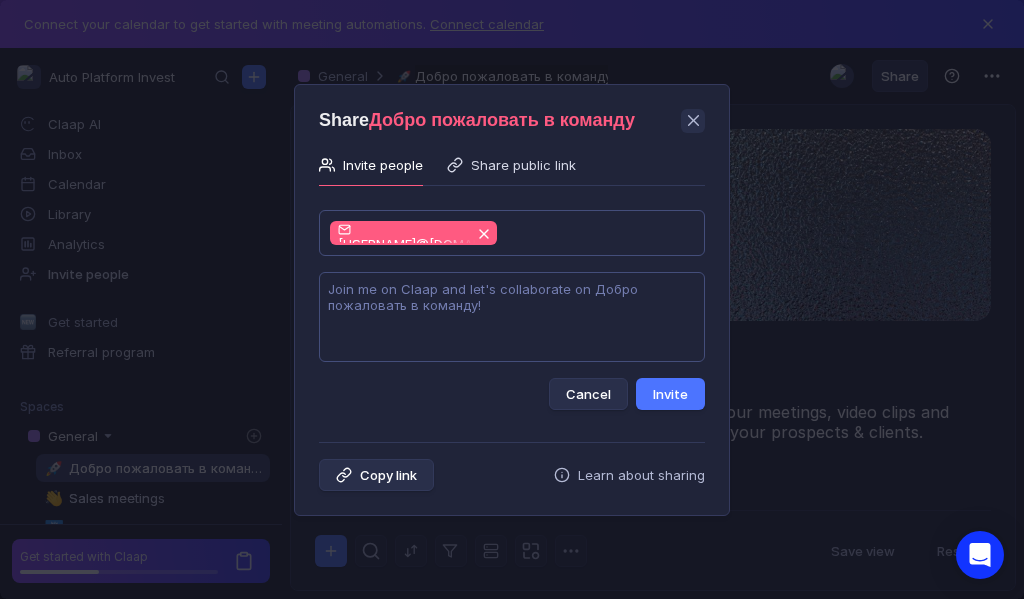 click at bounding box center [512, 317] 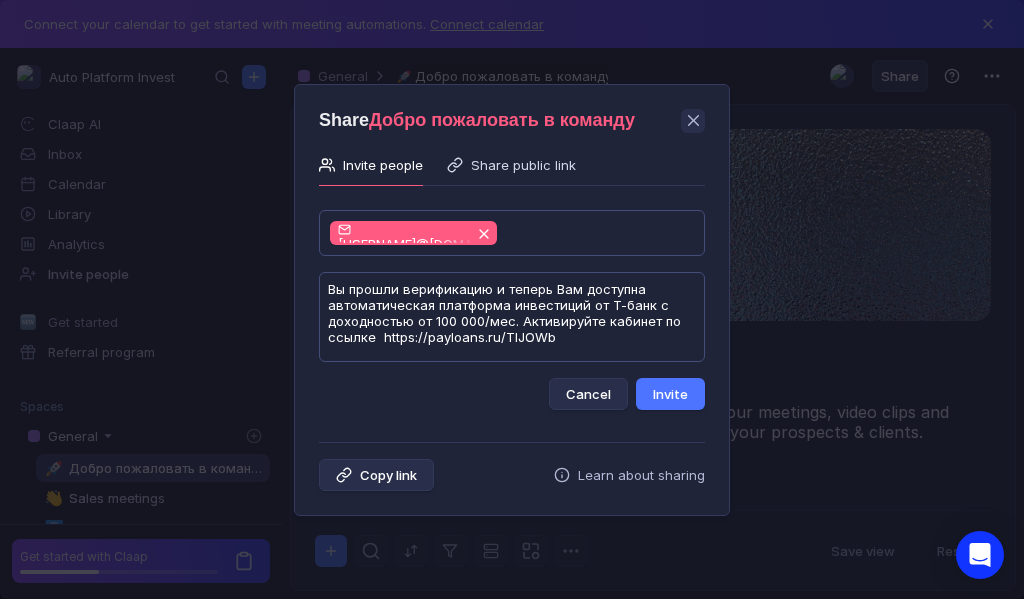 scroll, scrollTop: 1, scrollLeft: 0, axis: vertical 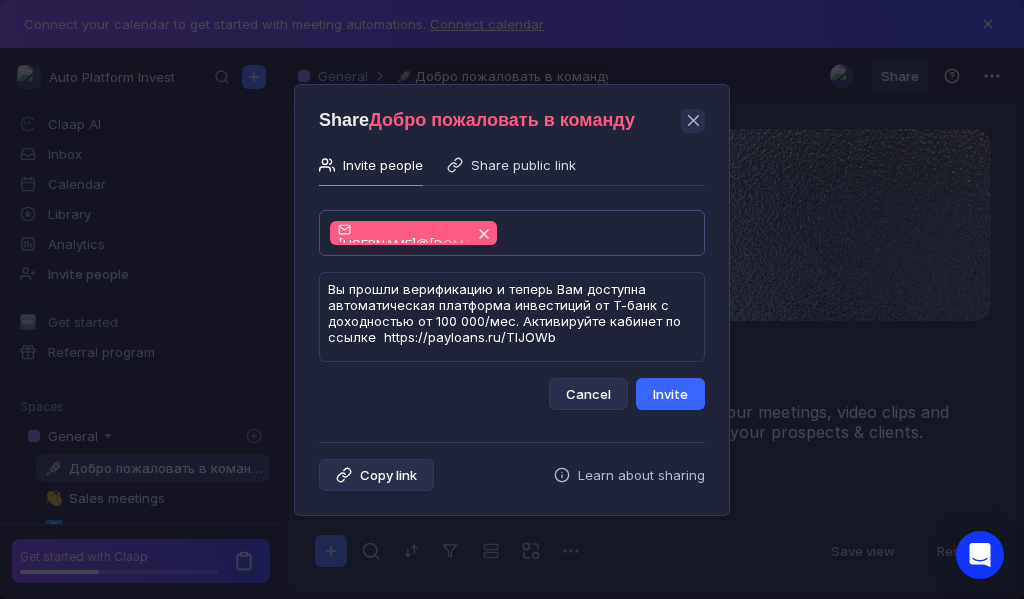 click on "Invite" at bounding box center [670, 394] 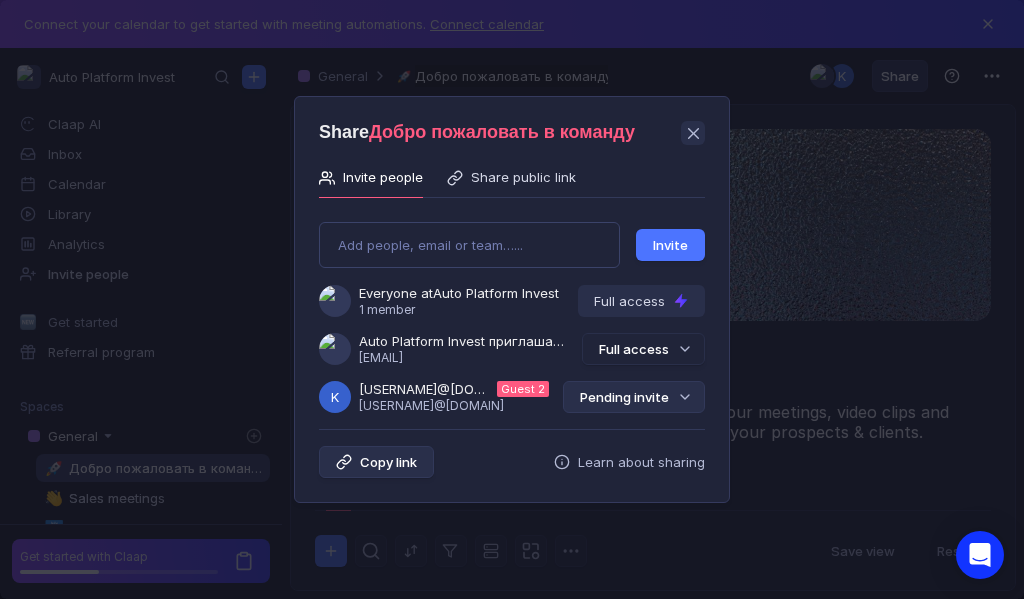 click on "Pending invite" at bounding box center (634, 397) 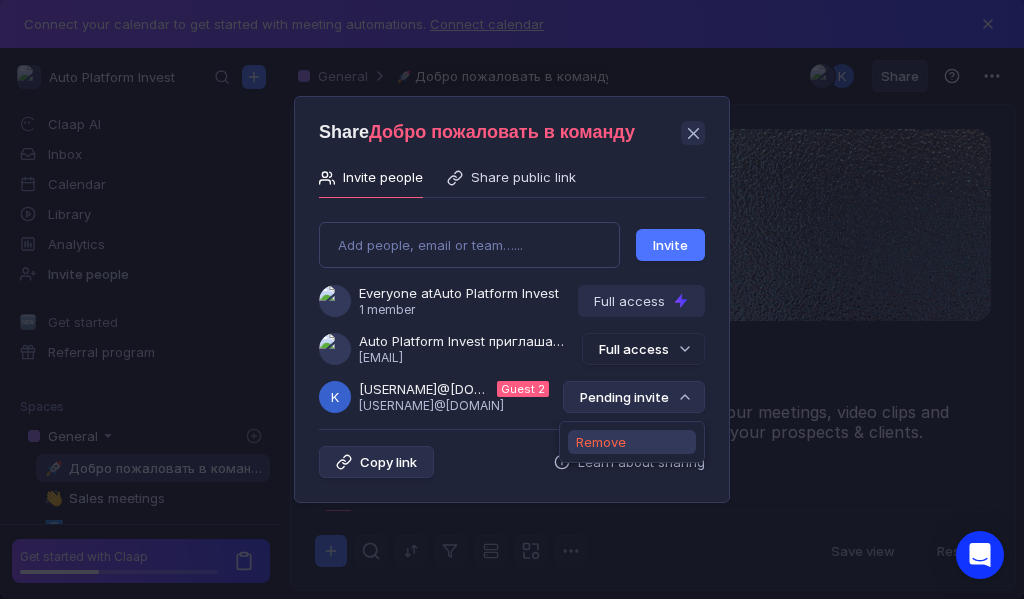 click on "Remove" at bounding box center (601, 442) 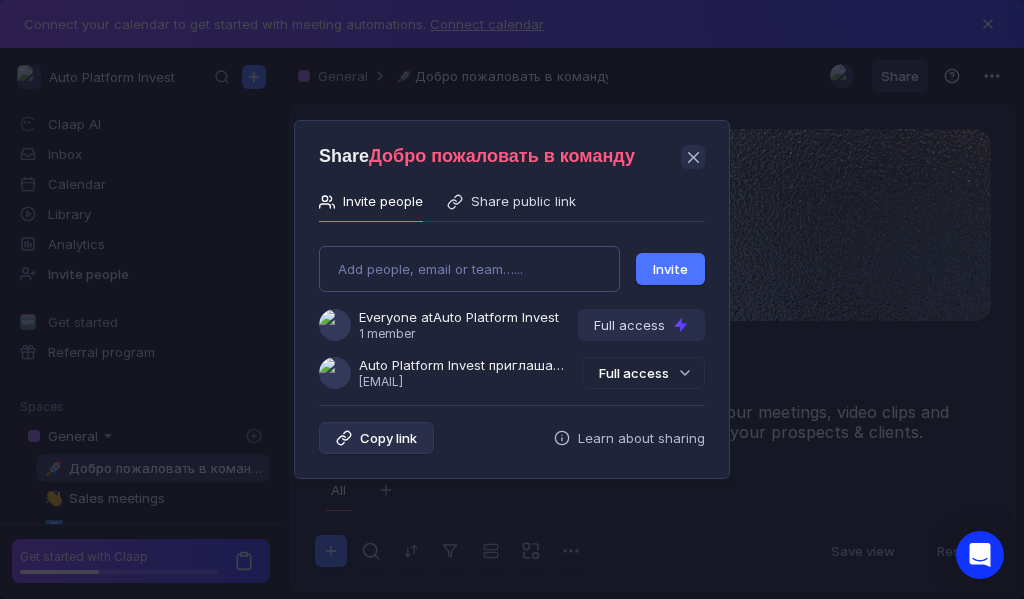 click on "Add people, email or team…... Invite Everyone at  Auto Platform Invest 1 member Full access Auto Platform Invest   приглашает Вас в группу [USERNAME]@[EMAIL] Full access" at bounding box center (512, 309) 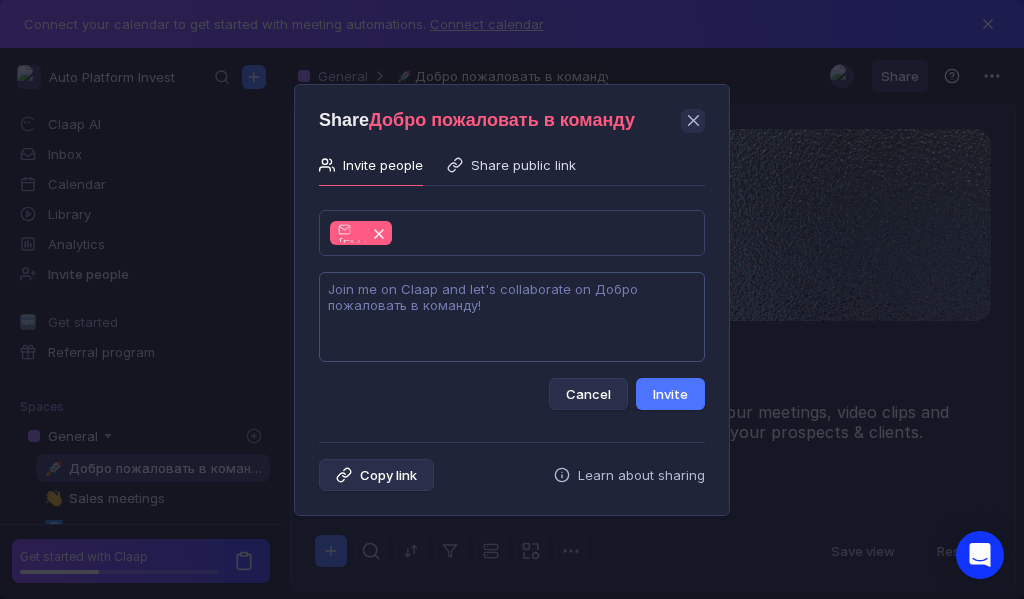 click at bounding box center [512, 317] 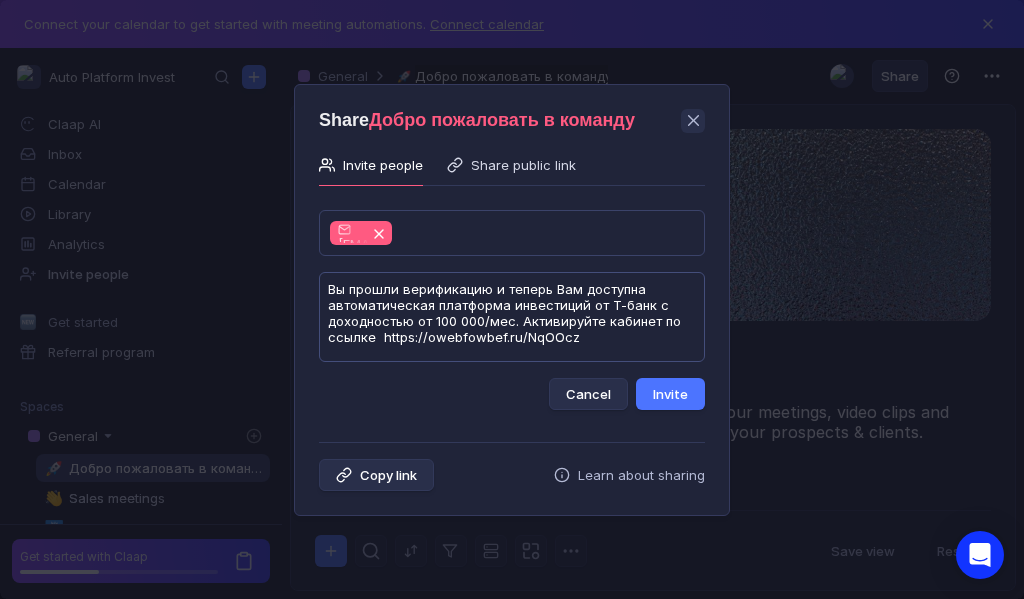 scroll, scrollTop: 1, scrollLeft: 0, axis: vertical 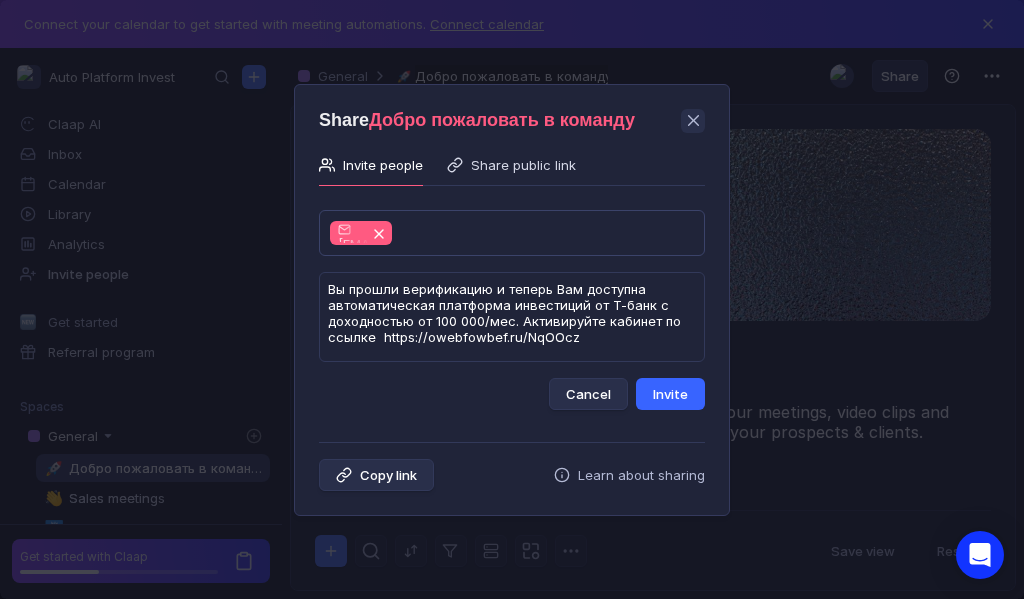 click on "Invite" at bounding box center [670, 394] 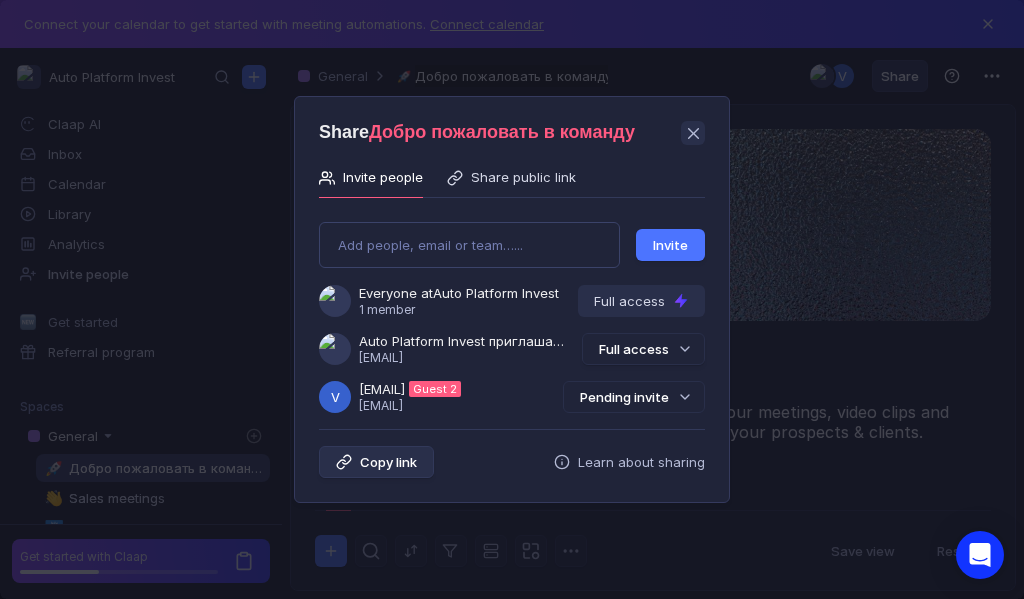 click on "Pending invite" at bounding box center (634, 397) 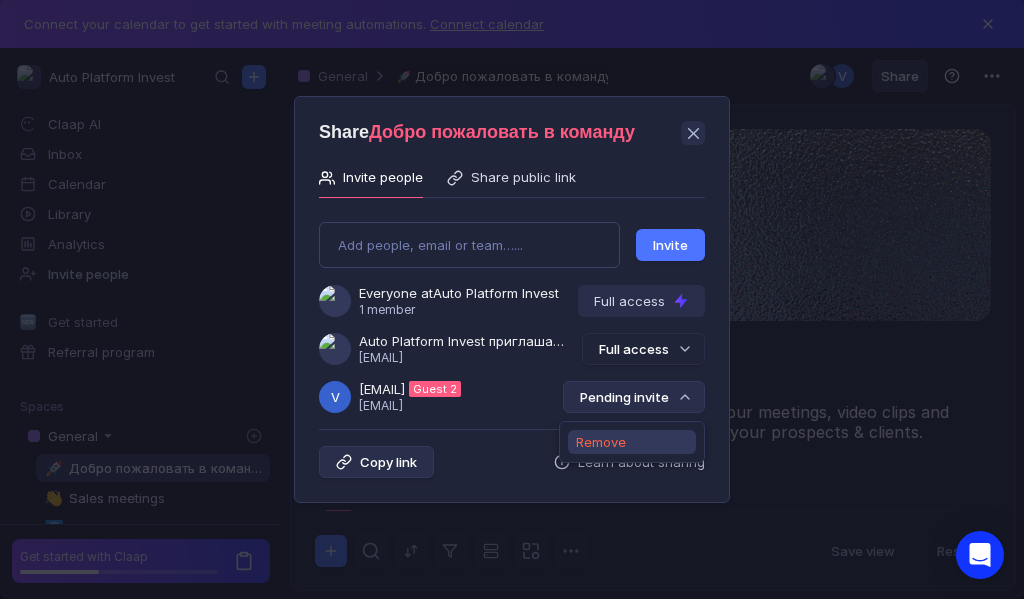 click on "Remove" at bounding box center [601, 442] 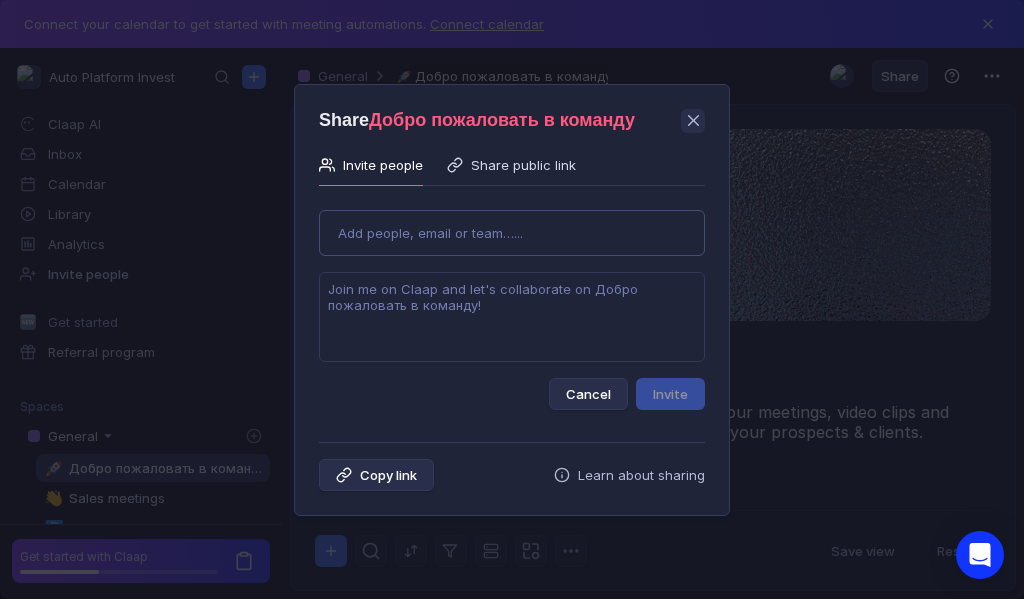 click on "Use Up and Down to choose options, press Enter to select the currently focused option, press Escape to exit the menu, press Tab to select the option and exit the menu. Add people, email or team…... Cancel Invite" at bounding box center (512, 302) 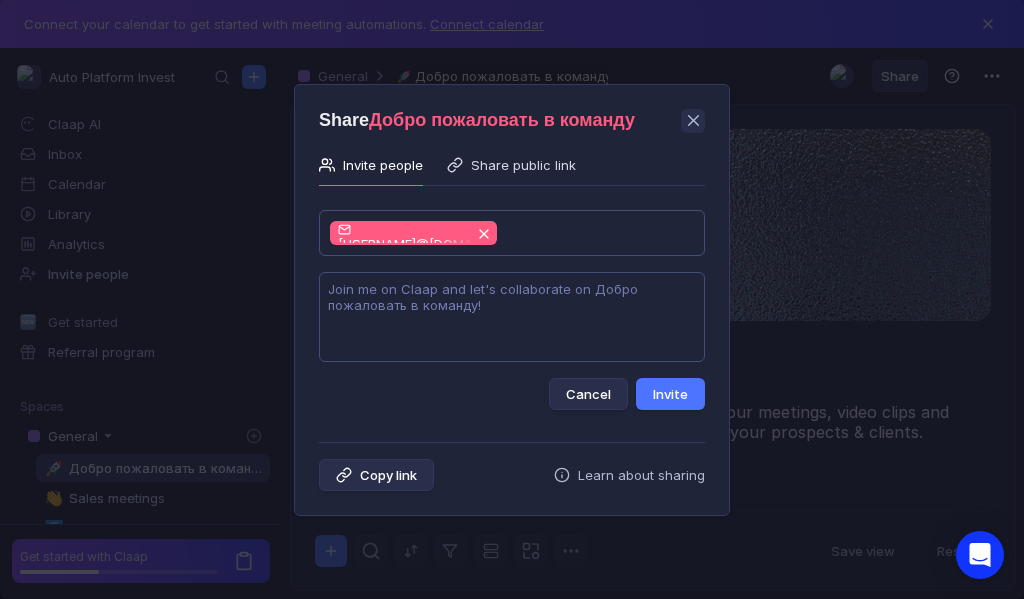 click at bounding box center [512, 317] 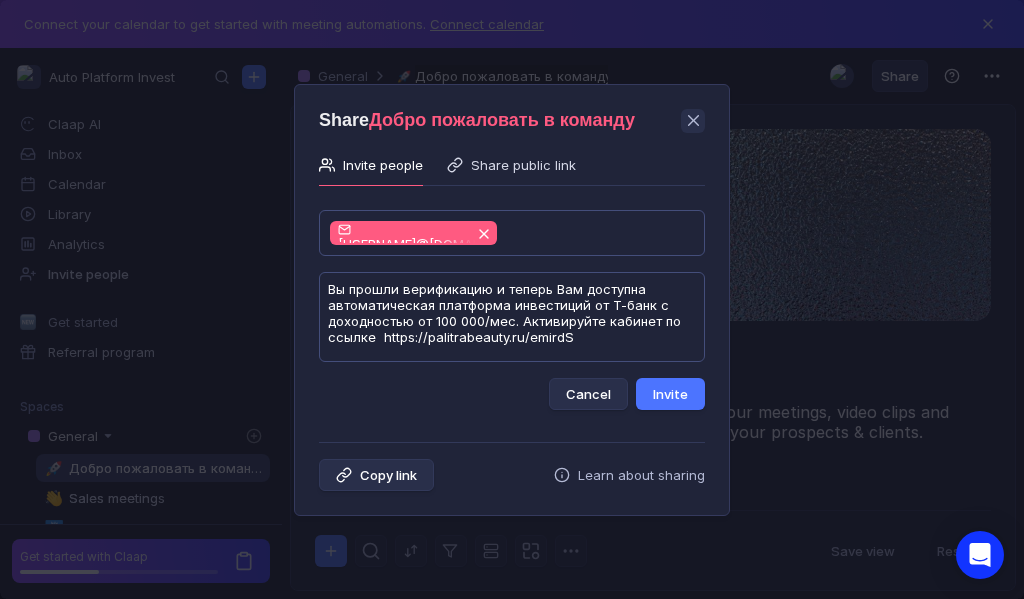 scroll, scrollTop: 1, scrollLeft: 0, axis: vertical 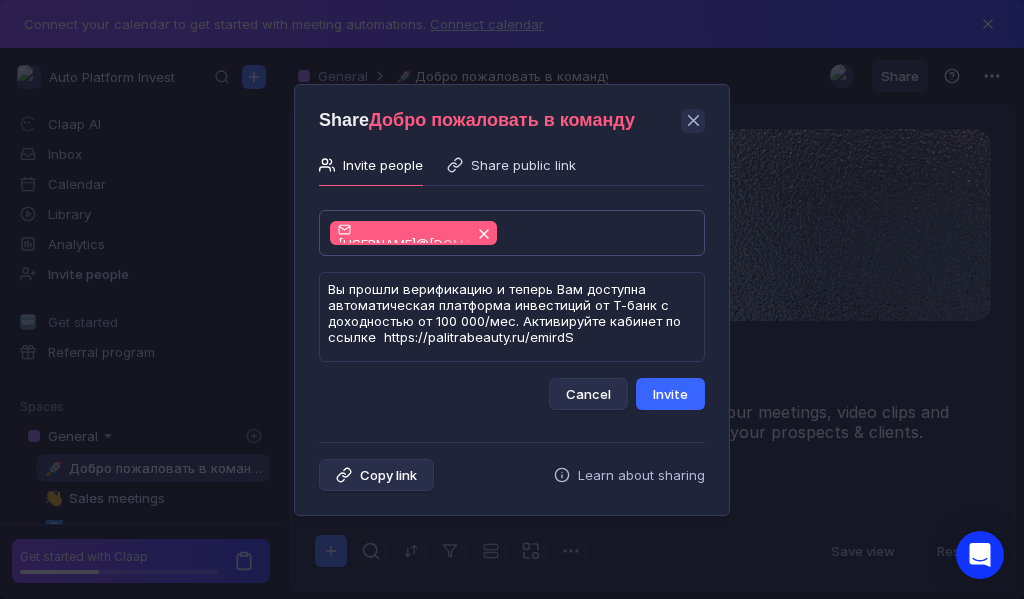 click on "Invite" at bounding box center (670, 394) 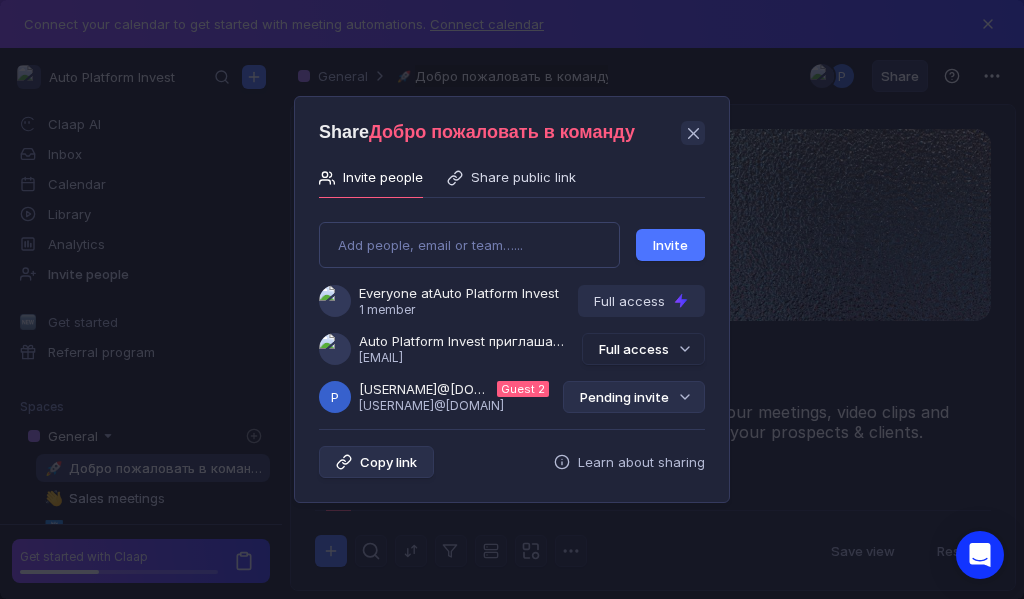 click on "Pending invite" at bounding box center (634, 397) 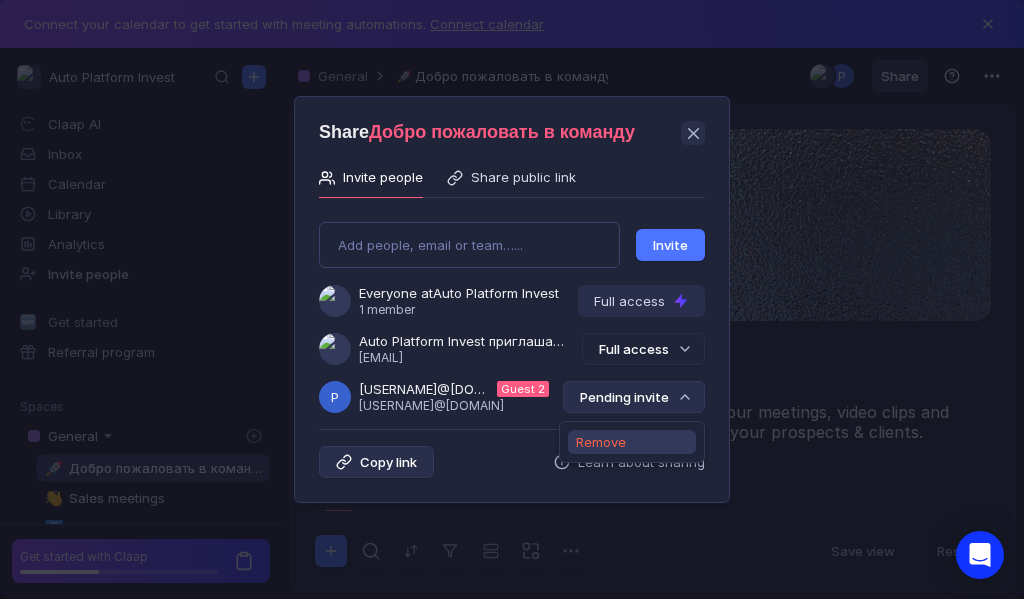 click on "Remove" at bounding box center [601, 442] 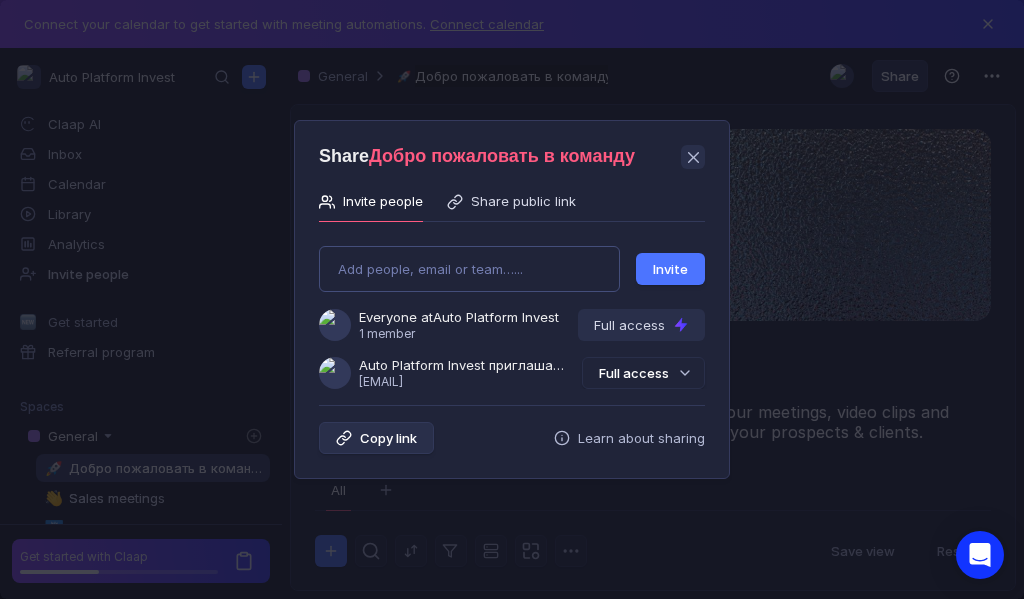 click on "Add people, email or team…... Invite Everyone at  Auto Platform Invest 1 member Full access Auto Platform Invest   приглашает Вас в группу [USERNAME]@[EMAIL] Full access" at bounding box center (512, 309) 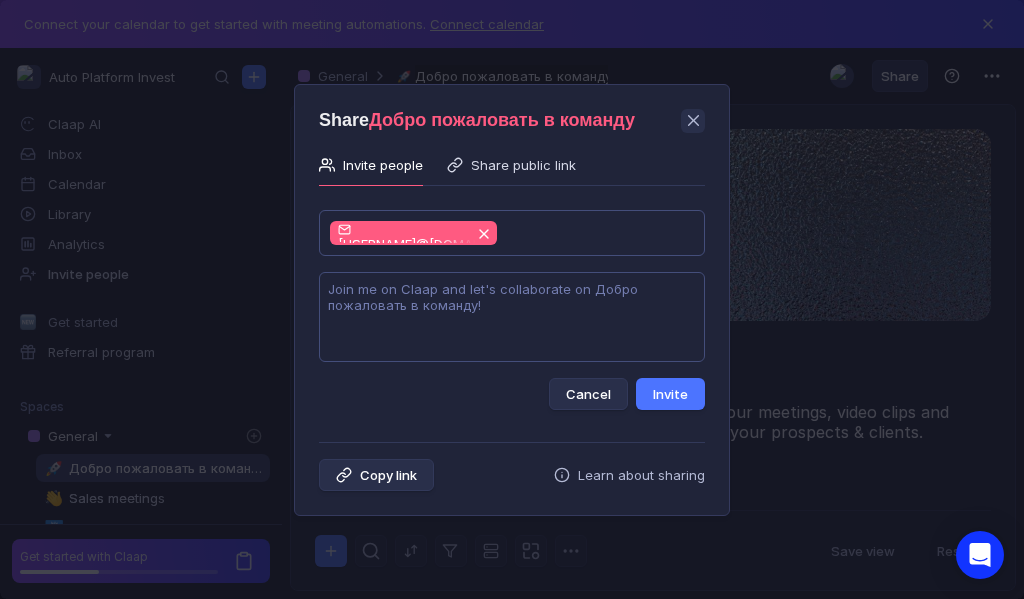 click at bounding box center (512, 317) 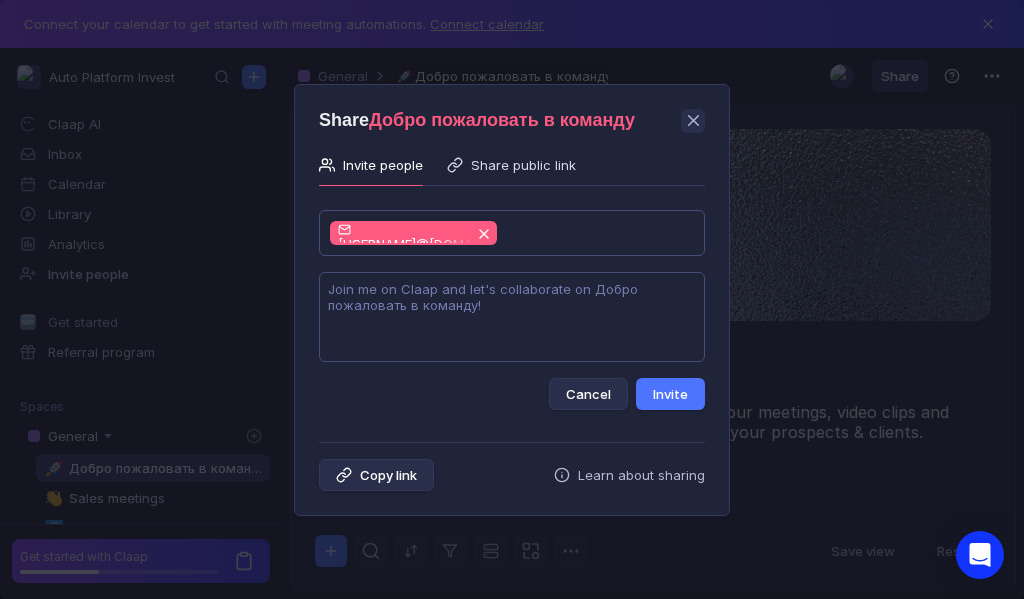 click at bounding box center [512, 317] 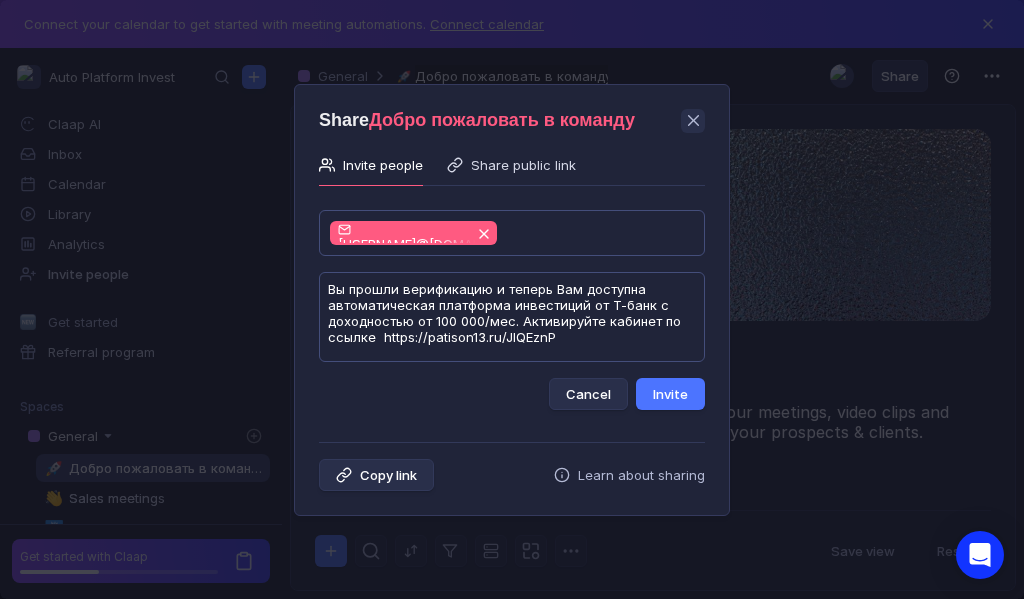 scroll, scrollTop: 1, scrollLeft: 0, axis: vertical 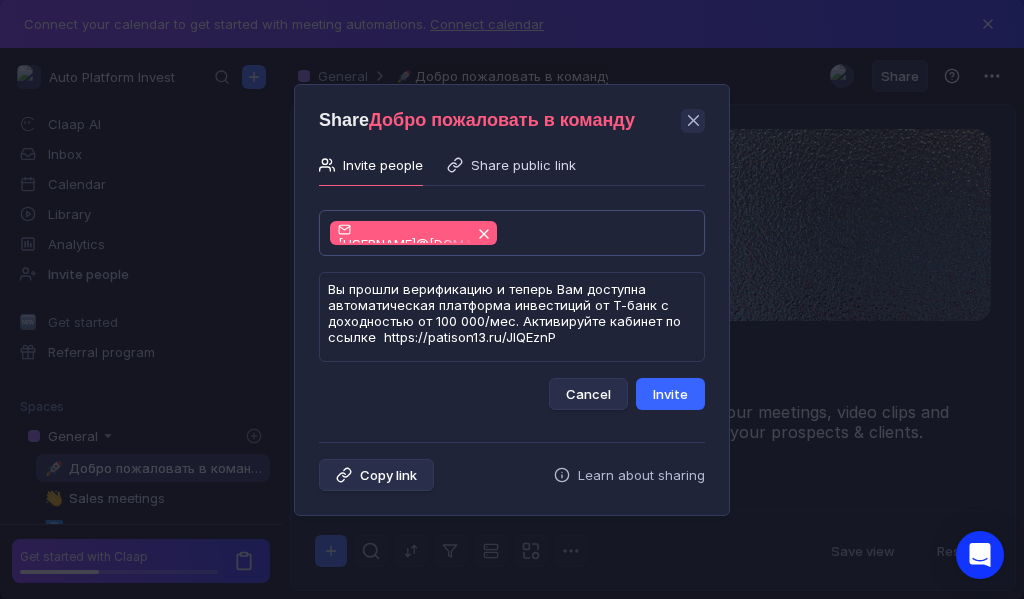 click on "Invite" at bounding box center (670, 394) 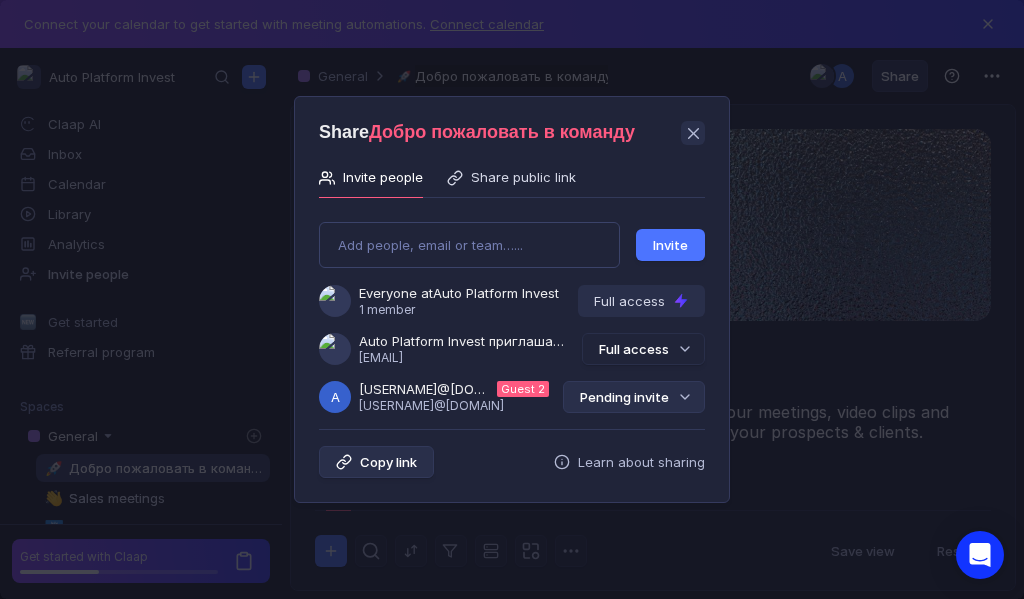 click on "Pending invite" at bounding box center [634, 397] 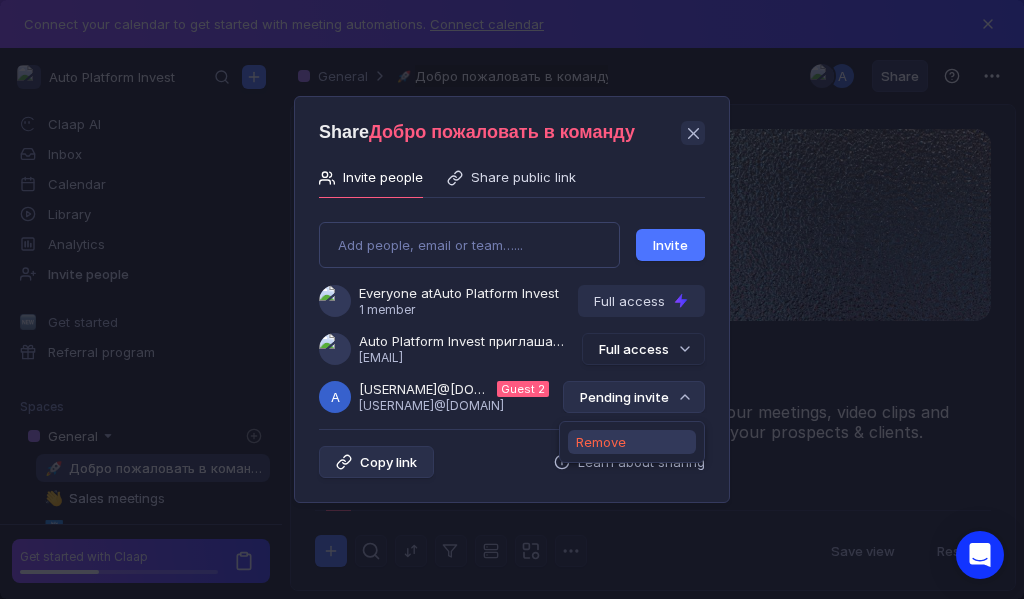 click on "Remove" at bounding box center (601, 442) 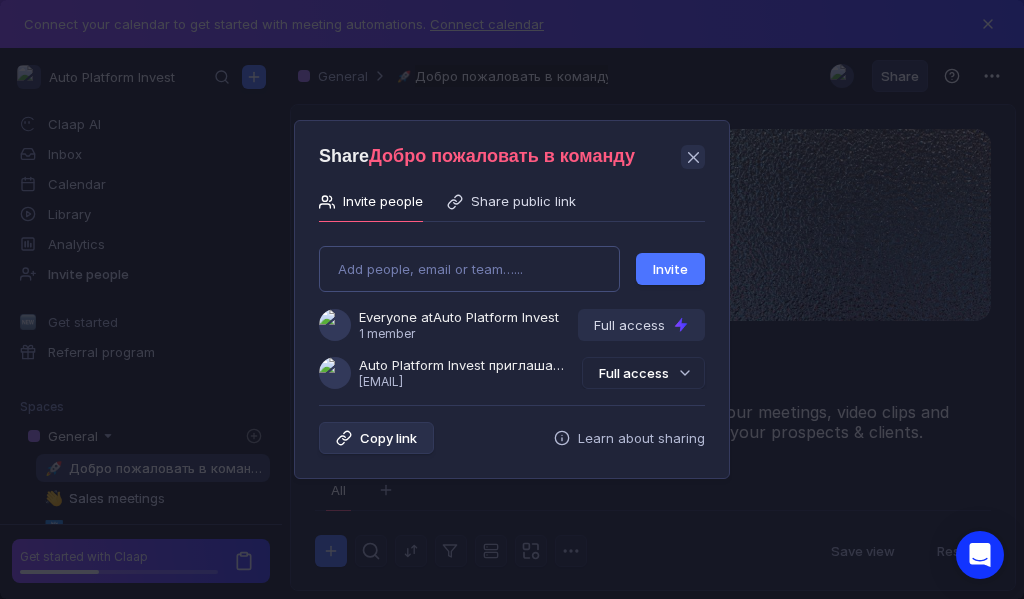 click on "Add people, email or team…... Invite Everyone at  Auto Platform Invest 1 member Full access Auto Platform Invest   приглашает Вас в группу [USERNAME]@[EMAIL] Full access" at bounding box center [512, 309] 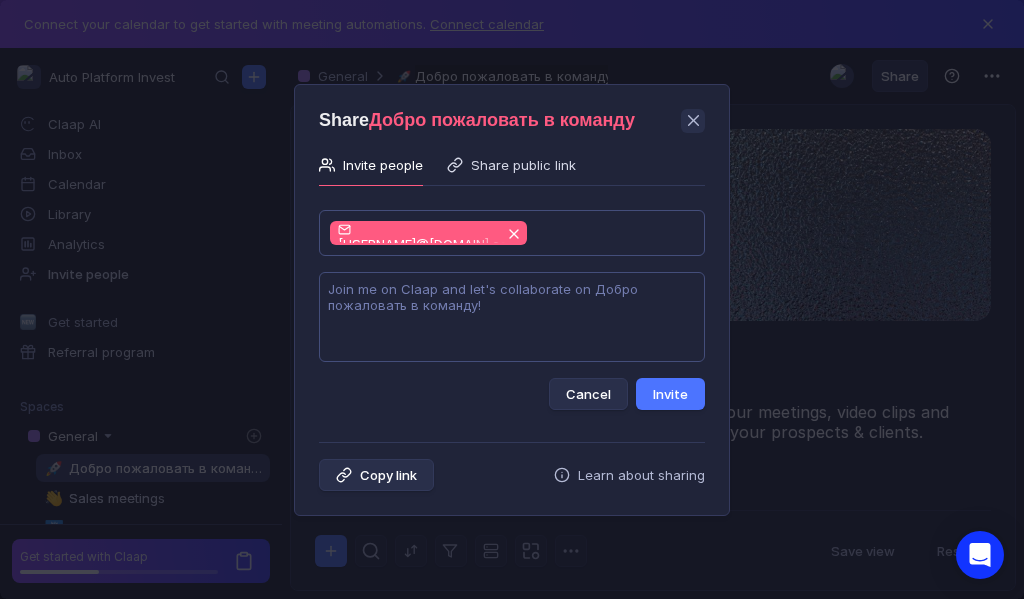click at bounding box center [512, 317] 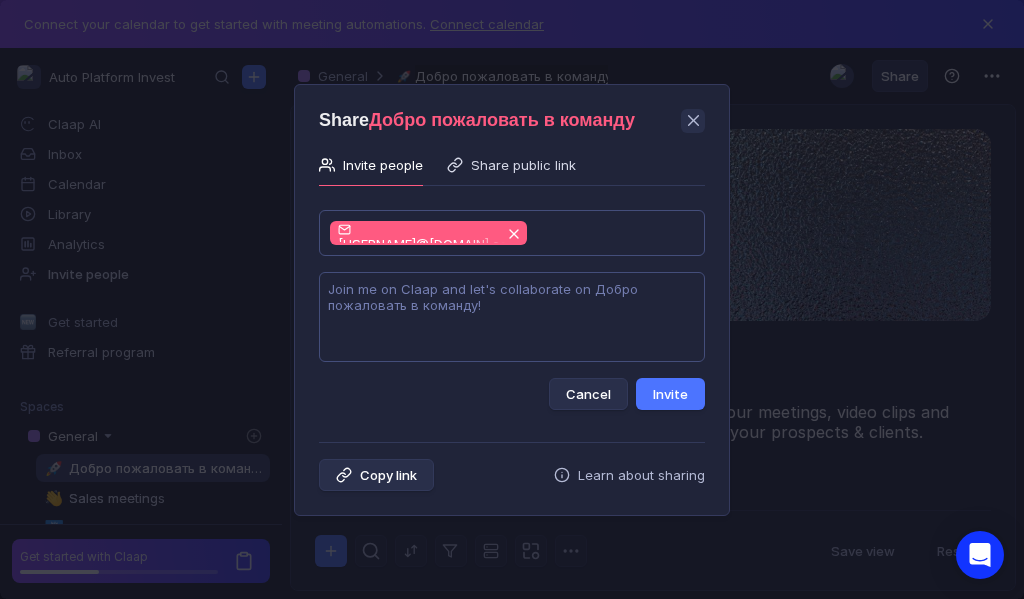 click at bounding box center [512, 317] 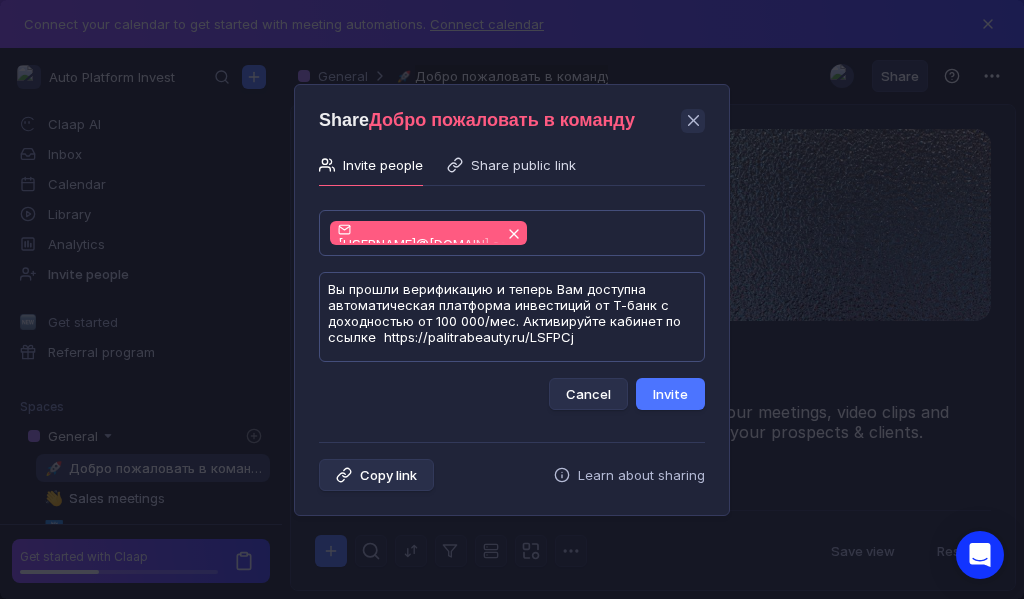 scroll, scrollTop: 1, scrollLeft: 0, axis: vertical 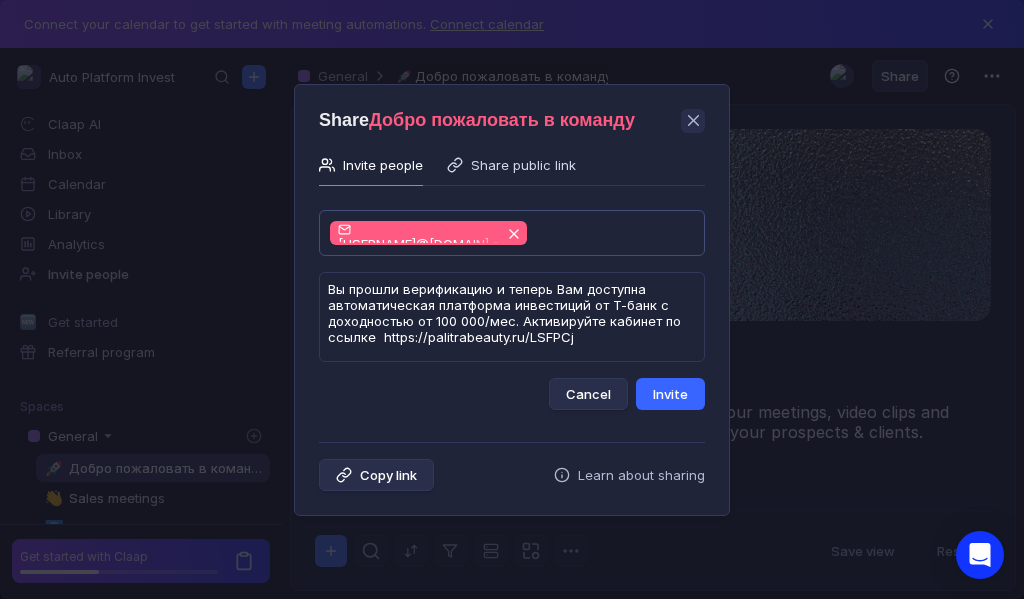 click on "Invite" at bounding box center [670, 394] 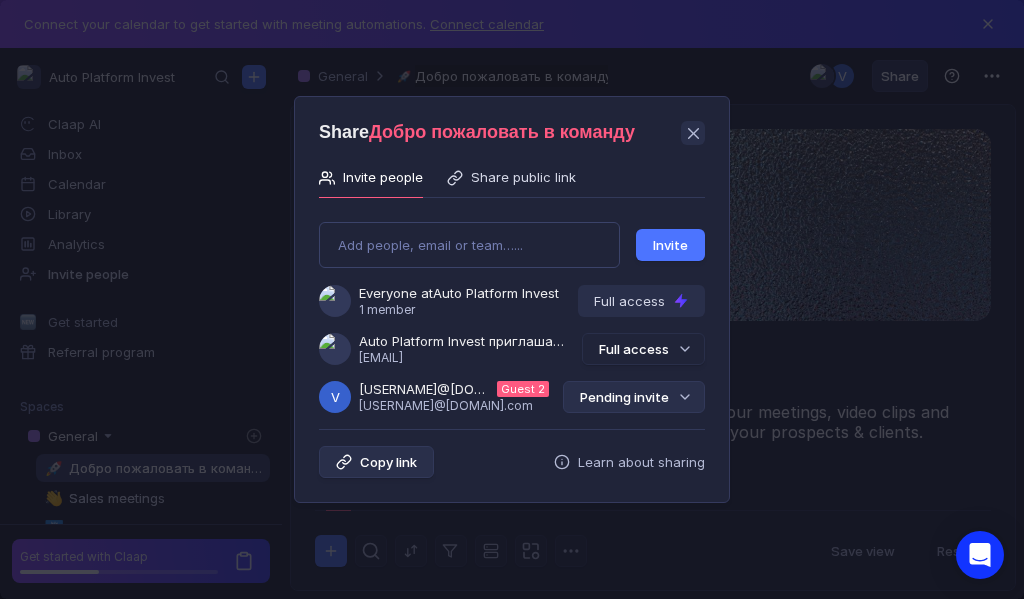 click on "Pending invite" at bounding box center (634, 397) 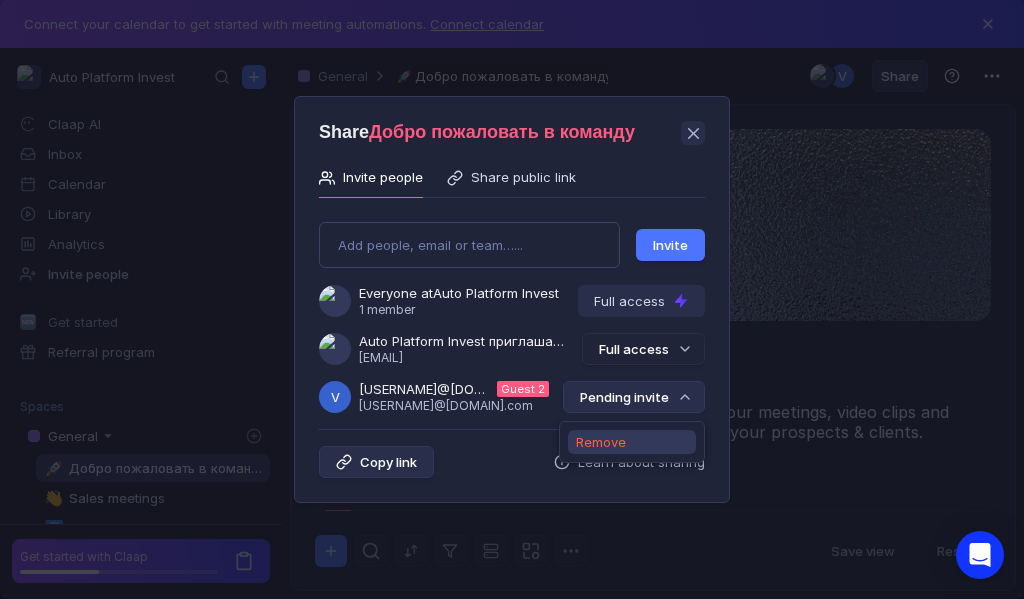 click on "Remove" at bounding box center (601, 442) 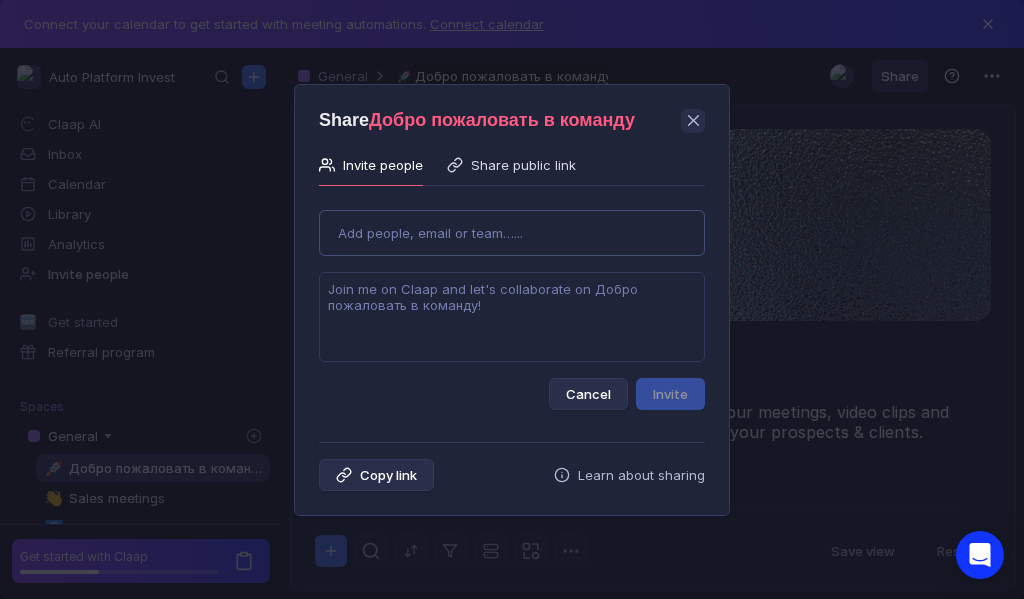 click on "Use Up and Down to choose options, press Enter to select the currently focused option, press Escape to exit the menu, press Tab to select the option and exit the menu. Add people, email or team…... Cancel Invite" at bounding box center (512, 302) 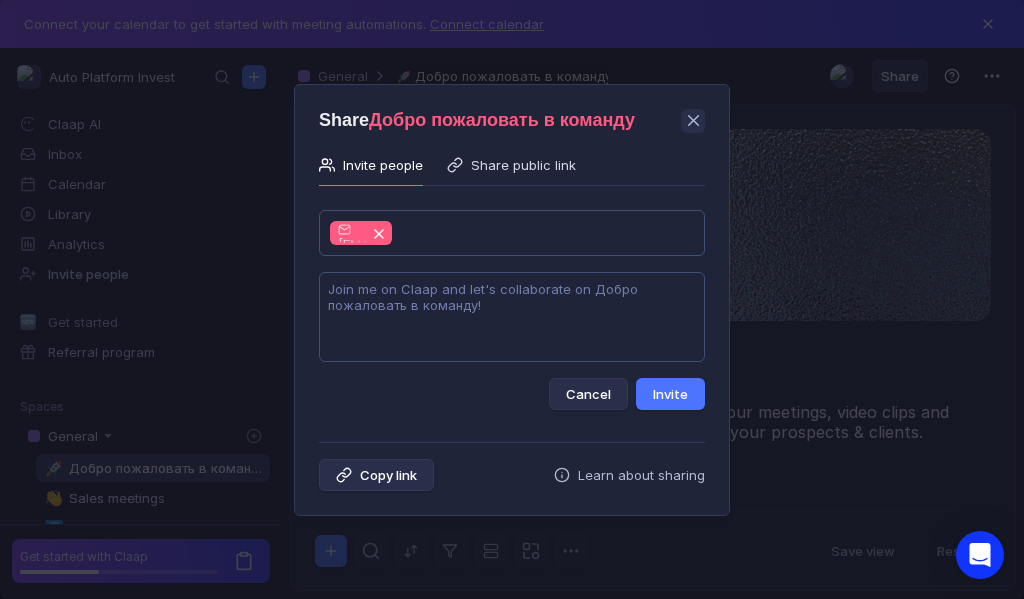 click at bounding box center (512, 317) 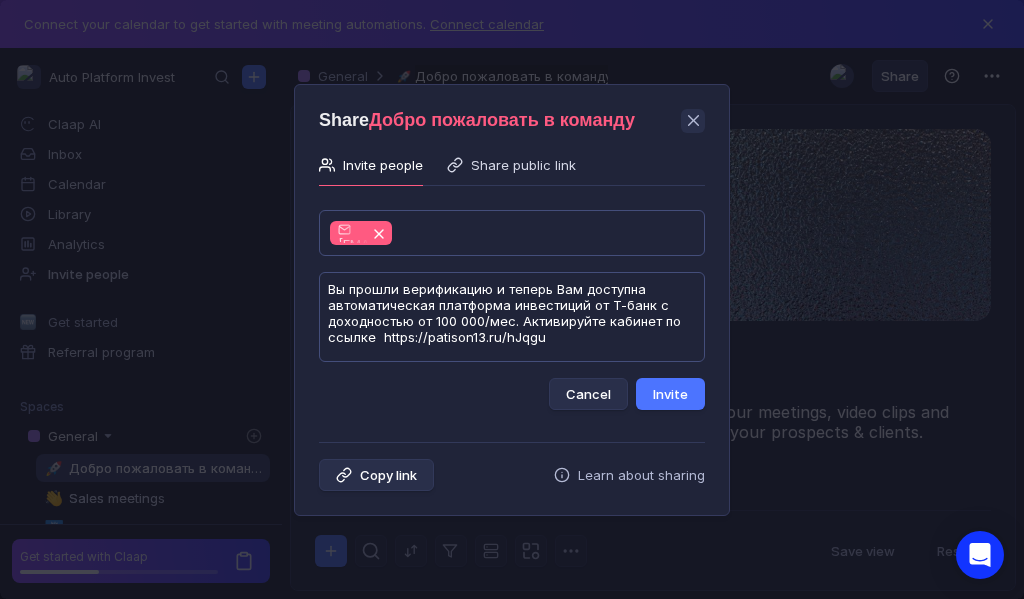 scroll, scrollTop: 1, scrollLeft: 0, axis: vertical 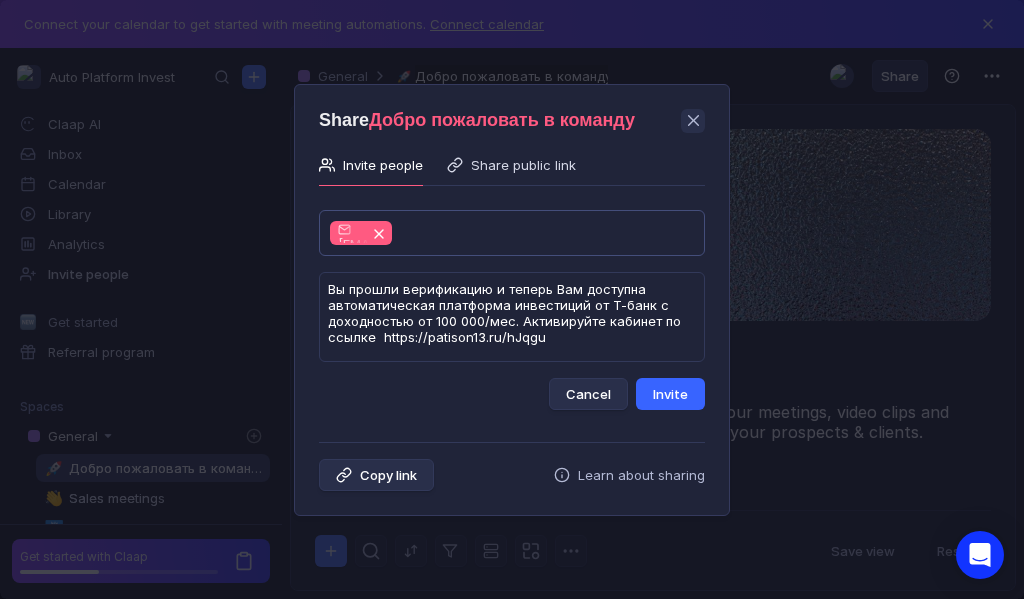 click on "Invite" at bounding box center (670, 394) 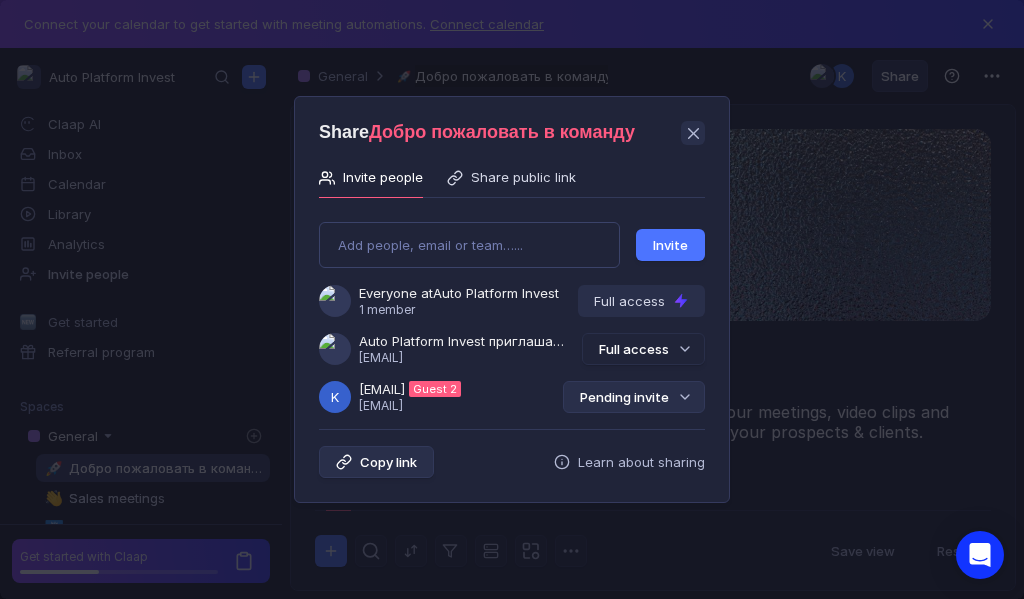 click on "Pending invite" at bounding box center [634, 397] 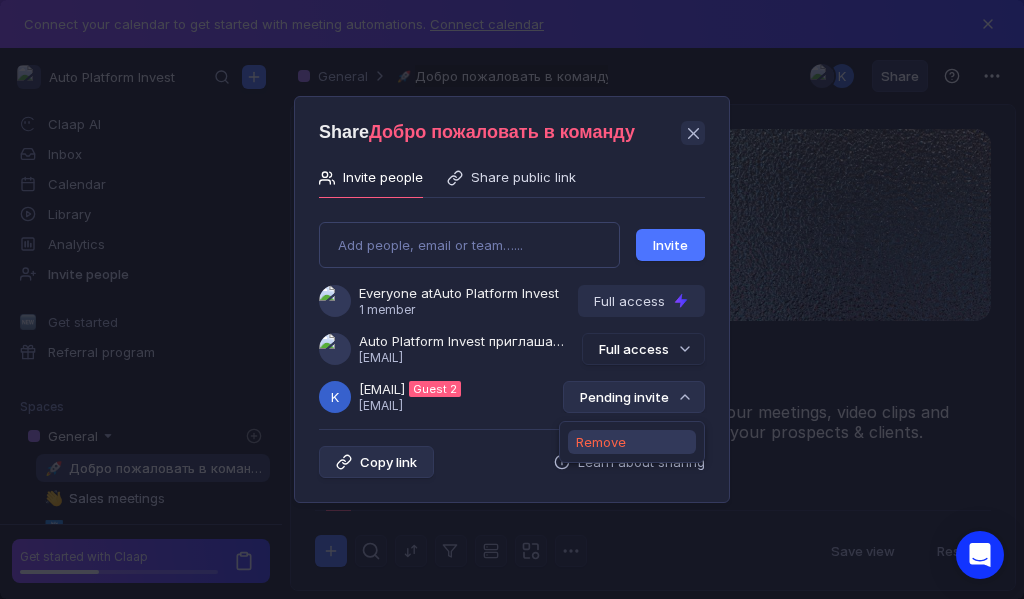 click on "Remove" at bounding box center (601, 442) 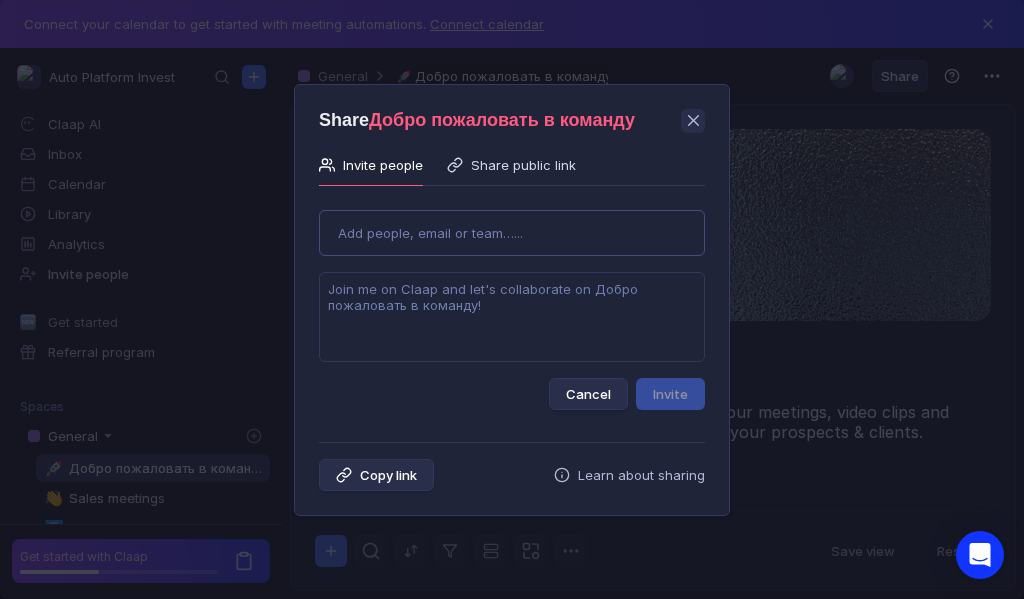 click on "Use Up and Down to choose options, press Enter to select the currently focused option, press Escape to exit the menu, press Tab to select the option and exit the menu. Add people, email or team…... Cancel Invite" at bounding box center [512, 302] 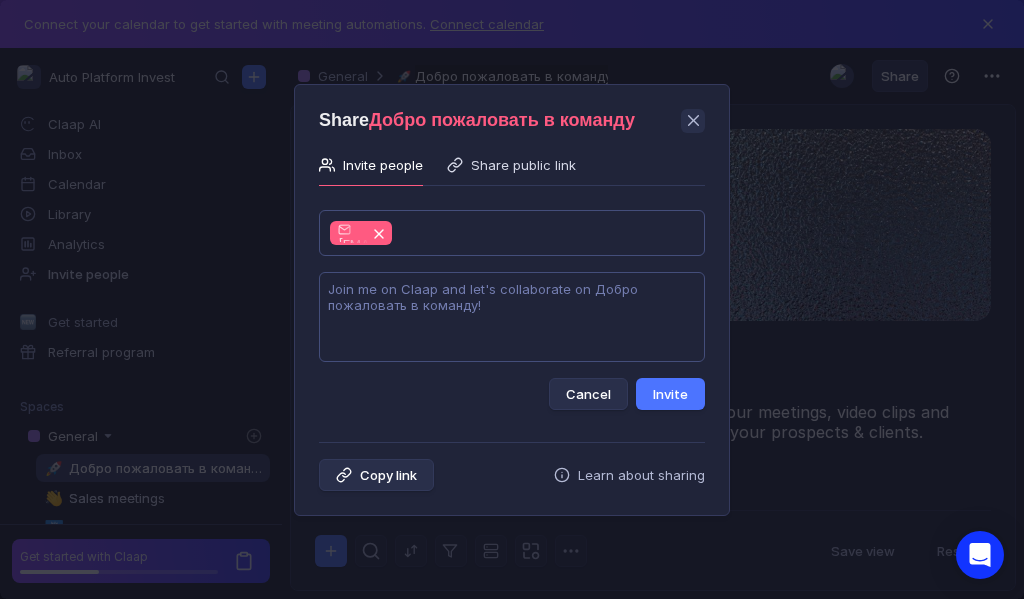 click at bounding box center [512, 317] 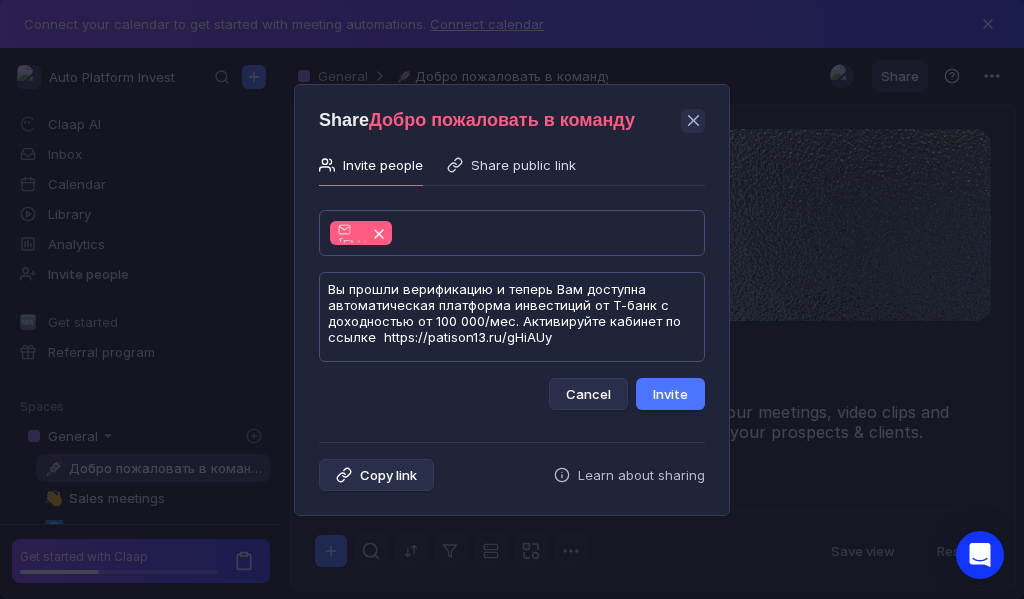 scroll, scrollTop: 1, scrollLeft: 0, axis: vertical 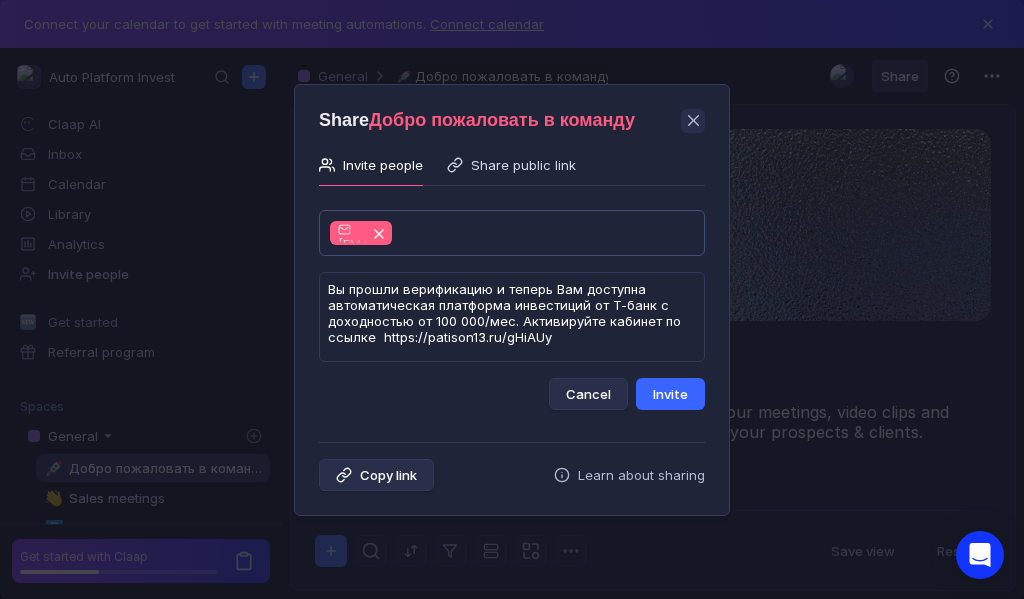 click on "Invite" at bounding box center (670, 394) 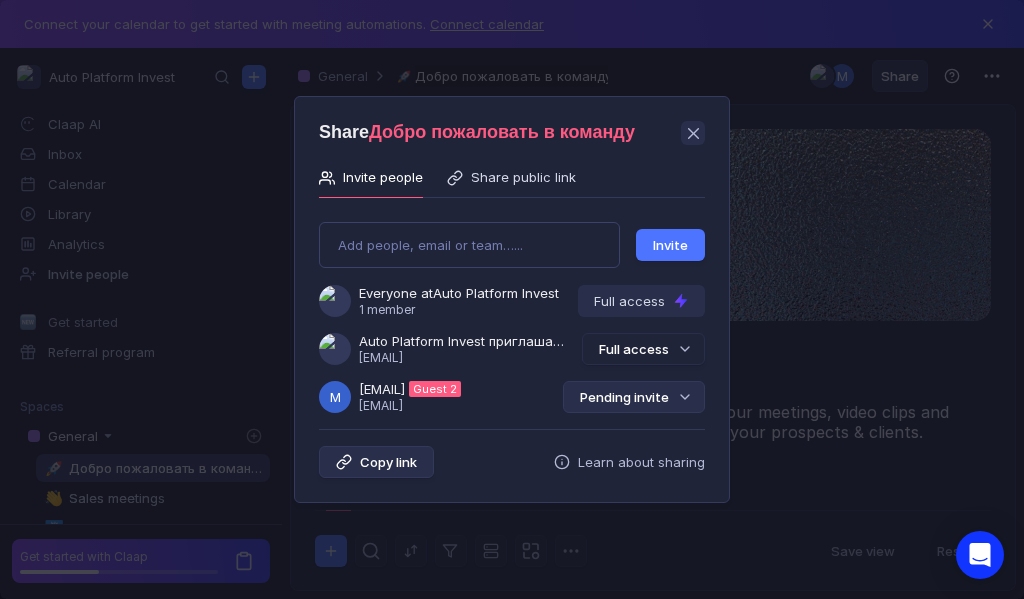 click on "Pending invite" at bounding box center (634, 397) 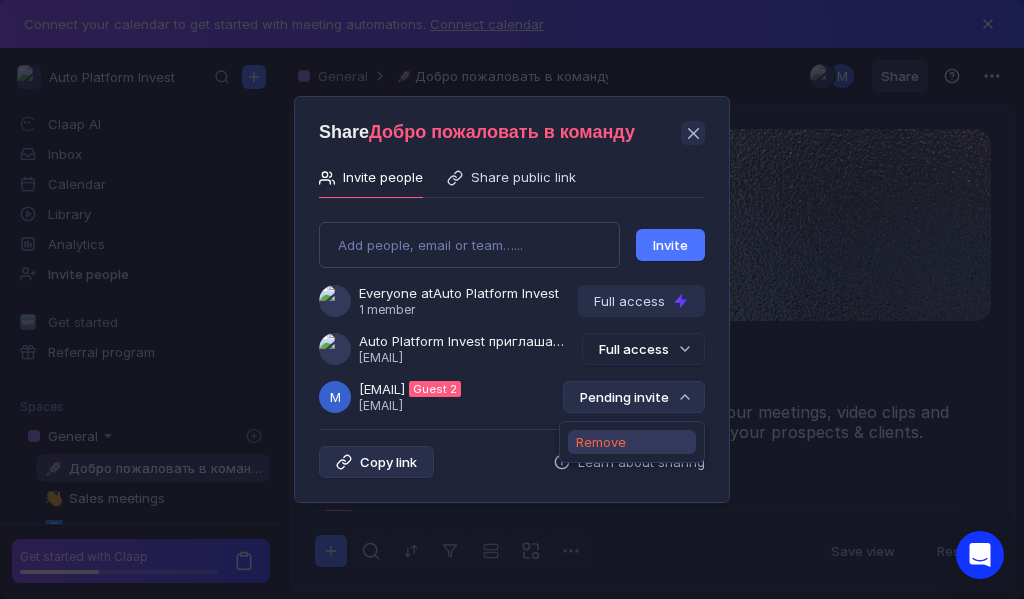 click on "Remove" at bounding box center [601, 442] 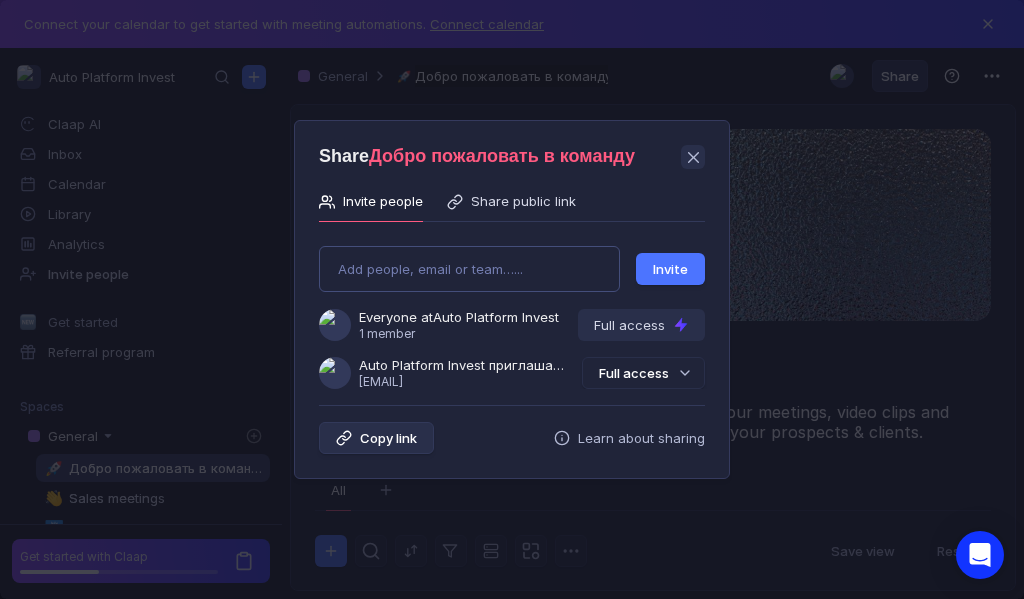 click on "Add people, email or team…... Invite Everyone at  Auto Platform Invest 1 member Full access Auto Platform Invest   приглашает Вас в группу [USERNAME]@[EMAIL] Full access" at bounding box center (512, 309) 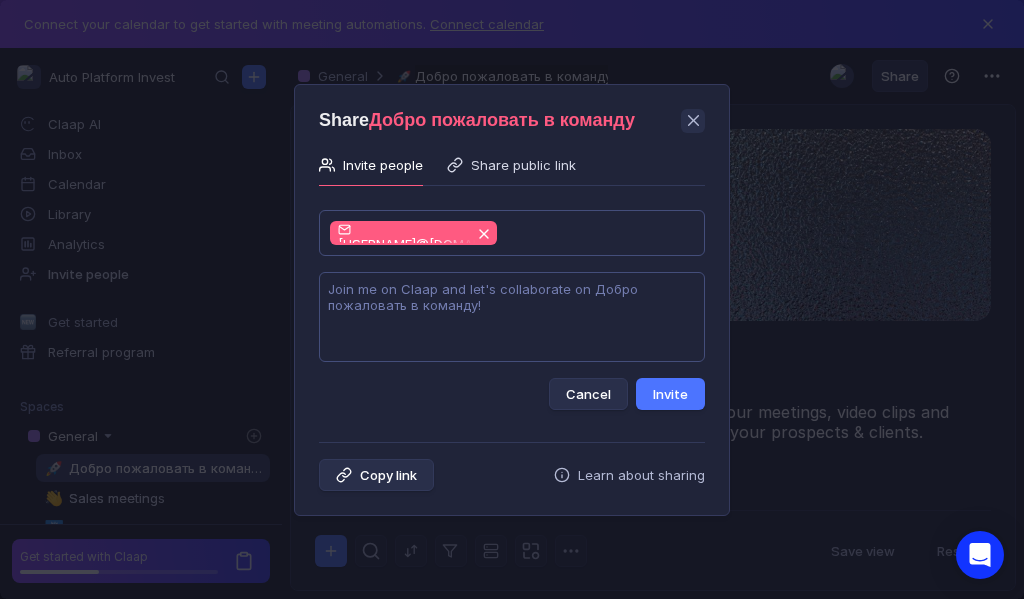 click at bounding box center (512, 317) 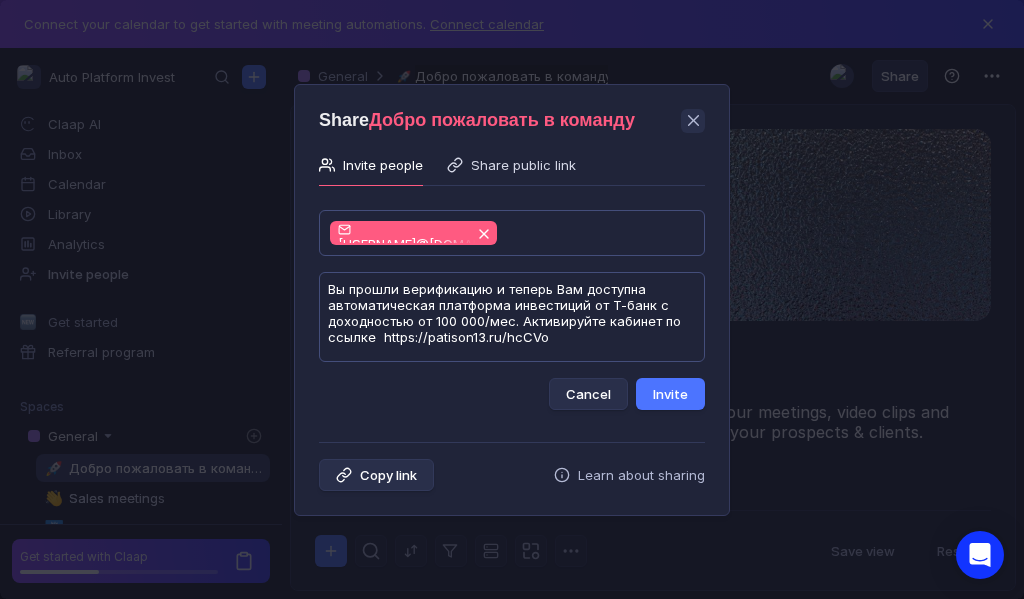 scroll, scrollTop: 1, scrollLeft: 0, axis: vertical 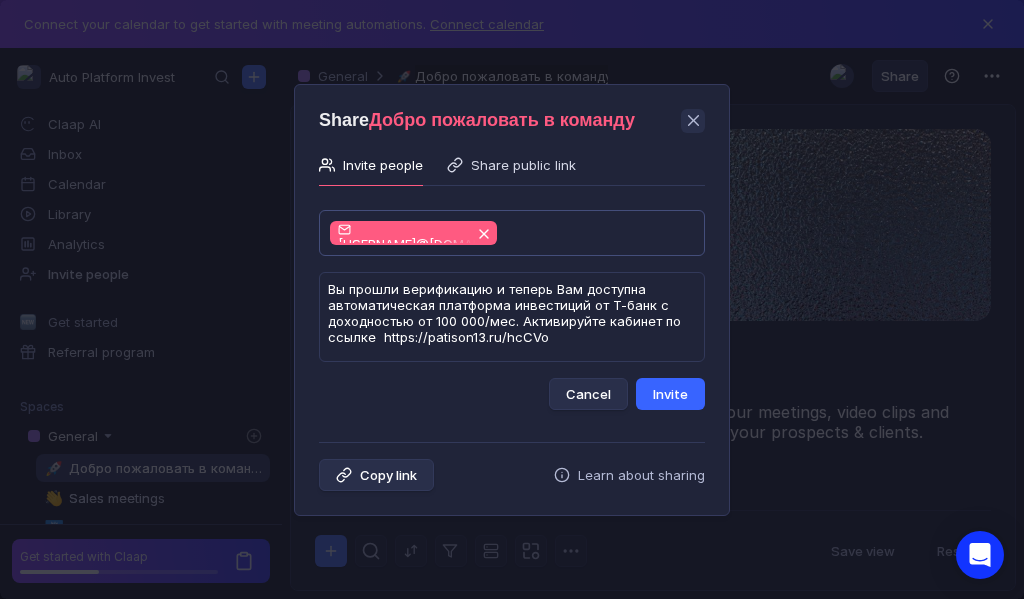 click on "Invite" at bounding box center [670, 394] 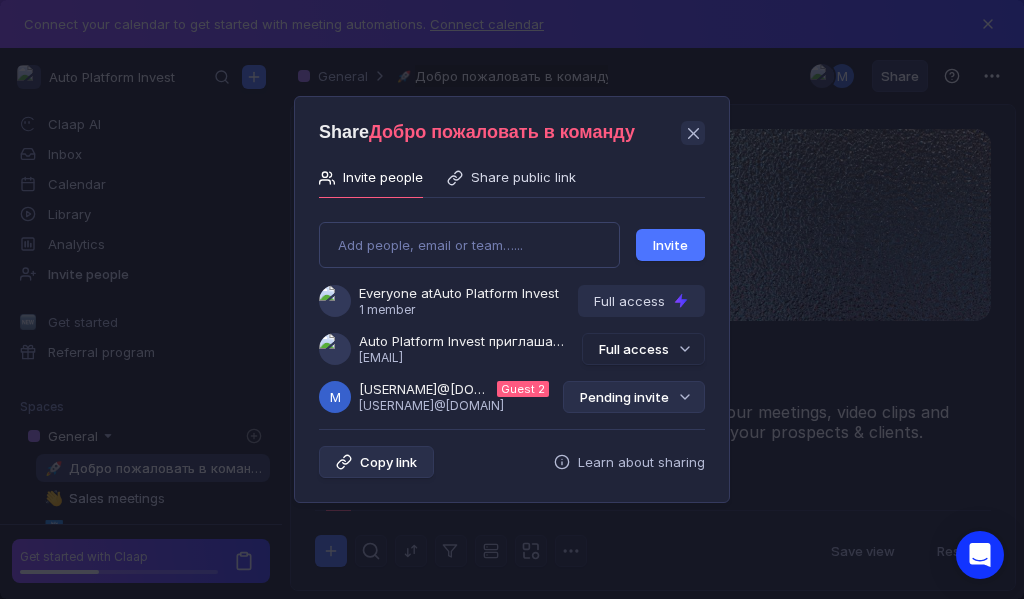 click on "Pending invite" at bounding box center (634, 397) 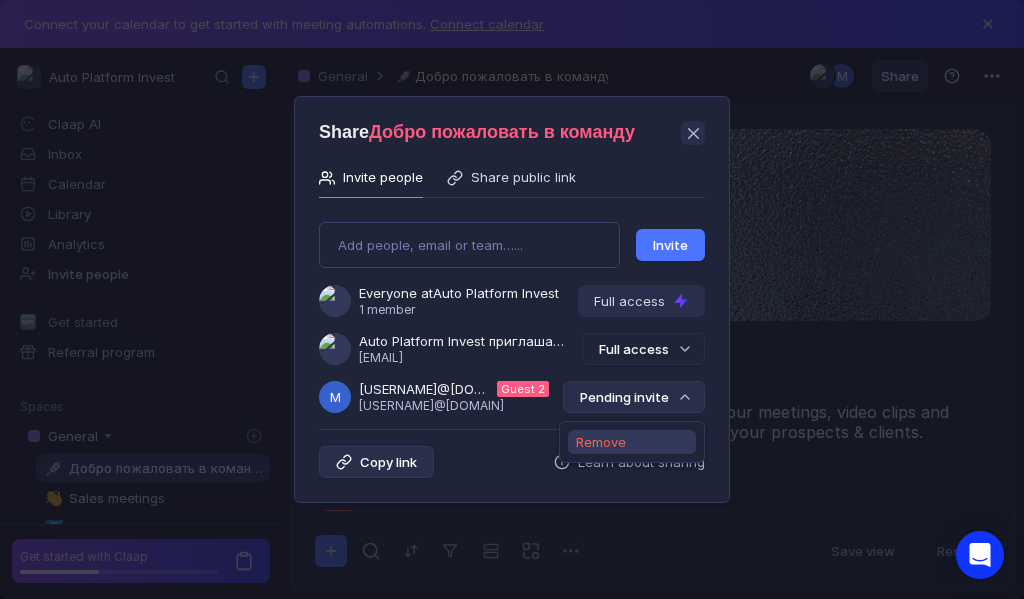 click on "Remove" at bounding box center [601, 442] 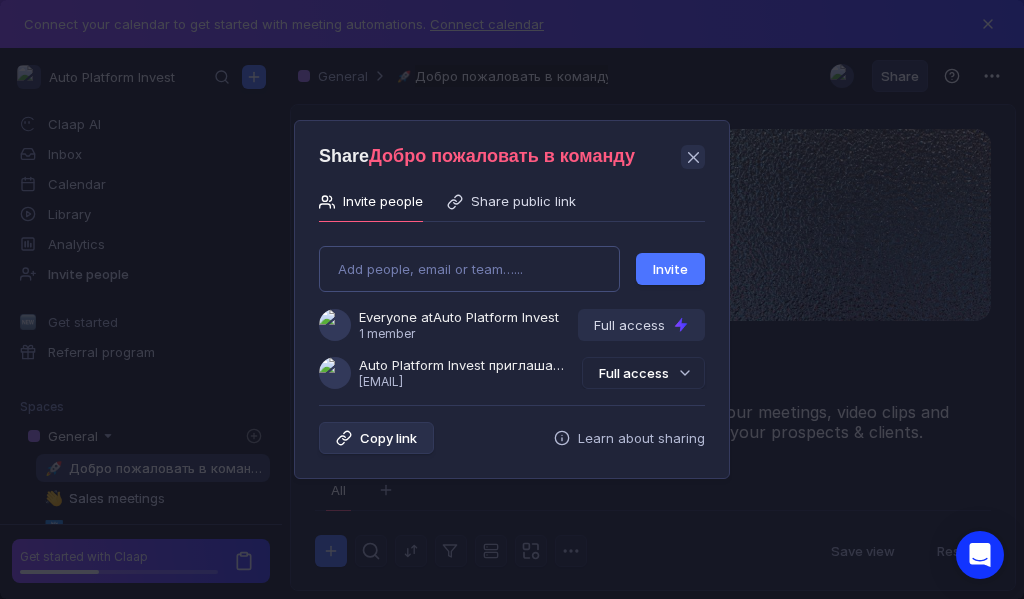 click on "Add people, email or team…... Invite Everyone at  Auto Platform Invest 1 member Full access Auto Platform Invest   приглашает Вас в группу [USERNAME]@[EMAIL] Full access" at bounding box center (512, 309) 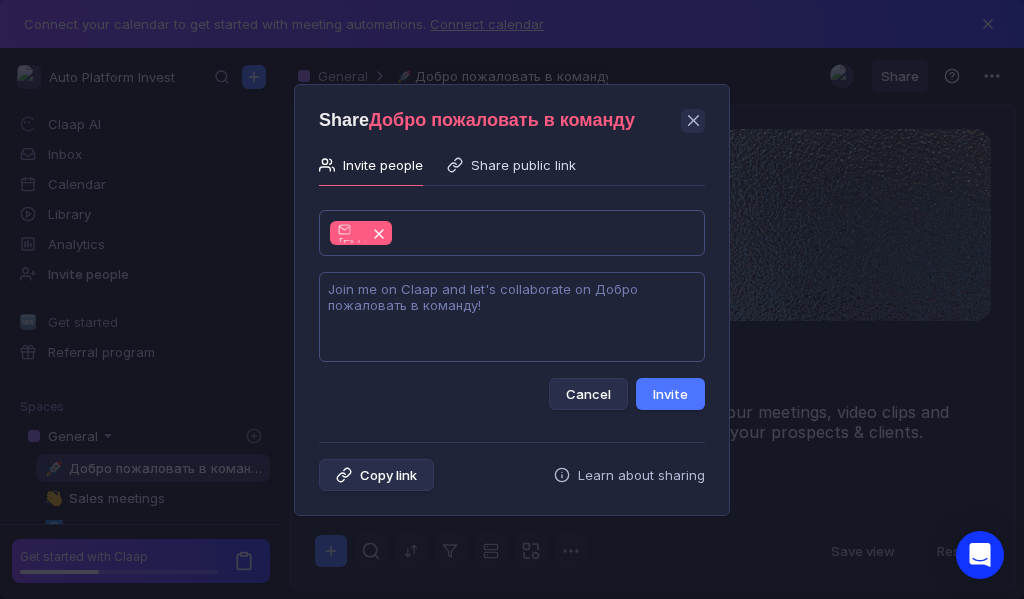 click at bounding box center (512, 317) 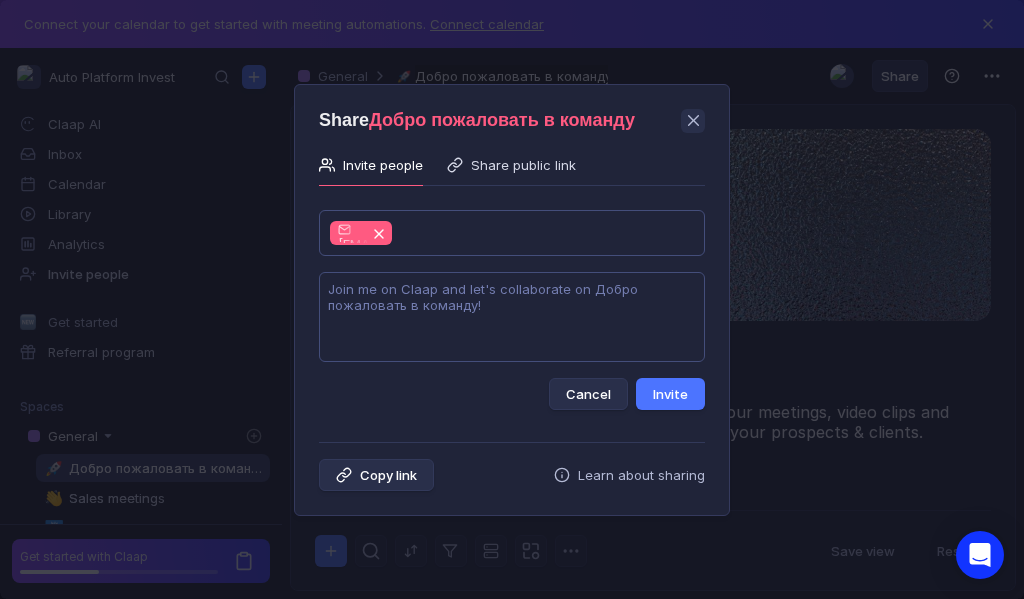 click at bounding box center [512, 317] 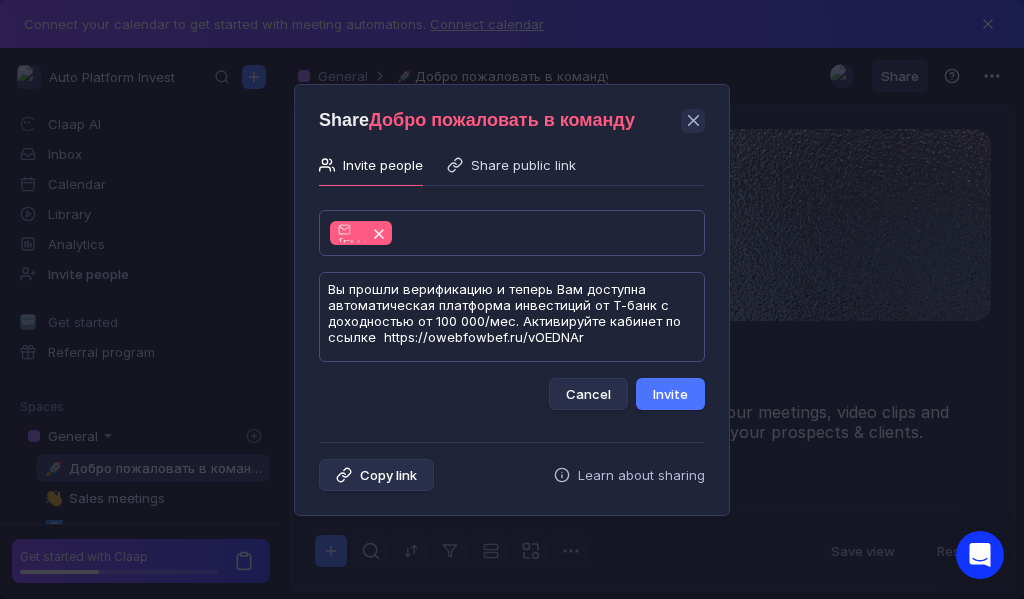 scroll, scrollTop: 1, scrollLeft: 0, axis: vertical 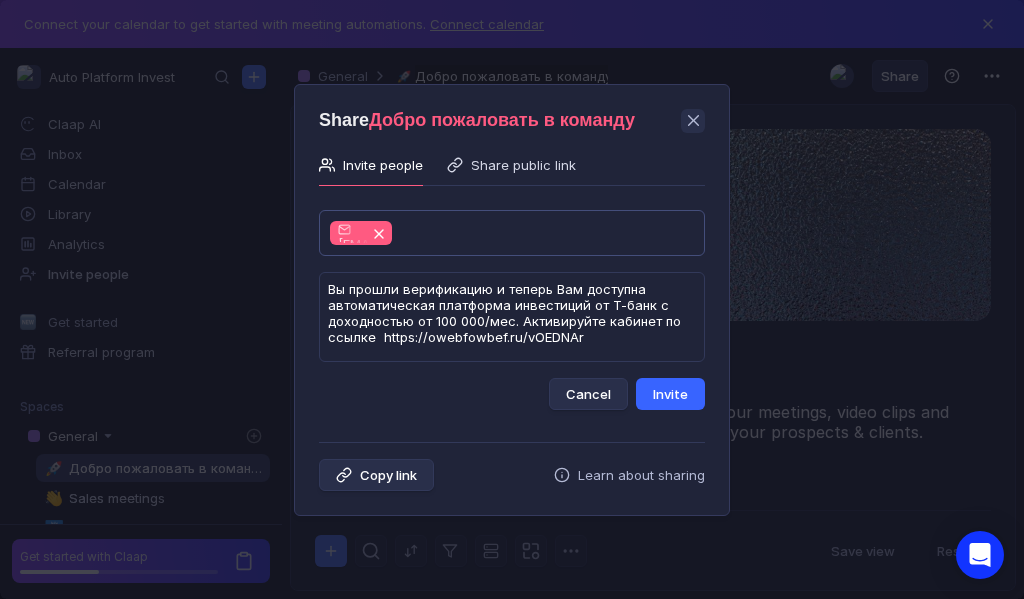 click on "Invite" at bounding box center (670, 394) 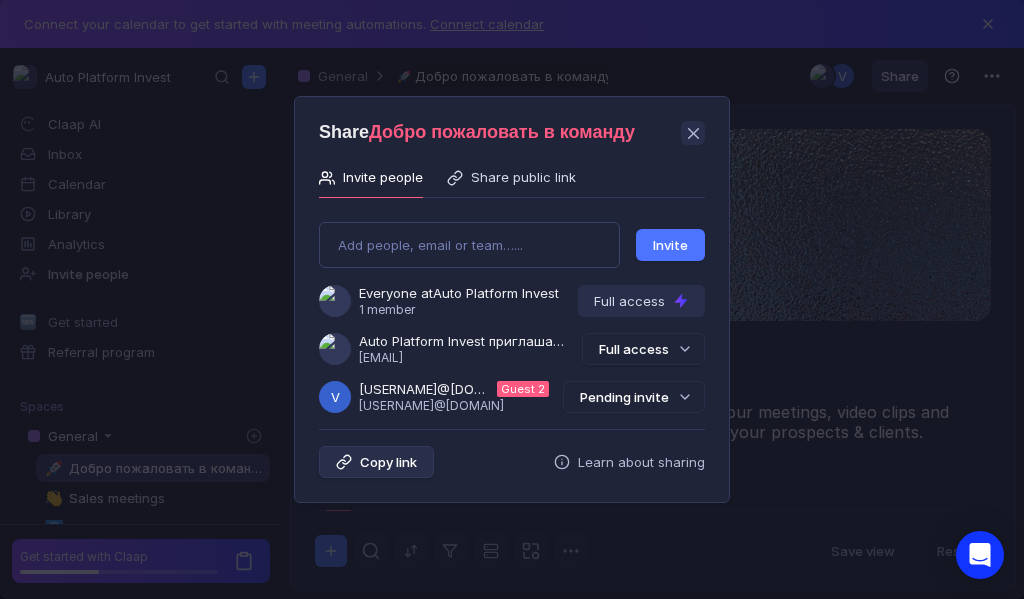 click on "Pending invite" at bounding box center (634, 397) 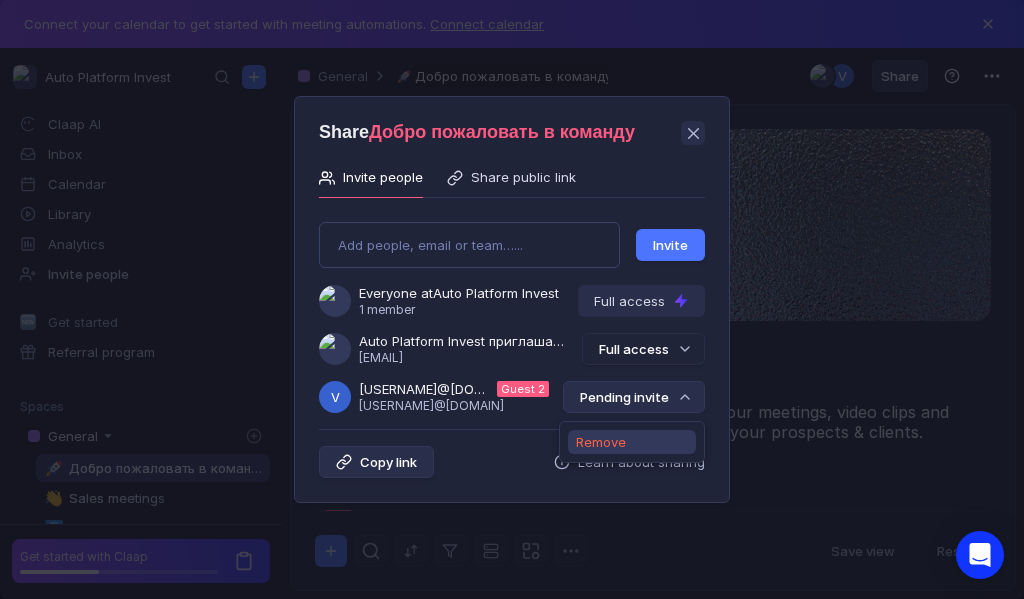 click on "Remove" at bounding box center (601, 442) 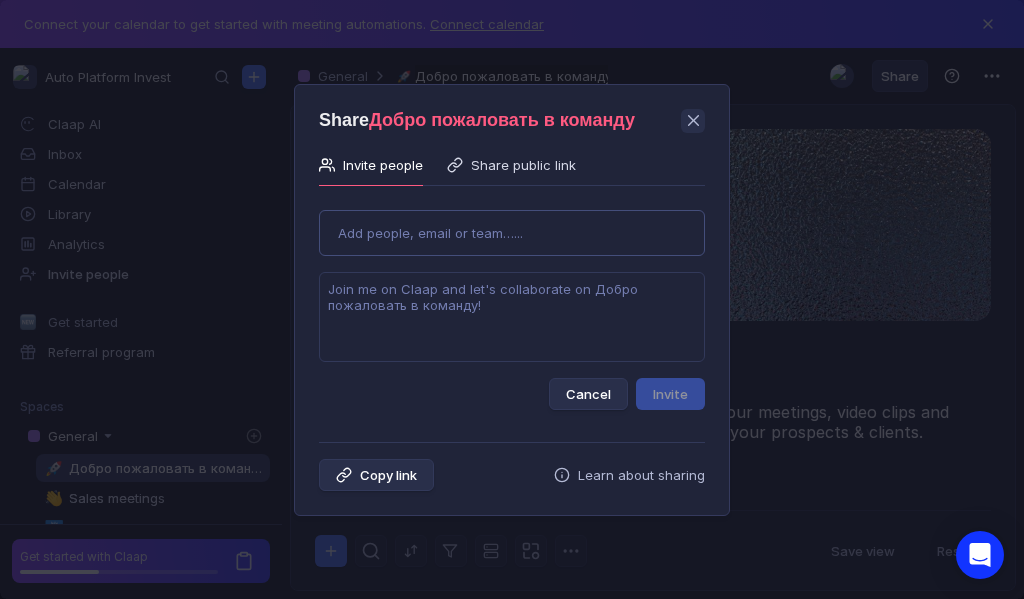 click on "Use Up and Down to choose options, press Enter to select the currently focused option, press Escape to exit the menu, press Tab to select the option and exit the menu. Add people, email or team…... Cancel Invite" at bounding box center (512, 302) 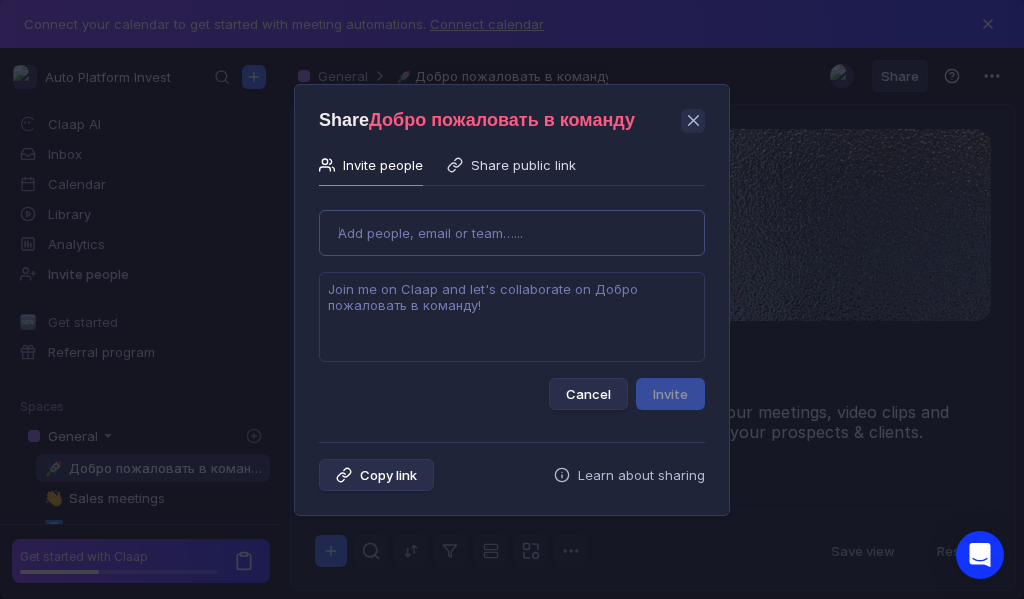 type on "[EMAIL]" 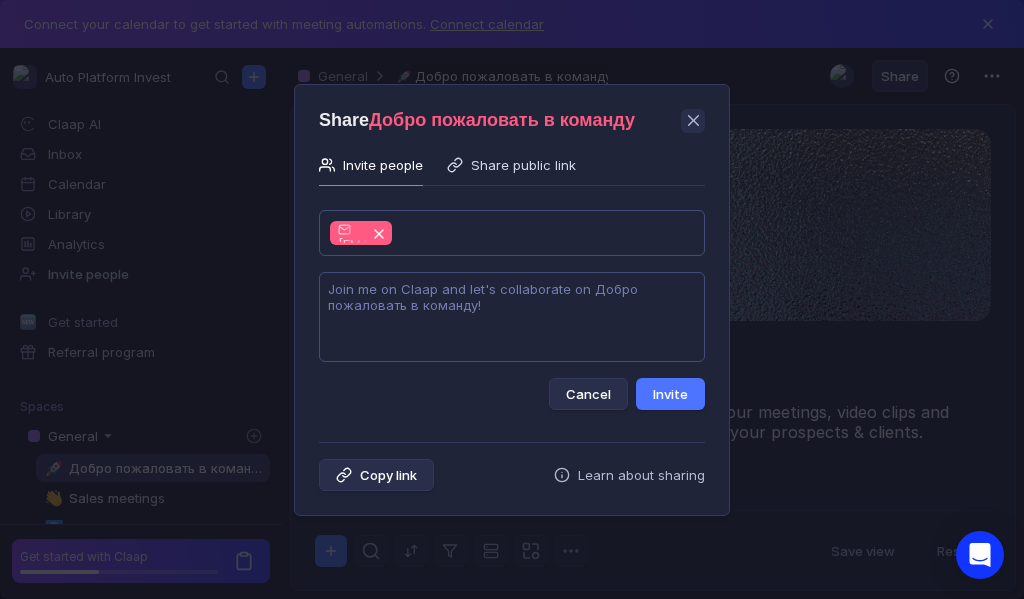 click at bounding box center [512, 317] 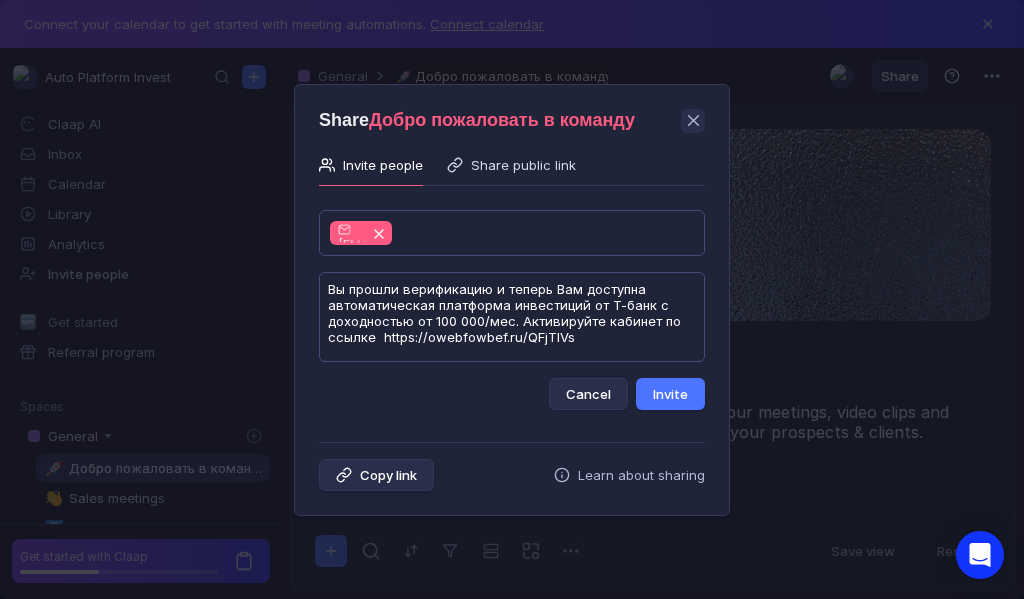 scroll, scrollTop: 1, scrollLeft: 0, axis: vertical 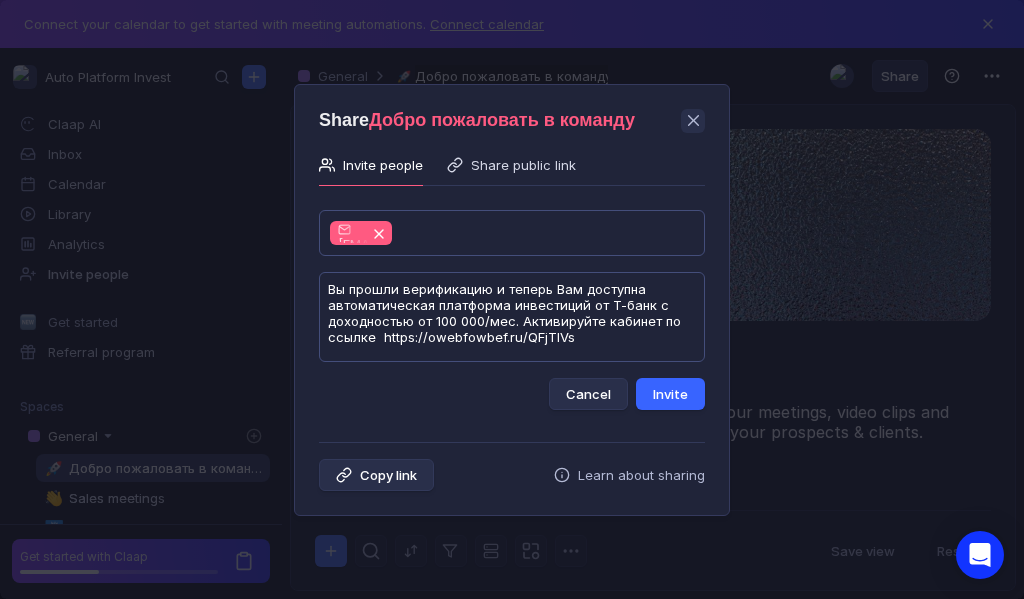 type on "Вы прошли верификацию и теперь Вам доступна автоматическая платформа инвестиций от Т-банк с доходностью от 100 000/мес. Активируйте кабинет по ссылке  https://owebfowbef.ru/QFjTlVs" 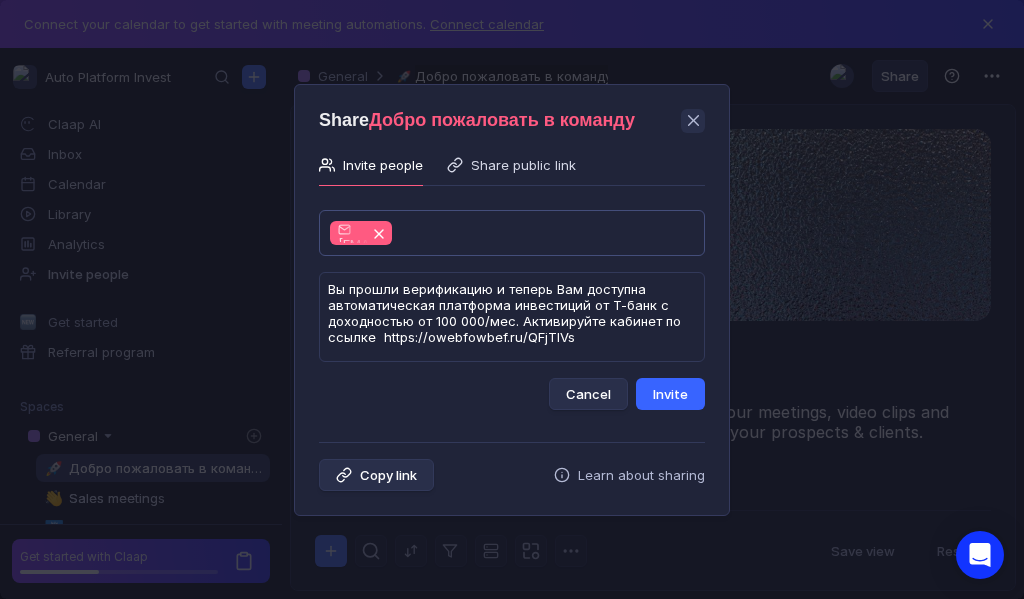 click on "Invite" at bounding box center [670, 394] 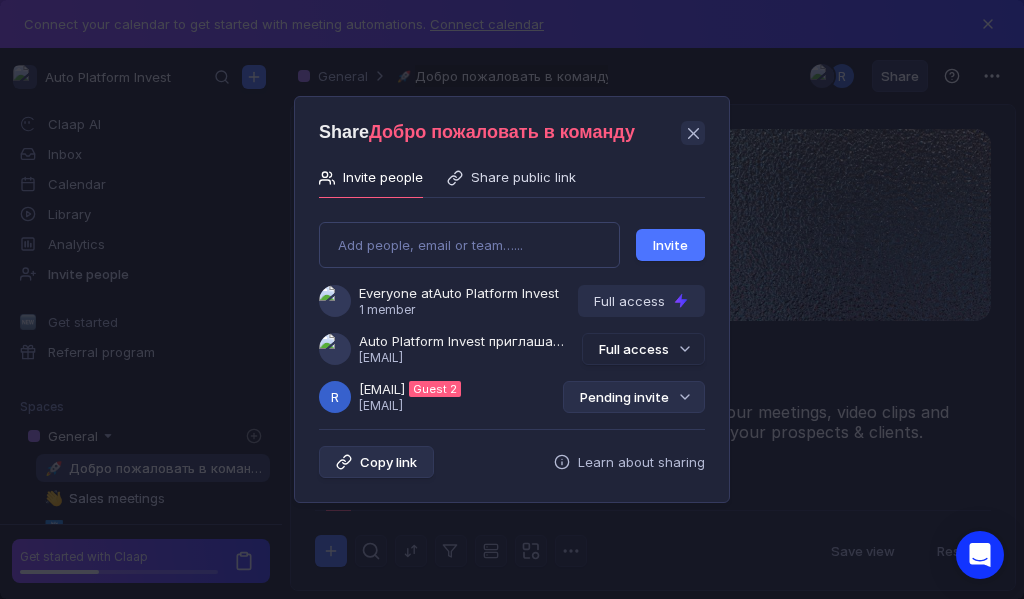 click on "Pending invite" at bounding box center [634, 397] 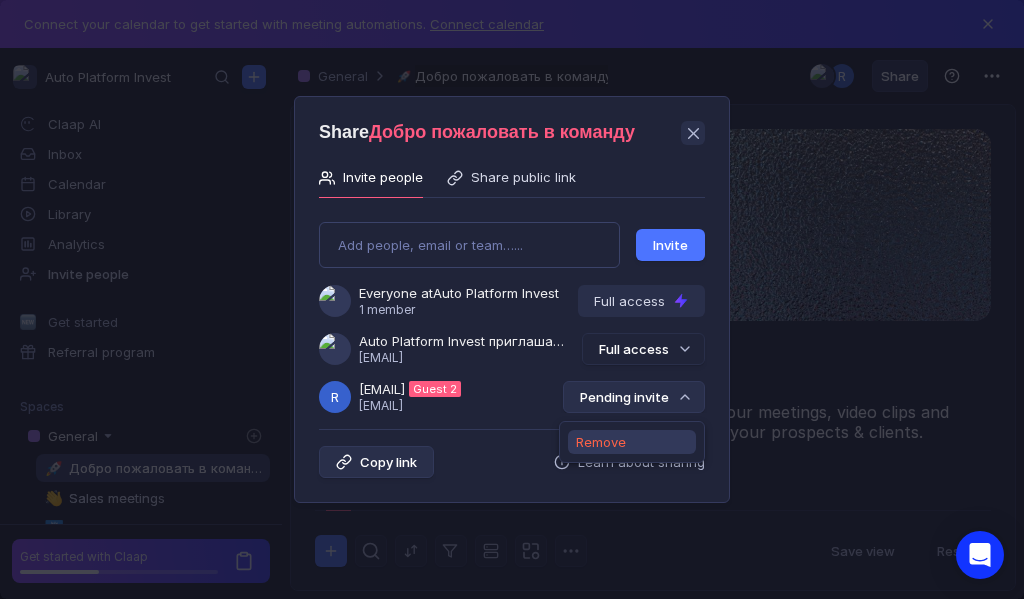 click on "Remove" at bounding box center [601, 442] 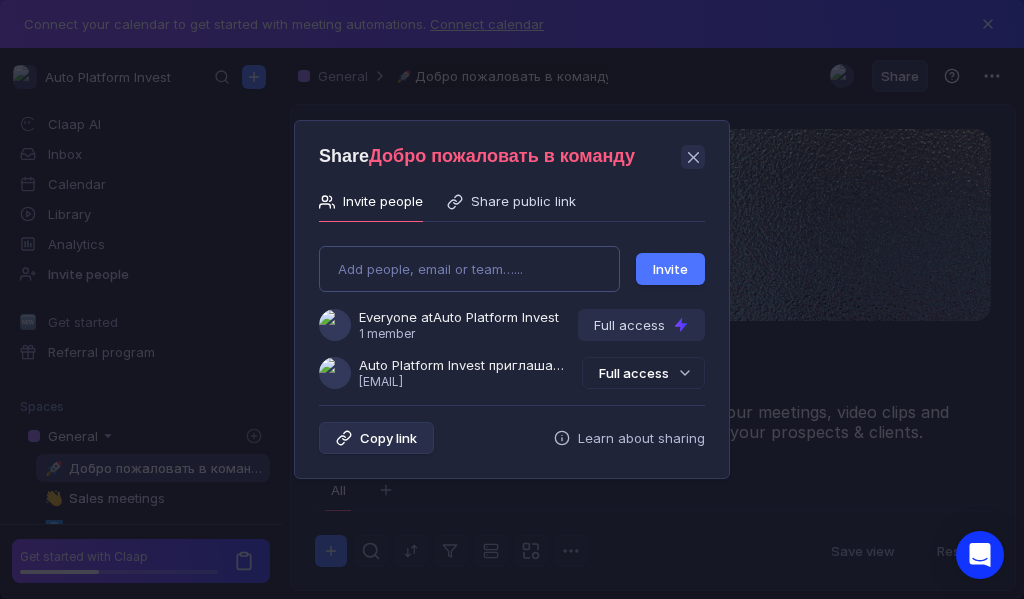 click on "Add people, email or team…... Invite Everyone at  Auto Platform Invest 1 member Full access Auto Platform Invest   приглашает Вас в группу [EMAIL] Full access" at bounding box center [512, 309] 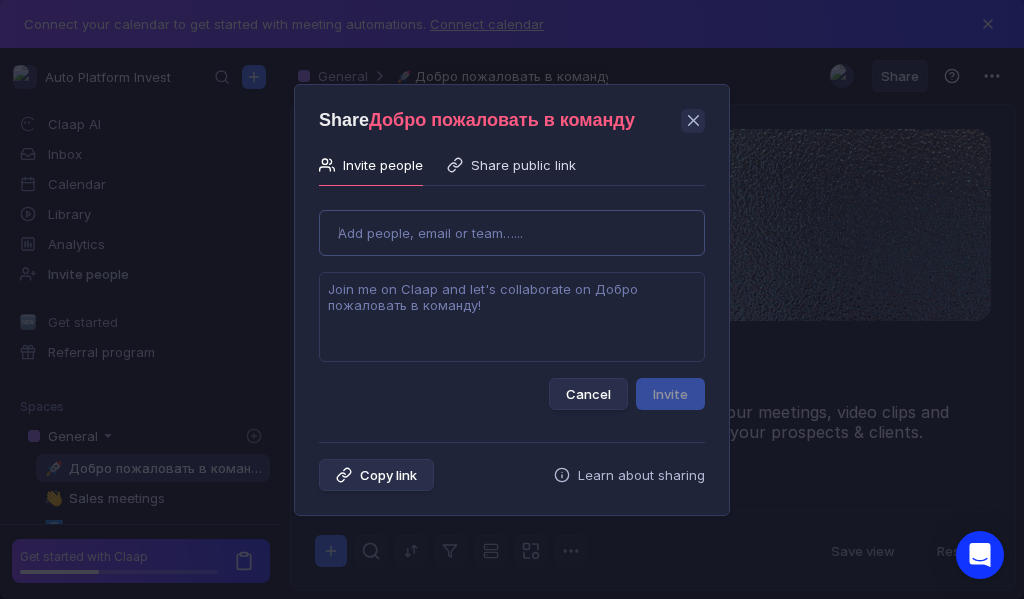 type on "[EMAIL]" 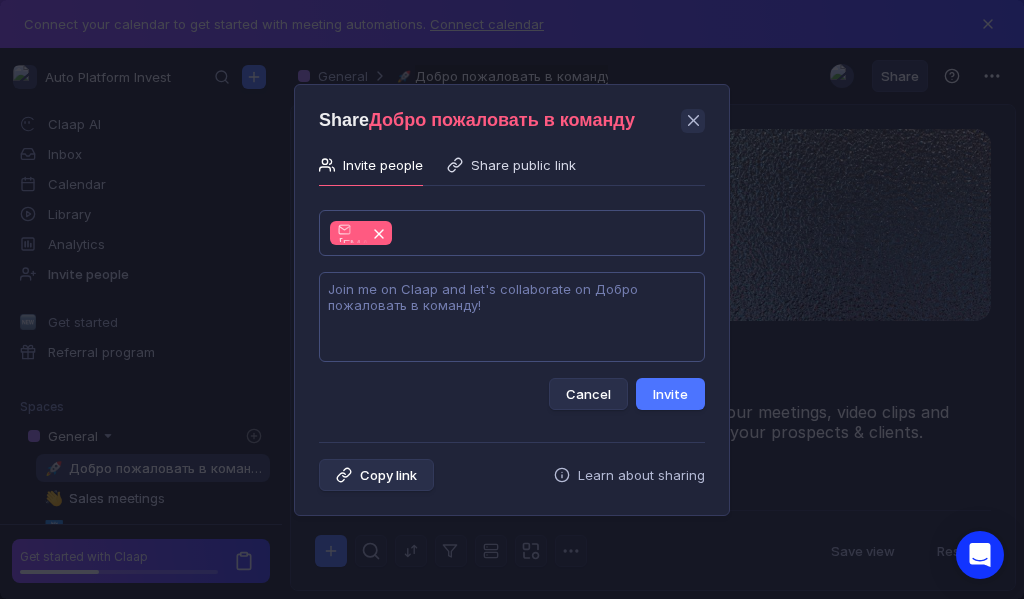click at bounding box center [512, 317] 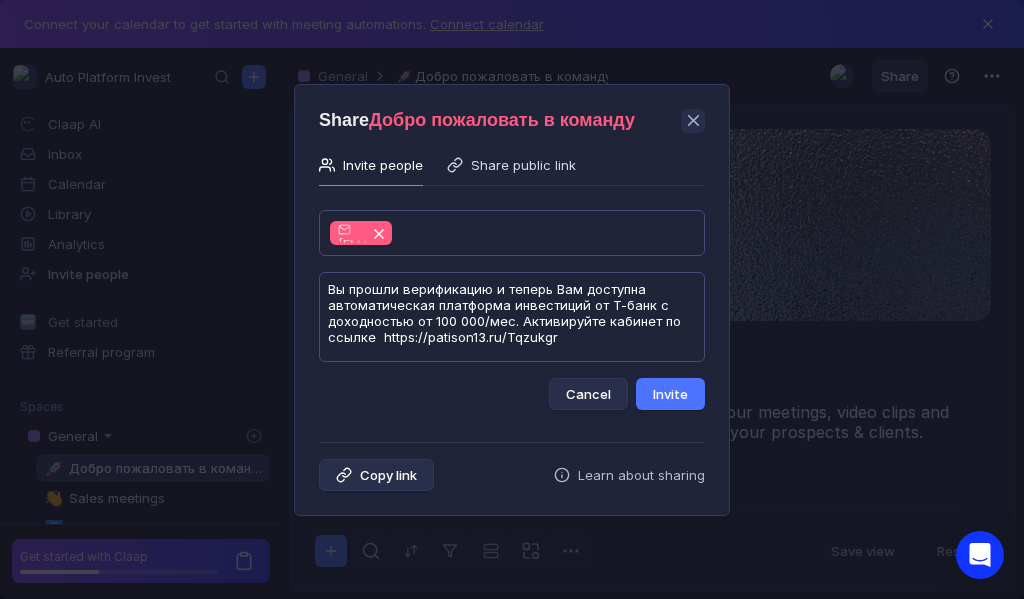 scroll, scrollTop: 1, scrollLeft: 0, axis: vertical 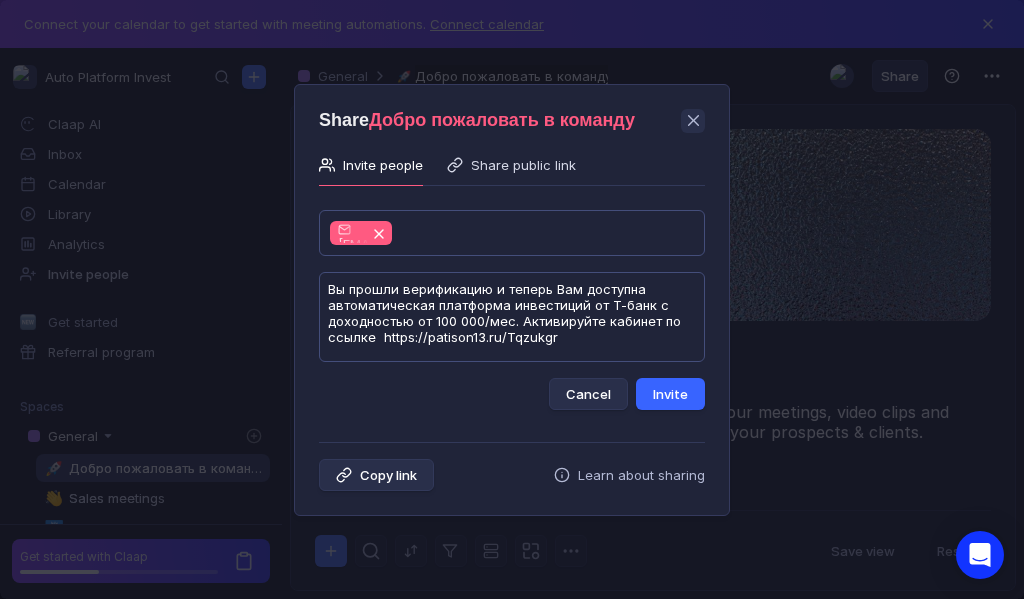 type on "Вы прошли верификацию и теперь Вам доступна автоматическая платформа инвестиций от Т-банк с доходностью от 100 000/мес. Активируйте кабинет по ссылке  https://patison13.ru/Tqzukgr" 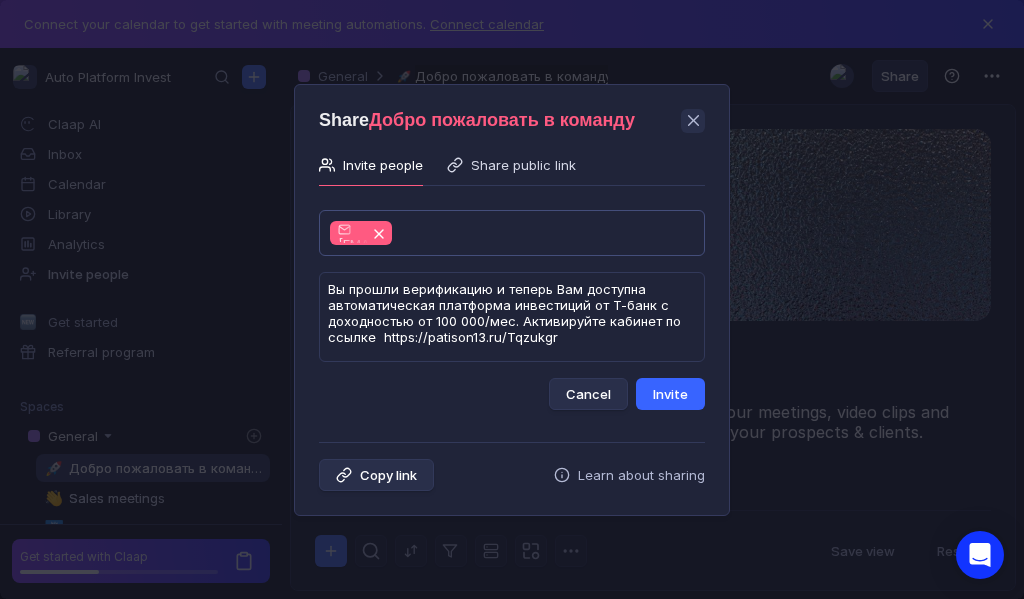 click on "Invite" at bounding box center (670, 394) 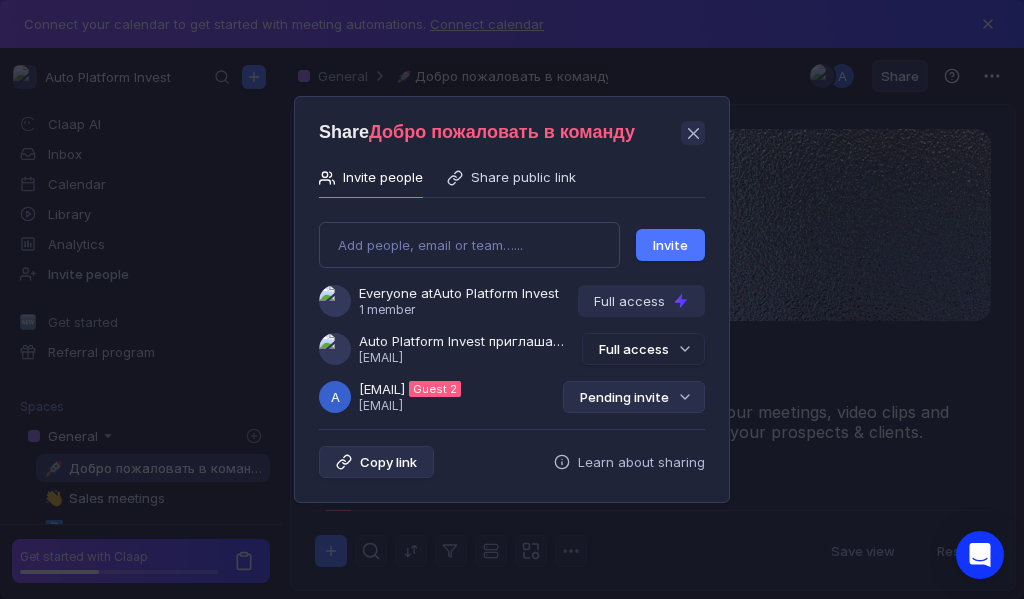 click on "Pending invite" at bounding box center [634, 397] 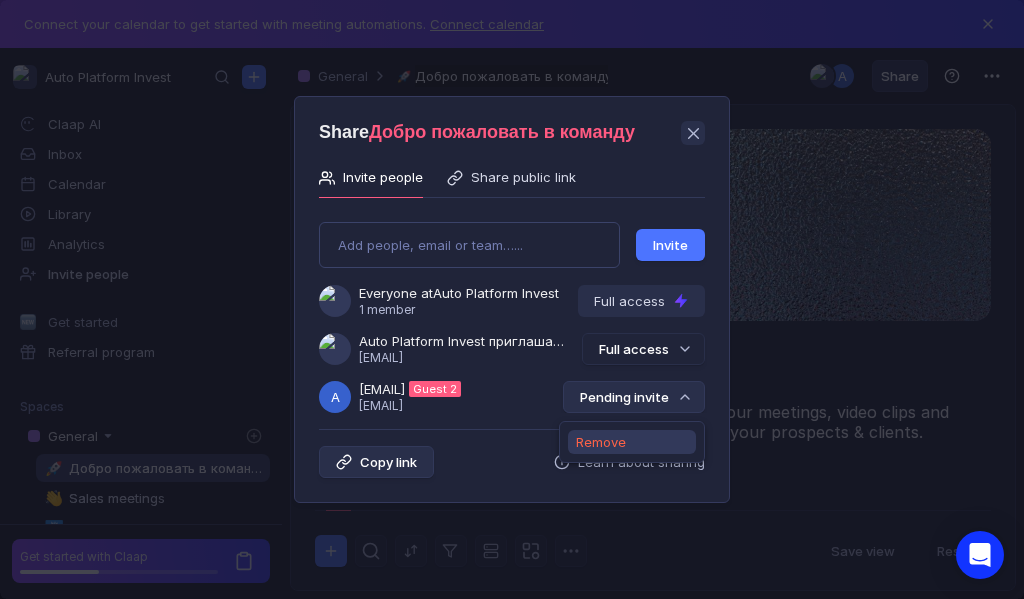 click on "Remove" at bounding box center [601, 442] 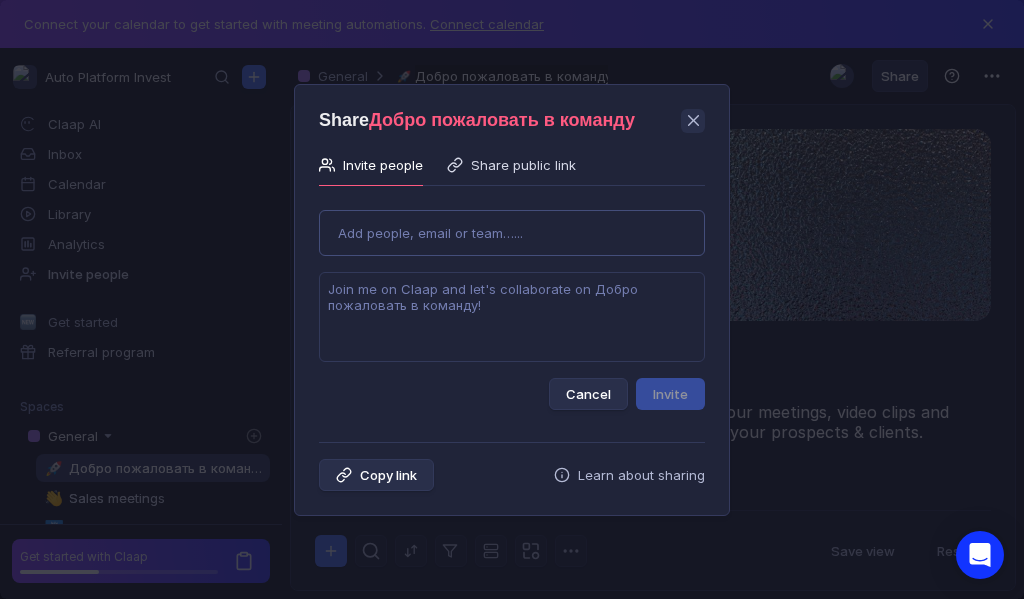 click on "Use Up and Down to choose options, press Enter to select the currently focused option, press Escape to exit the menu, press Tab to select the option and exit the menu. Add people, email or team…... Cancel Invite" at bounding box center (512, 302) 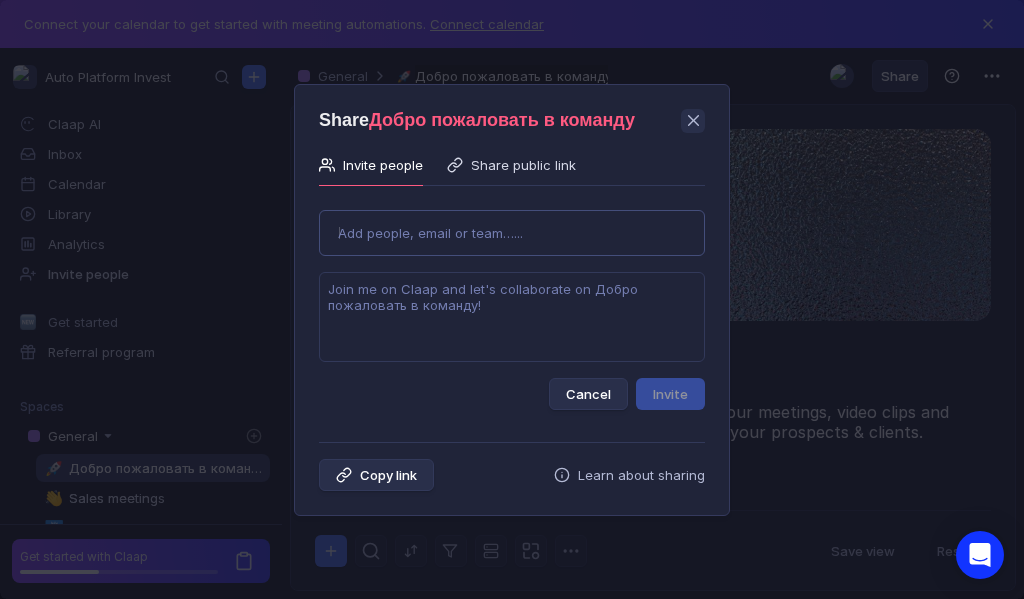 type on "[USERNAME]@[DOMAIN]" 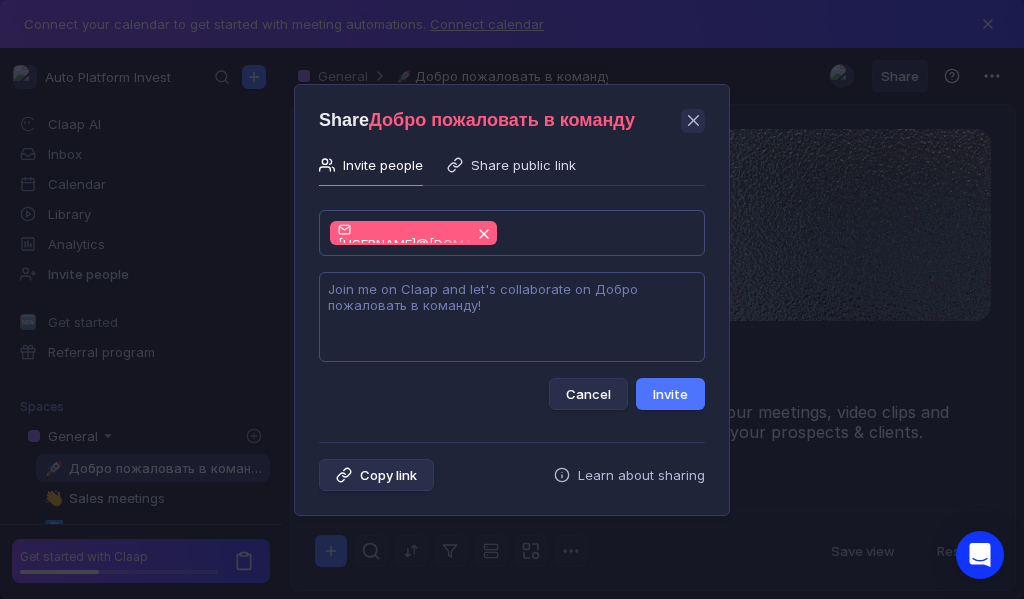 click at bounding box center (512, 317) 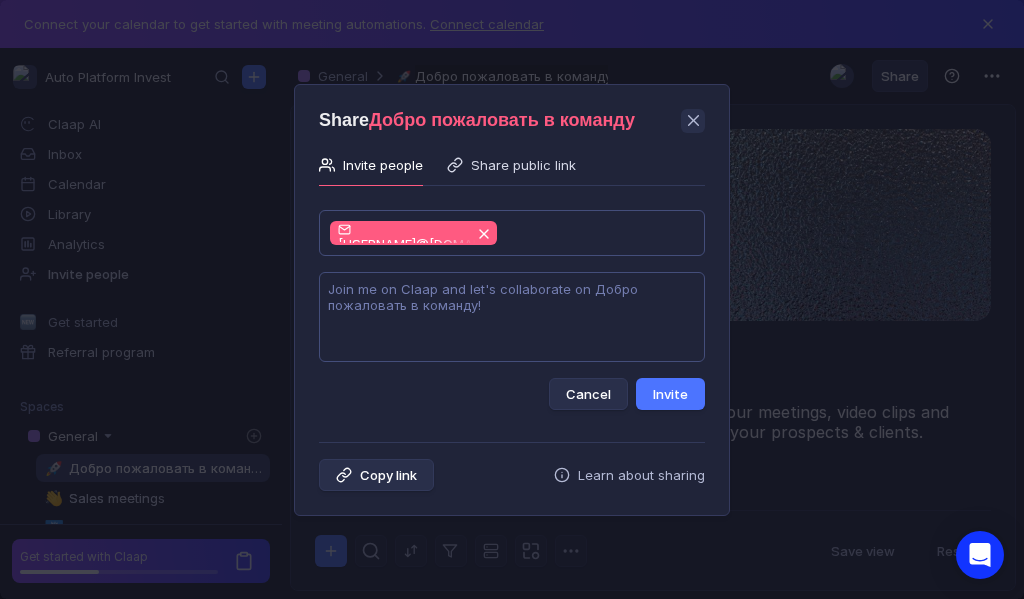 click at bounding box center [512, 317] 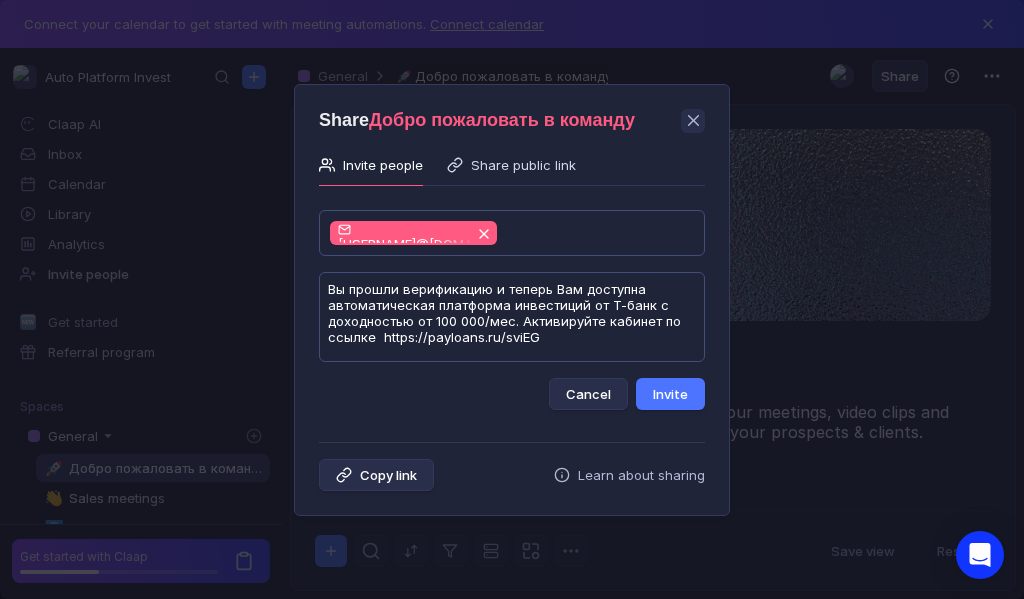 scroll, scrollTop: 1, scrollLeft: 0, axis: vertical 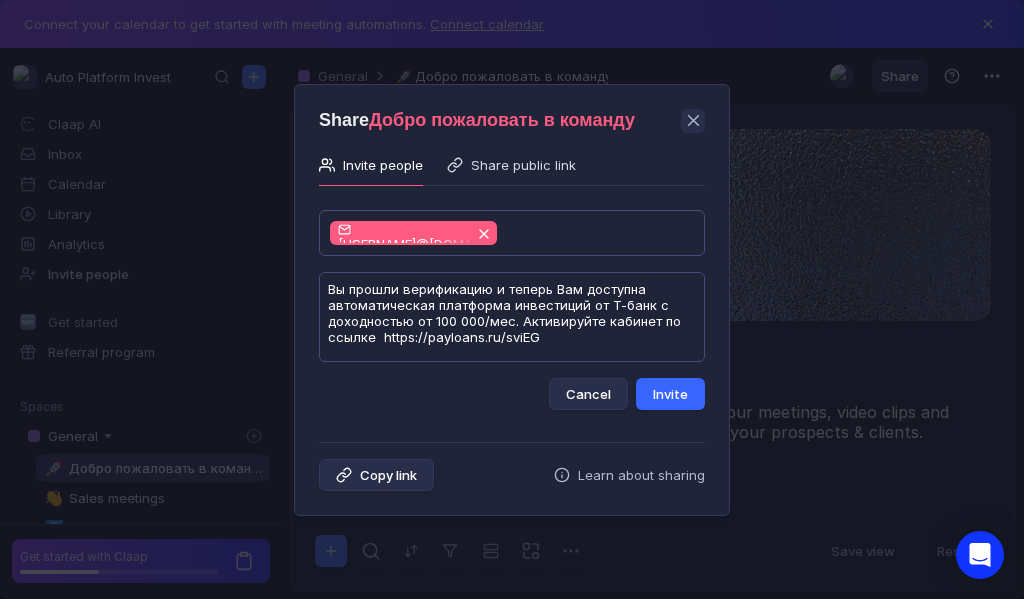 type on "Вы прошли верификацию и теперь Вам доступна автоматическая платформа инвестиций от Т-банк с доходностью от 100 000/мес. Активируйте кабинет по ссылке  https://payloans.ru/sviEG" 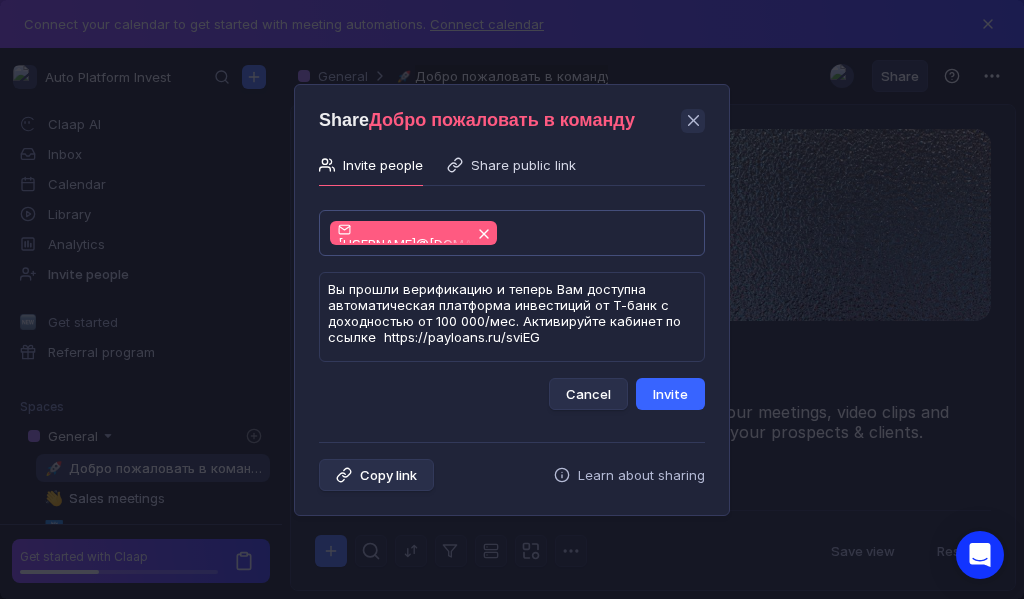click on "Invite" at bounding box center (670, 394) 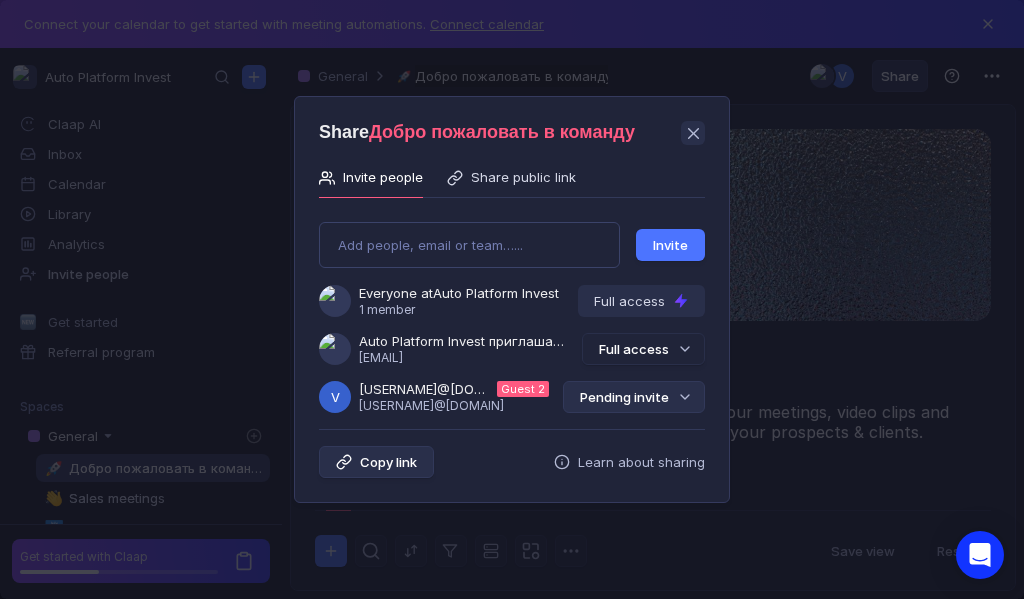 click on "Pending invite" at bounding box center (634, 397) 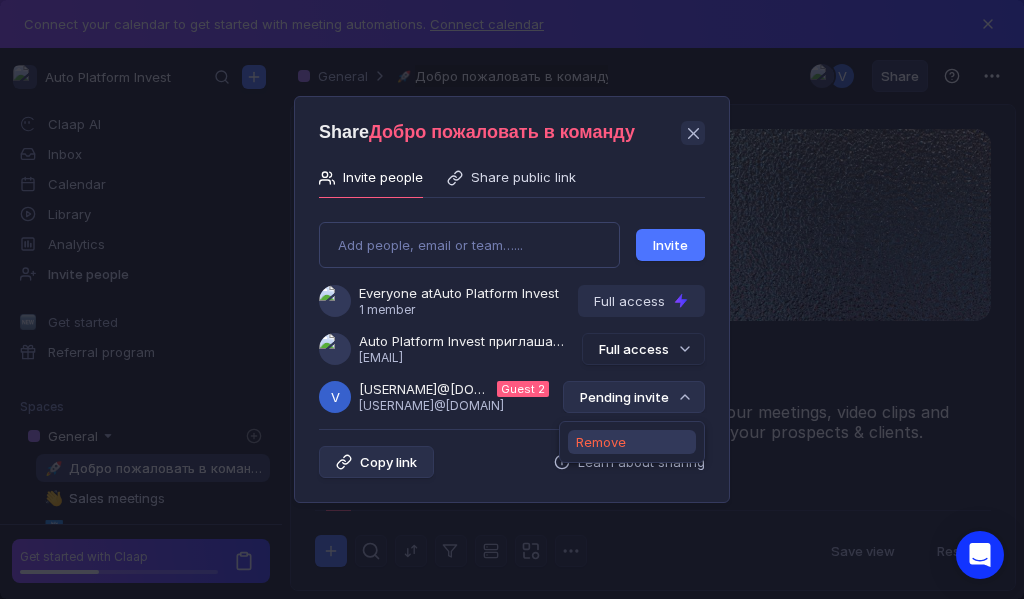 click on "Remove" at bounding box center [601, 442] 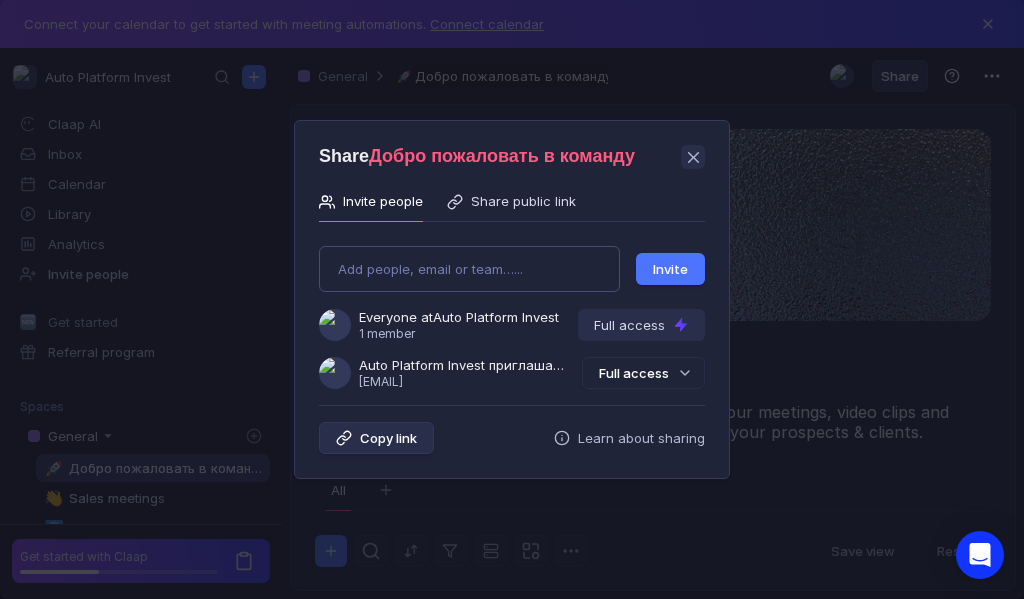 click on "Add people, email or team…... Invite Everyone at  Auto Platform Invest 1 member Full access Auto Platform Invest   приглашает Вас в группу [EMAIL] Full access" at bounding box center (512, 309) 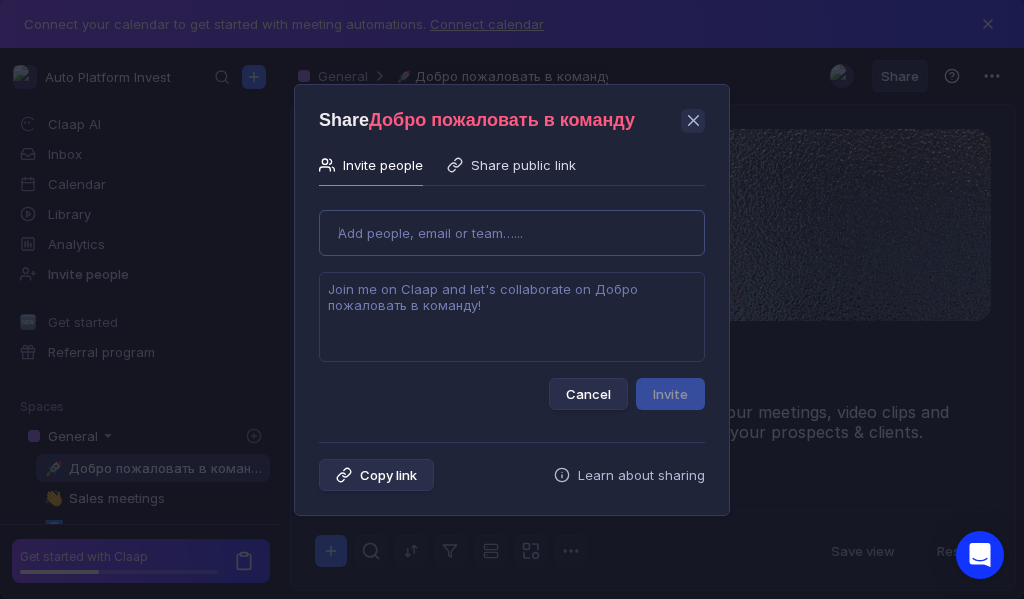 type on "[EMAIL]" 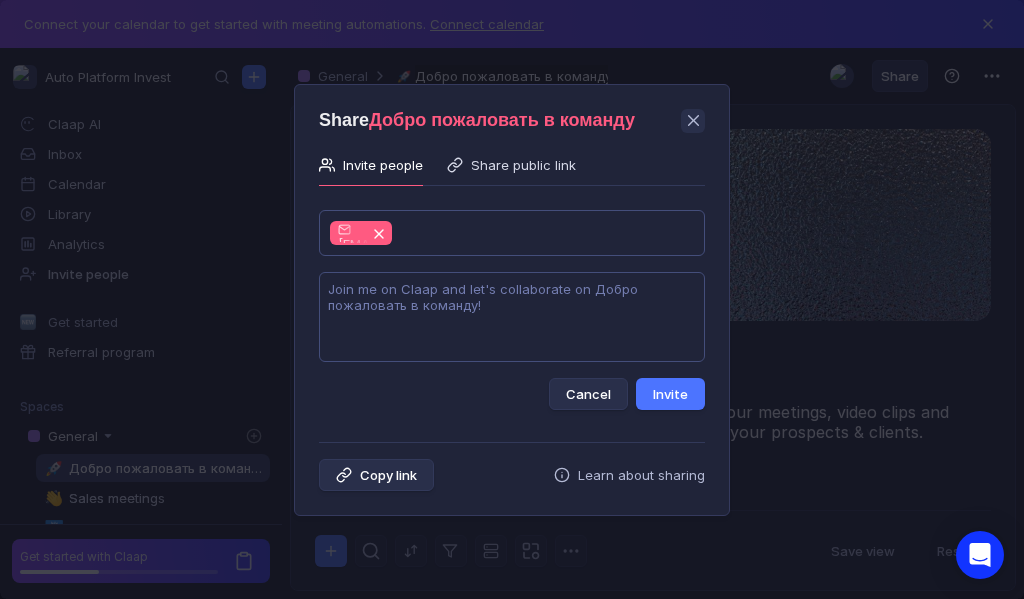click at bounding box center [512, 317] 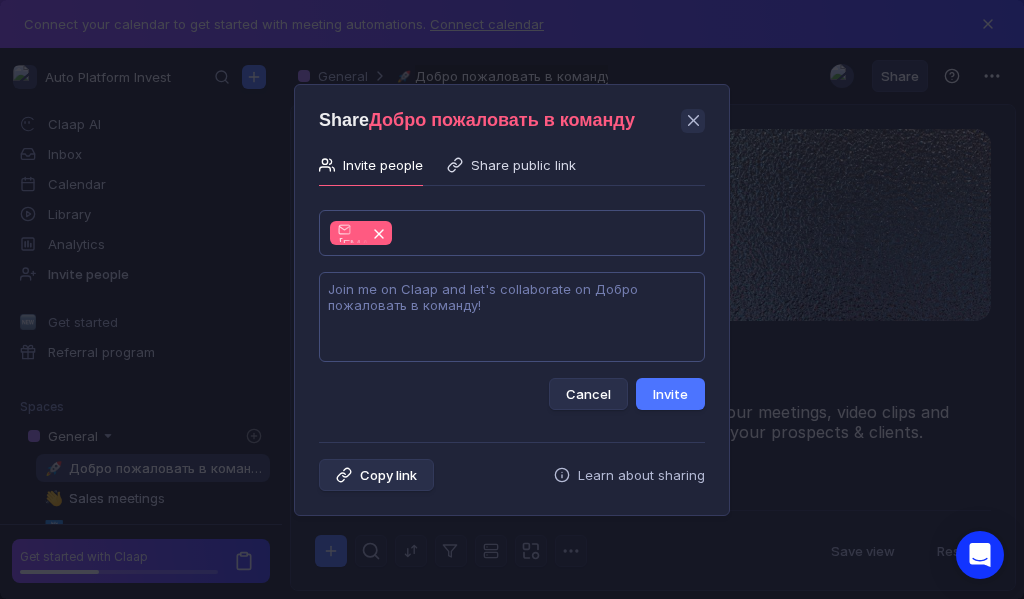 click at bounding box center (512, 317) 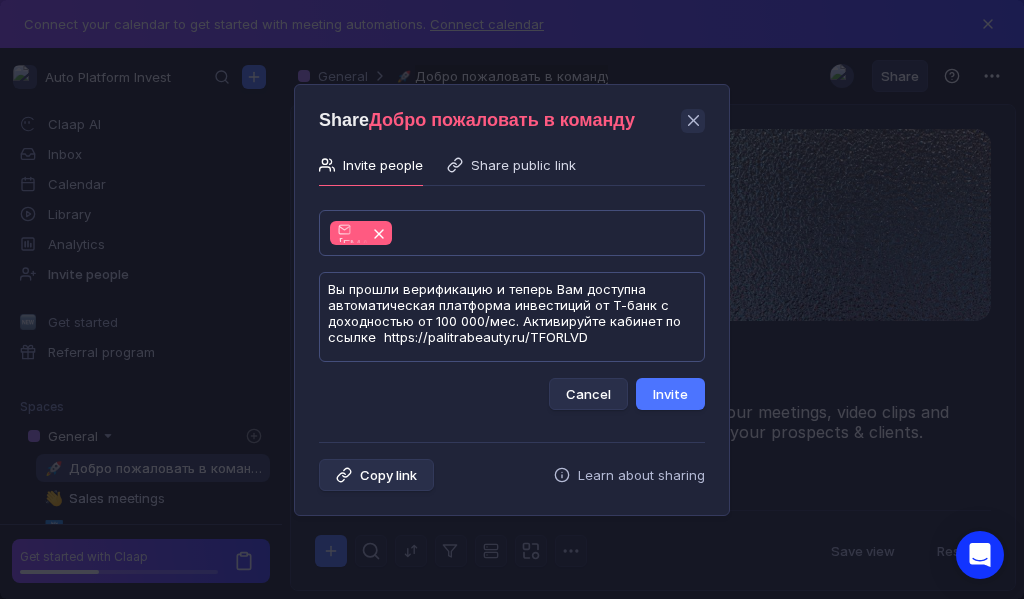 scroll, scrollTop: 1, scrollLeft: 0, axis: vertical 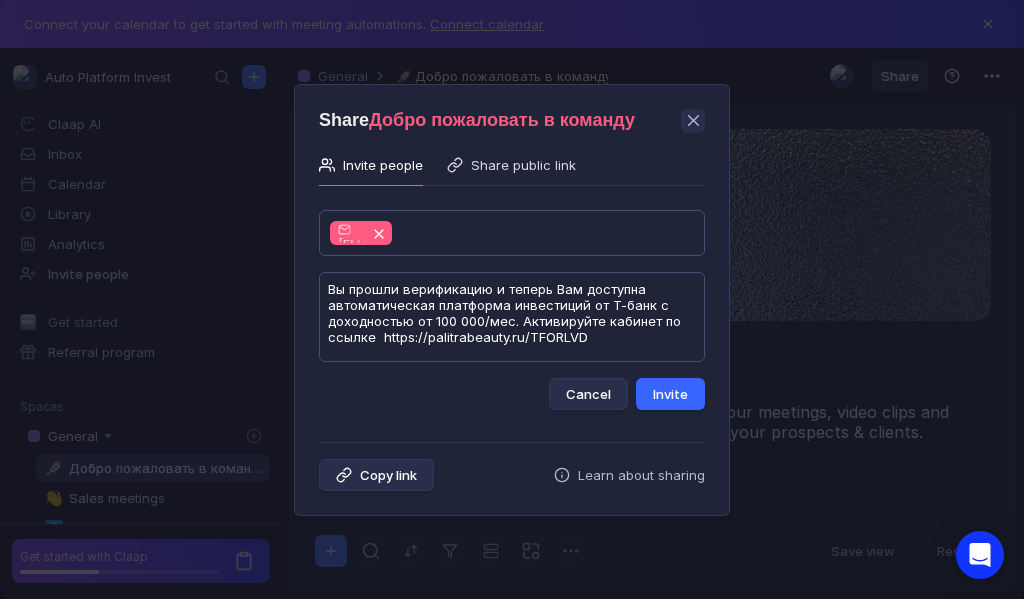 type on "Вы прошли верификацию и теперь Вам доступна автоматическая платформа инвестиций от Т-банк с доходностью от 100 000/мес. Активируйте кабинет по ссылке  https://palitrabeauty.ru/TFORLVD" 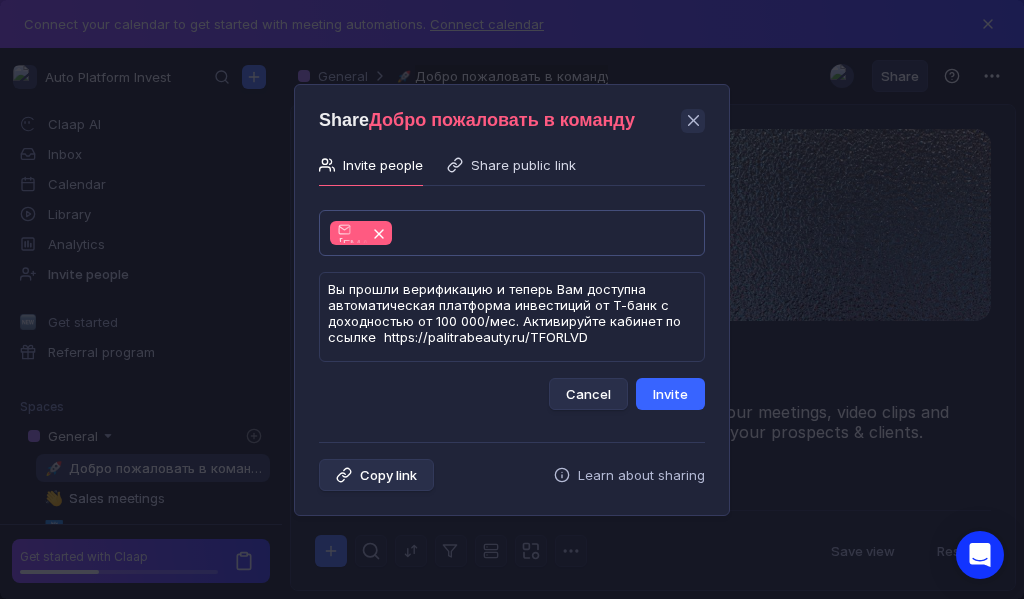click on "Invite" at bounding box center [670, 394] 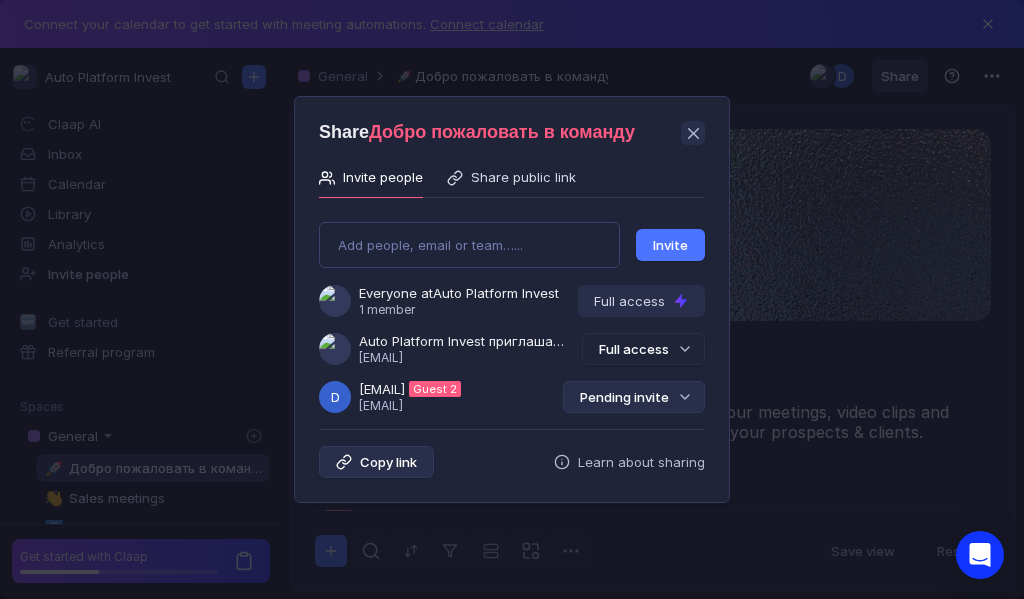 click on "Pending invite" at bounding box center [634, 397] 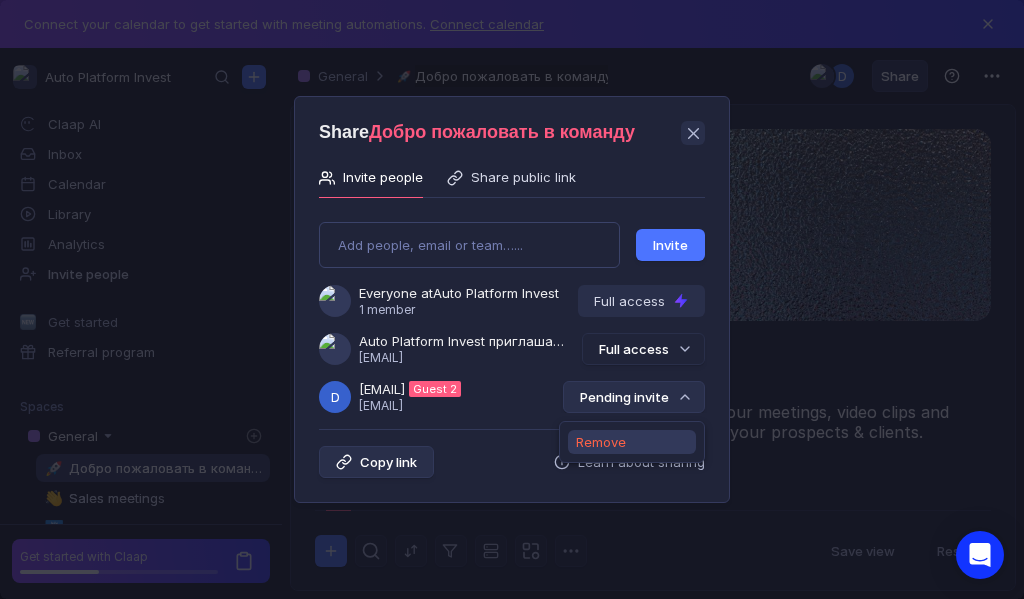 click on "Remove" at bounding box center [601, 442] 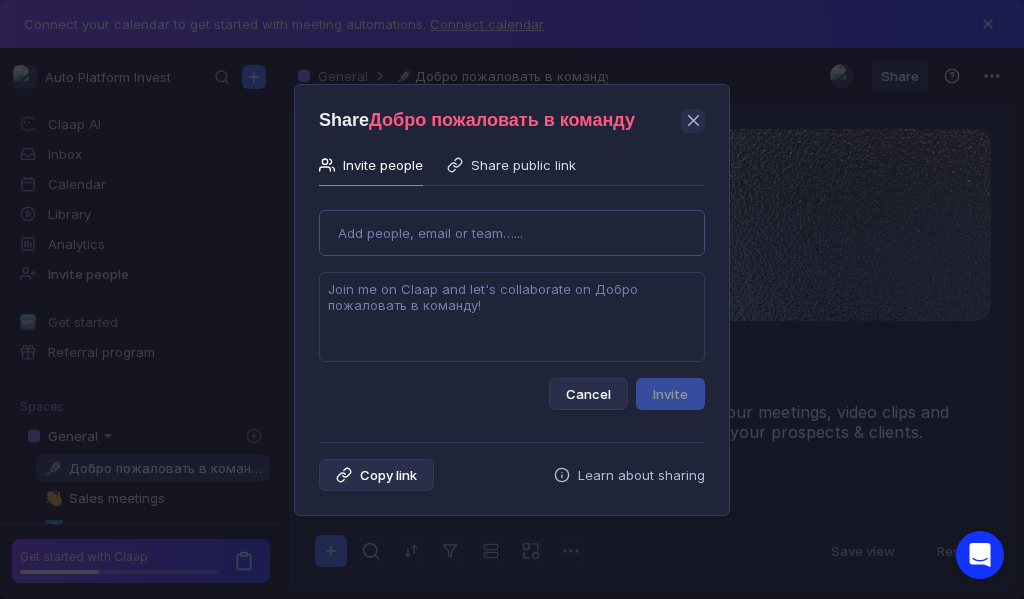 click on "Use Up and Down to choose options, press Enter to select the currently focused option, press Escape to exit the menu, press Tab to select the option and exit the menu. Add people, email or team…... Cancel Invite" at bounding box center [512, 302] 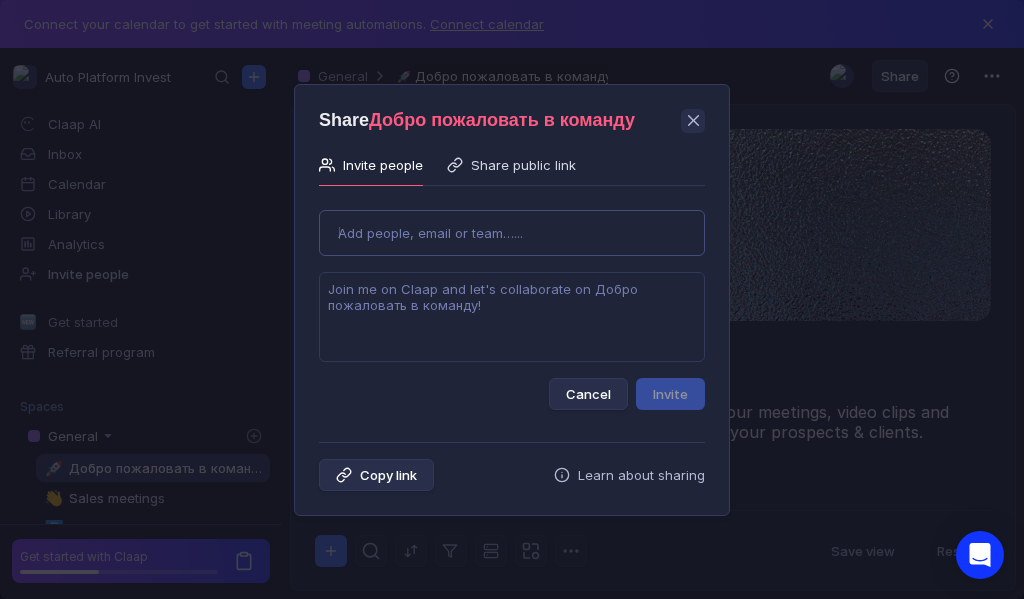 type on "[EMAIL]" 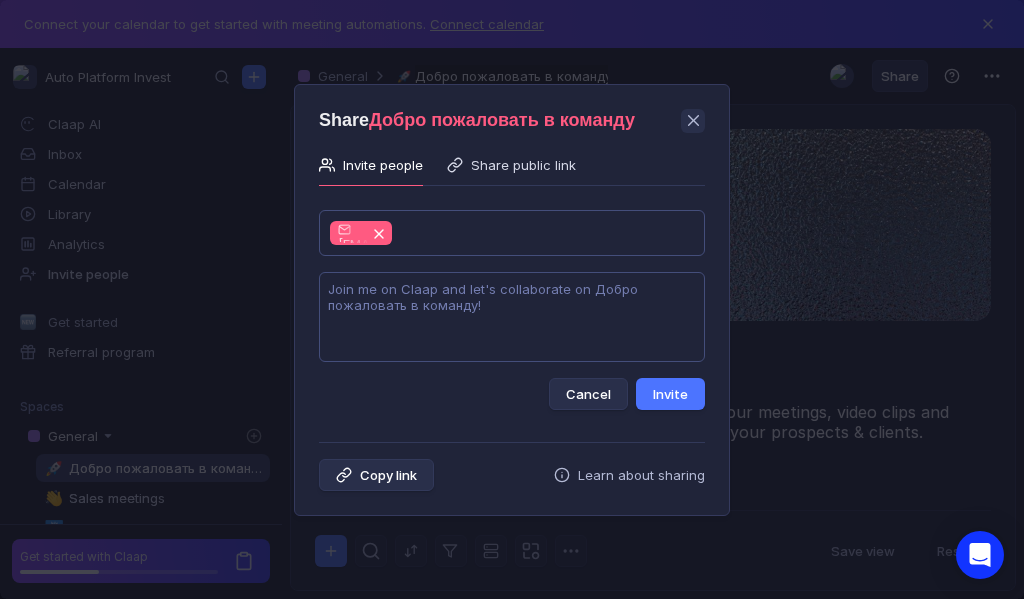 click at bounding box center (512, 317) 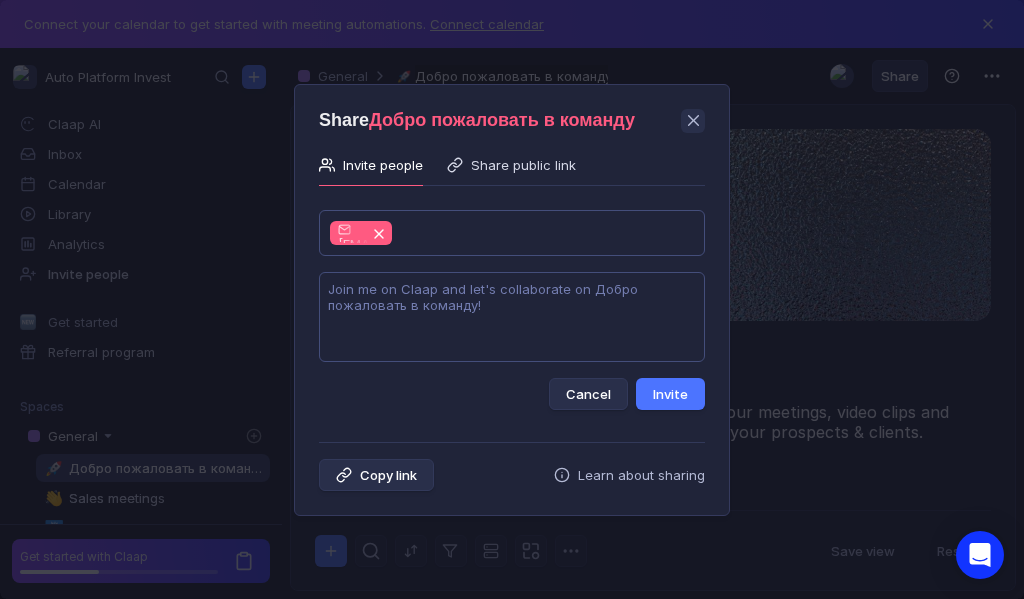 click at bounding box center [512, 317] 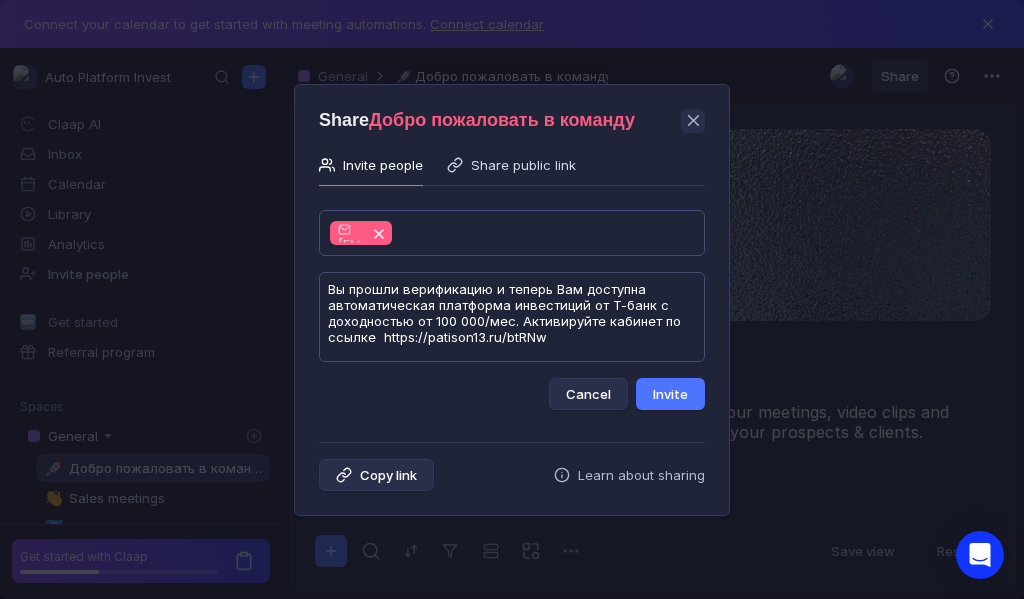 scroll, scrollTop: 1, scrollLeft: 0, axis: vertical 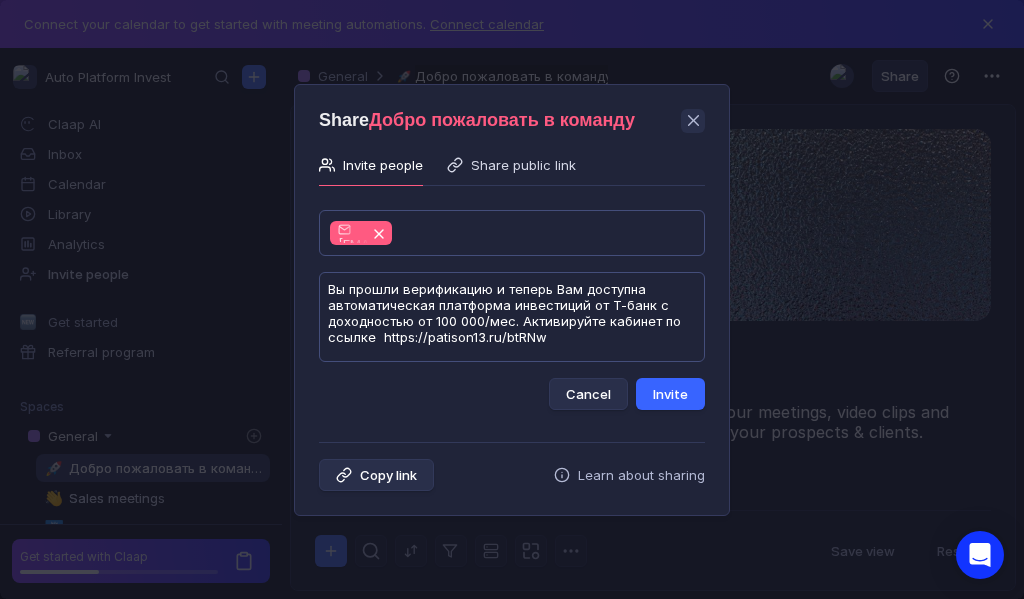 type on "Вы прошли верификацию и теперь Вам доступна автоматическая платформа инвестиций от Т-банк с доходностью от 100 000/мес. Активируйте кабинет по ссылке  https://patison13.ru/btRNw" 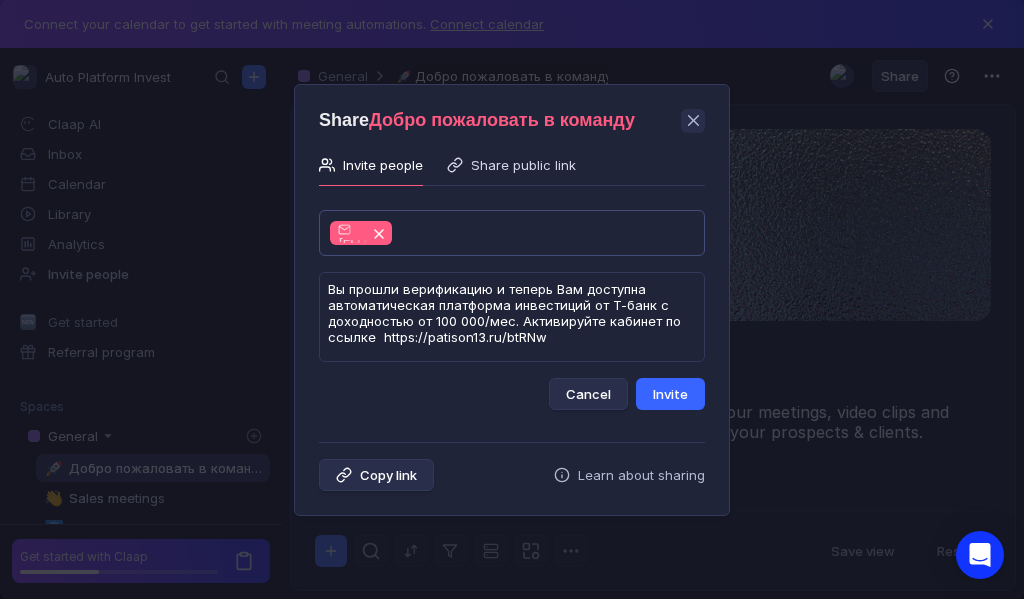 click on "Invite" at bounding box center [670, 394] 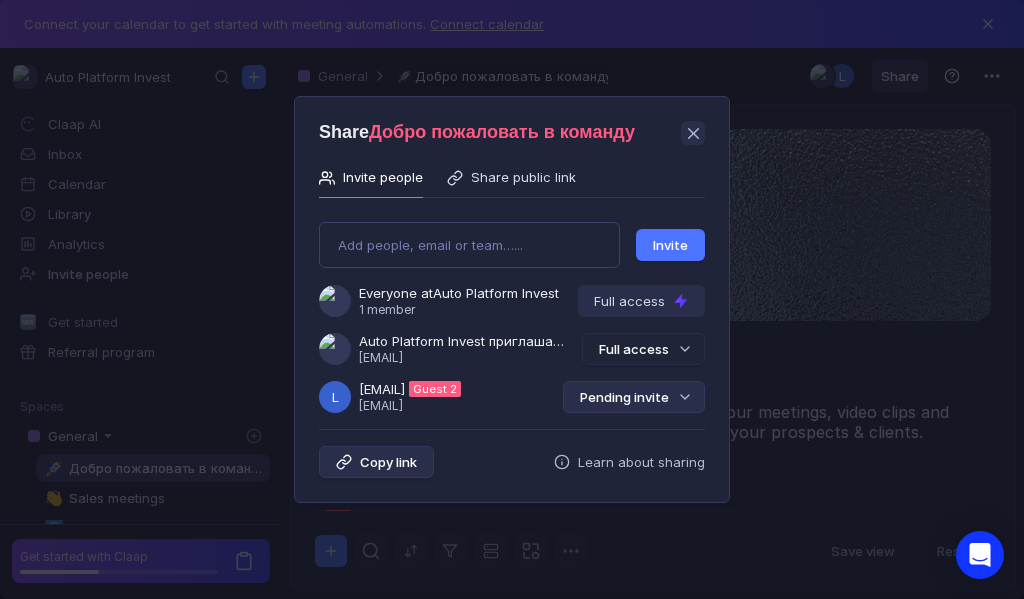 click on "Pending invite" at bounding box center (634, 397) 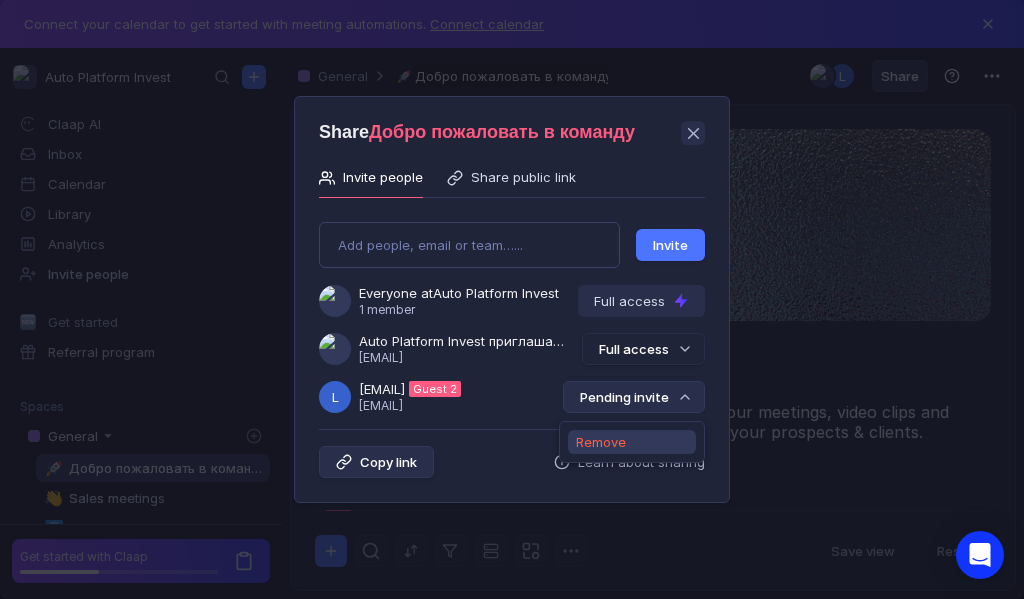 click on "Remove" at bounding box center [601, 442] 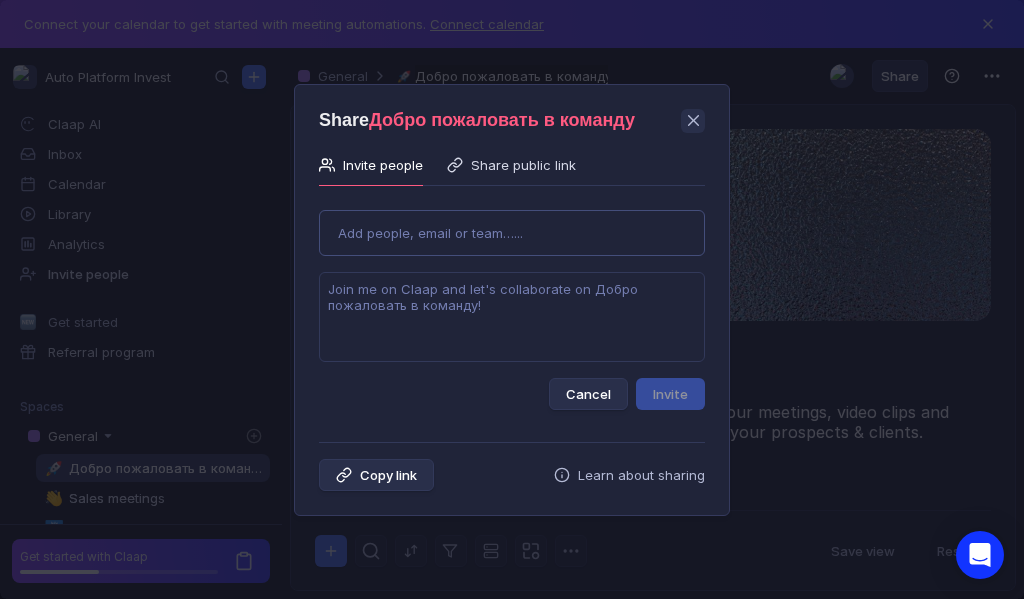click on "Use Up and Down to choose options, press Enter to select the currently focused option, press Escape to exit the menu, press Tab to select the option and exit the menu. Add people, email or team…... Cancel Invite" at bounding box center [512, 302] 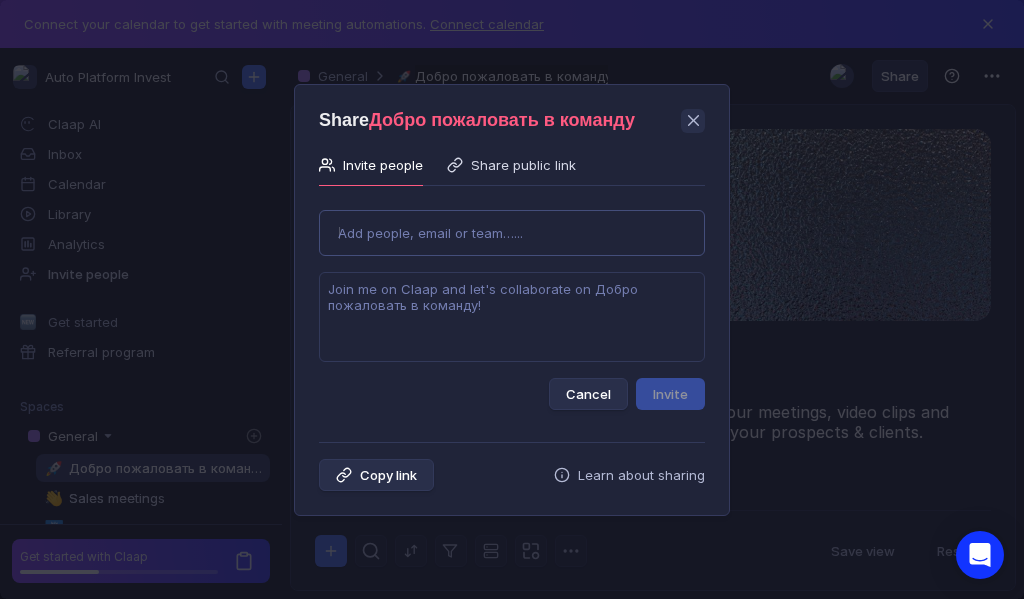 type on "irinamogilevskaya7@gmail.com" 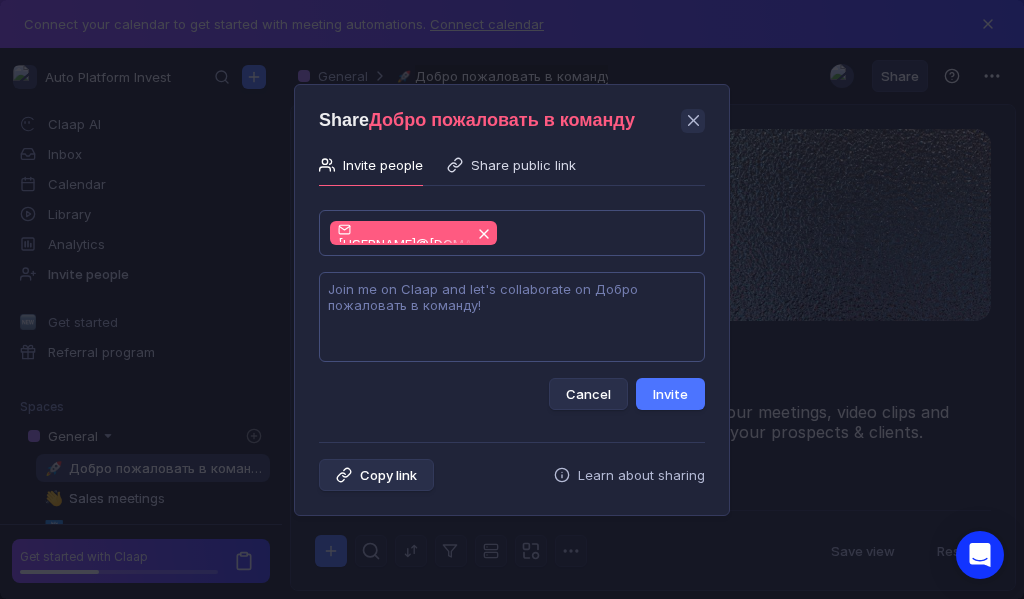 click at bounding box center [512, 317] 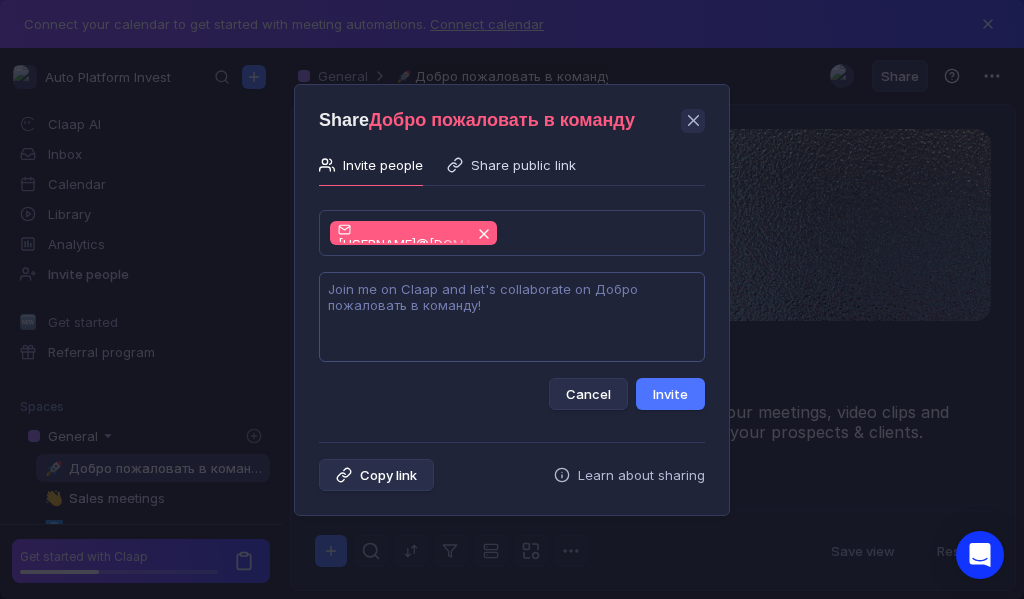 click at bounding box center [512, 317] 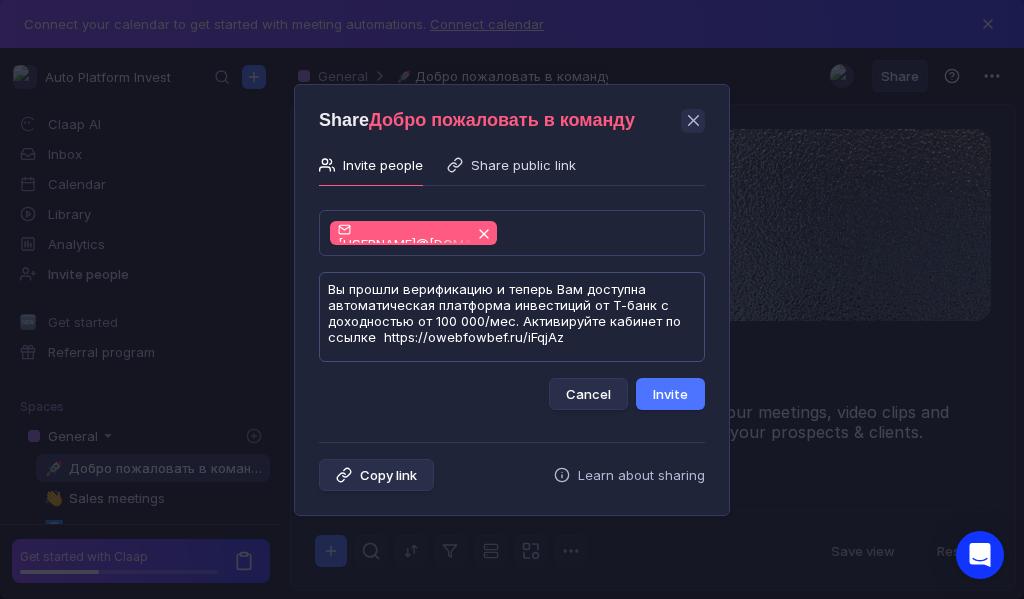 scroll, scrollTop: 1, scrollLeft: 0, axis: vertical 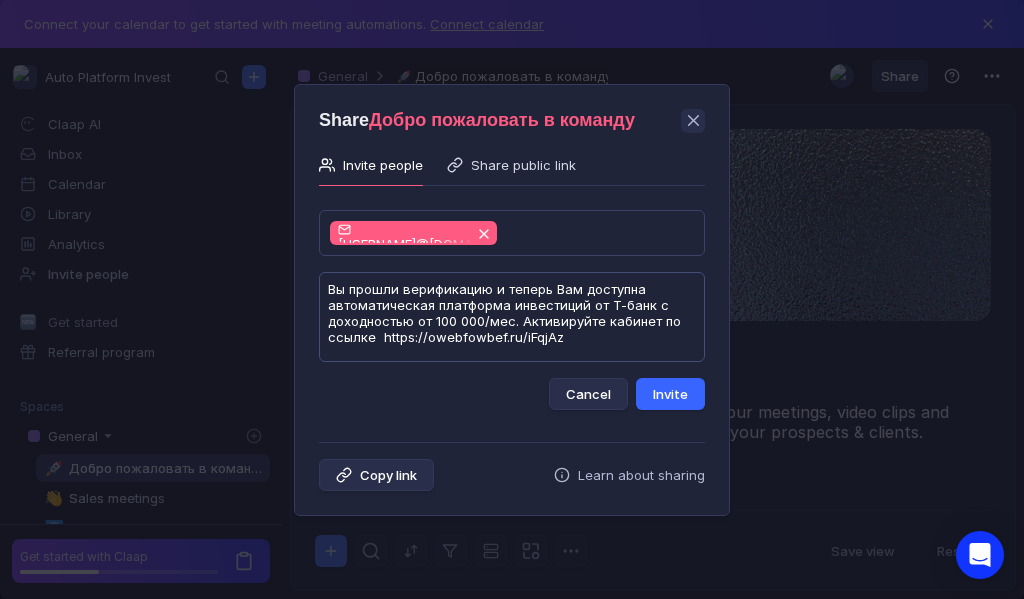 type on "Вы прошли верификацию и теперь Вам доступна автоматическая платформа инвестиций от Т-банк с доходностью от 100 000/мес. Активируйте кабинет по ссылке  https://owebfowbef.ru/iFqjAz" 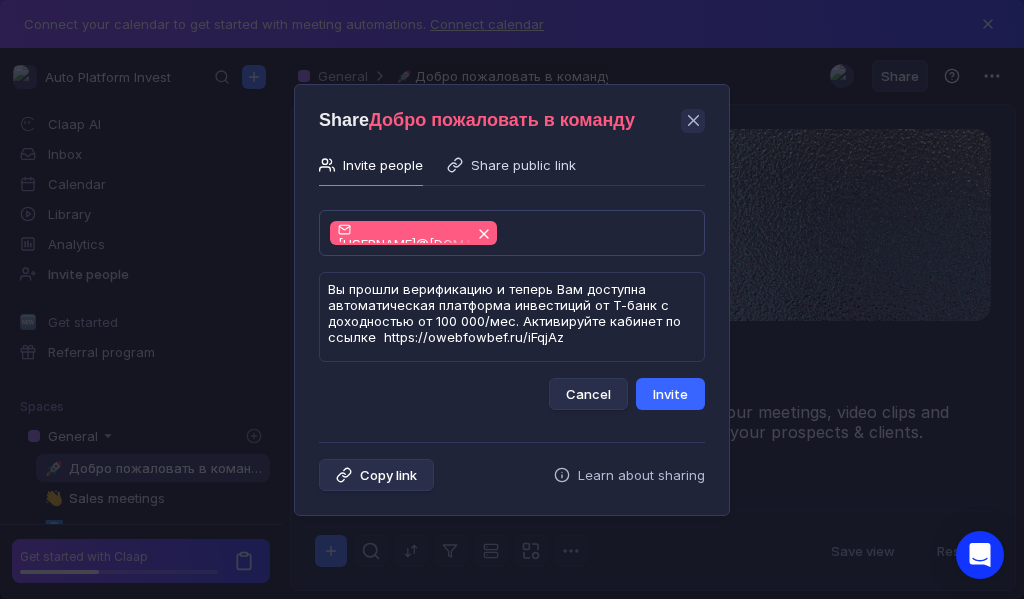 click on "Invite" at bounding box center [670, 394] 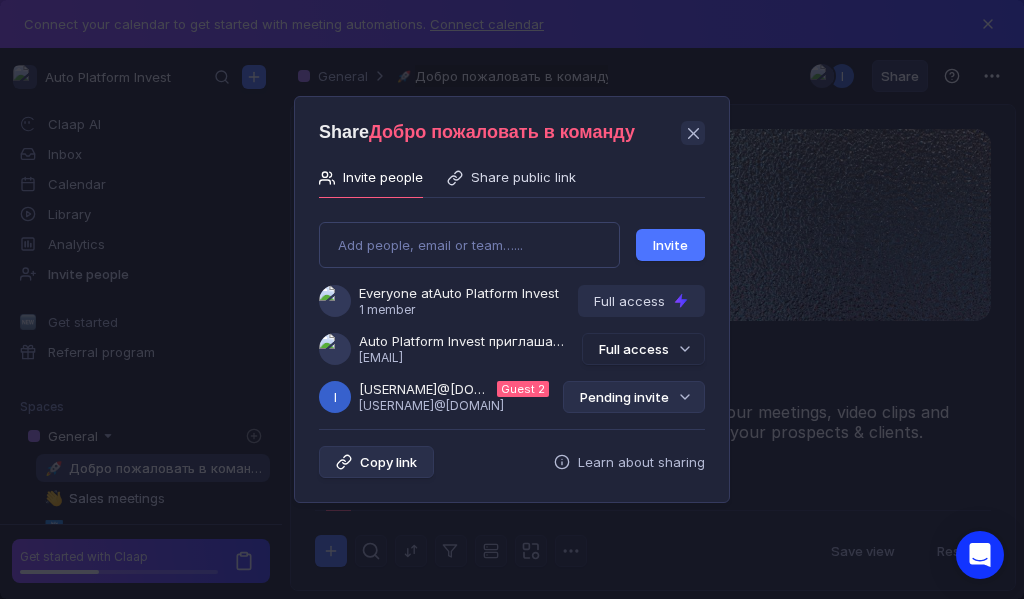 click on "Pending invite" at bounding box center [634, 397] 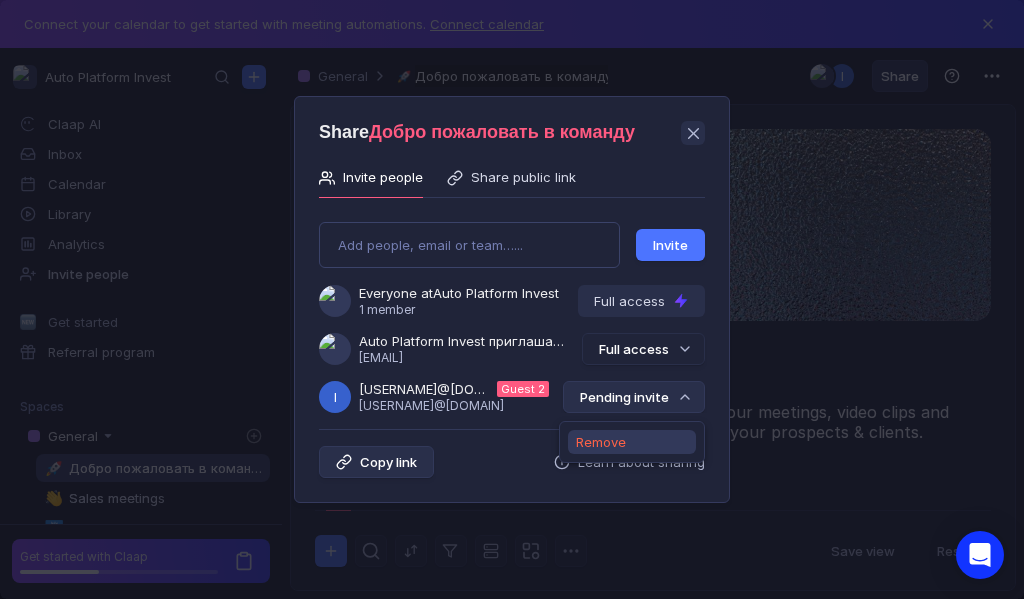 click on "Remove" at bounding box center (601, 442) 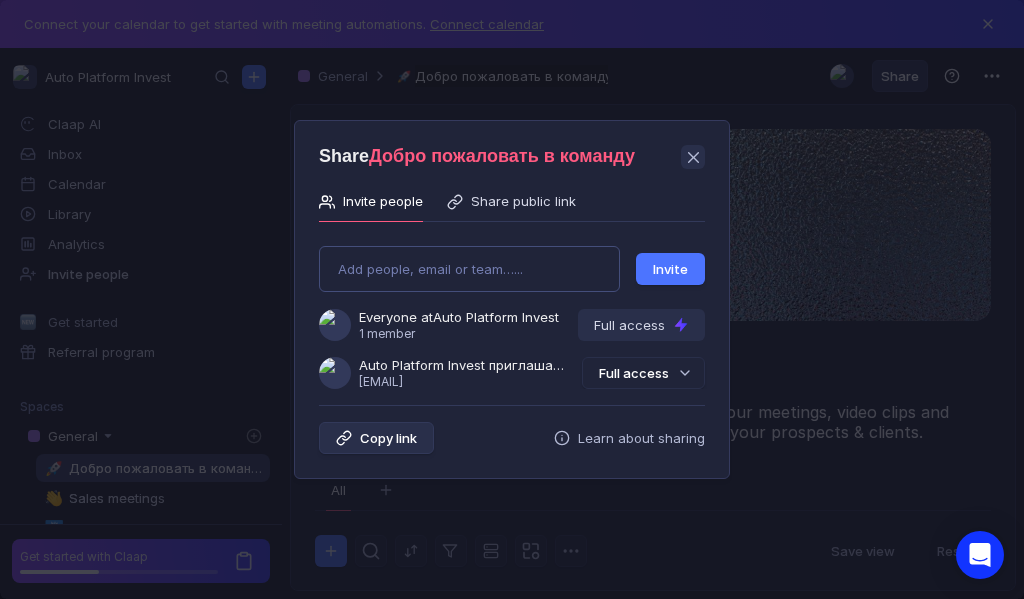 click on "Add people, email or team…... Invite Everyone at  Auto Platform Invest 1 member Full access Auto Platform Invest   приглашает Вас в группу [USERNAME]@[EMAIL] Full access" at bounding box center (512, 309) 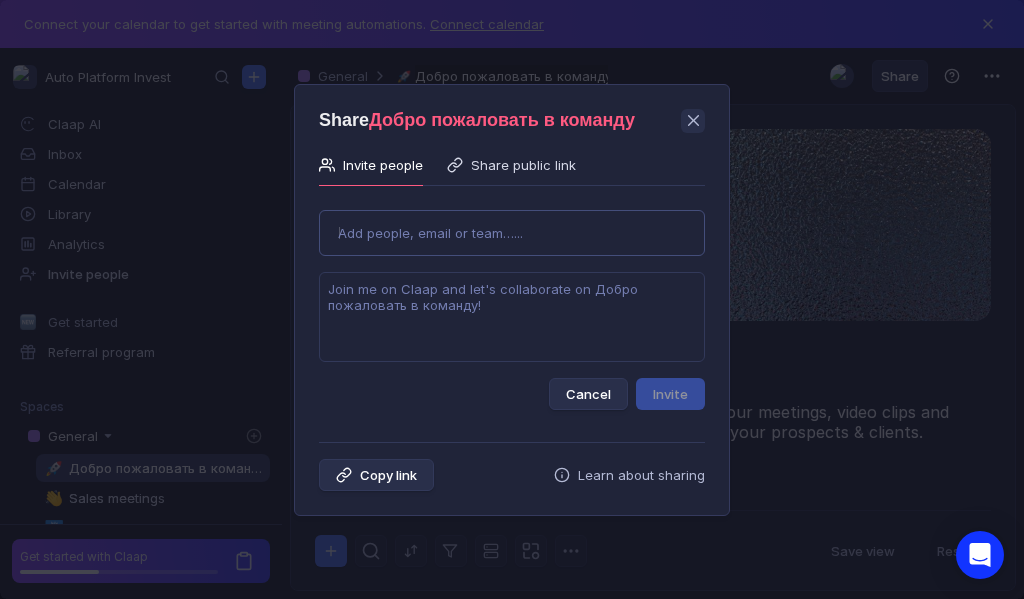 type on "streest1987@gmail.com" 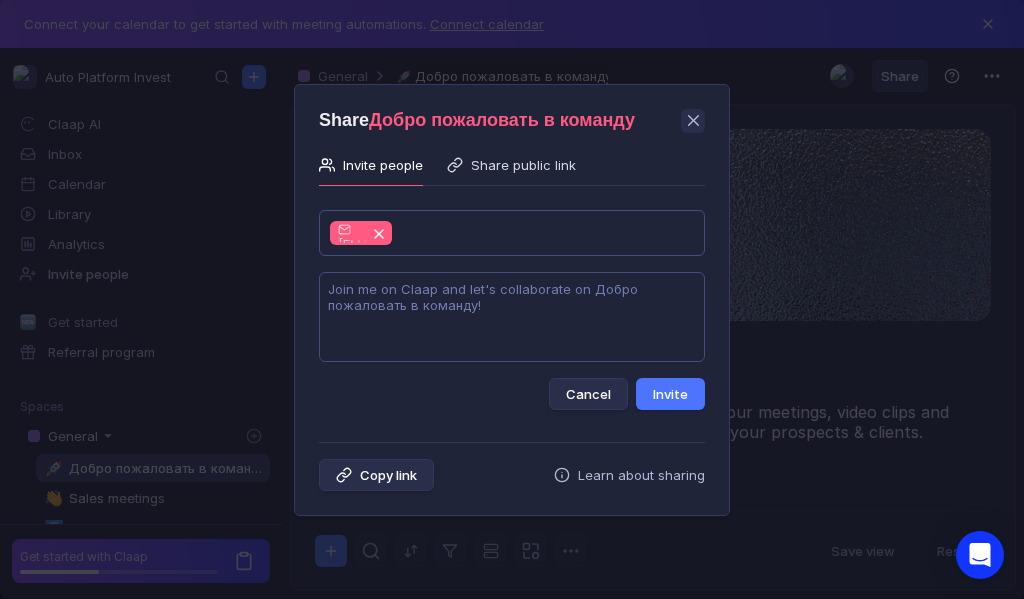 click at bounding box center (512, 317) 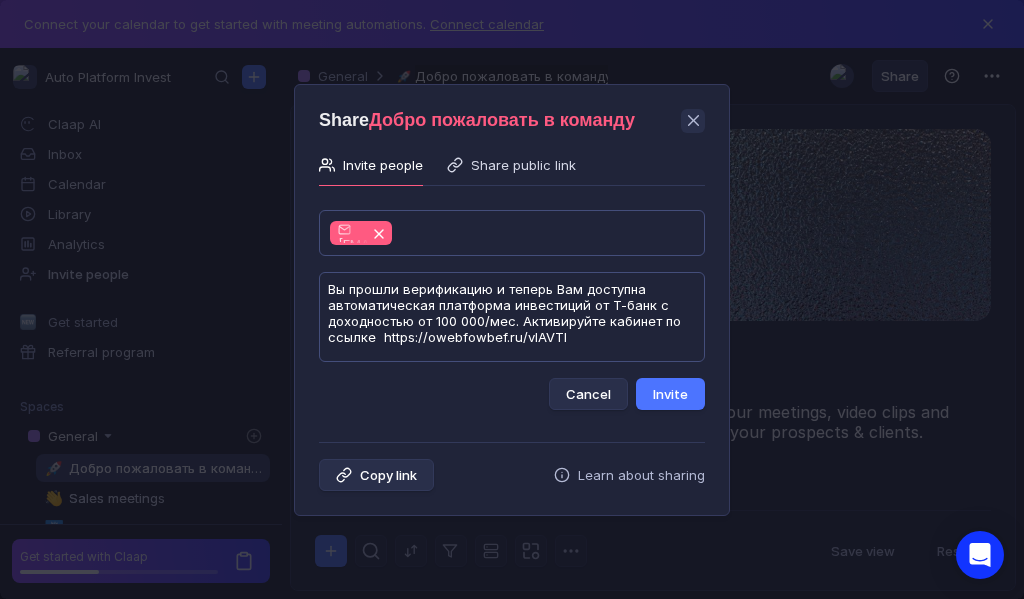 scroll, scrollTop: 1, scrollLeft: 0, axis: vertical 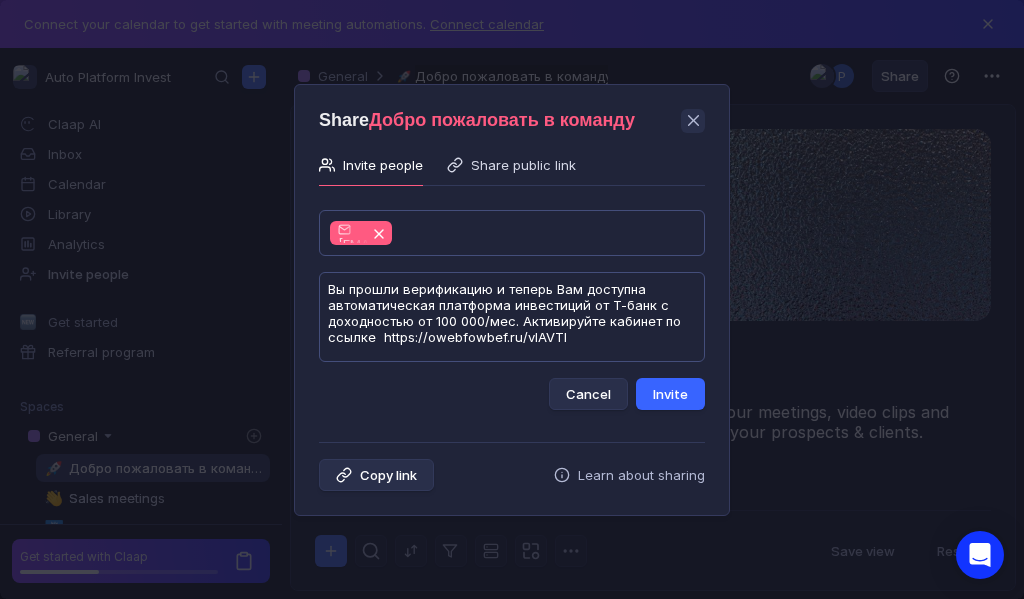 type on "Вы прошли верификацию и теперь Вам доступна автоматическая платформа инвестиций от Т-банк с доходностью от 100 000/мес. Активируйте кабинет по ссылке  https://owebfowbef.ru/vIAVTI" 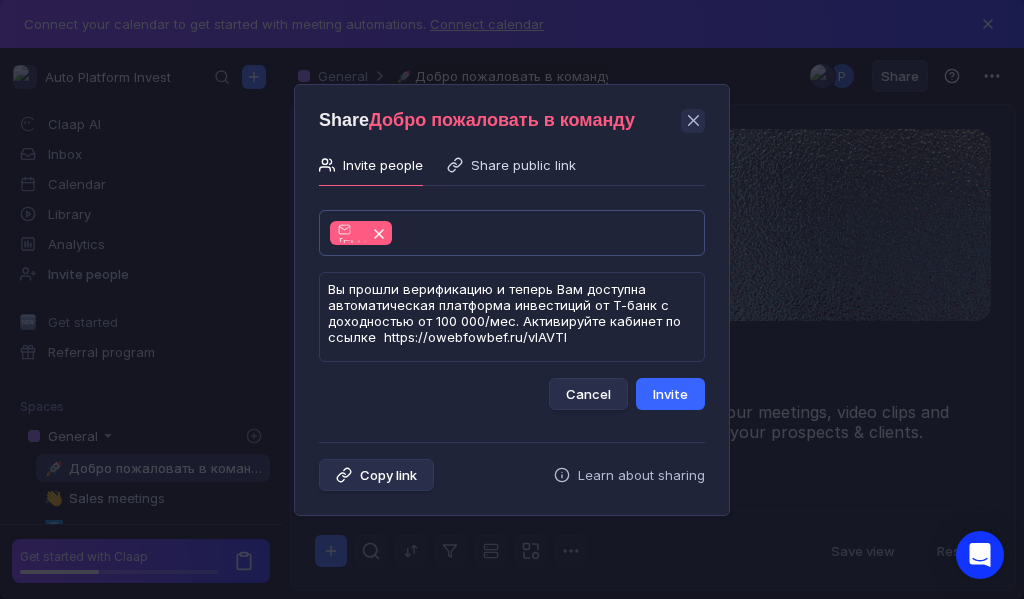 click on "Invite" at bounding box center [670, 394] 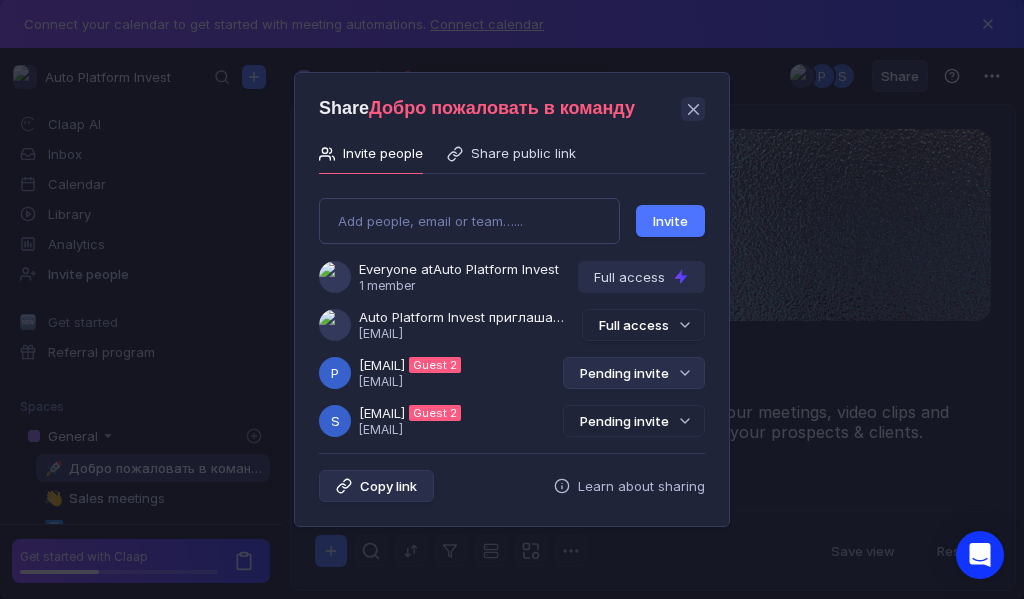 click on "Pending invite" at bounding box center [634, 373] 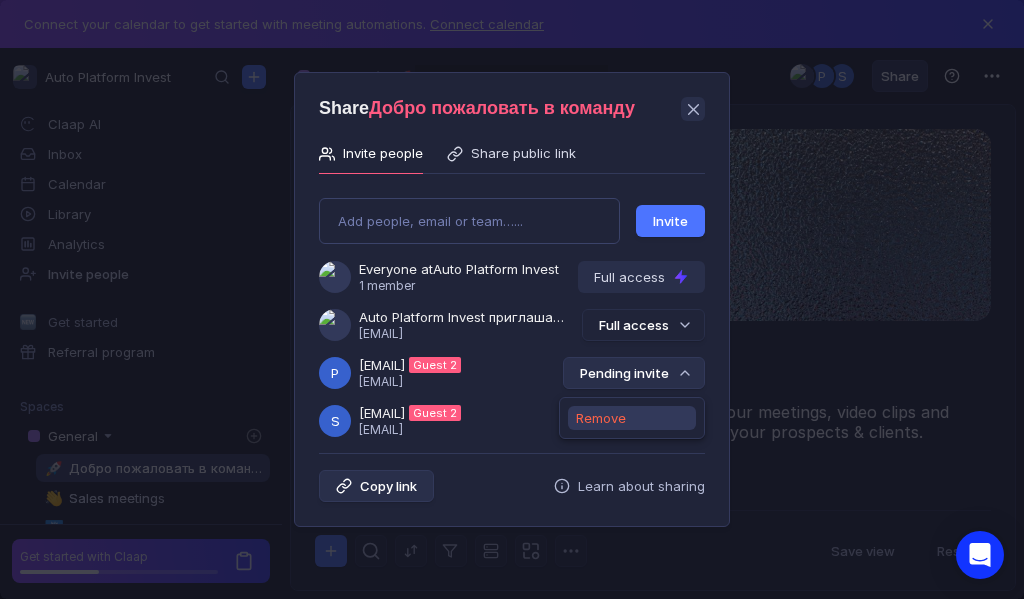 click on "Remove" at bounding box center (601, 418) 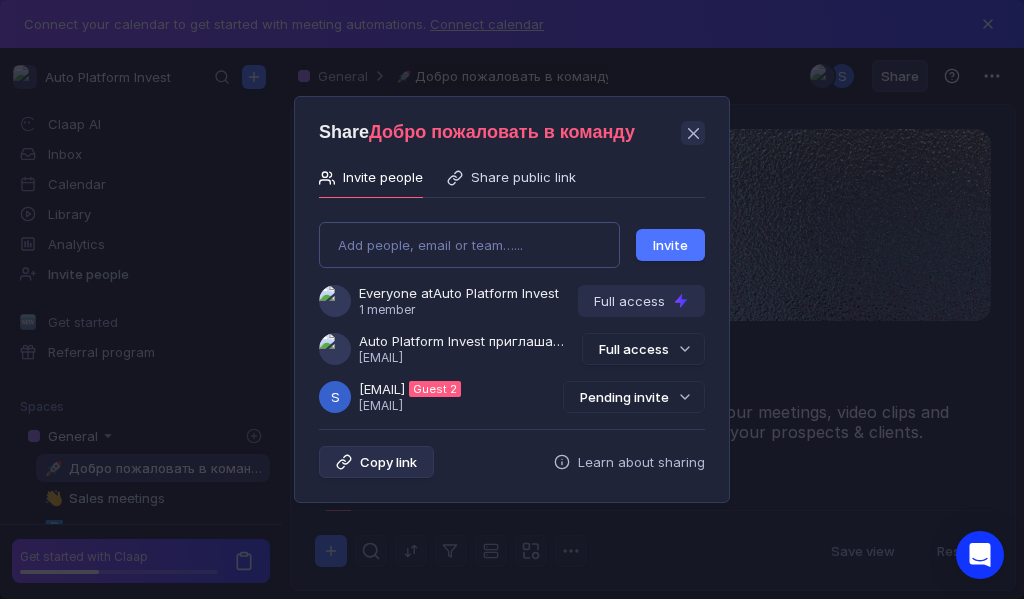 click on "Add people, email or team…..." at bounding box center (469, 245) 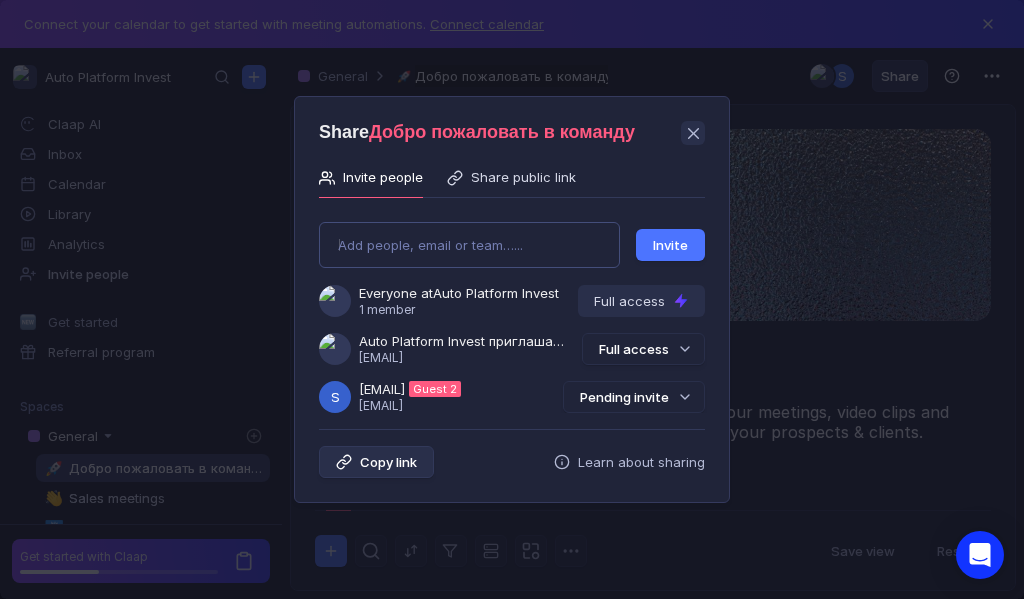 type on "vs2014petrovsk@gmail.com" 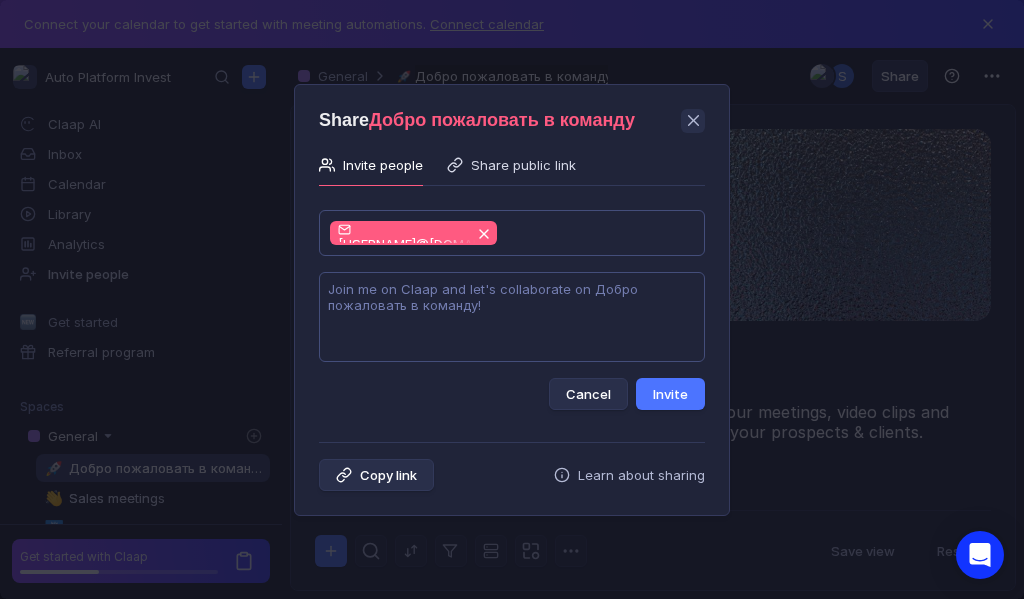 click at bounding box center [512, 317] 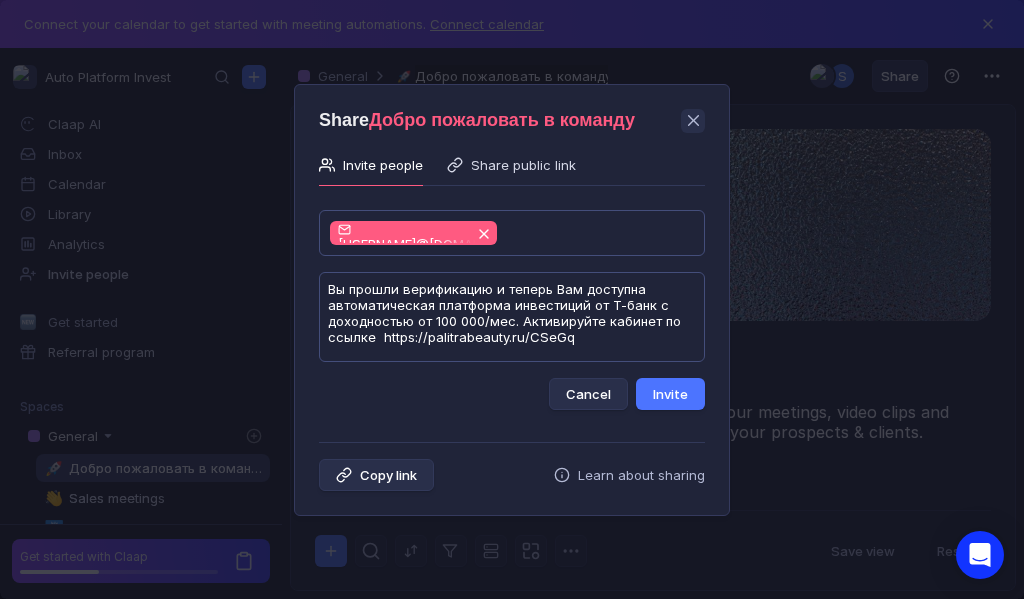 scroll, scrollTop: 1, scrollLeft: 0, axis: vertical 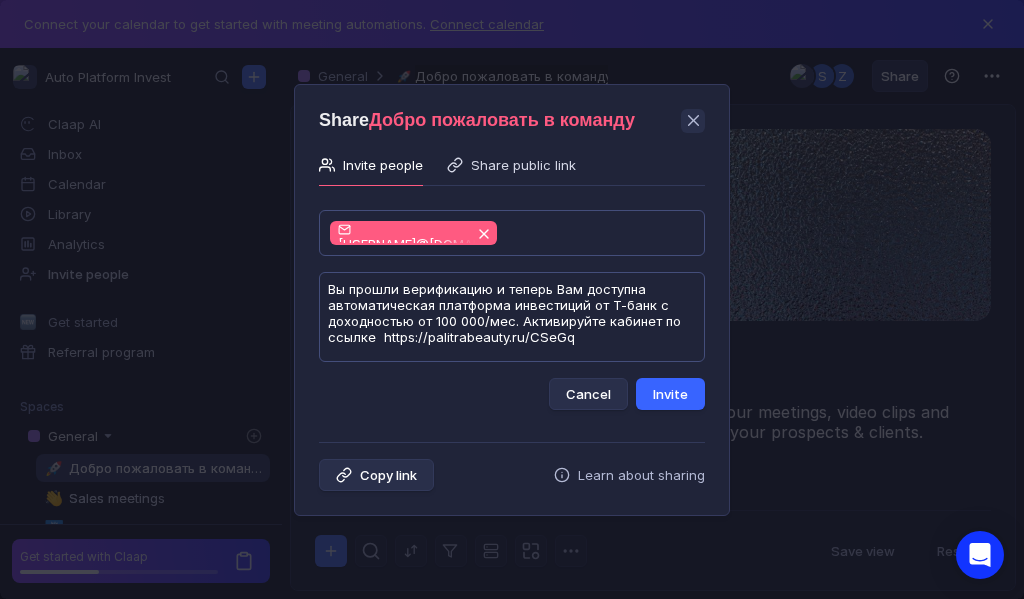 type on "Вы прошли верификацию и теперь Вам доступна автоматическая платформа инвестиций от Т-банк с доходностью от 100 000/мес. Активируйте кабинет по ссылке  https://palitrabeauty.ru/CSeGq" 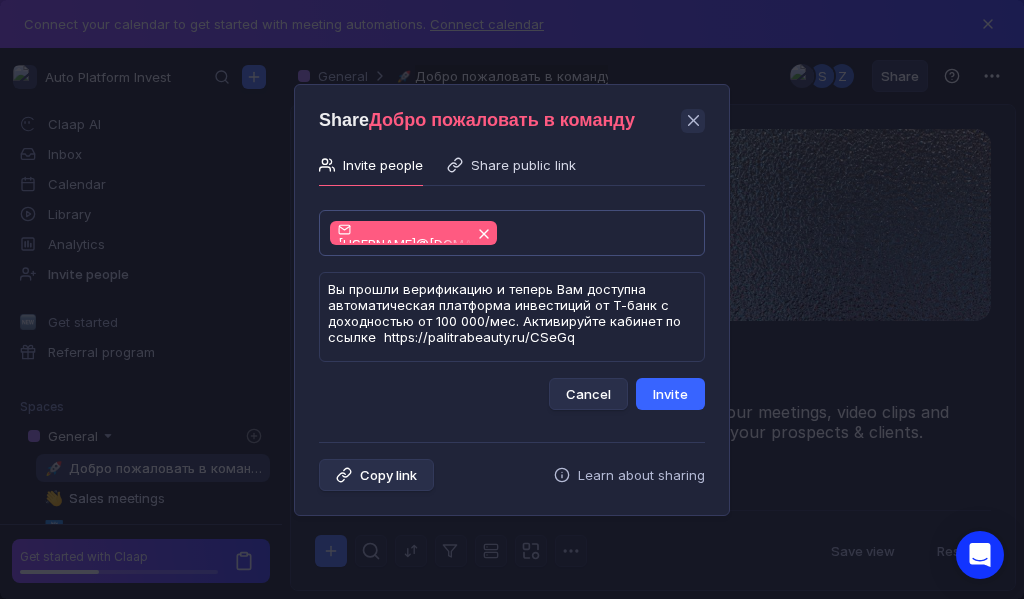 click on "Invite" at bounding box center [670, 394] 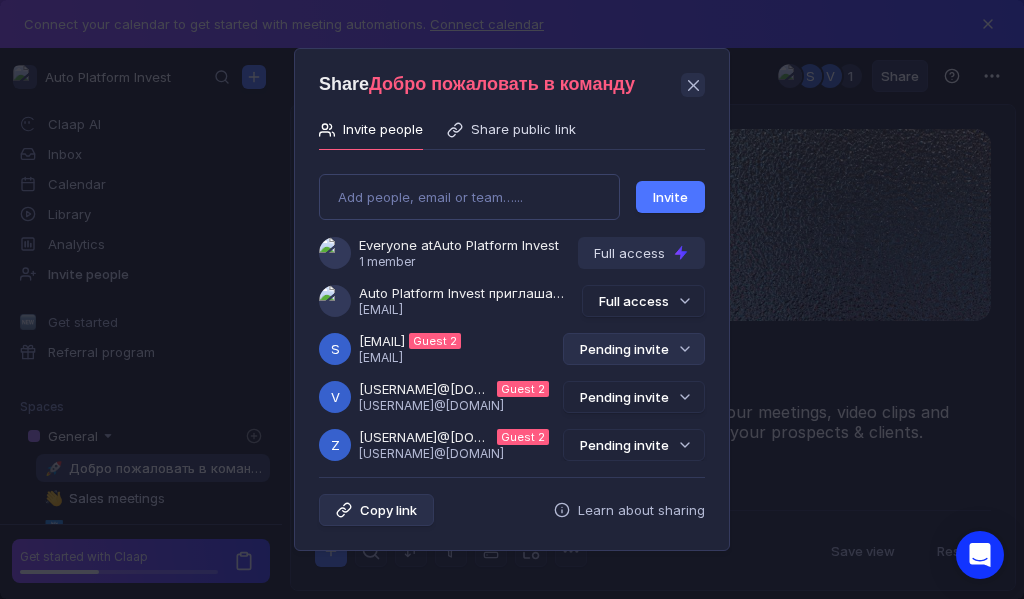 click on "Pending invite" at bounding box center (634, 349) 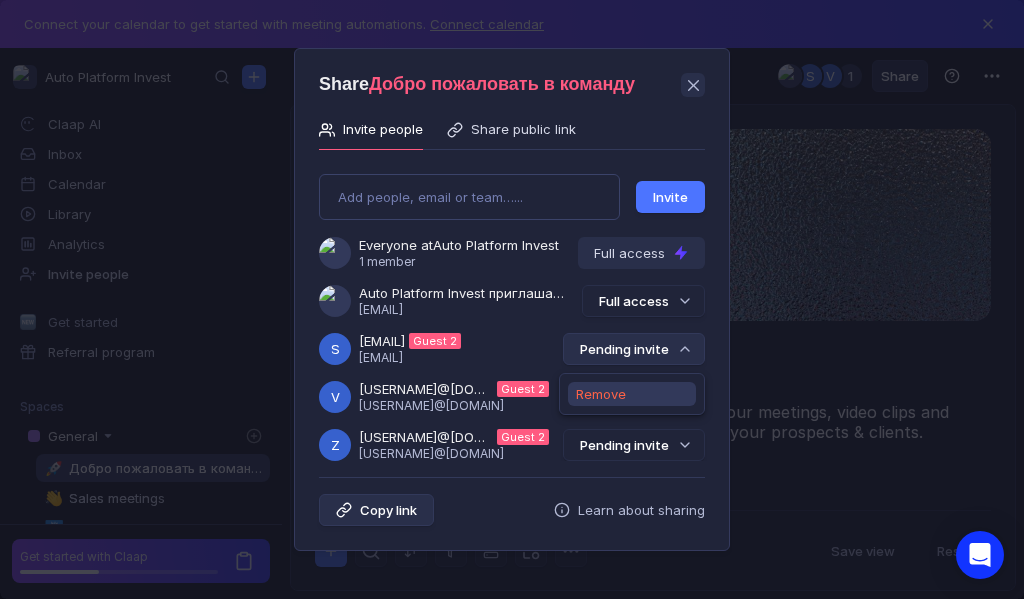 click on "Remove" at bounding box center [601, 394] 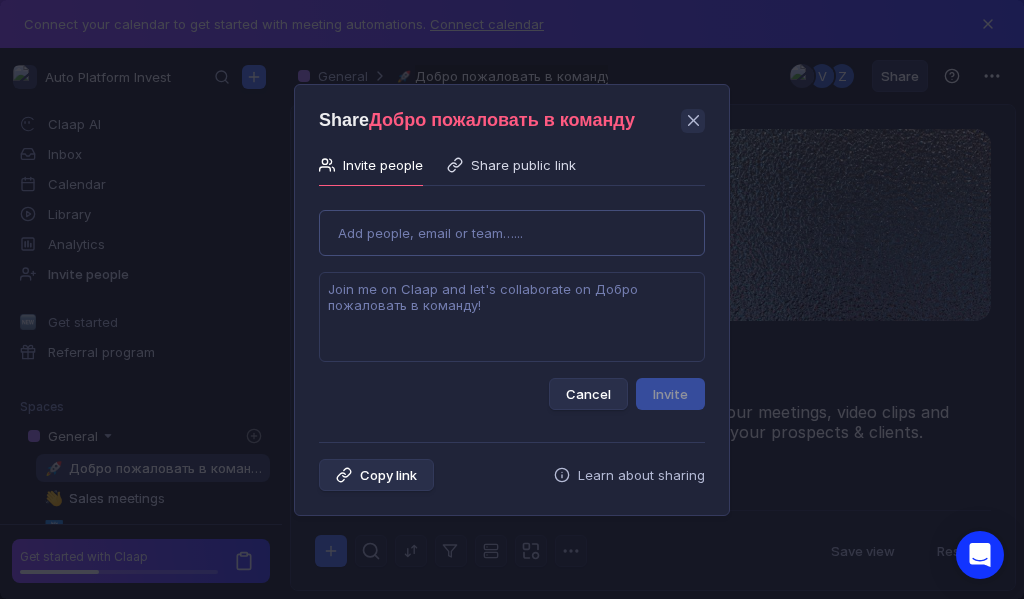 click on "Add people, email or team…..." at bounding box center (512, 233) 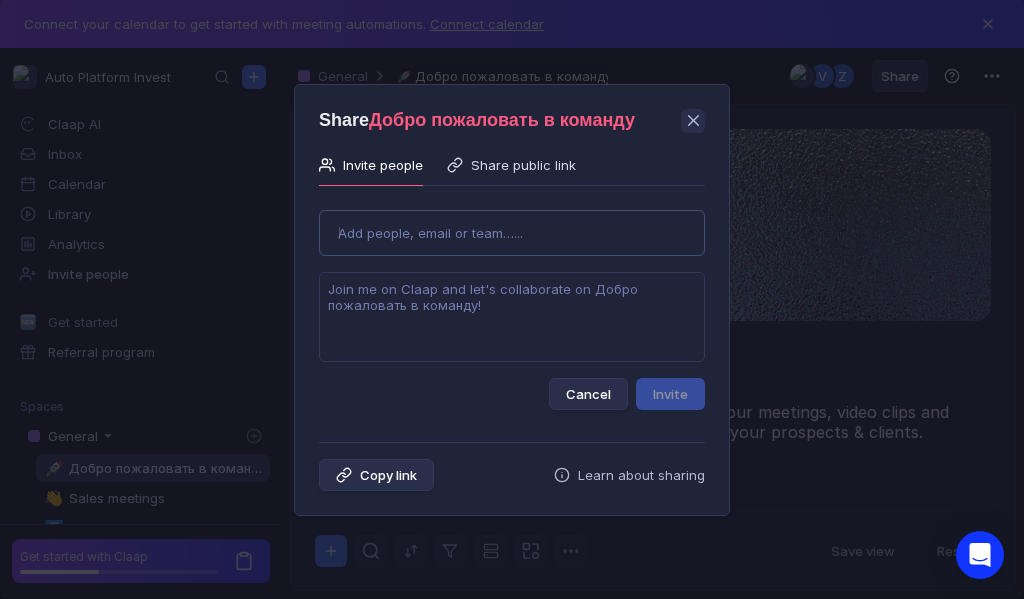 type on "tka160179@gmail.com" 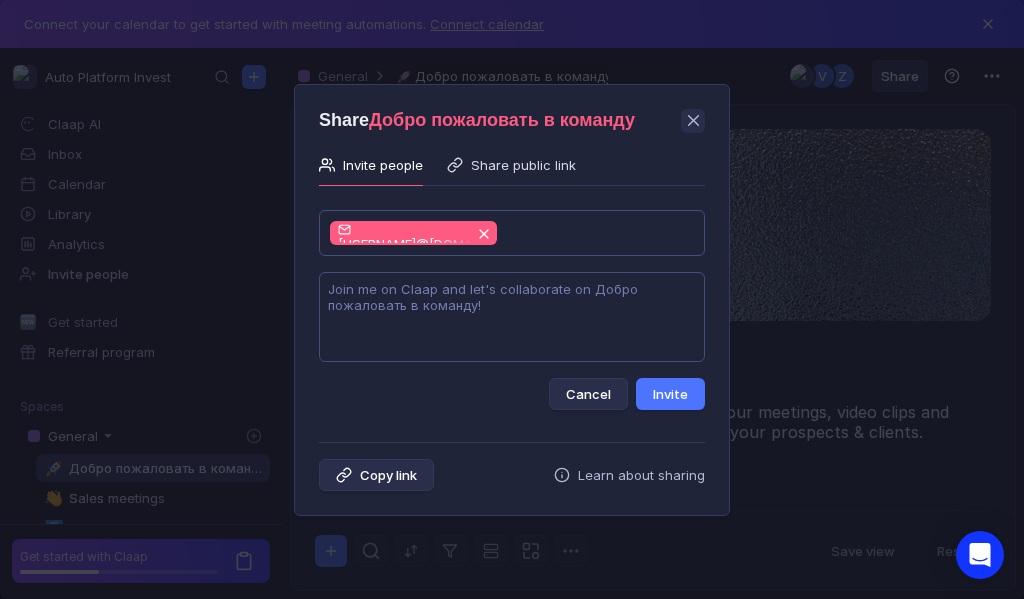 click at bounding box center (512, 317) 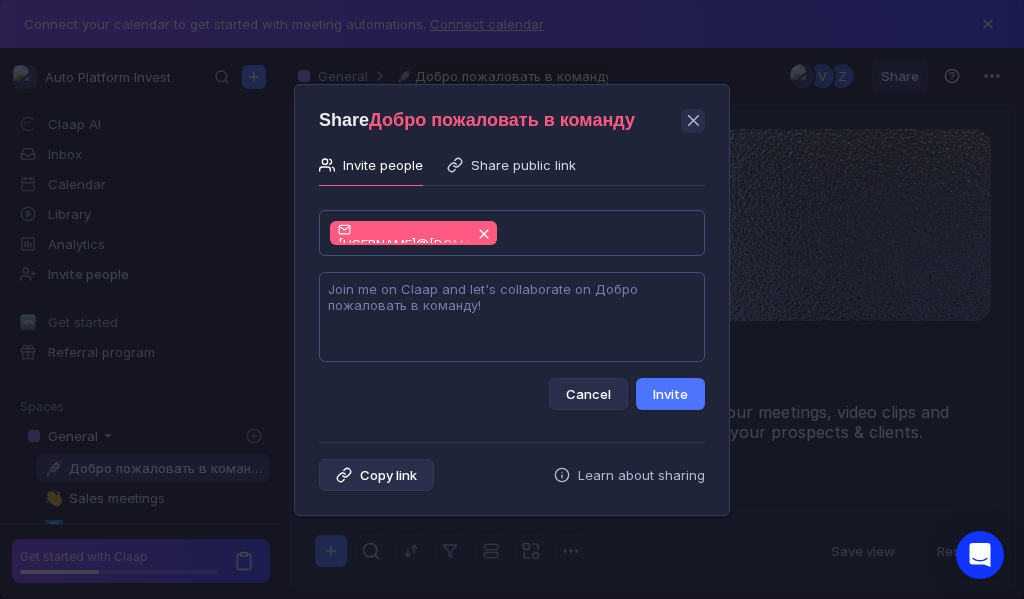 click at bounding box center (512, 317) 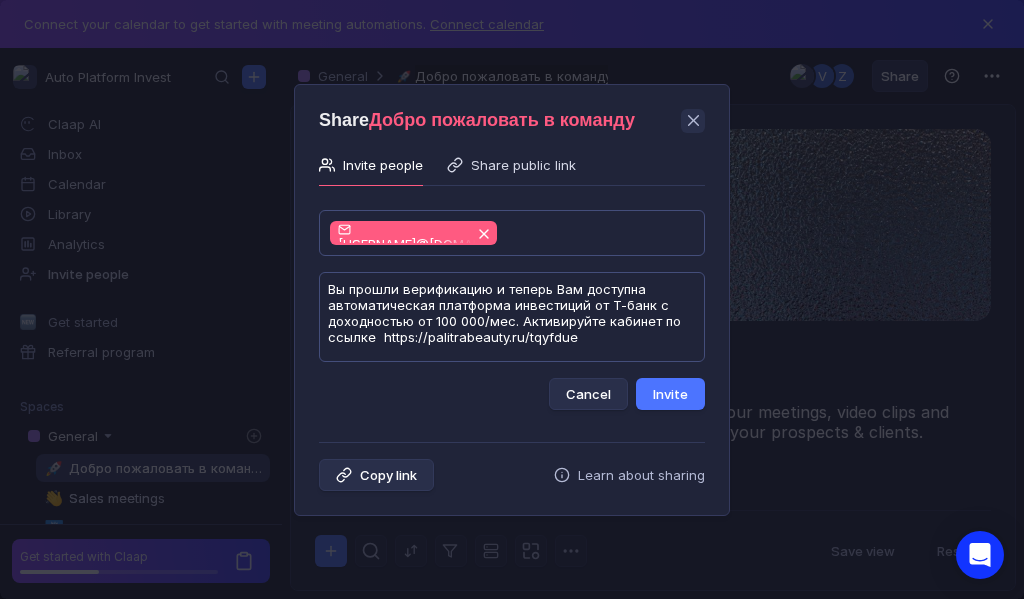 scroll, scrollTop: 1, scrollLeft: 0, axis: vertical 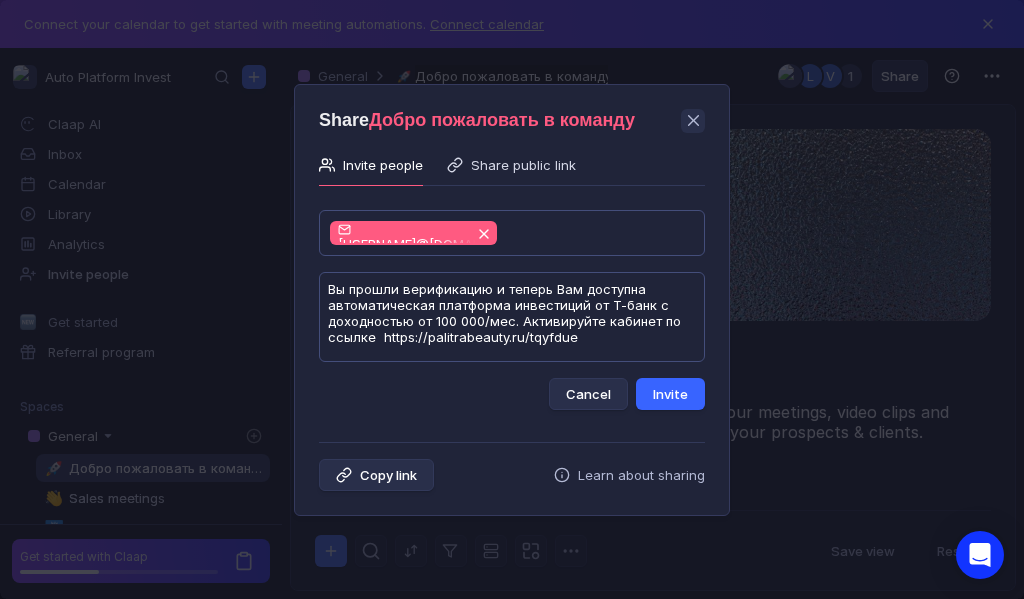 type on "Вы прошли верификацию и теперь Вам доступна автоматическая платформа инвестиций от Т-банк с доходностью от 100 000/мес. Активируйте кабинет по ссылке  https://palitrabeauty.ru/tqyfdue" 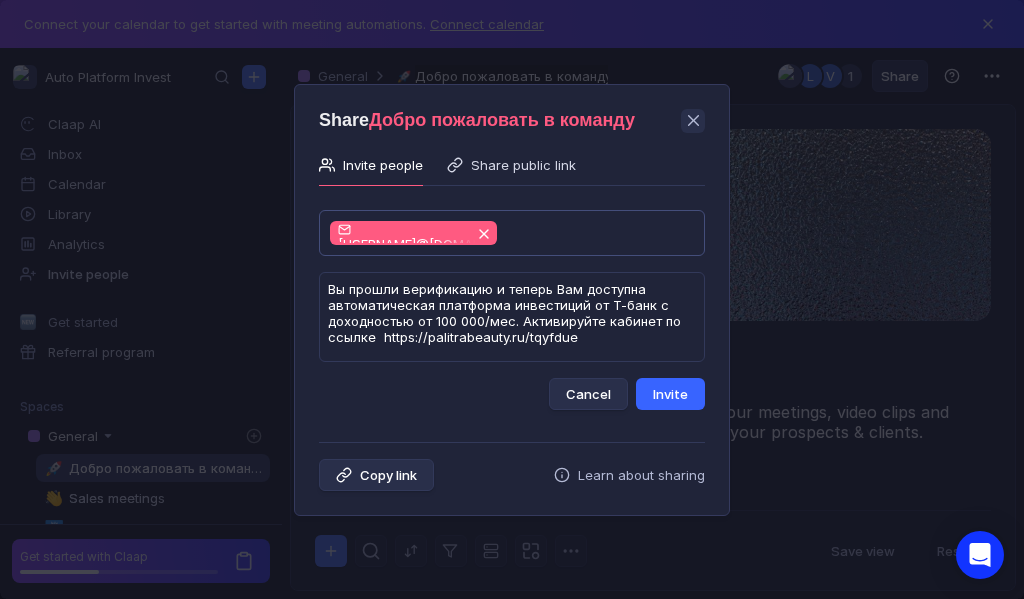 click on "Invite" at bounding box center (670, 394) 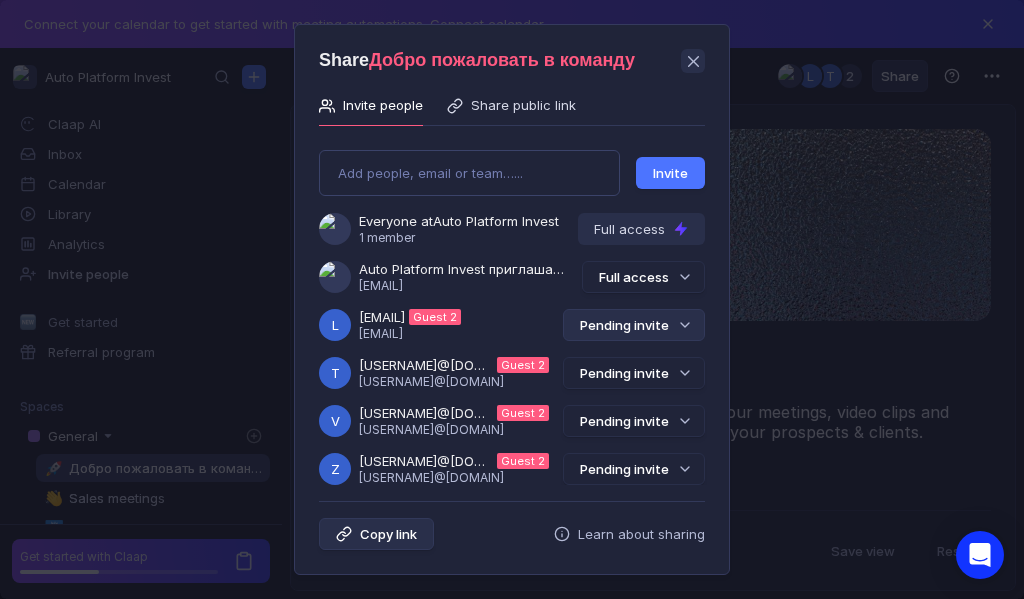 click on "Pending invite" at bounding box center [634, 325] 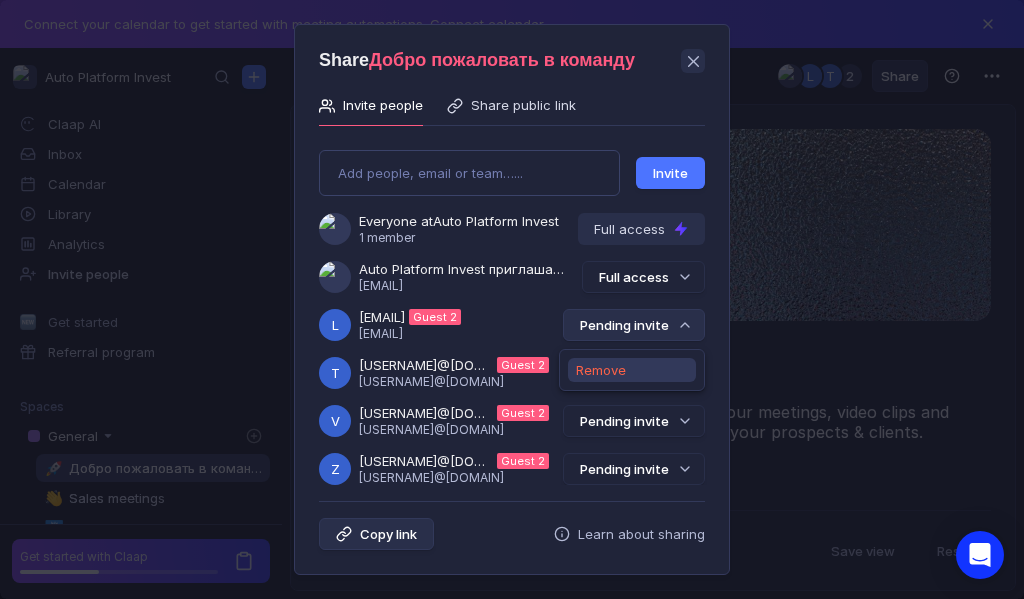 click on "Remove" at bounding box center (601, 370) 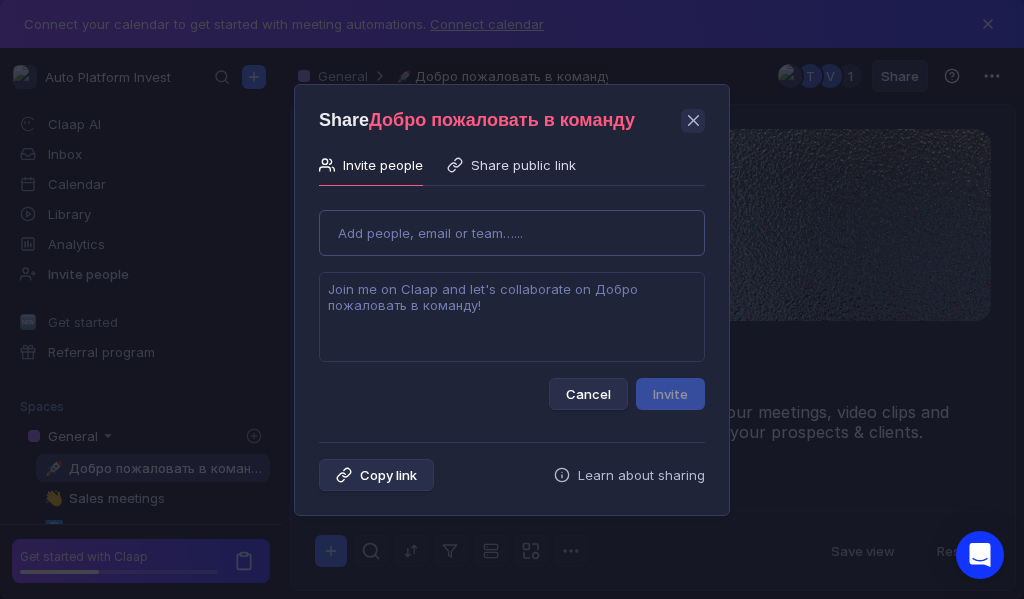 click on "Use Up and Down to choose options, press Enter to select the currently focused option, press Escape to exit the menu, press Tab to select the option and exit the menu. Add people, email or team…... Cancel Invite" at bounding box center (512, 302) 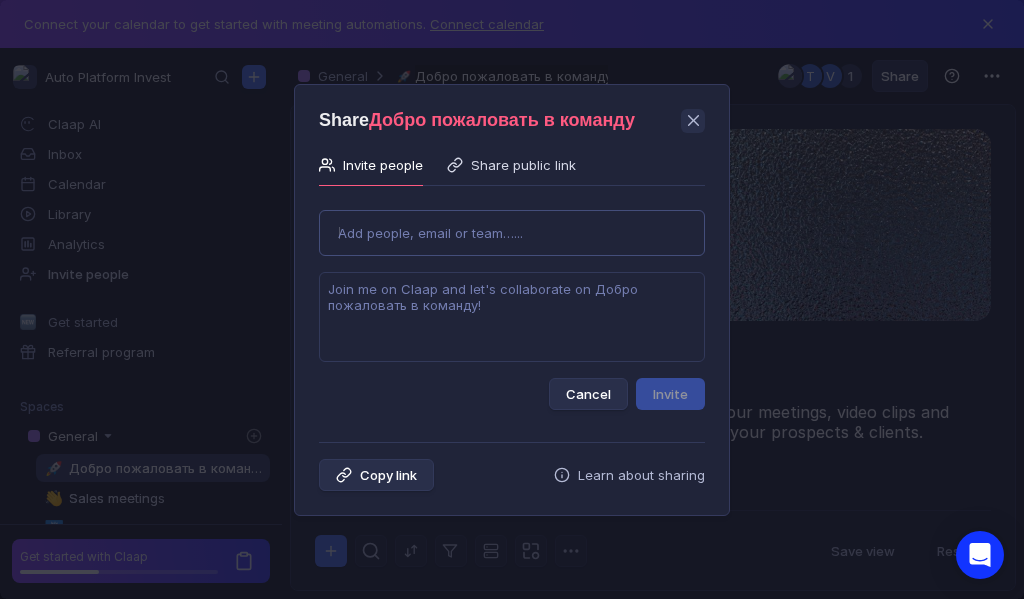 type on "musina.saria@gmail.com" 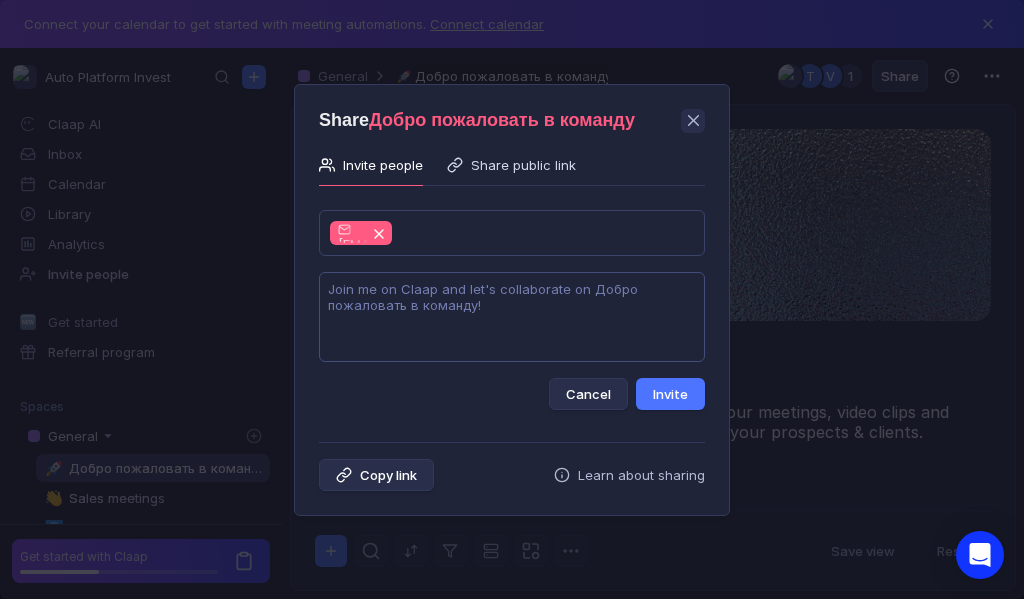 click at bounding box center (512, 317) 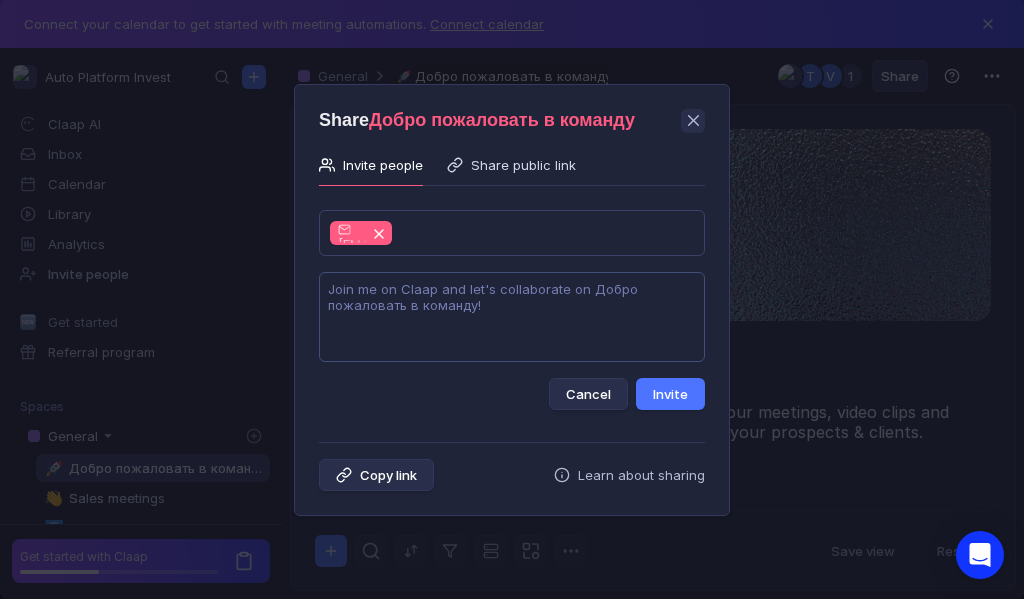 click at bounding box center (512, 317) 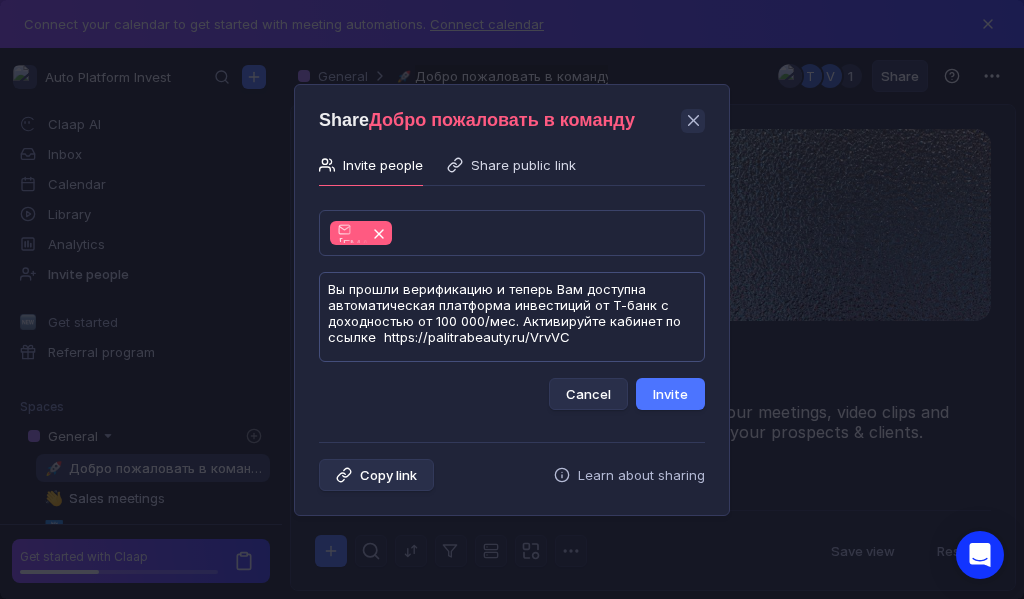 scroll, scrollTop: 1, scrollLeft: 0, axis: vertical 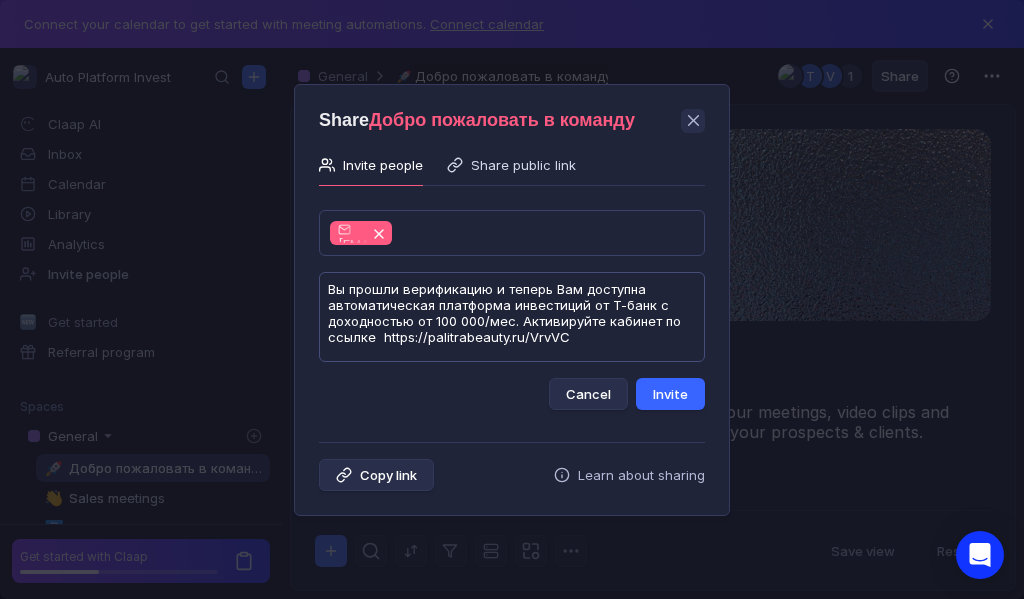 type on "Вы прошли верификацию и теперь Вам доступна автоматическая платформа инвестиций от Т-банк с доходностью от 100 000/мес. Активируйте кабинет по ссылке  https://palitrabeauty.ru/VrvVC" 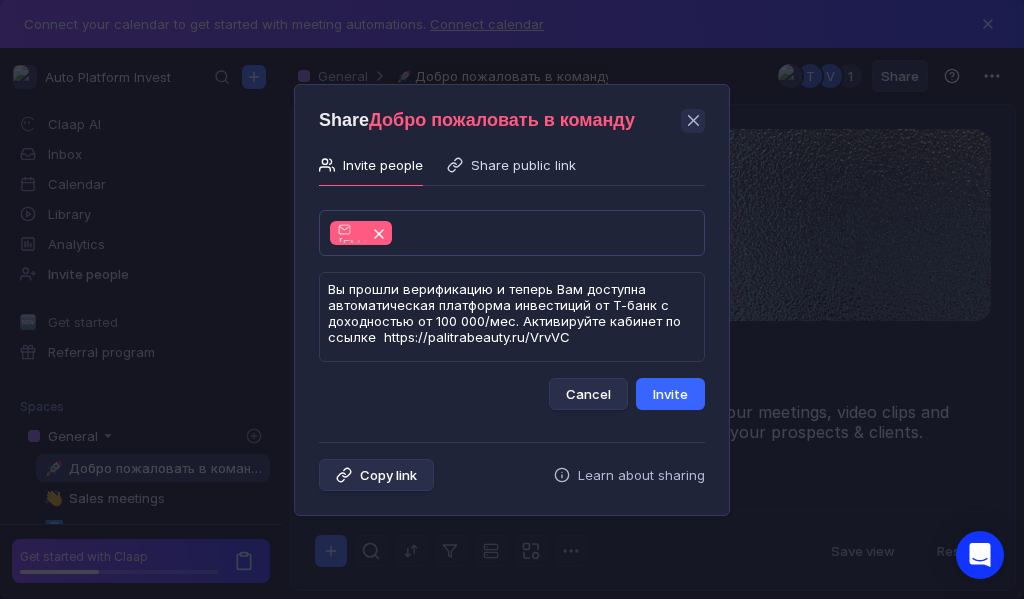 click on "Invite" at bounding box center [670, 394] 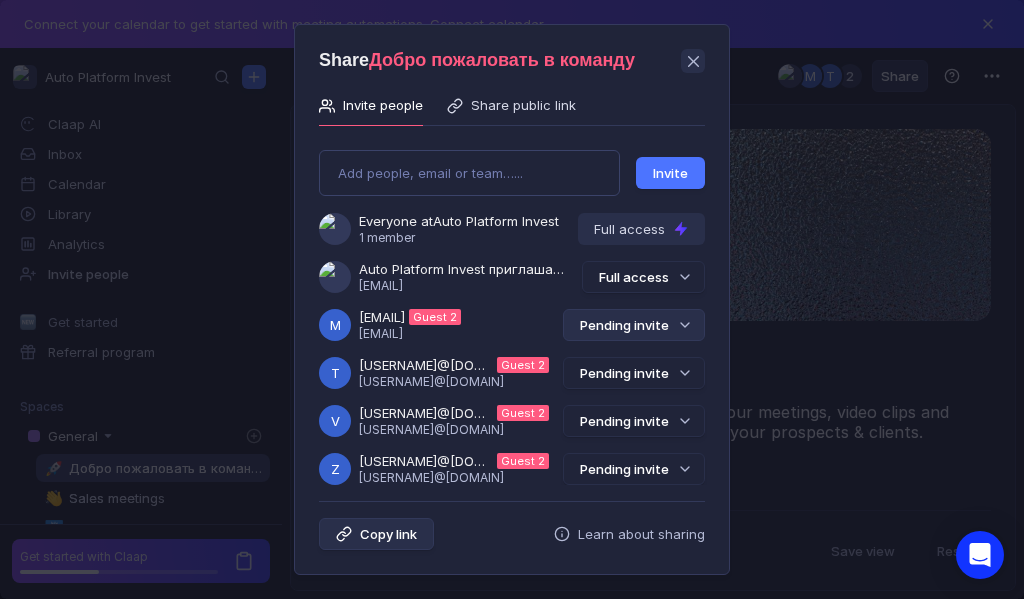 click on "Pending invite" at bounding box center (634, 325) 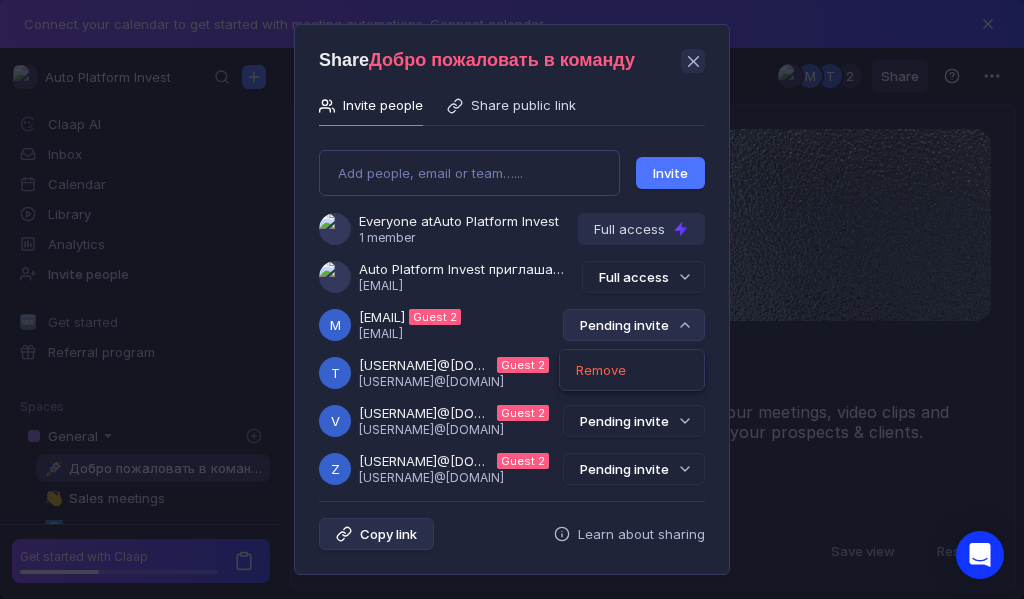 click on "Pending invite" at bounding box center [634, 325] 